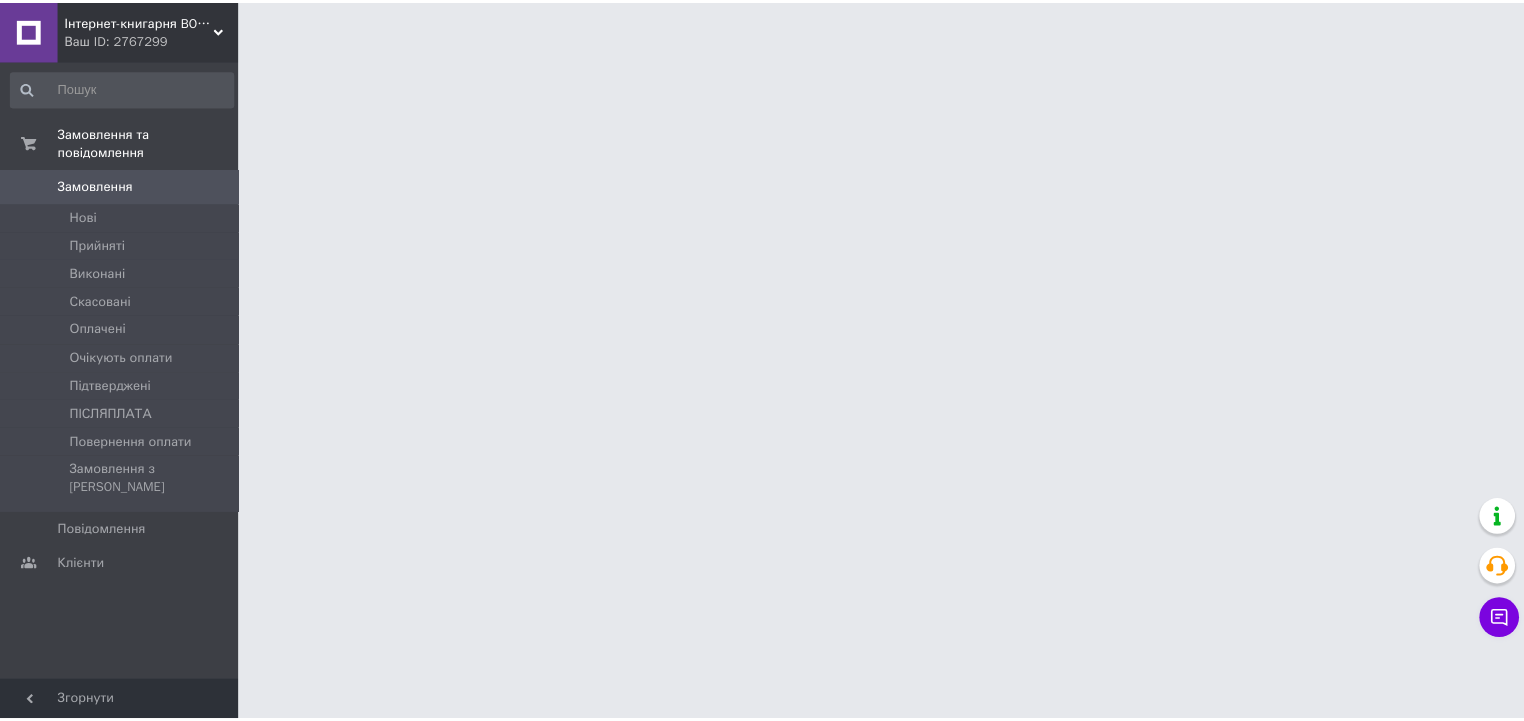 scroll, scrollTop: 0, scrollLeft: 0, axis: both 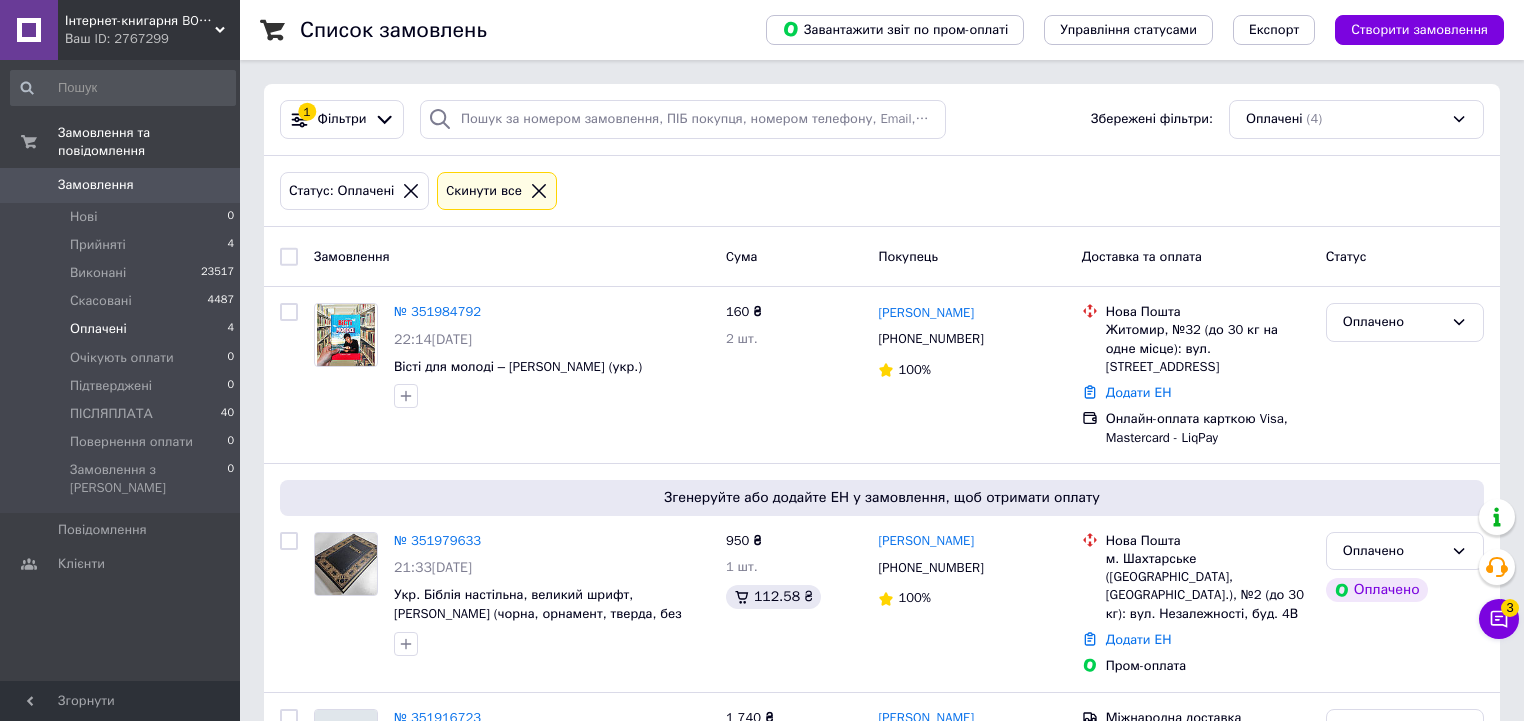 click on "Оплачені" at bounding box center [98, 329] 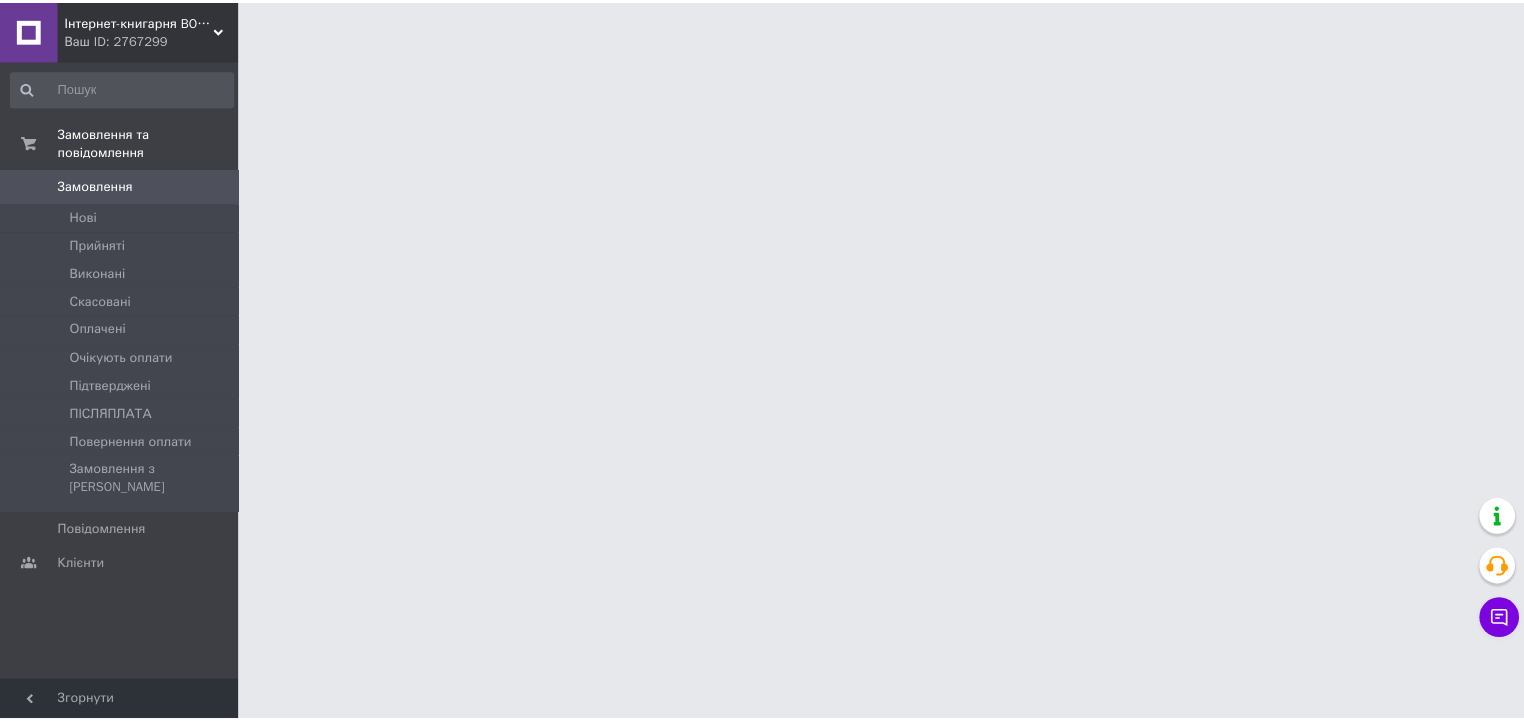 scroll, scrollTop: 0, scrollLeft: 0, axis: both 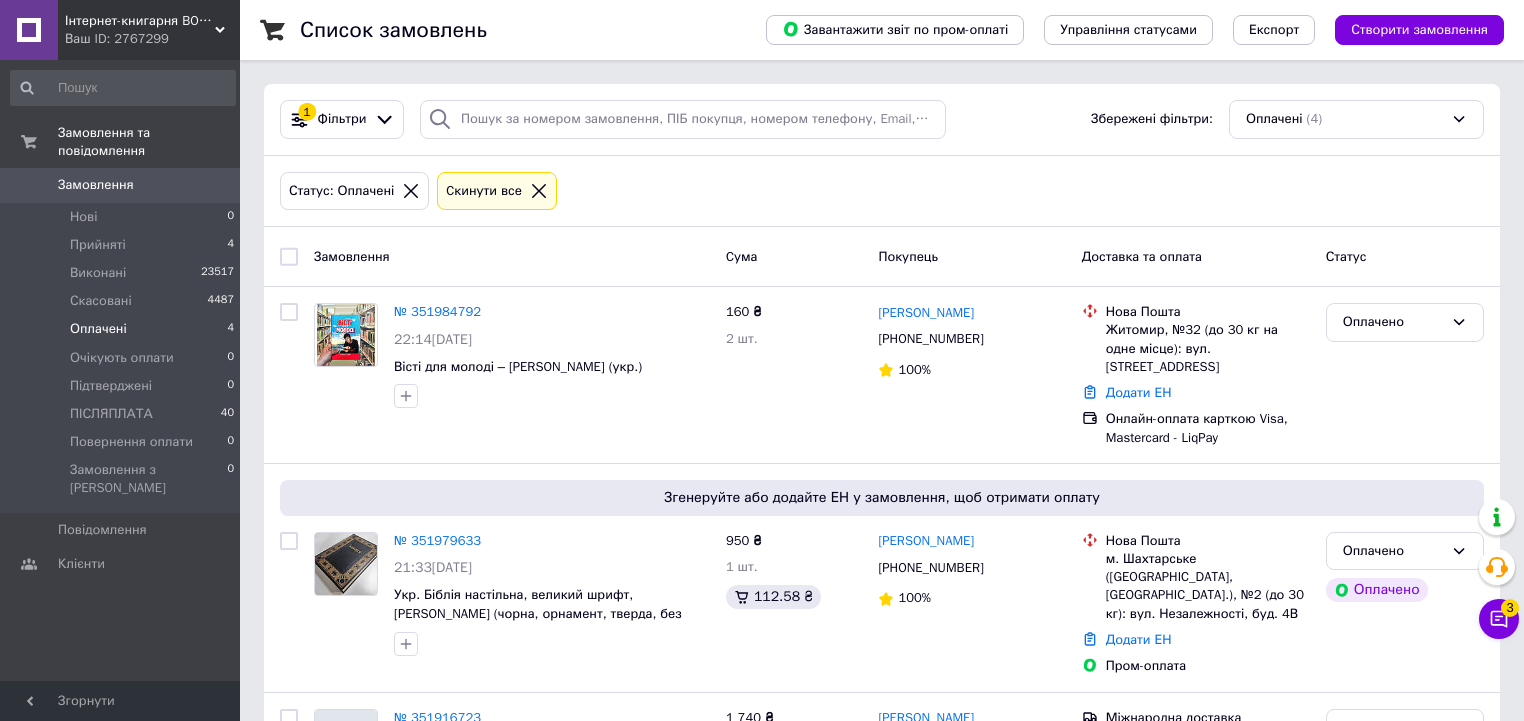 click 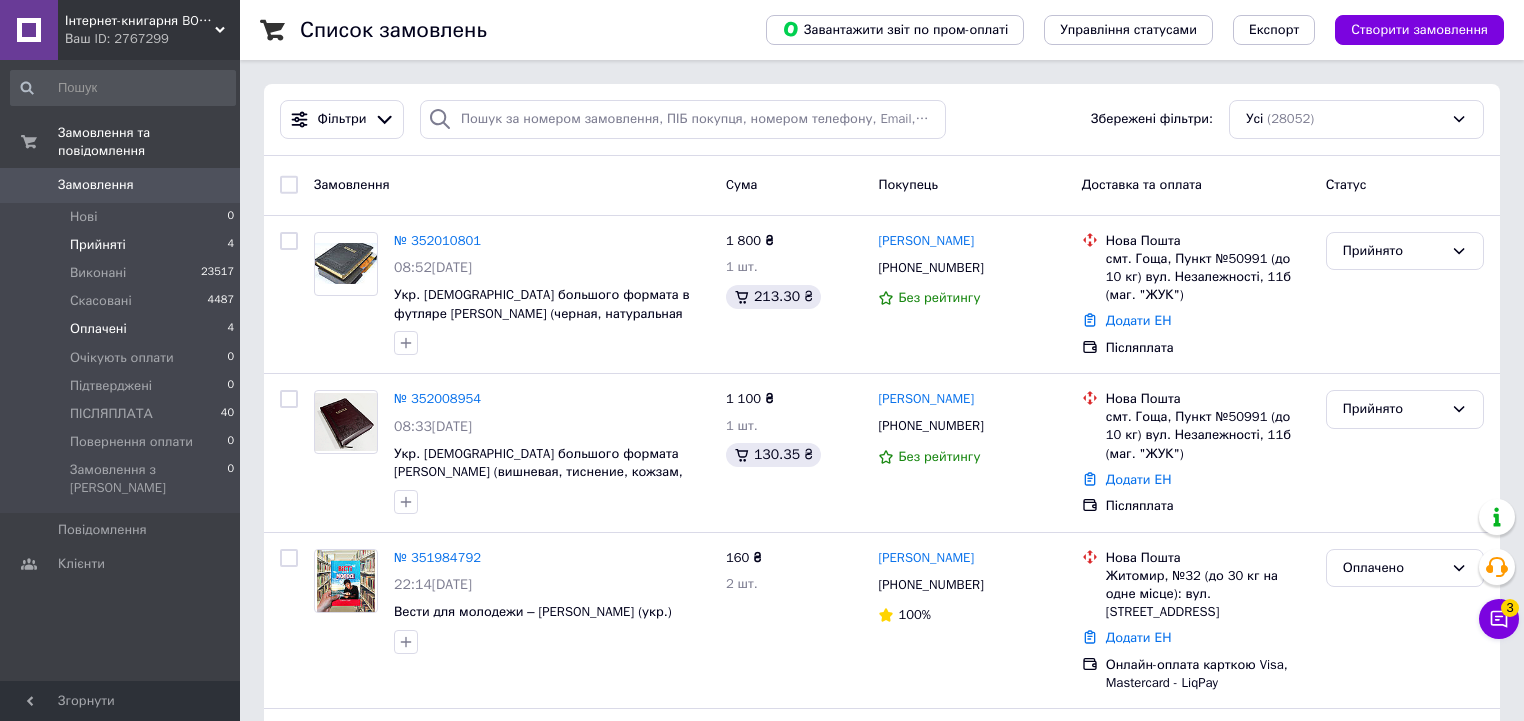 click on "Прийняті" at bounding box center (98, 245) 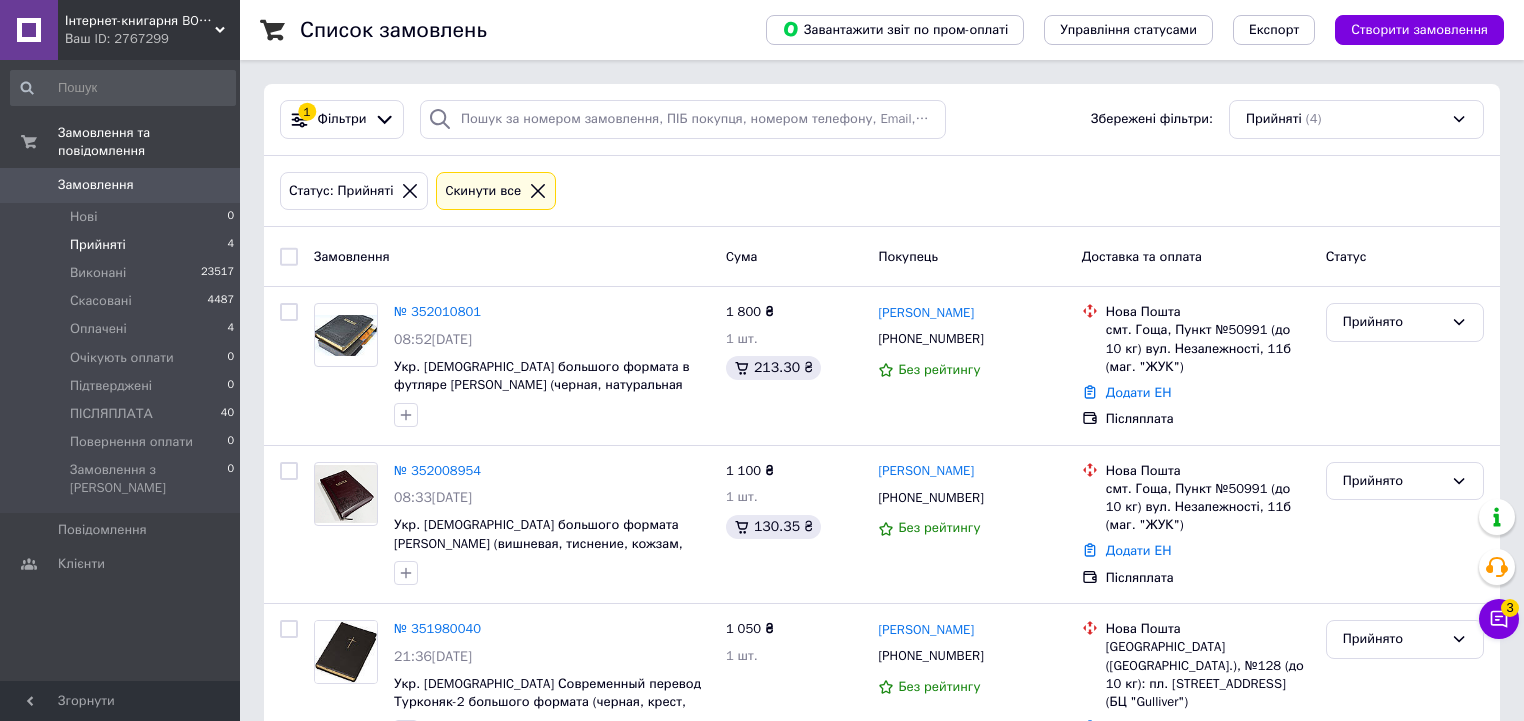 scroll, scrollTop: 220, scrollLeft: 0, axis: vertical 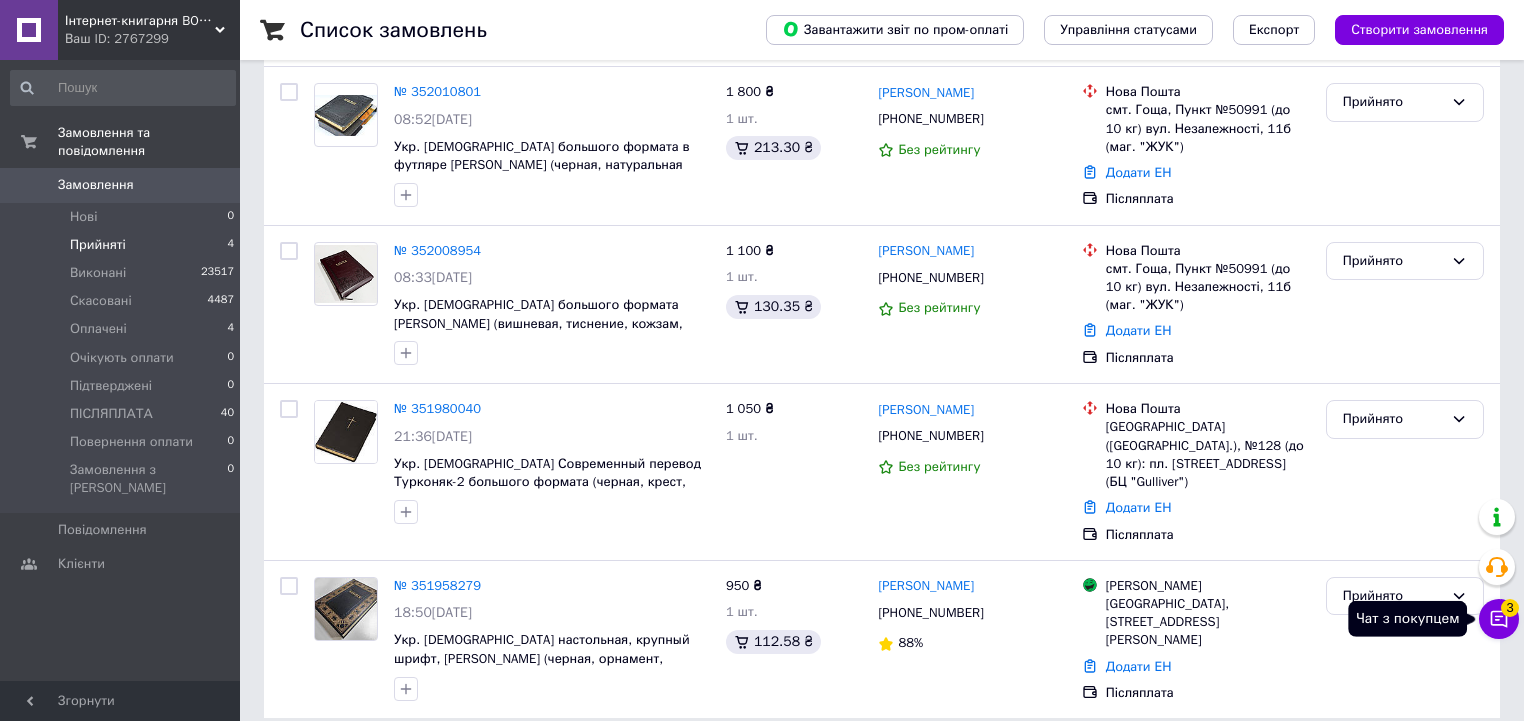 click 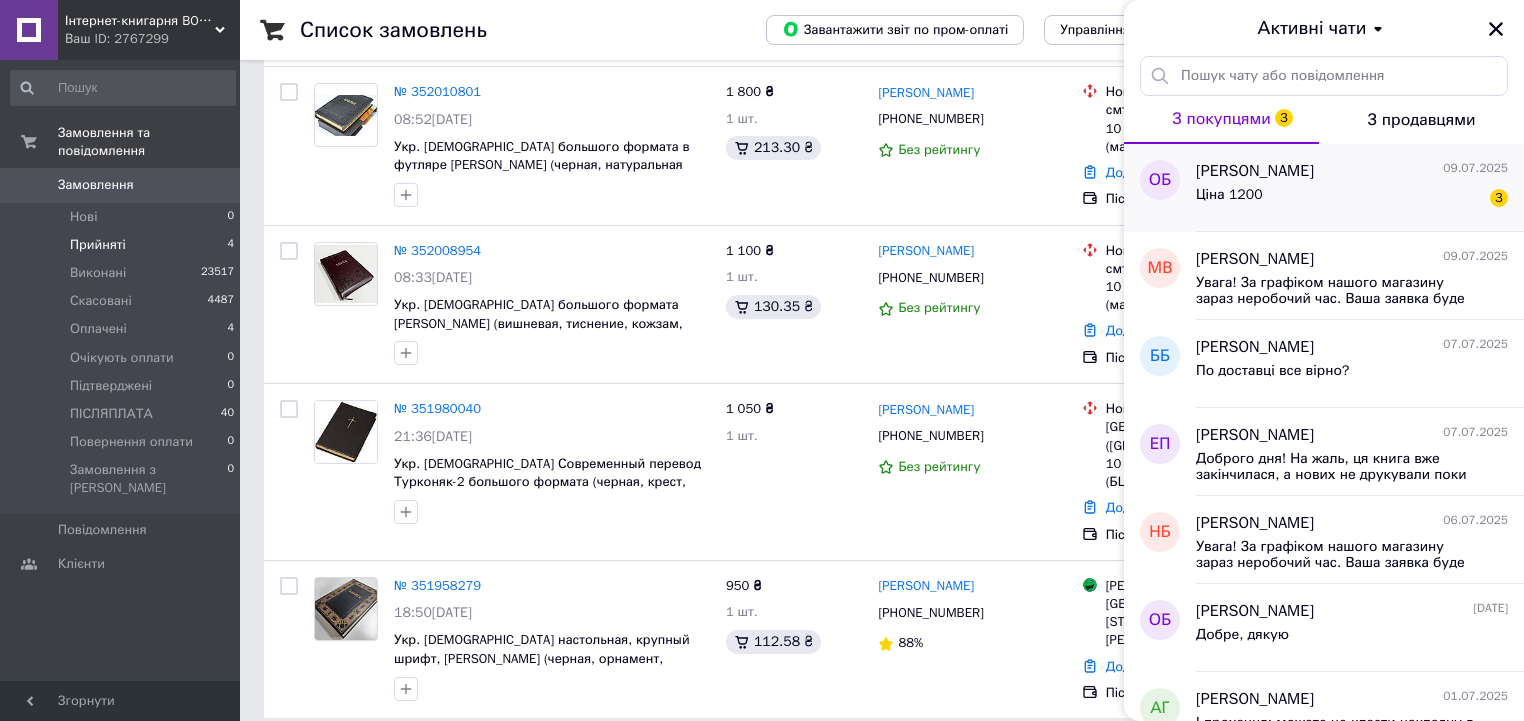 click on "Ольга Балака 09.07.2025" at bounding box center (1352, 171) 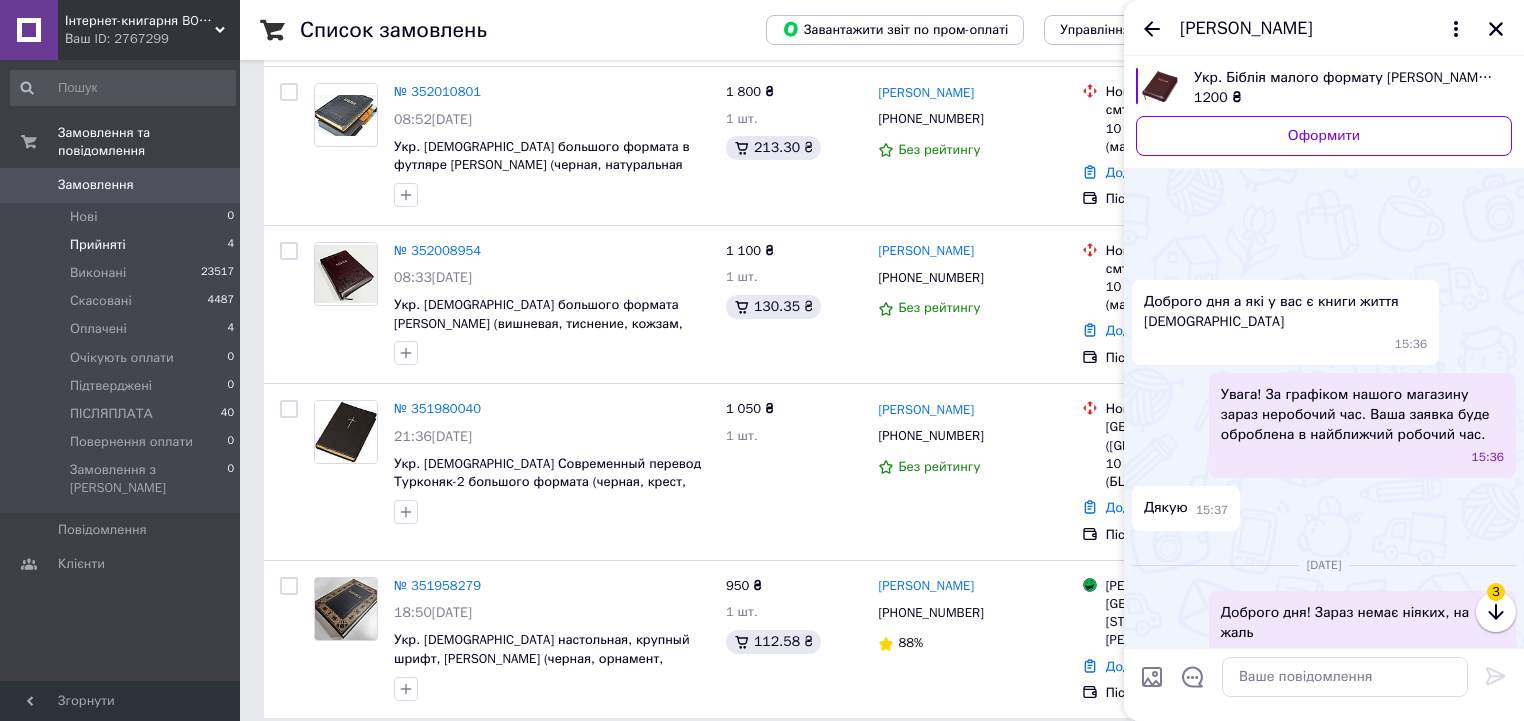 scroll, scrollTop: 730, scrollLeft: 0, axis: vertical 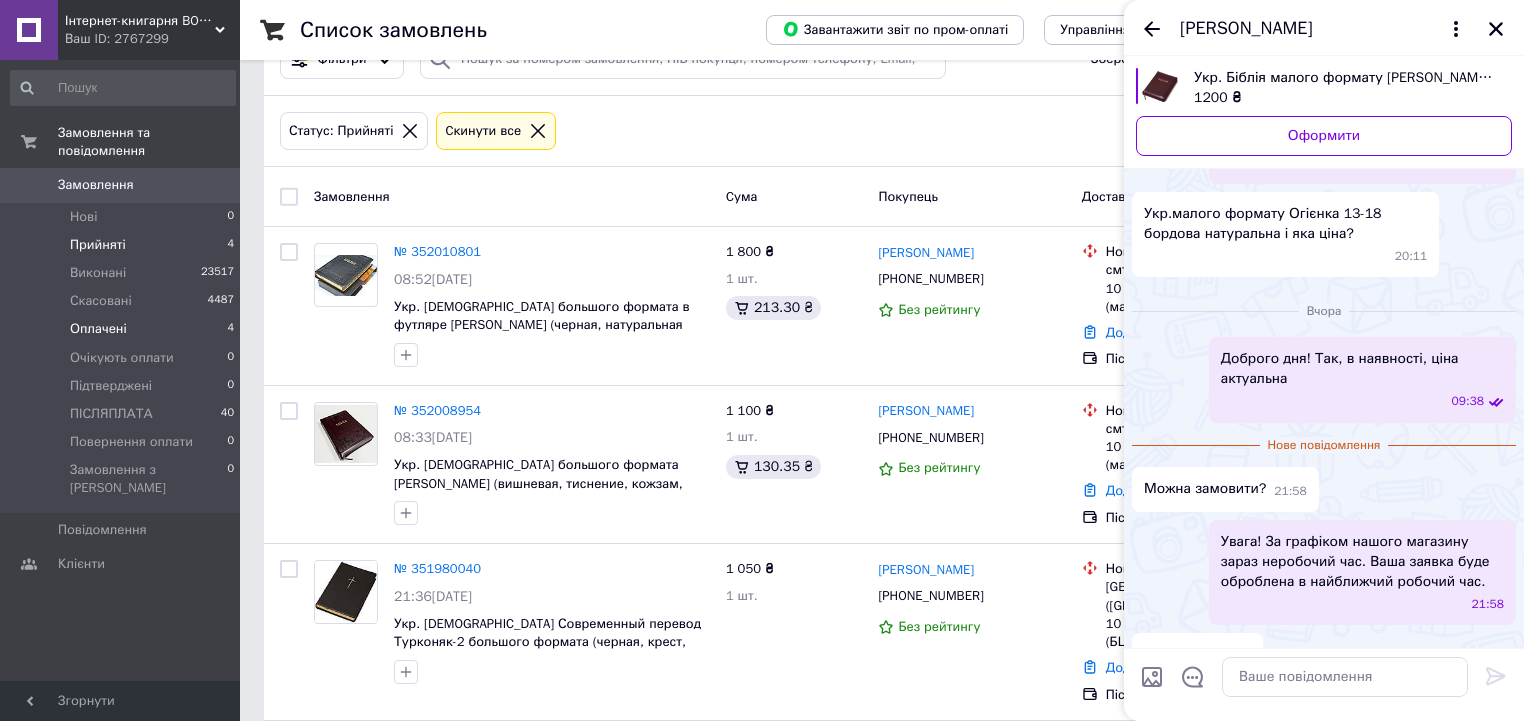 click on "Оплачені 4" at bounding box center (123, 329) 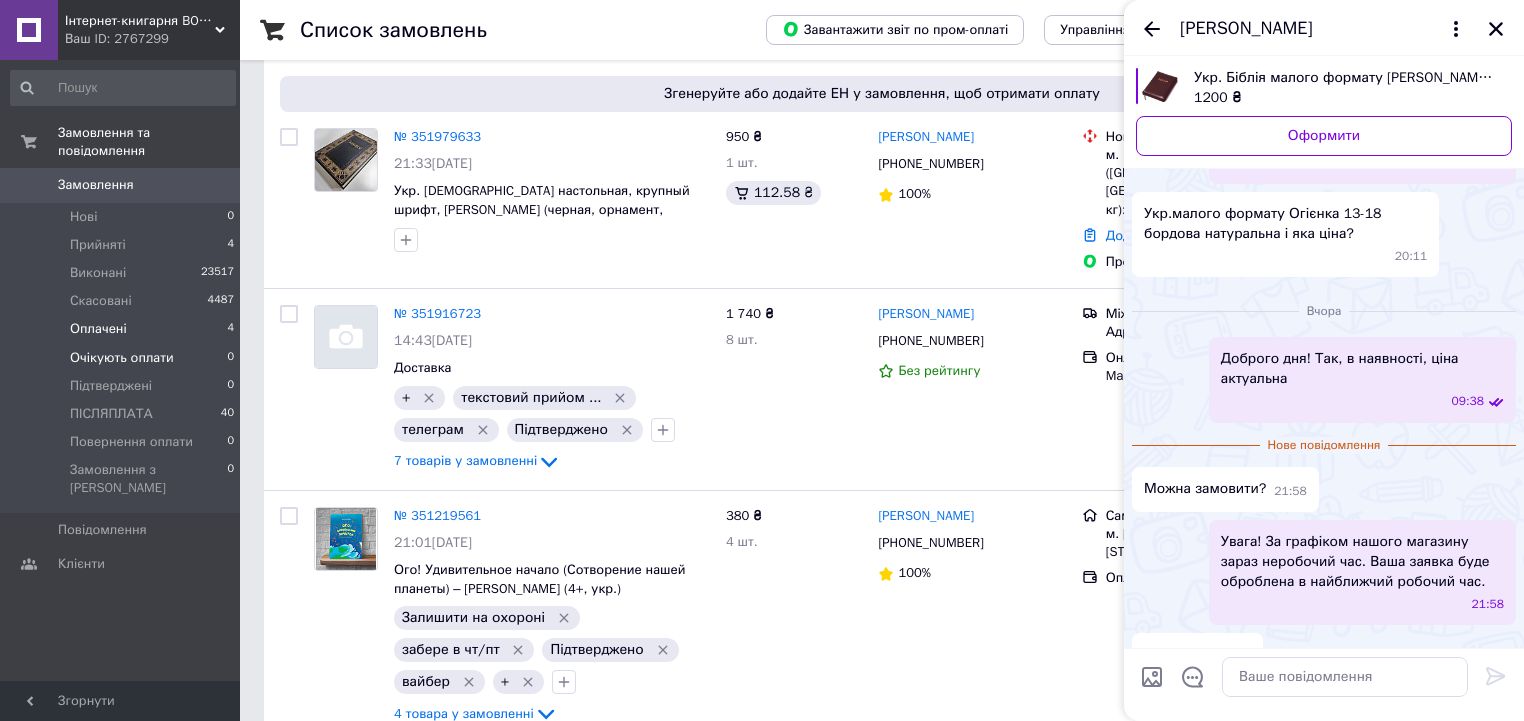 scroll, scrollTop: 429, scrollLeft: 0, axis: vertical 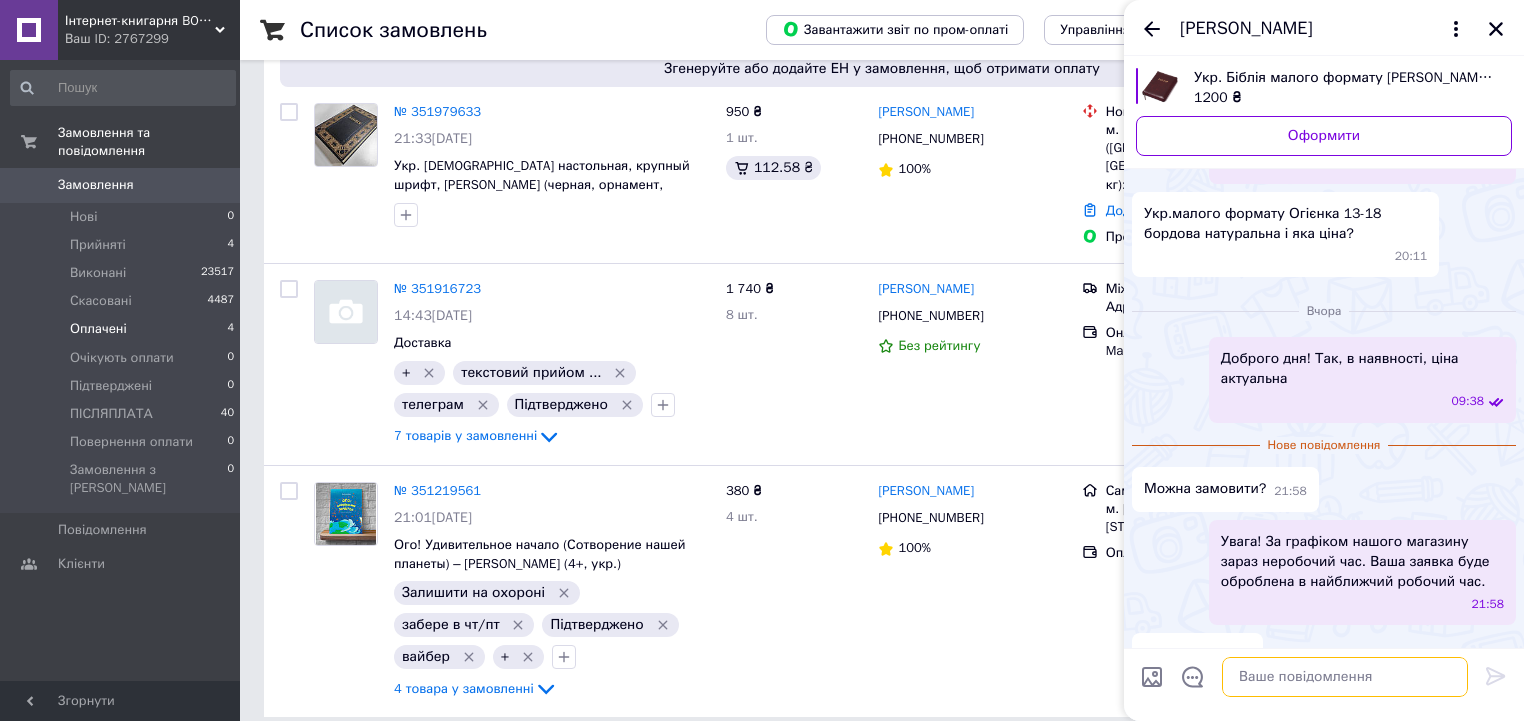 click at bounding box center (1345, 677) 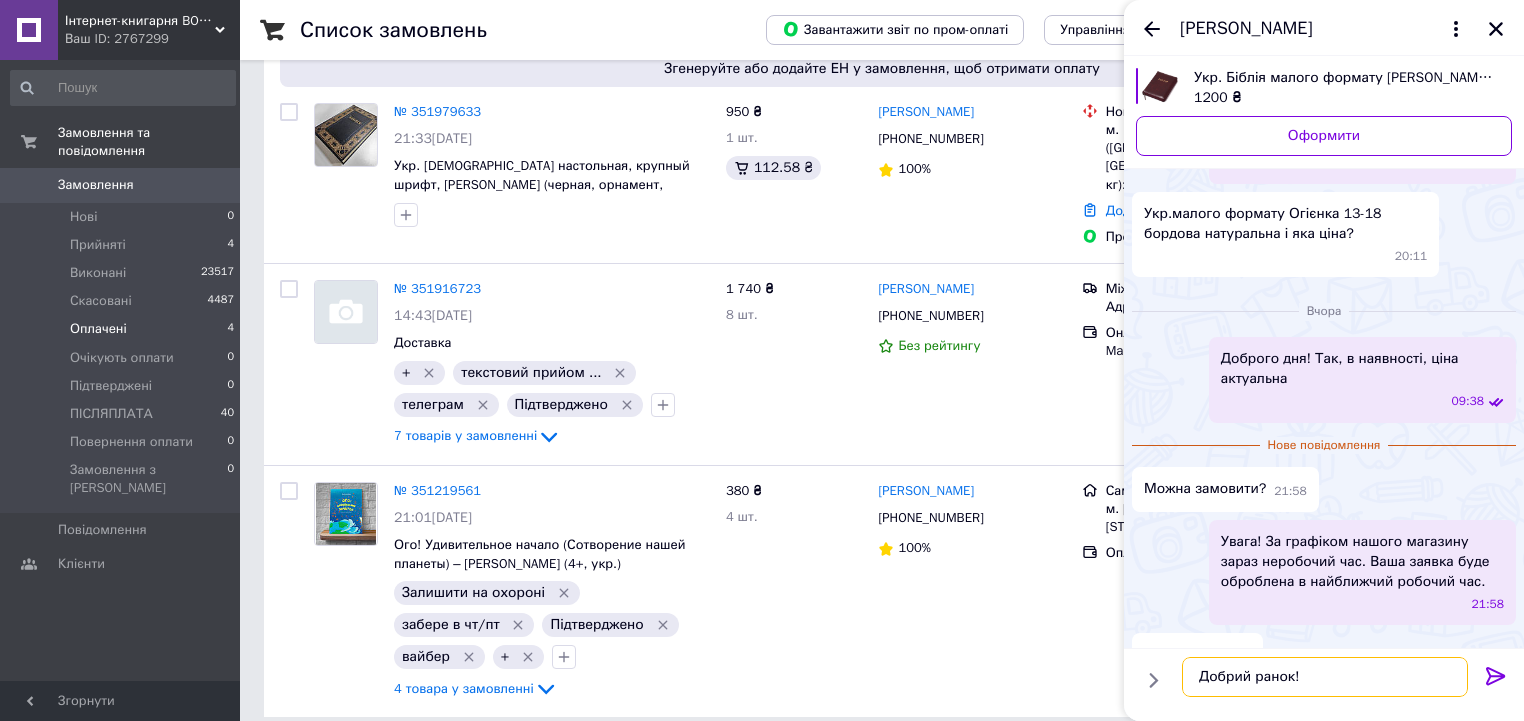 paste on "Замовлення можете зробити самостійно через сайт, чи напишіть, якою поштою бажаєте отримати посилку, дані для
відправки, як бажаєте оплатити (при отриманні чи переказ на карту) і ми оформимо все самі." 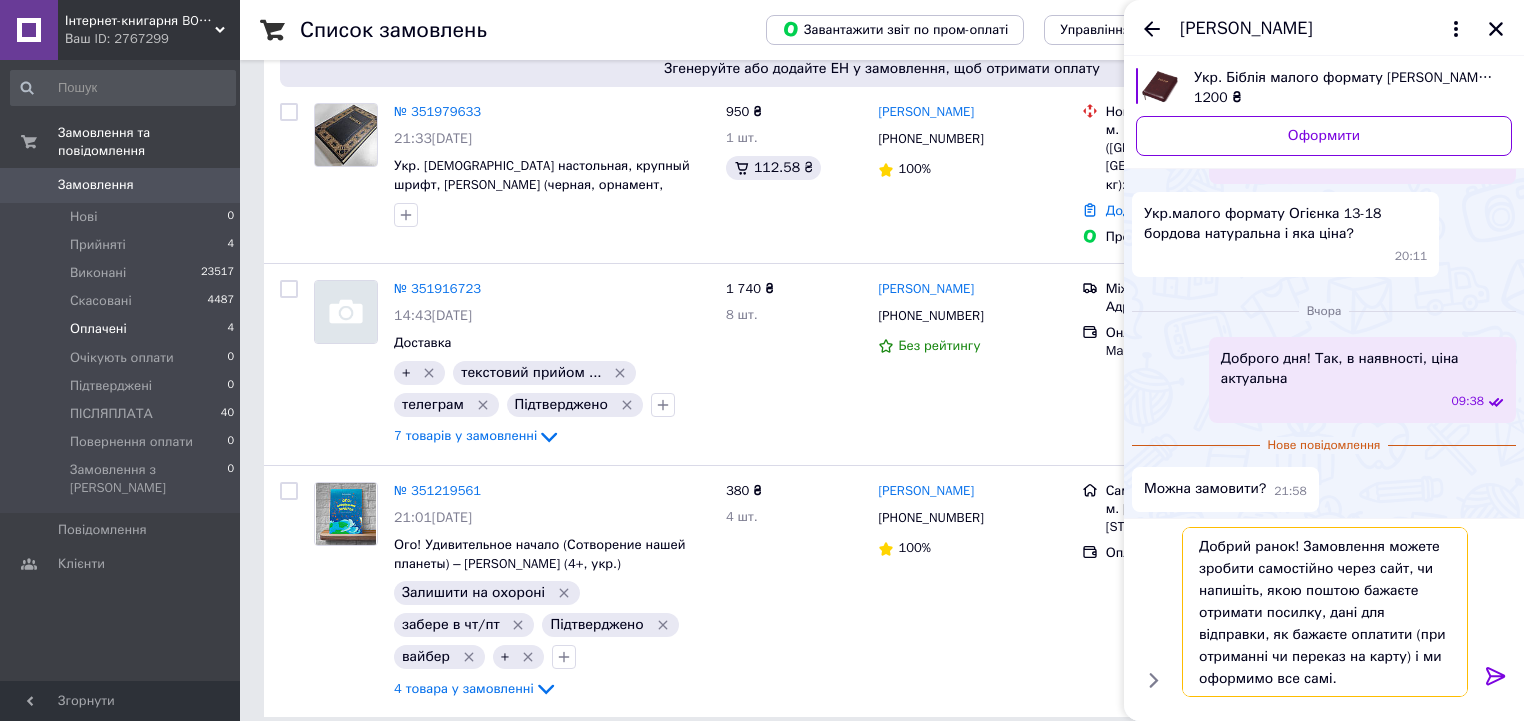 type on "Добрий ранок! Замовлення можете зробити самостійно через сайт, чи напишіть, якою поштою бажаєте отримати посилку, дані для
відправки, як бажаєте оплатити (при отриманні чи переказ на карту) і ми оформимо все самі." 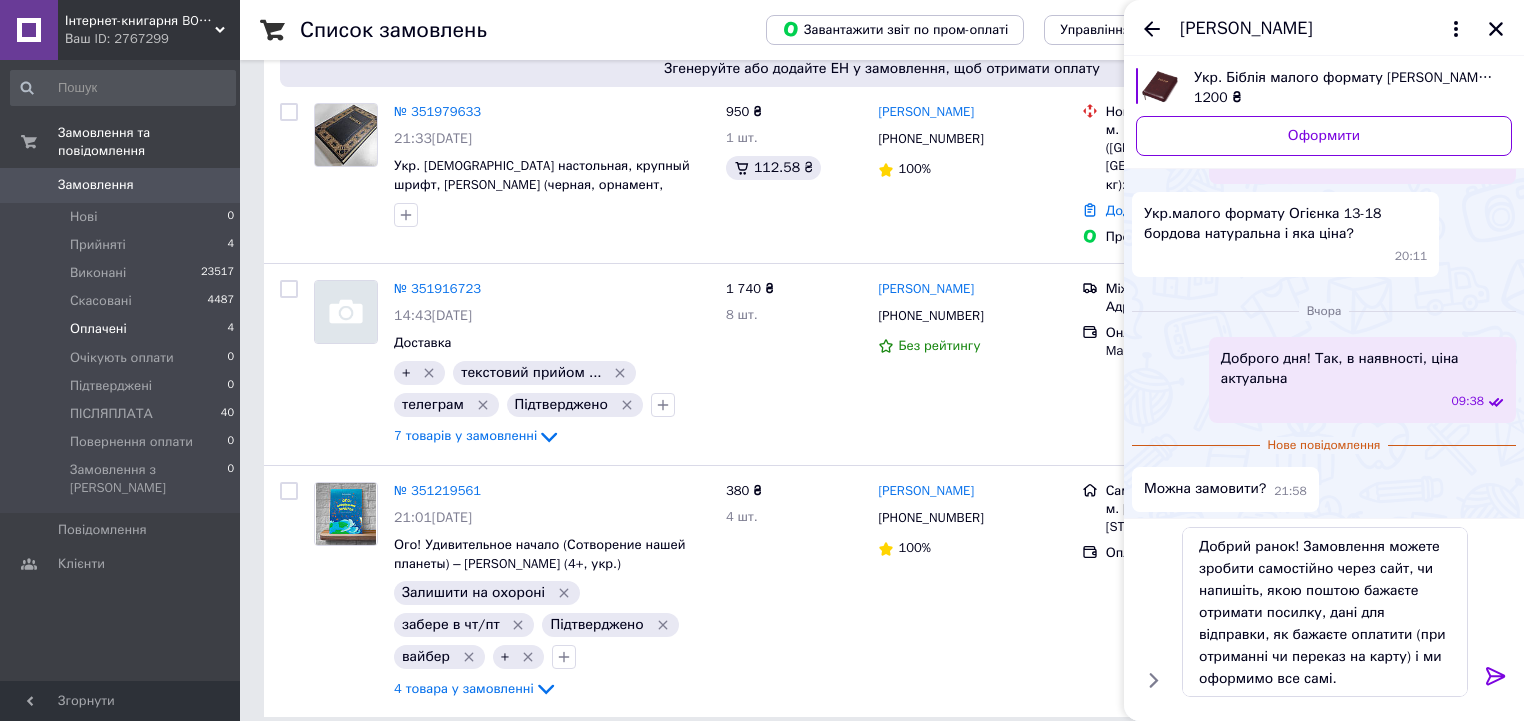 click 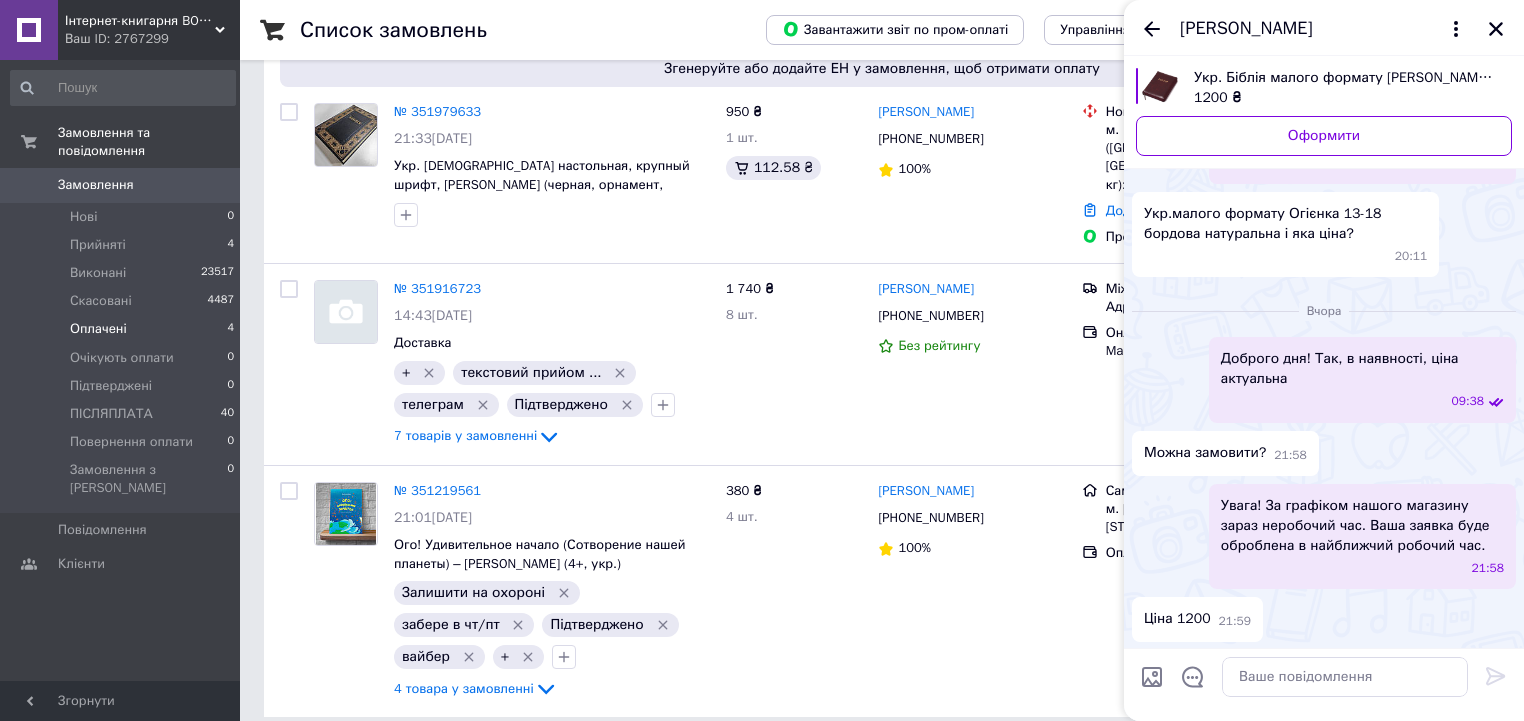 scroll, scrollTop: 888, scrollLeft: 0, axis: vertical 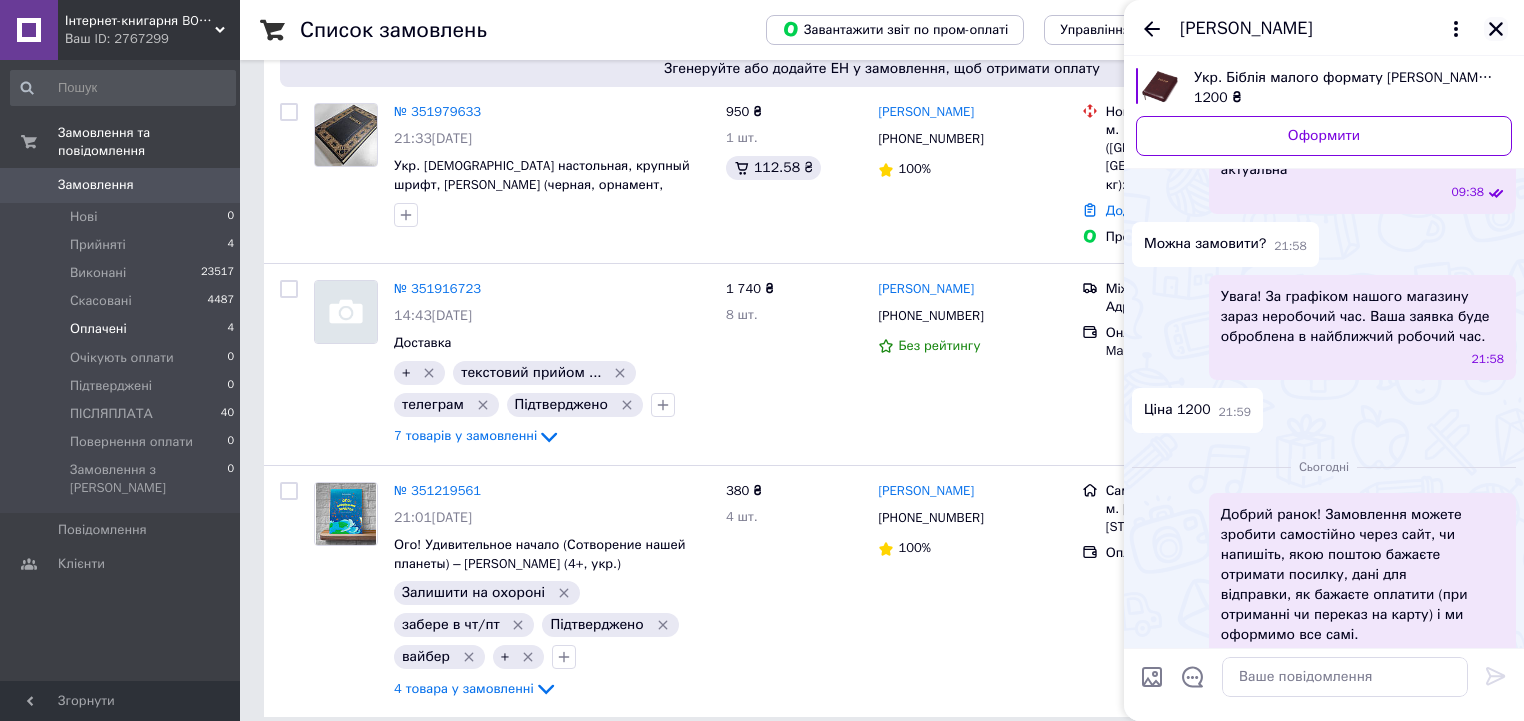 click 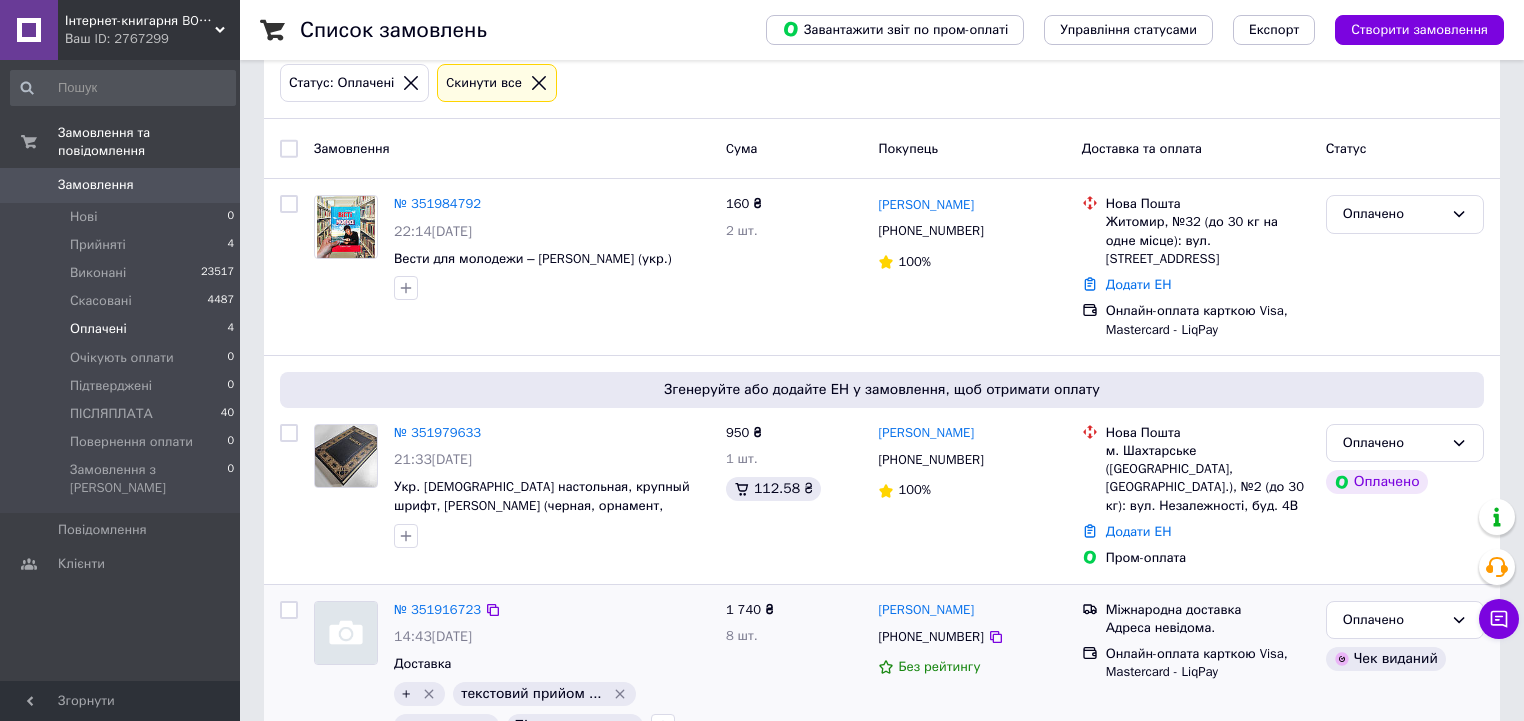 scroll, scrollTop: 0, scrollLeft: 0, axis: both 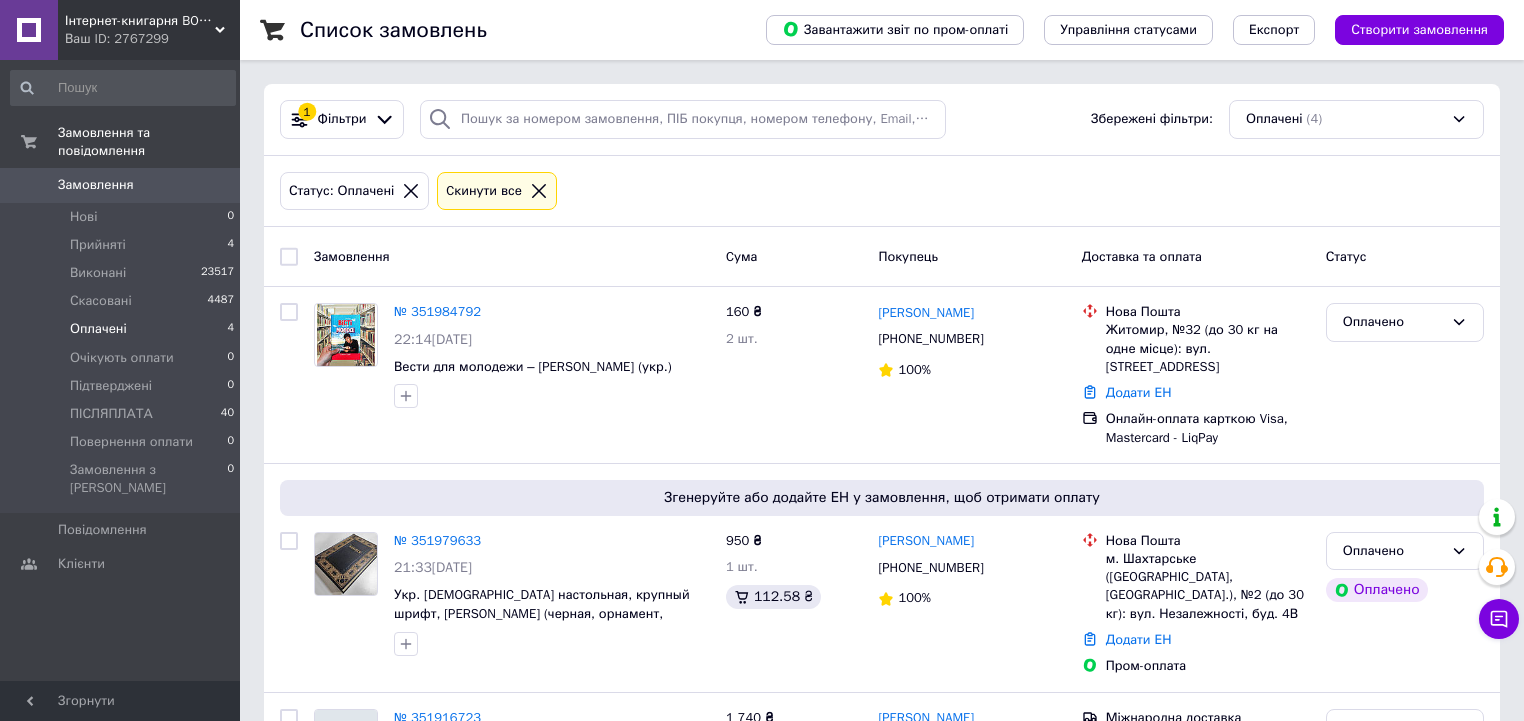 click 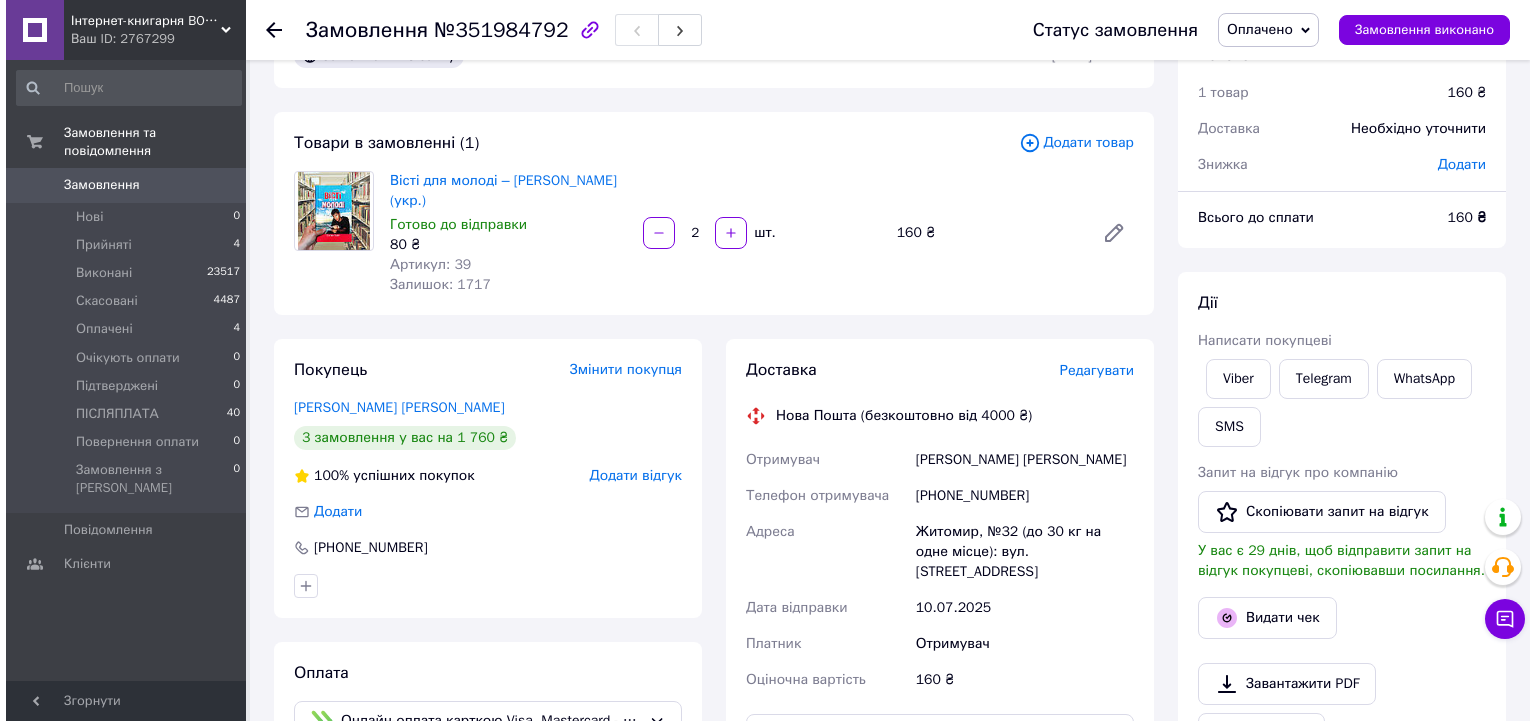 scroll, scrollTop: 160, scrollLeft: 0, axis: vertical 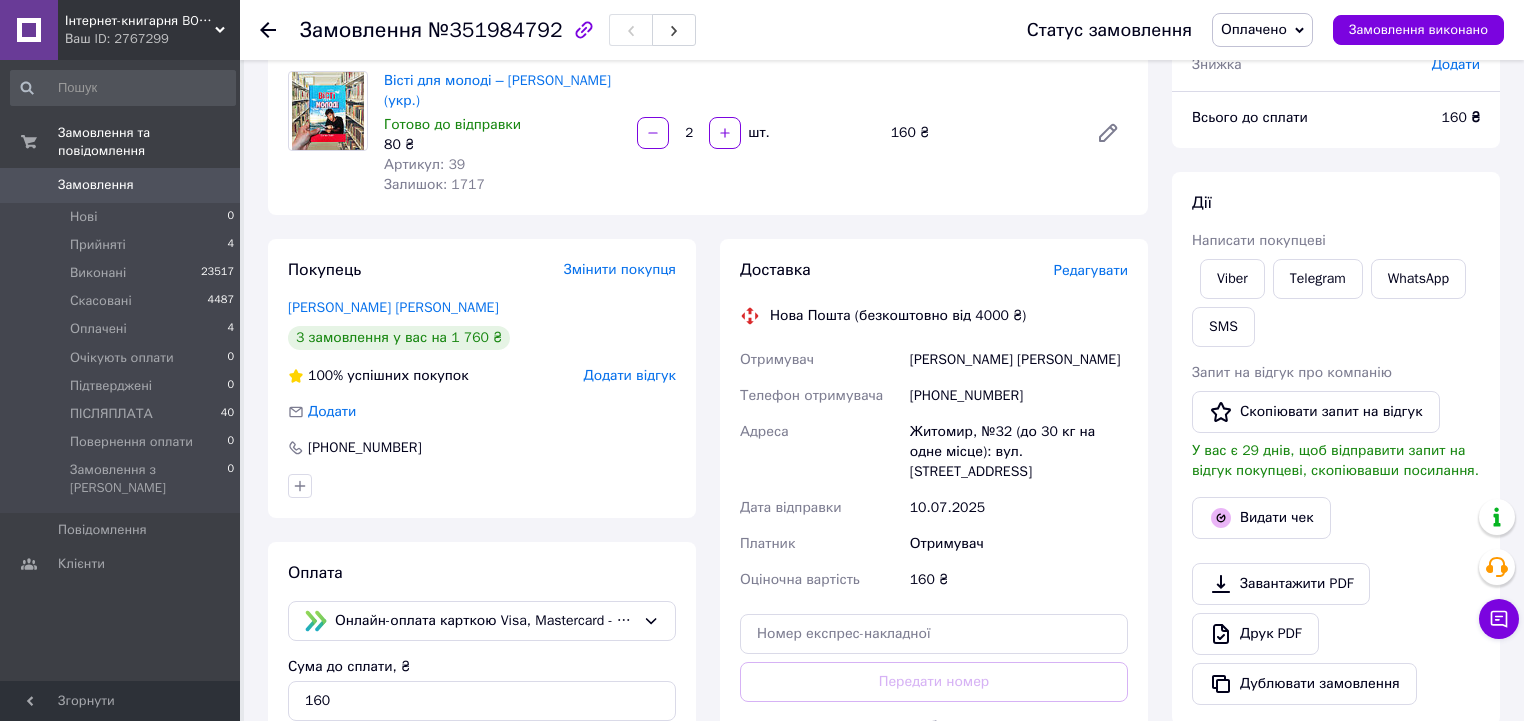 click on "[PHONE_NUMBER]" at bounding box center [1019, 396] 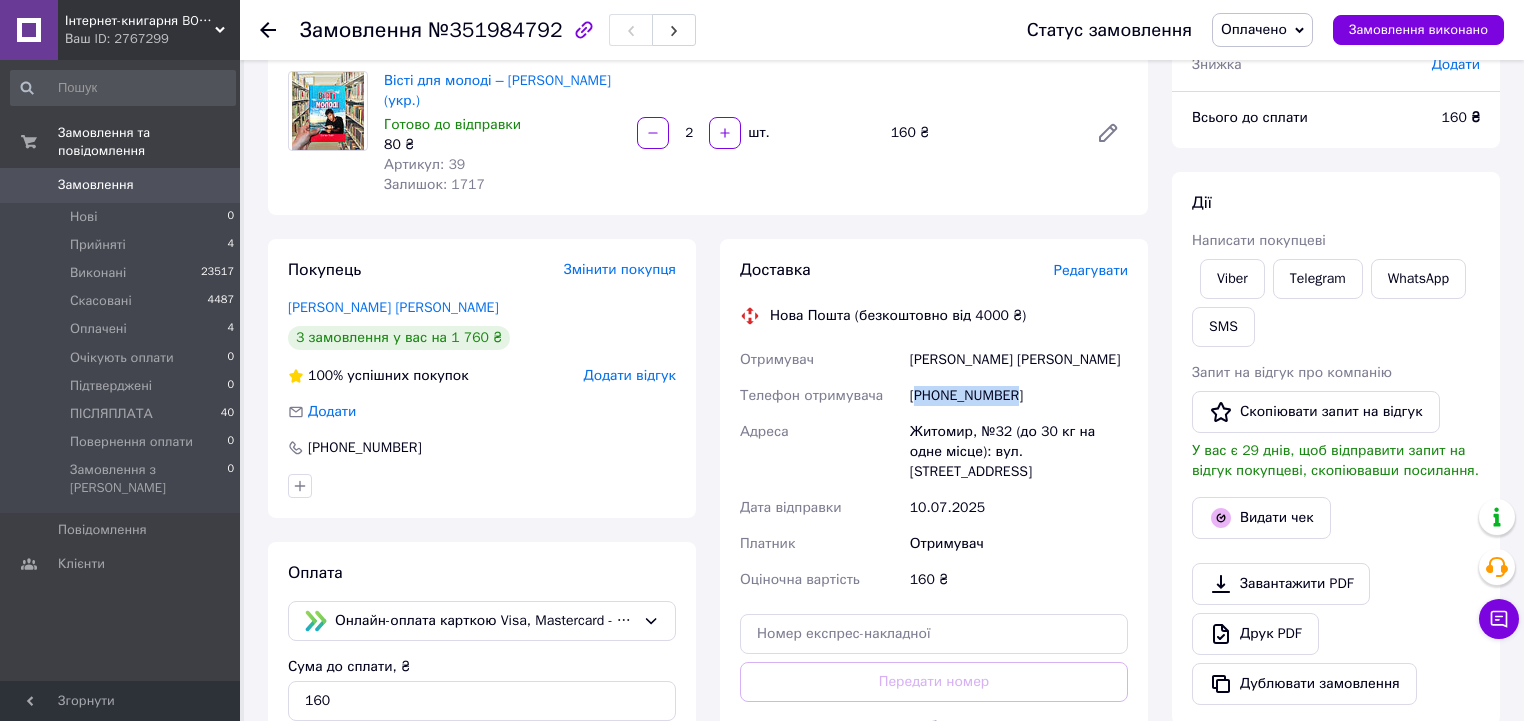 click on "[PHONE_NUMBER]" at bounding box center (1019, 396) 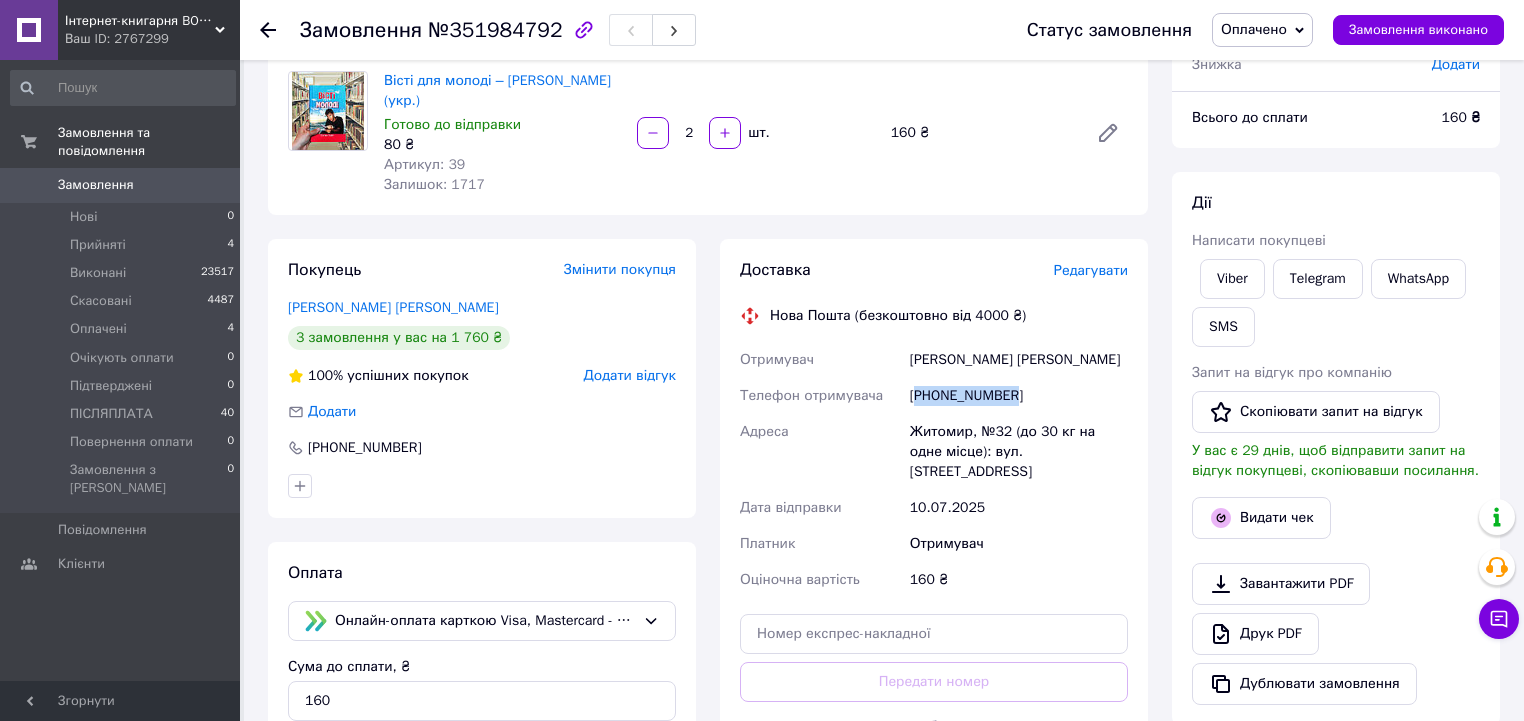 click on "[PHONE_NUMBER]" at bounding box center [1019, 396] 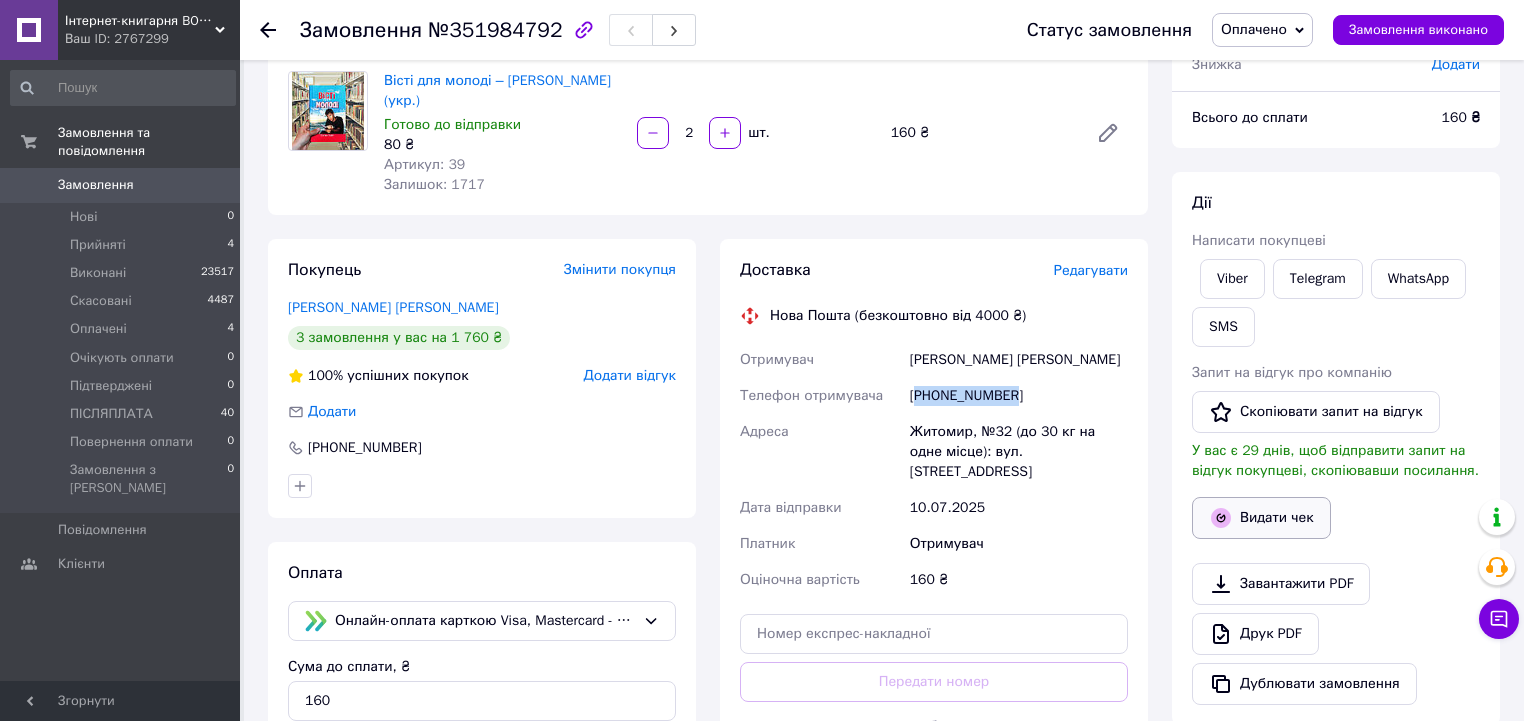 click on "Видати чек" at bounding box center (1261, 518) 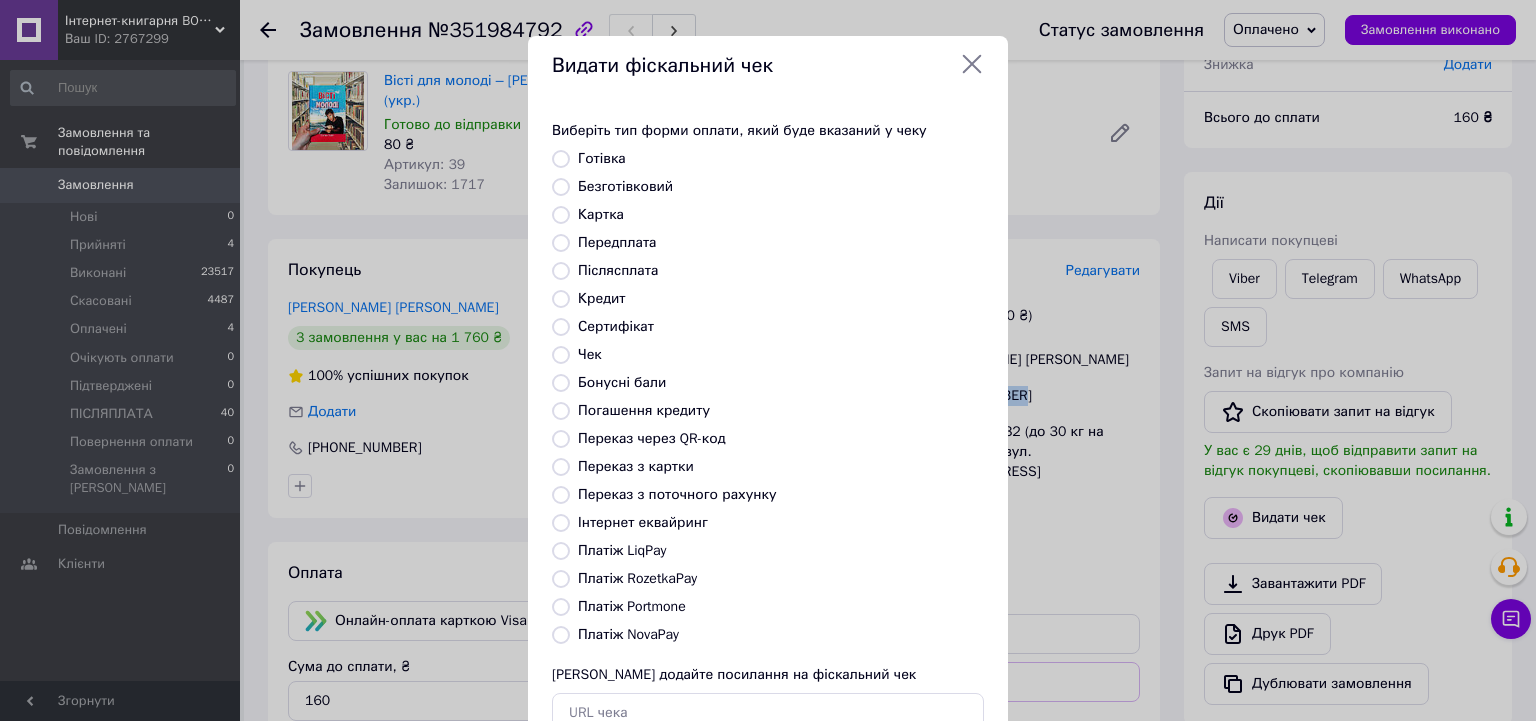 click on "Платіж LiqPay" at bounding box center [561, 551] 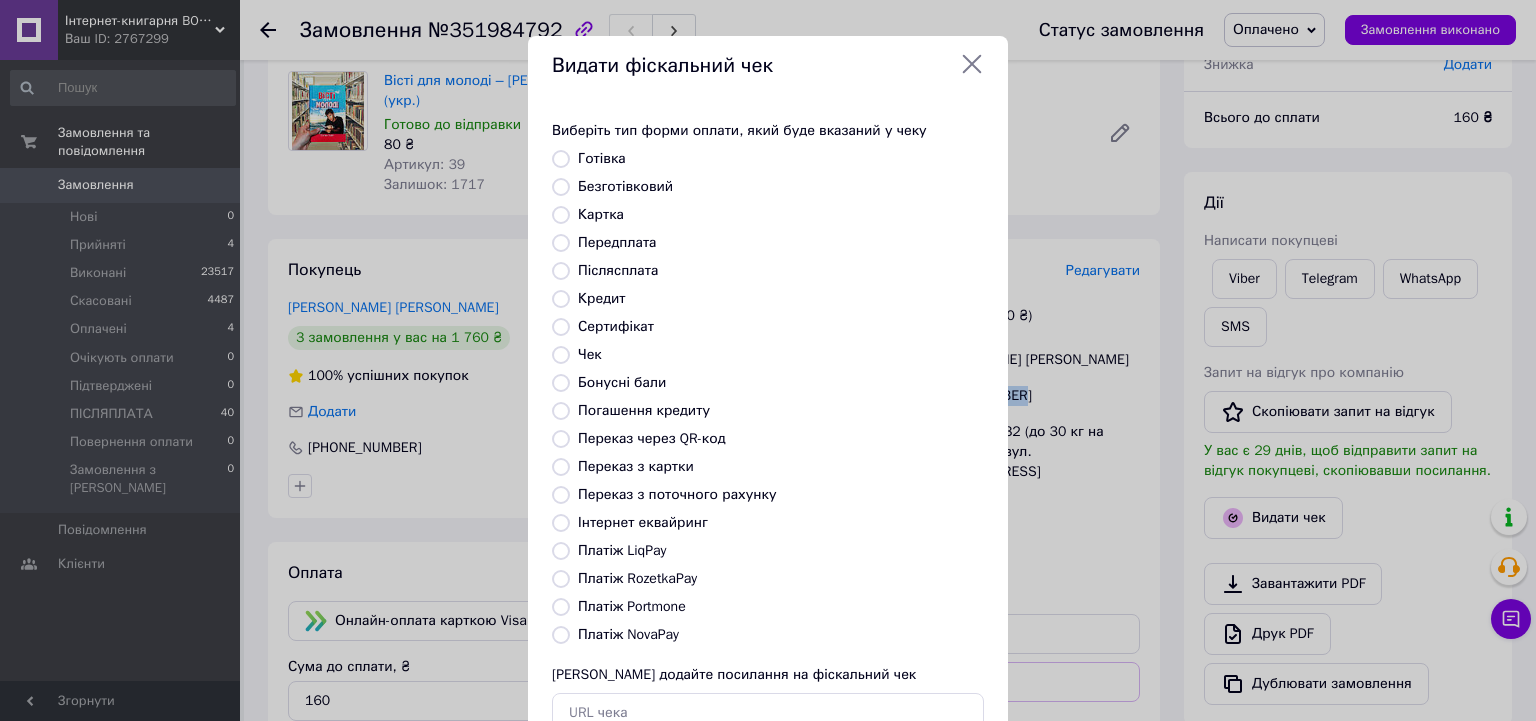 radio on "true" 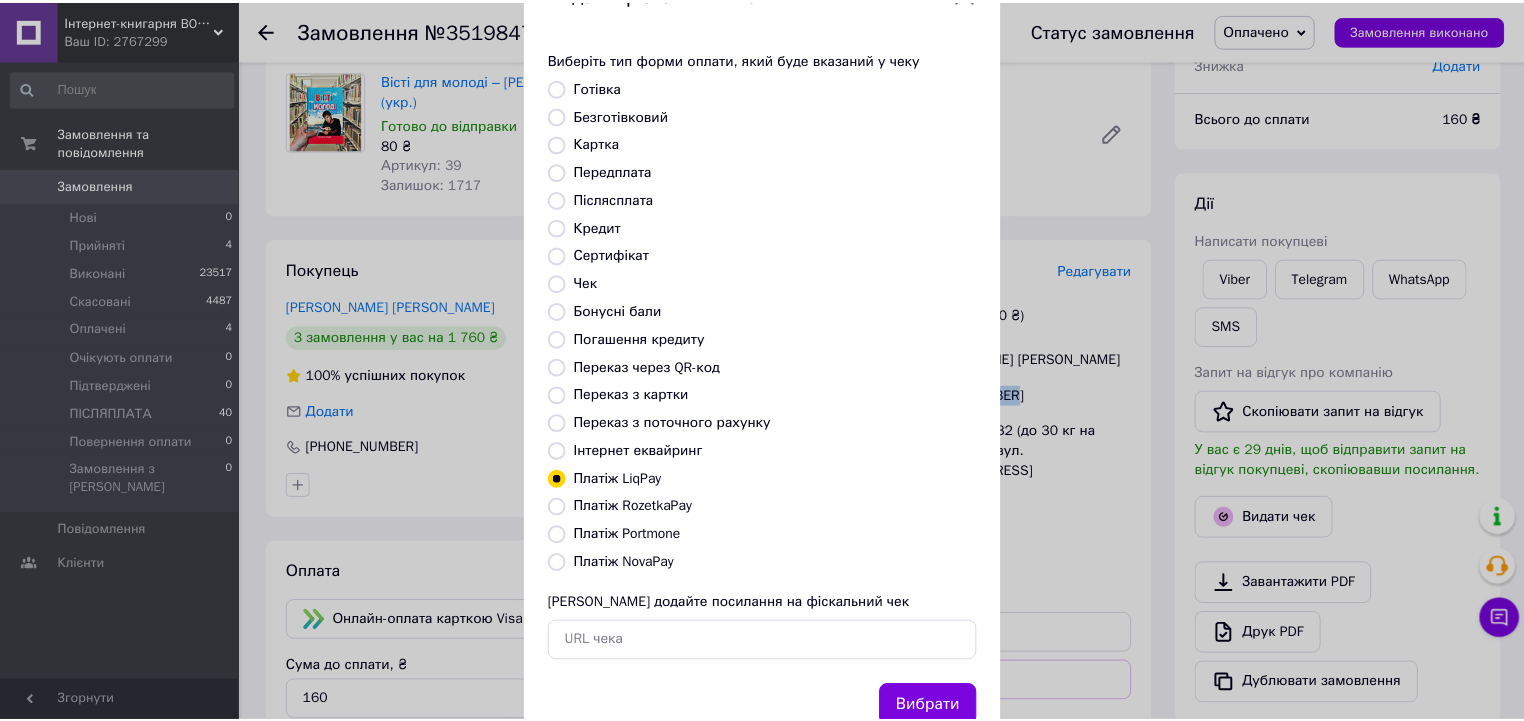 scroll, scrollTop: 137, scrollLeft: 0, axis: vertical 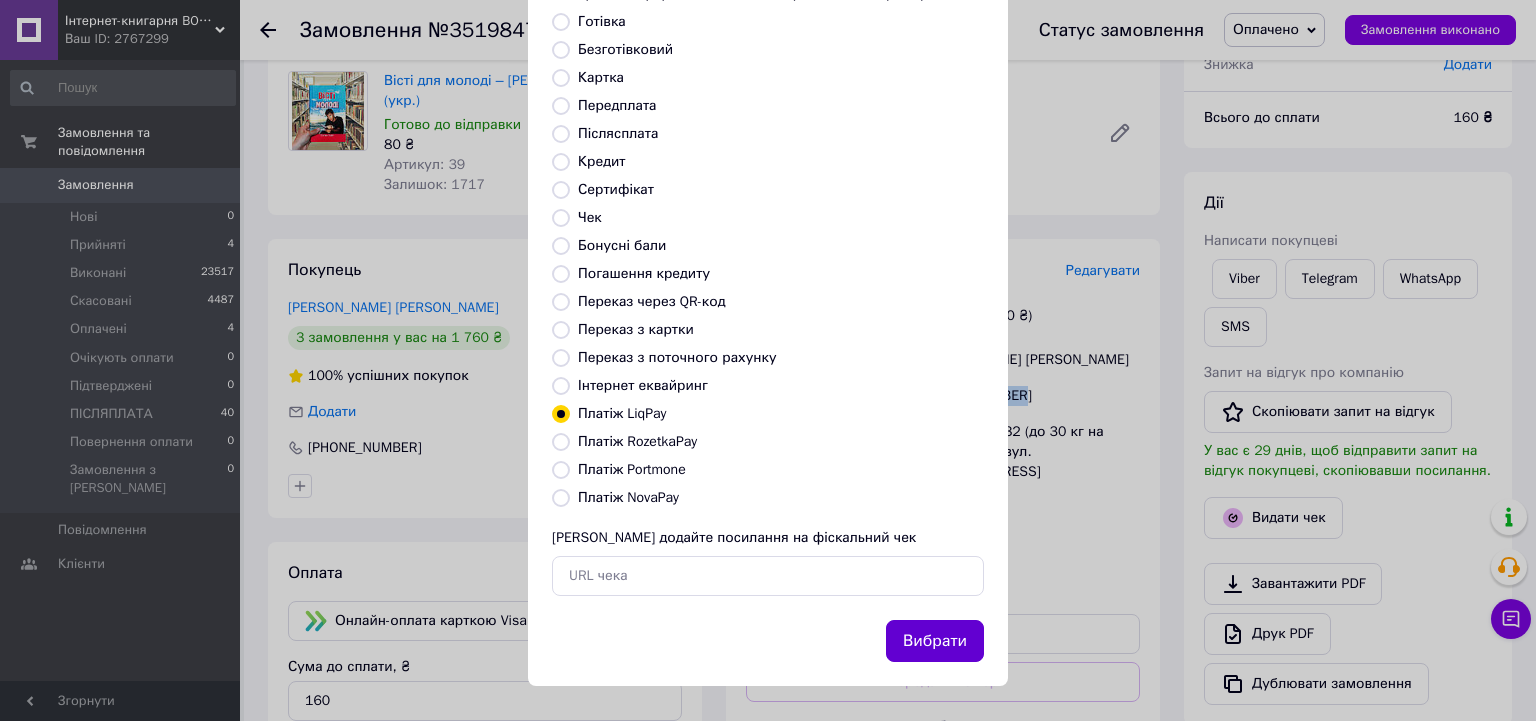 click on "Вибрати" at bounding box center (935, 641) 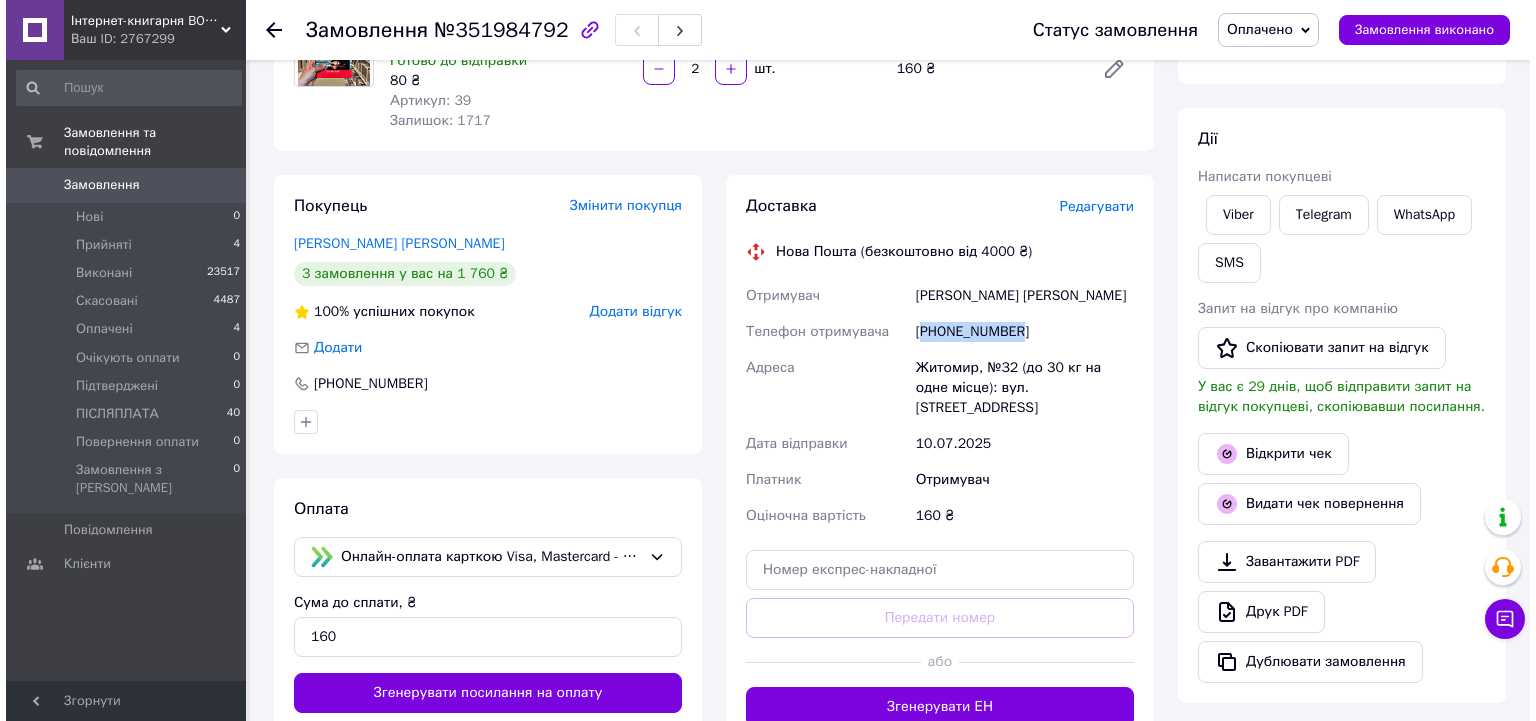 scroll, scrollTop: 240, scrollLeft: 0, axis: vertical 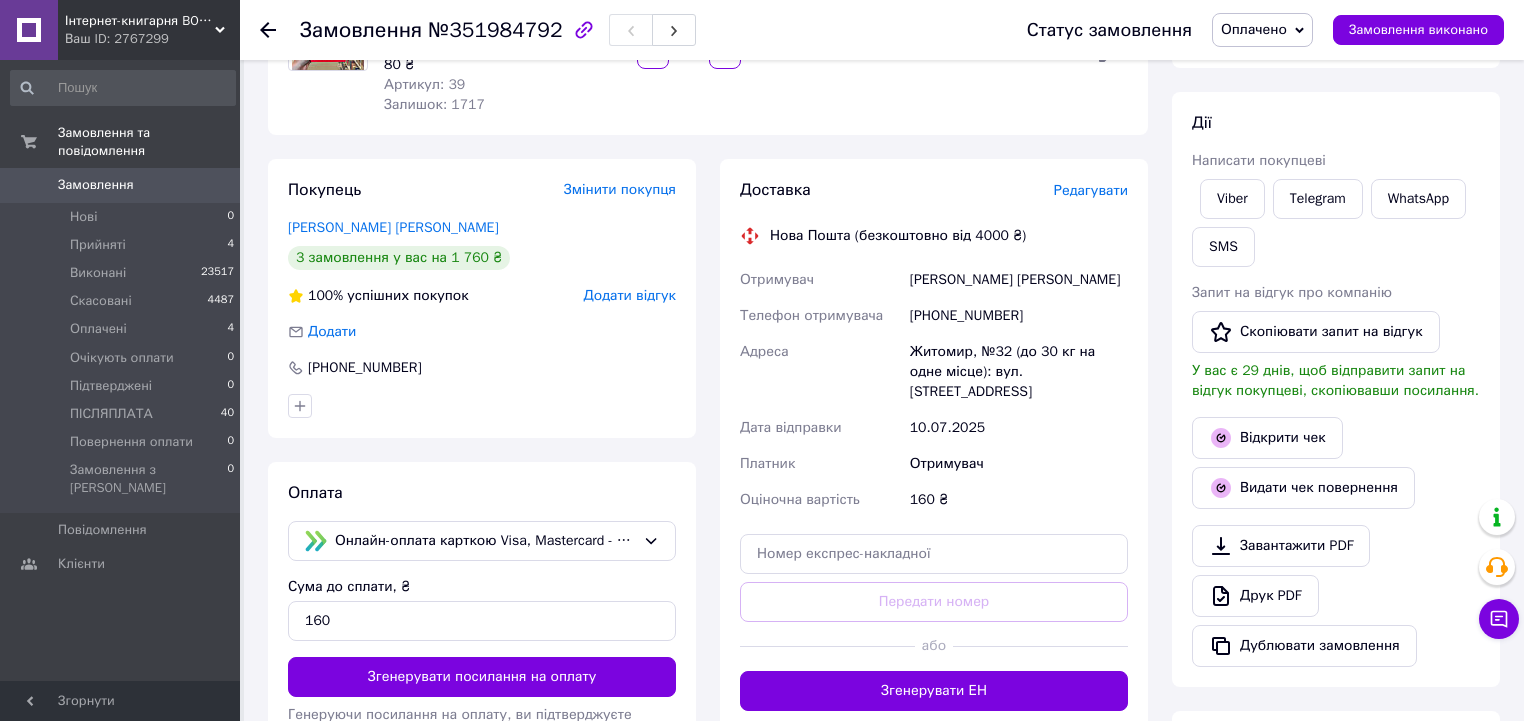 click on "Редагувати" at bounding box center (1091, 190) 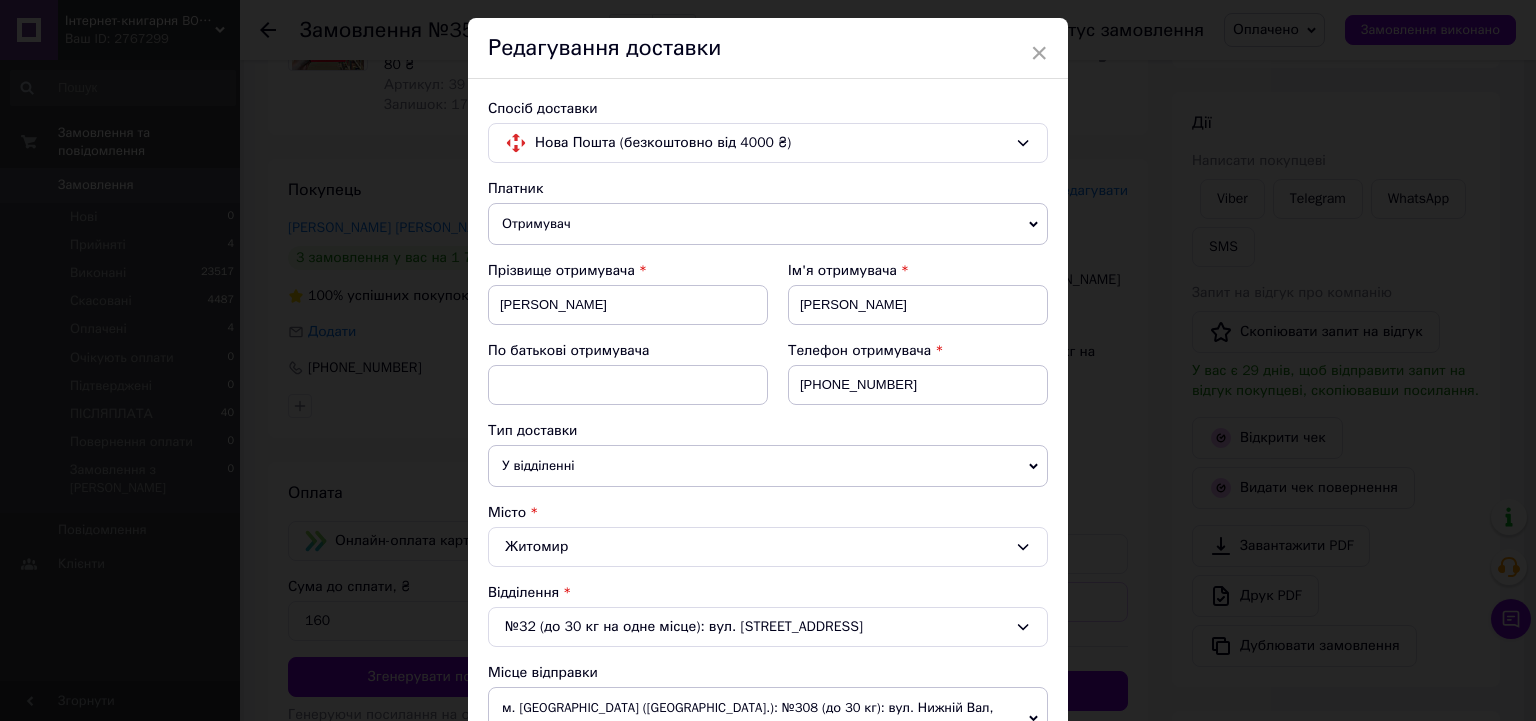 scroll, scrollTop: 80, scrollLeft: 0, axis: vertical 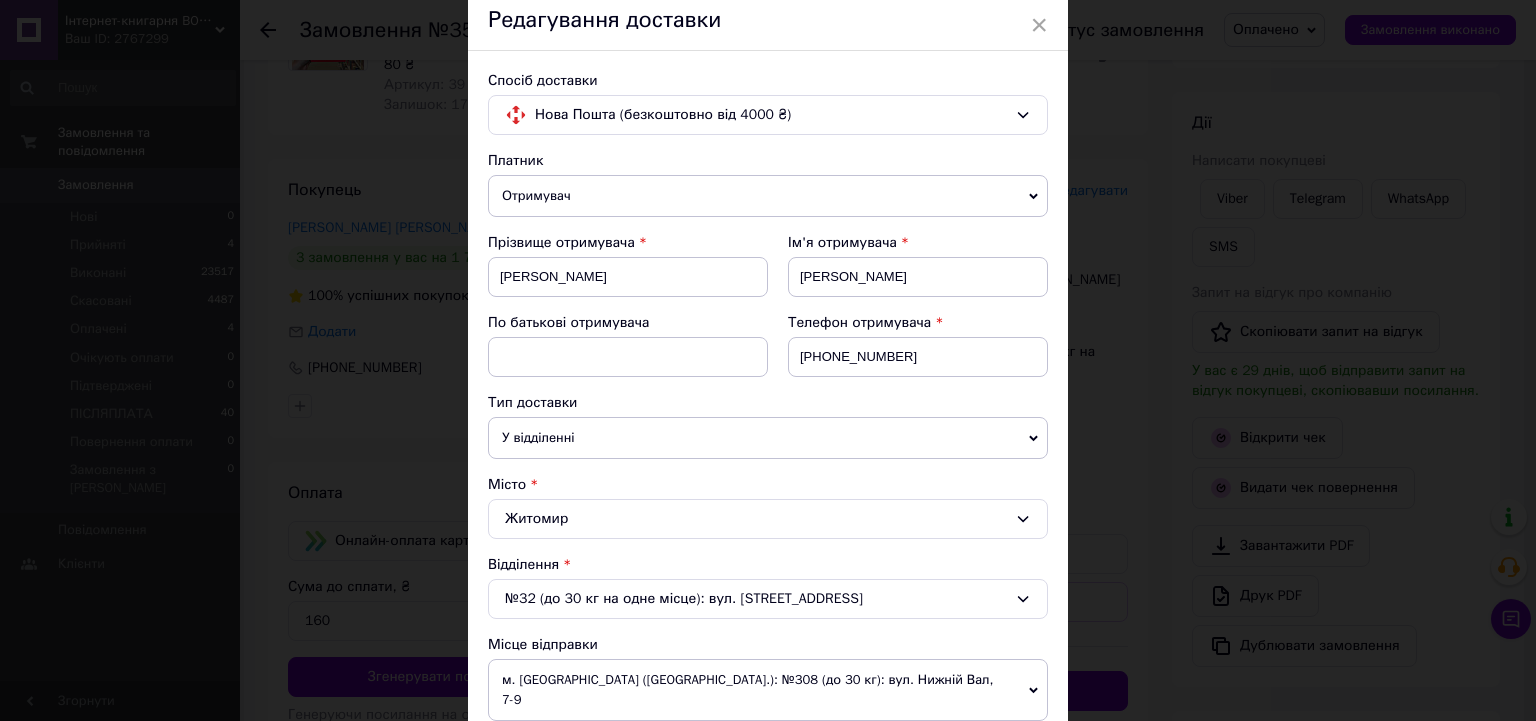 click on "Житомир" at bounding box center [768, 519] 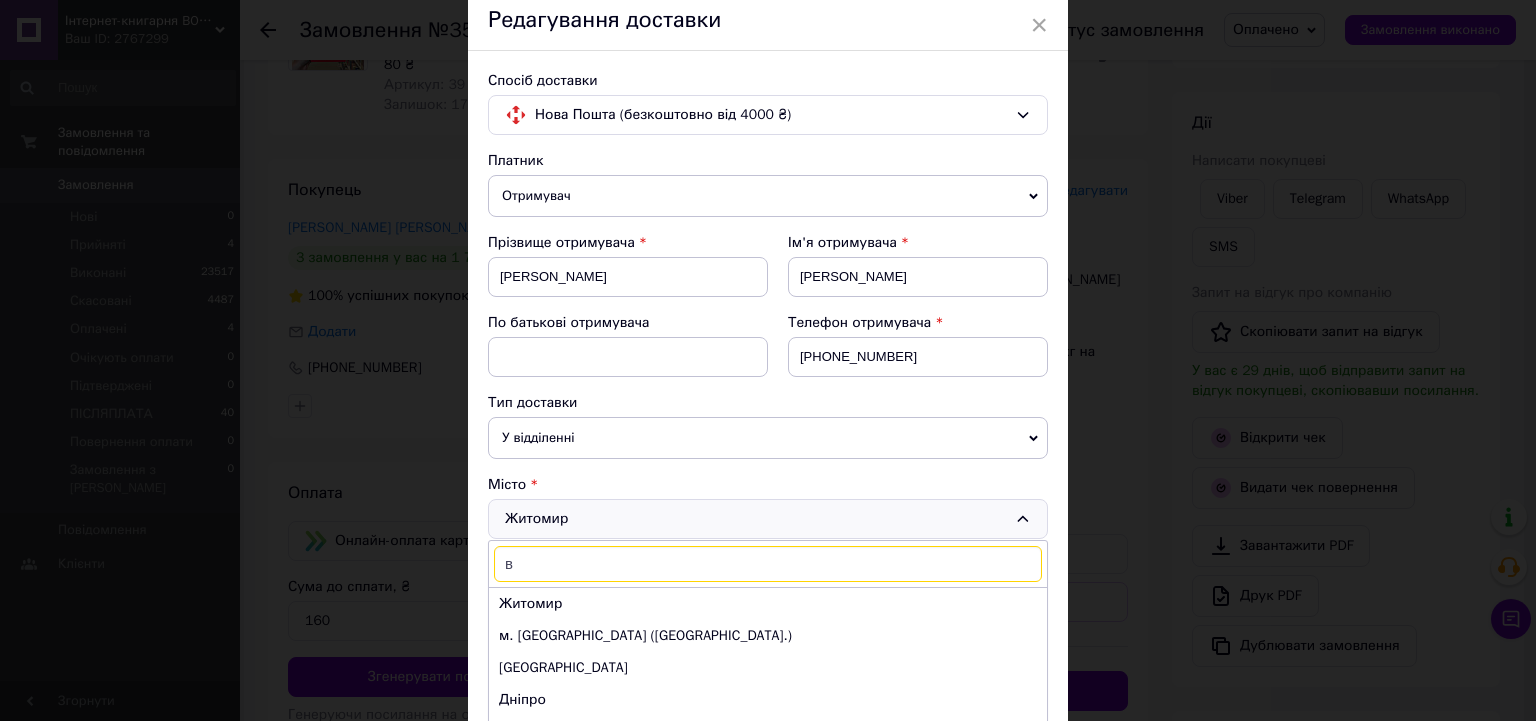 type on "в" 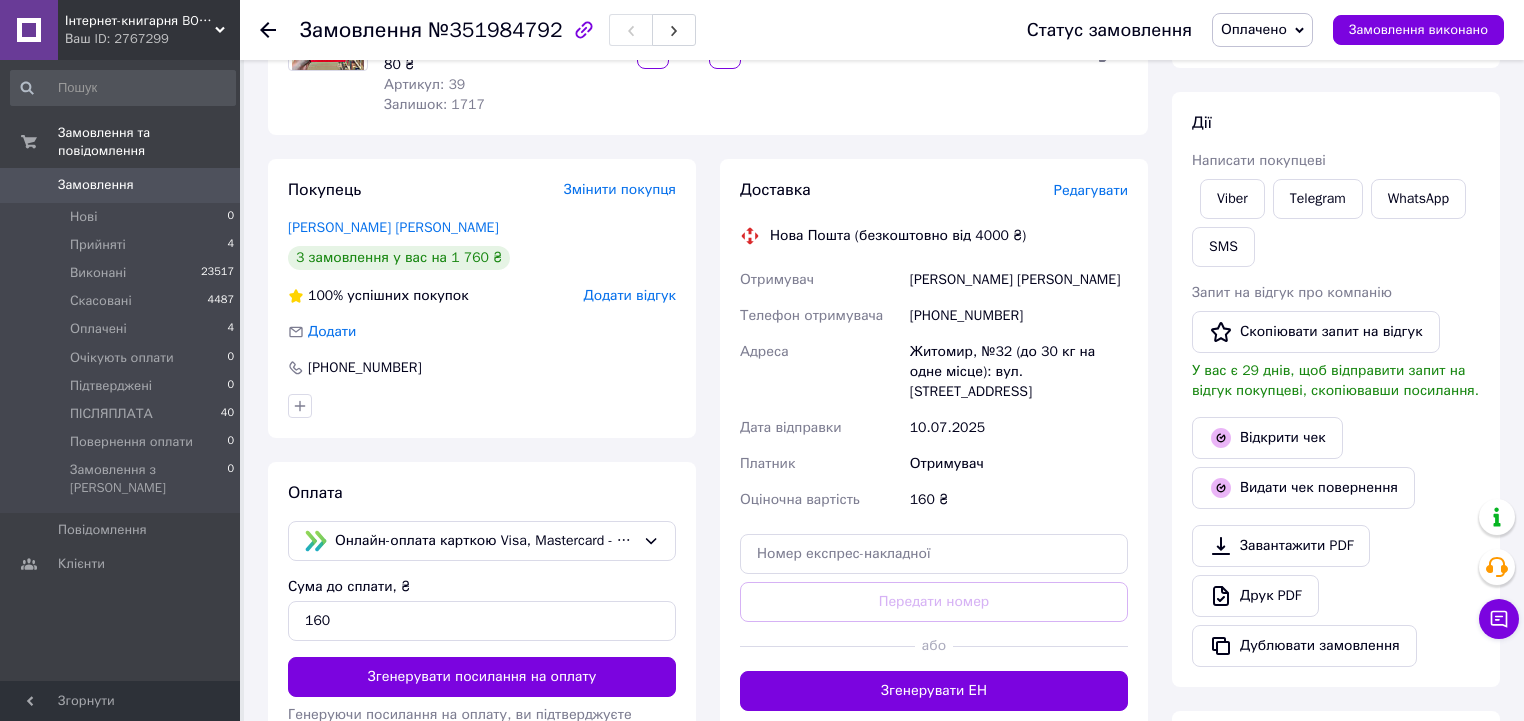 click on "Редагувати" at bounding box center [1091, 190] 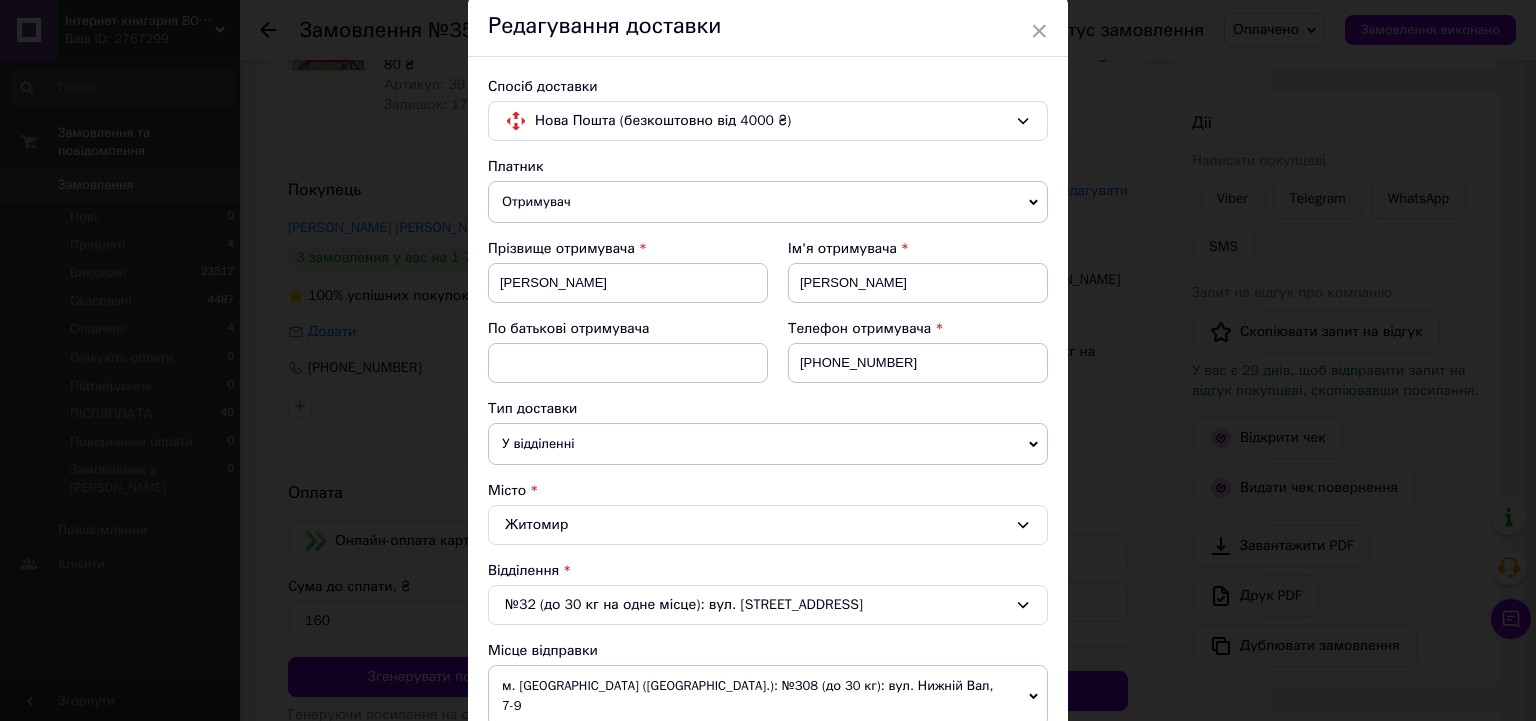 scroll, scrollTop: 160, scrollLeft: 0, axis: vertical 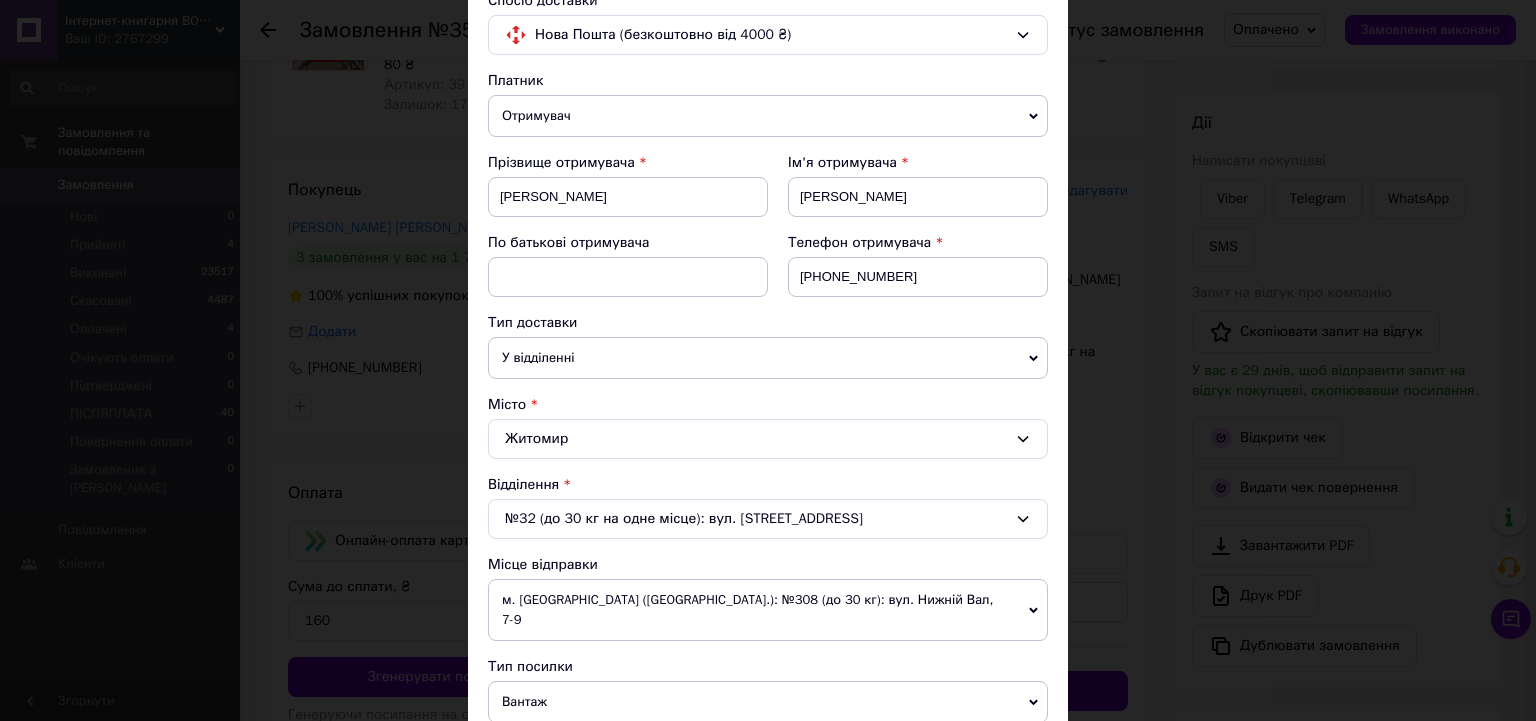 click on "Житомир" at bounding box center [768, 439] 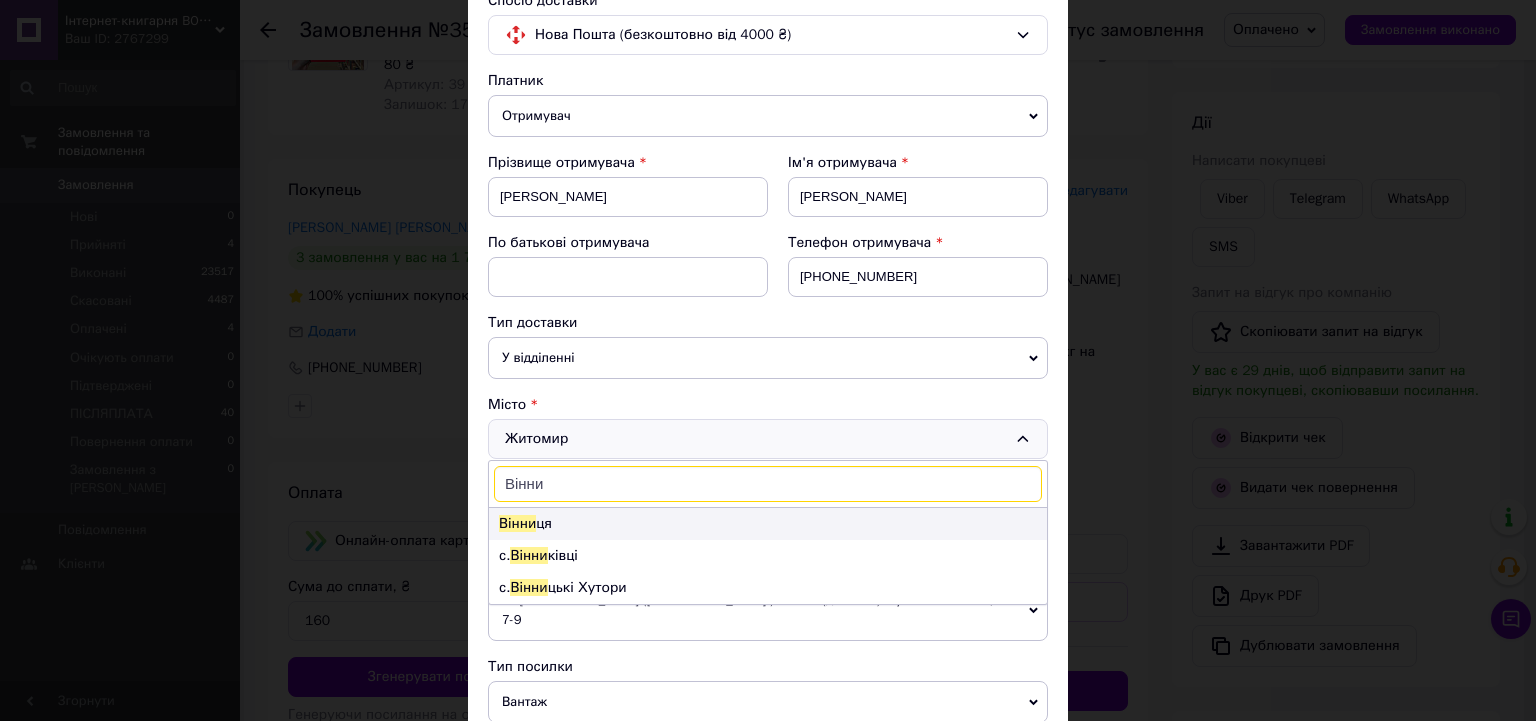type on "Вінни" 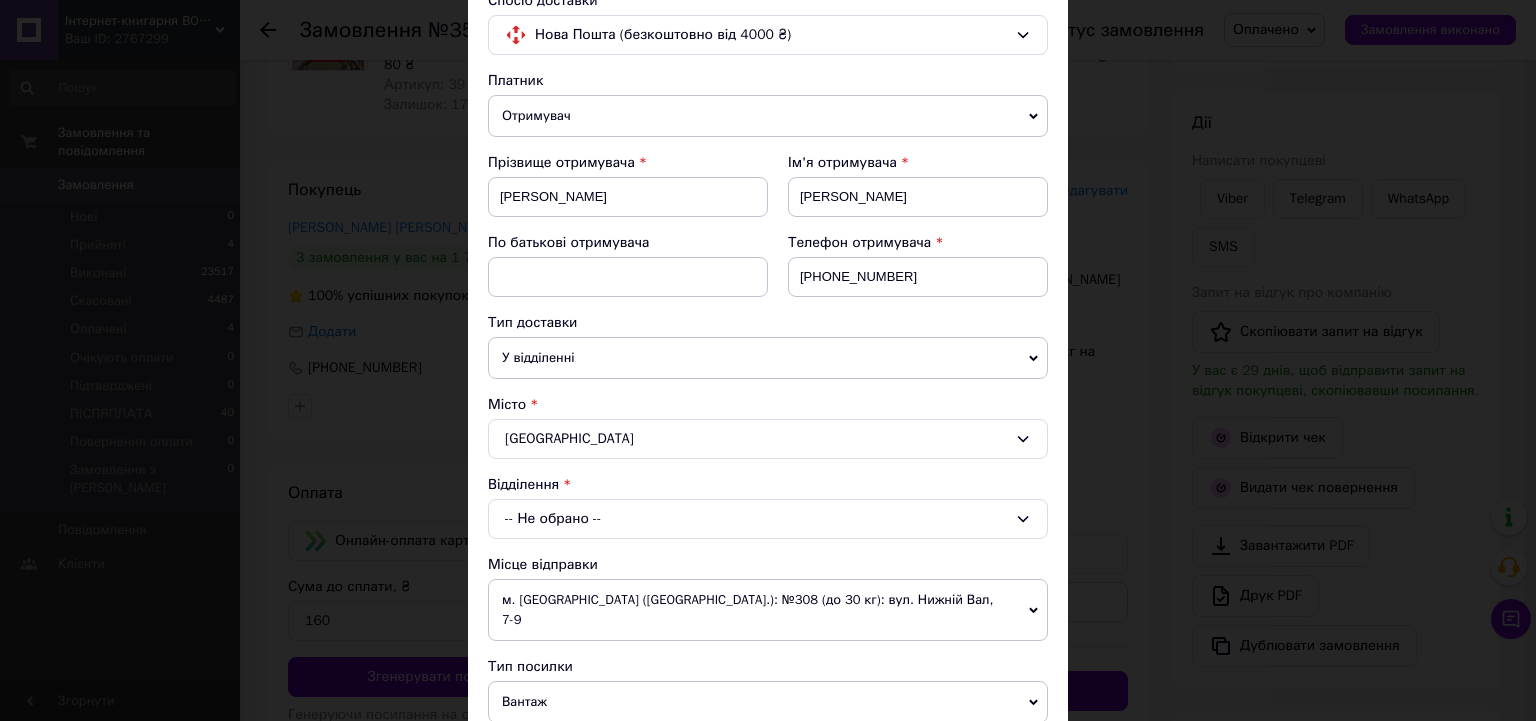 click on "У відділенні" at bounding box center [768, 358] 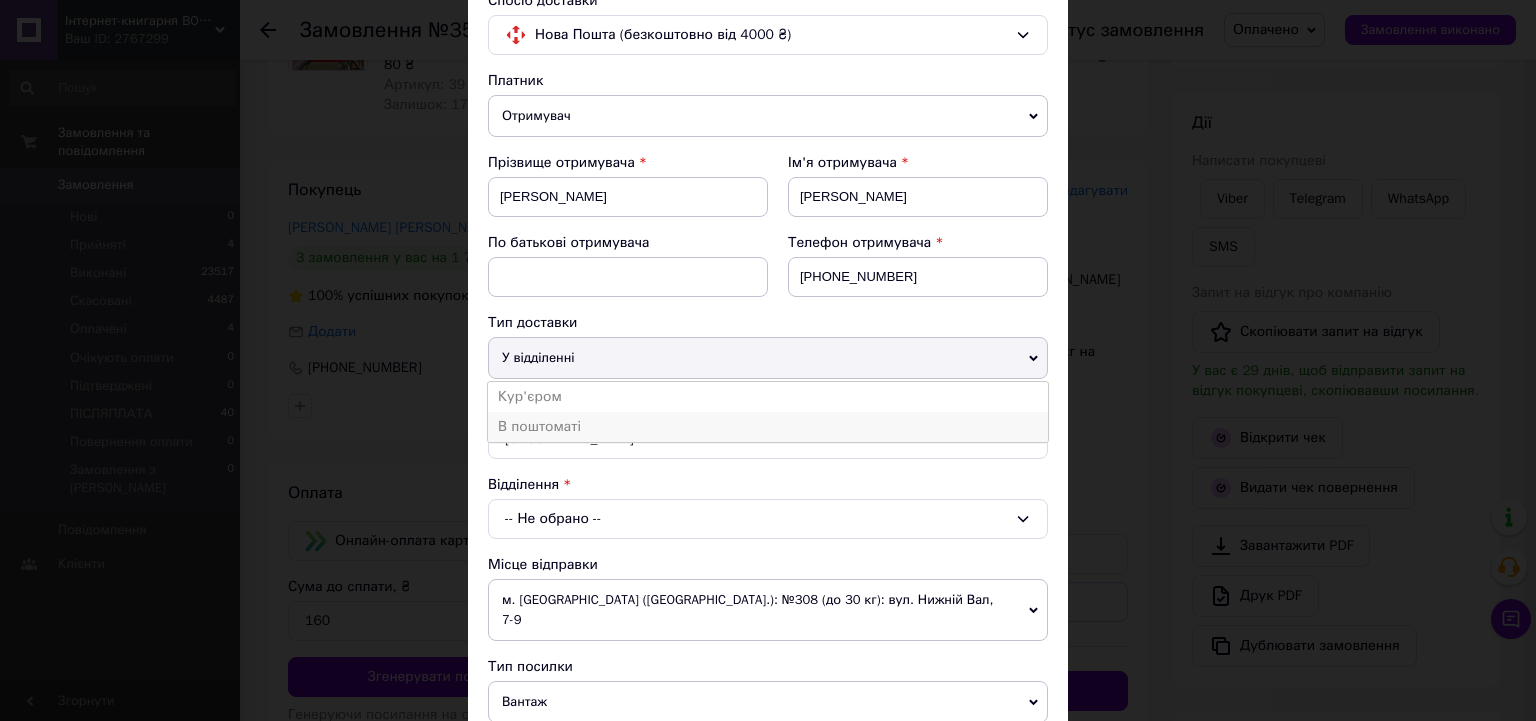click on "В поштоматі" at bounding box center (768, 427) 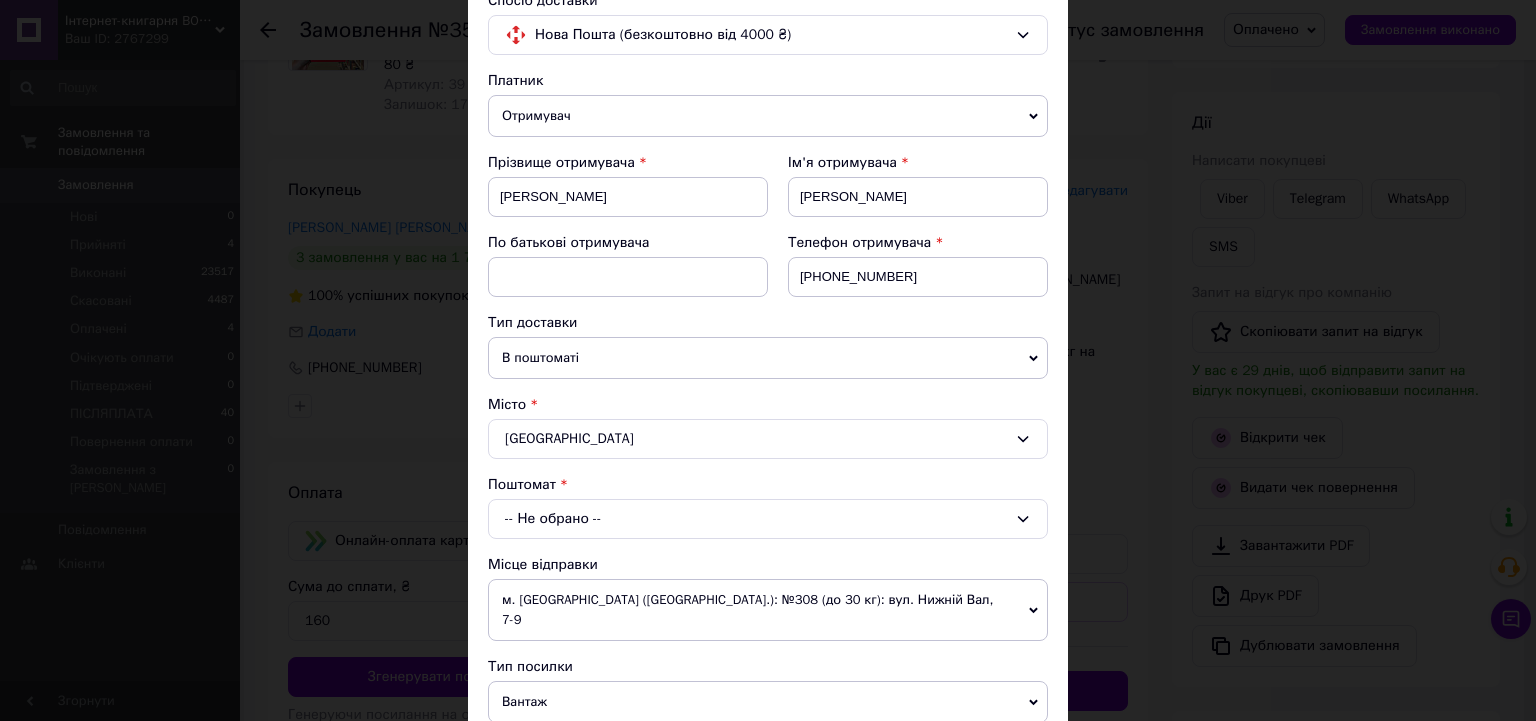 click on "-- Не обрано --" at bounding box center (768, 519) 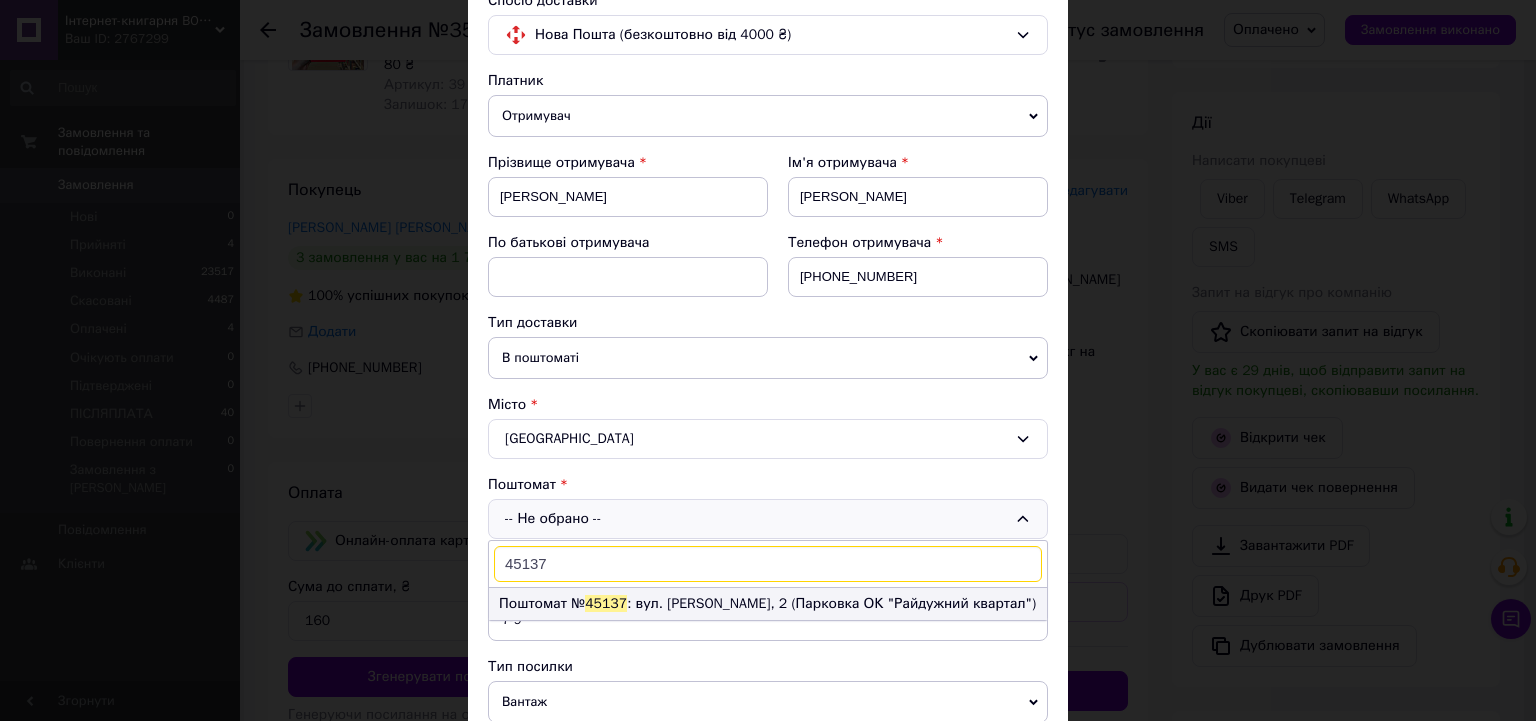 type on "45137" 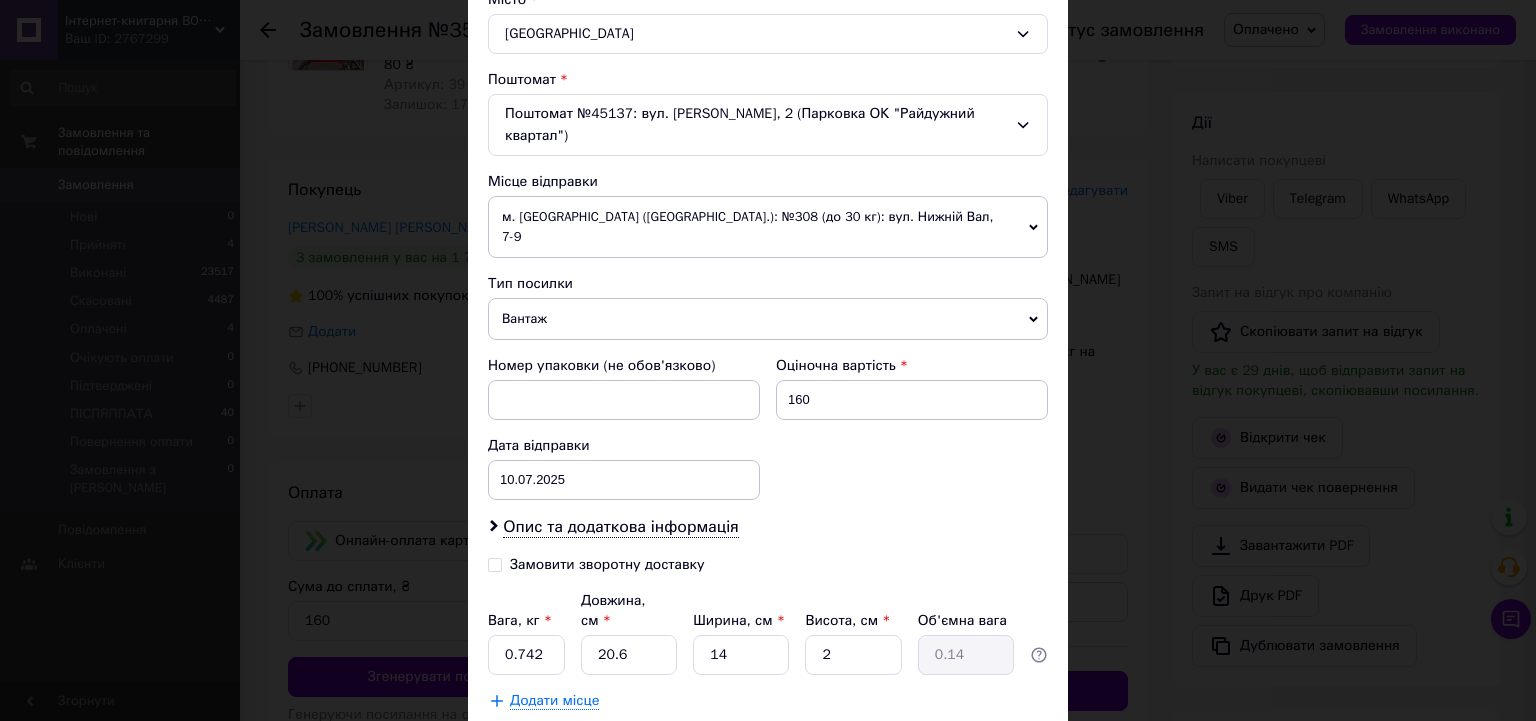 scroll, scrollTop: 660, scrollLeft: 0, axis: vertical 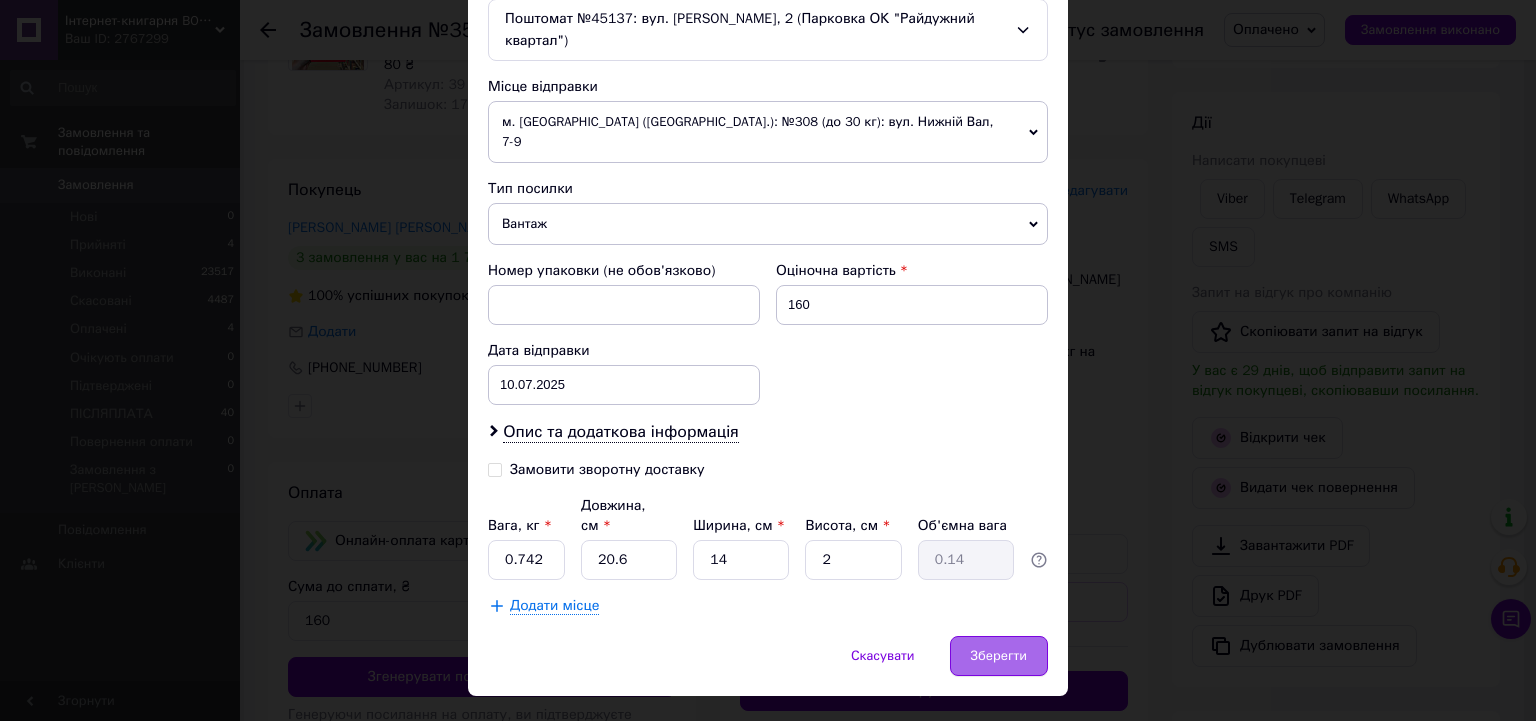 click on "Зберегти" at bounding box center [999, 656] 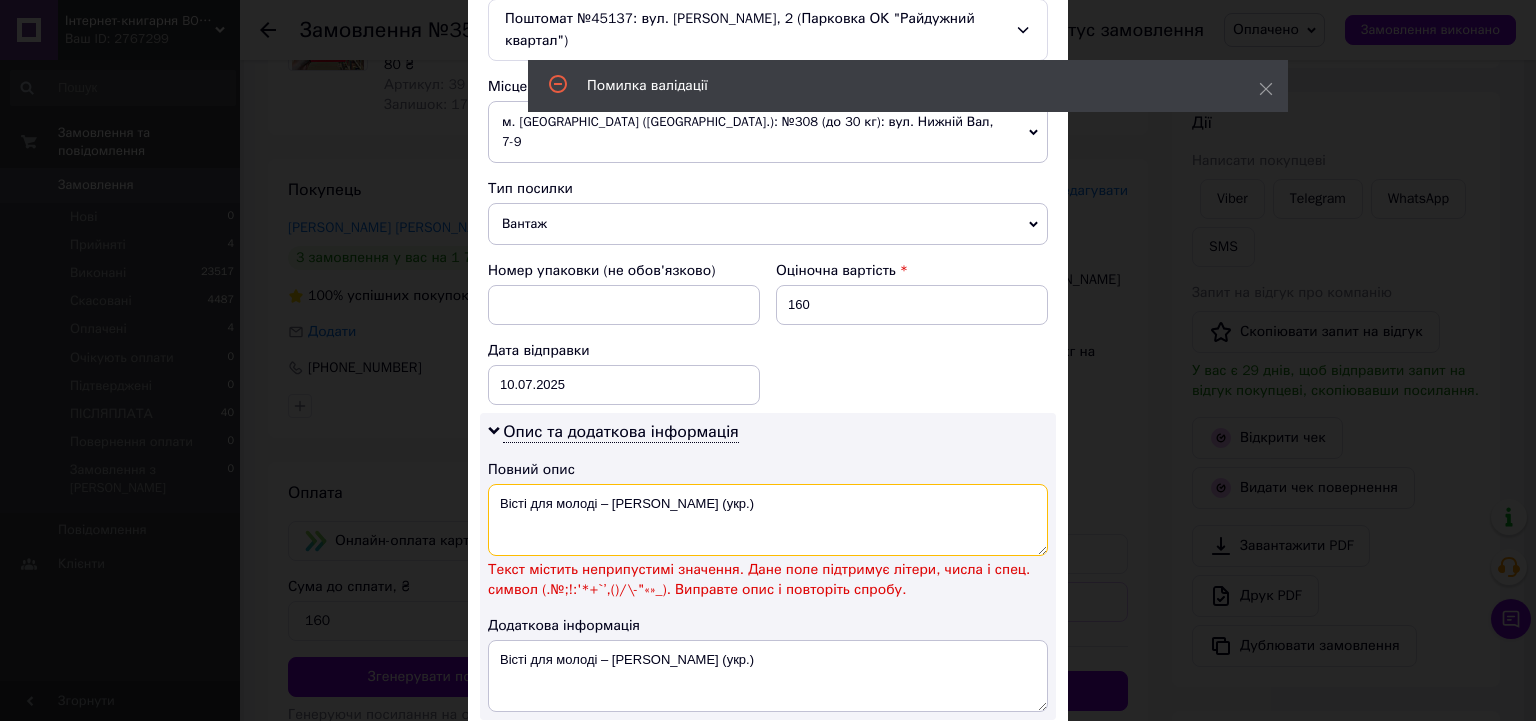 click on "Вісті для молоді – Еллен Уайт (укр.)" at bounding box center [768, 520] 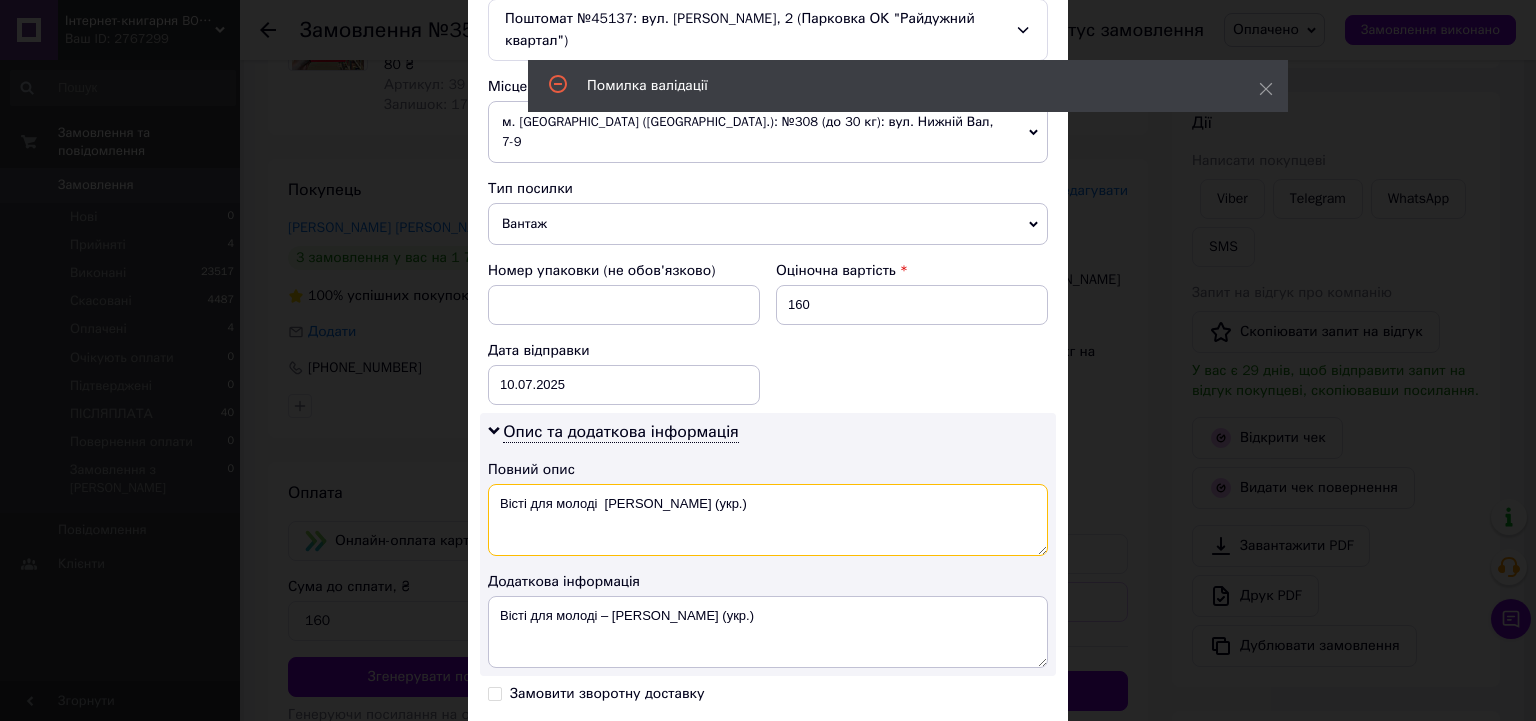 type on "Вісті для молоді  Еллен Уайт (укр.)" 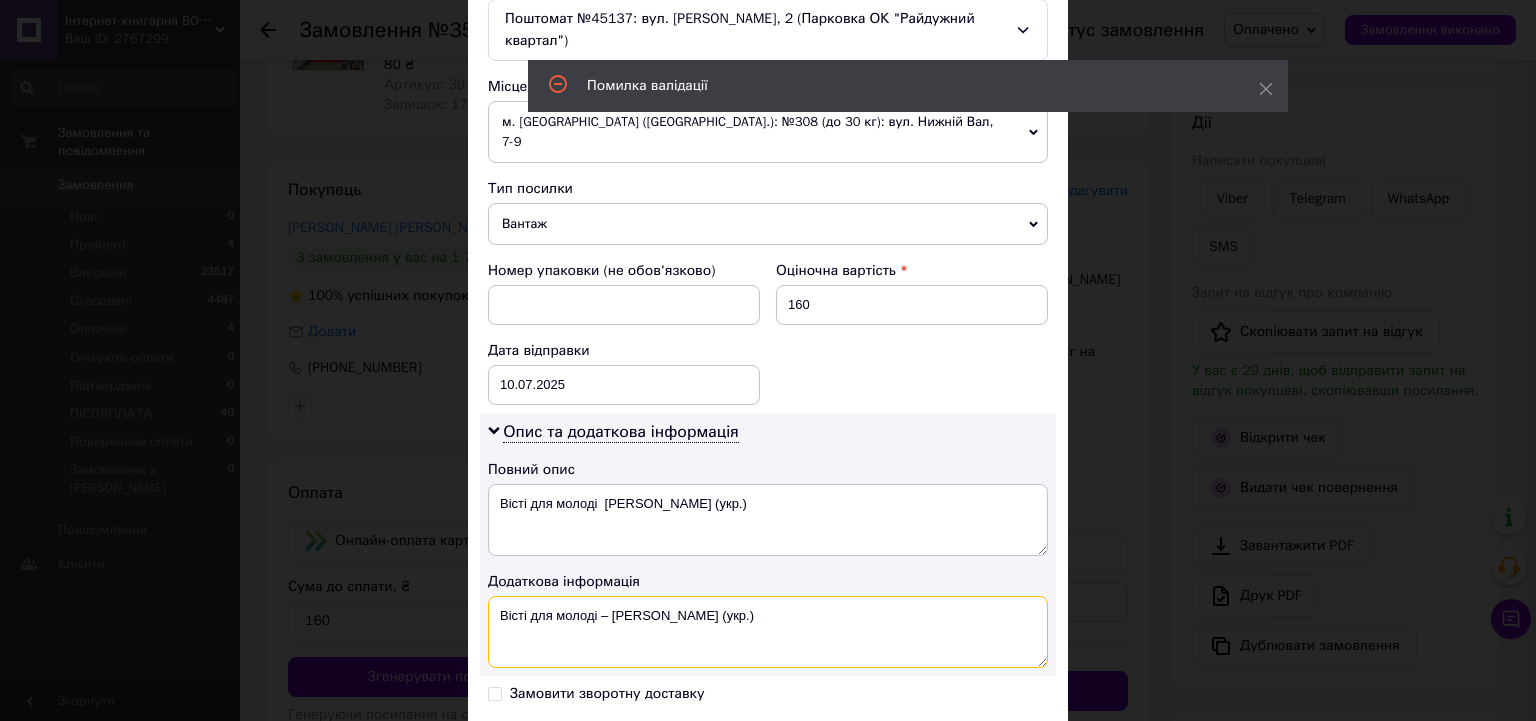click on "Вісті для молоді – Еллен Уайт (укр.)" at bounding box center [768, 632] 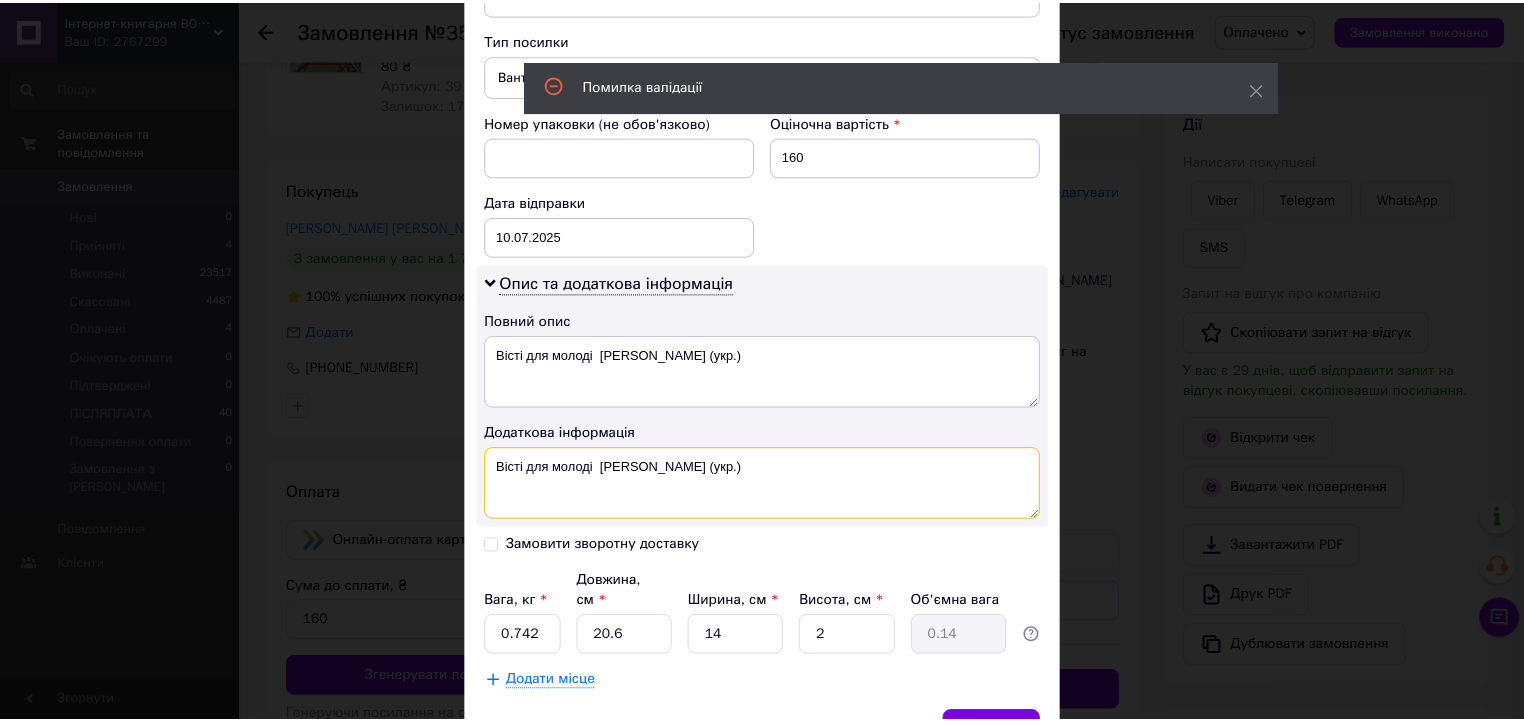 scroll, scrollTop: 883, scrollLeft: 0, axis: vertical 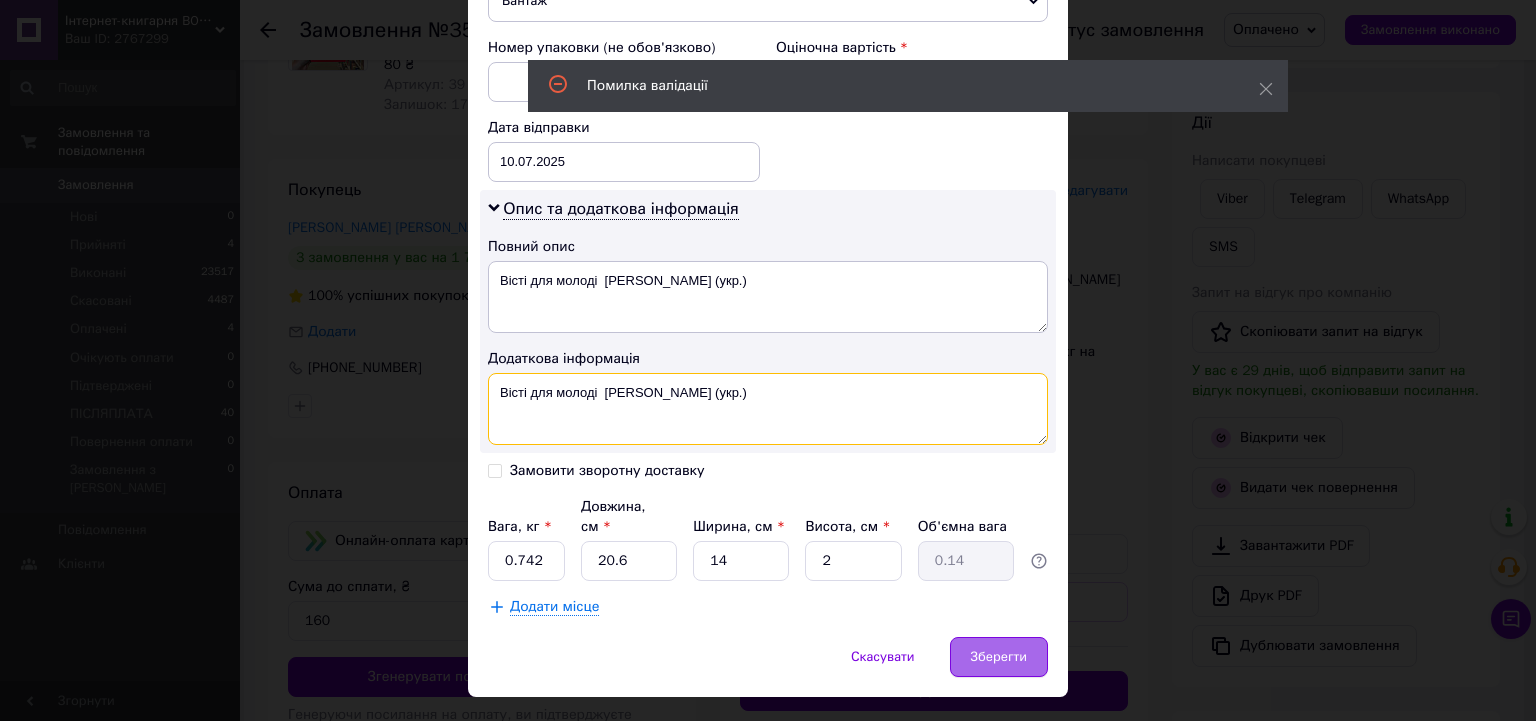 type on "Вісті для молоді  Еллен Уайт (укр.)" 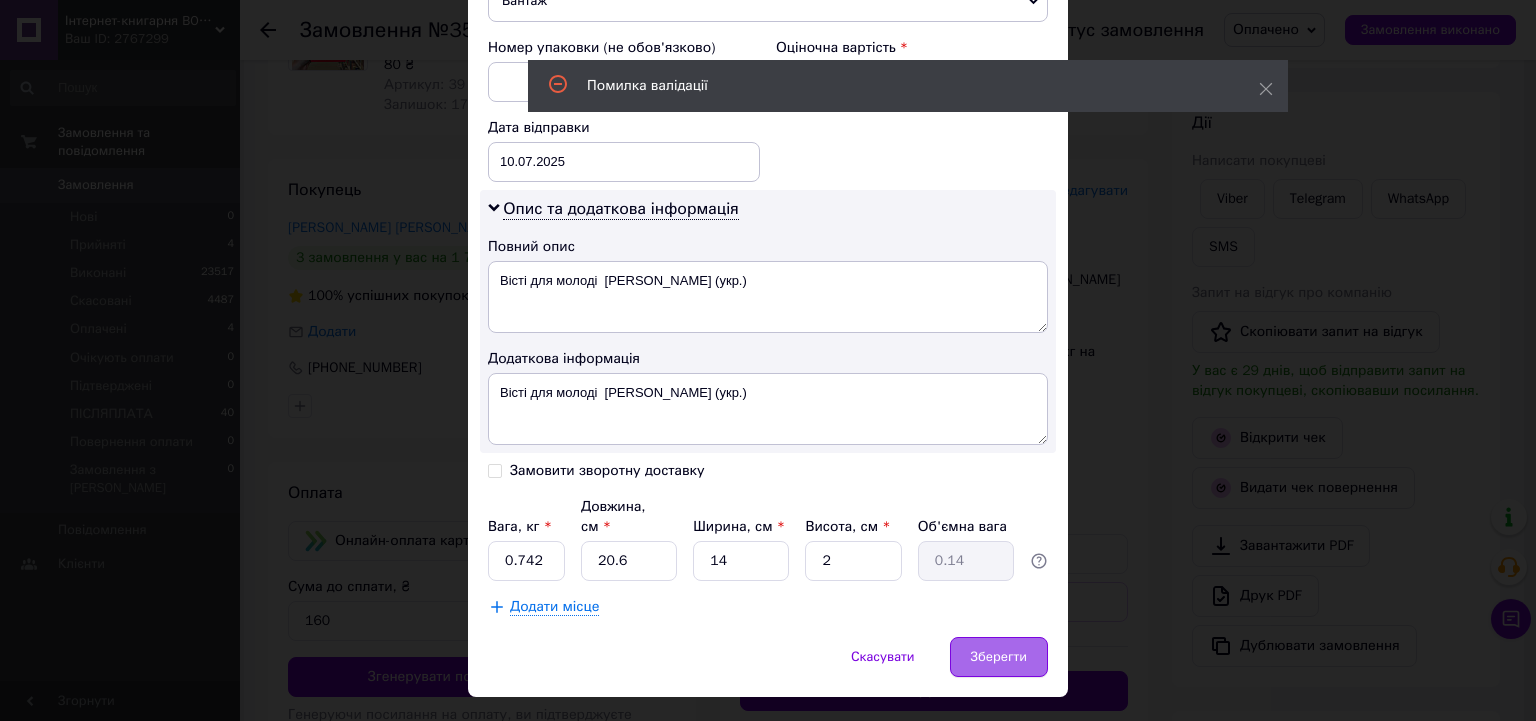 click on "Зберегти" at bounding box center [999, 657] 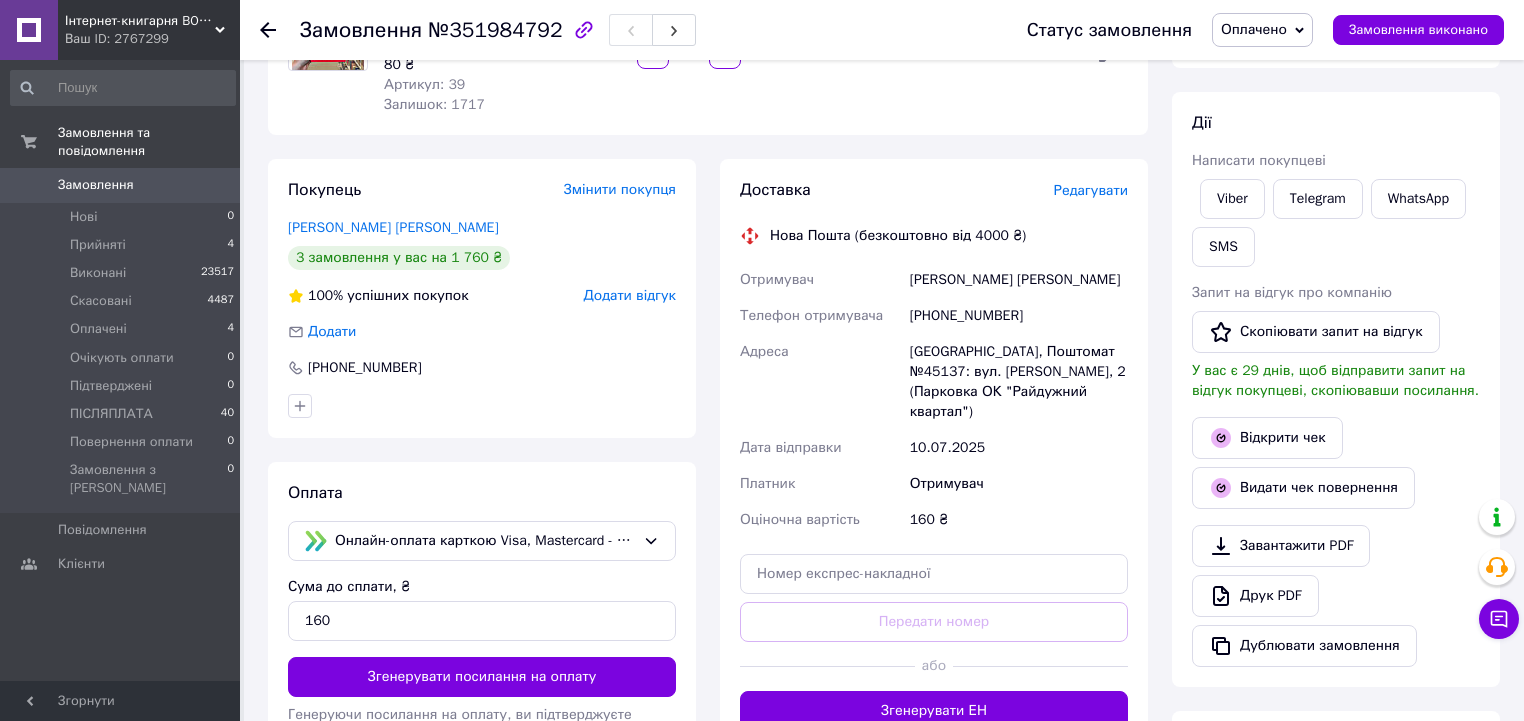 click on "Завантажити PDF   Друк PDF   Дублювати замовлення" at bounding box center [1336, 596] 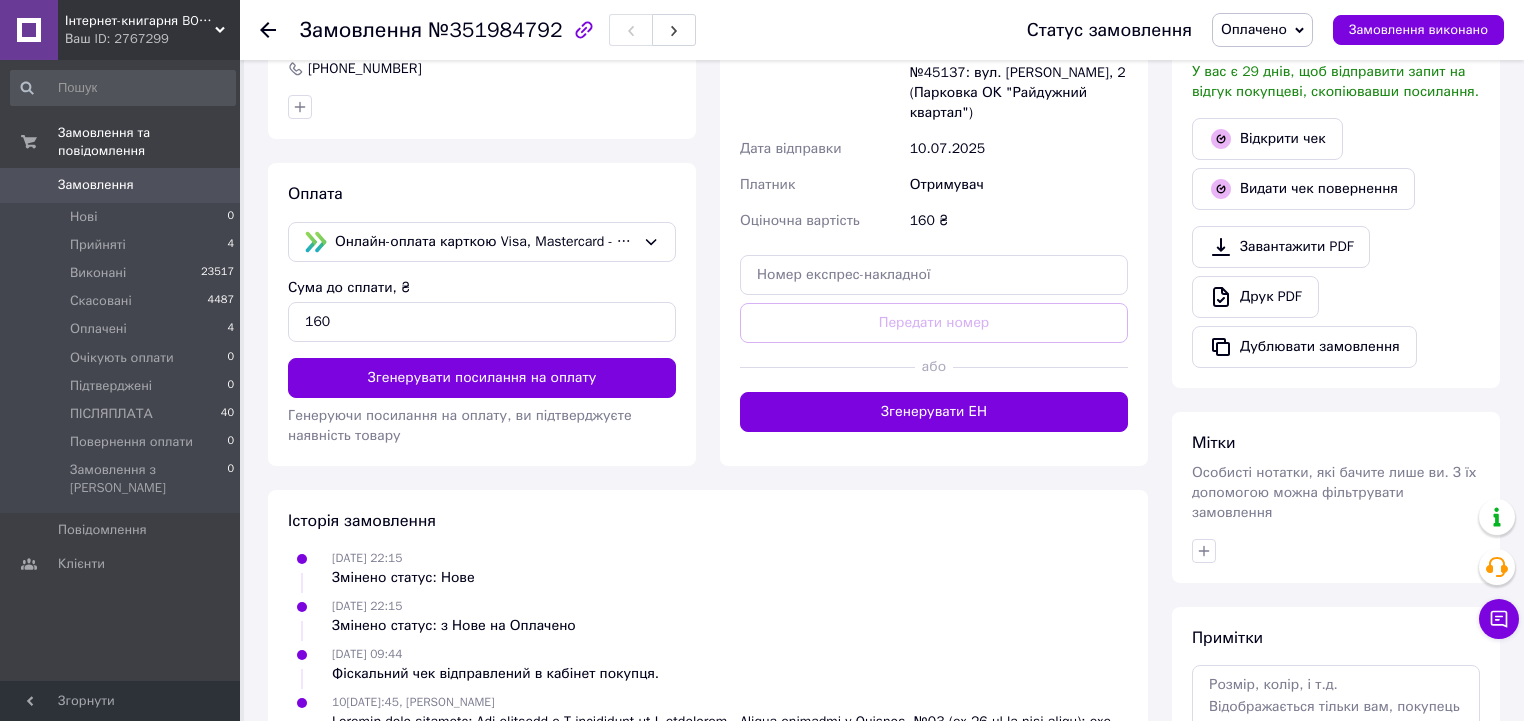 scroll, scrollTop: 560, scrollLeft: 0, axis: vertical 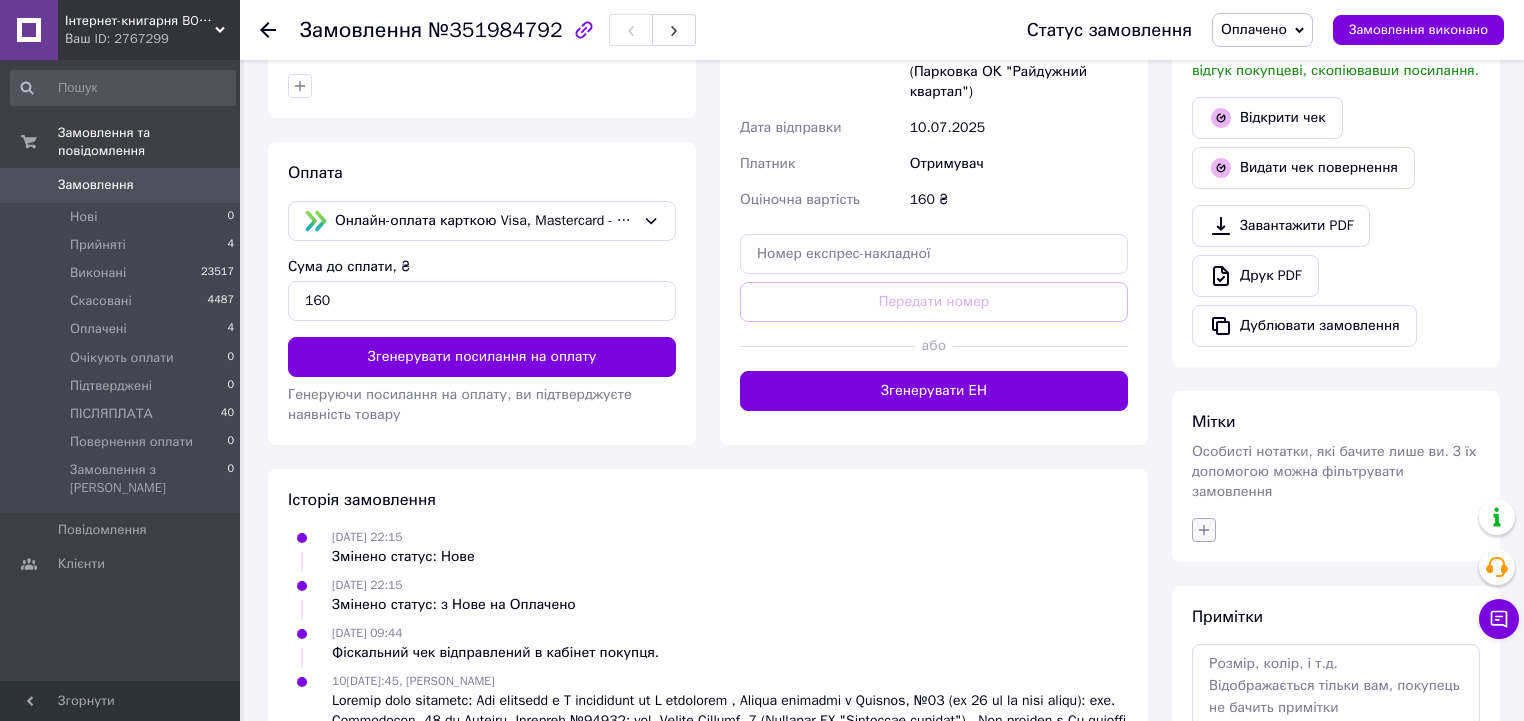 click 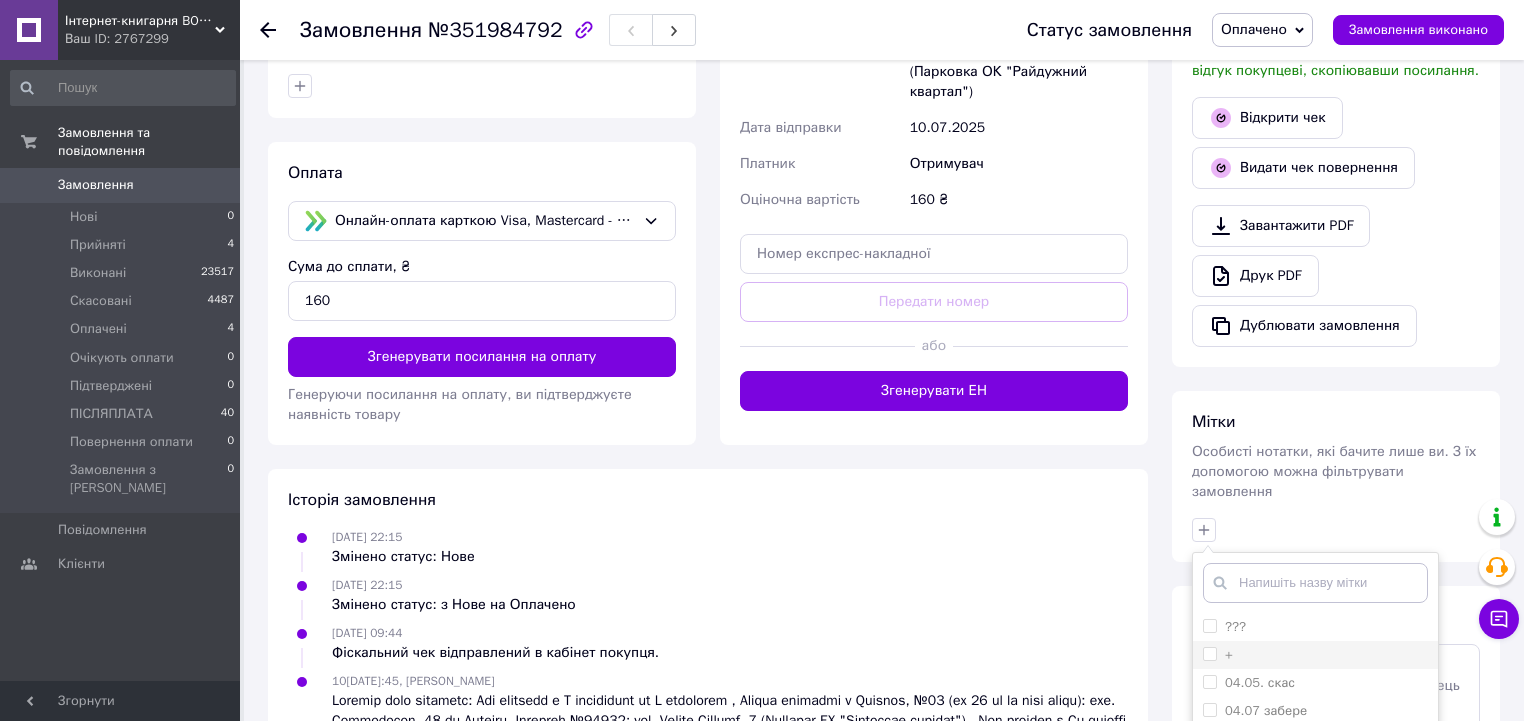 click on "+" at bounding box center (1315, 655) 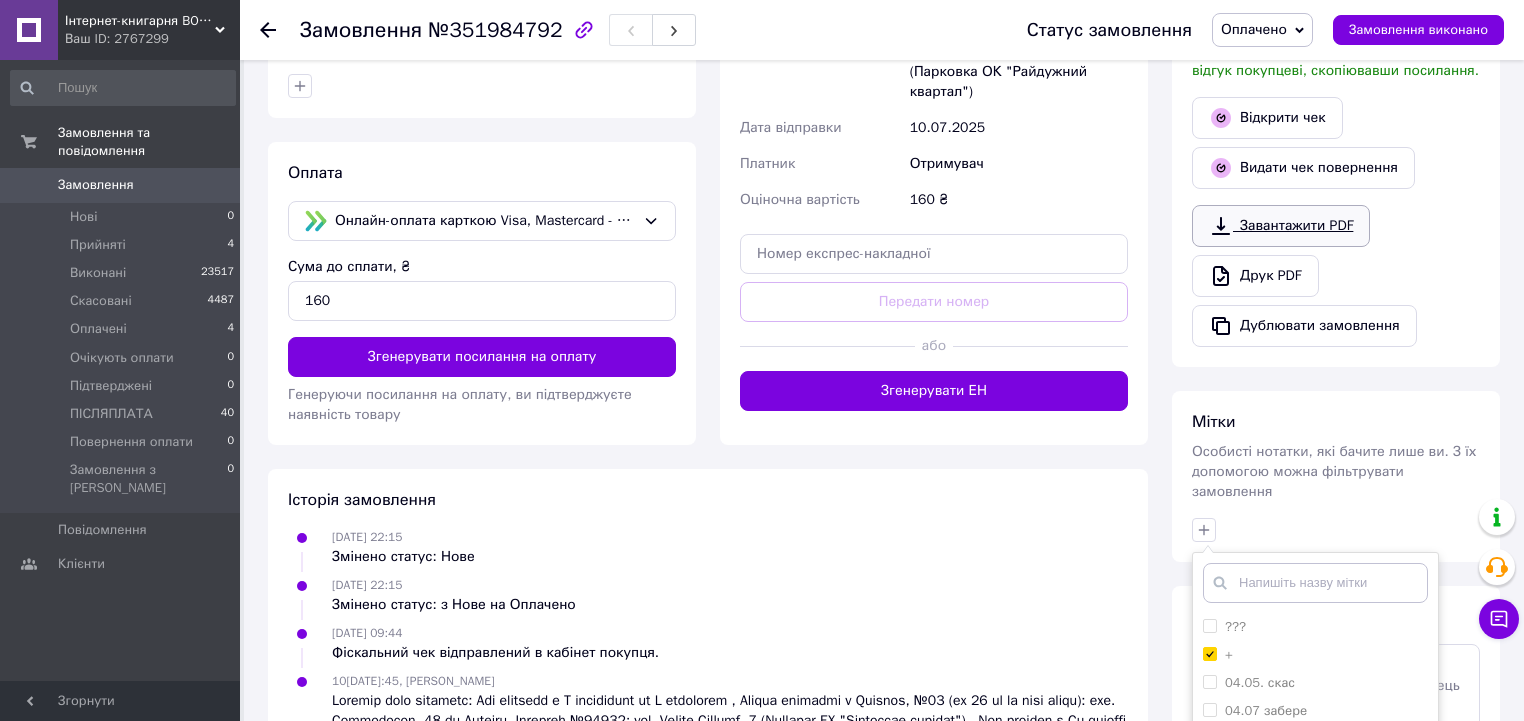 checkbox on "true" 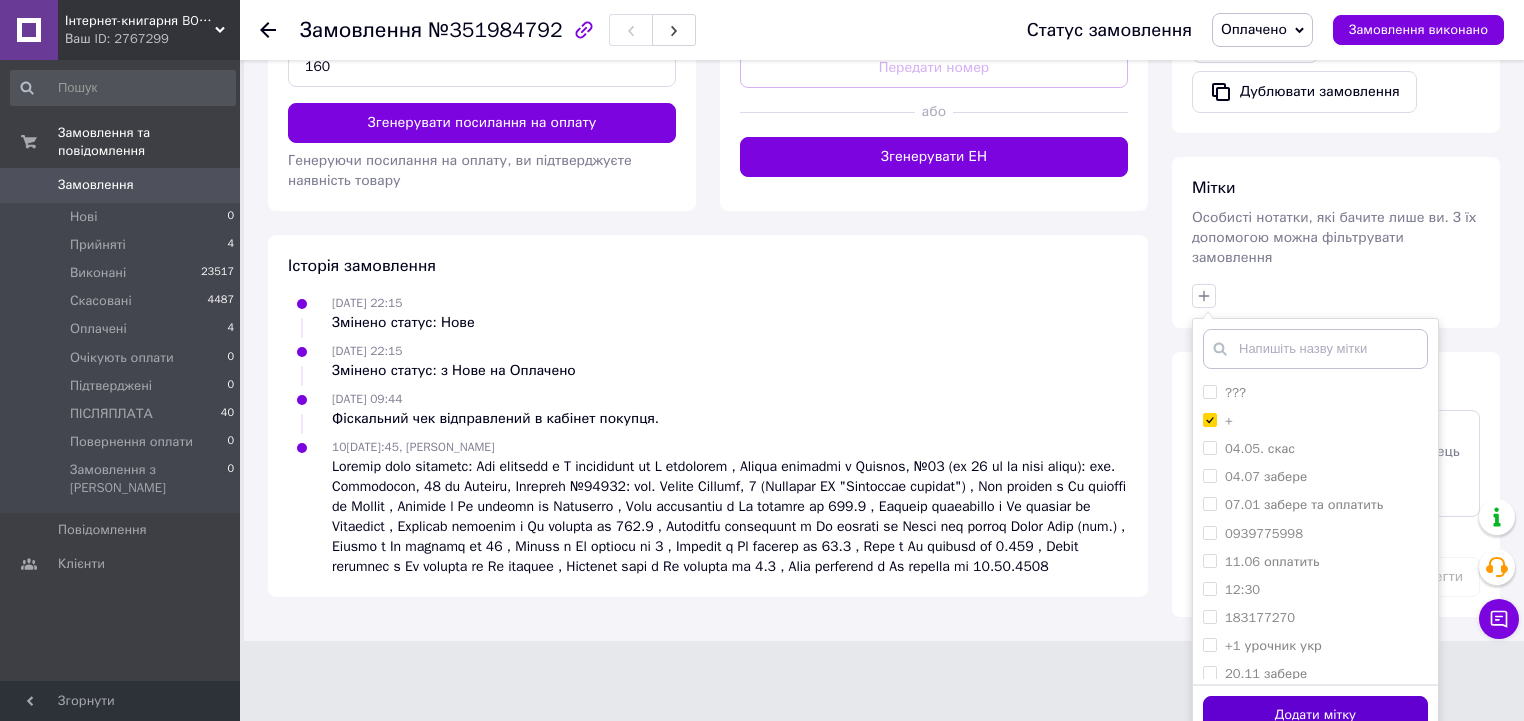 click on "Додати мітку" at bounding box center (1315, 715) 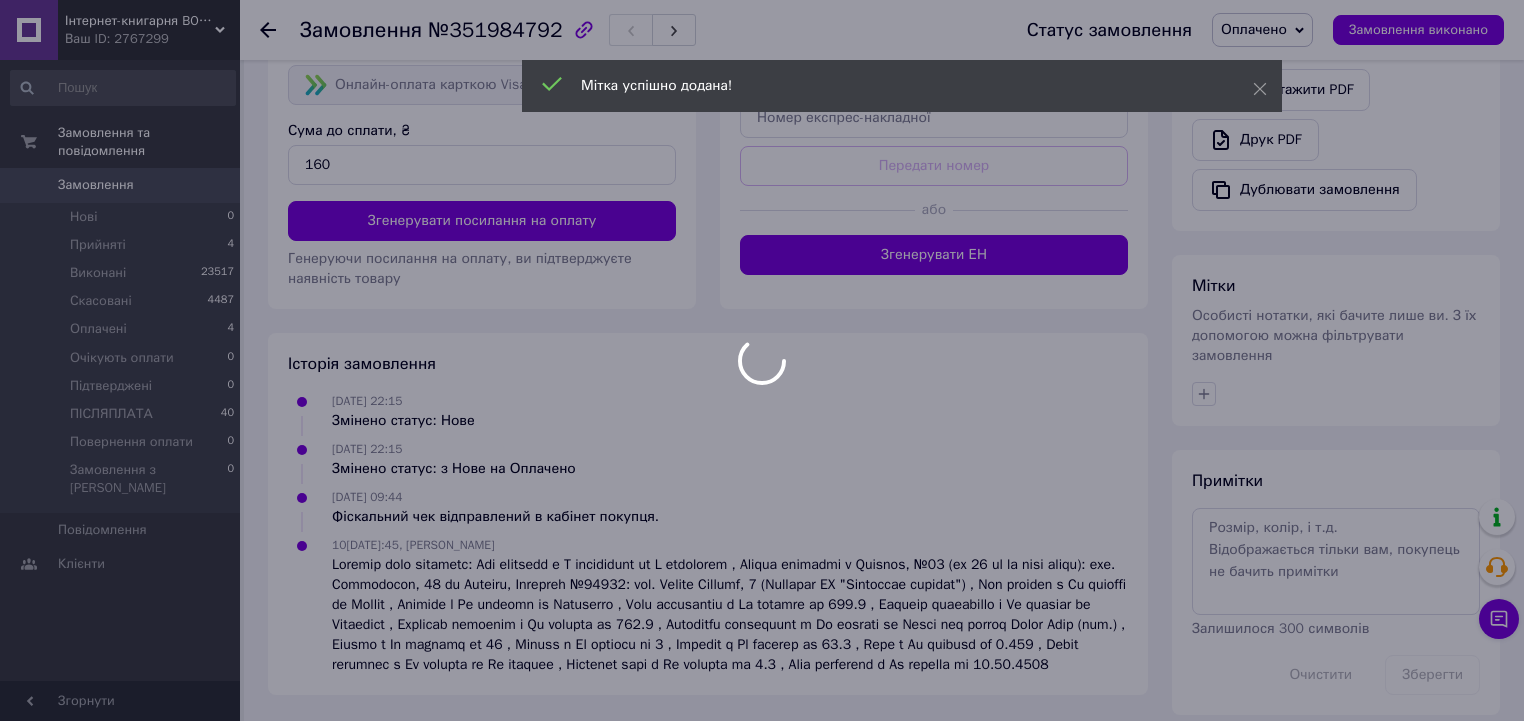 scroll, scrollTop: 744, scrollLeft: 0, axis: vertical 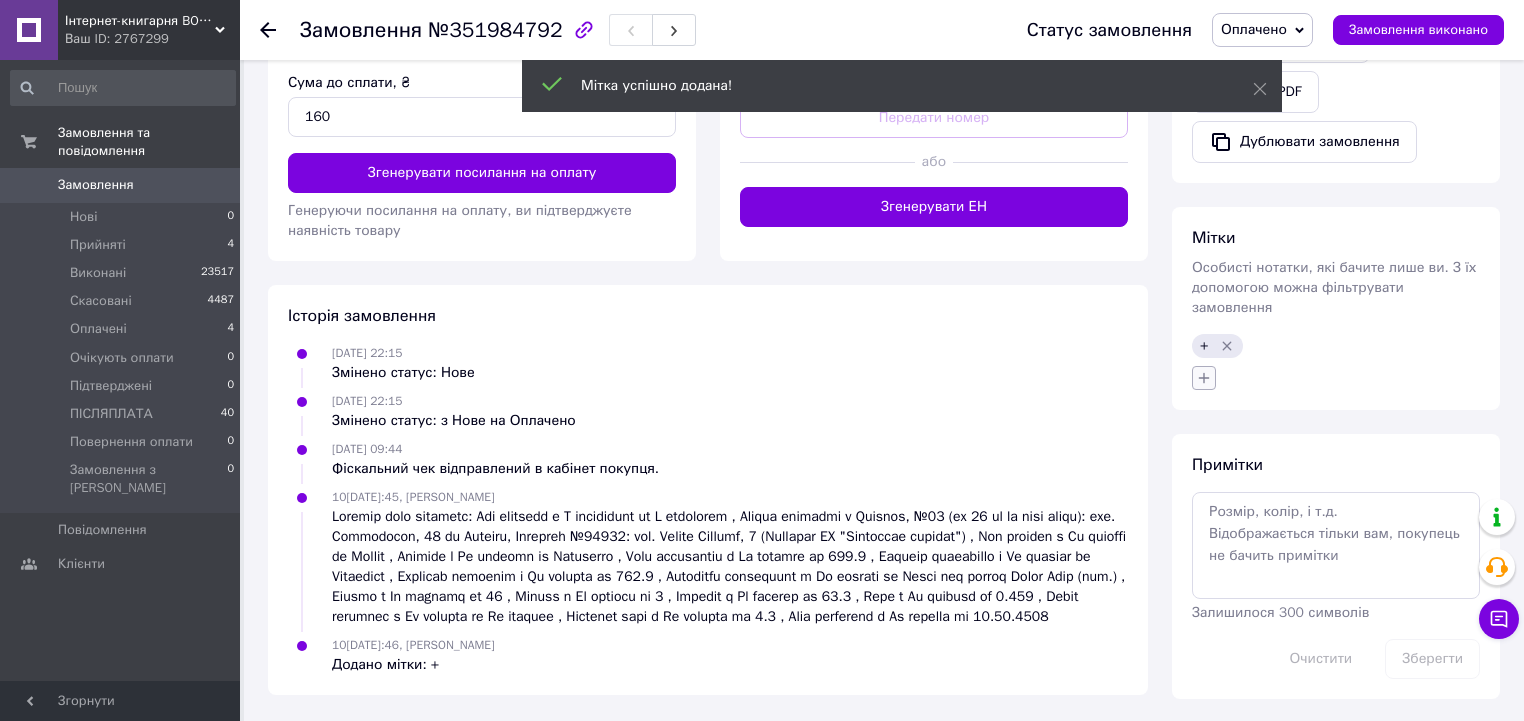 click 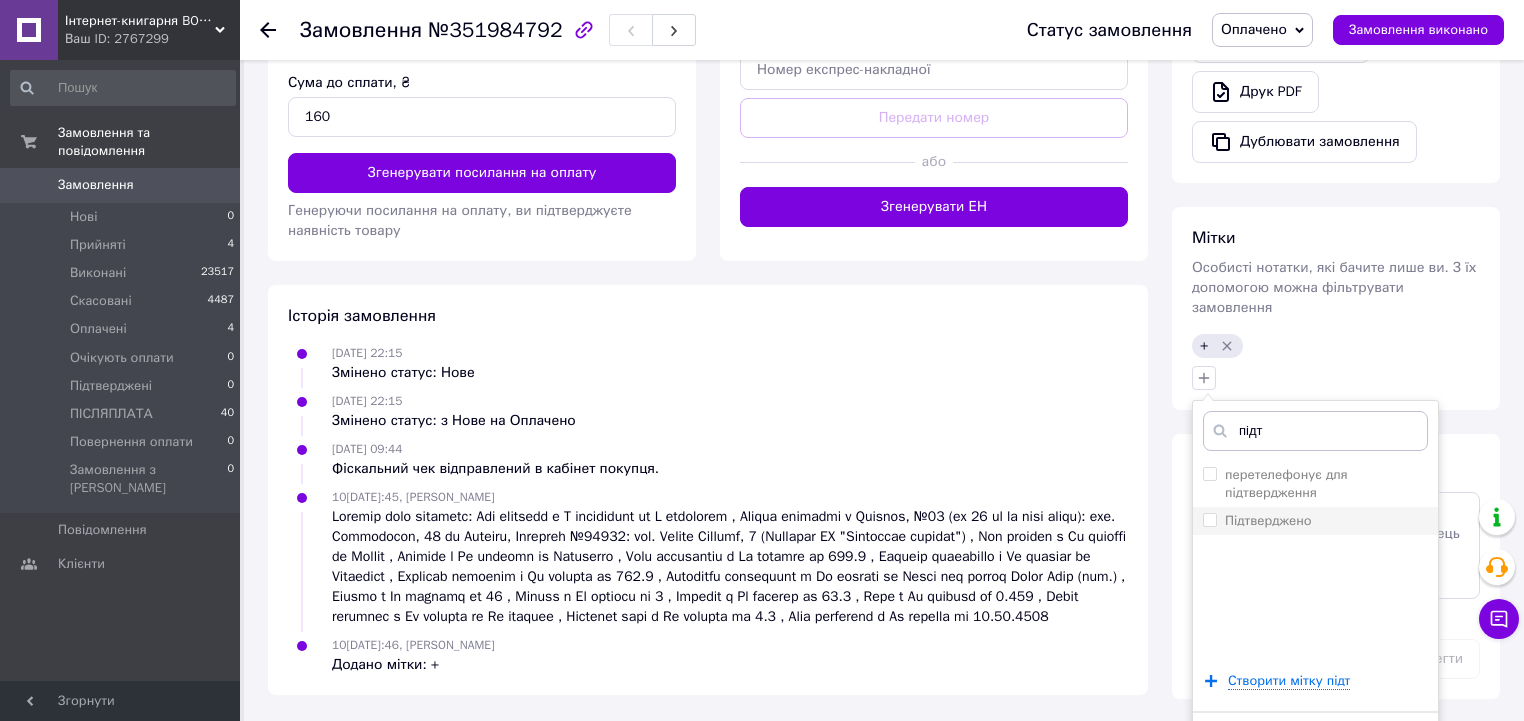 type on "підт" 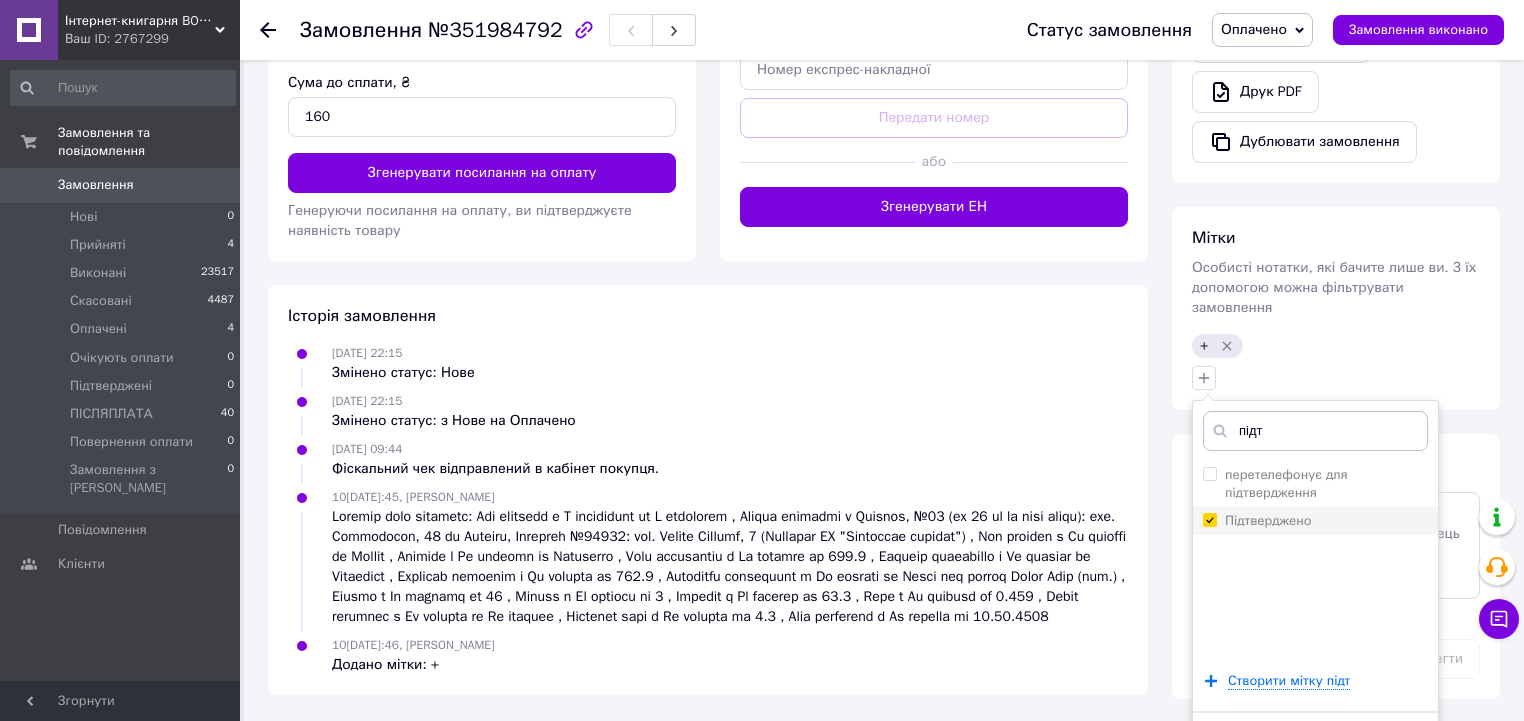 checkbox on "true" 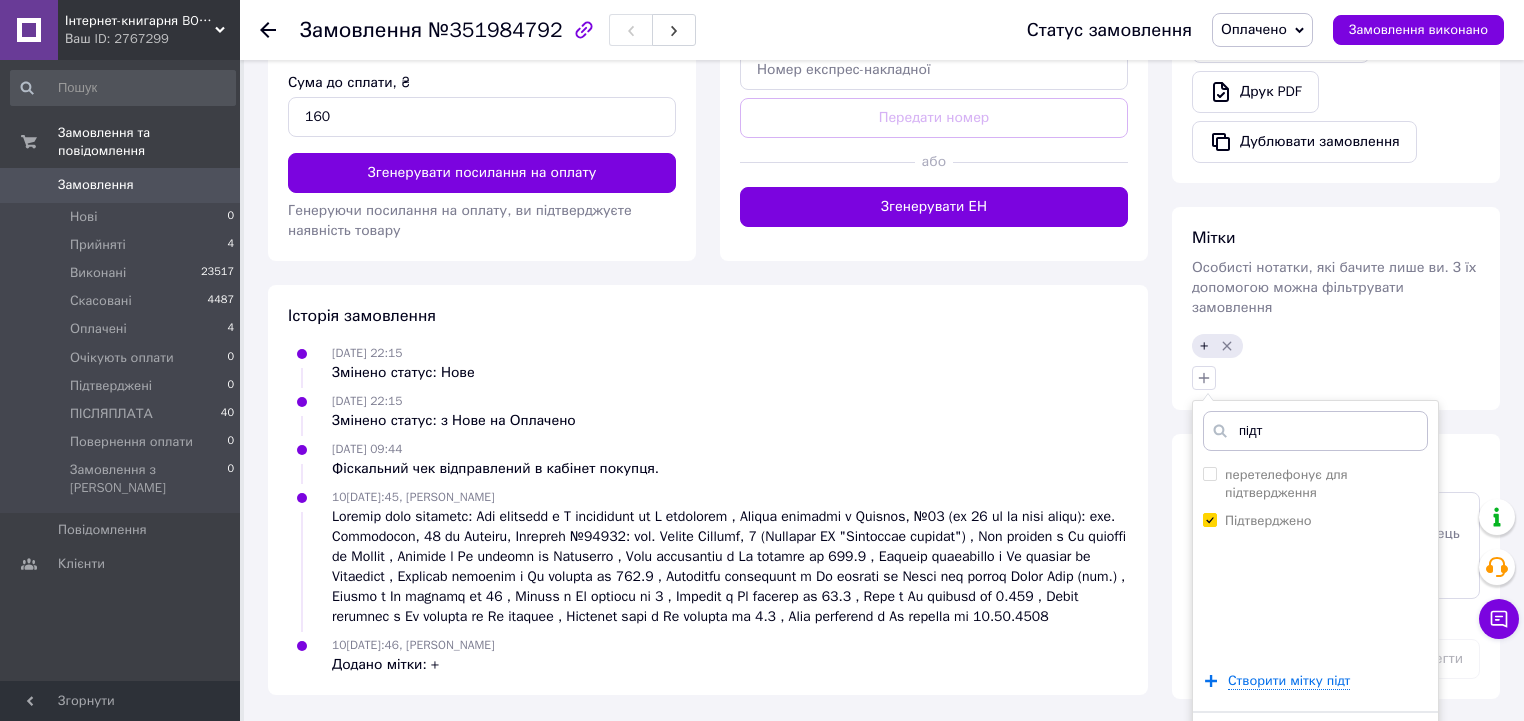click on "Додати мітку" at bounding box center [1315, 742] 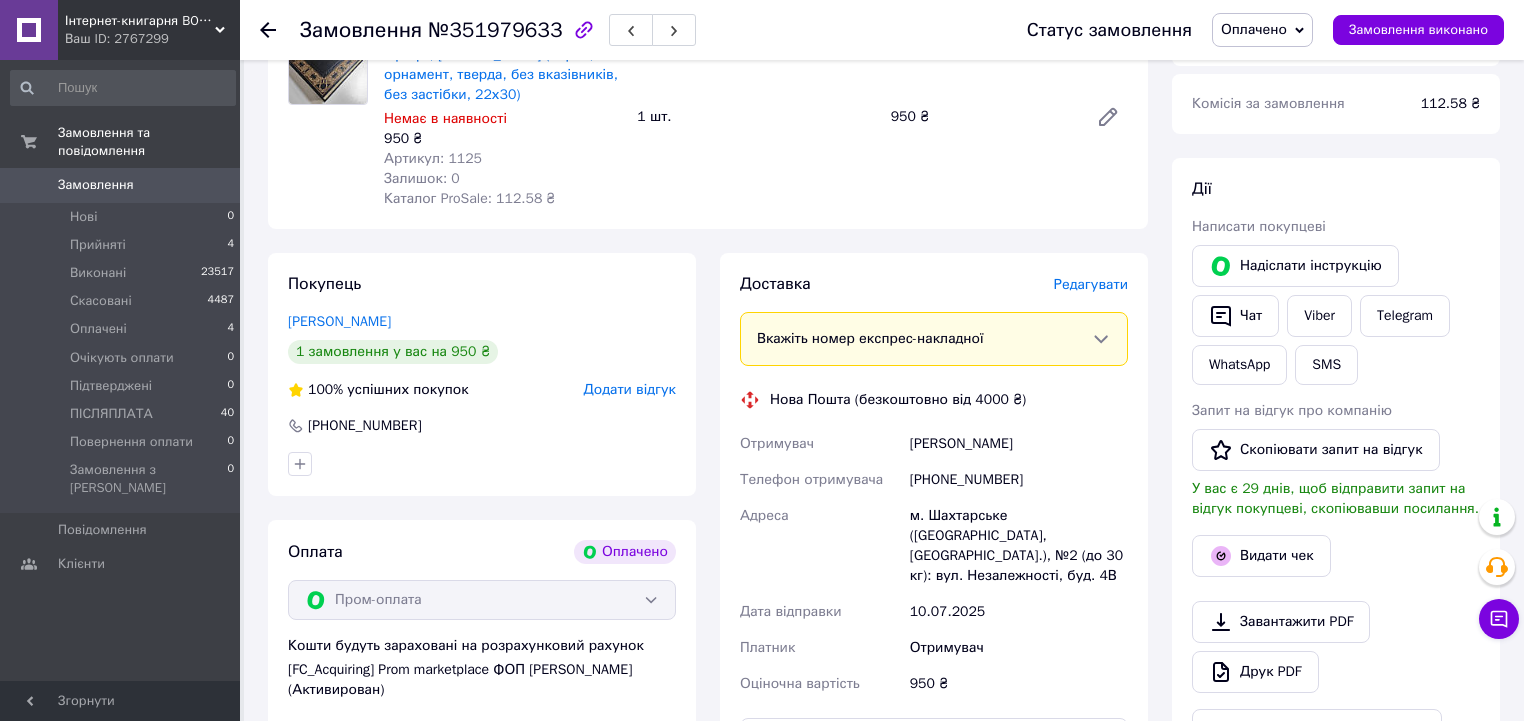 scroll, scrollTop: 400, scrollLeft: 0, axis: vertical 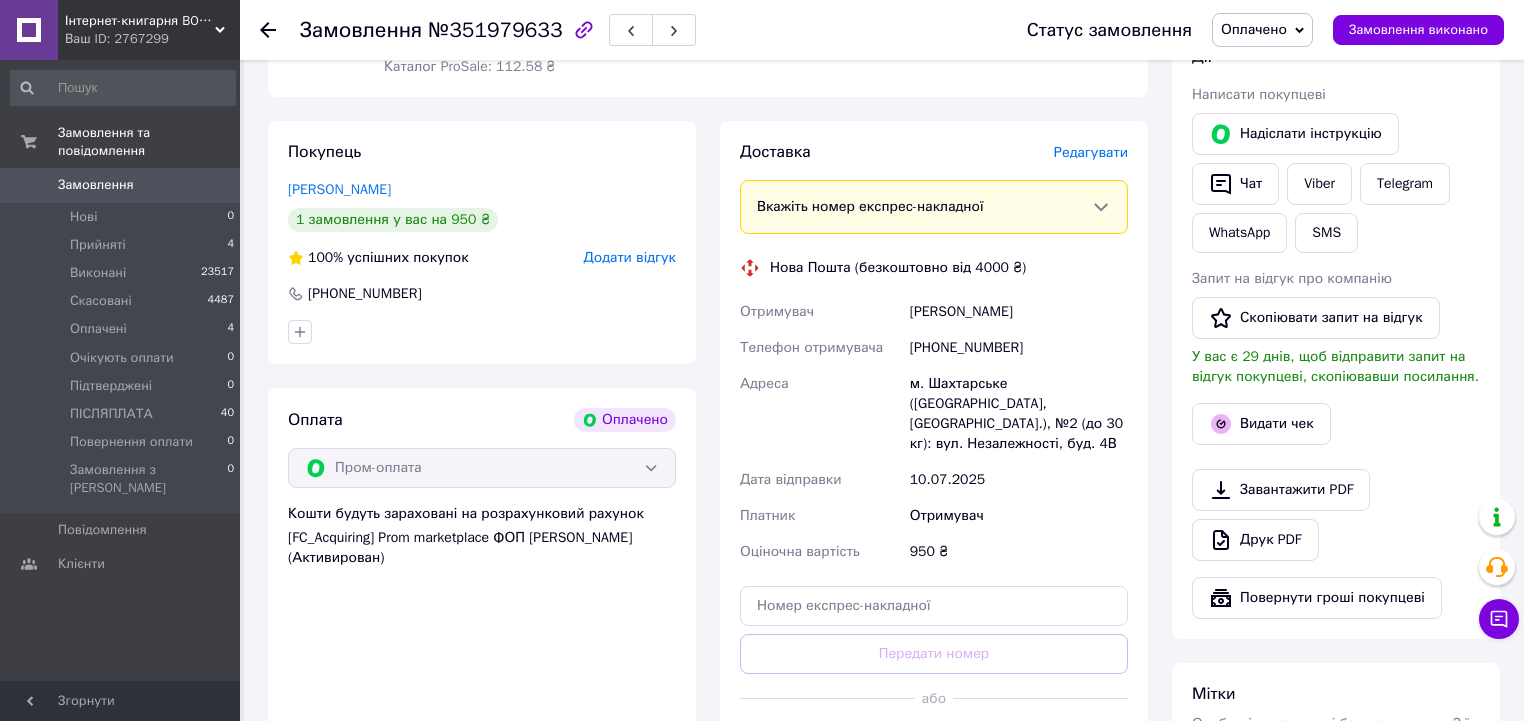 click on "[PHONE_NUMBER]" at bounding box center (1019, 348) 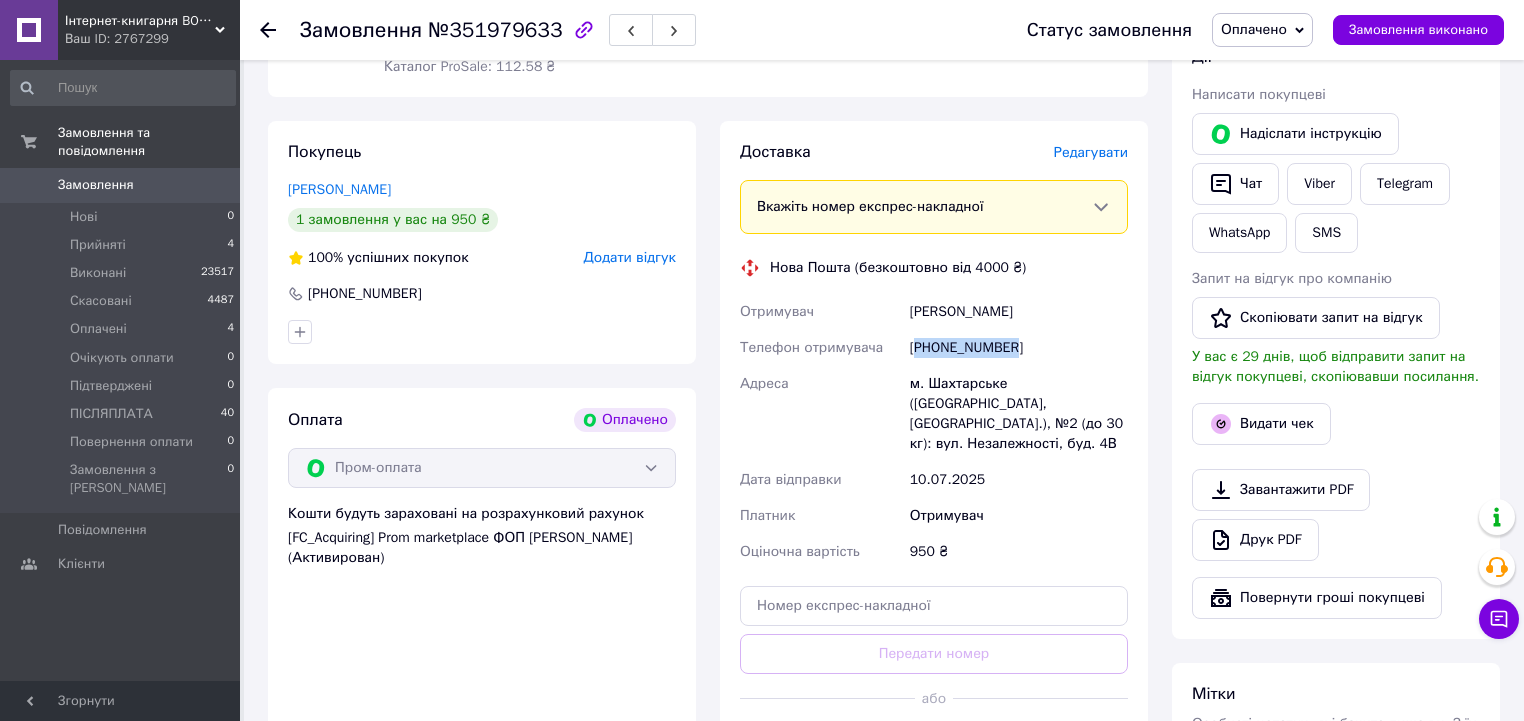 click on "[PHONE_NUMBER]" at bounding box center [1019, 348] 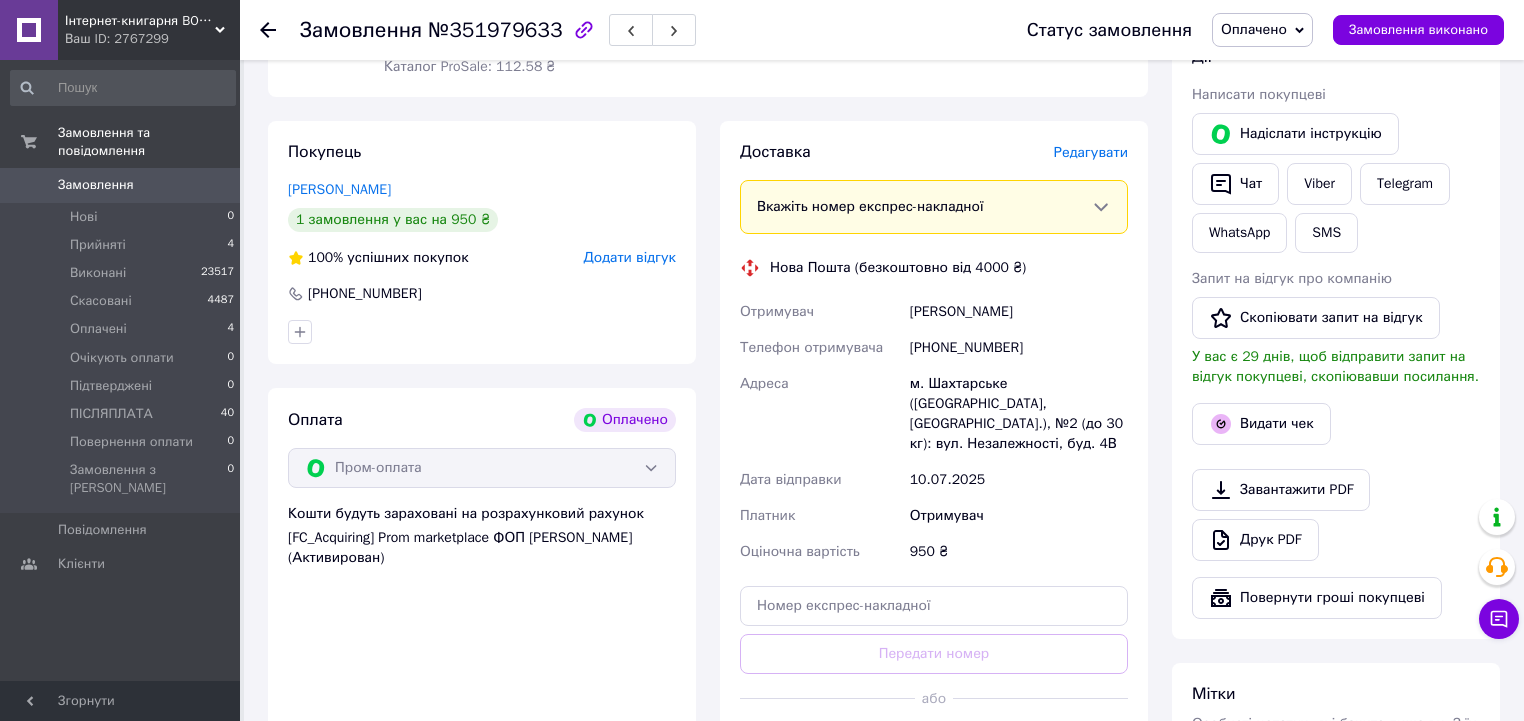 click on "Мітки Особисті нотатки, які бачите лише ви. З їх допомогою можна фільтрувати замовлення" at bounding box center (1336, 748) 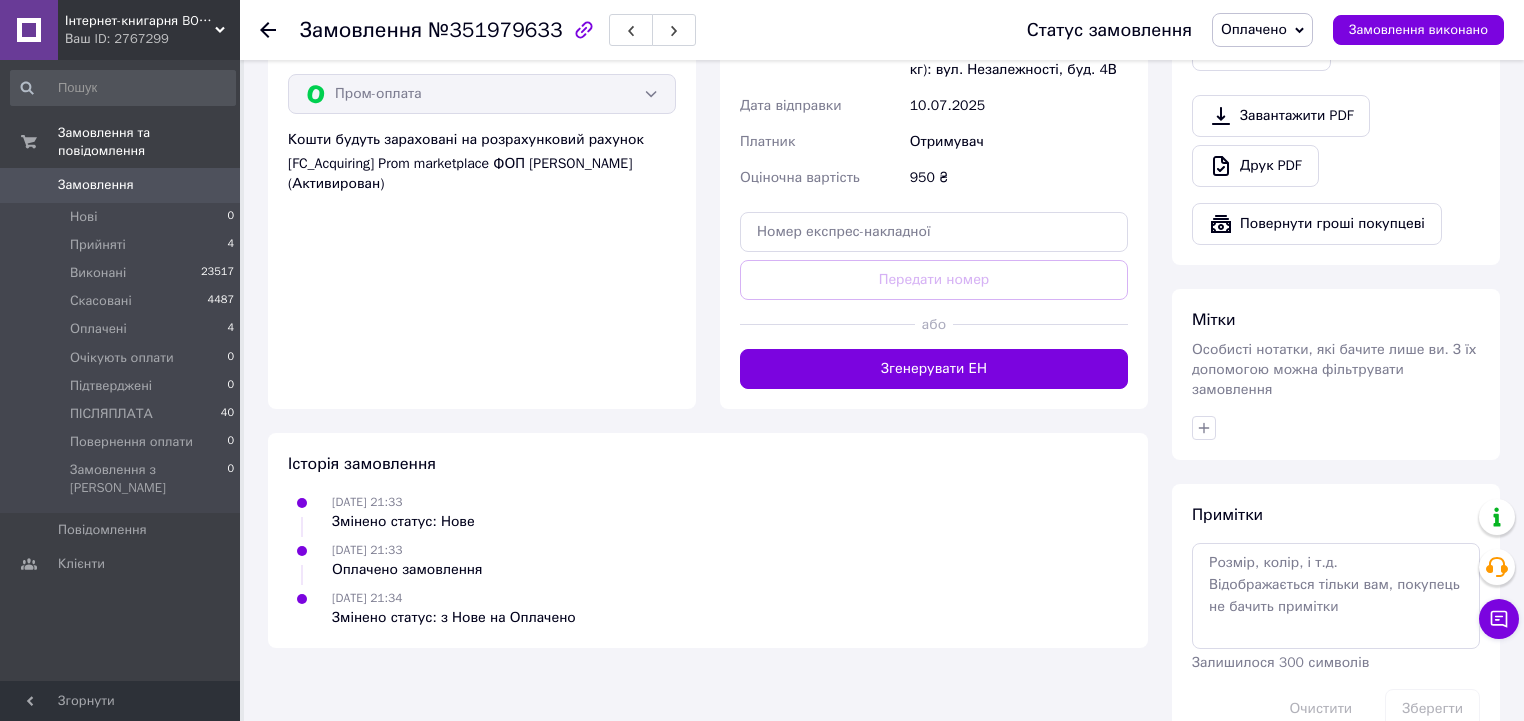 scroll, scrollTop: 800, scrollLeft: 0, axis: vertical 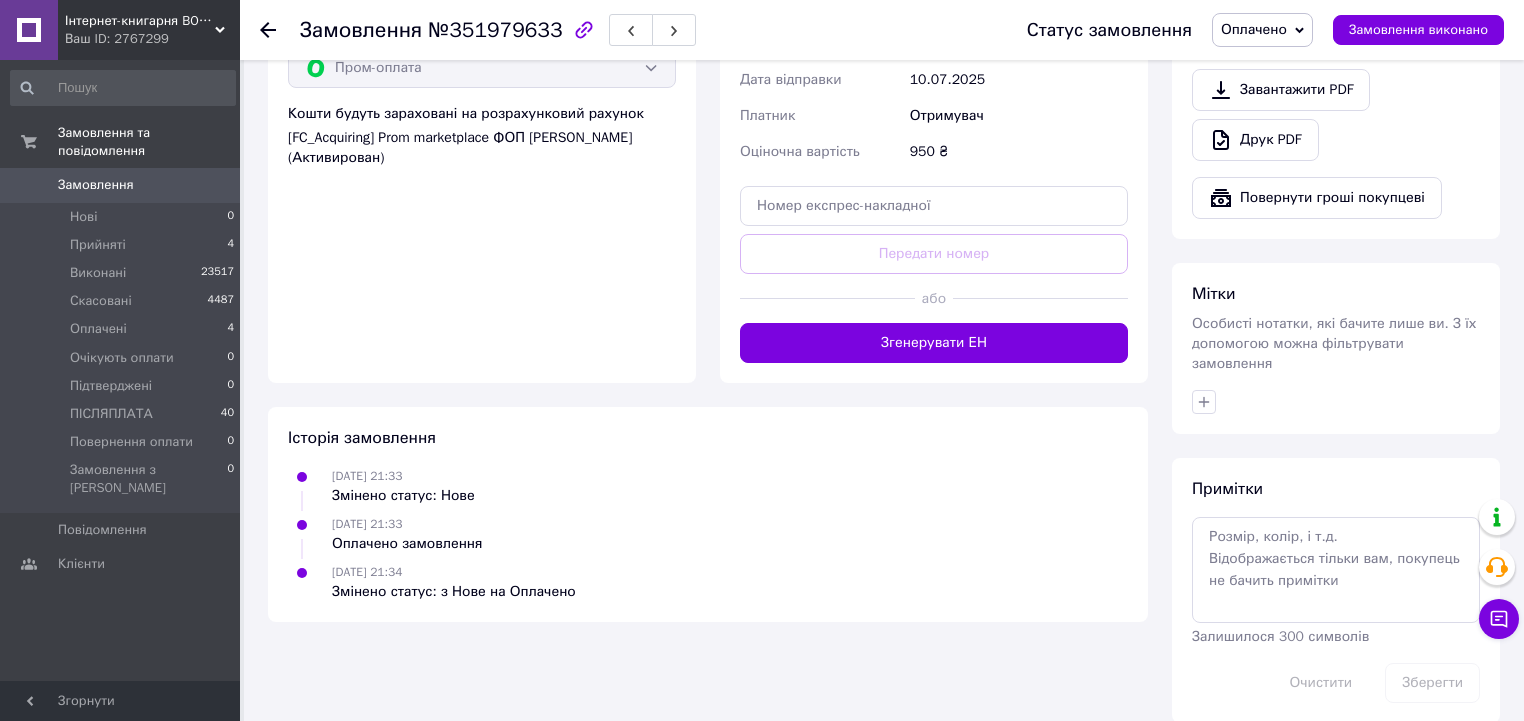 click on "Всього 1 товар 950 ₴ Доставка Необхідно уточнити Всього до сплати 950 ₴ Комісія за замовлення 112.58 ₴ Дії Написати покупцеві   Надіслати інструкцію   Чат Viber Telegram WhatsApp SMS Запит на відгук про компанію   Скопіювати запит на відгук У вас є 29 днів, щоб відправити запит на відгук покупцеві, скопіювавши посилання.   Видати чек   Завантажити PDF   Друк PDF   Повернути гроші покупцеві Мітки Особисті нотатки, які бачите лише ви. З їх допомогою можна фільтрувати замовлення Примітки Залишилося 300 символів Очистити Зберегти" at bounding box center [1336, 34] 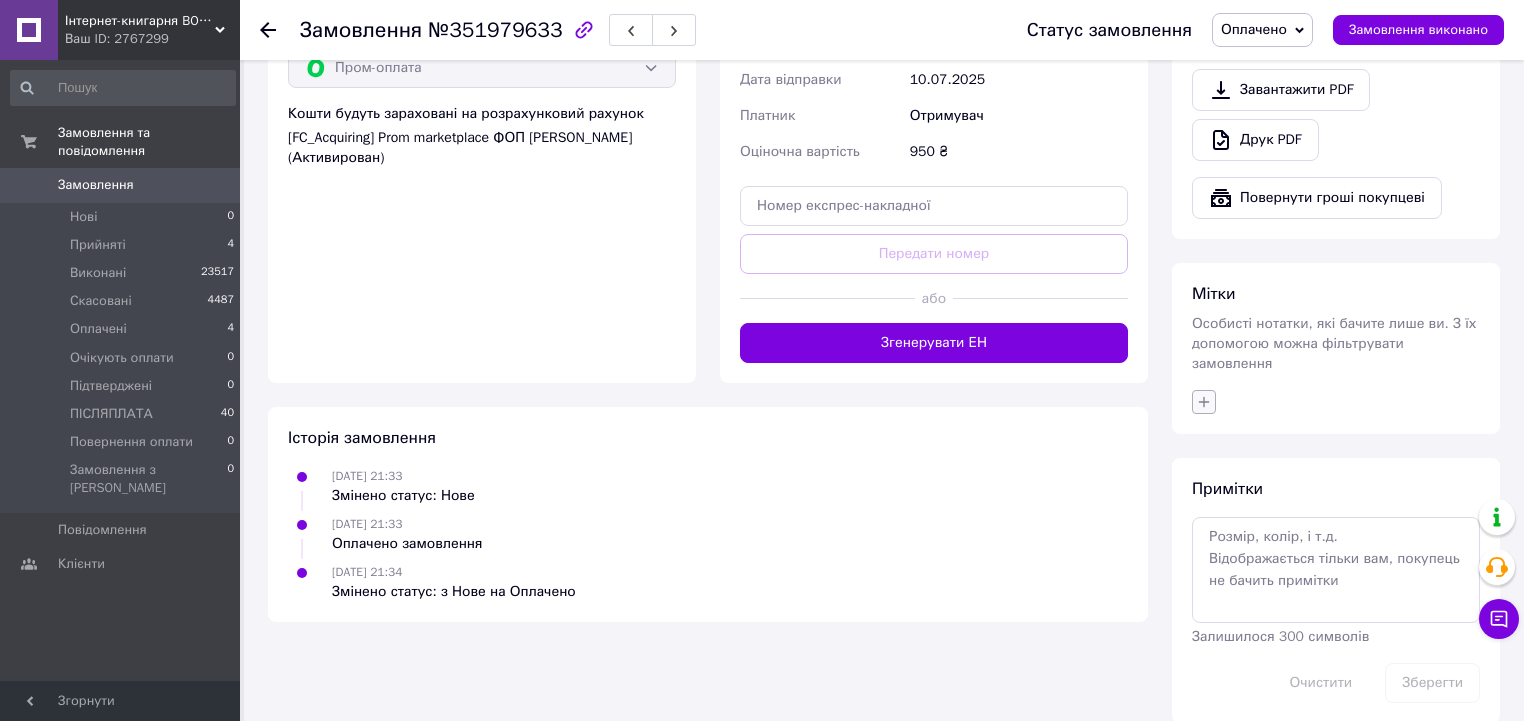 click 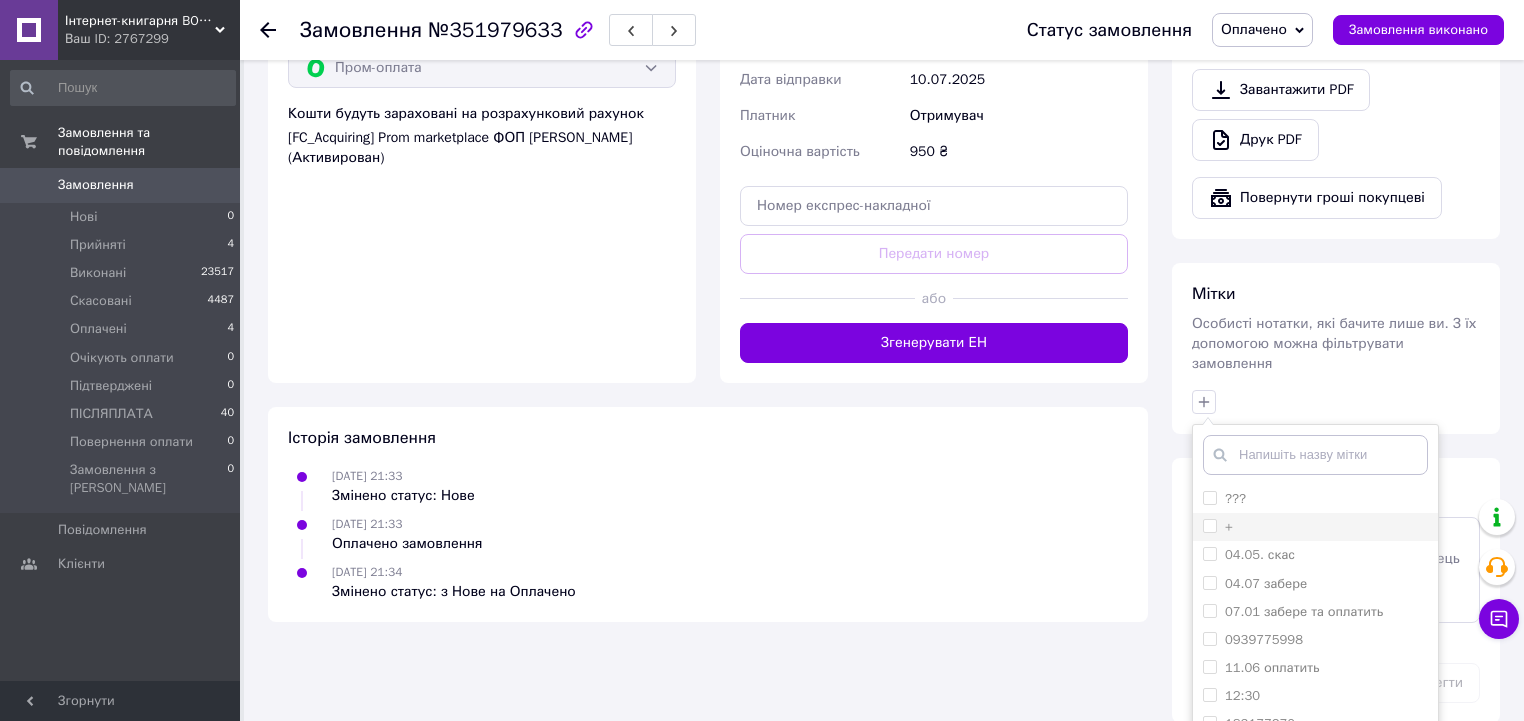 click on "+" at bounding box center [1315, 527] 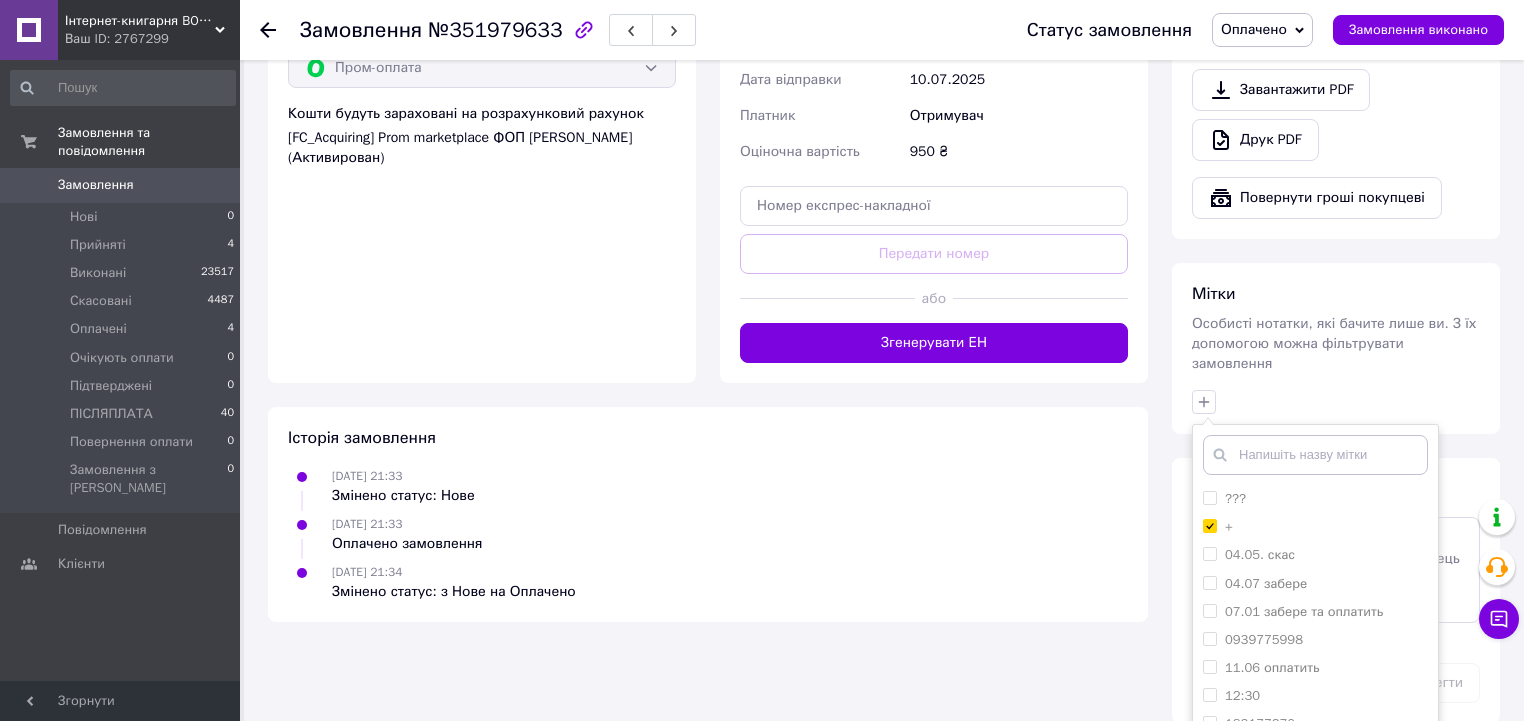 checkbox on "true" 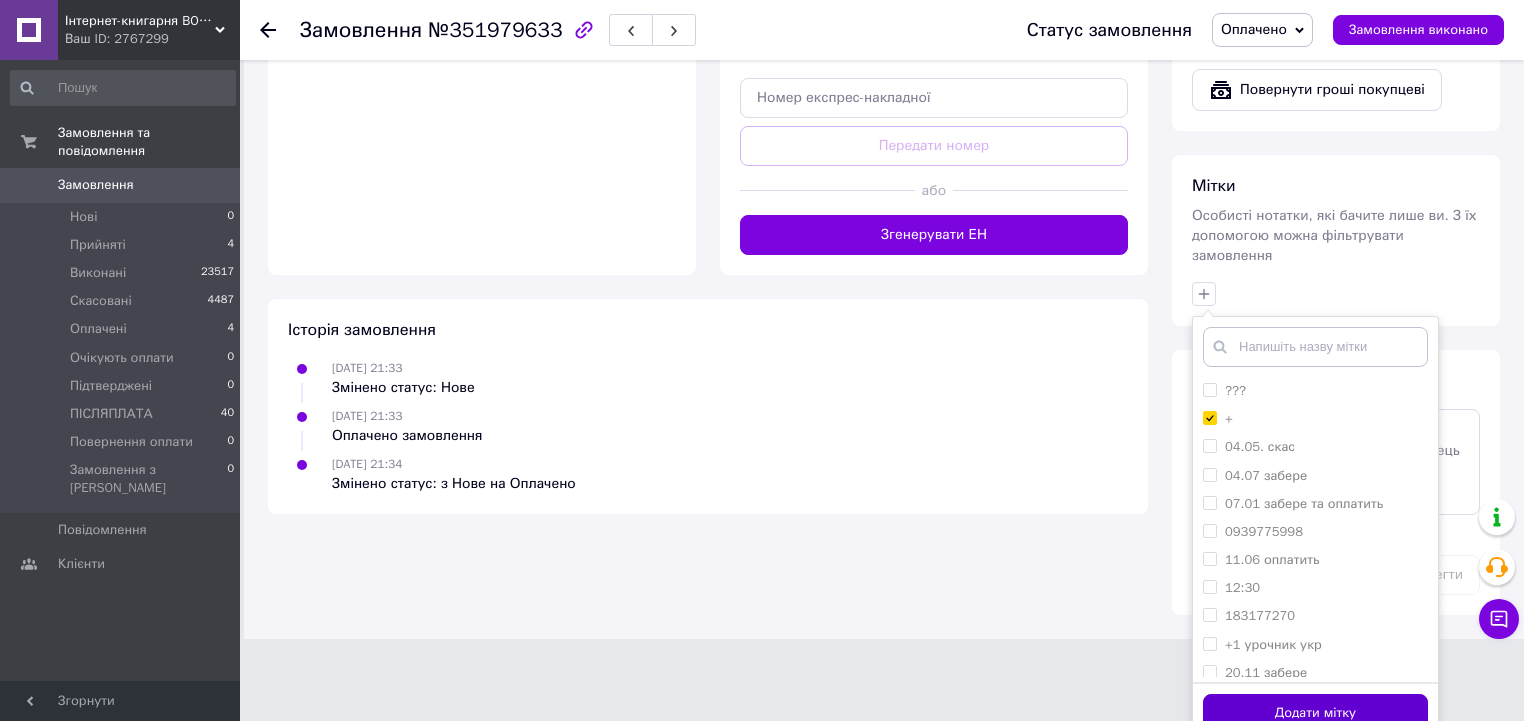 click on "Додати мітку" at bounding box center [1315, 713] 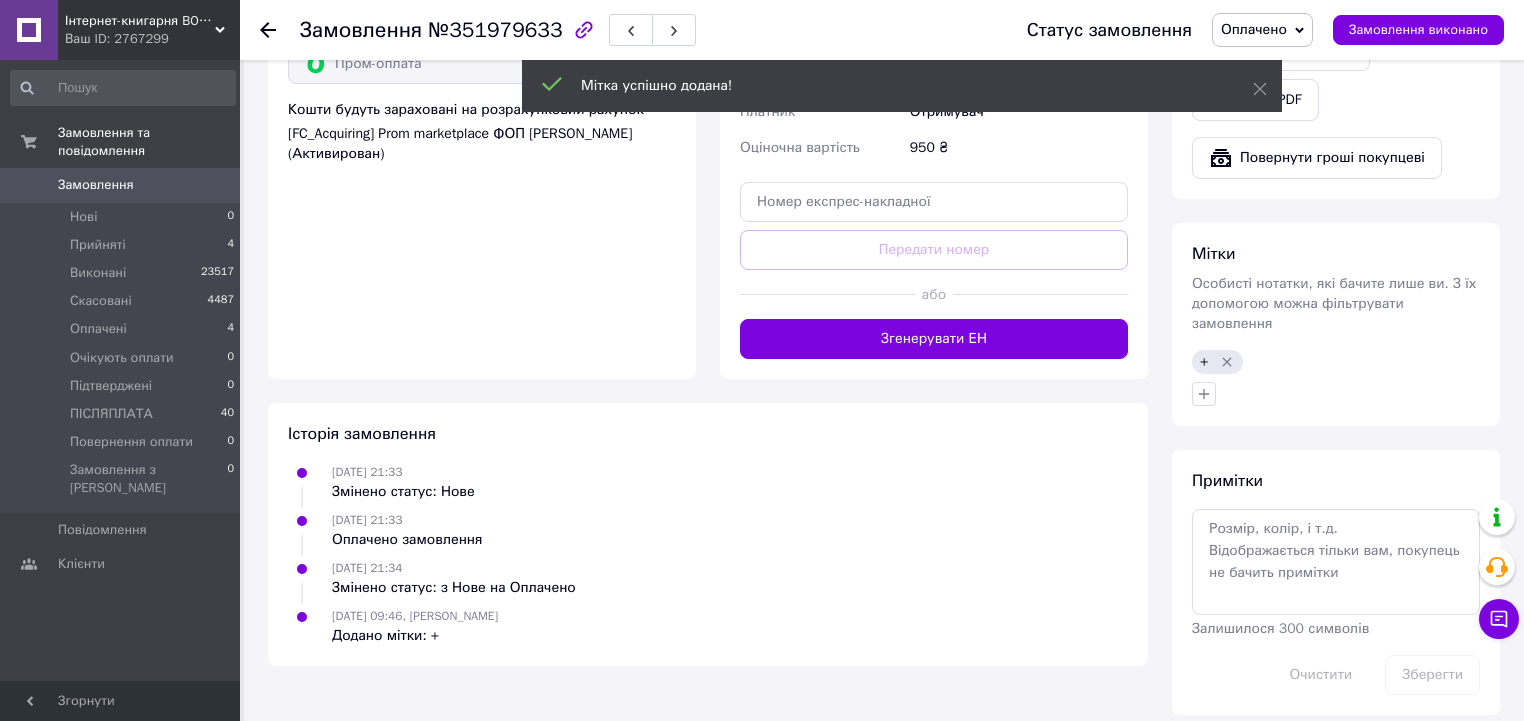 scroll, scrollTop: 800, scrollLeft: 0, axis: vertical 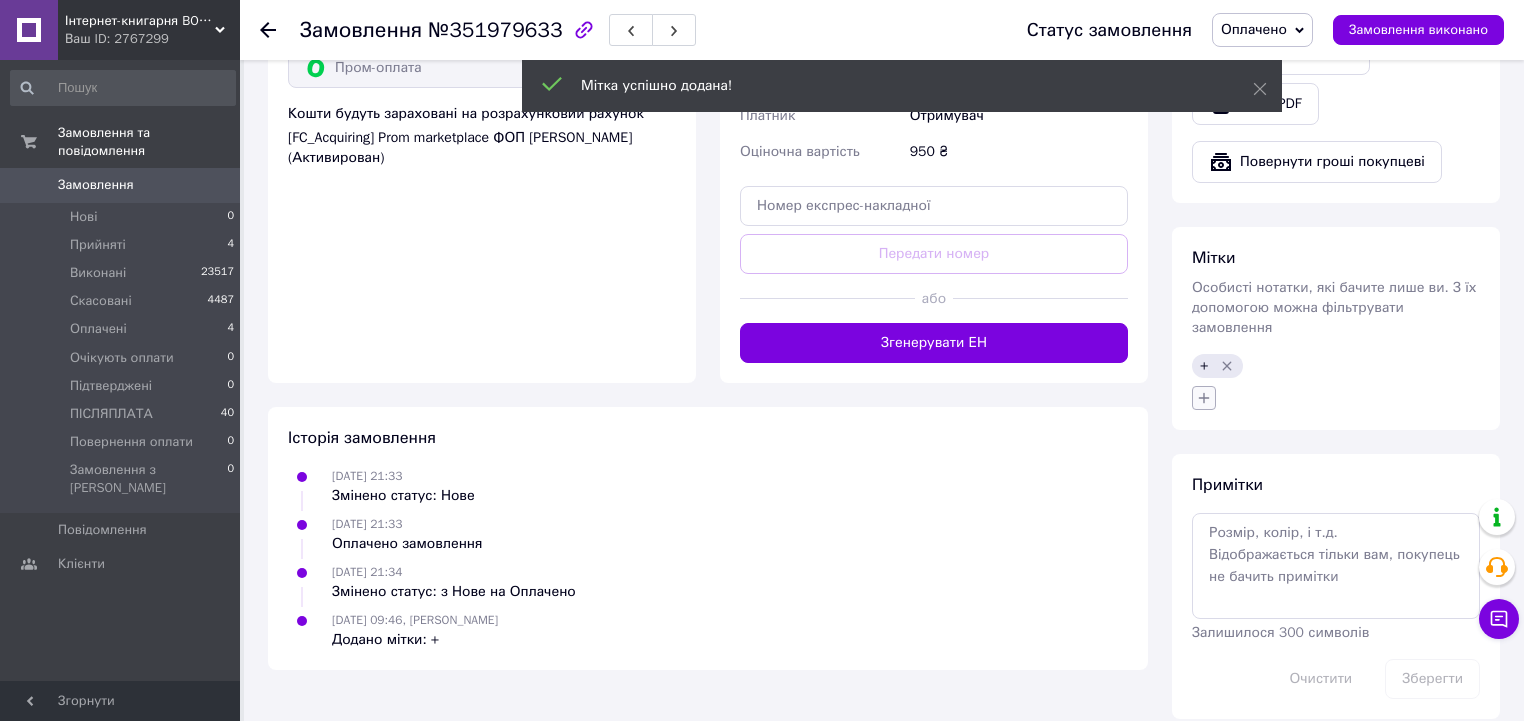 click 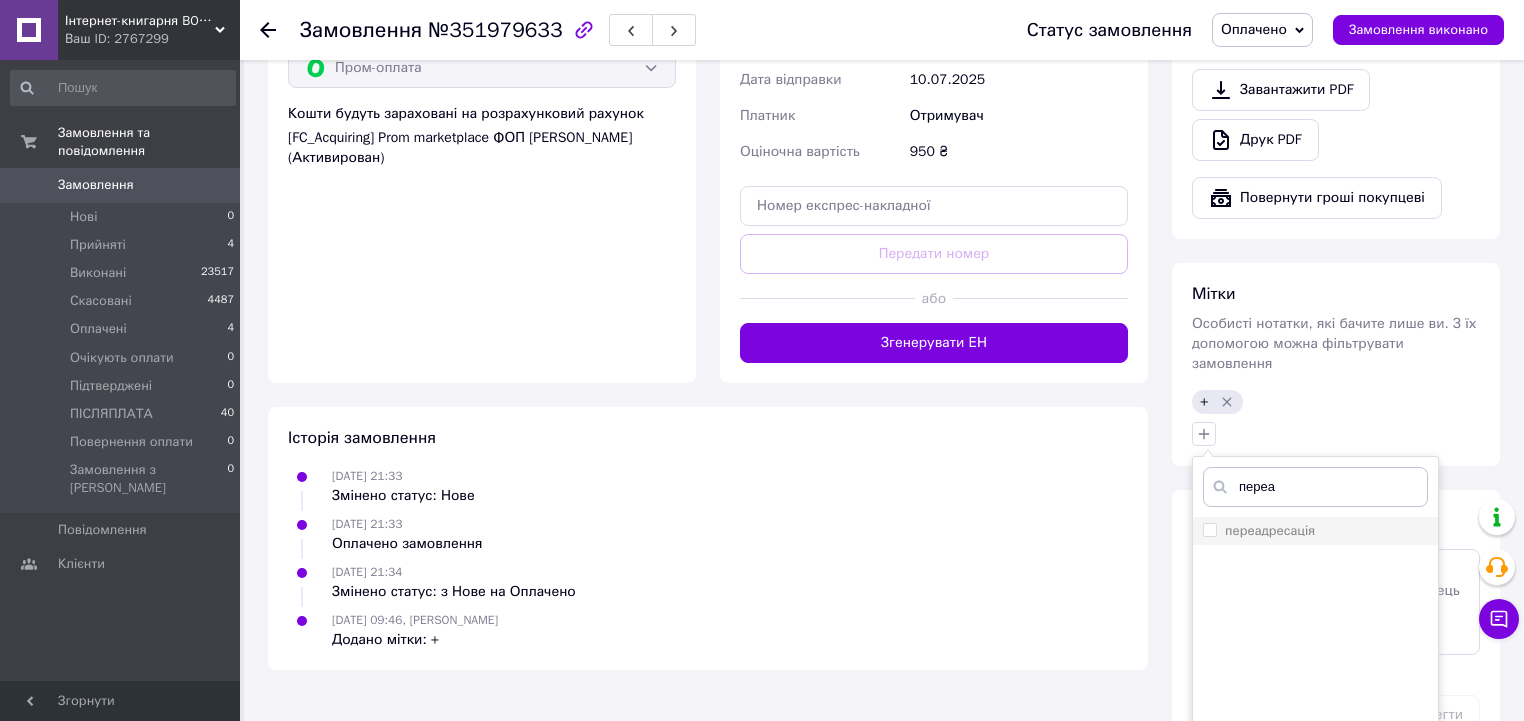 type on "переа" 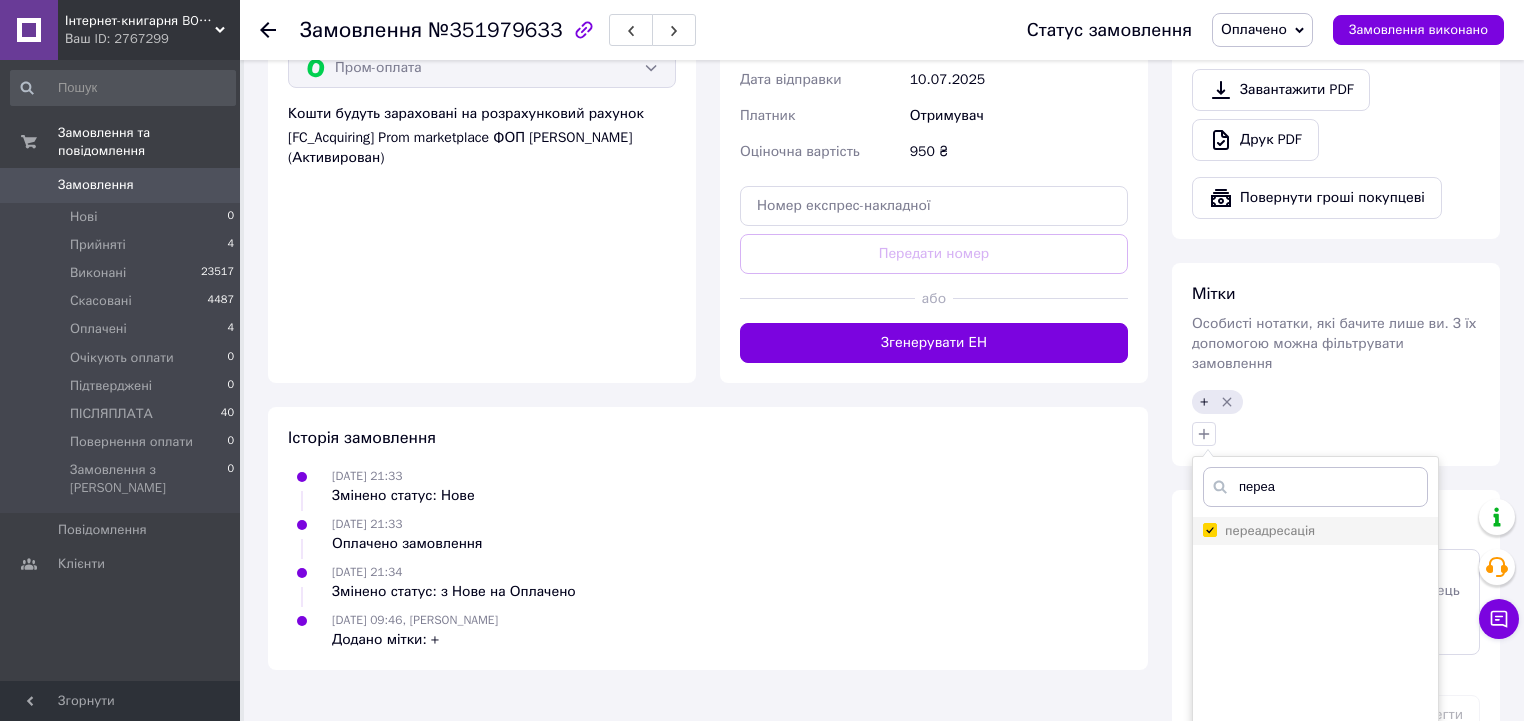 checkbox on "true" 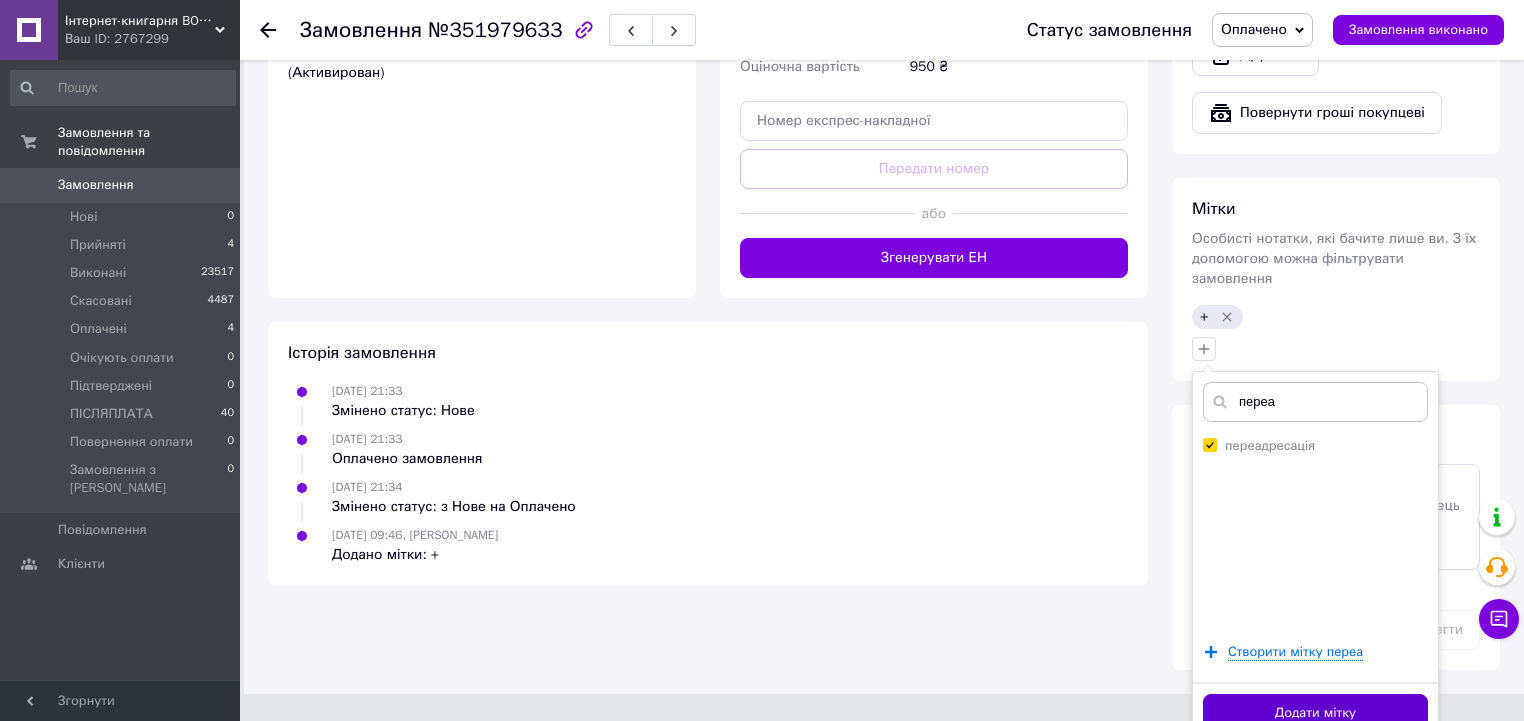 click on "Додати мітку" at bounding box center [1315, 713] 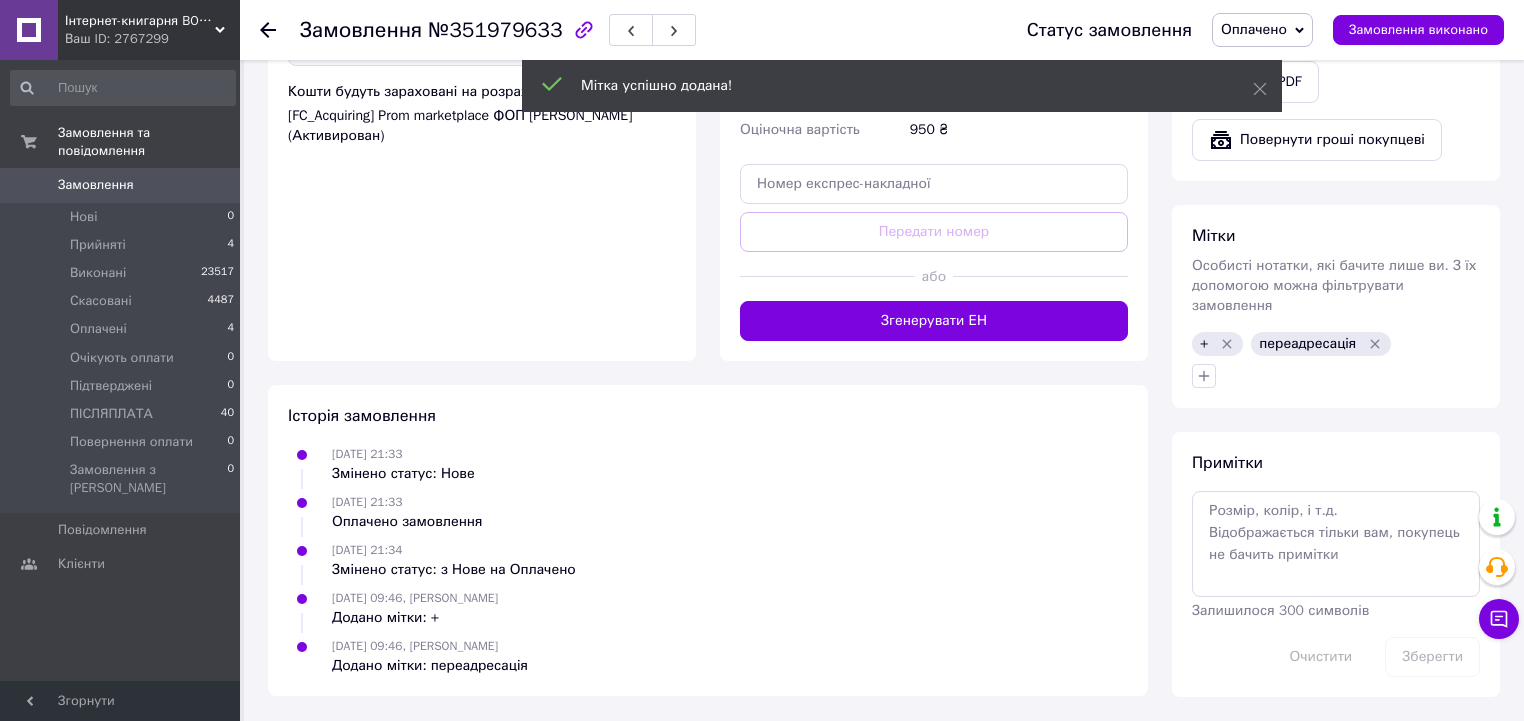 scroll, scrollTop: 823, scrollLeft: 0, axis: vertical 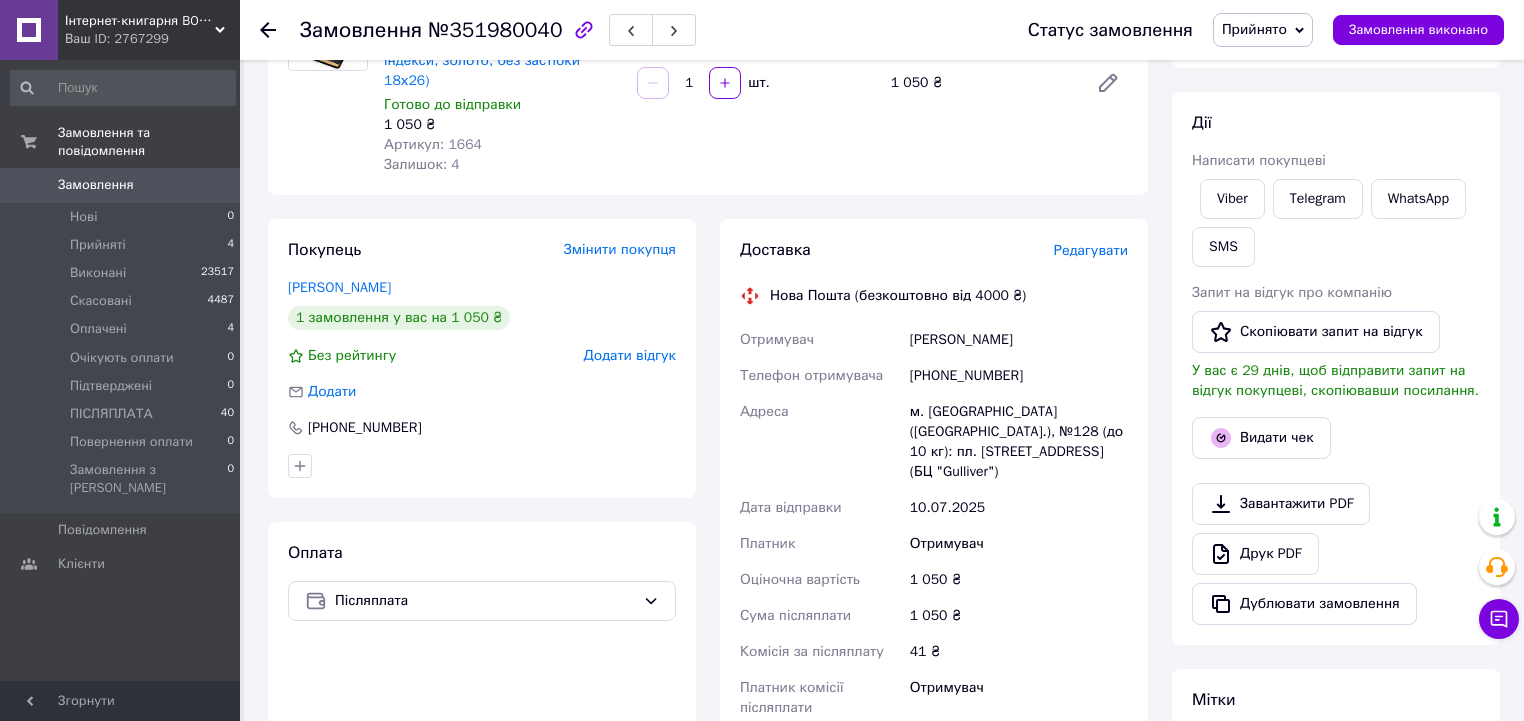 click on "[PHONE_NUMBER]" at bounding box center [1019, 376] 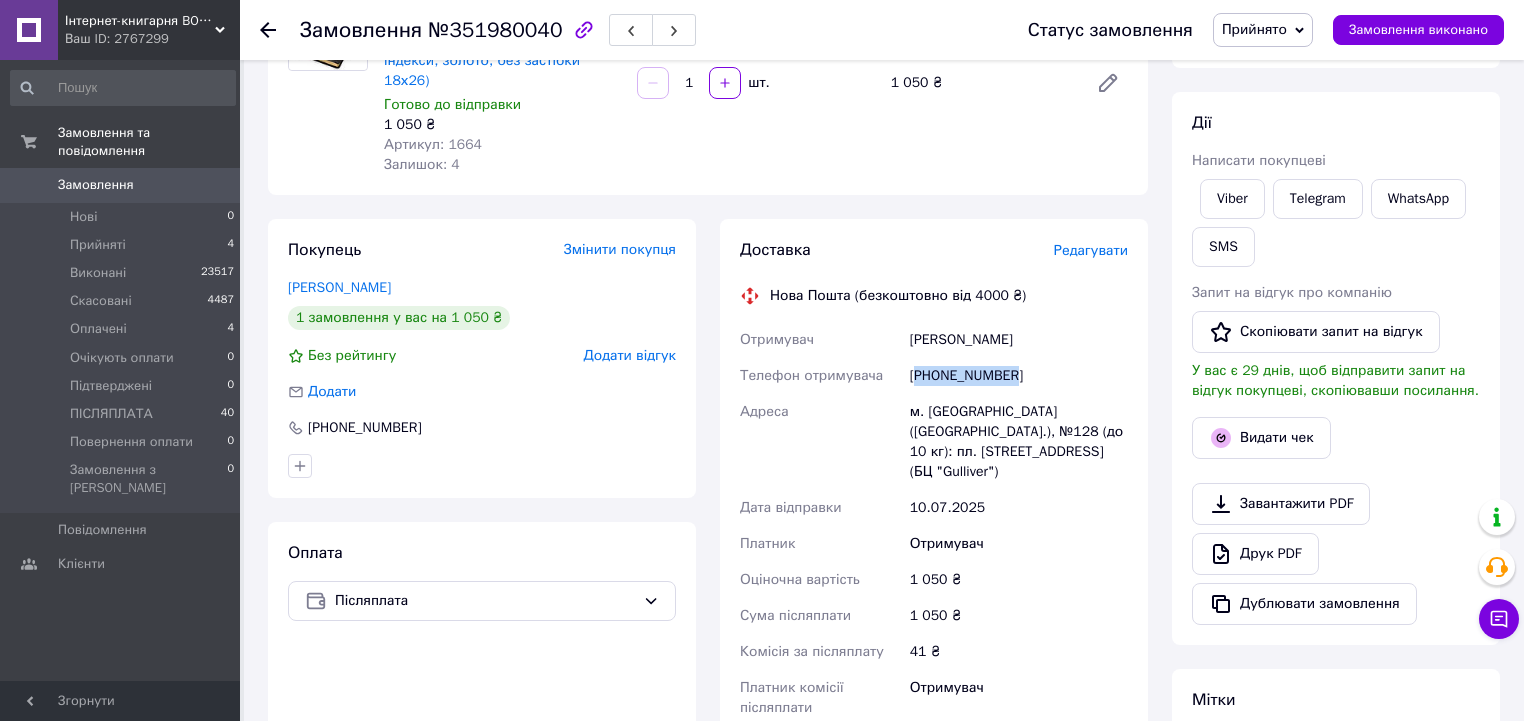 click on "[PHONE_NUMBER]" at bounding box center (1019, 376) 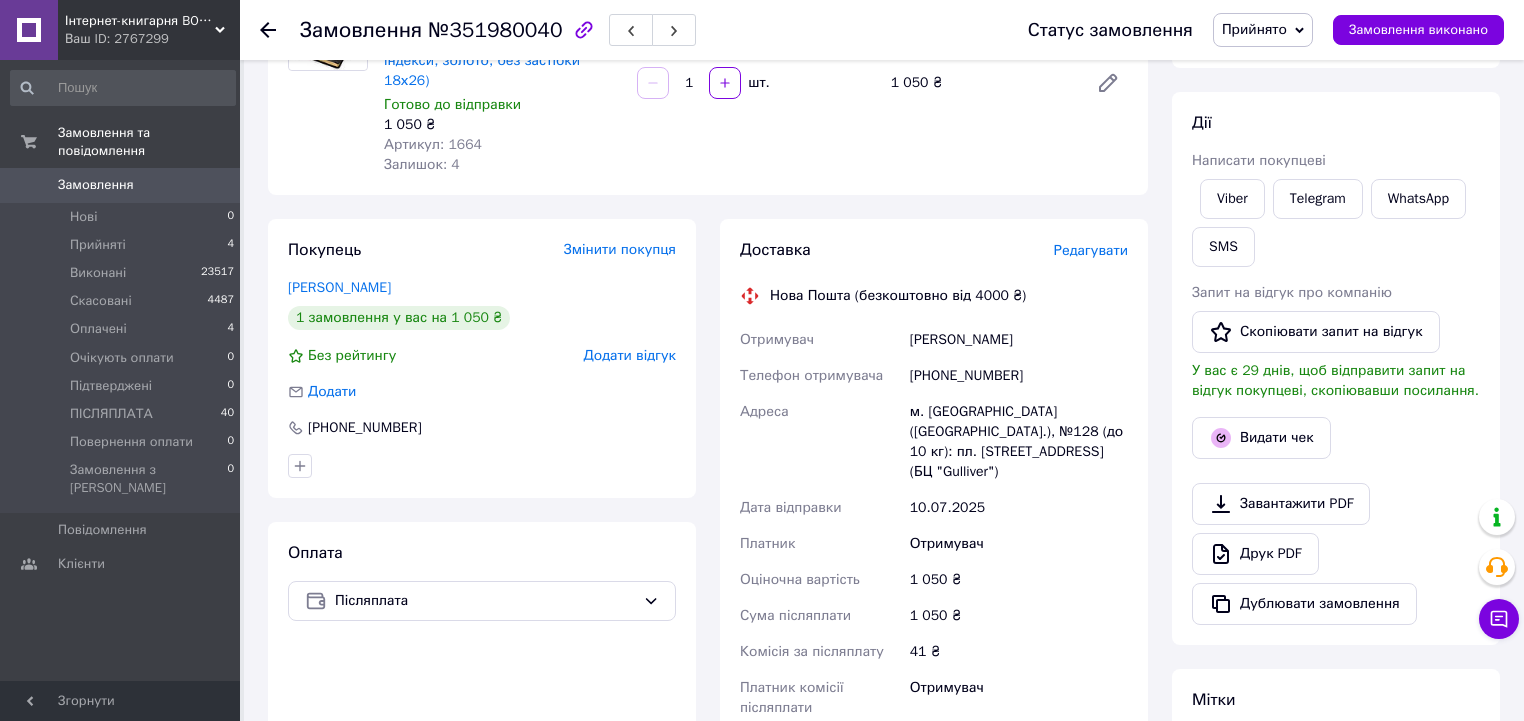 click on "[PERSON_NAME] покупцеві Viber Telegram WhatsApp SMS Запит на відгук про компанію   Скопіювати запит на відгук У вас є 29 днів, щоб відправити запит на відгук покупцеві, скопіювавши посилання.   Видати чек   Завантажити PDF   Друк PDF   Дублювати замовлення" at bounding box center [1336, 368] 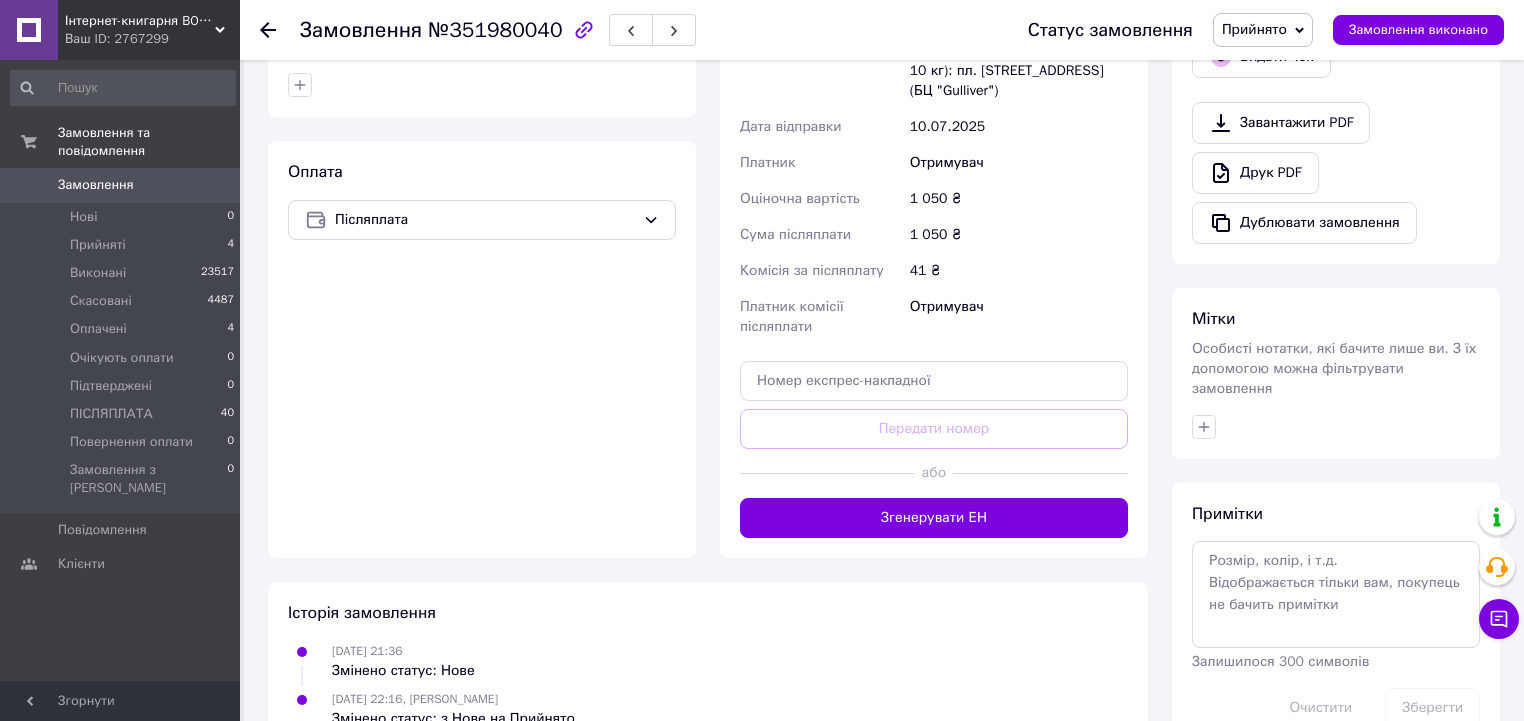 scroll, scrollTop: 649, scrollLeft: 0, axis: vertical 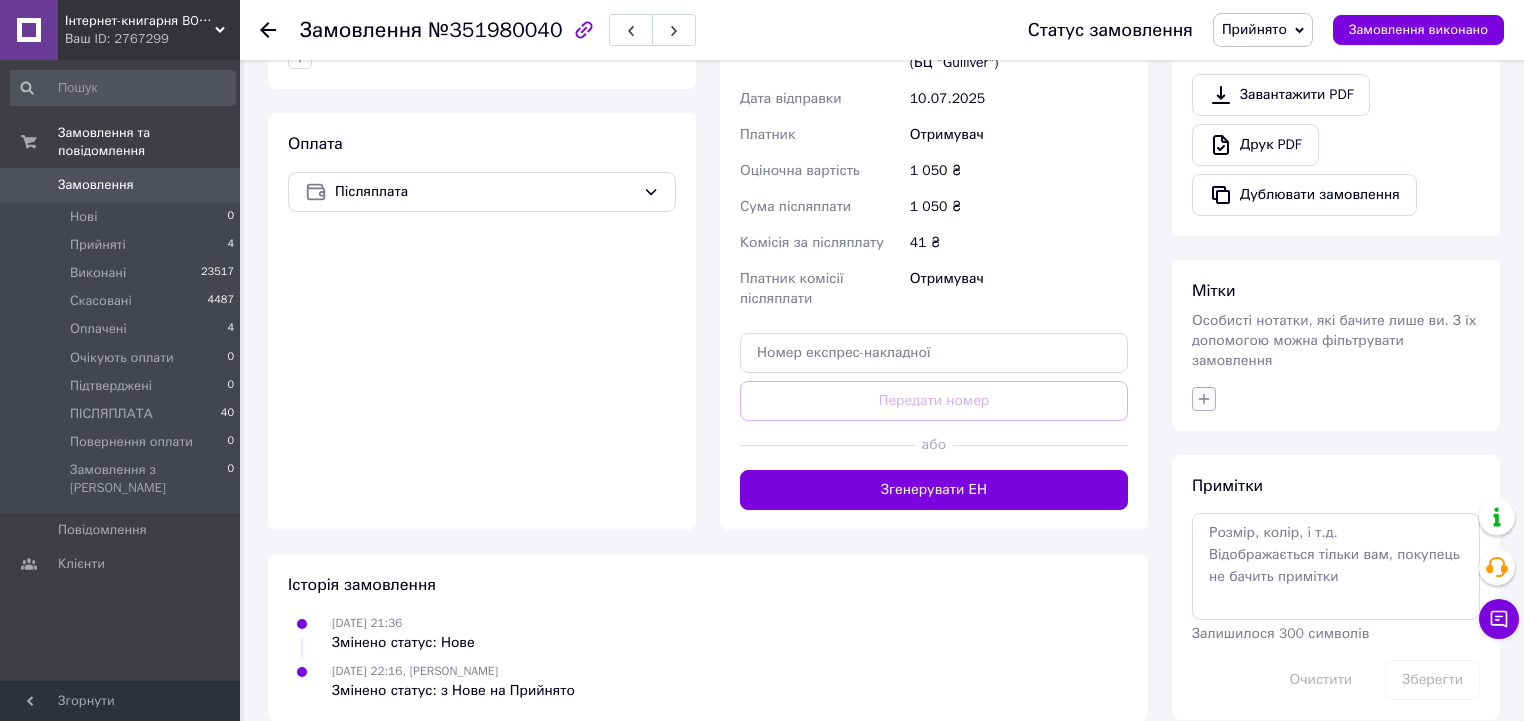 click 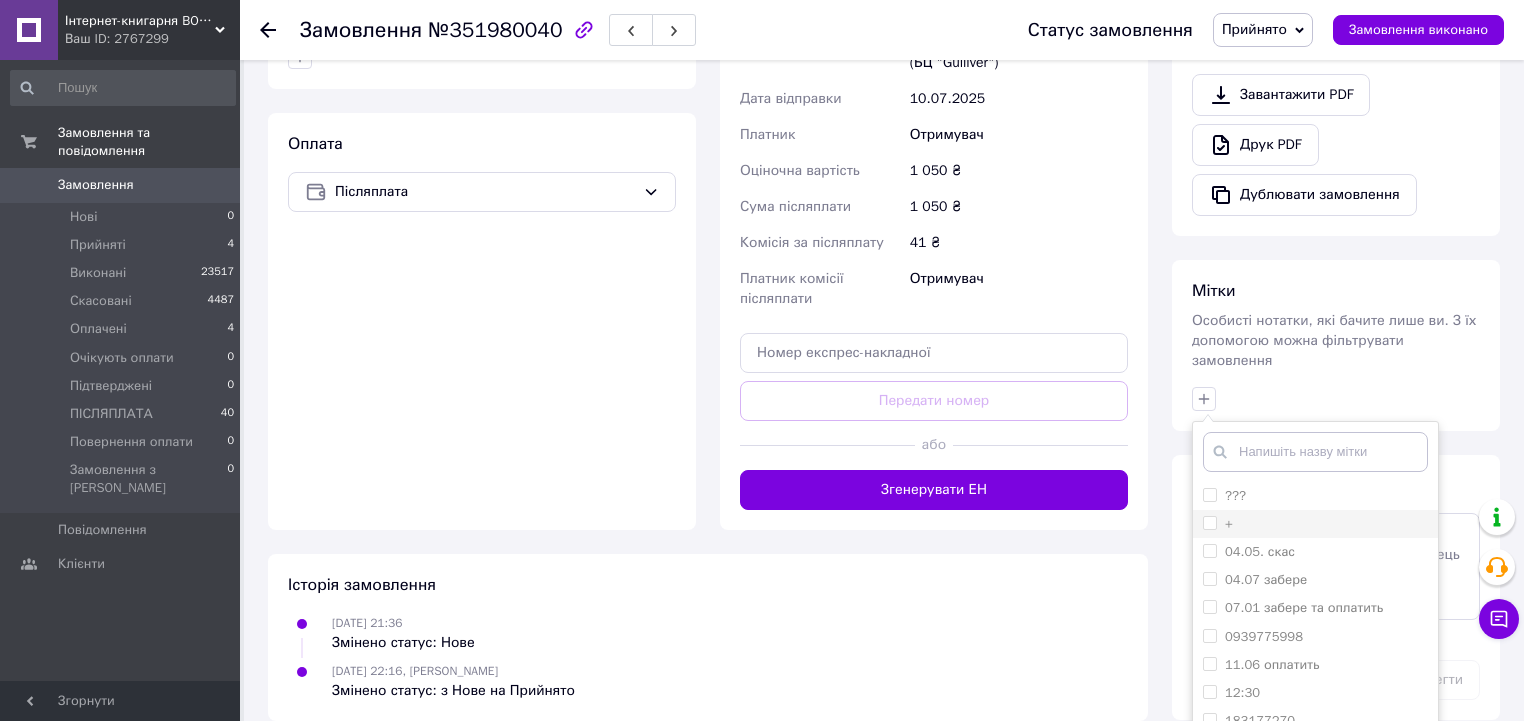 click on "+" at bounding box center (1315, 524) 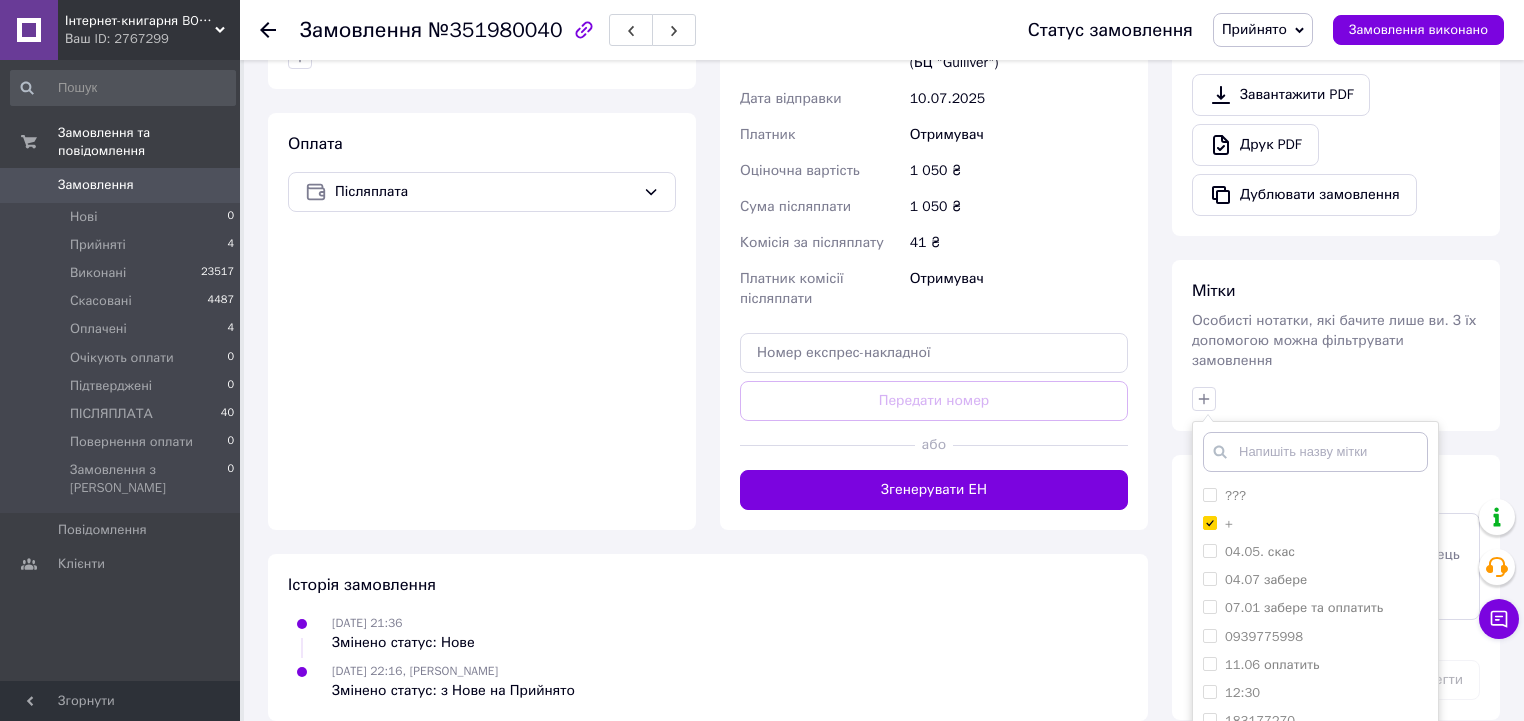 checkbox on "true" 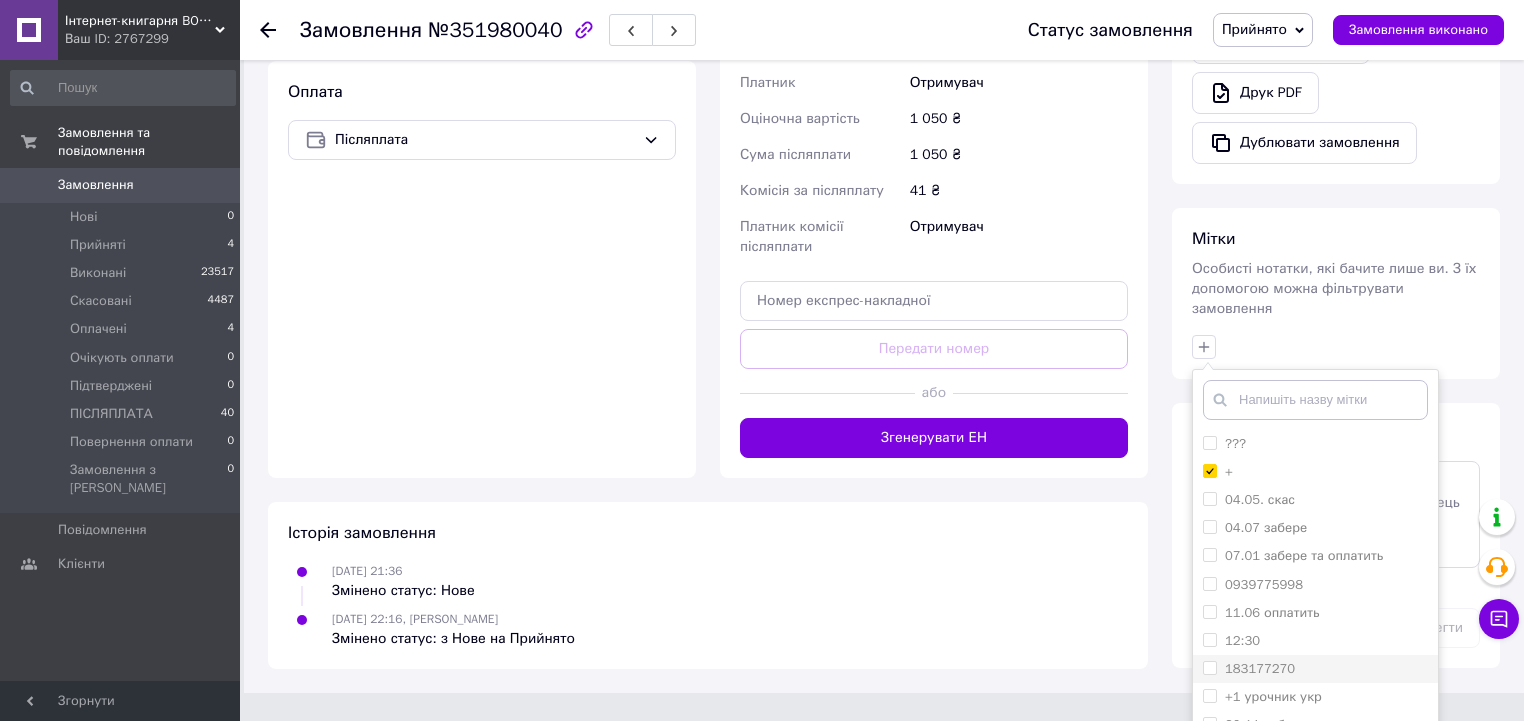scroll, scrollTop: 752, scrollLeft: 0, axis: vertical 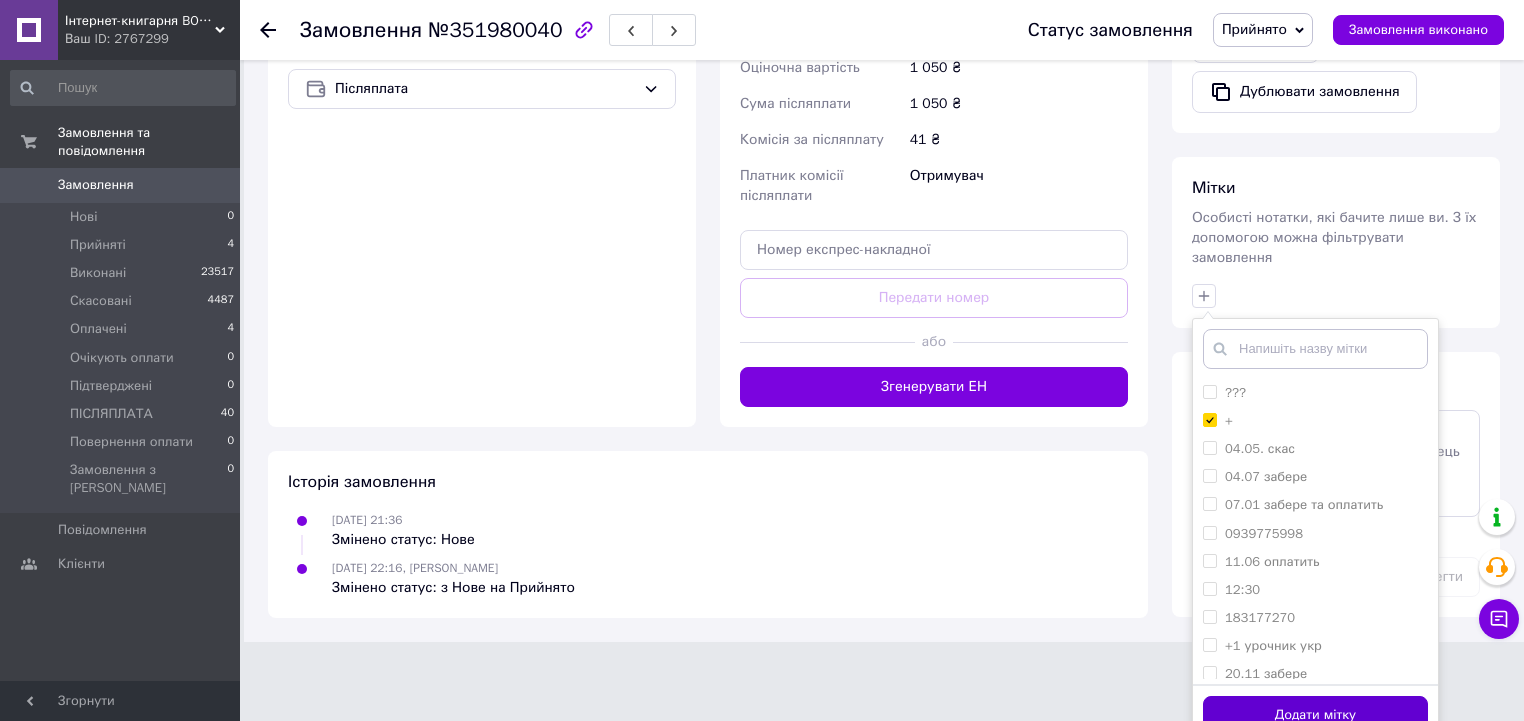click on "Додати мітку" at bounding box center (1315, 715) 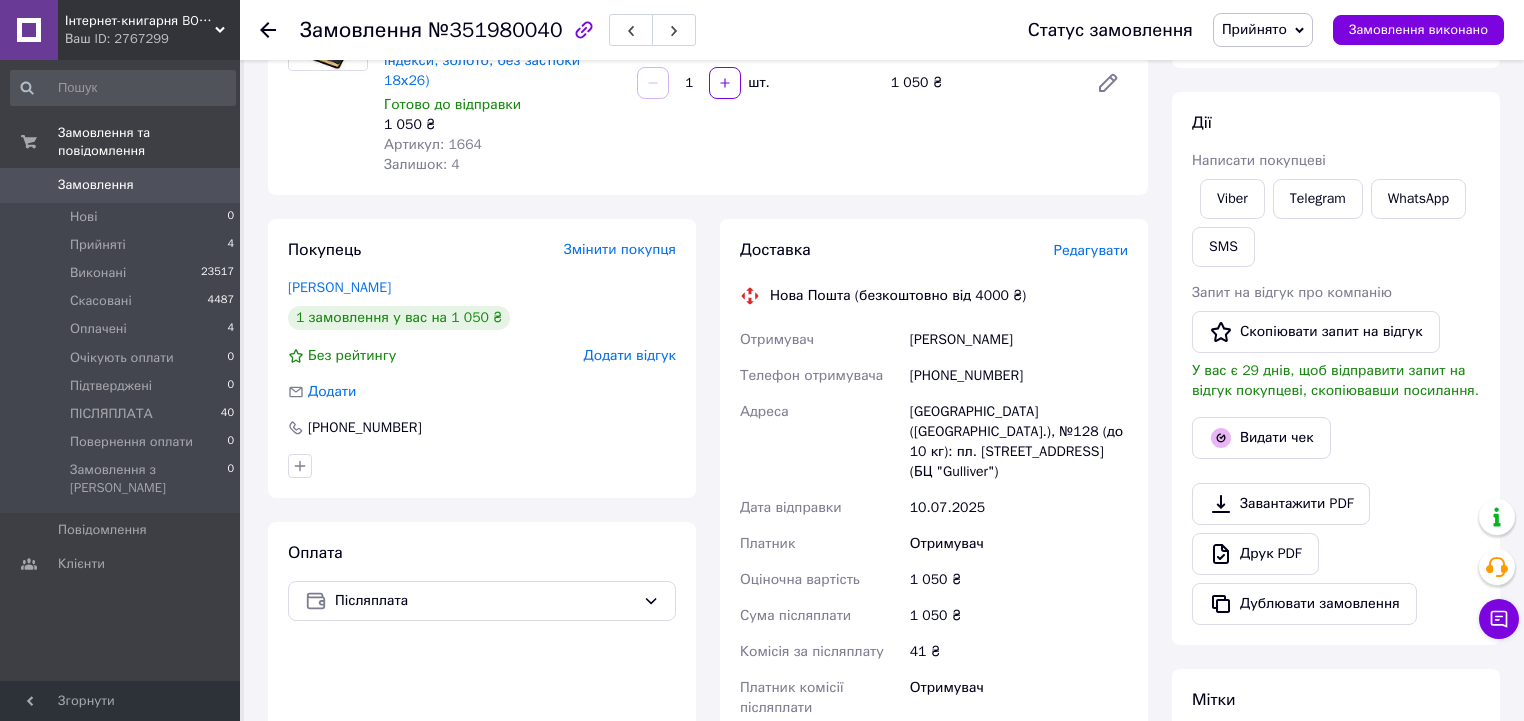 scroll, scrollTop: 320, scrollLeft: 0, axis: vertical 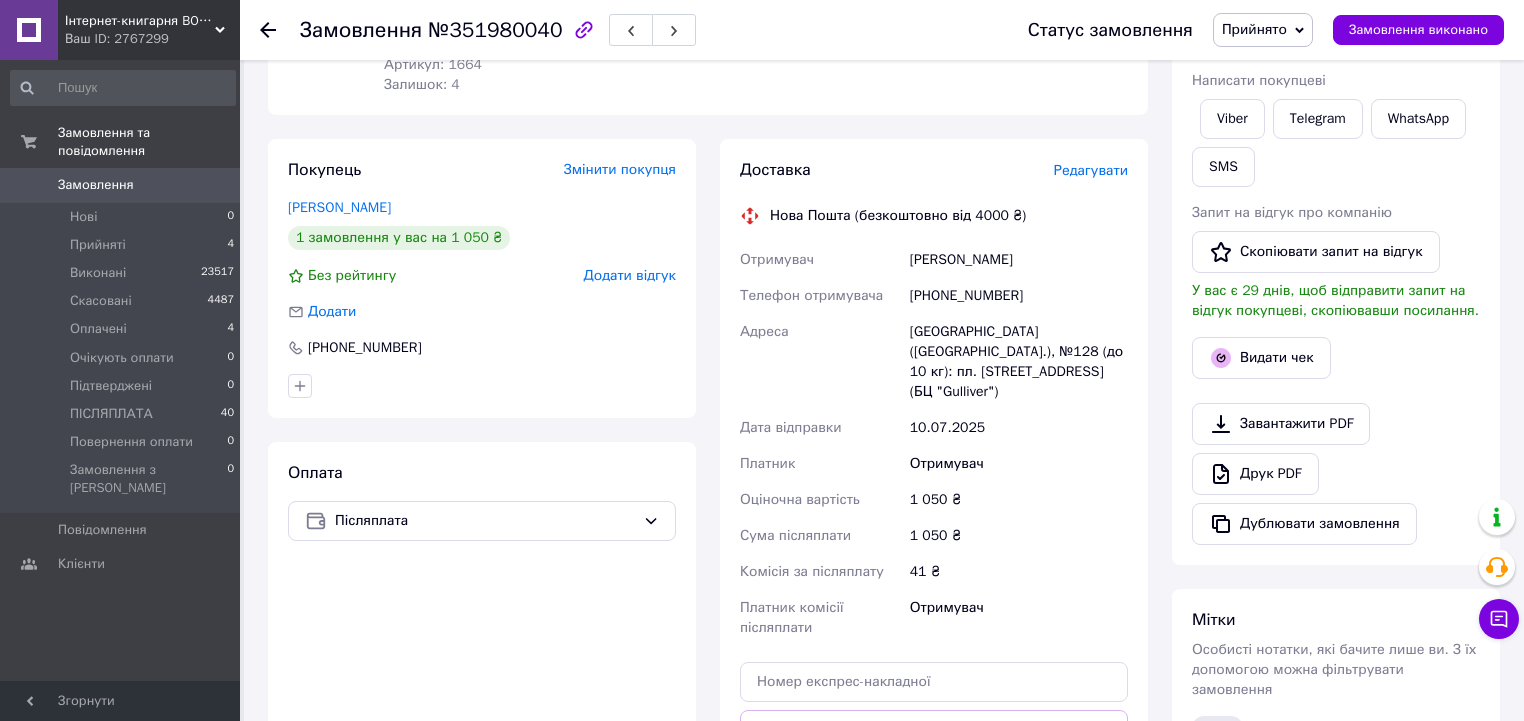 click on "Мітки" at bounding box center (1336, 620) 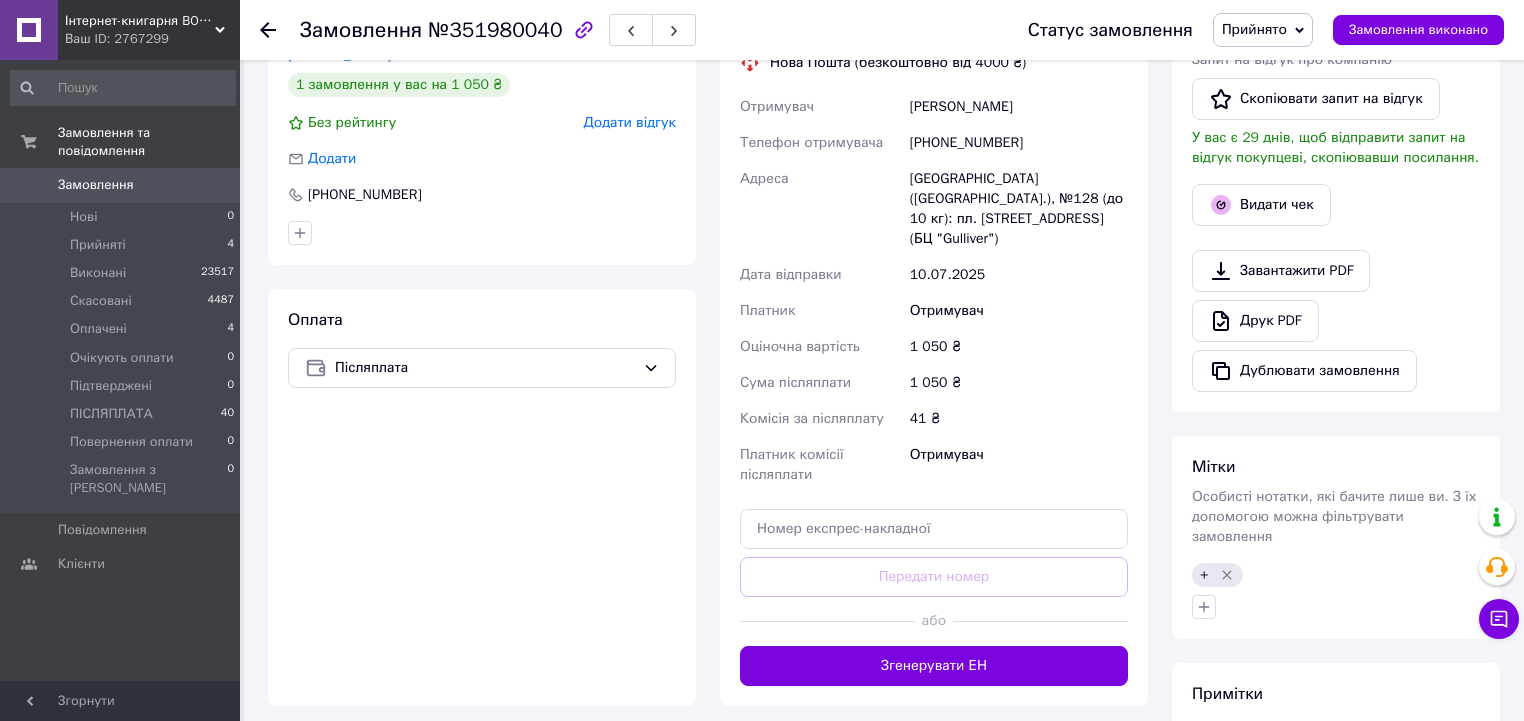 scroll, scrollTop: 560, scrollLeft: 0, axis: vertical 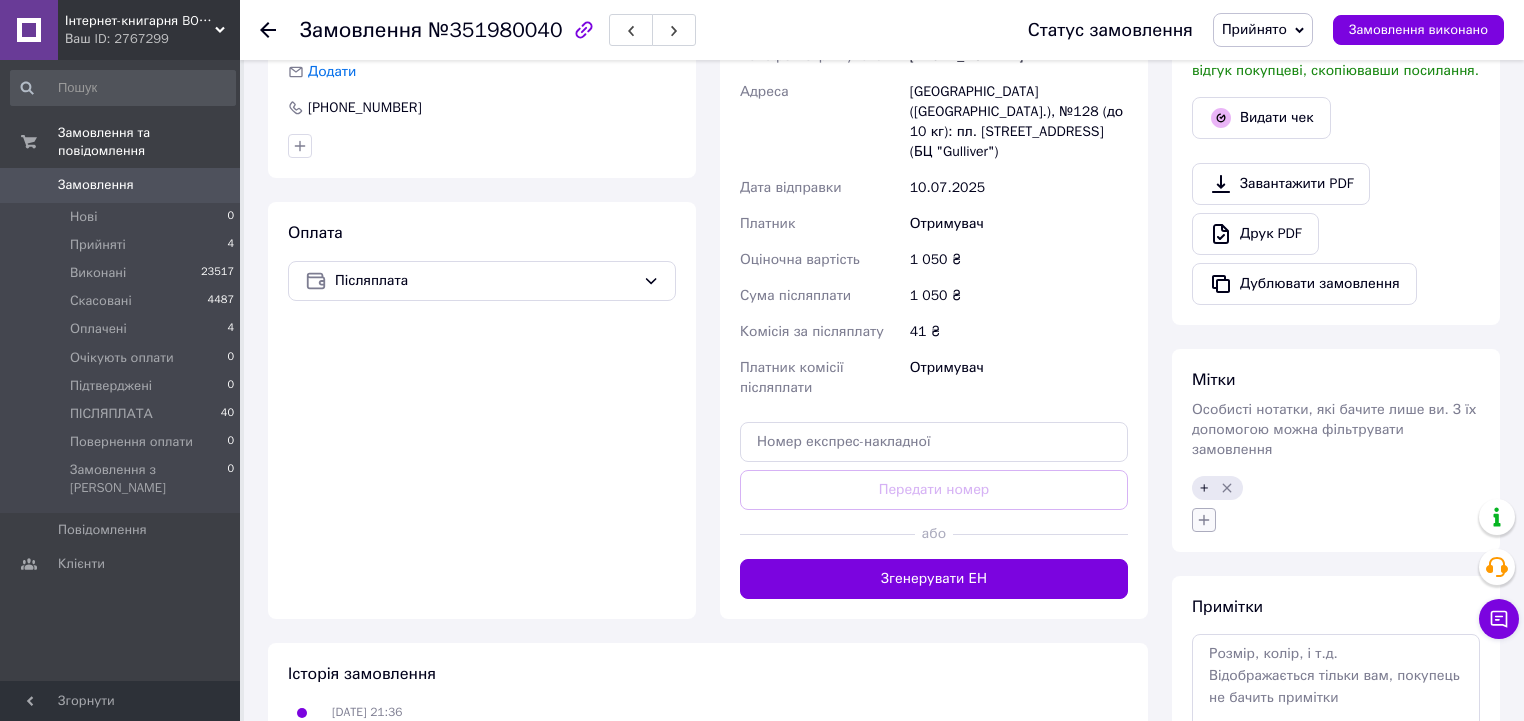 click 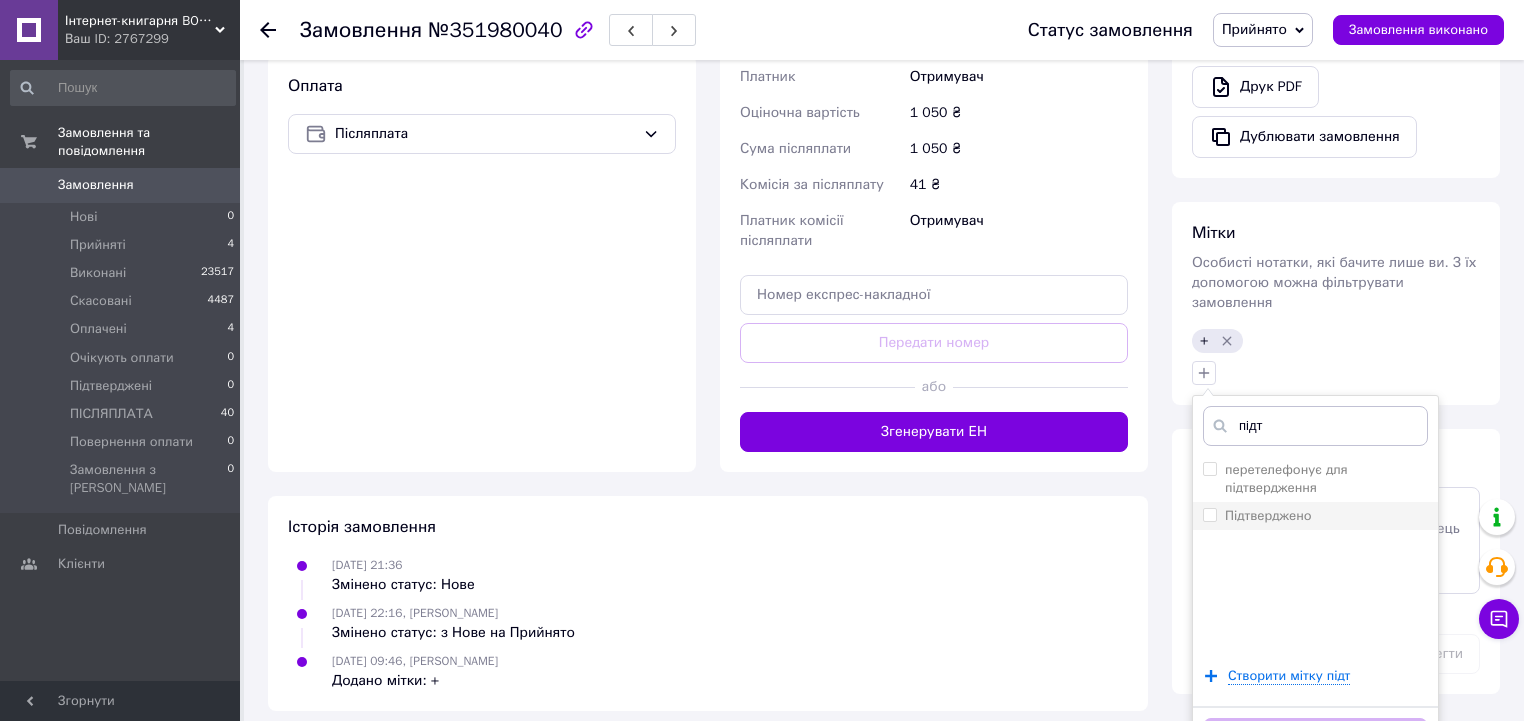scroll, scrollTop: 720, scrollLeft: 0, axis: vertical 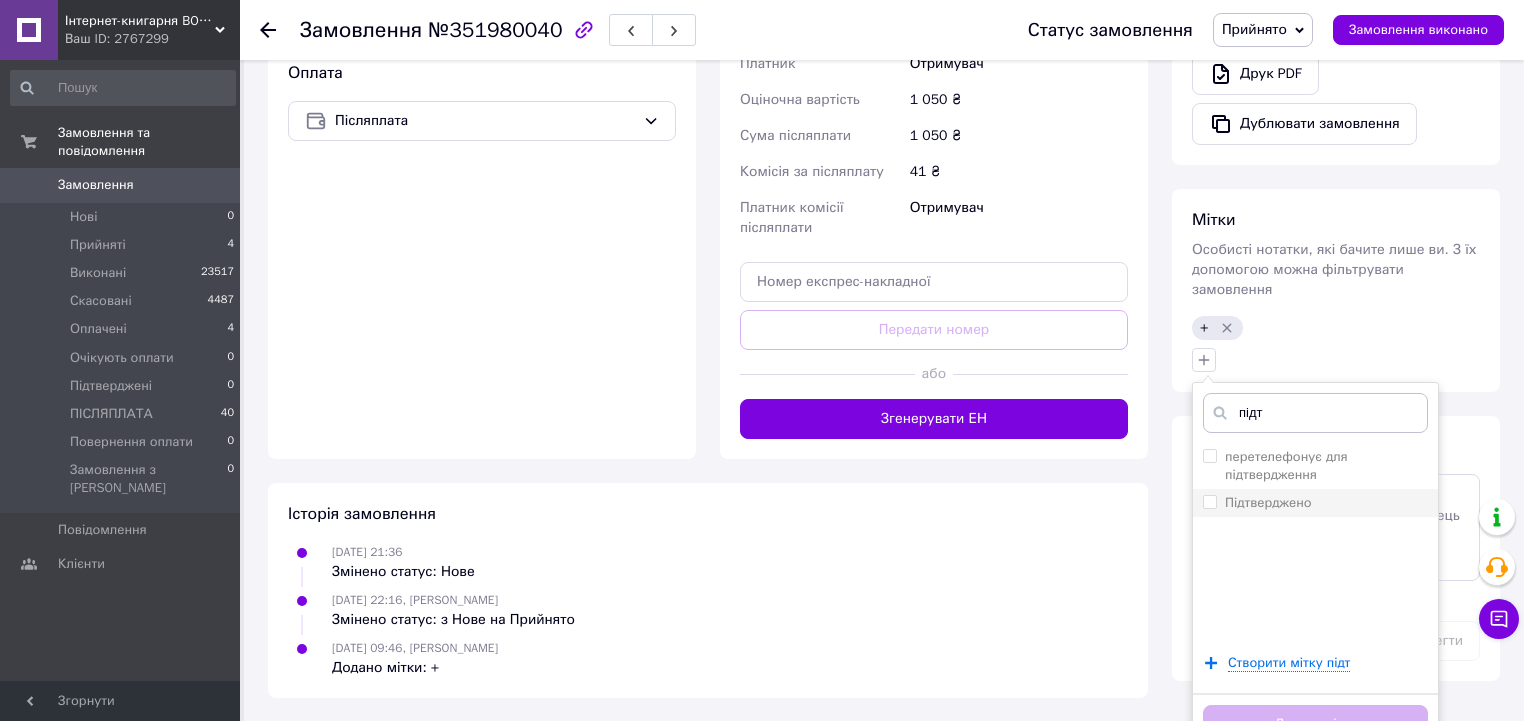 type on "підт" 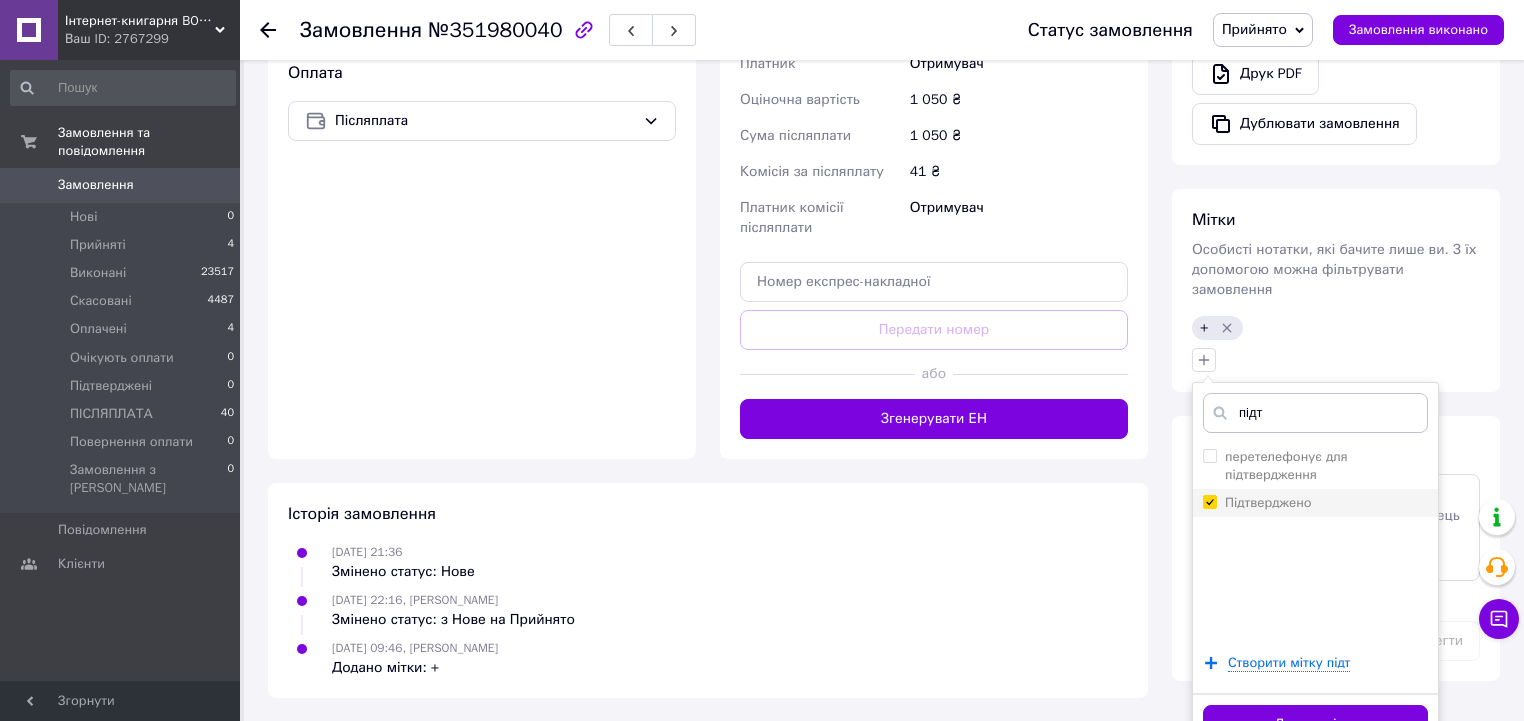 checkbox on "true" 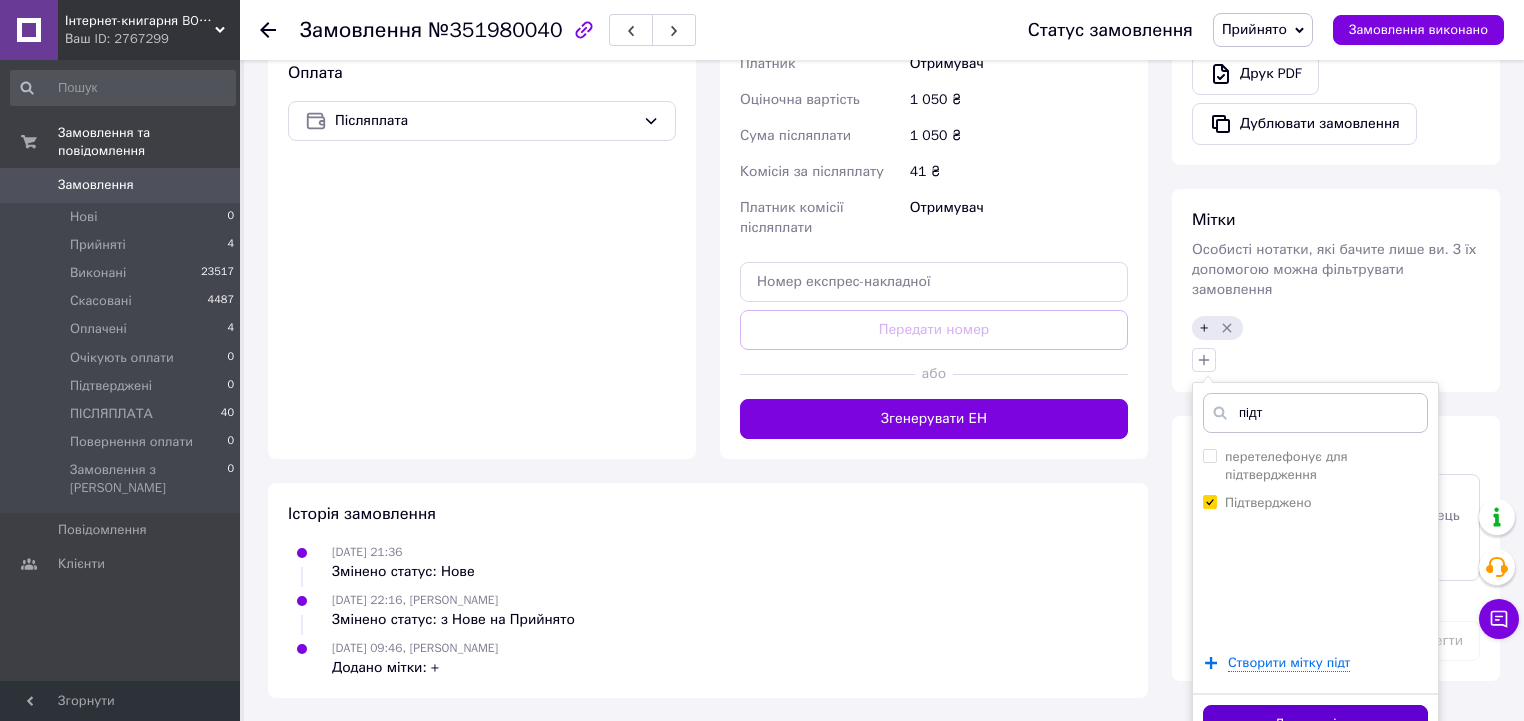 click on "Додати мітку" at bounding box center [1315, 724] 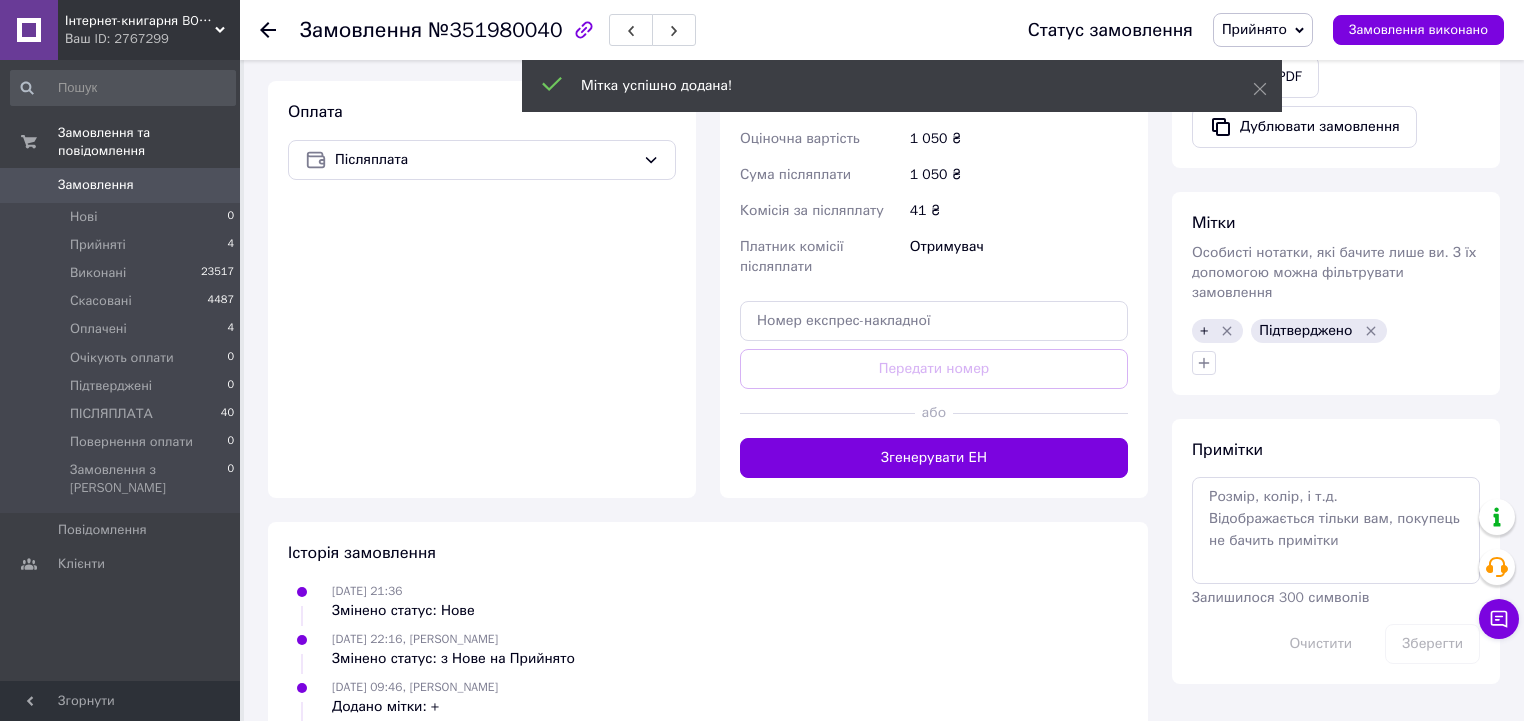 scroll, scrollTop: 720, scrollLeft: 0, axis: vertical 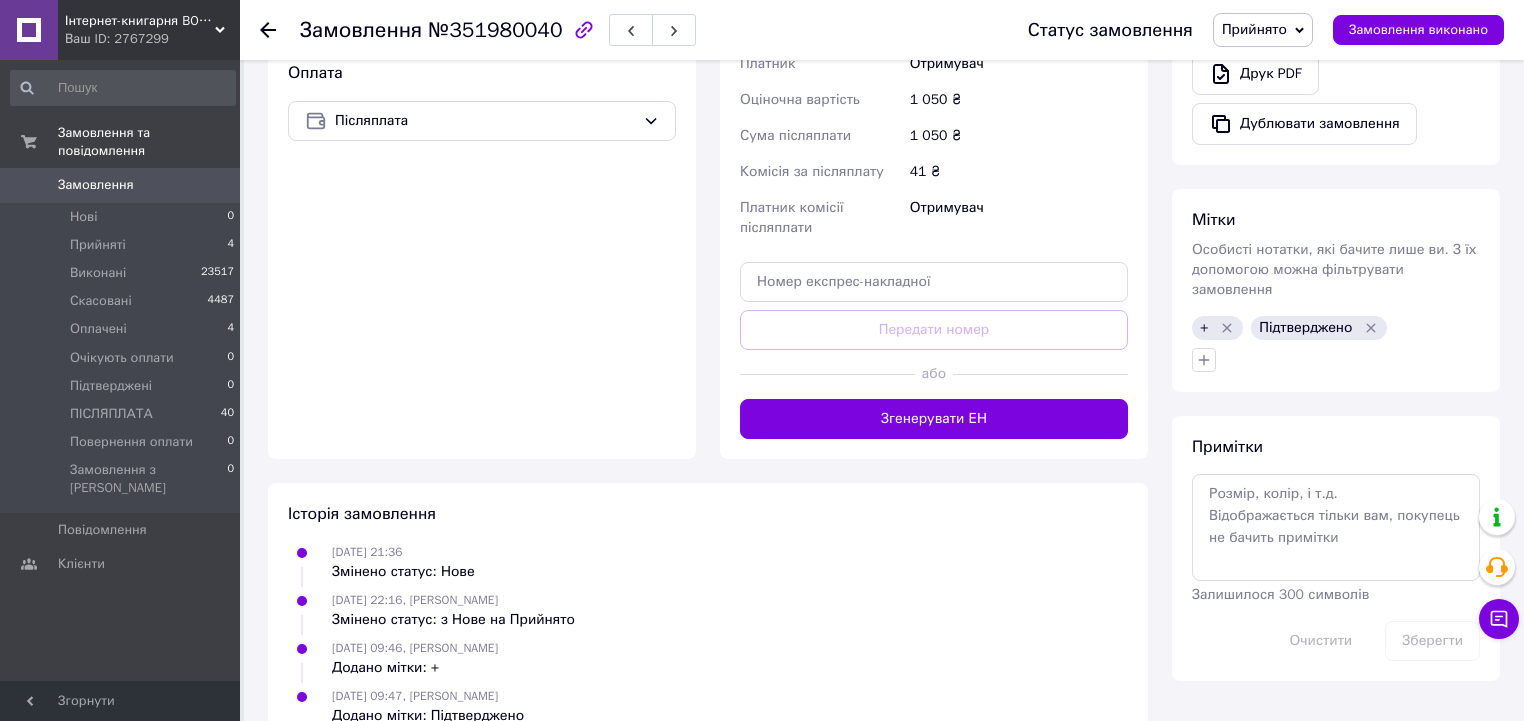 click on "Прийнято" at bounding box center [1263, 30] 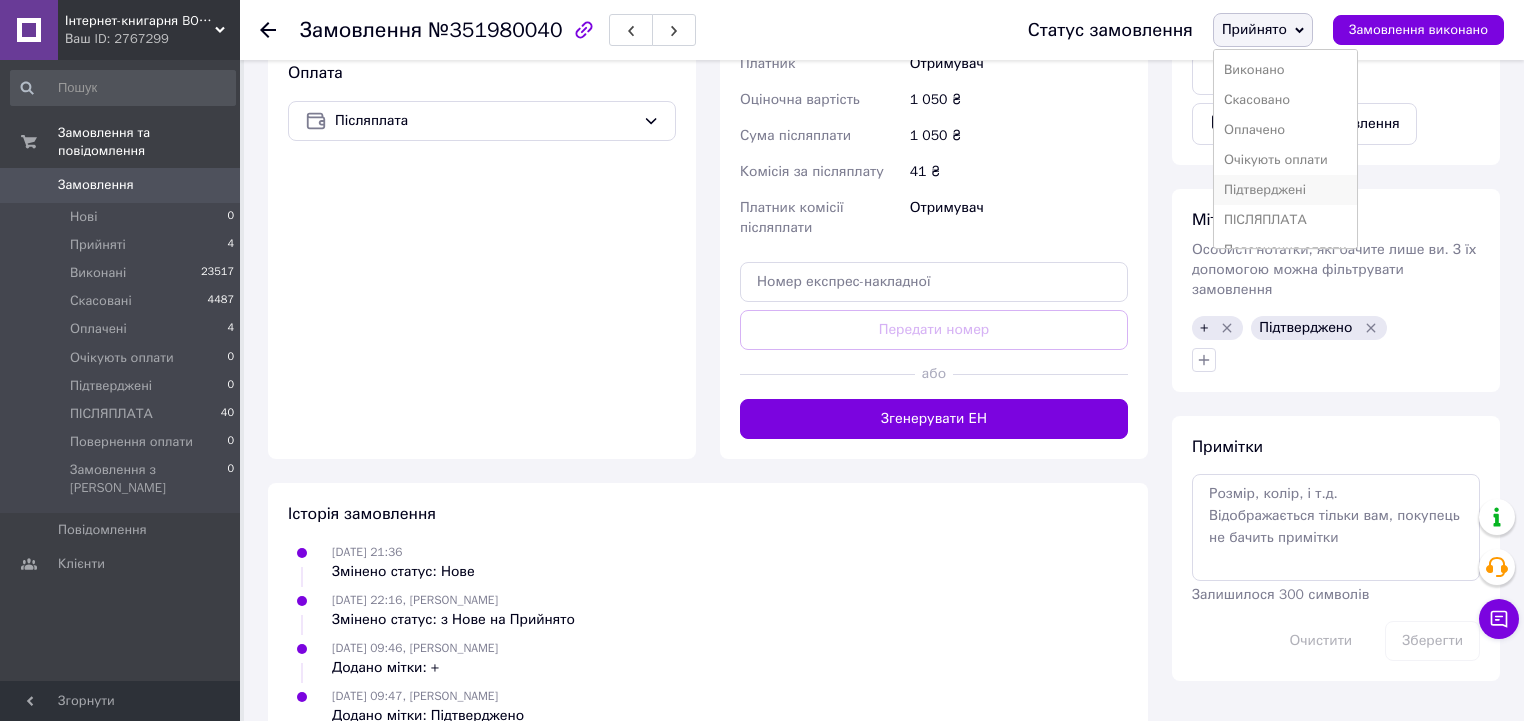 click on "Підтверджені" at bounding box center [1285, 190] 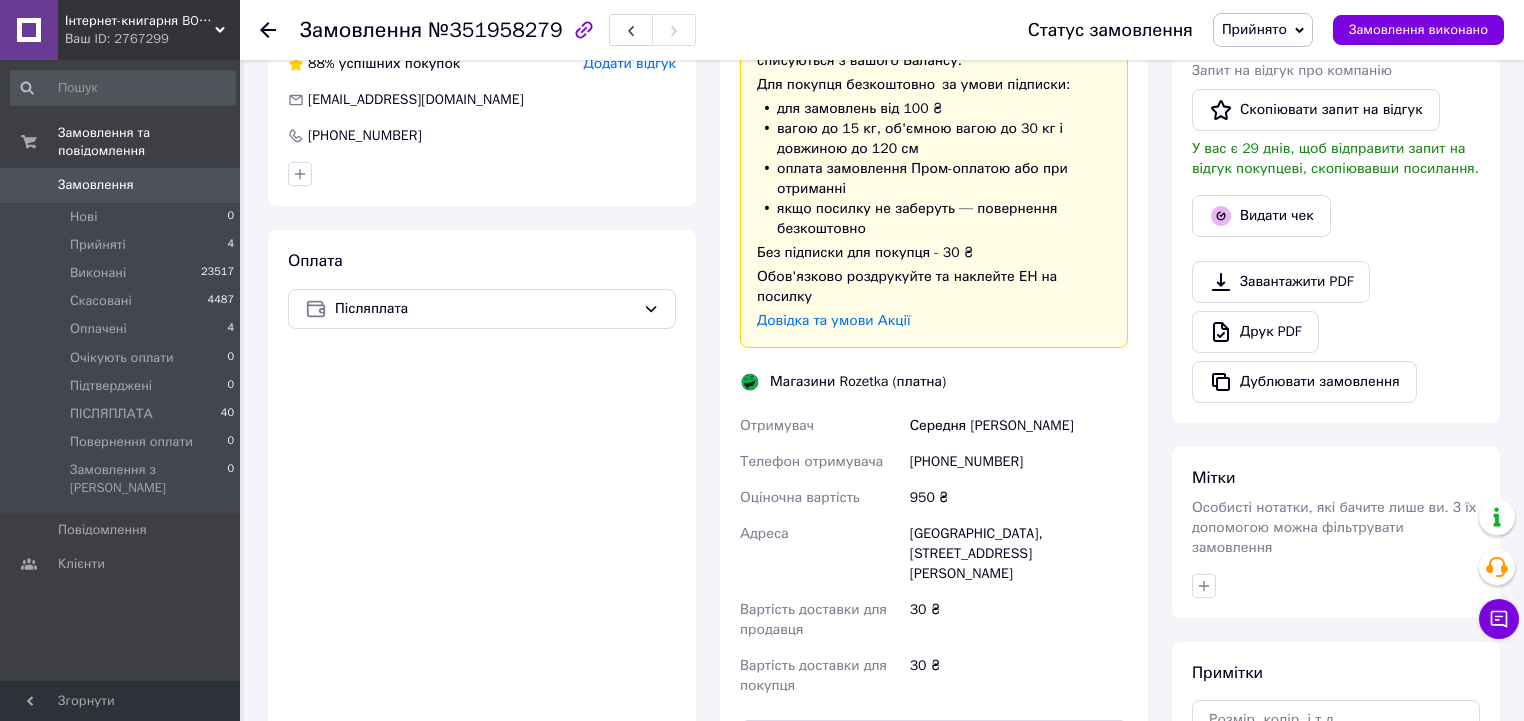 scroll, scrollTop: 560, scrollLeft: 0, axis: vertical 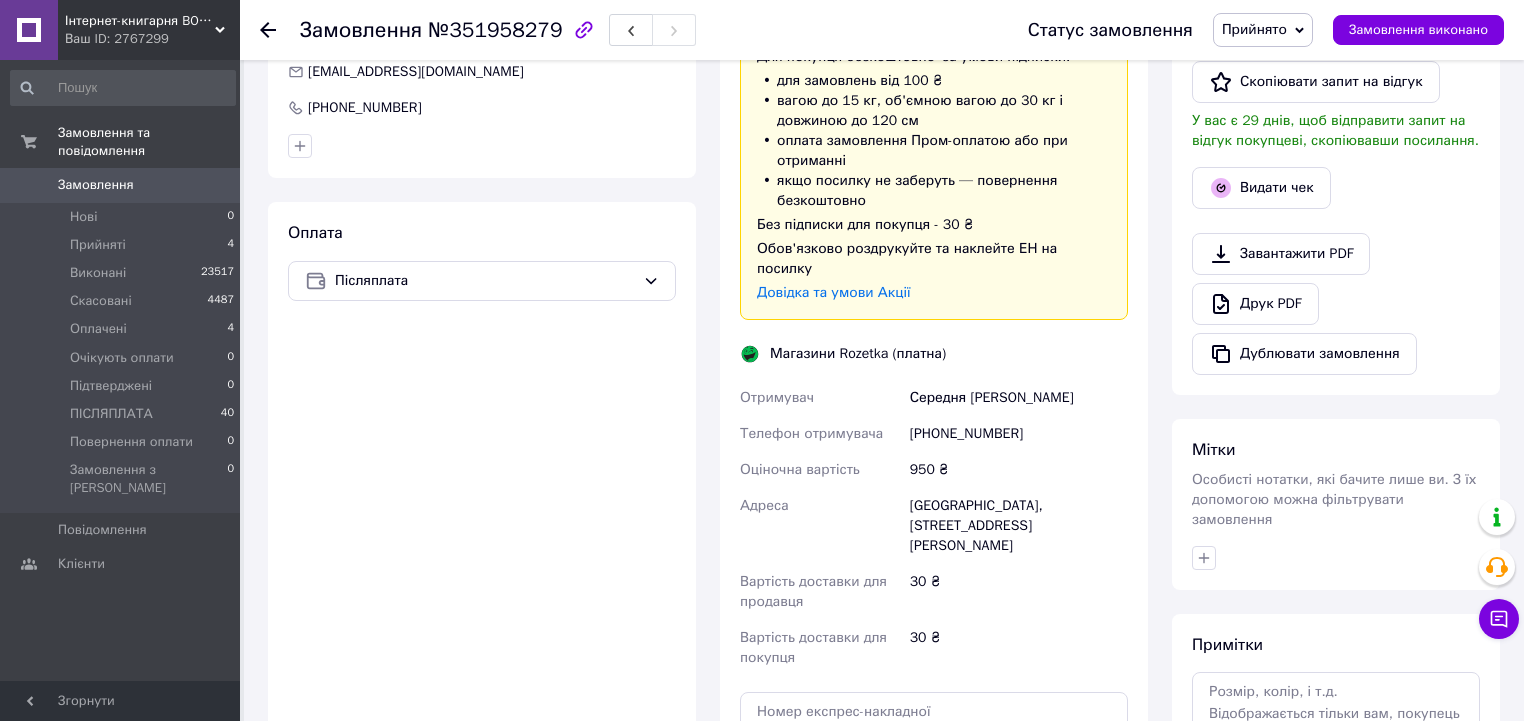 click on "[PHONE_NUMBER]" at bounding box center [1019, 434] 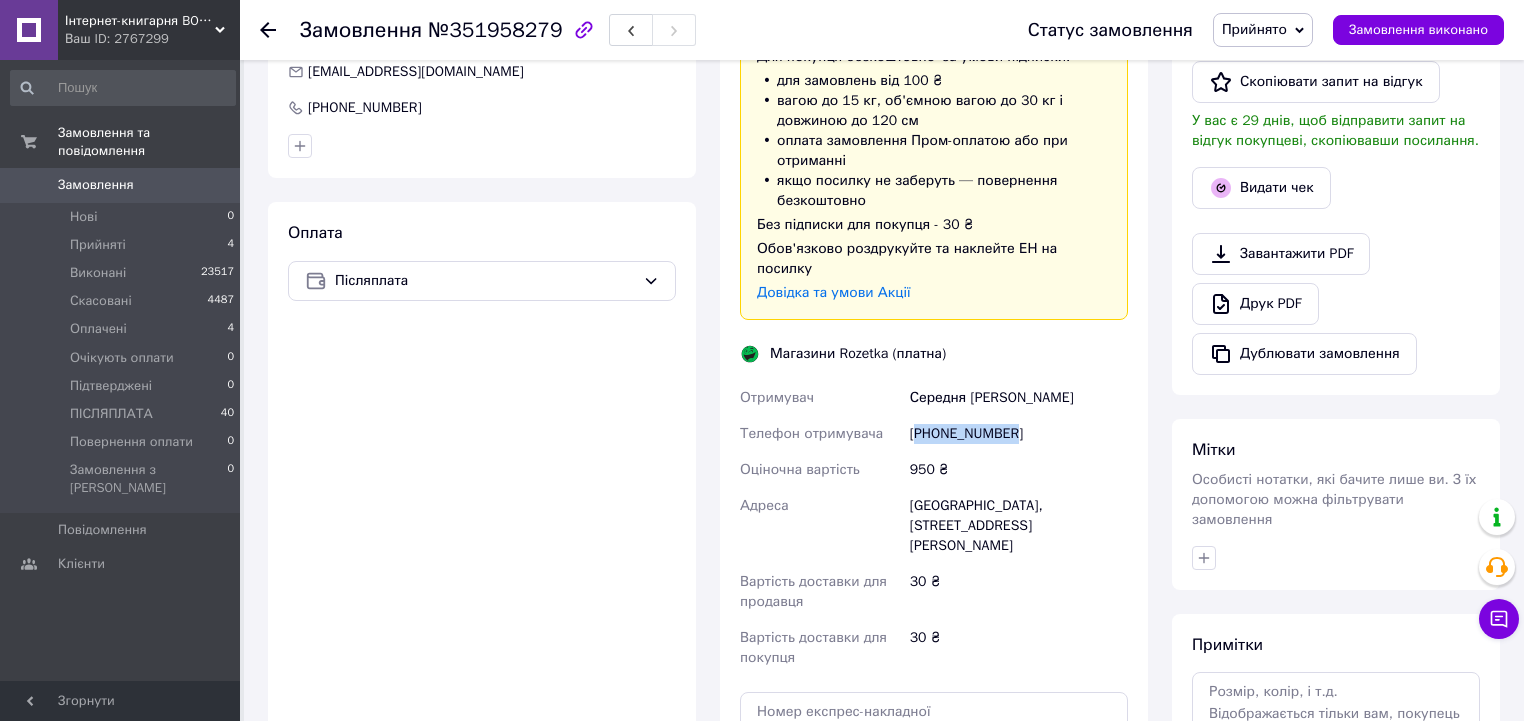 click on "[PHONE_NUMBER]" at bounding box center (1019, 434) 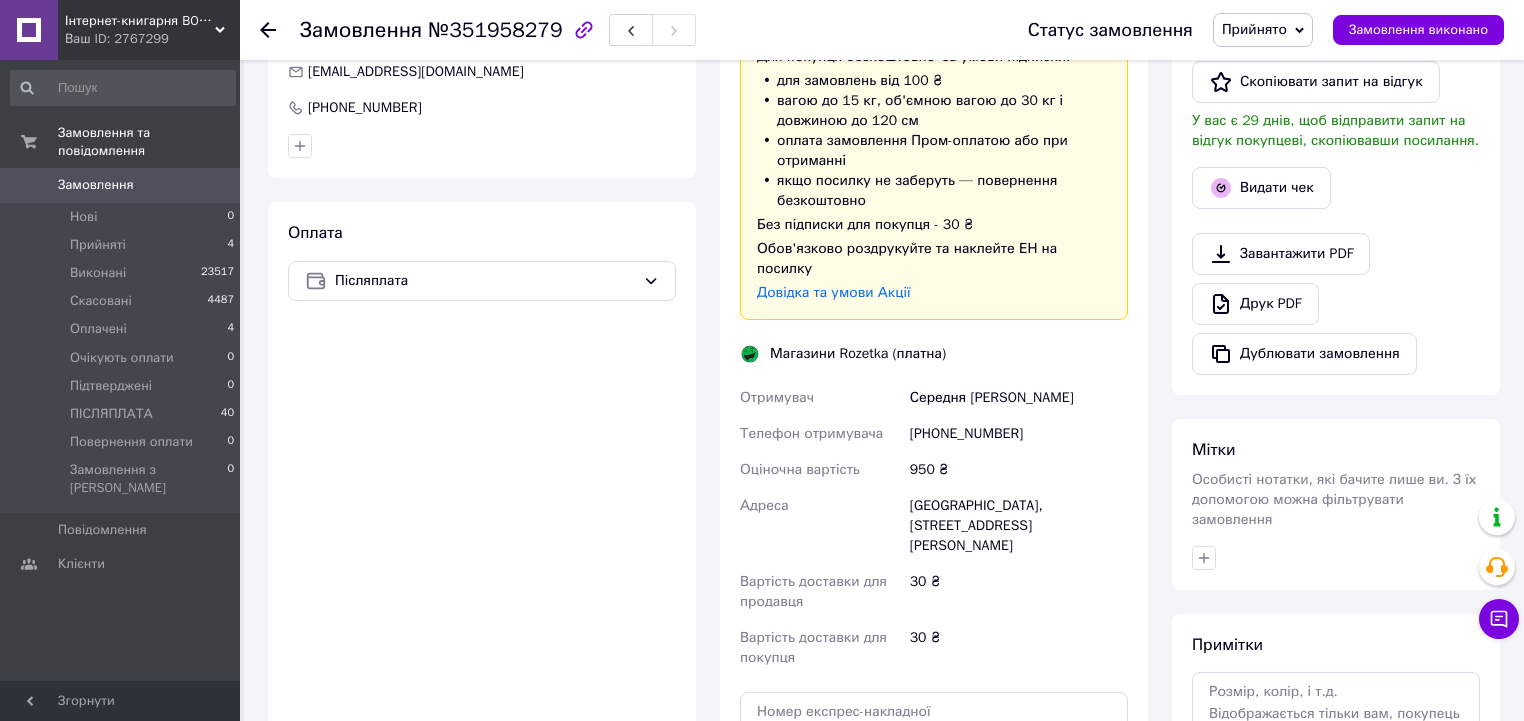 click on "Мітки Особисті нотатки, які бачите лише ви. З їх допомогою можна фільтрувати замовлення" at bounding box center (1336, 504) 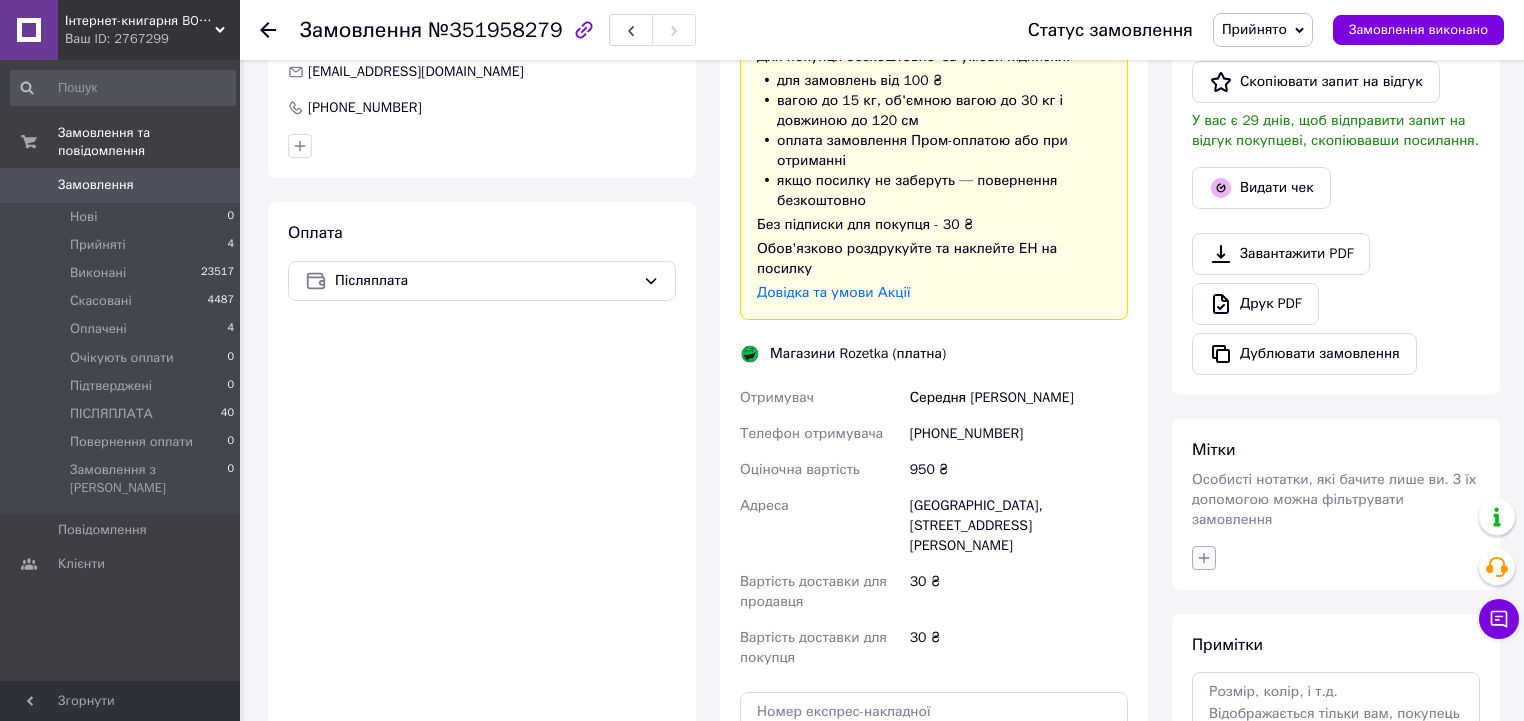 click 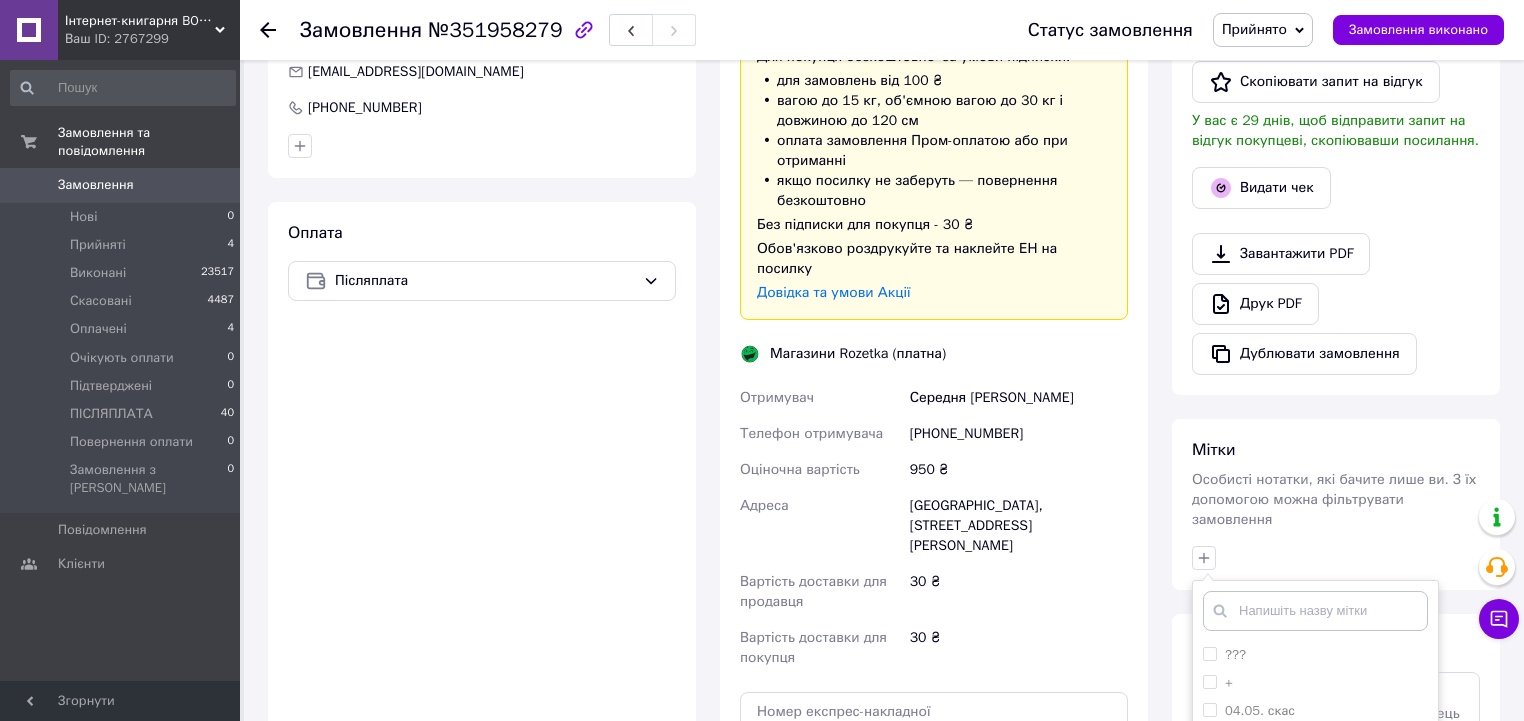 drag, startPoint x: 1235, startPoint y: 653, endPoint x: 1251, endPoint y: 572, distance: 82.565125 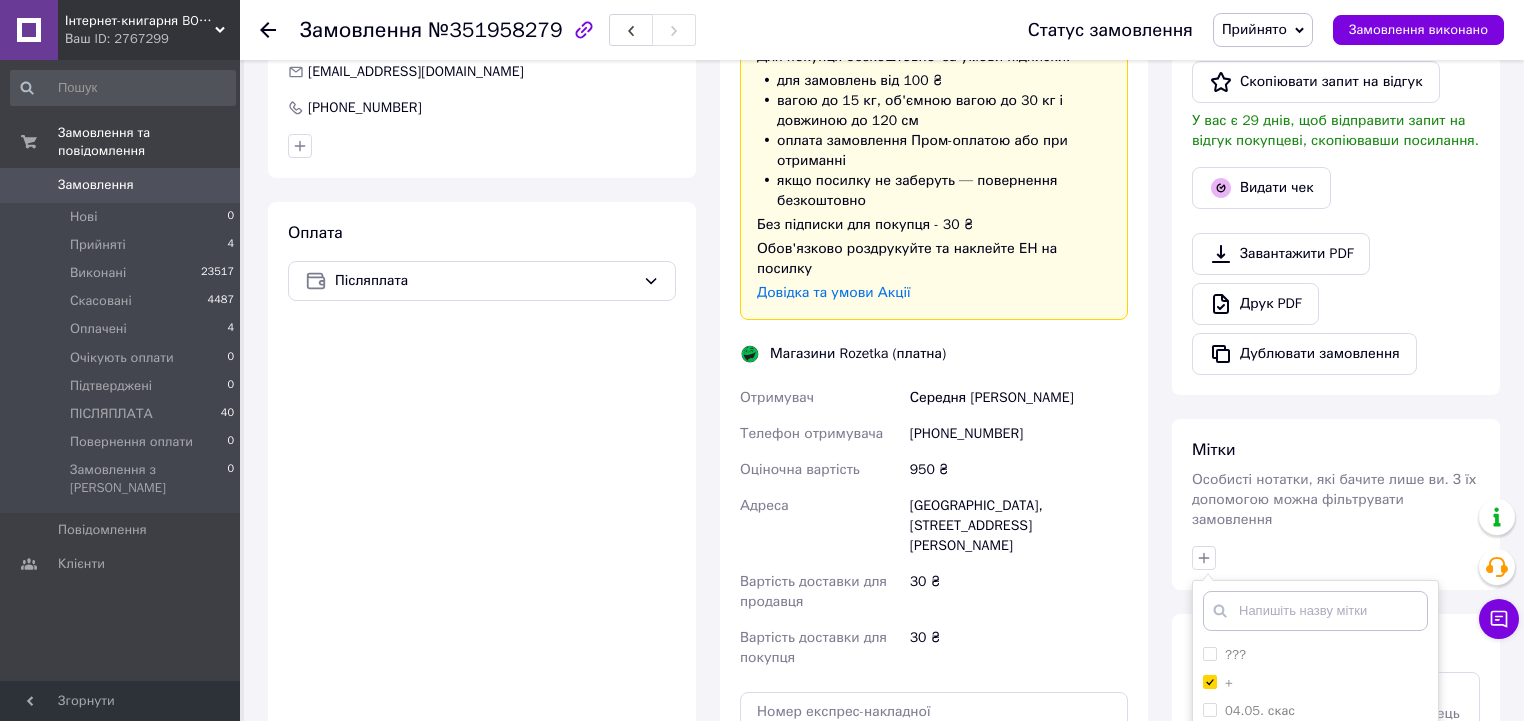 checkbox on "true" 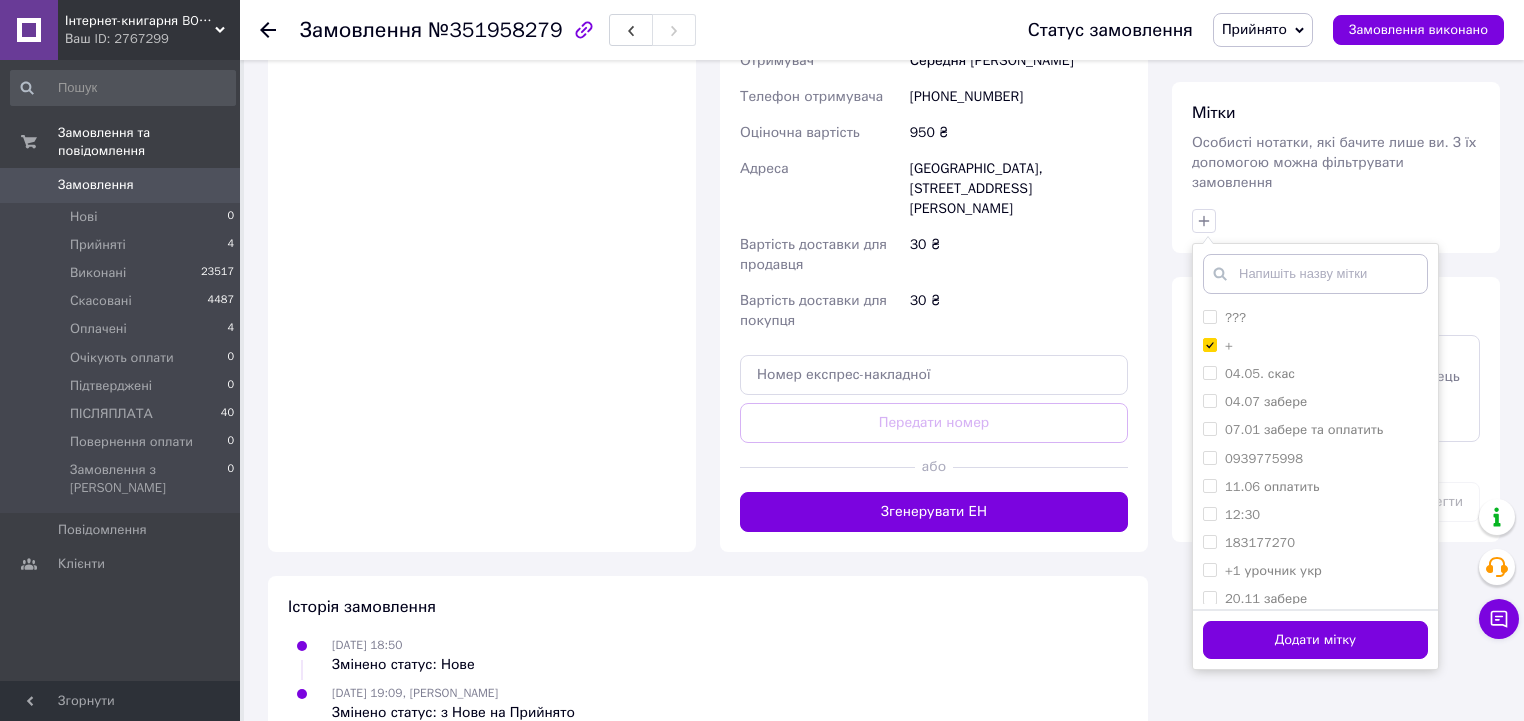 scroll, scrollTop: 902, scrollLeft: 0, axis: vertical 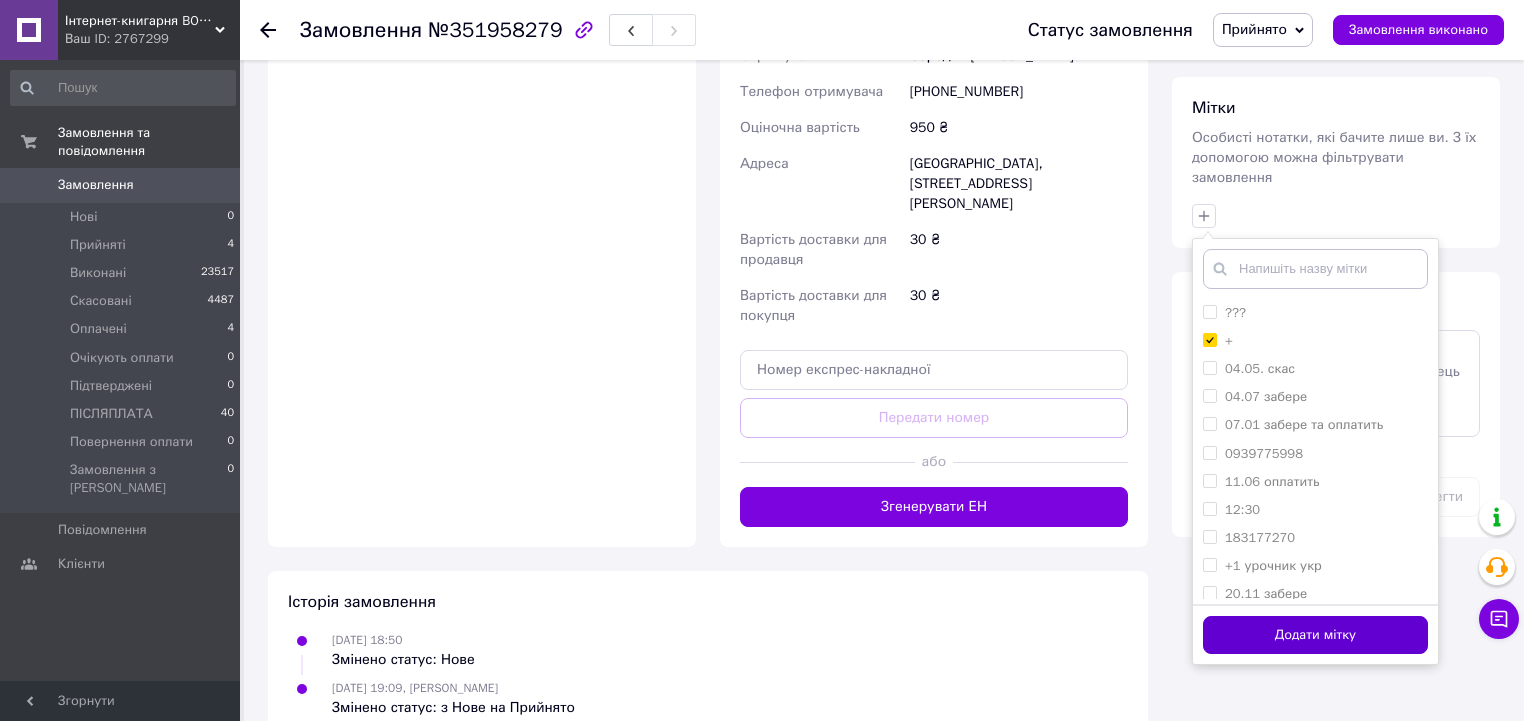click on "Додати мітку" at bounding box center [1315, 635] 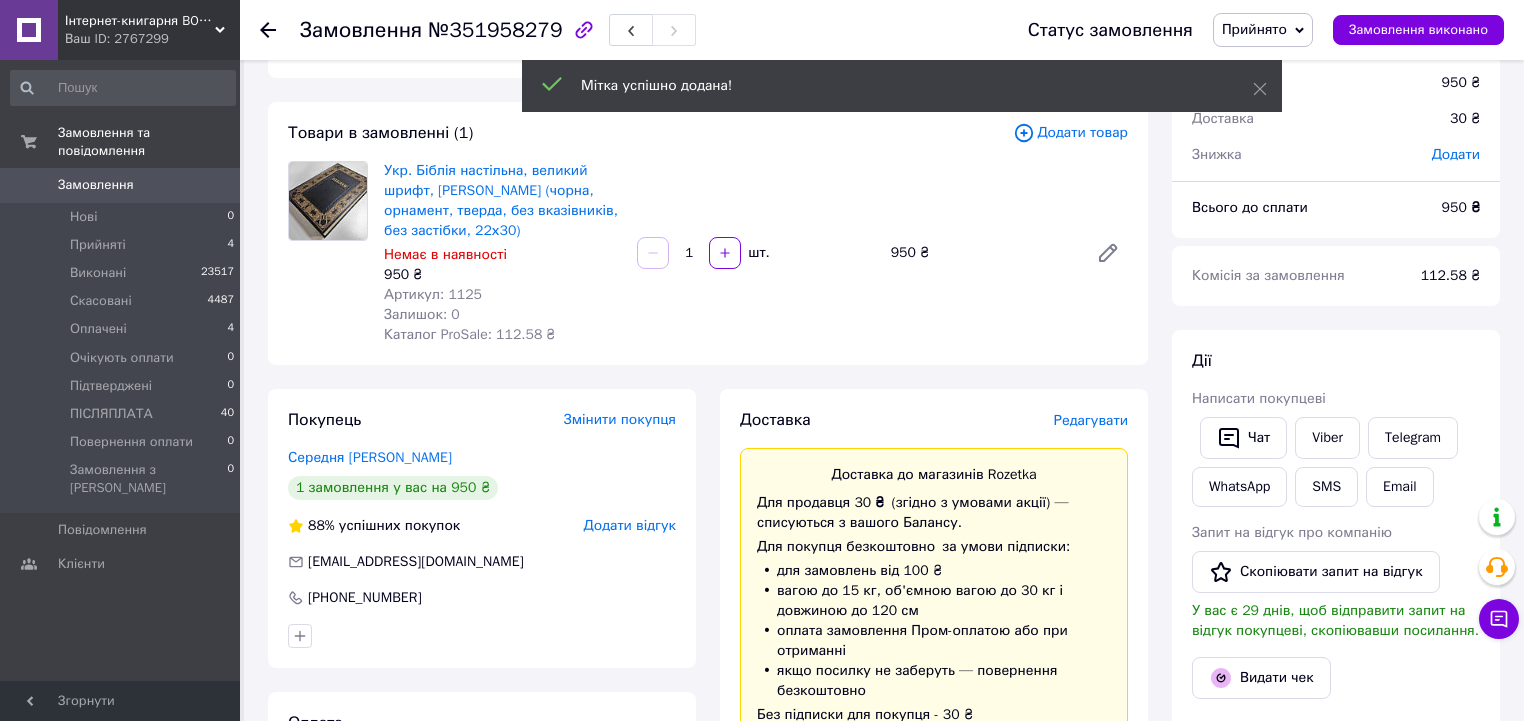 scroll, scrollTop: 22, scrollLeft: 0, axis: vertical 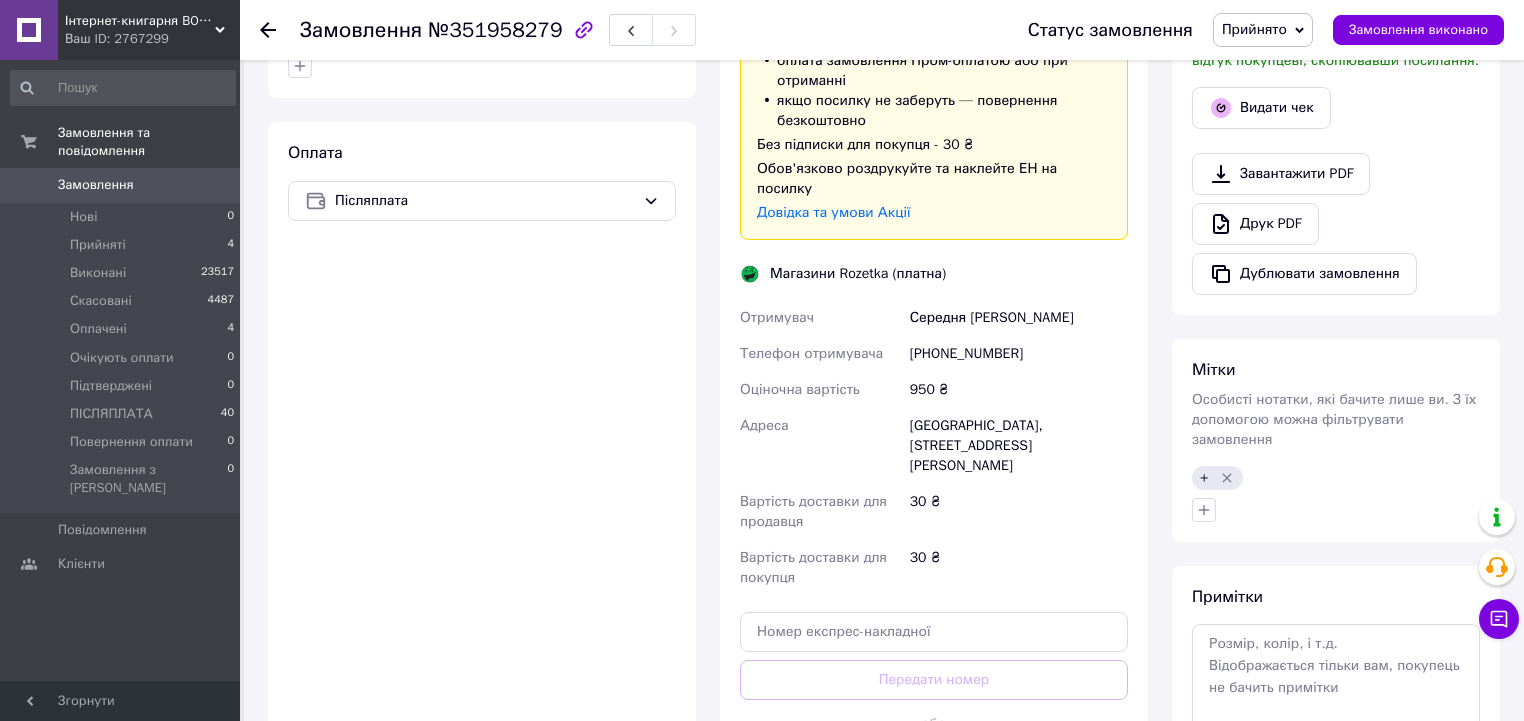 click on "+" at bounding box center (1336, 494) 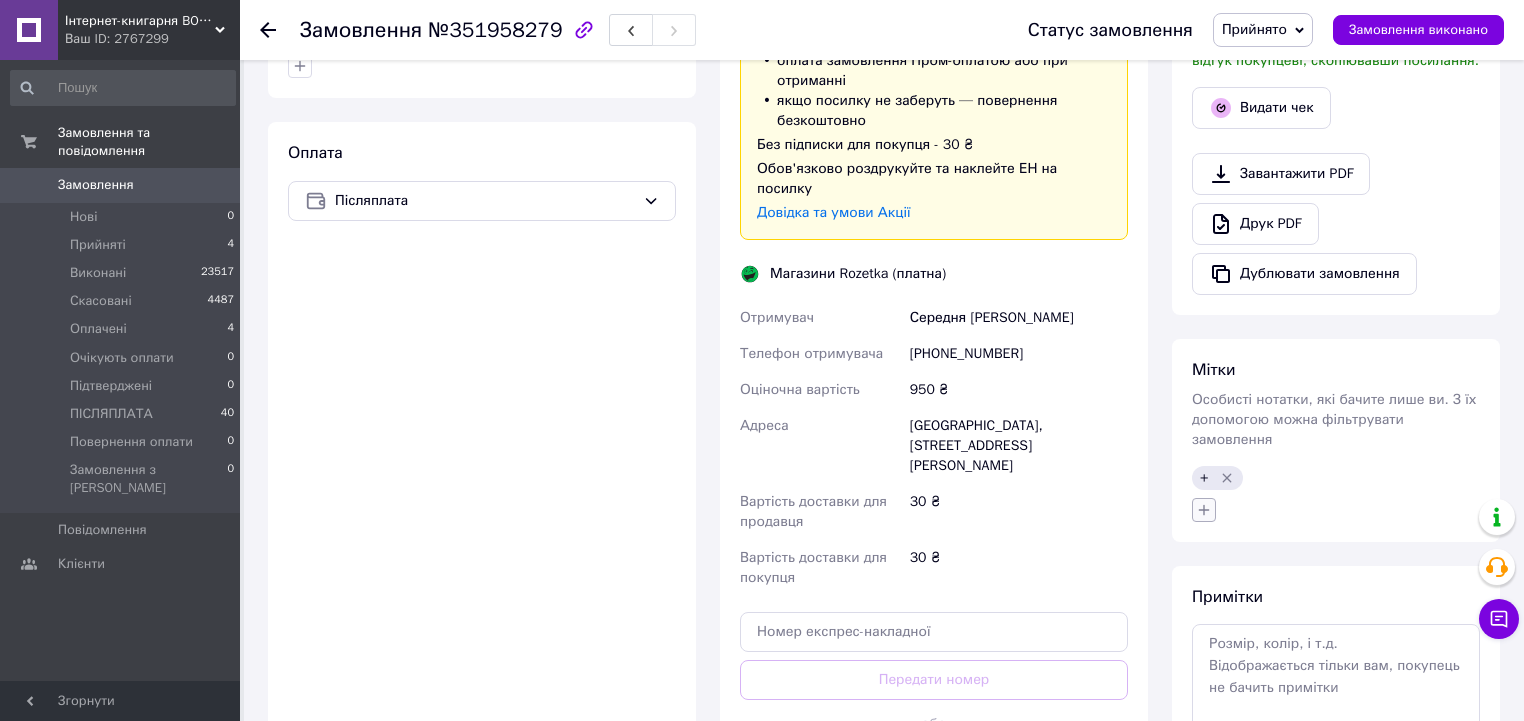 click 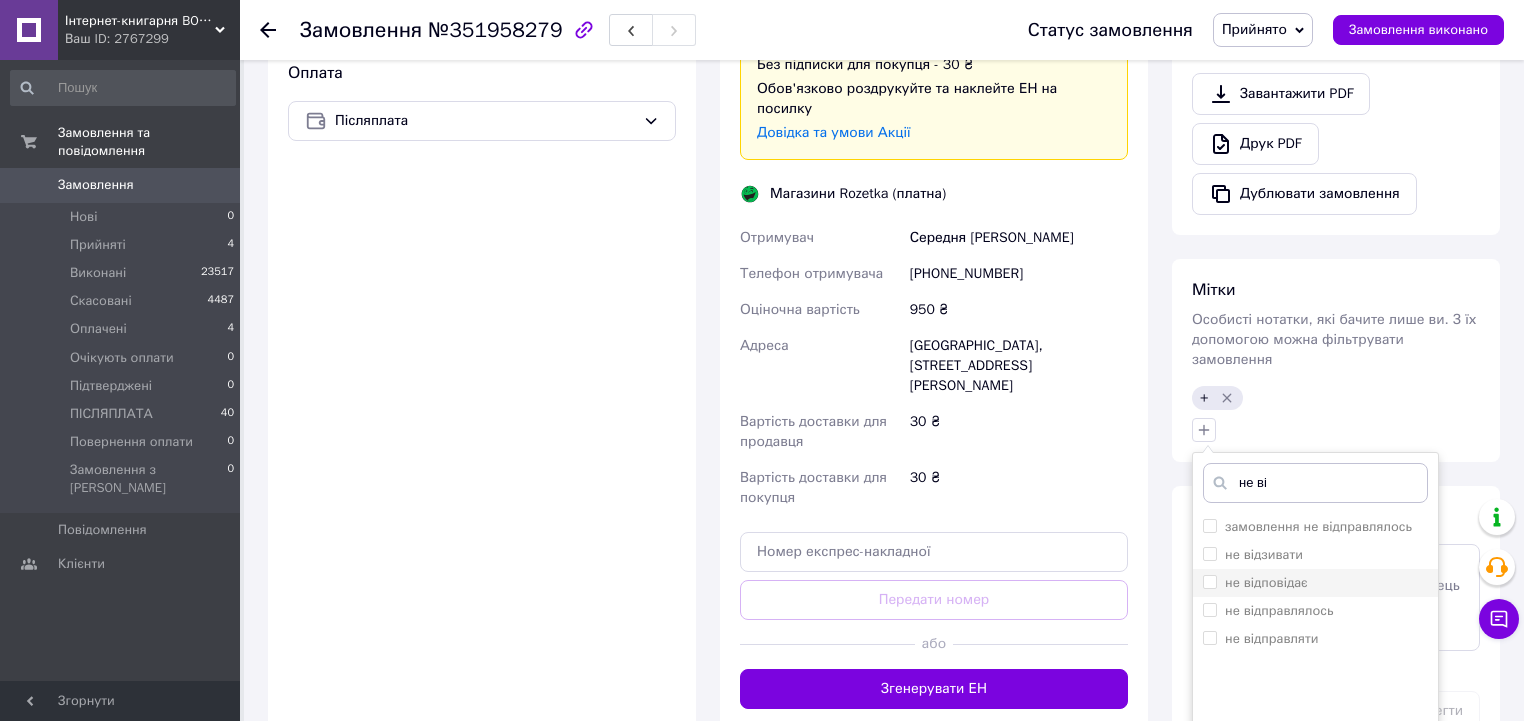 type on "не ві" 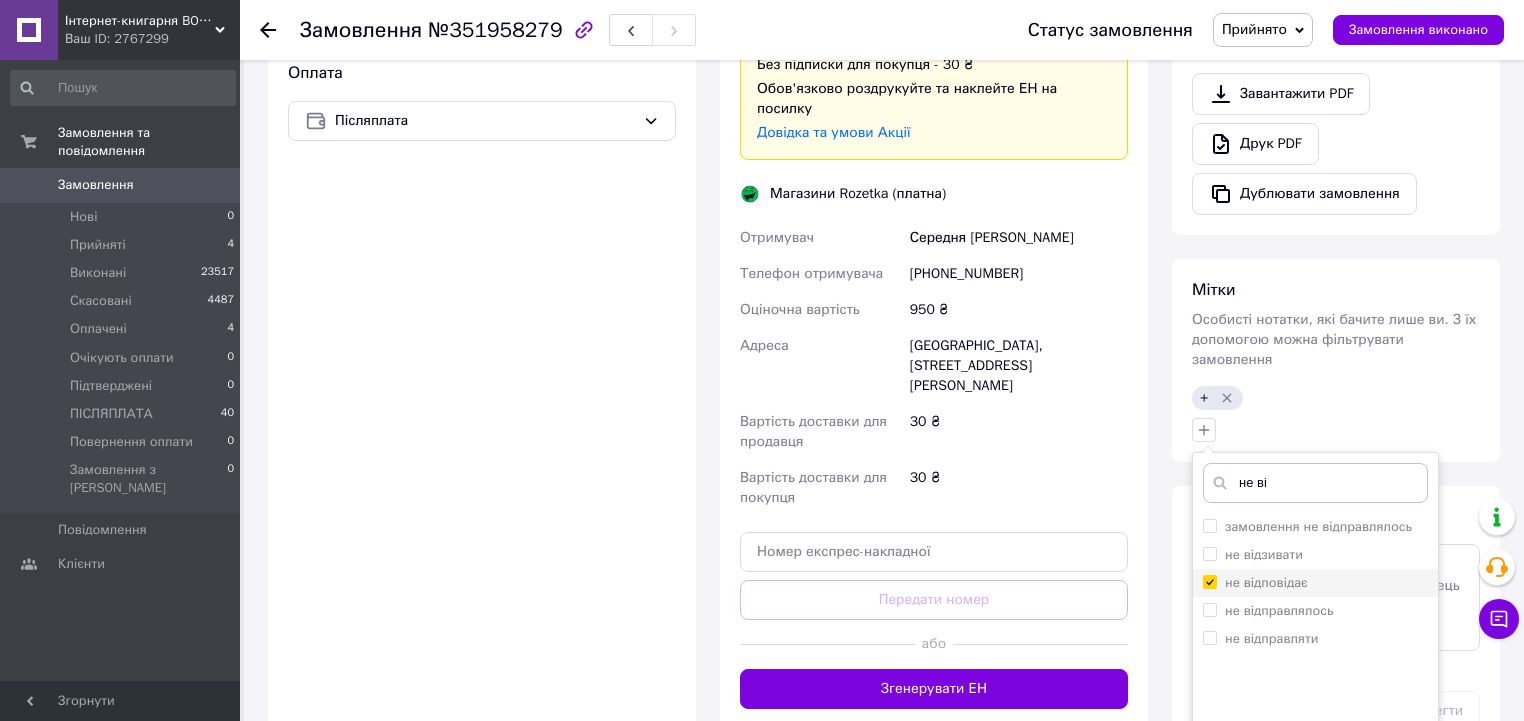 checkbox on "true" 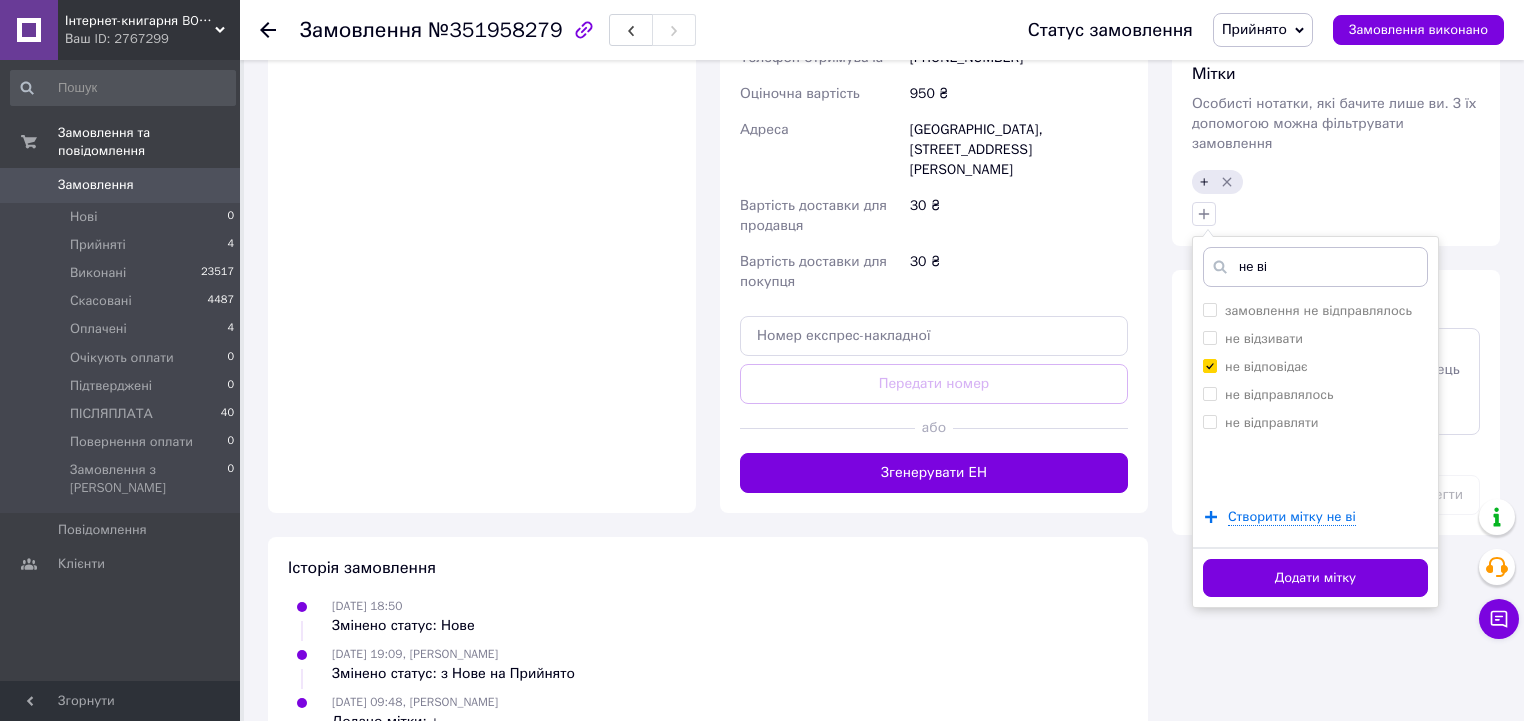 scroll, scrollTop: 950, scrollLeft: 0, axis: vertical 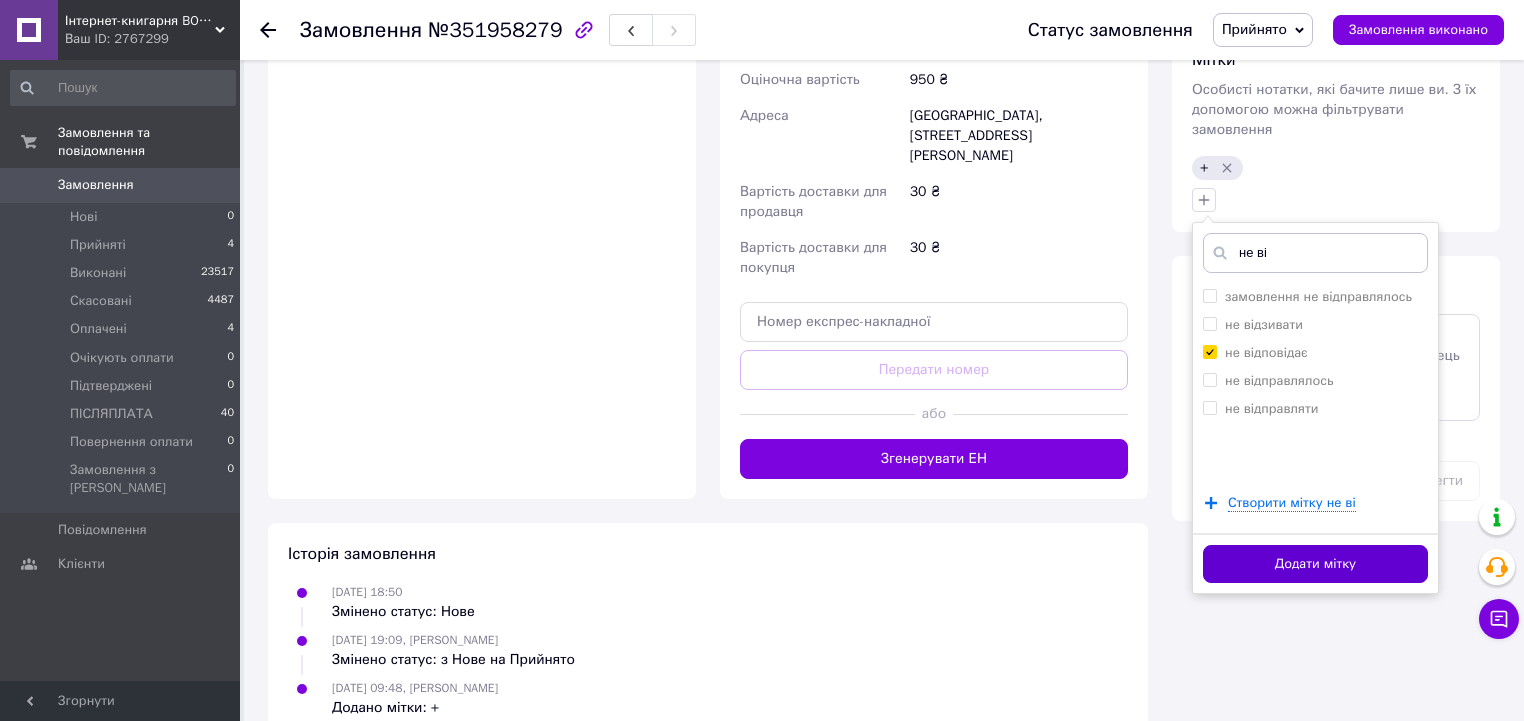 click on "Додати мітку" at bounding box center (1315, 564) 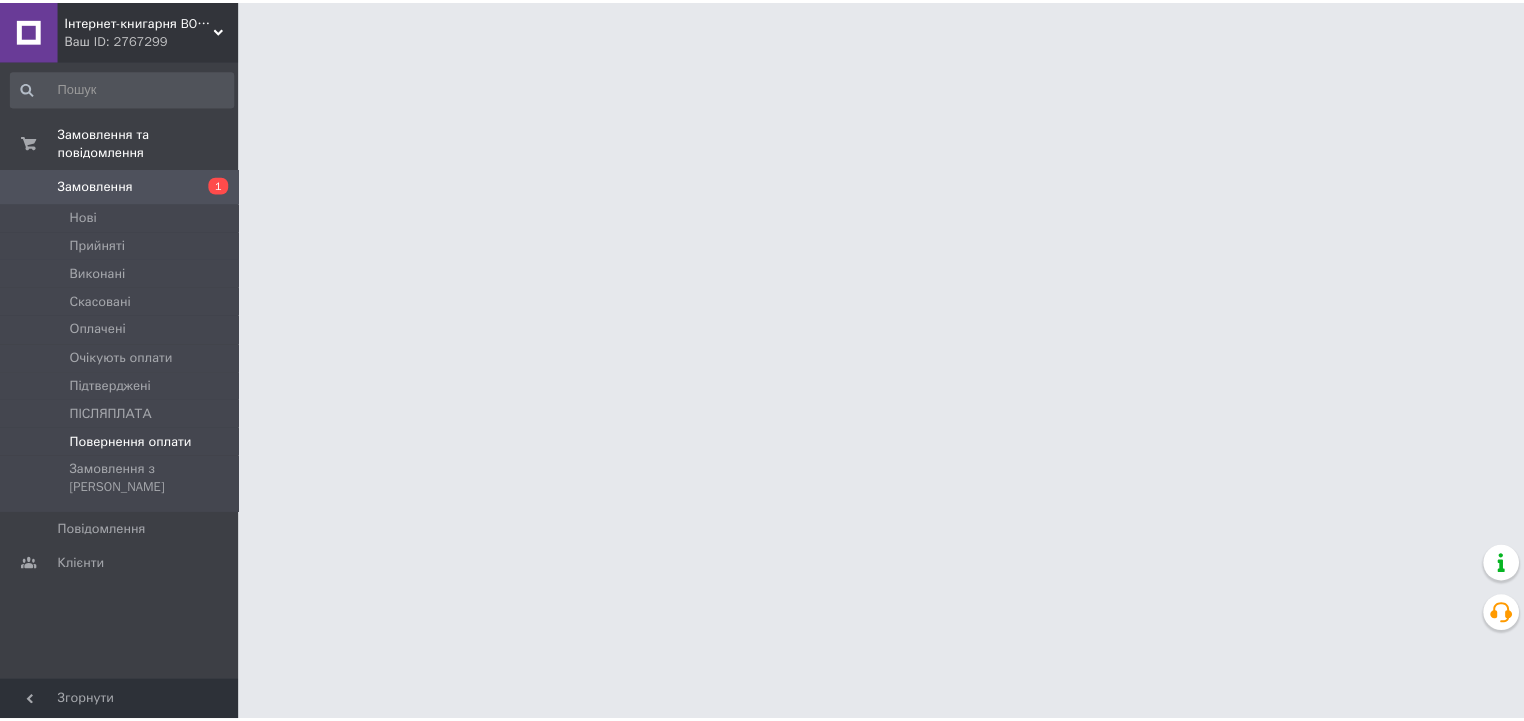 scroll, scrollTop: 0, scrollLeft: 0, axis: both 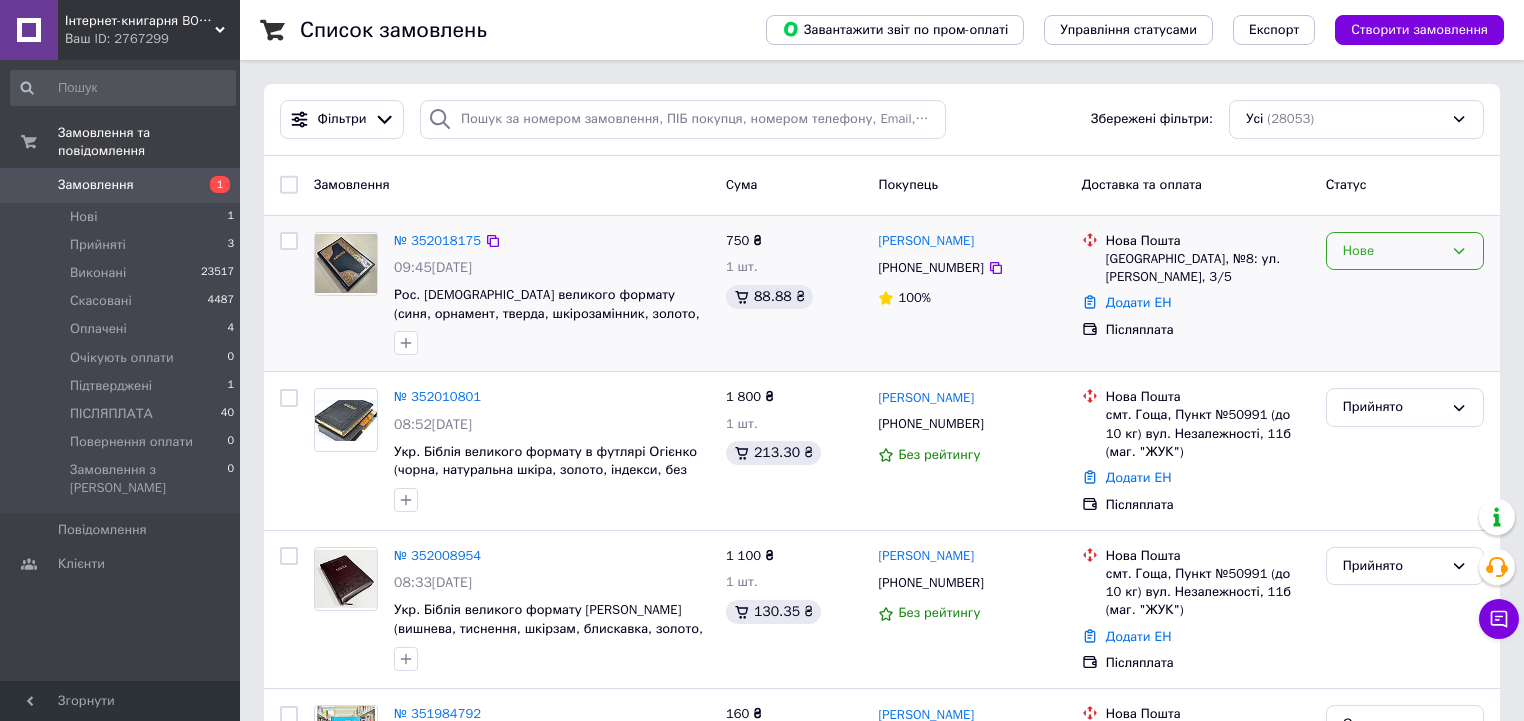 drag, startPoint x: 926, startPoint y: 175, endPoint x: 1364, endPoint y: 249, distance: 444.20715 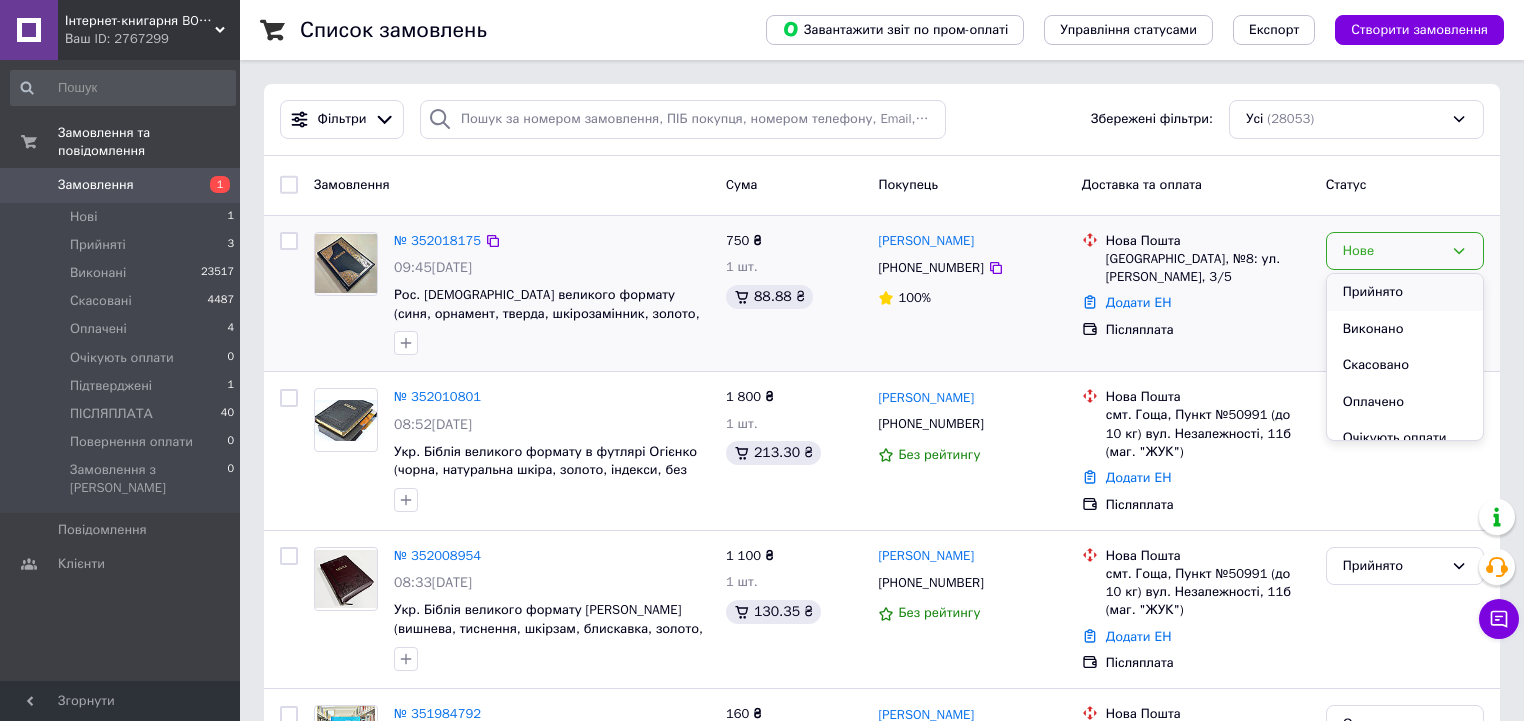 click on "Прийнято" at bounding box center [1405, 292] 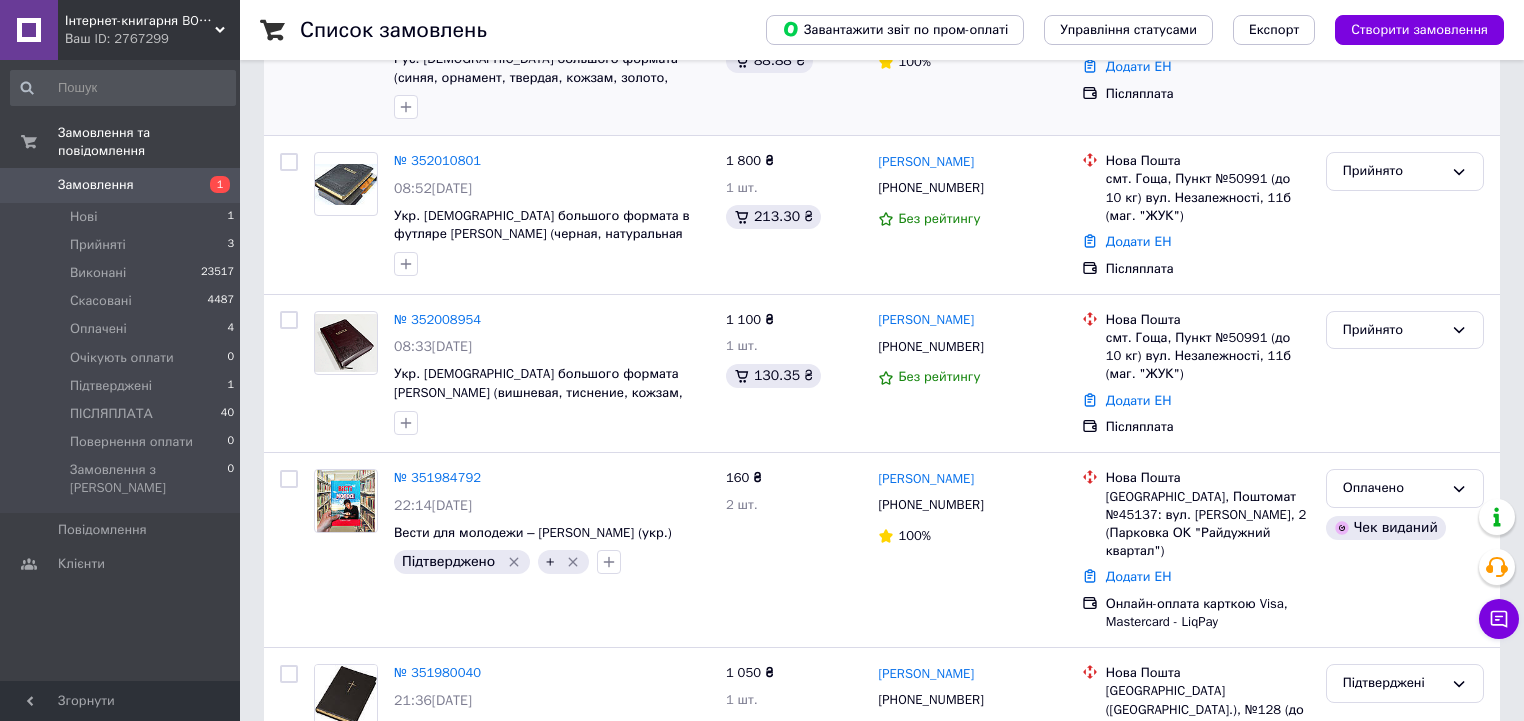 scroll, scrollTop: 240, scrollLeft: 0, axis: vertical 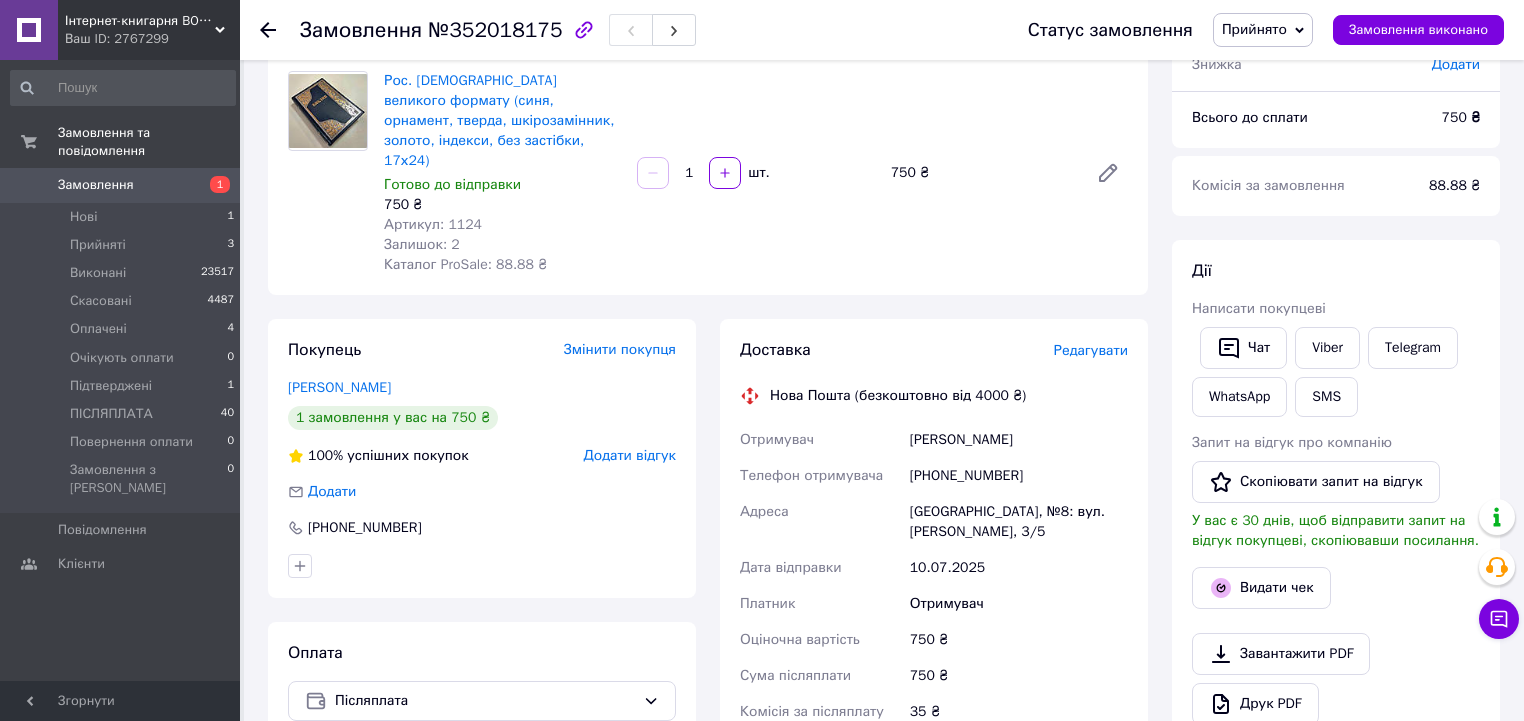 click on "[PHONE_NUMBER]" at bounding box center [1019, 476] 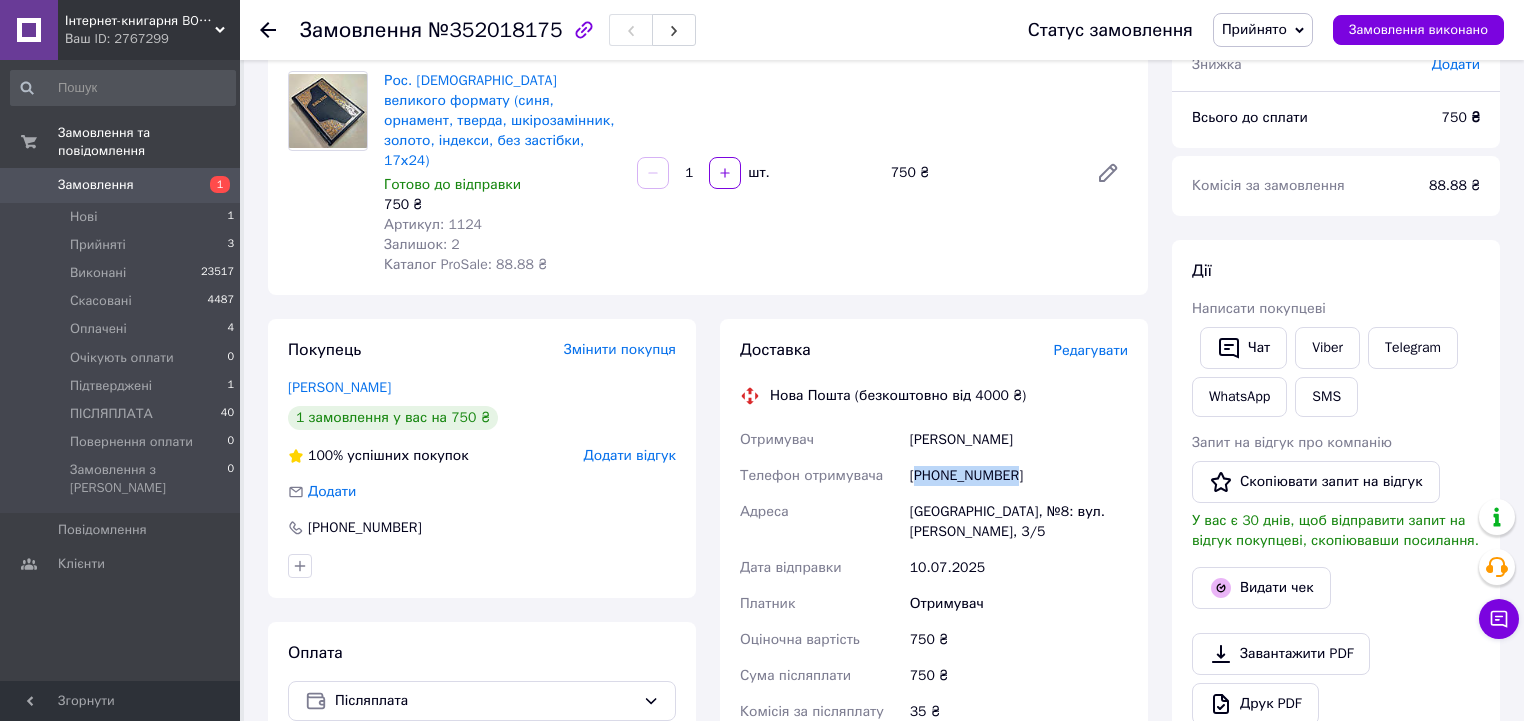 click on "[PHONE_NUMBER]" at bounding box center (1019, 476) 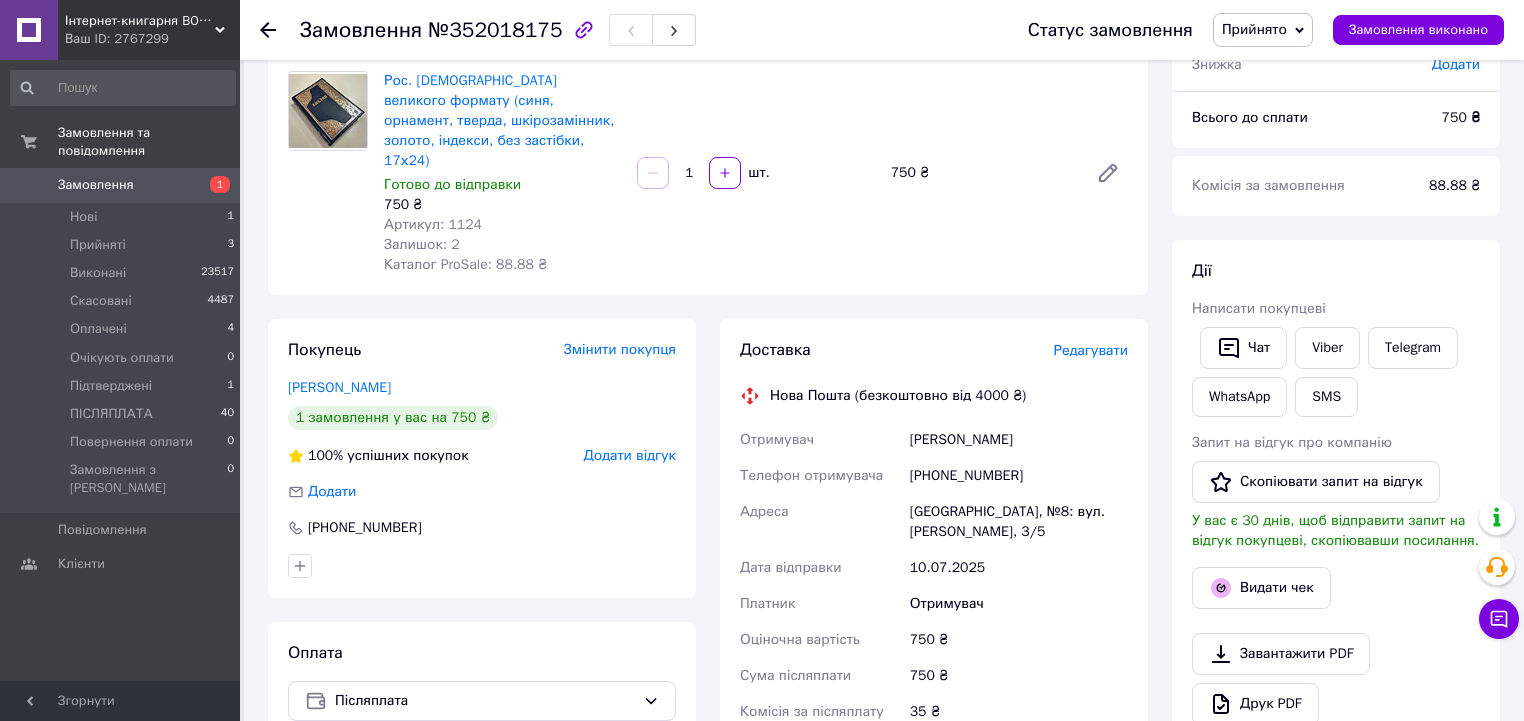 click on "Редагувати" at bounding box center [1091, 350] 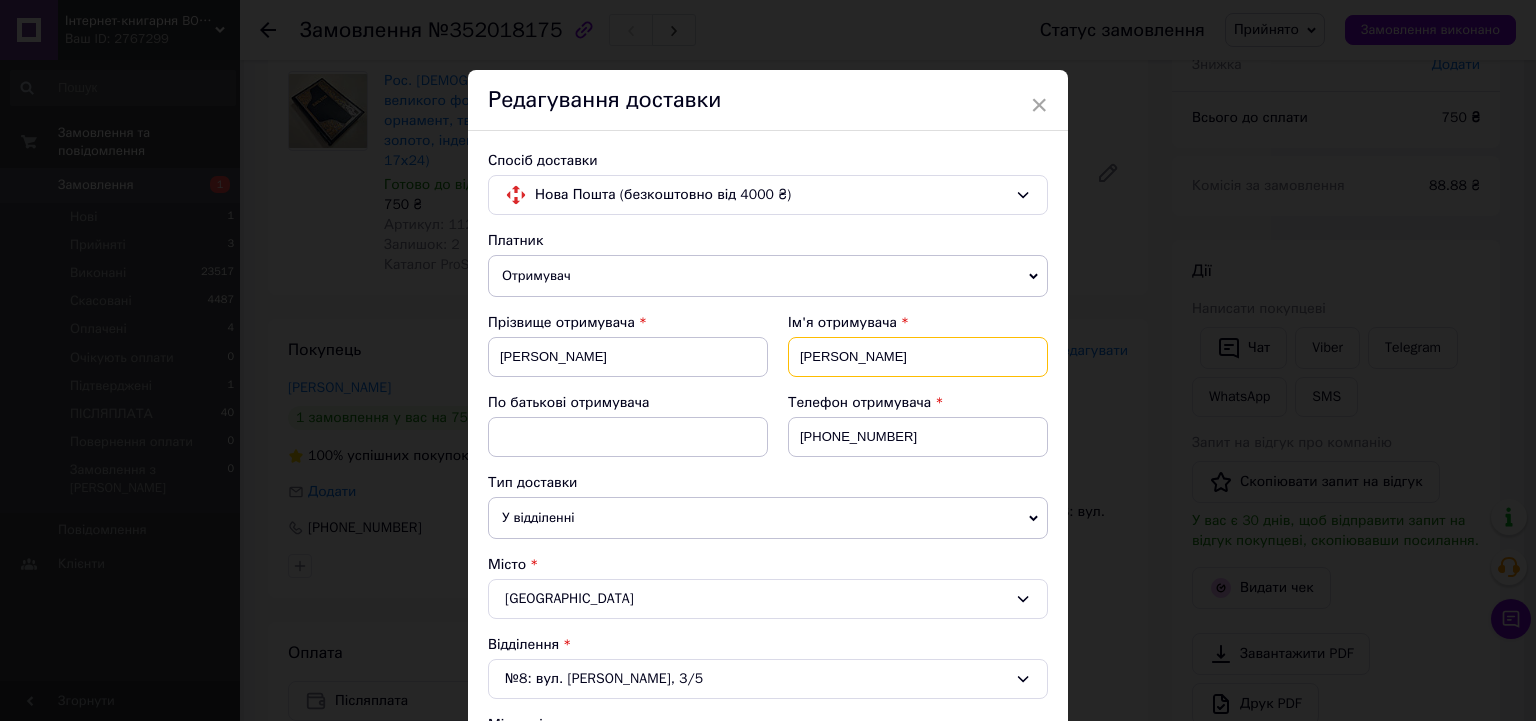 click on "Петр" at bounding box center (918, 357) 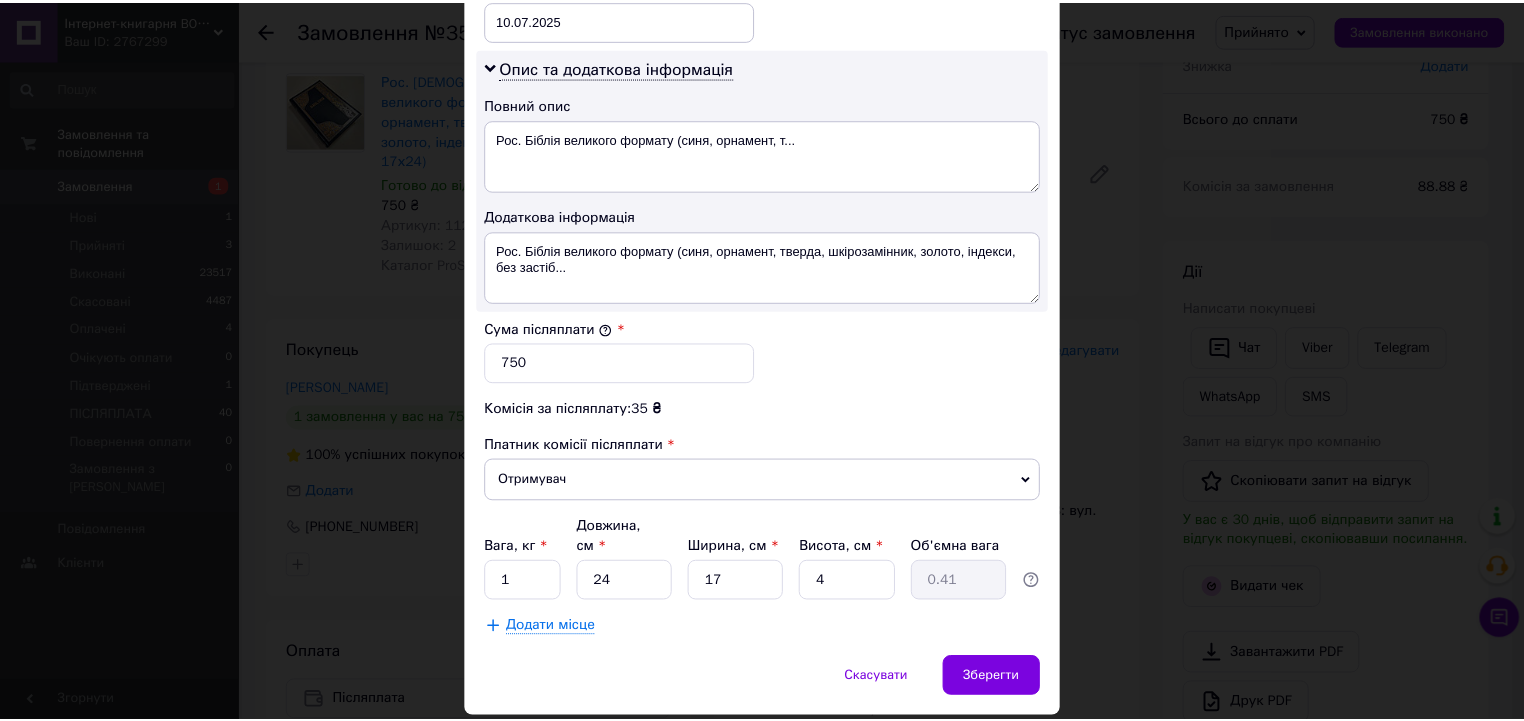 scroll, scrollTop: 1022, scrollLeft: 0, axis: vertical 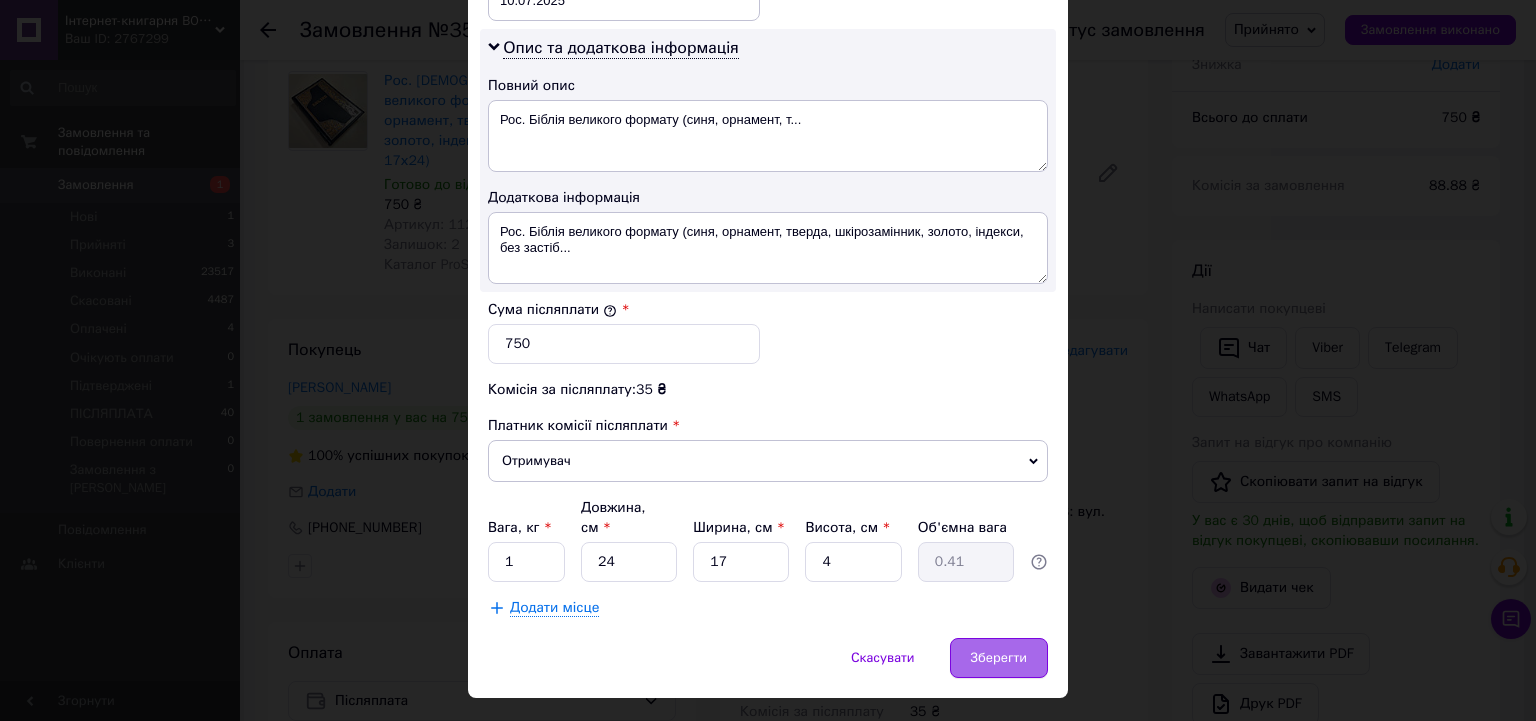 type on "Петро" 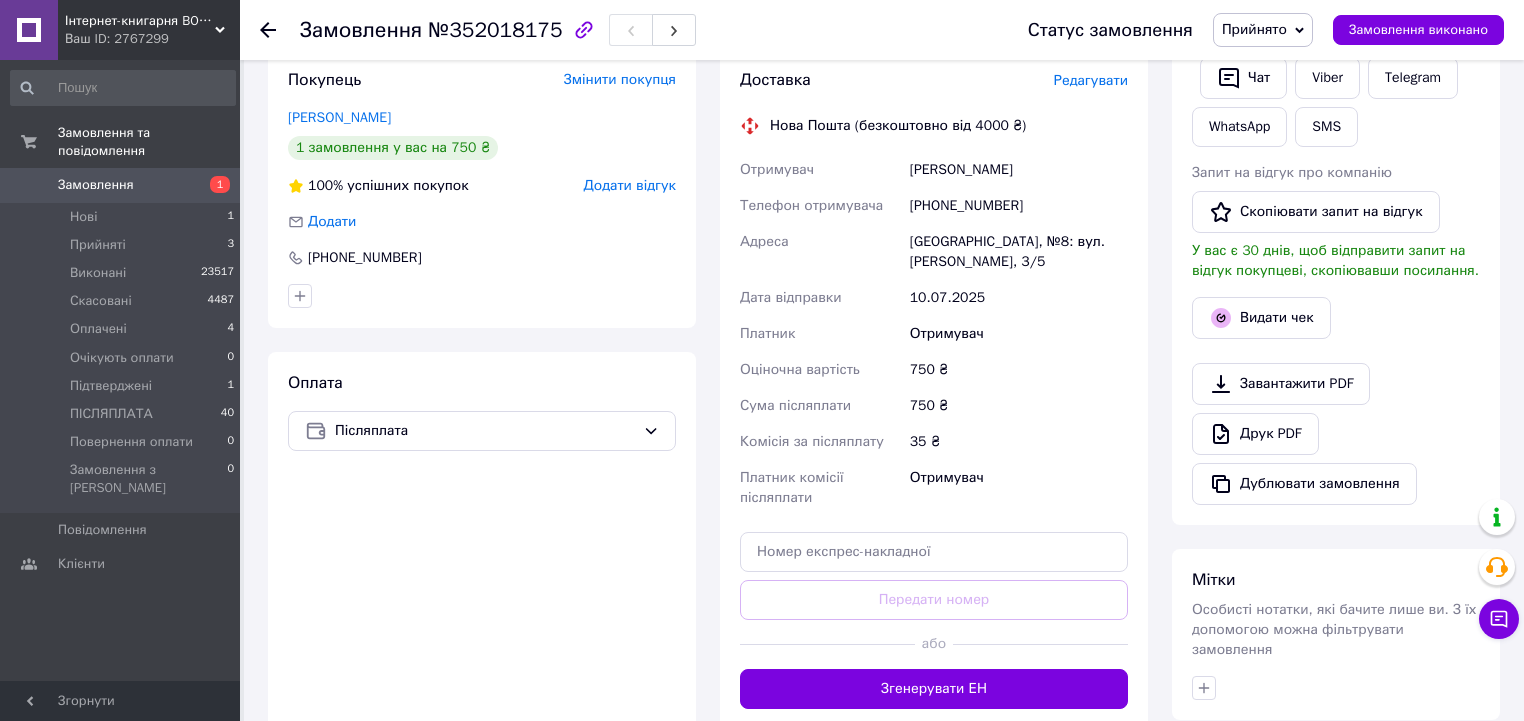 scroll, scrollTop: 480, scrollLeft: 0, axis: vertical 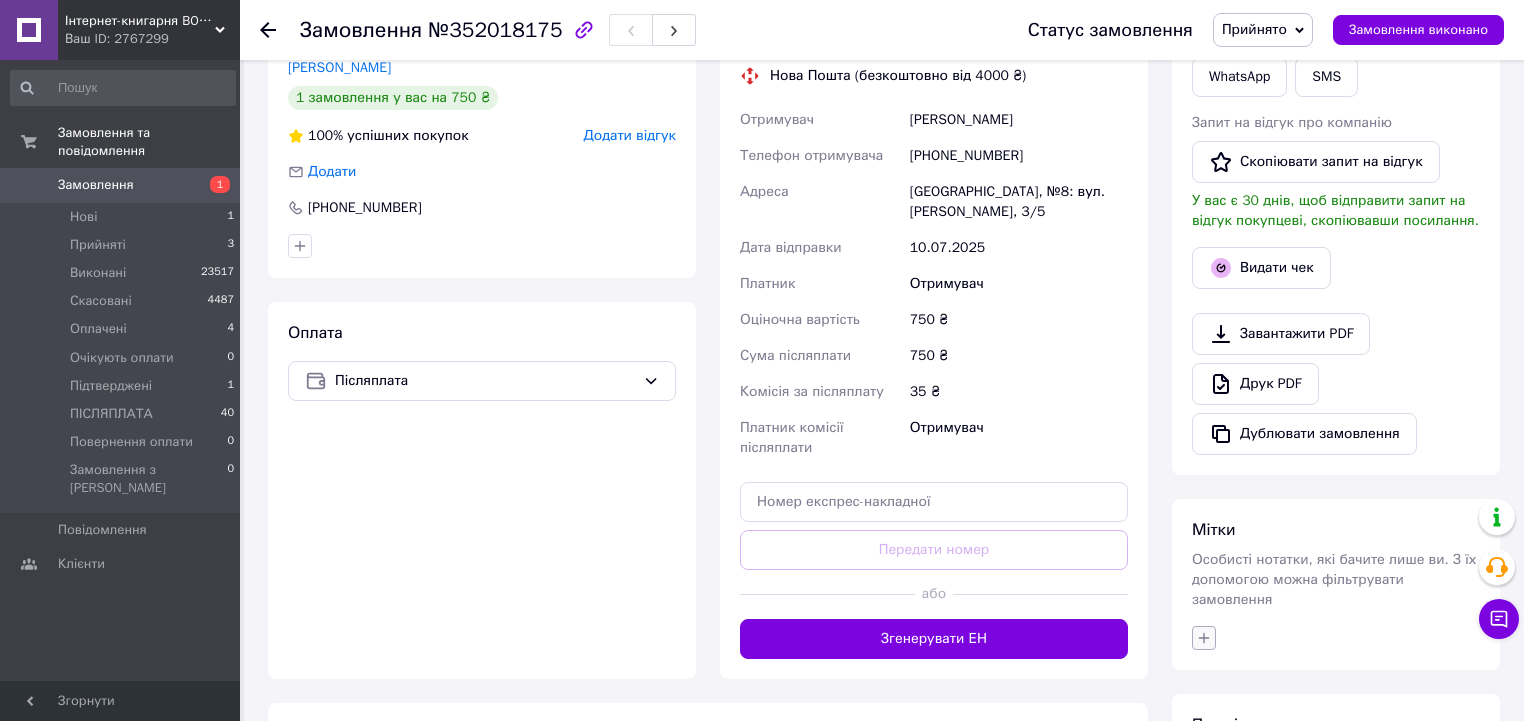 click 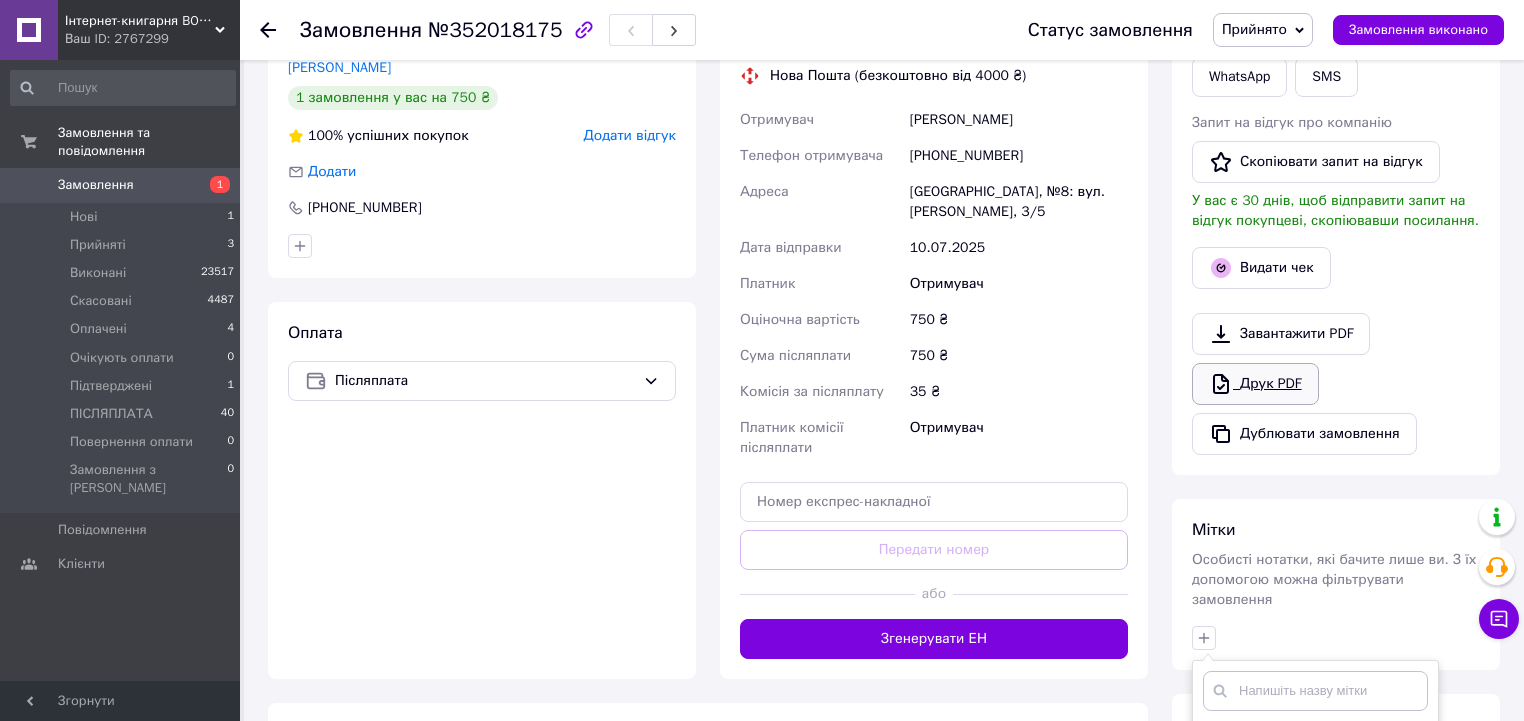 scroll, scrollTop: 800, scrollLeft: 0, axis: vertical 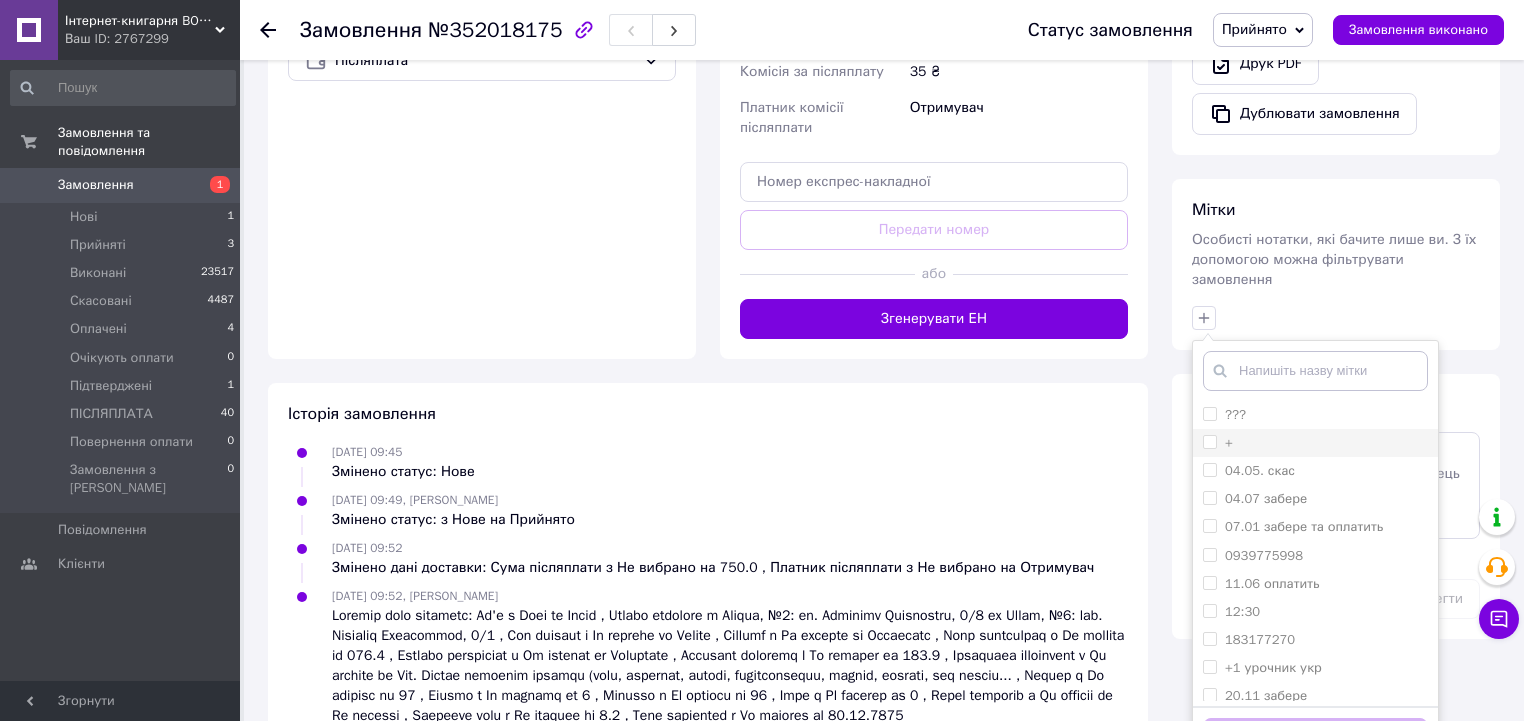 click on "+" at bounding box center [1315, 443] 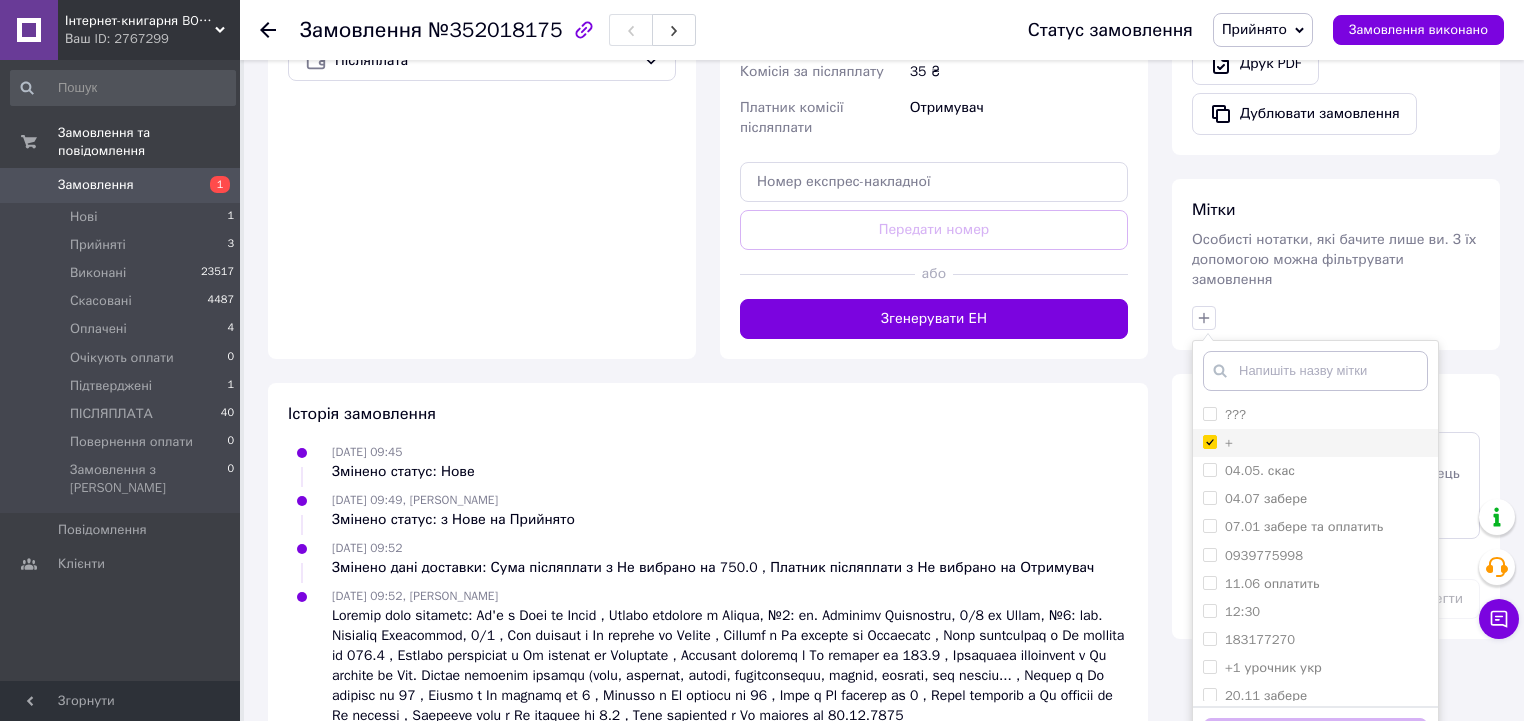 checkbox on "true" 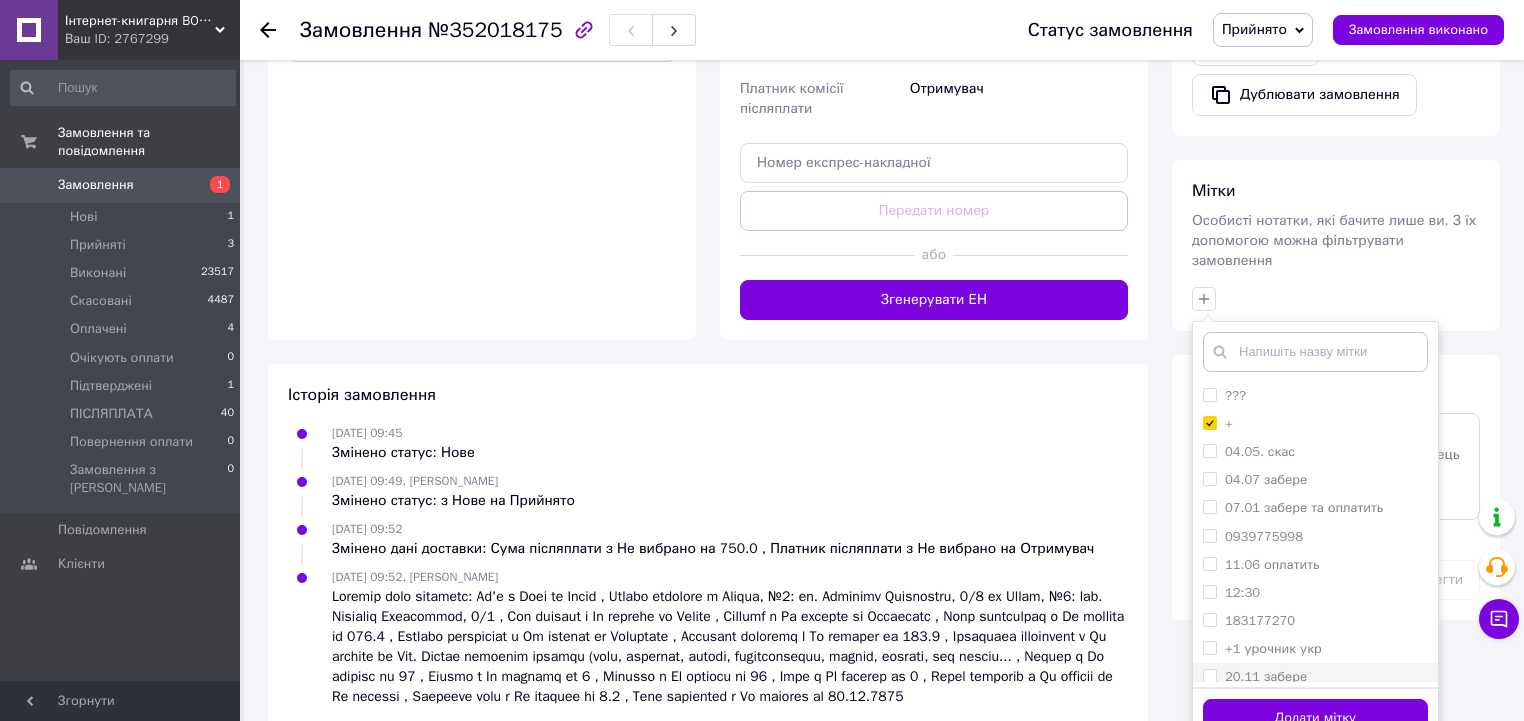 scroll, scrollTop: 829, scrollLeft: 0, axis: vertical 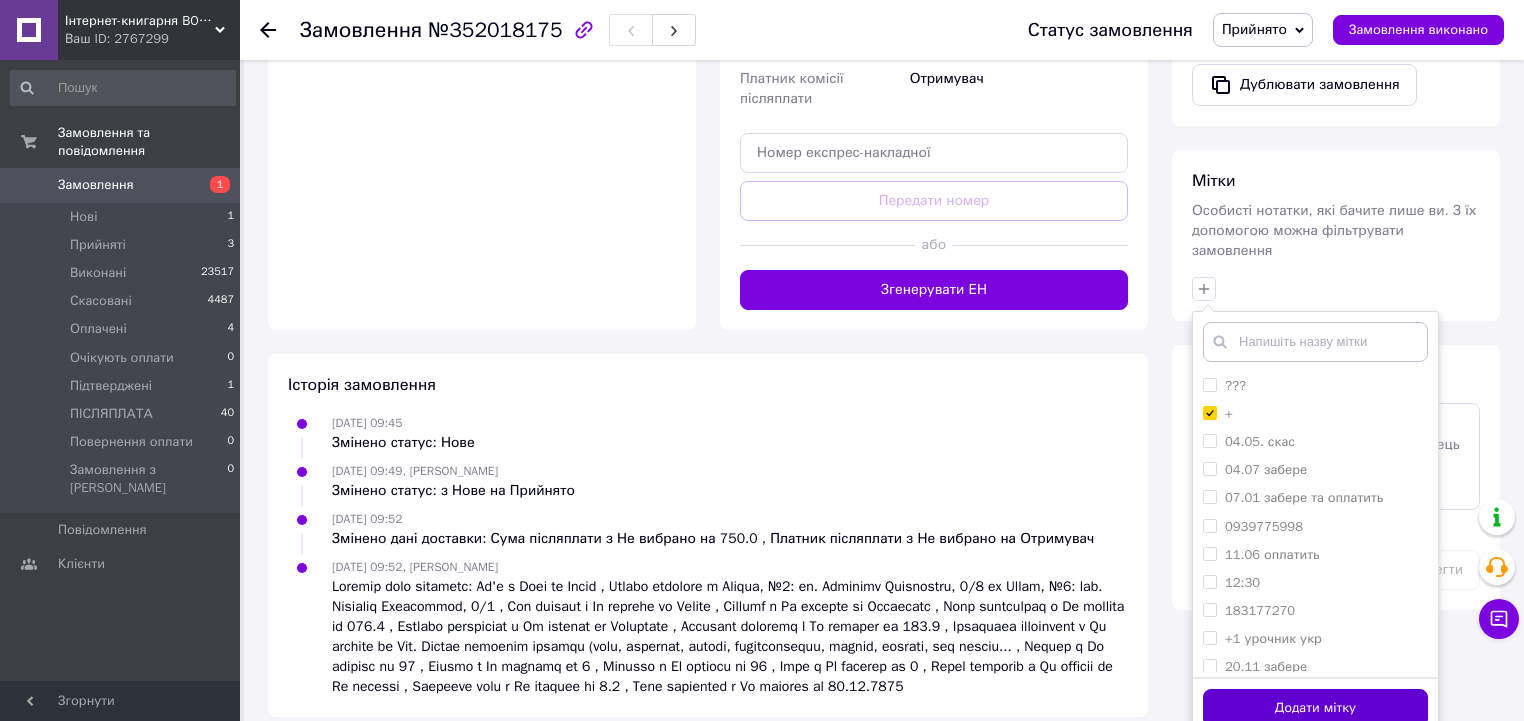 click on "Додати мітку" at bounding box center [1315, 708] 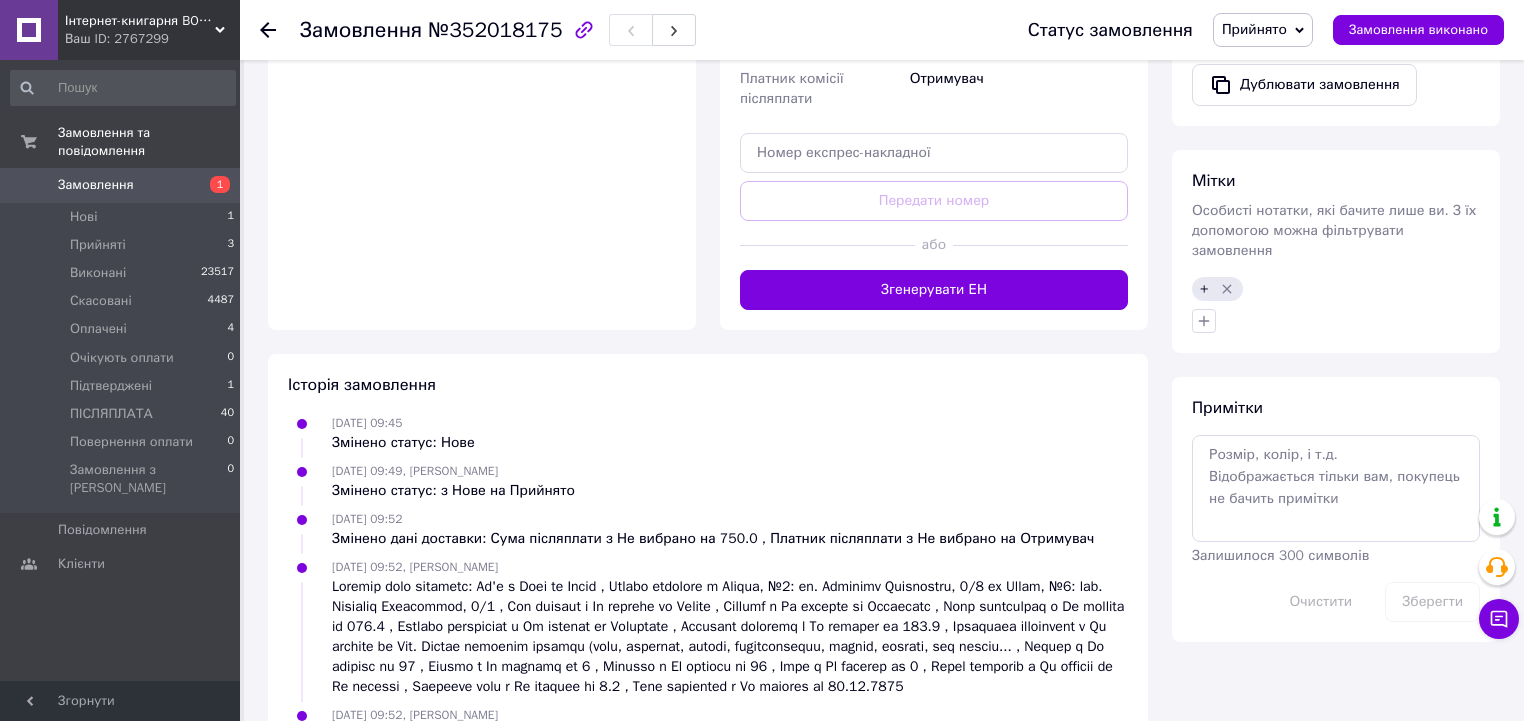 drag, startPoint x: 1329, startPoint y: 249, endPoint x: 1220, endPoint y: 347, distance: 146.57762 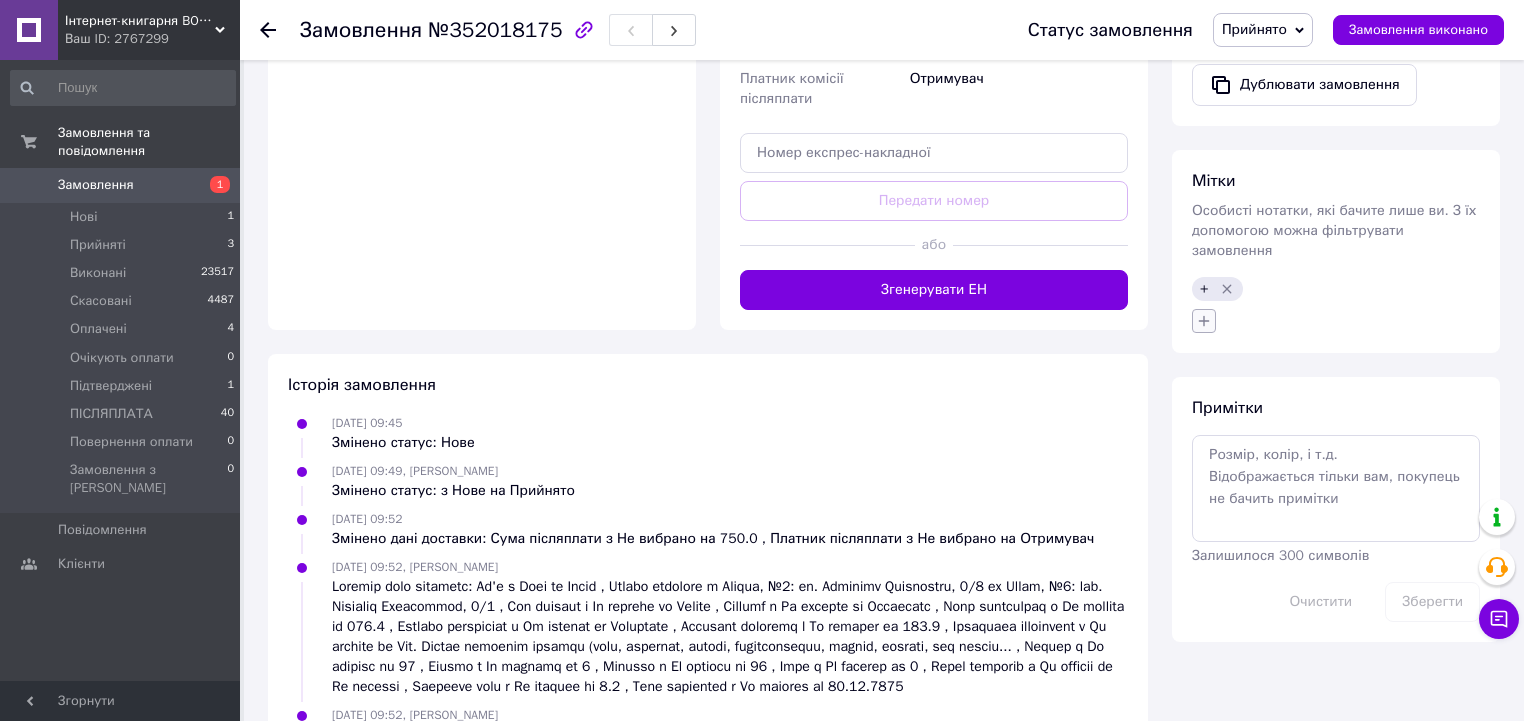 click 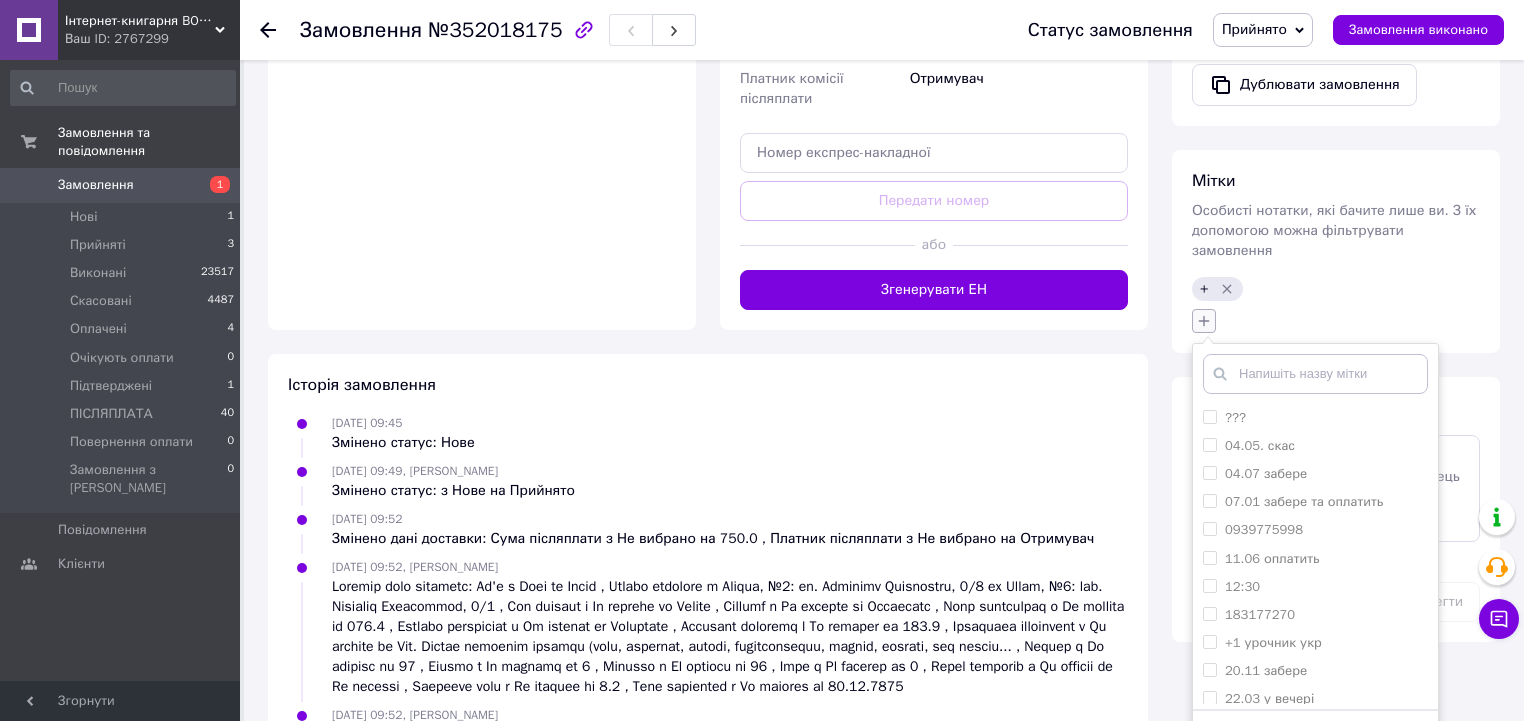 type on "а" 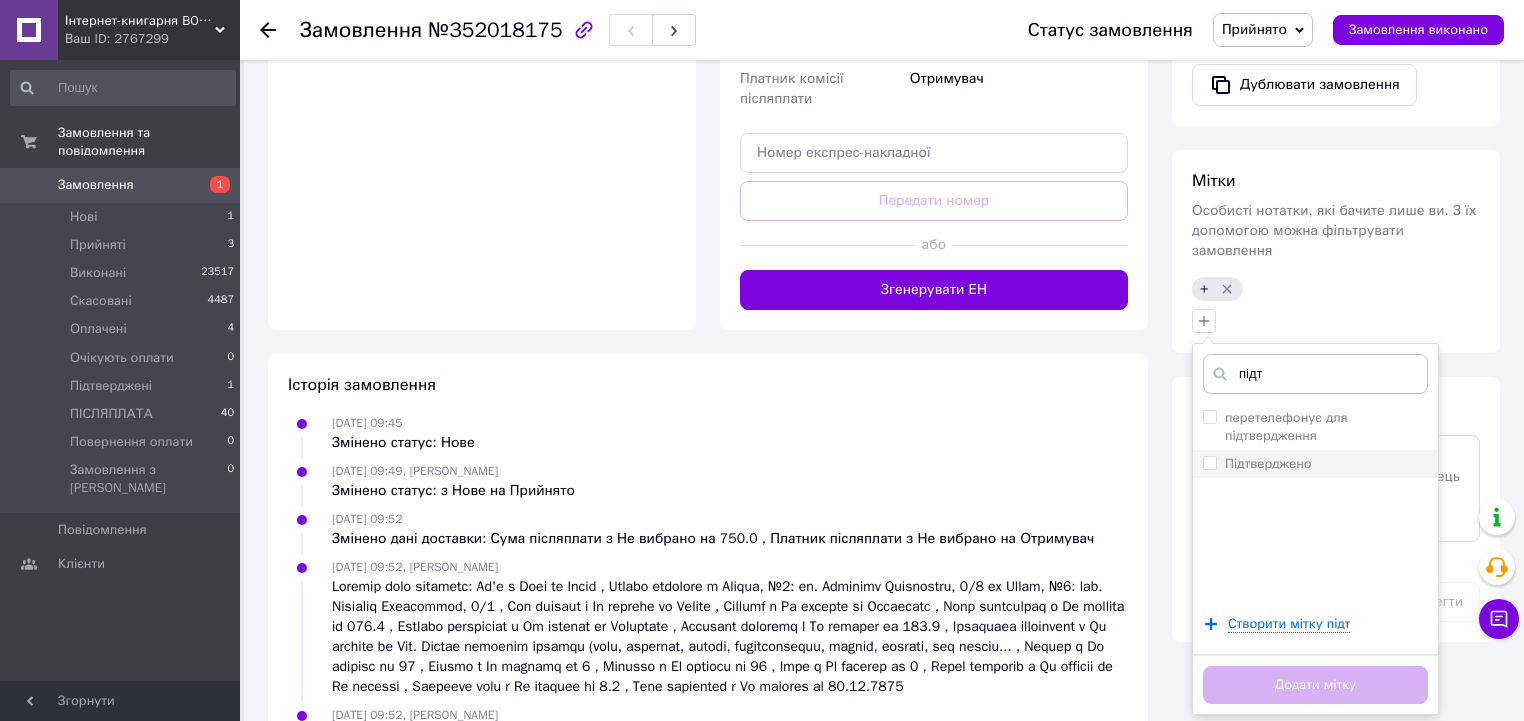 type on "підт" 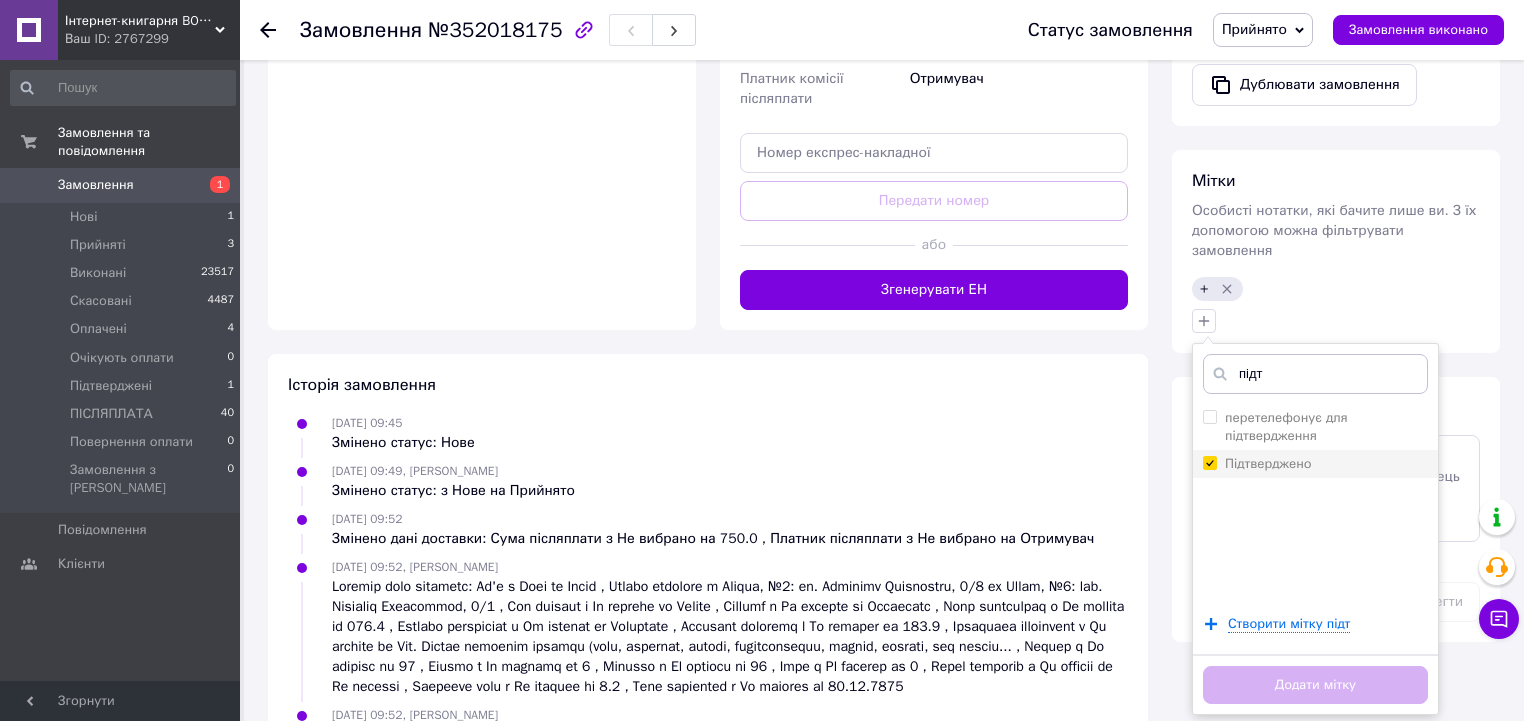checkbox on "true" 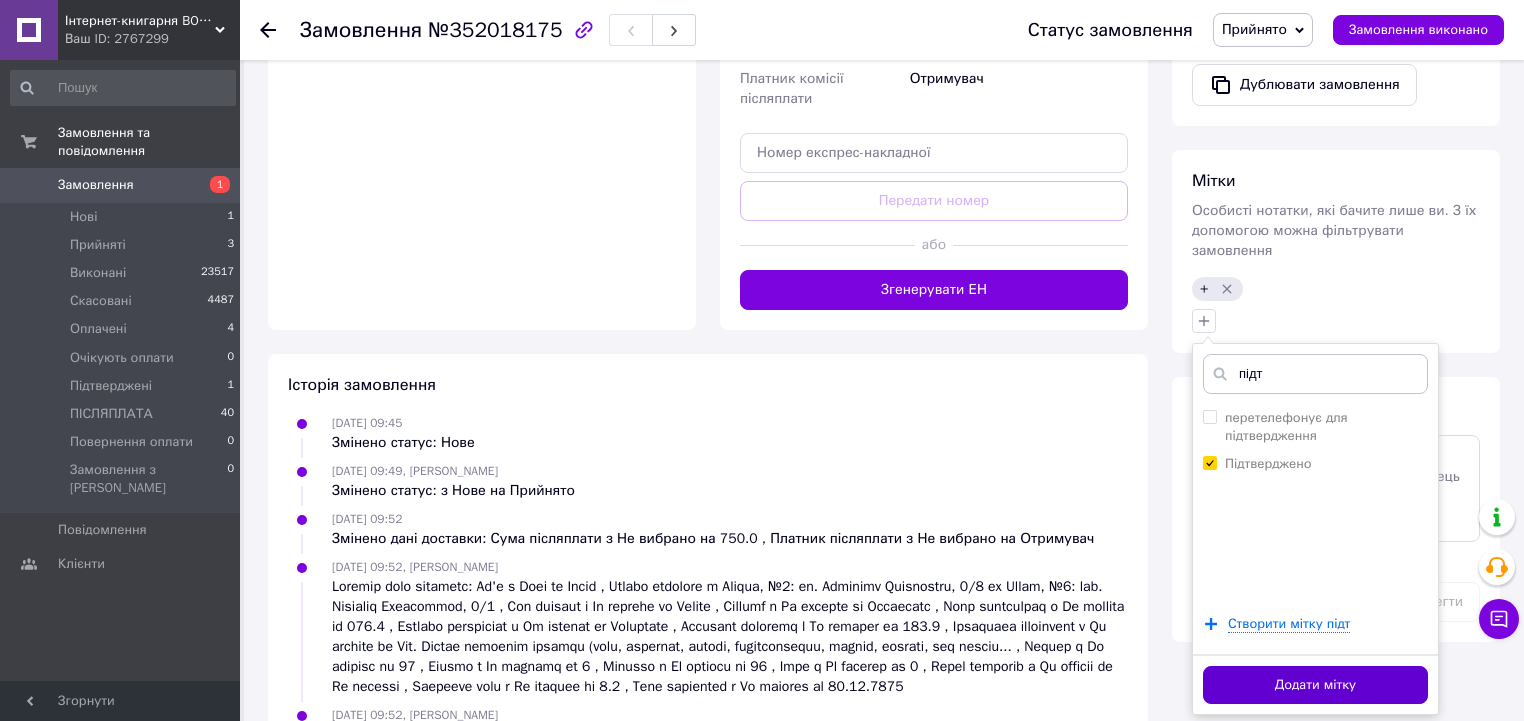 click on "Додати мітку" at bounding box center [1315, 685] 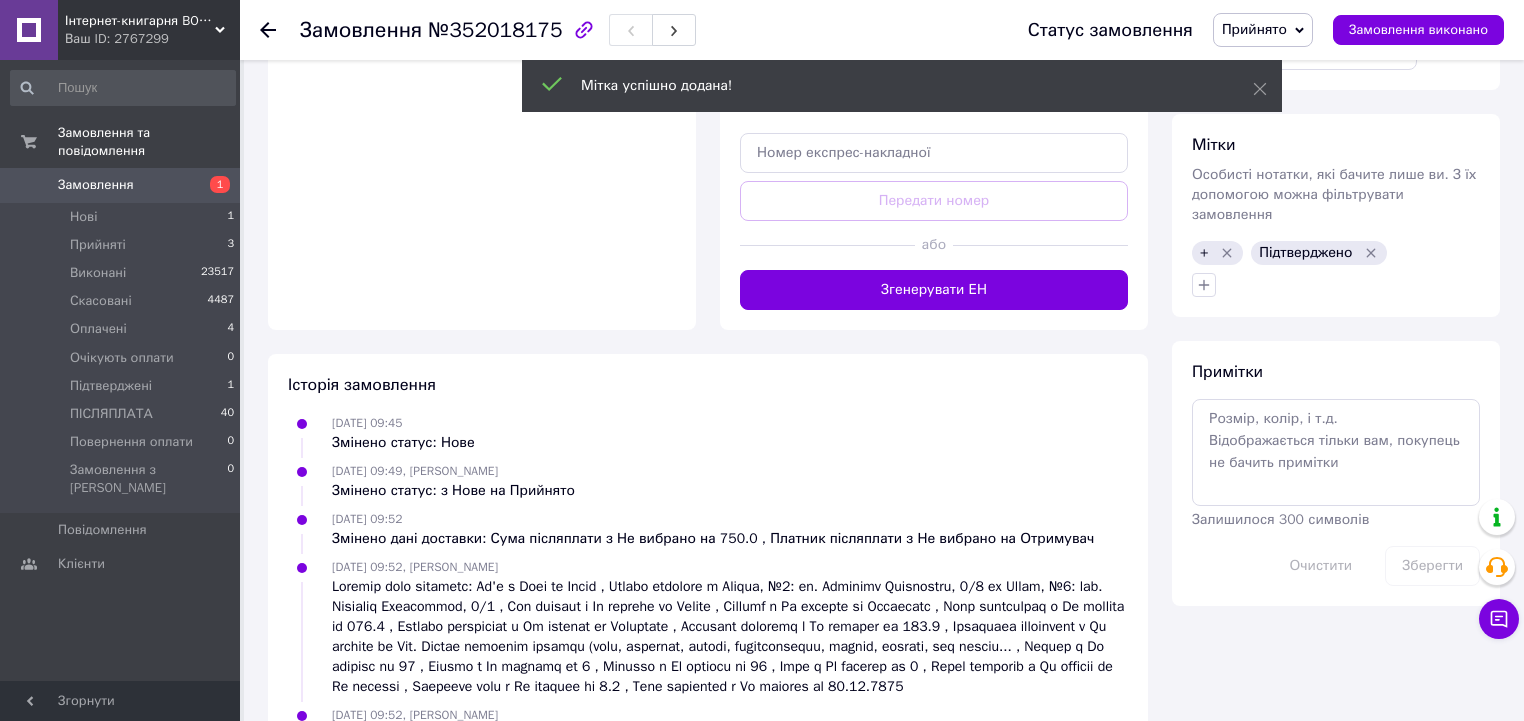 click on "Прийнято" at bounding box center (1263, 30) 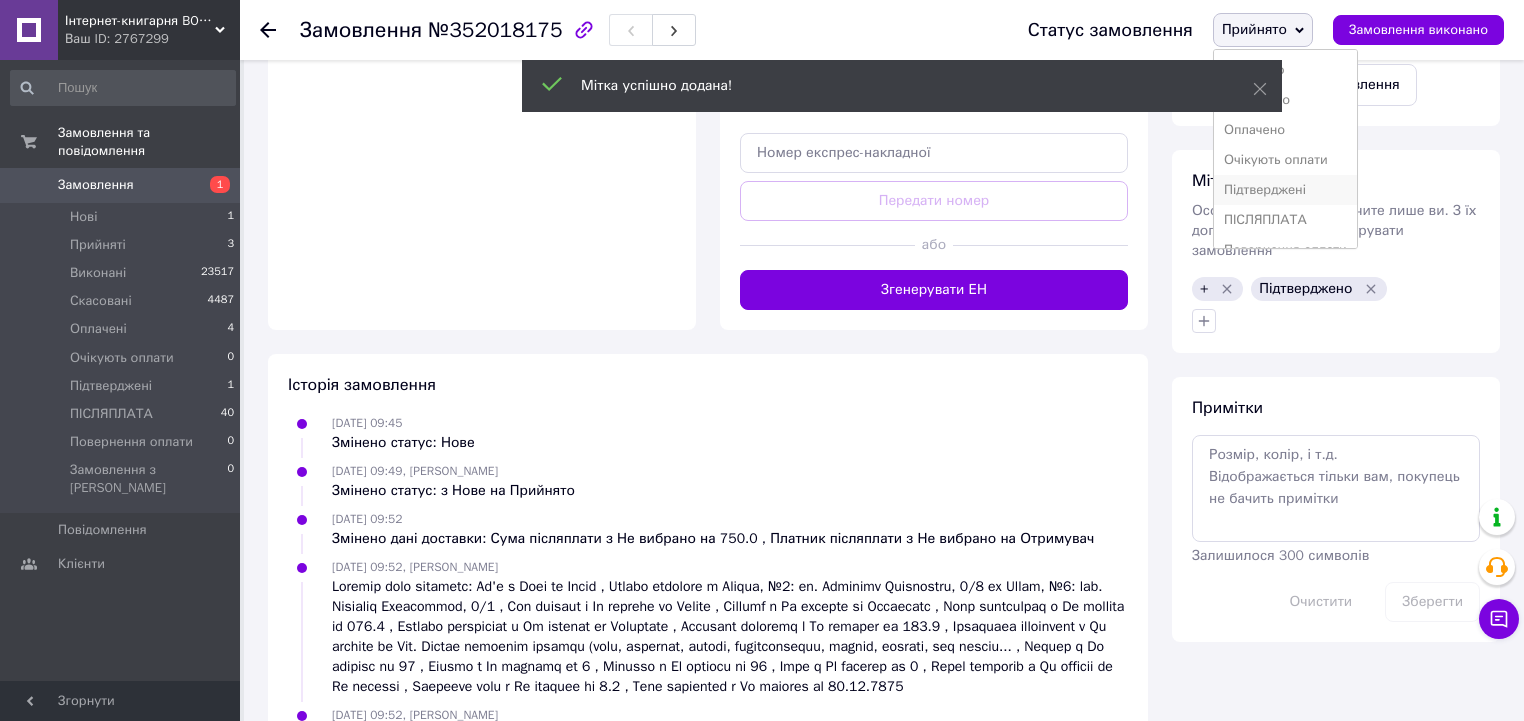 click on "Підтверджені" at bounding box center (1285, 190) 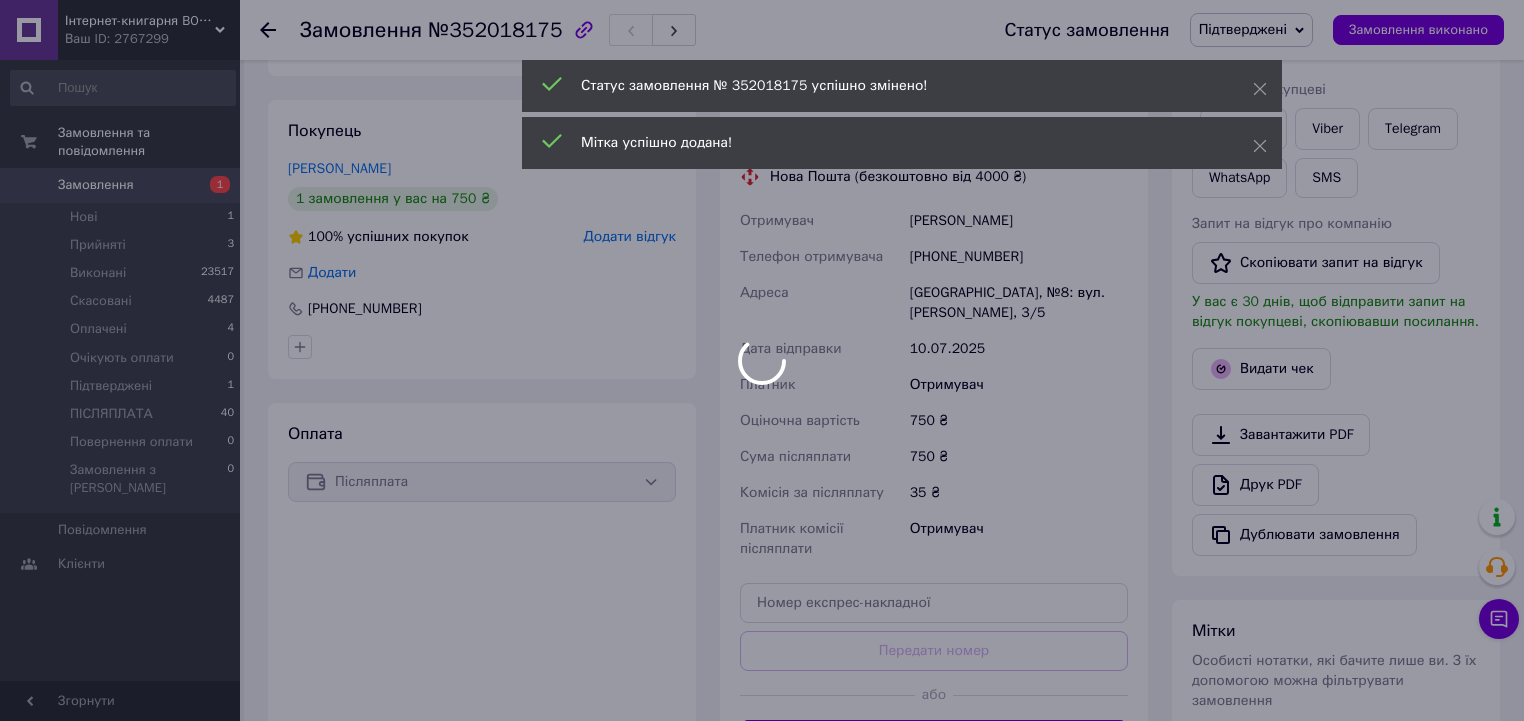 scroll, scrollTop: 269, scrollLeft: 0, axis: vertical 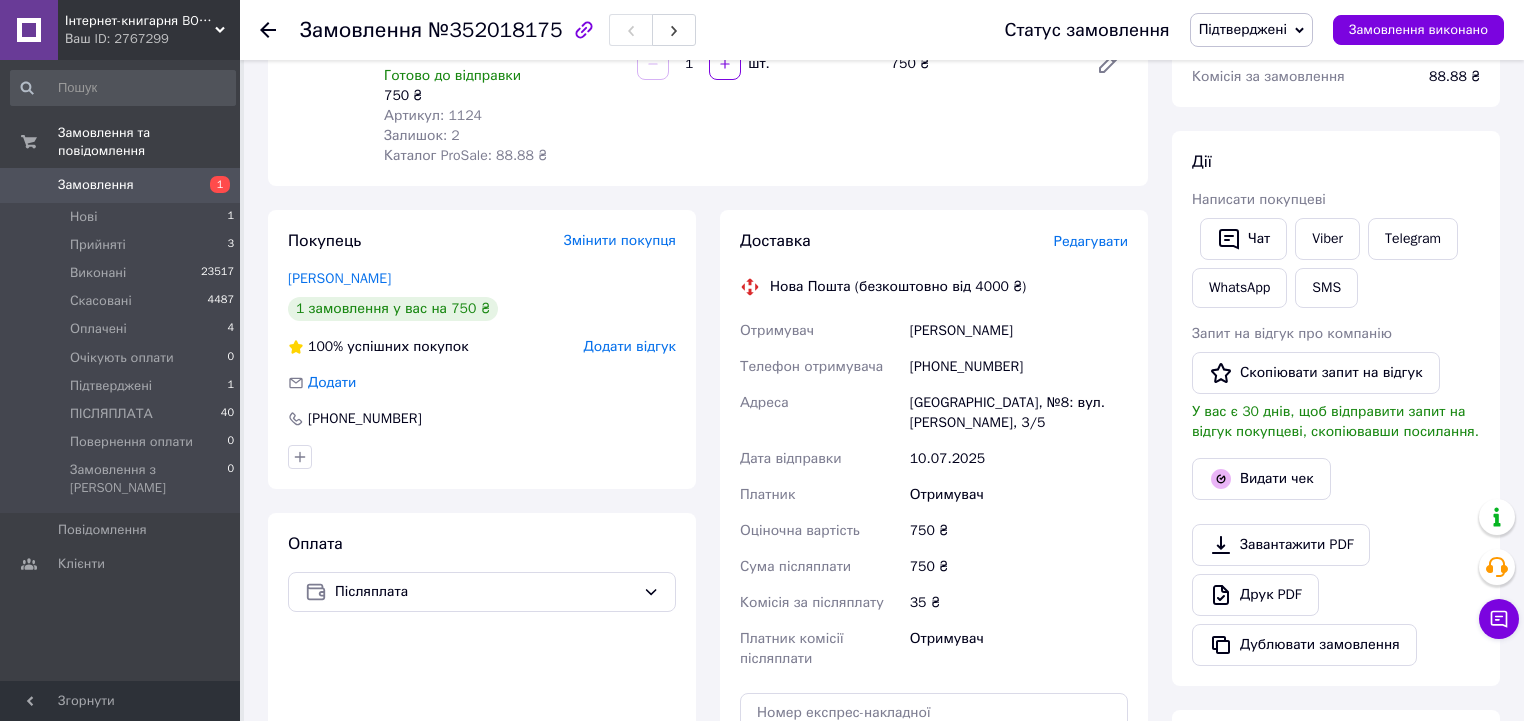 click on "Змінити покупця" at bounding box center [620, 240] 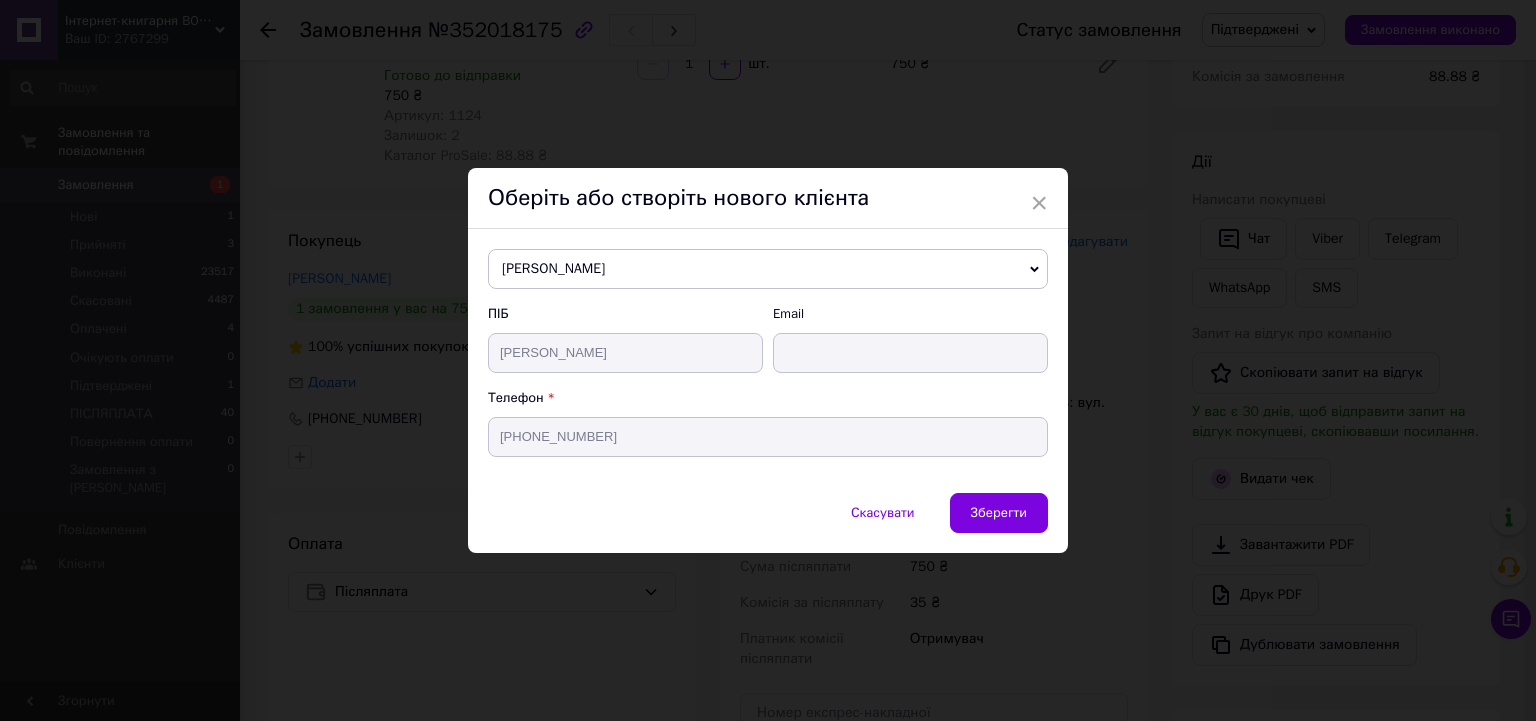 click on "Куртов Петр" at bounding box center [768, 269] 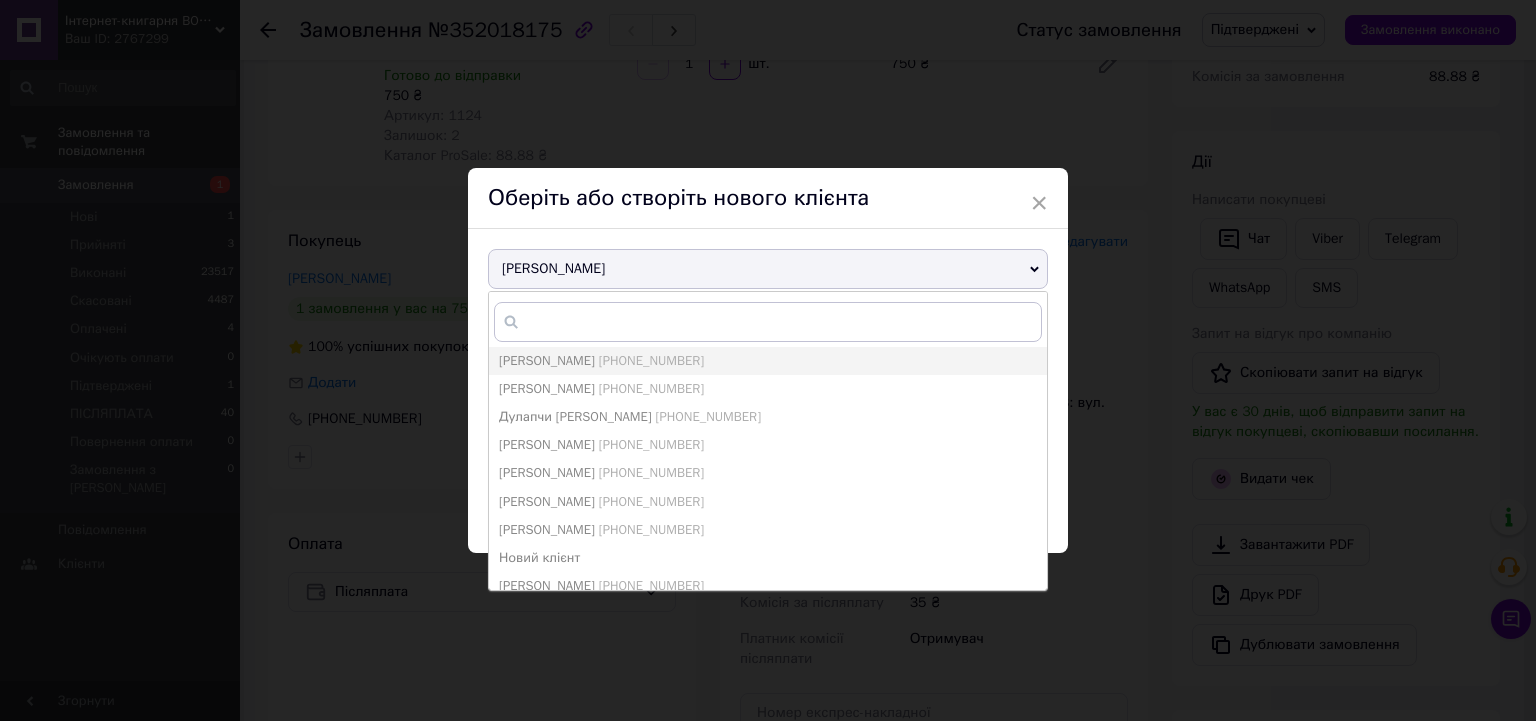click on "Куртов Петро" at bounding box center [768, 269] 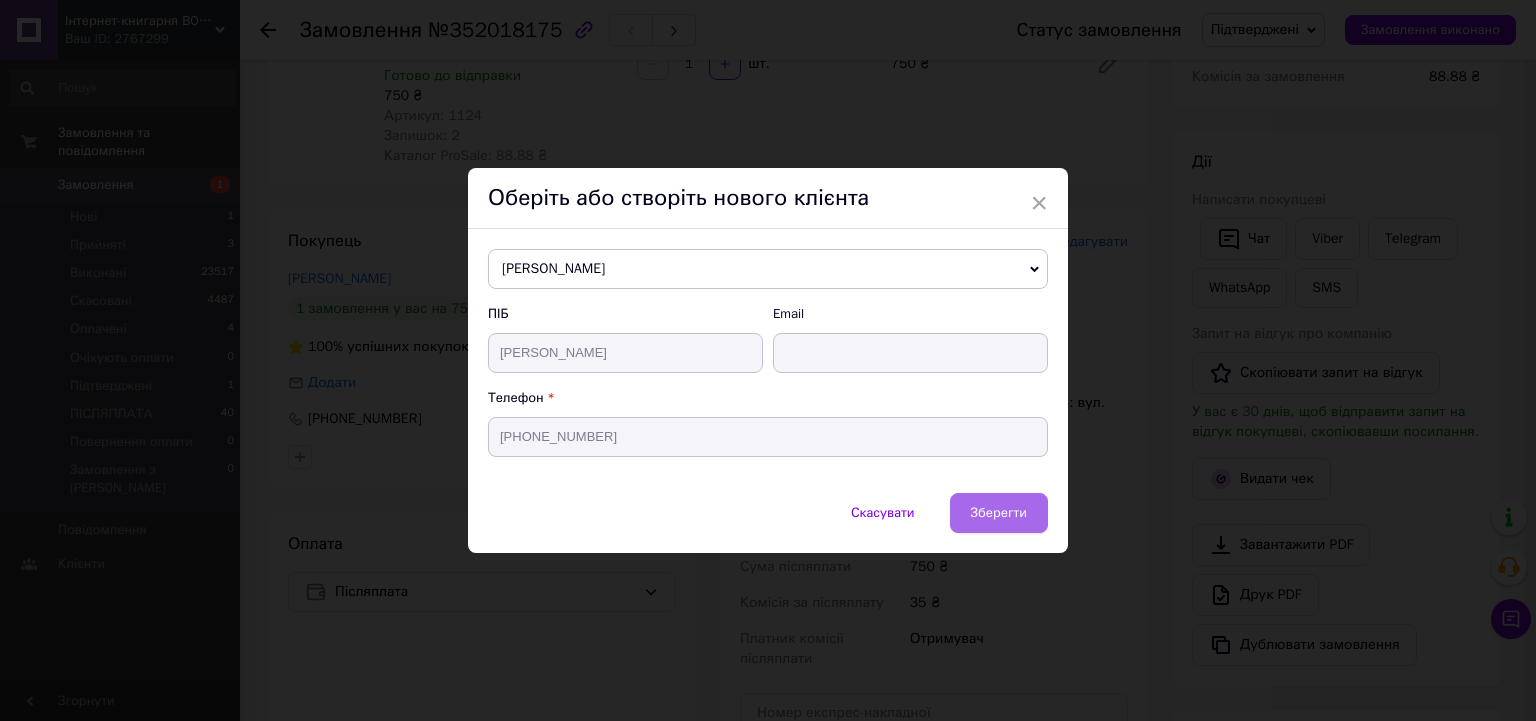 click on "Зберегти" at bounding box center [999, 512] 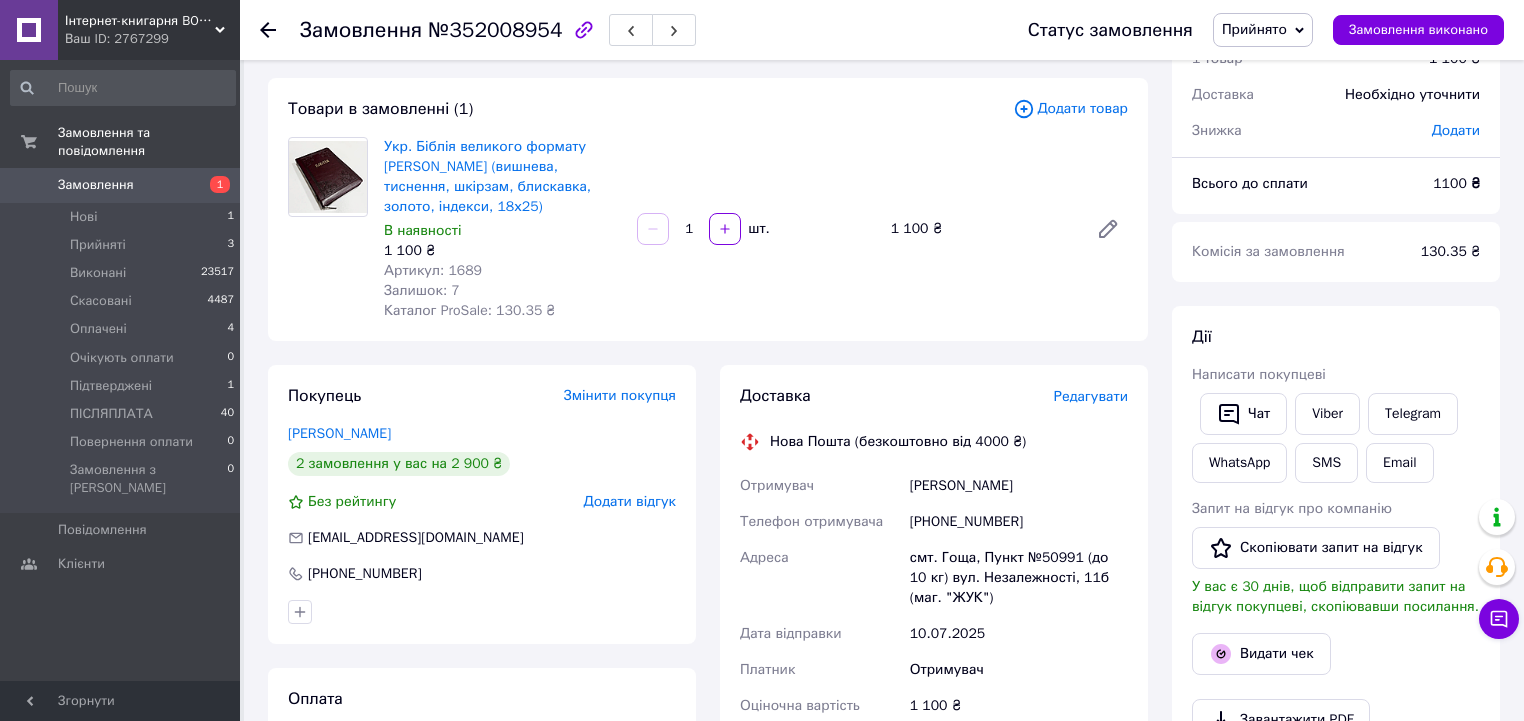 scroll, scrollTop: 160, scrollLeft: 0, axis: vertical 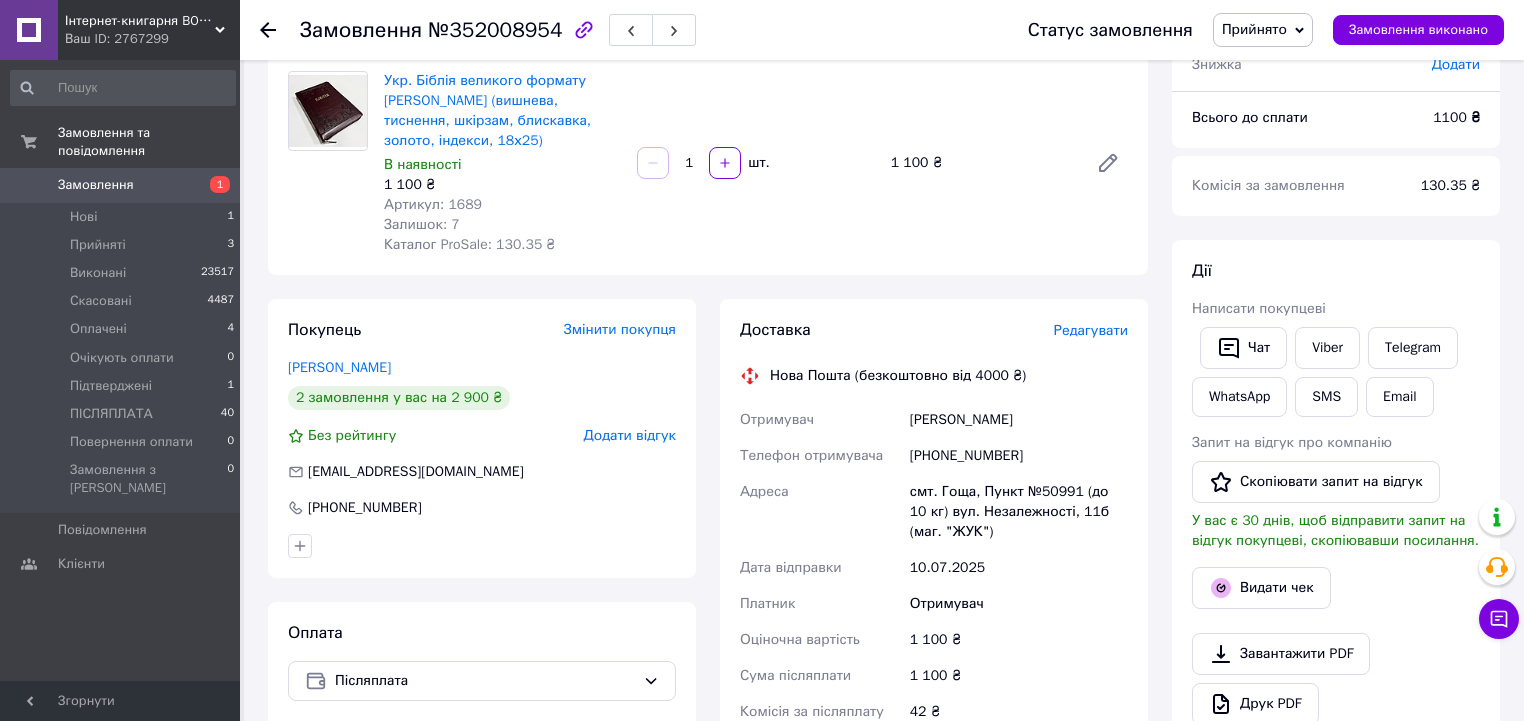 click on "[PHONE_NUMBER]" at bounding box center [1019, 456] 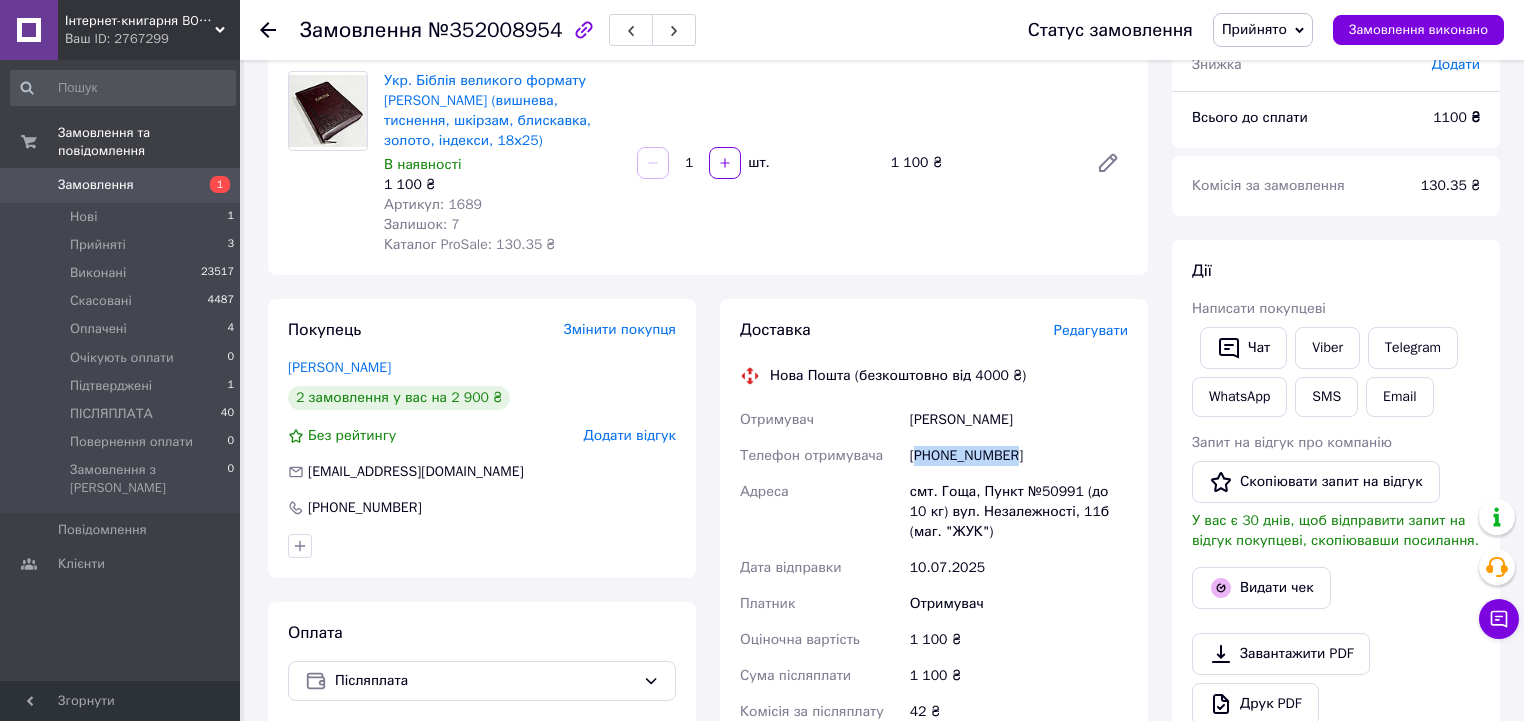click on "[PHONE_NUMBER]" at bounding box center (1019, 456) 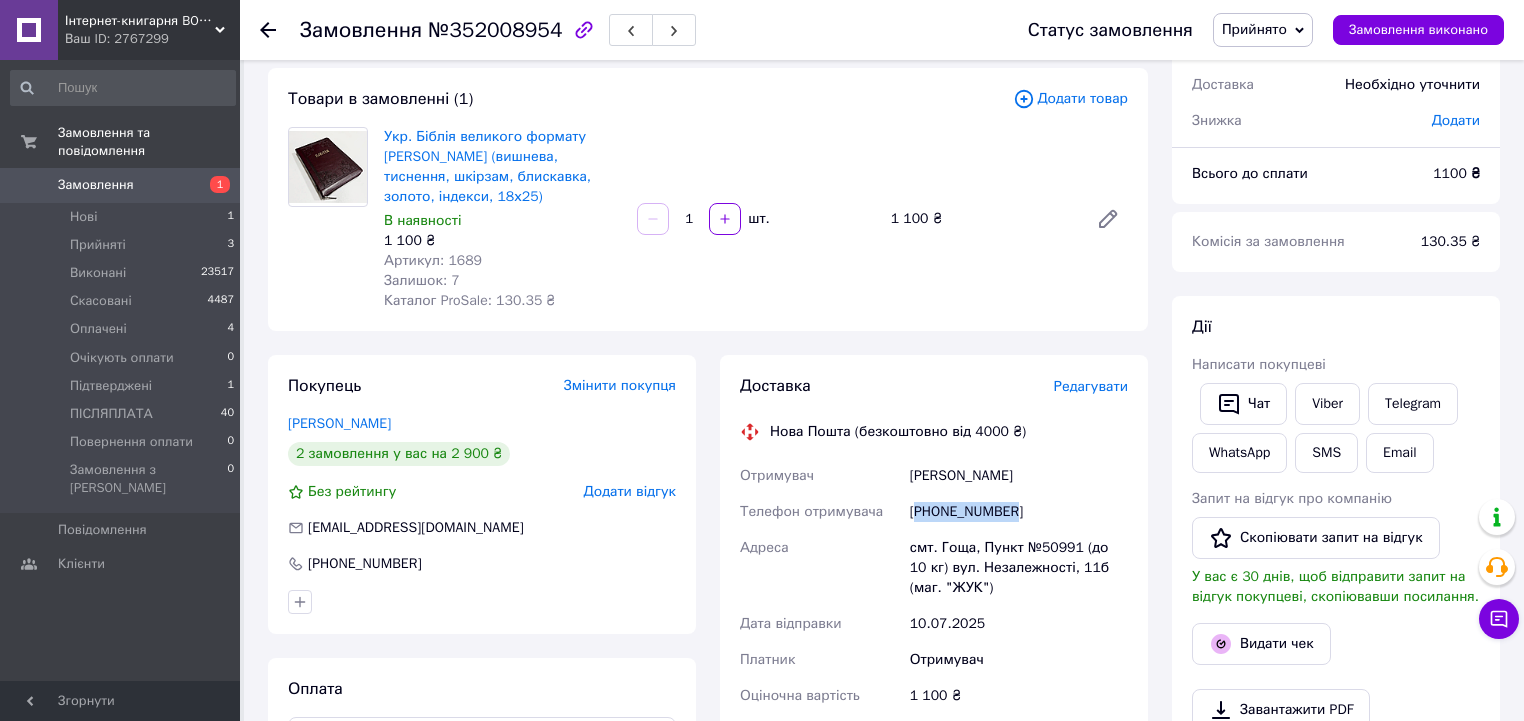 scroll, scrollTop: 0, scrollLeft: 0, axis: both 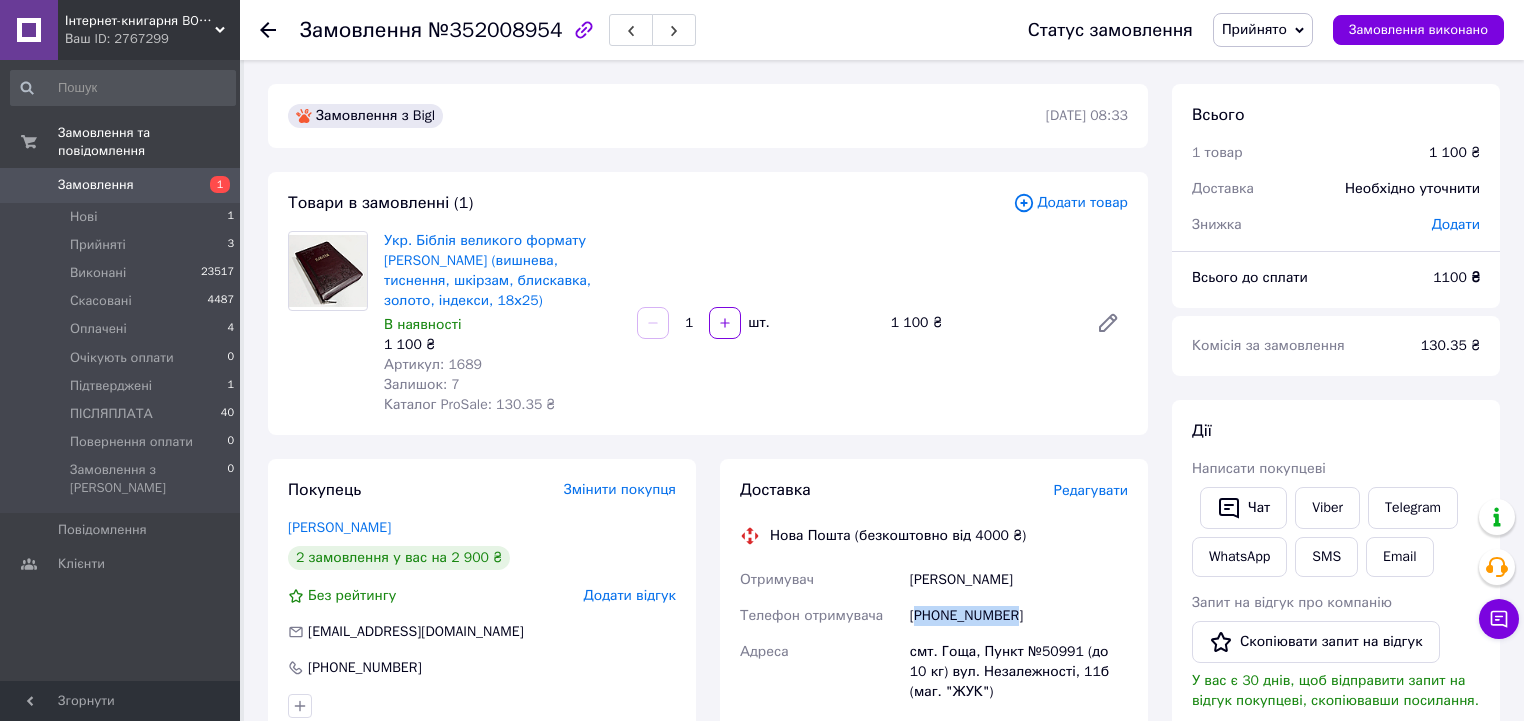 click on "Прийнято" at bounding box center (1254, 29) 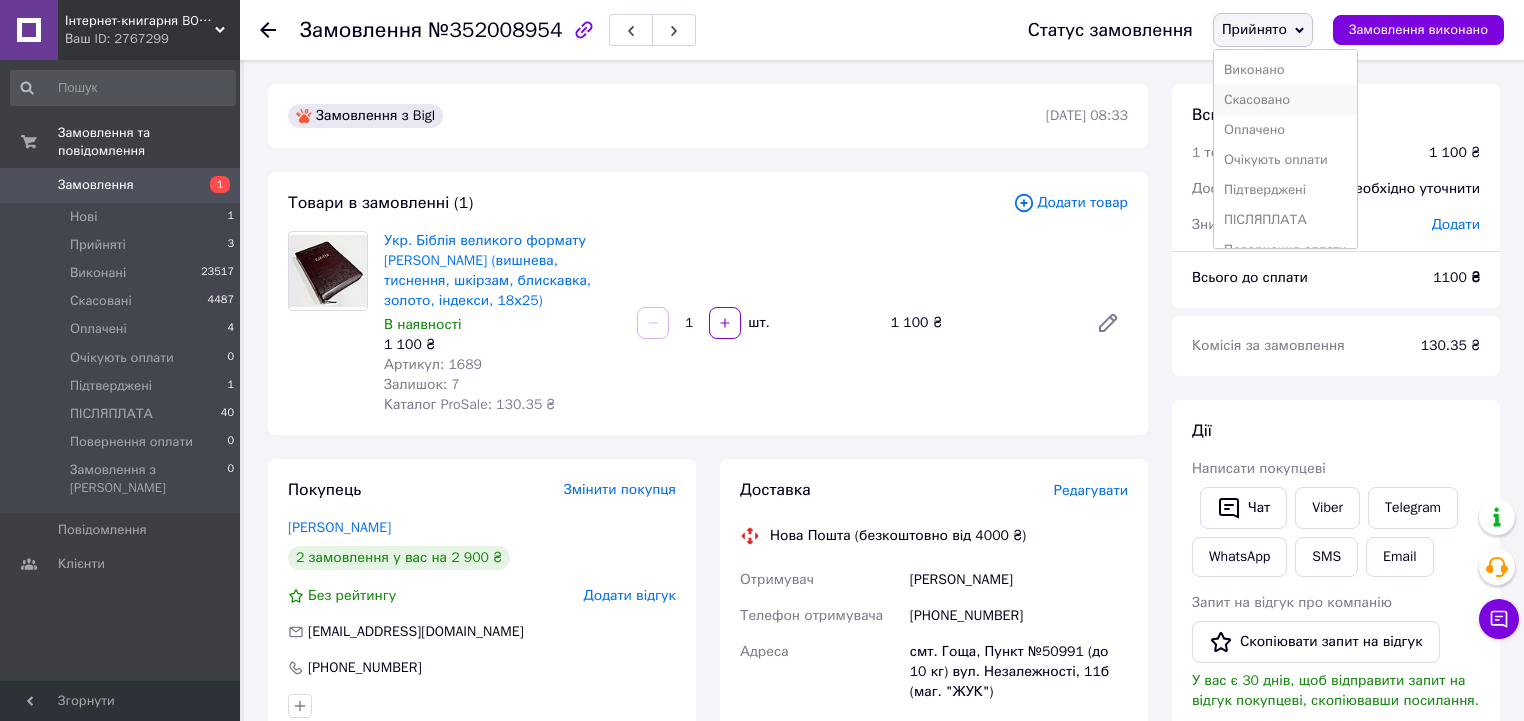 click on "Скасовано" at bounding box center (1285, 100) 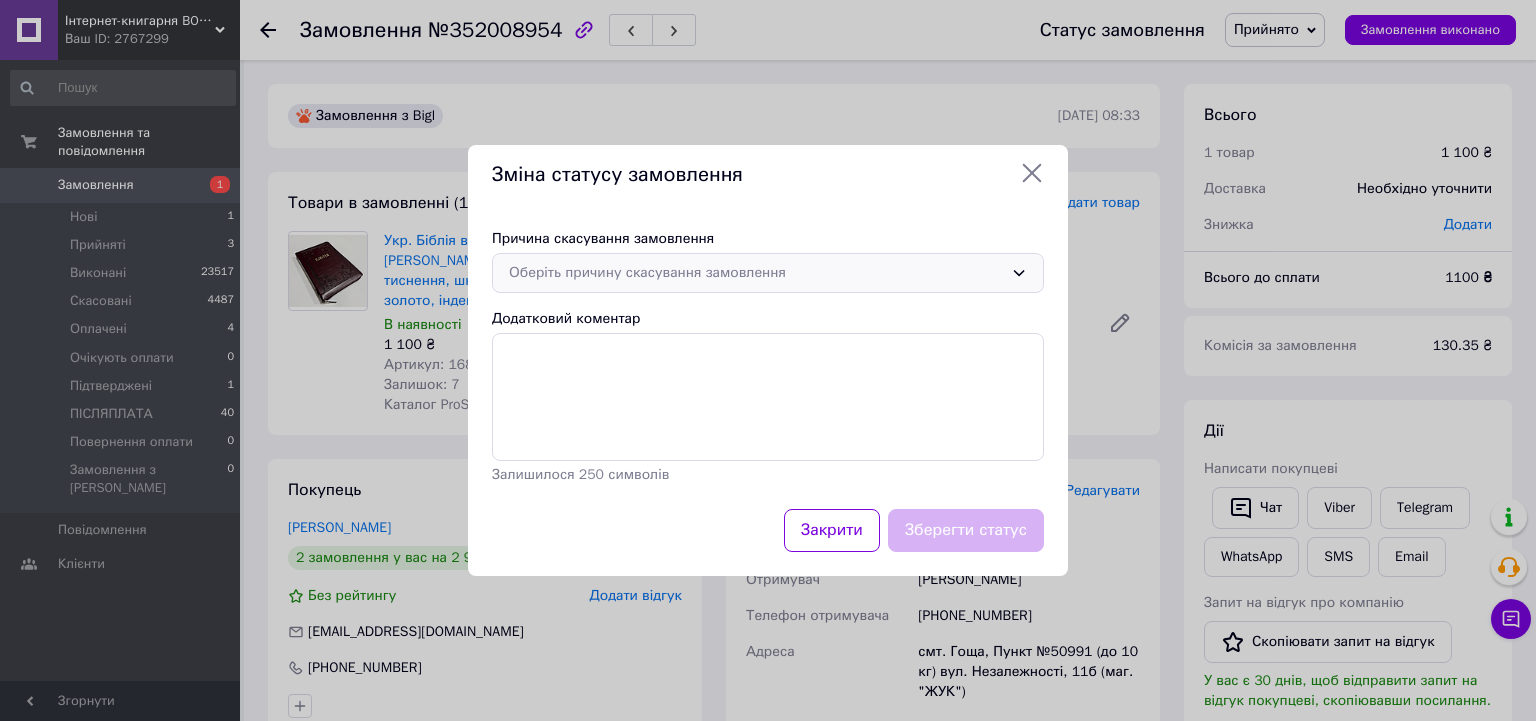 click on "Оберіть причину скасування замовлення" at bounding box center [768, 273] 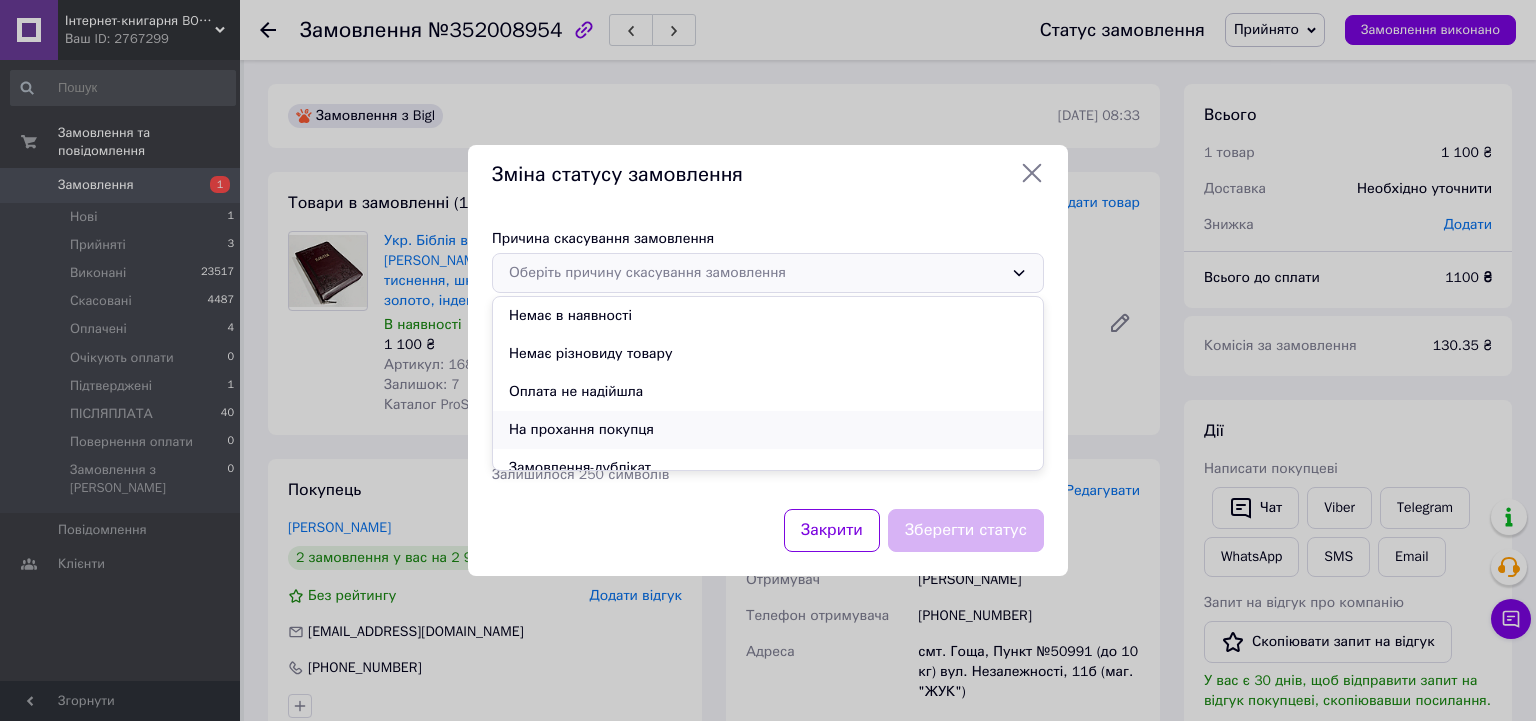 click on "На прохання покупця" at bounding box center (768, 430) 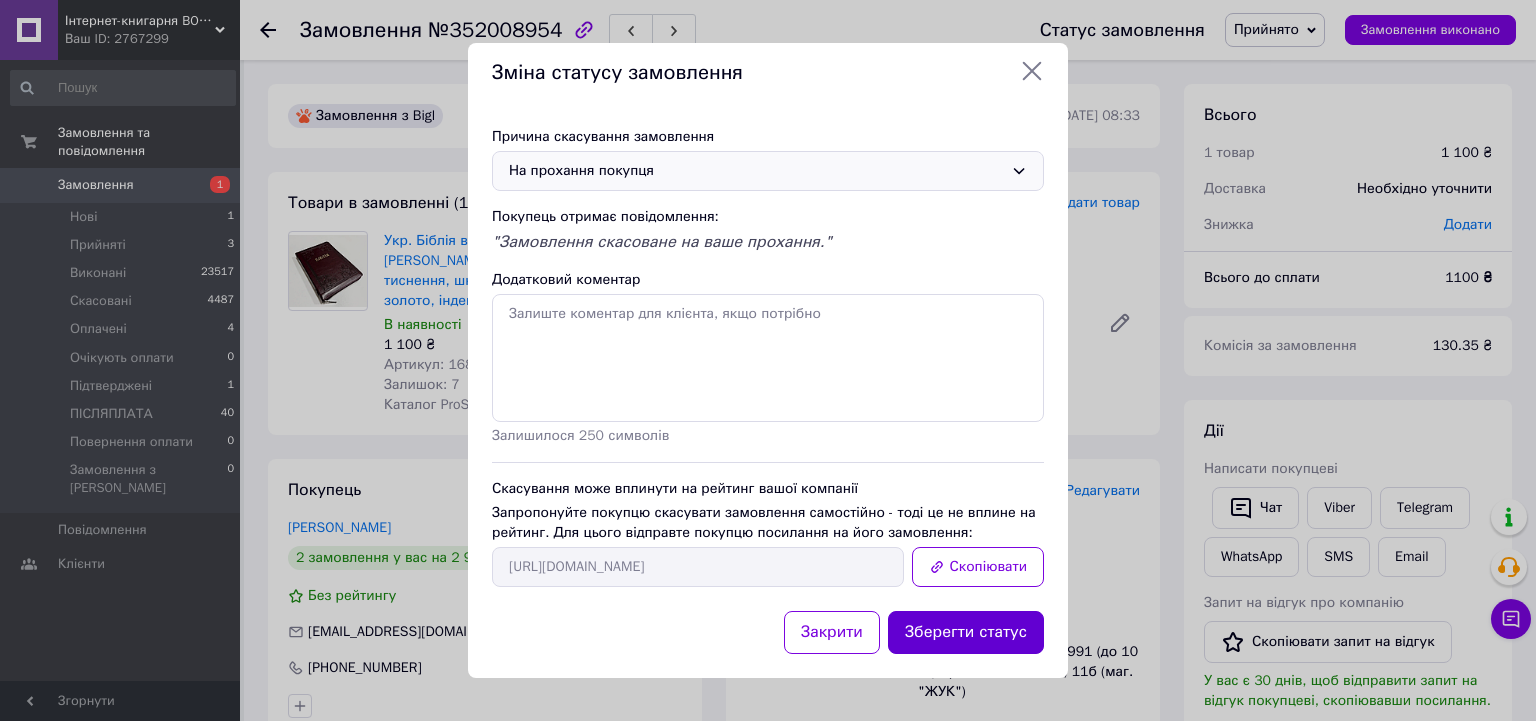 click on "Зберегти статус" at bounding box center [966, 632] 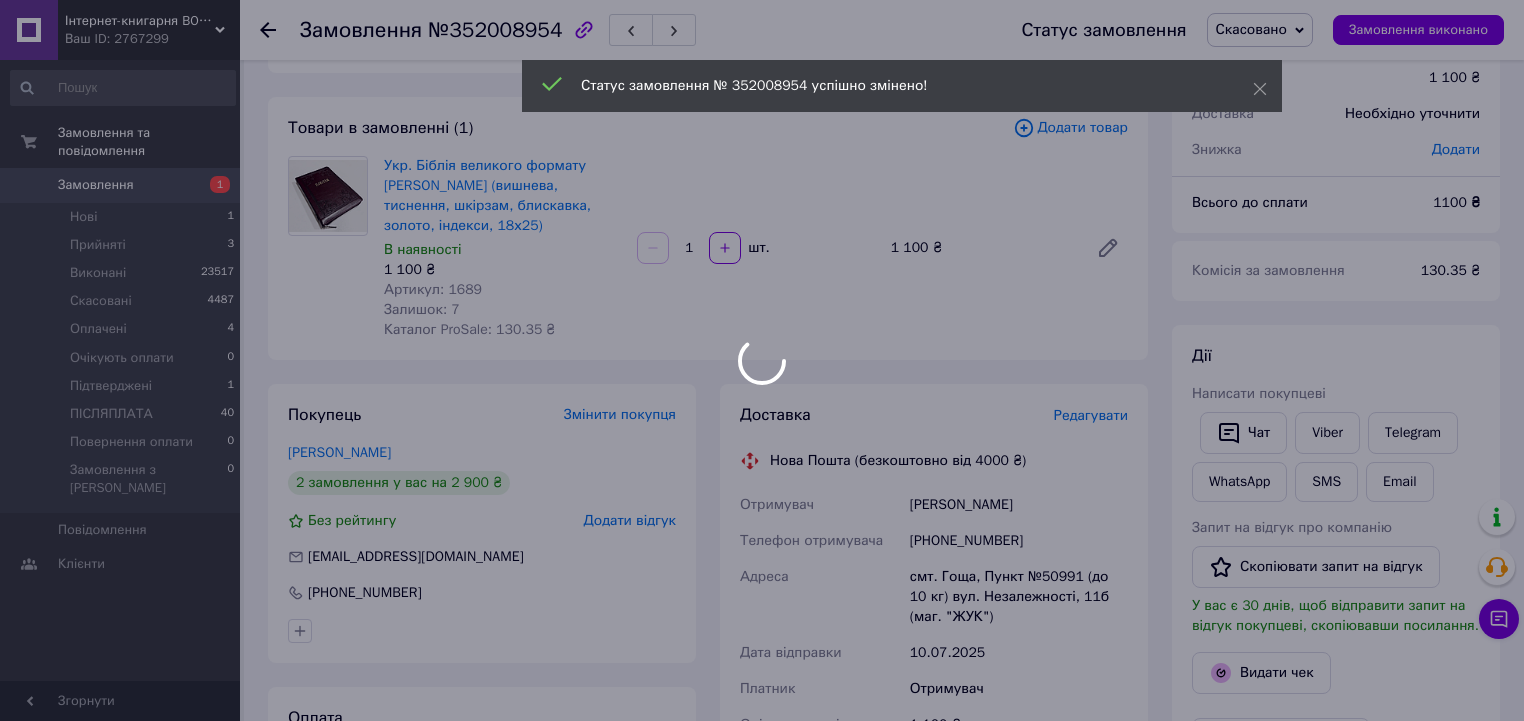 scroll, scrollTop: 320, scrollLeft: 0, axis: vertical 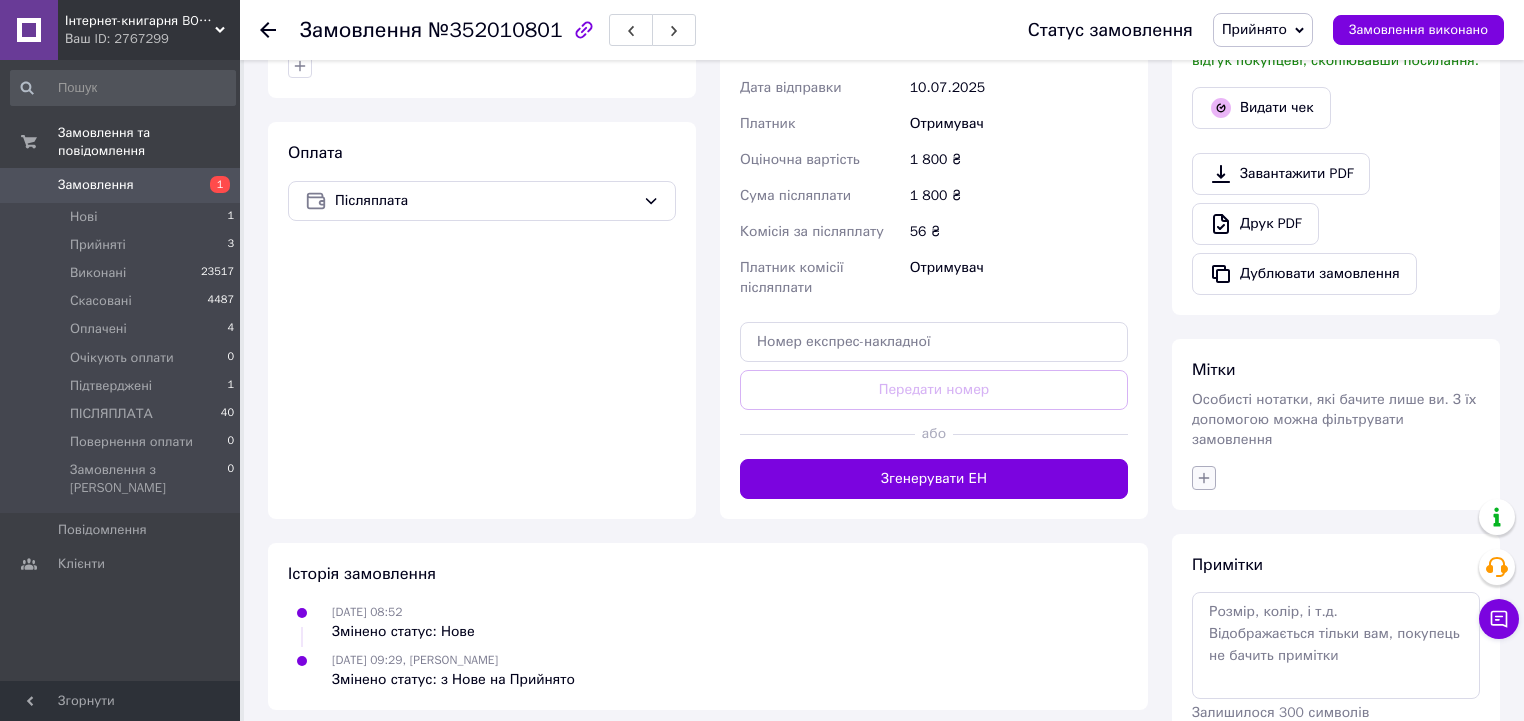 click 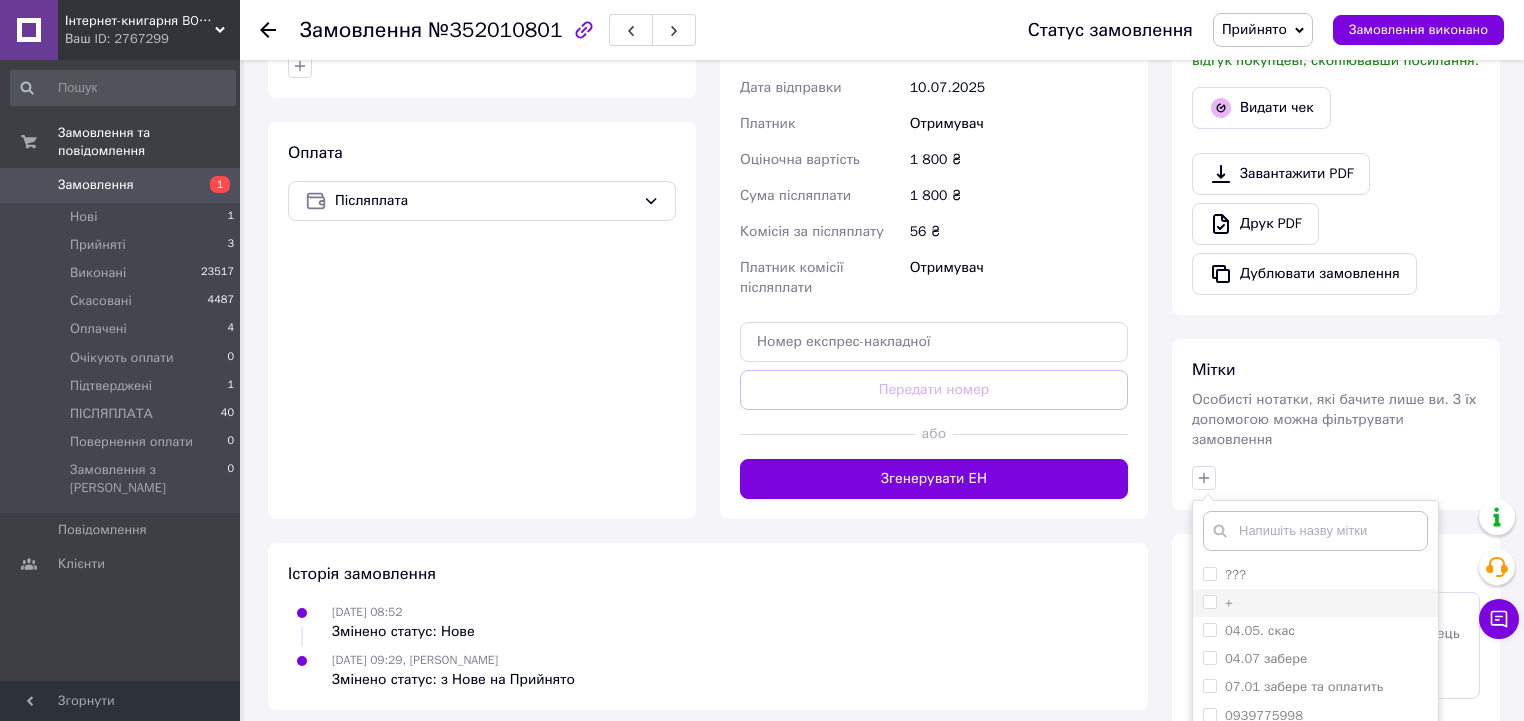 click on "+" at bounding box center [1315, 603] 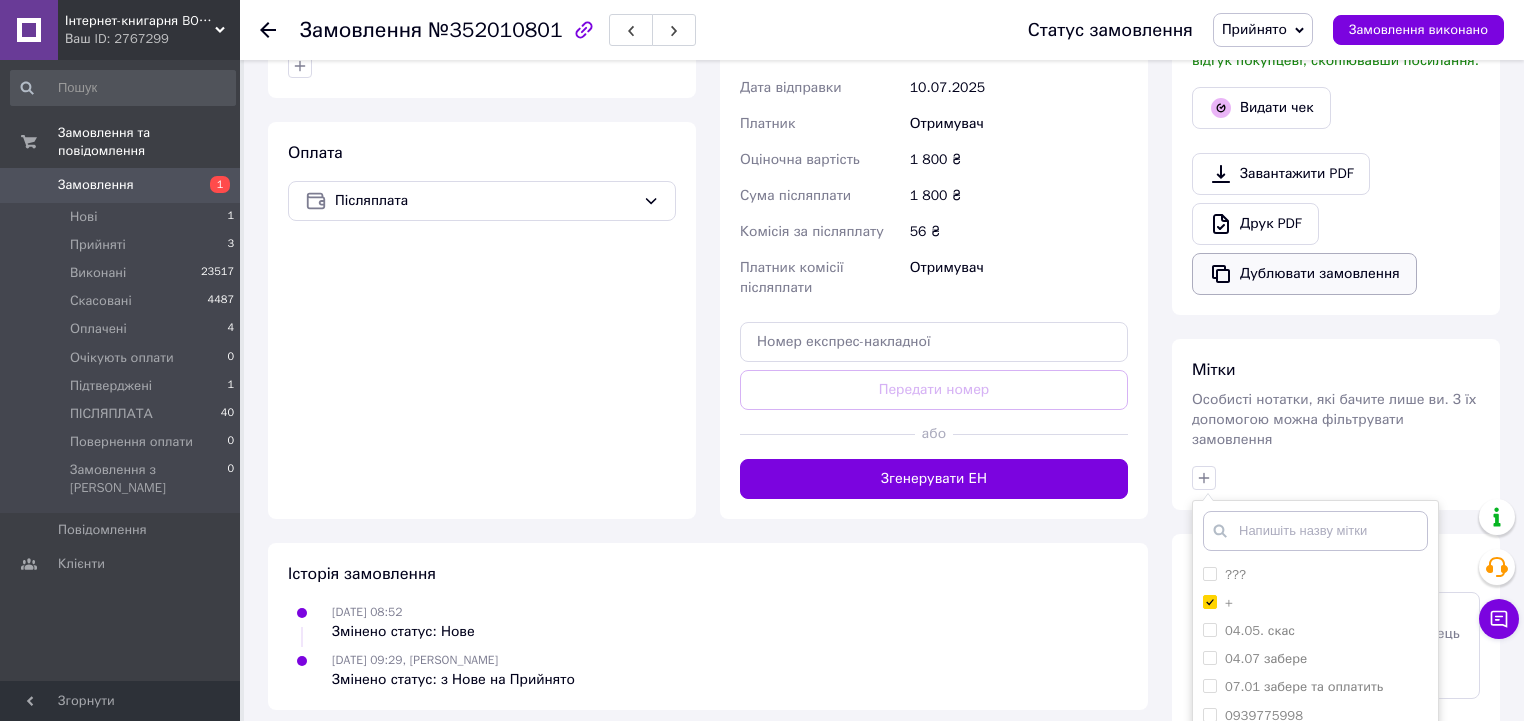 checkbox on "true" 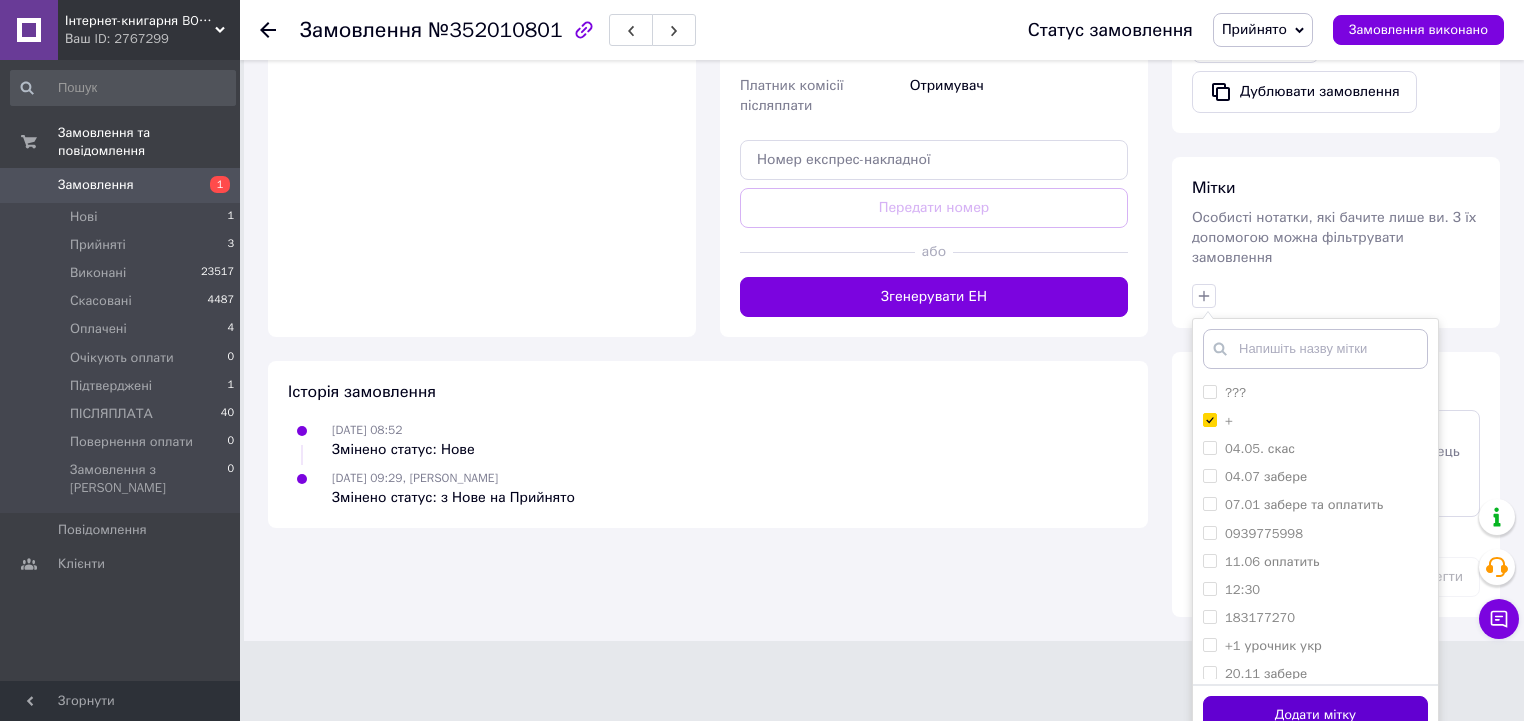 click on "Додати мітку" at bounding box center (1315, 715) 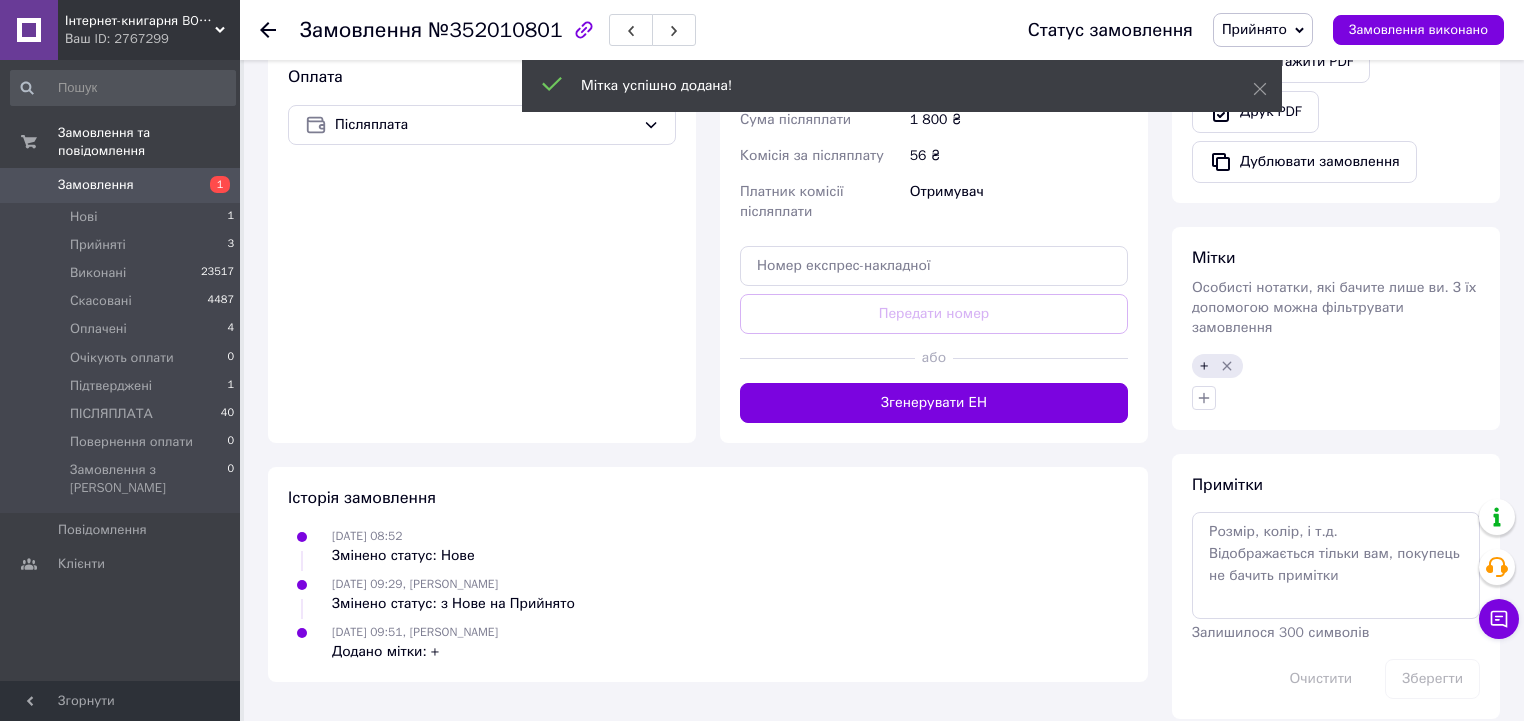 scroll, scrollTop: 752, scrollLeft: 0, axis: vertical 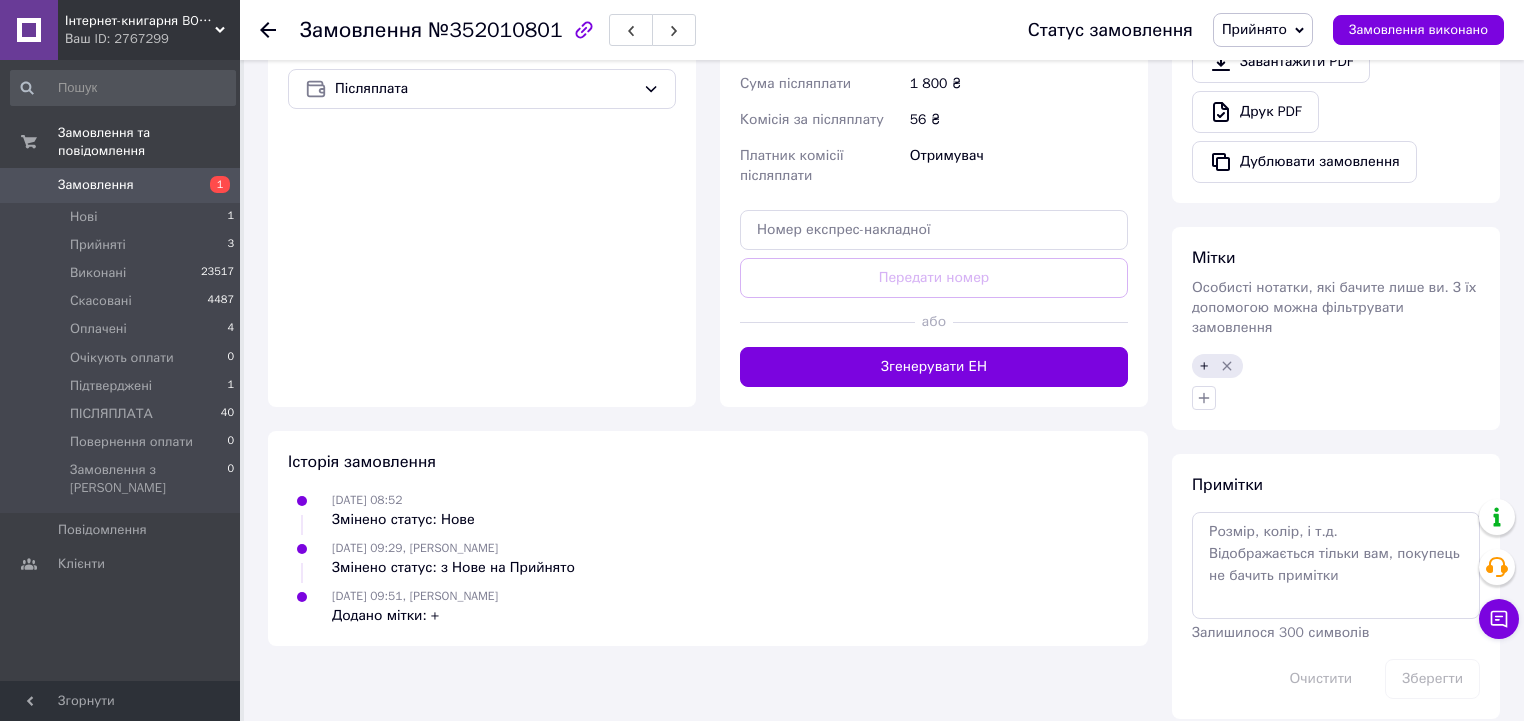 click on "+" at bounding box center (1336, 382) 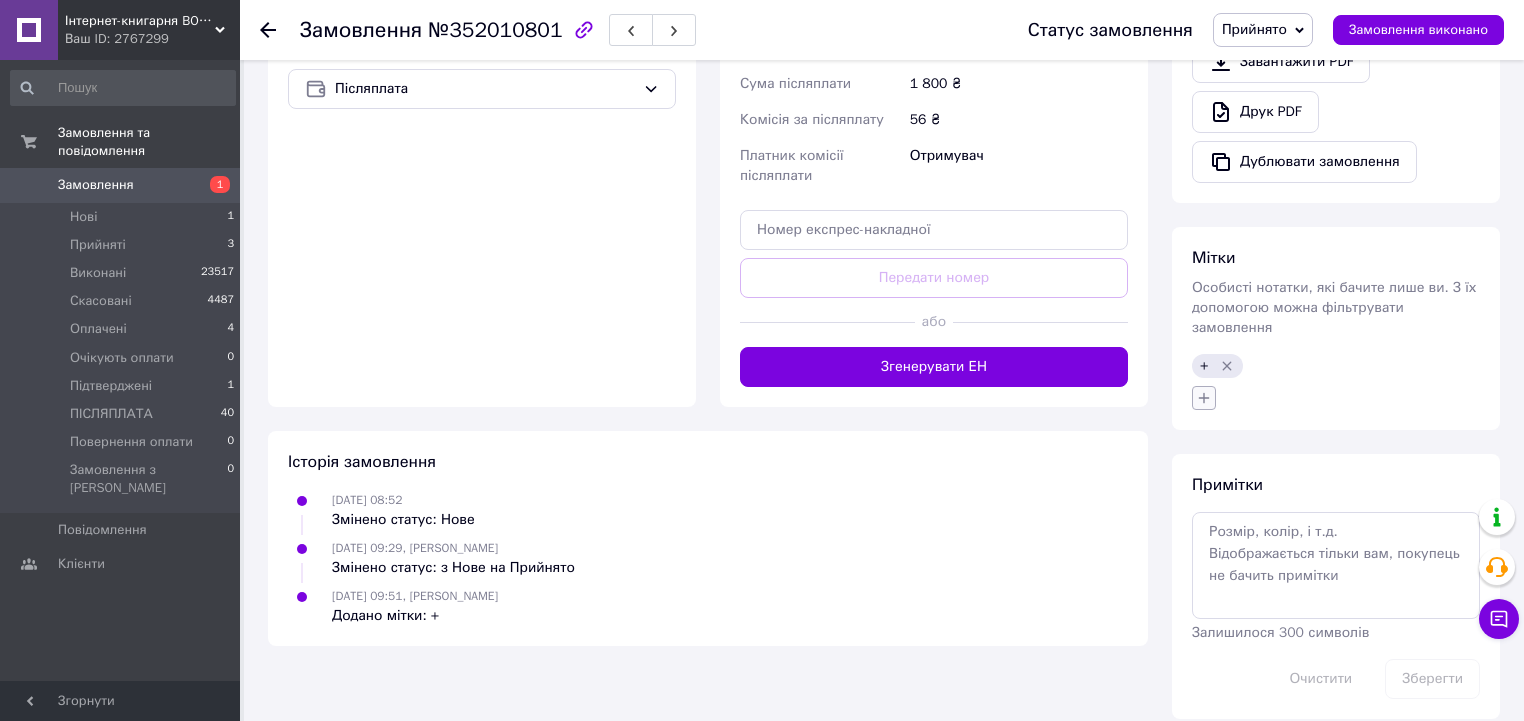 click 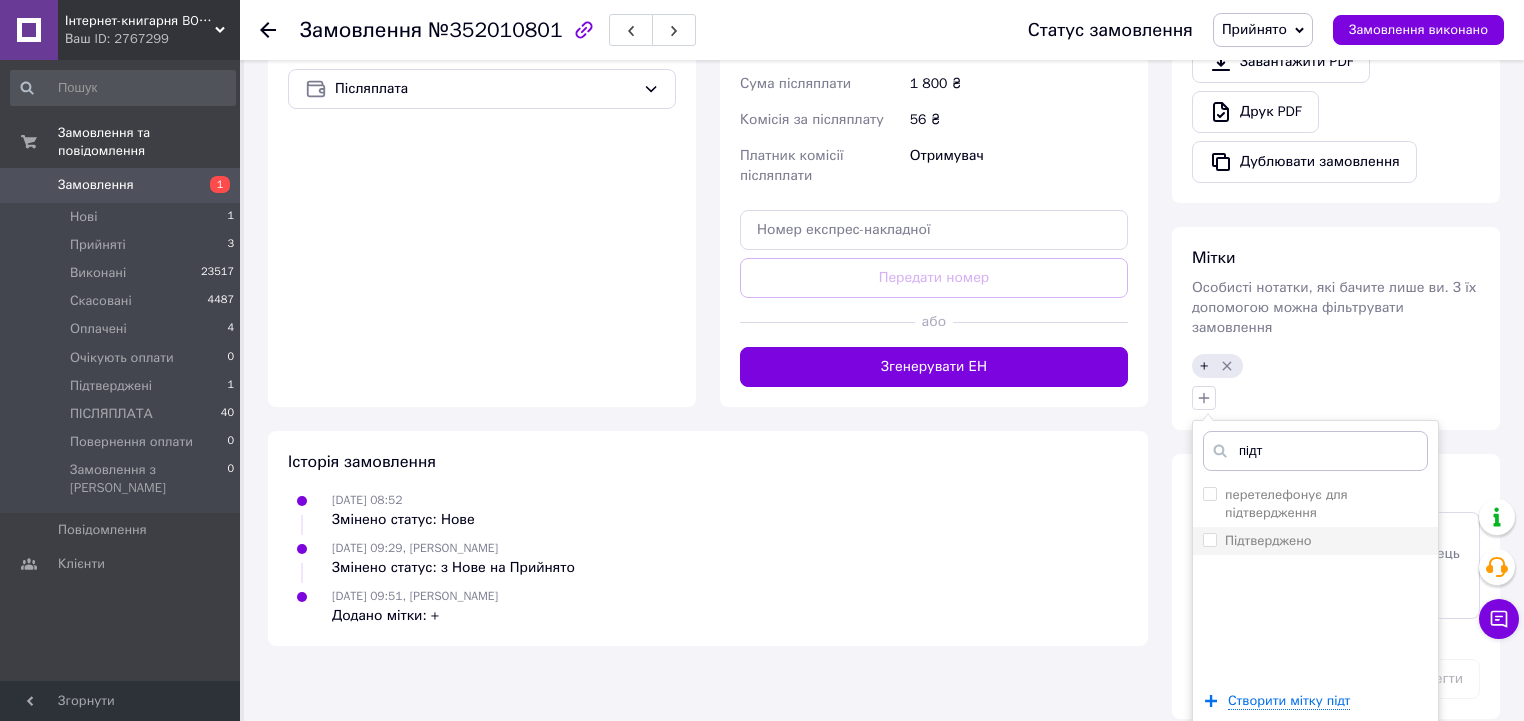 type on "підт" 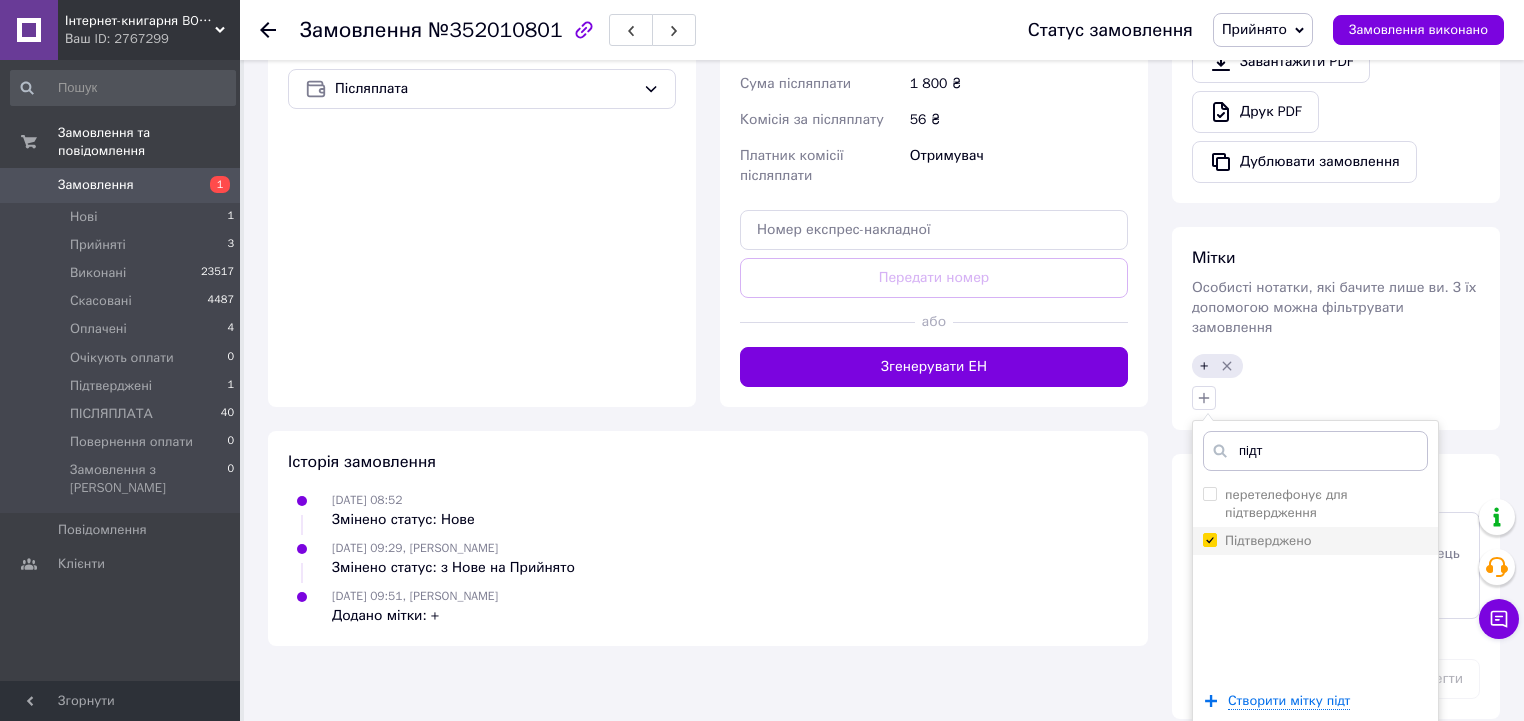 checkbox on "true" 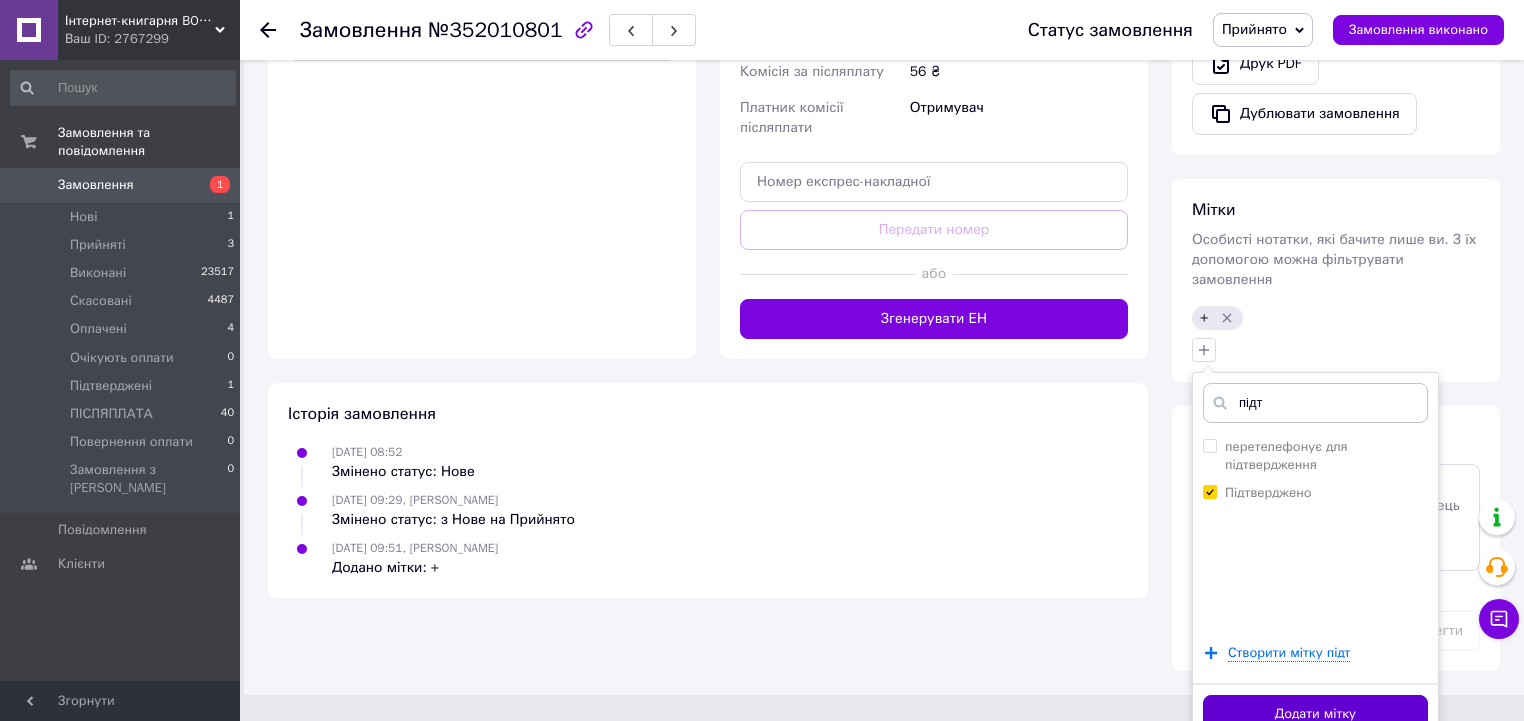 click on "Додати мітку" at bounding box center (1315, 714) 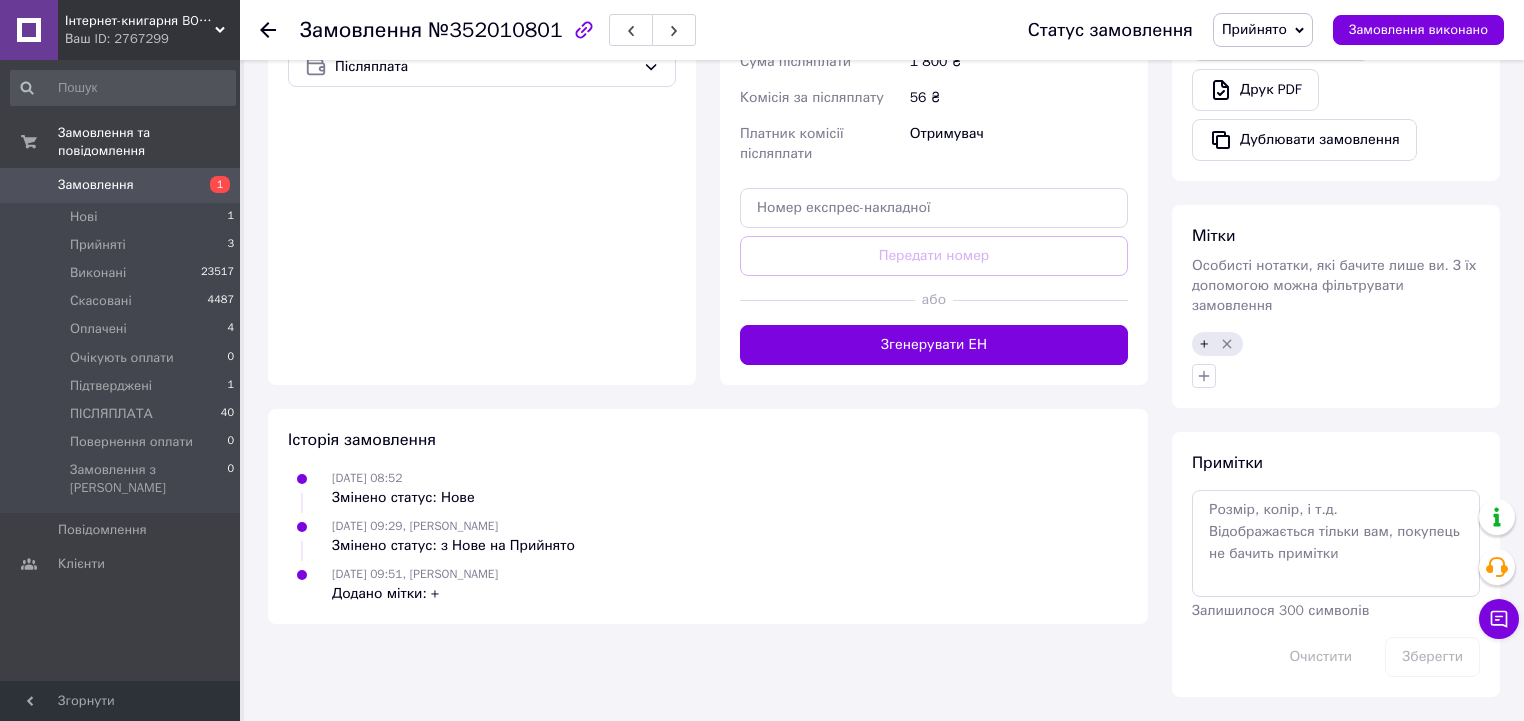 scroll, scrollTop: 752, scrollLeft: 0, axis: vertical 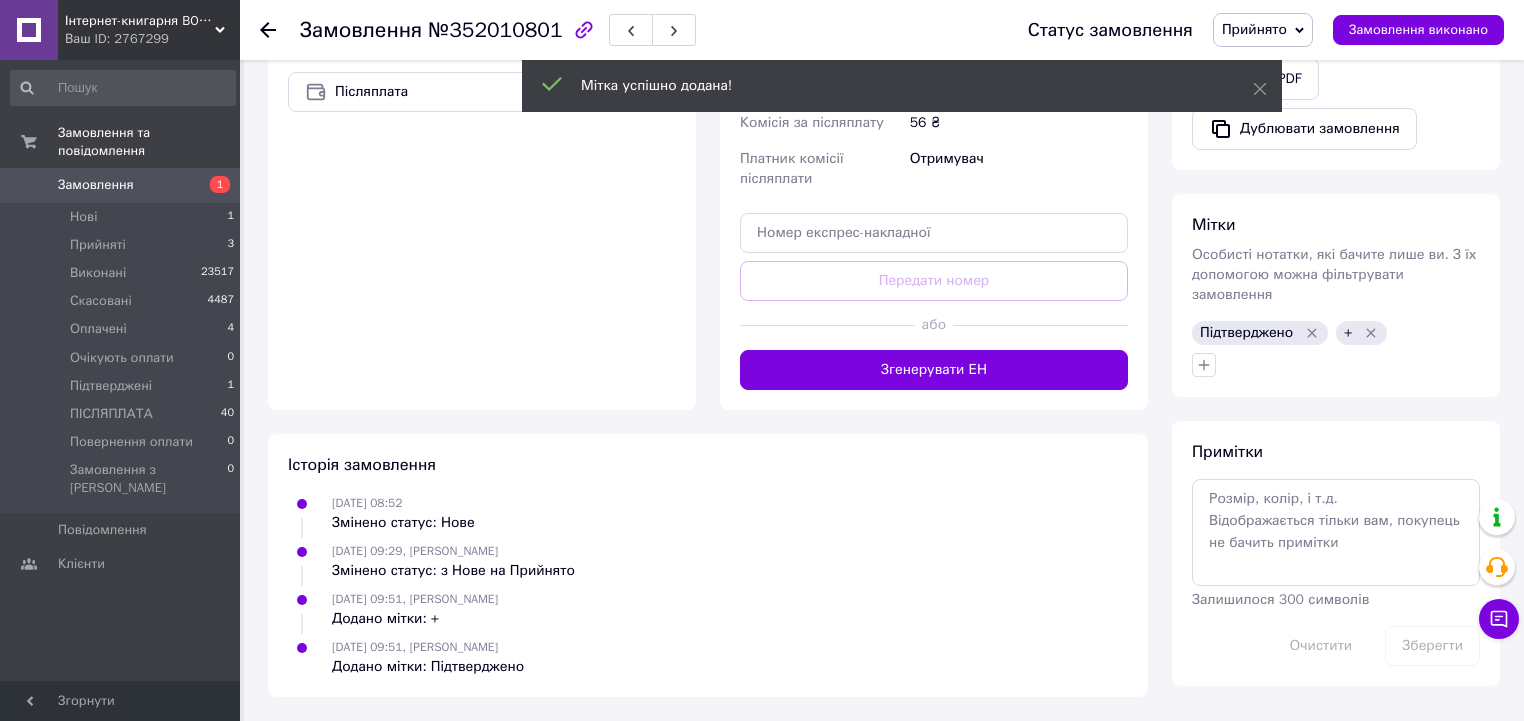 click on "Прийнято" at bounding box center [1263, 30] 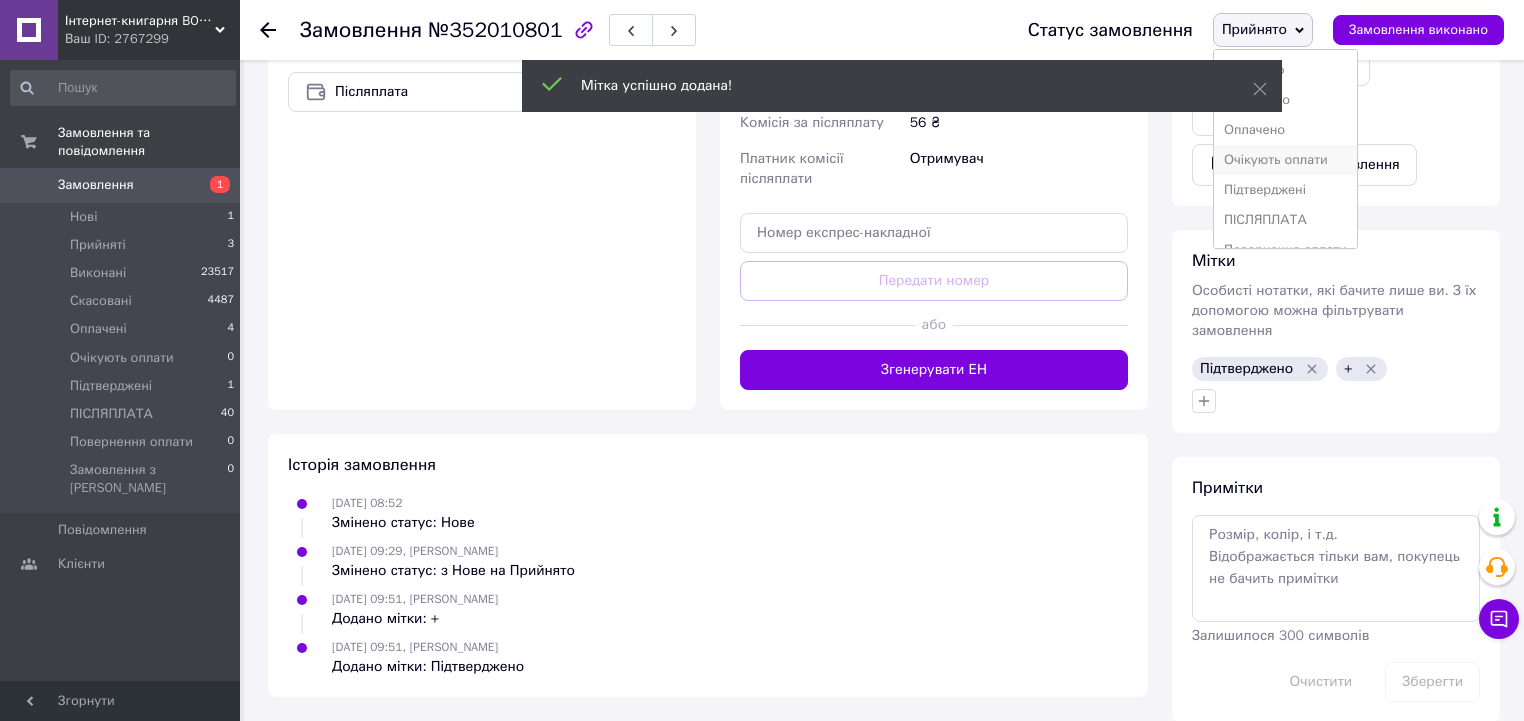 scroll, scrollTop: 752, scrollLeft: 0, axis: vertical 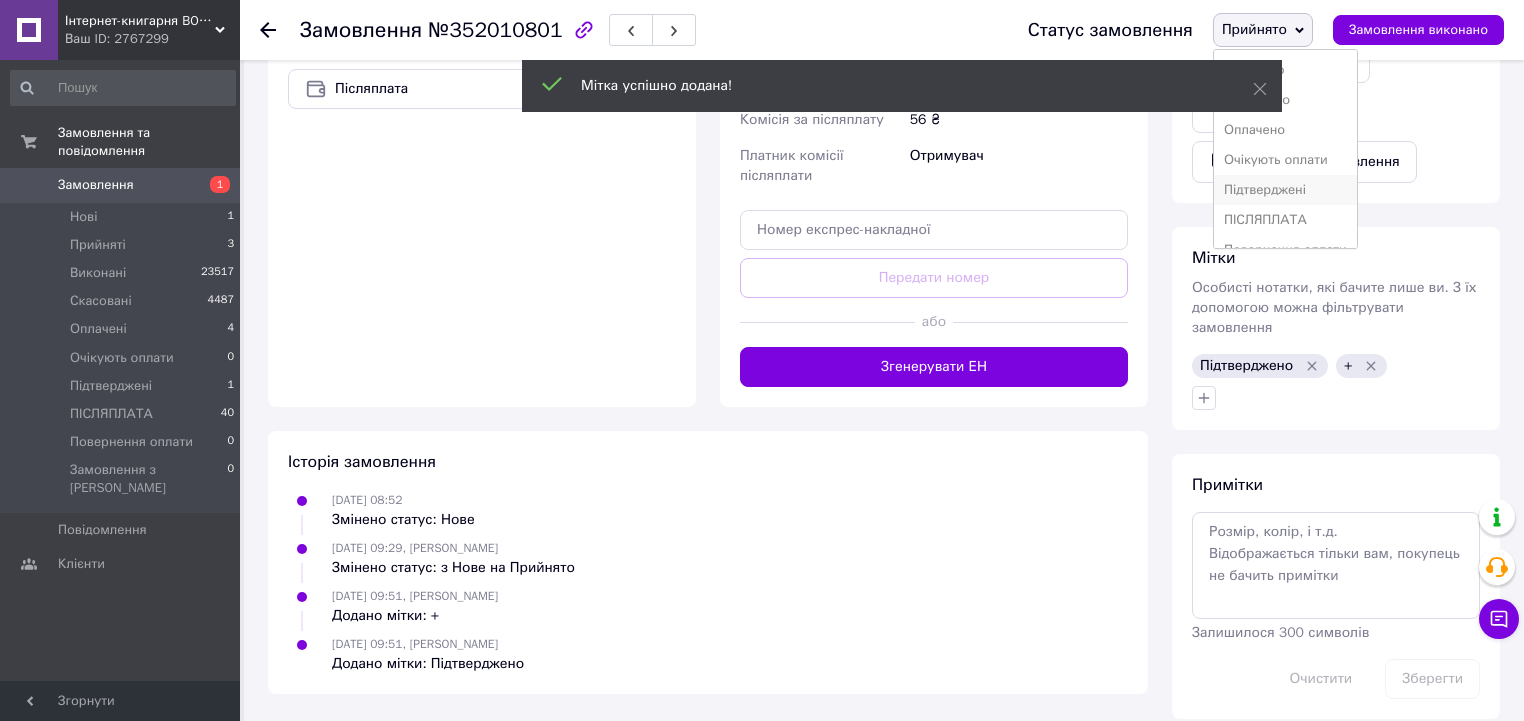 click on "Підтверджені" at bounding box center (1285, 190) 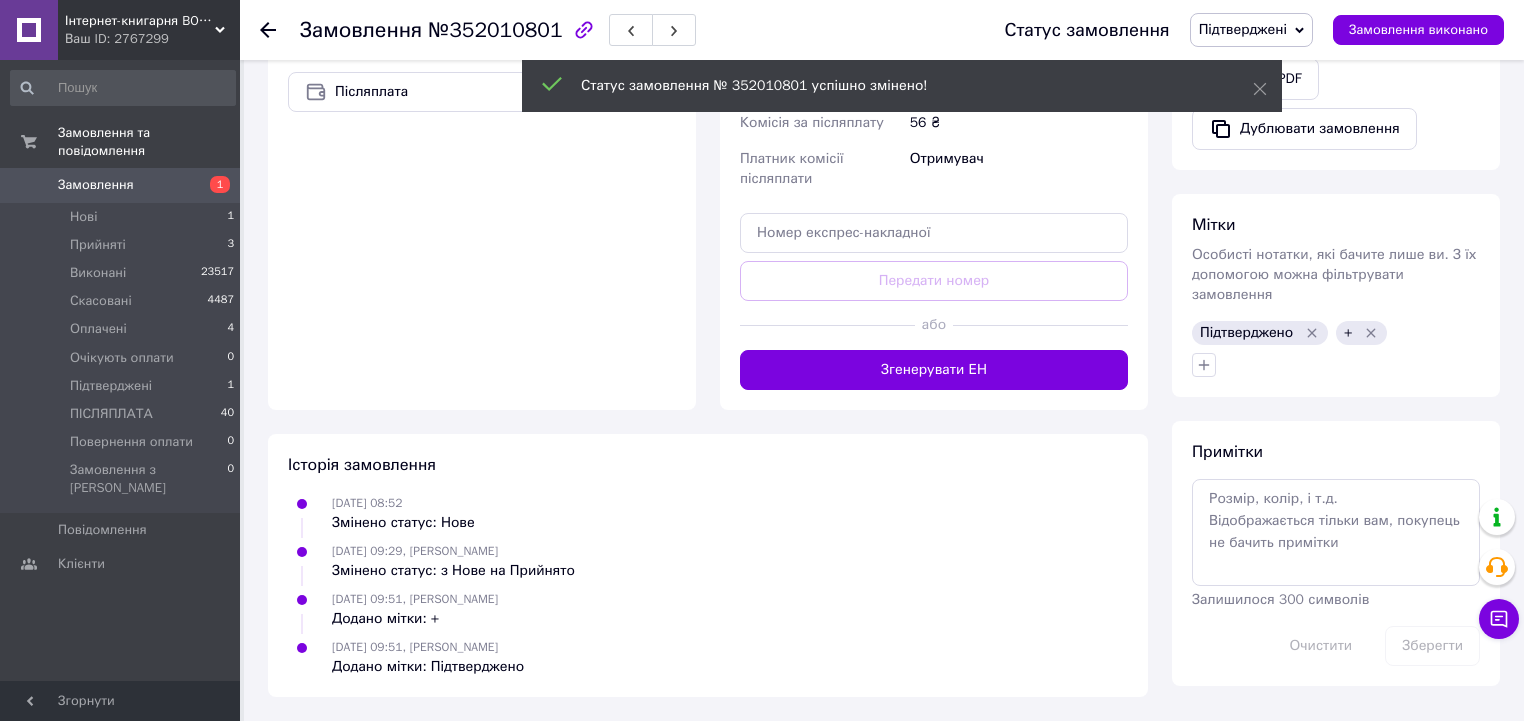scroll, scrollTop: 749, scrollLeft: 0, axis: vertical 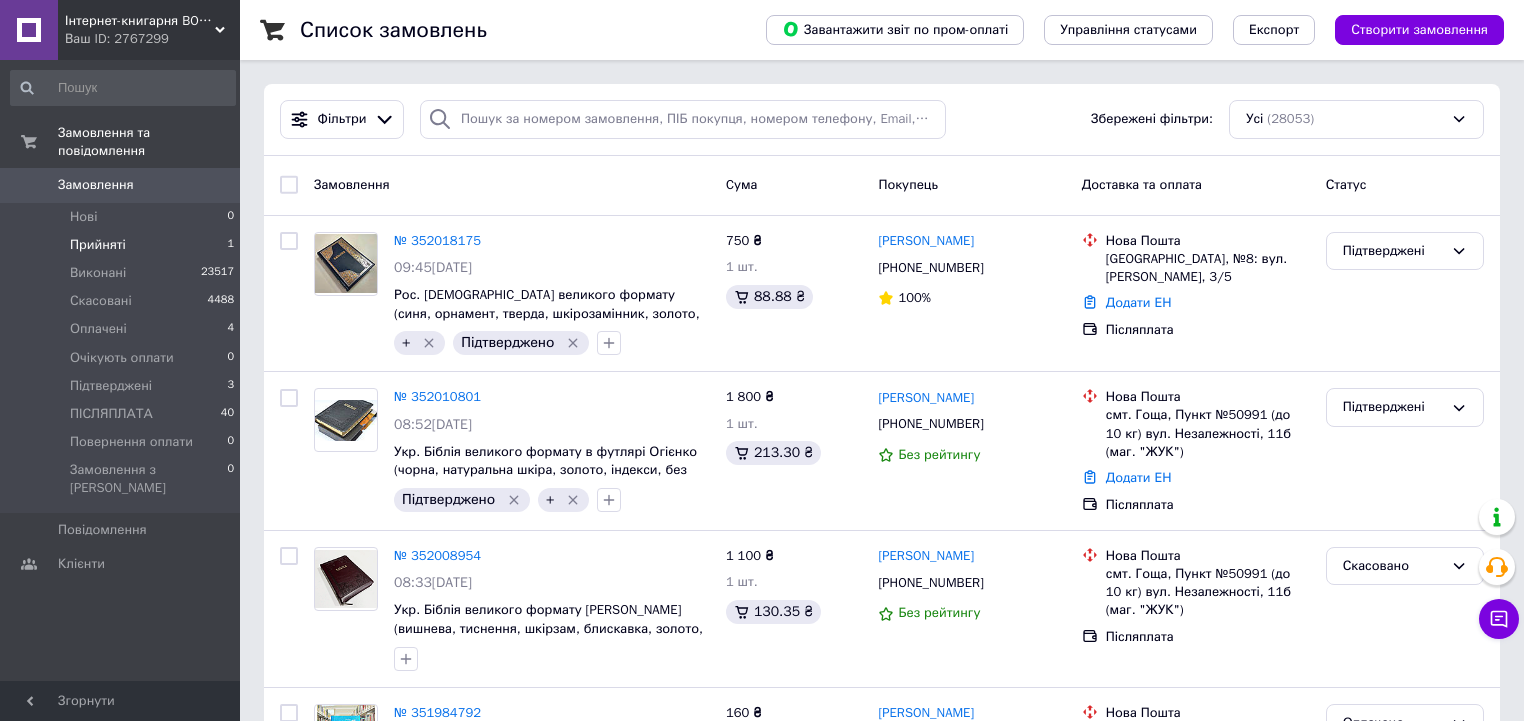 click on "Прийняті 1" at bounding box center [123, 245] 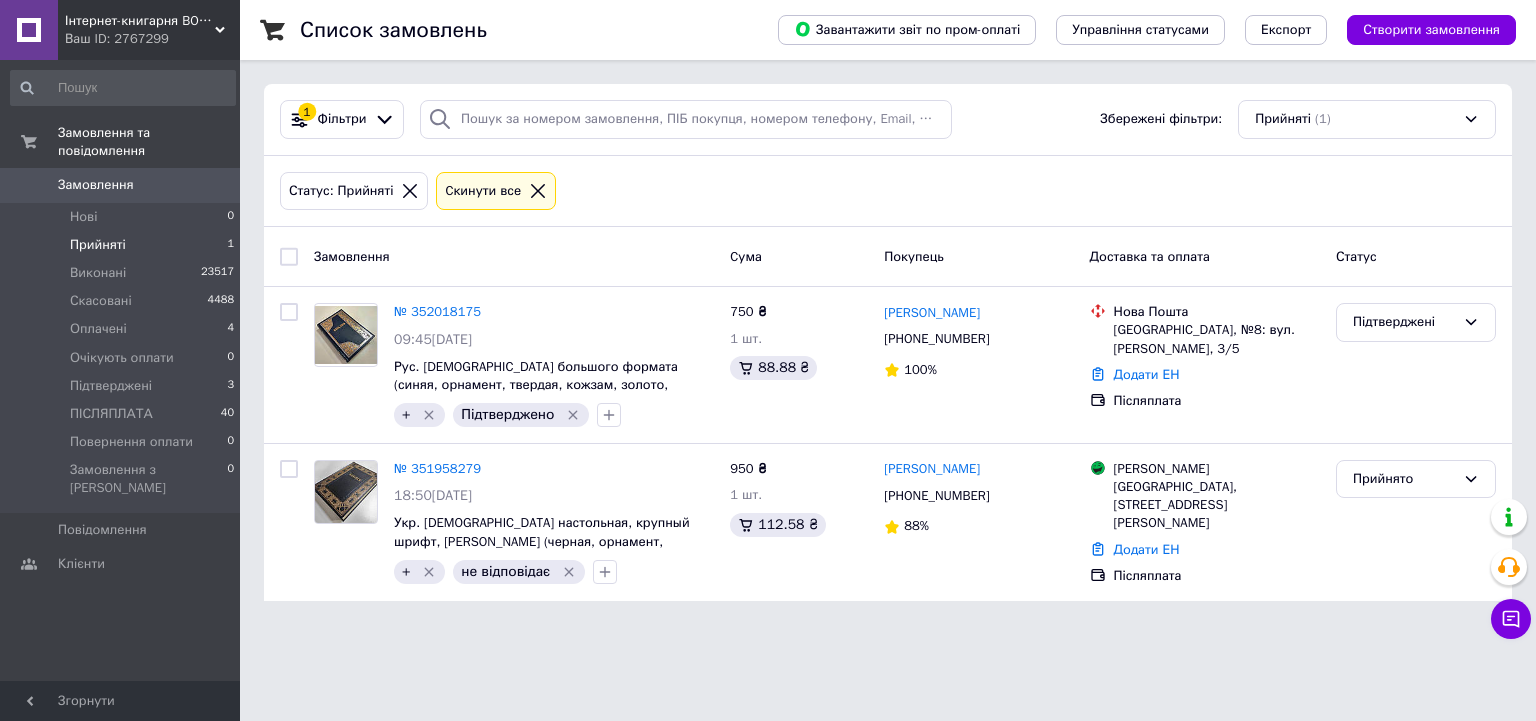 click 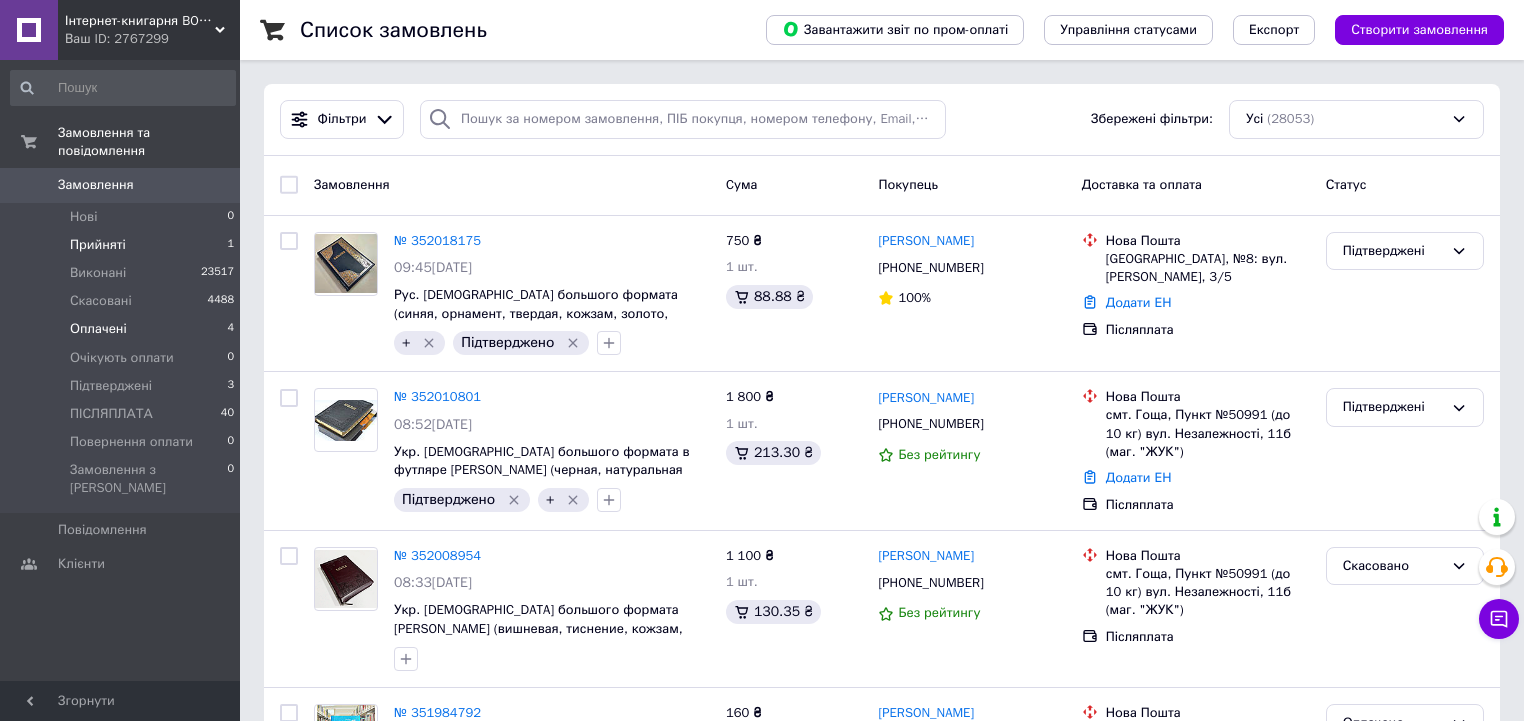 click on "Оплачені" at bounding box center (98, 329) 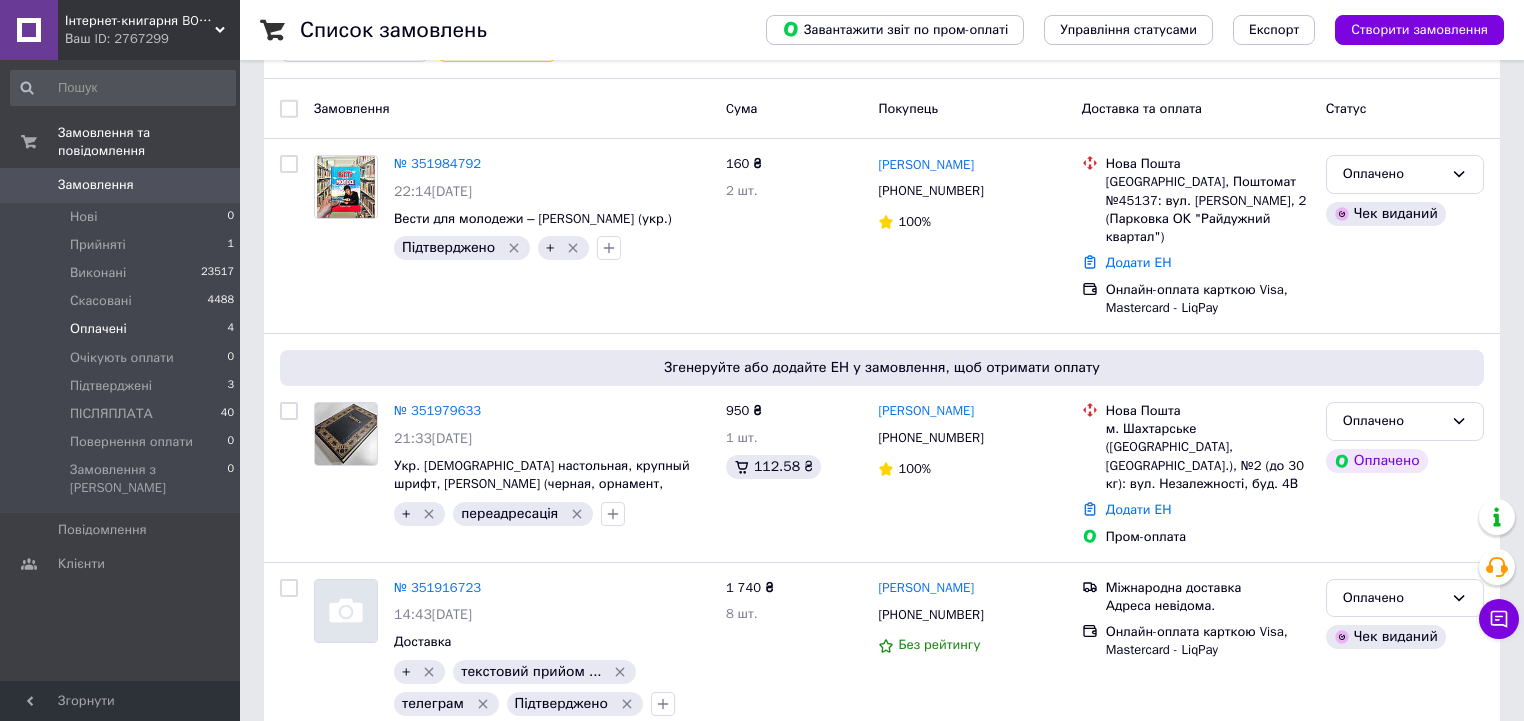 scroll, scrollTop: 160, scrollLeft: 0, axis: vertical 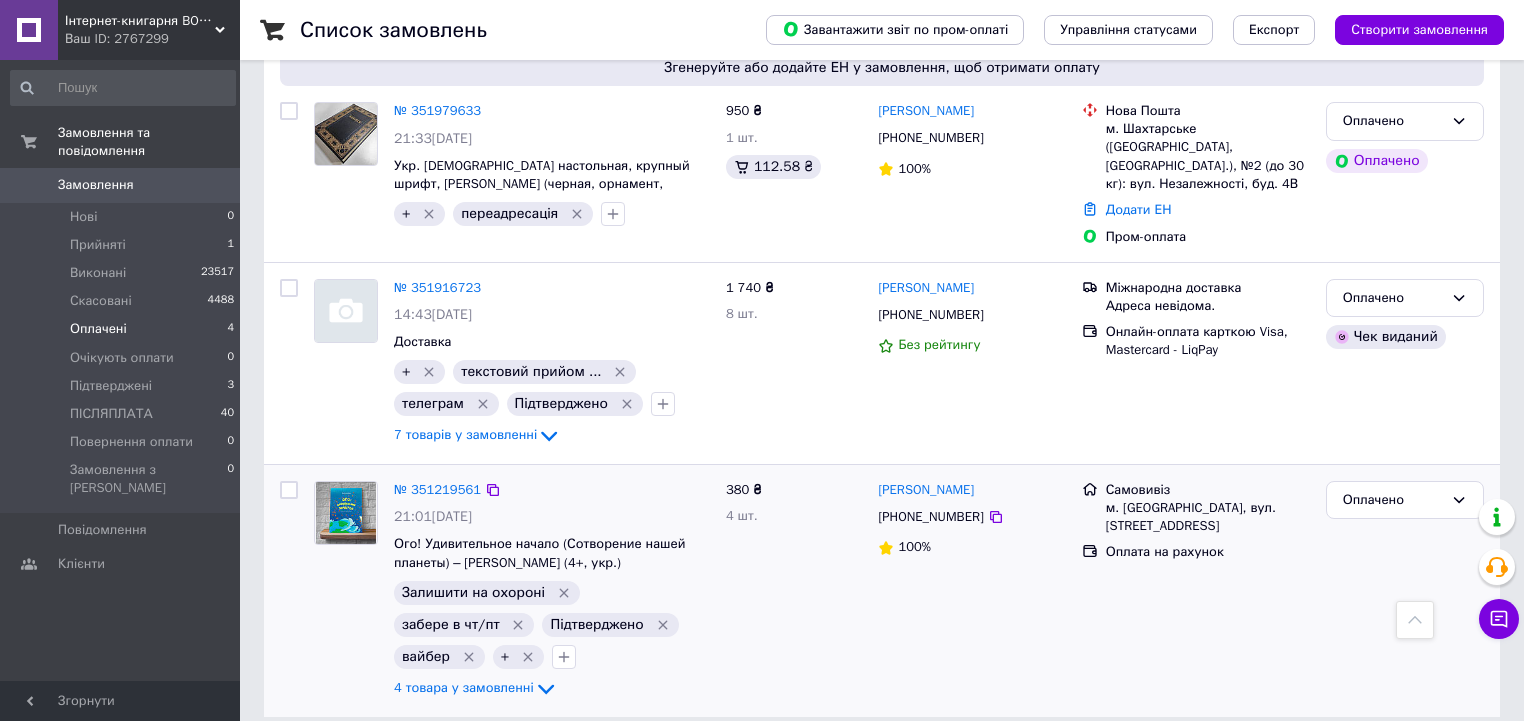 click on "Самовивіз м. Київ, вул. Лук'янівська, 9Б, Київ Оплата на рахунок" at bounding box center [1196, 591] 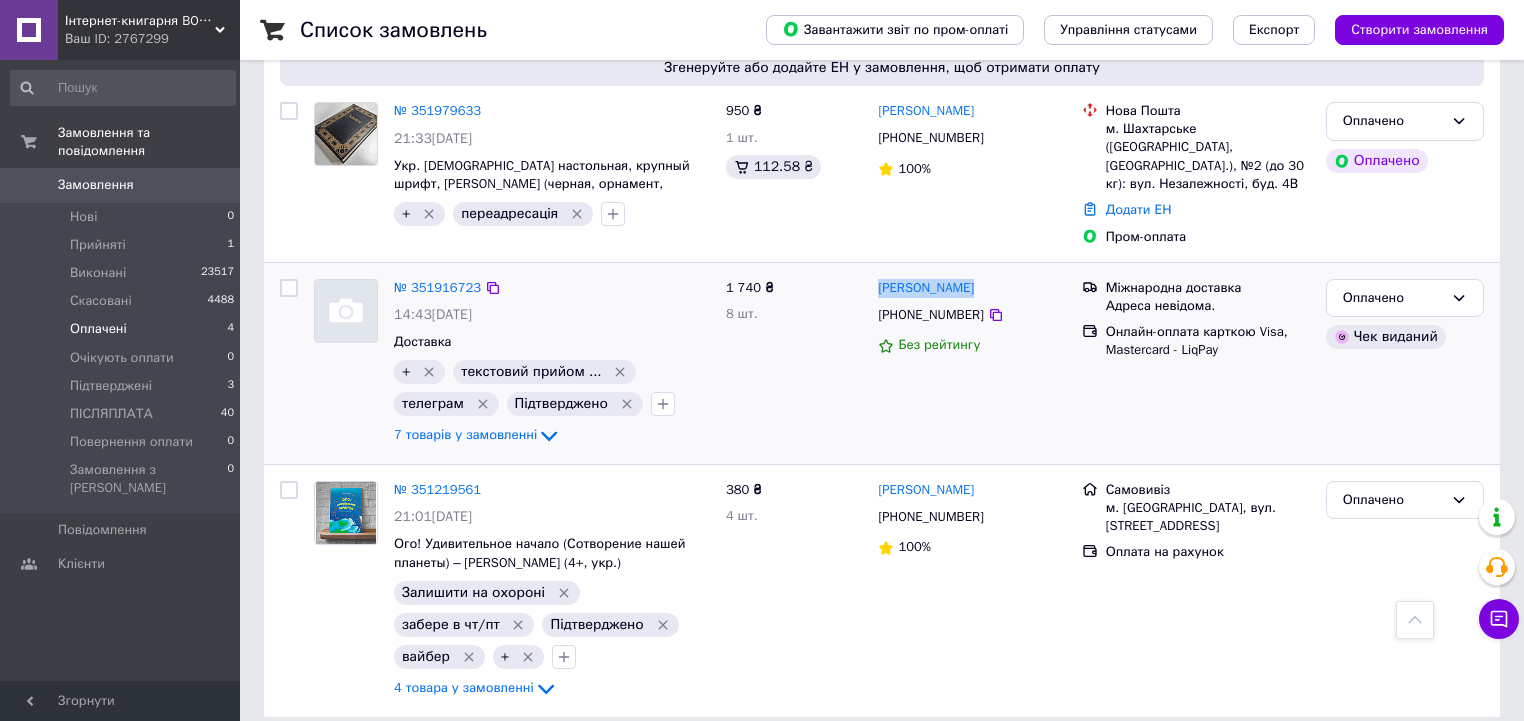 drag, startPoint x: 1003, startPoint y: 265, endPoint x: 875, endPoint y: 268, distance: 128.03516 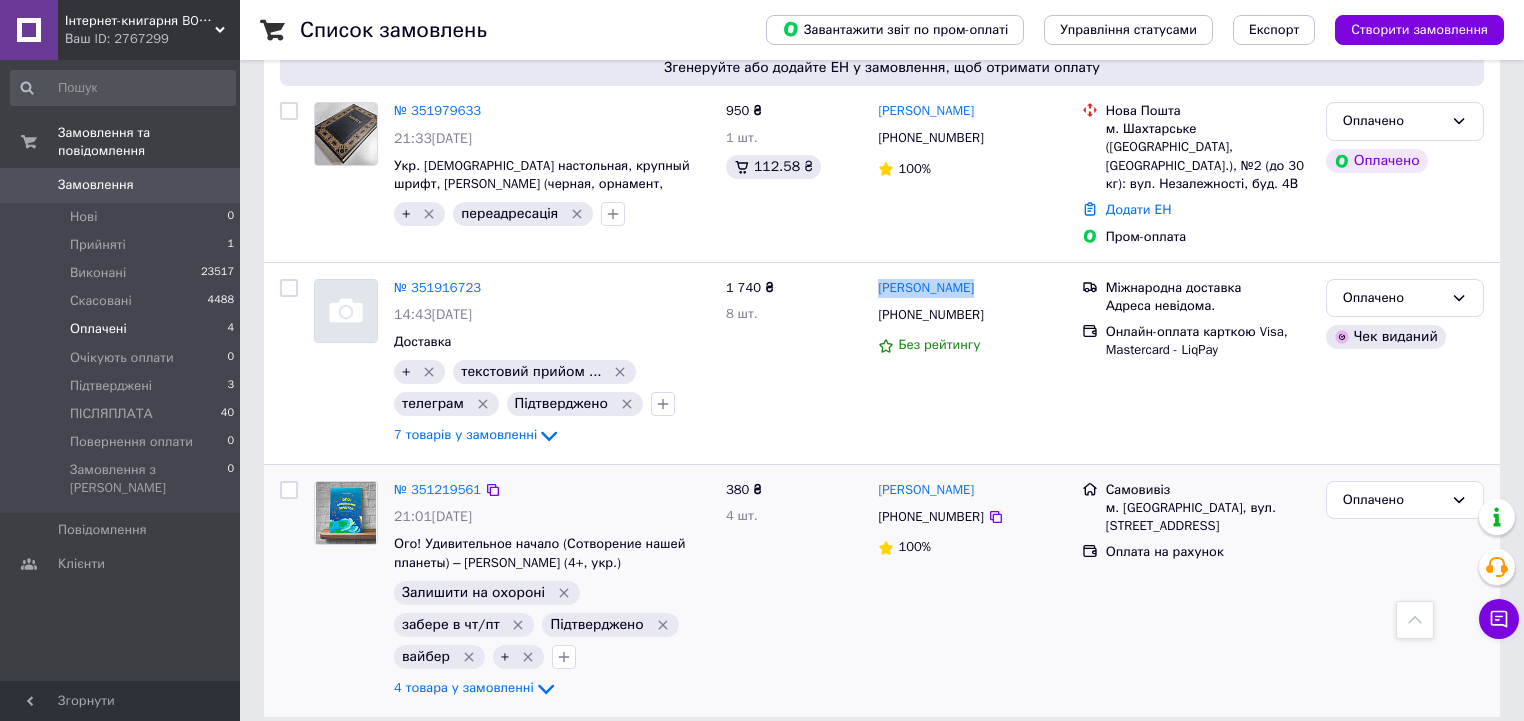 copy on "Андрій Ринжук" 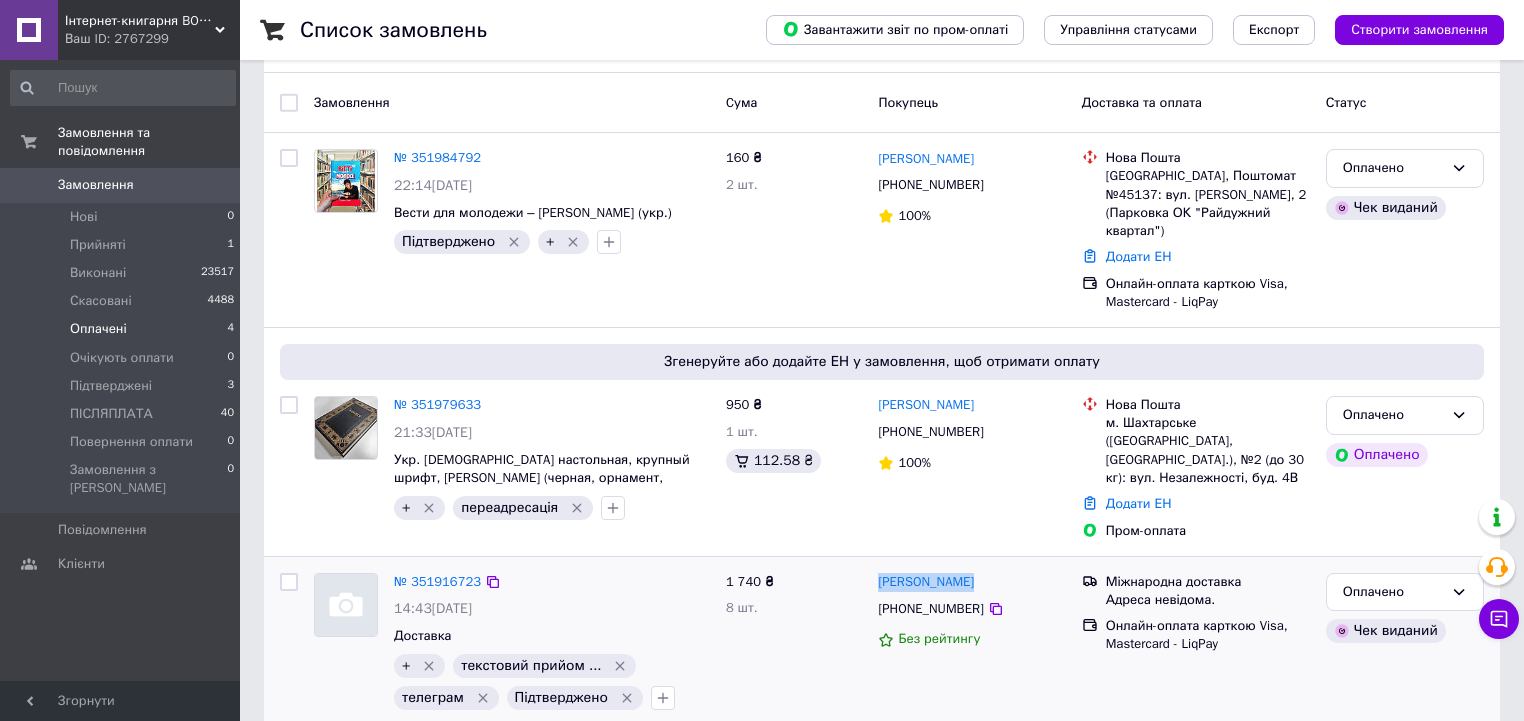 scroll, scrollTop: 128, scrollLeft: 0, axis: vertical 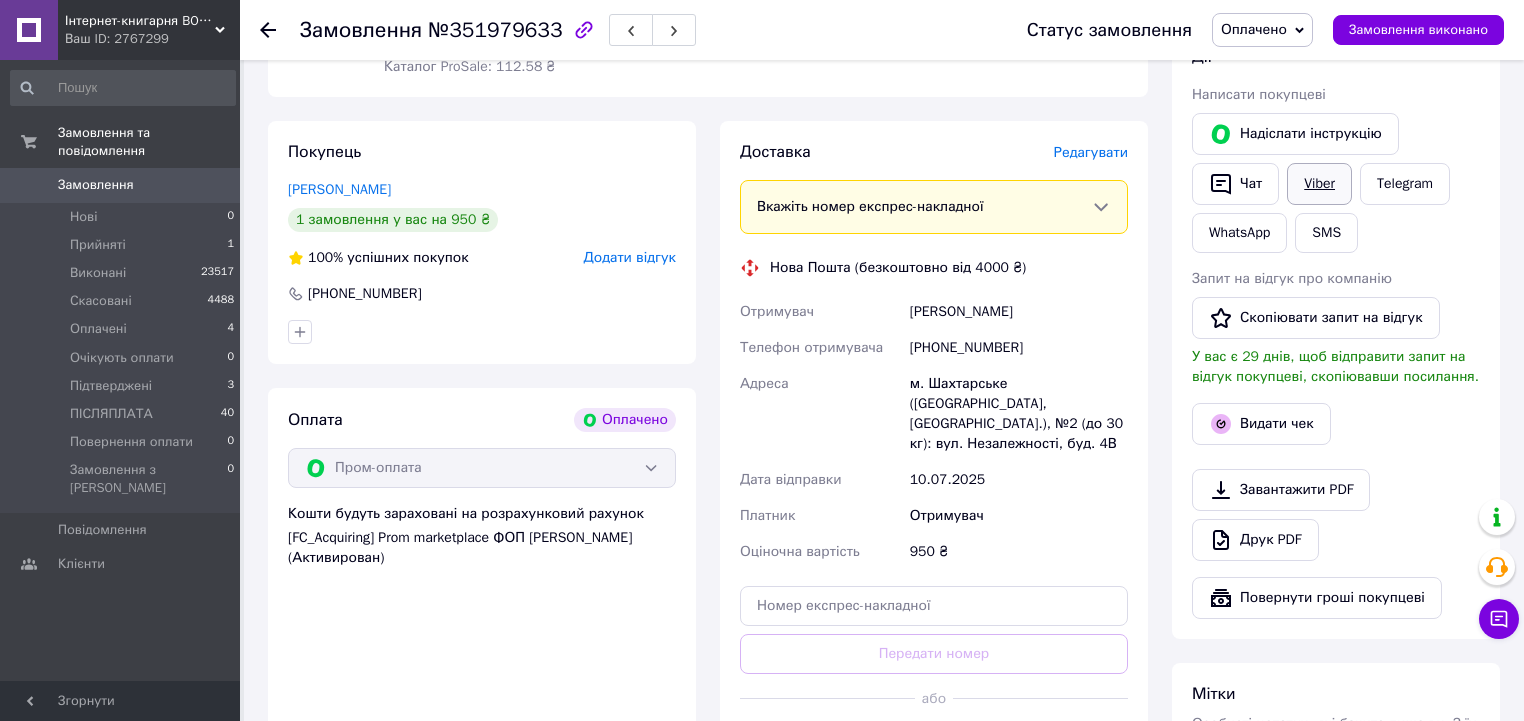 click on "Viber" at bounding box center (1319, 184) 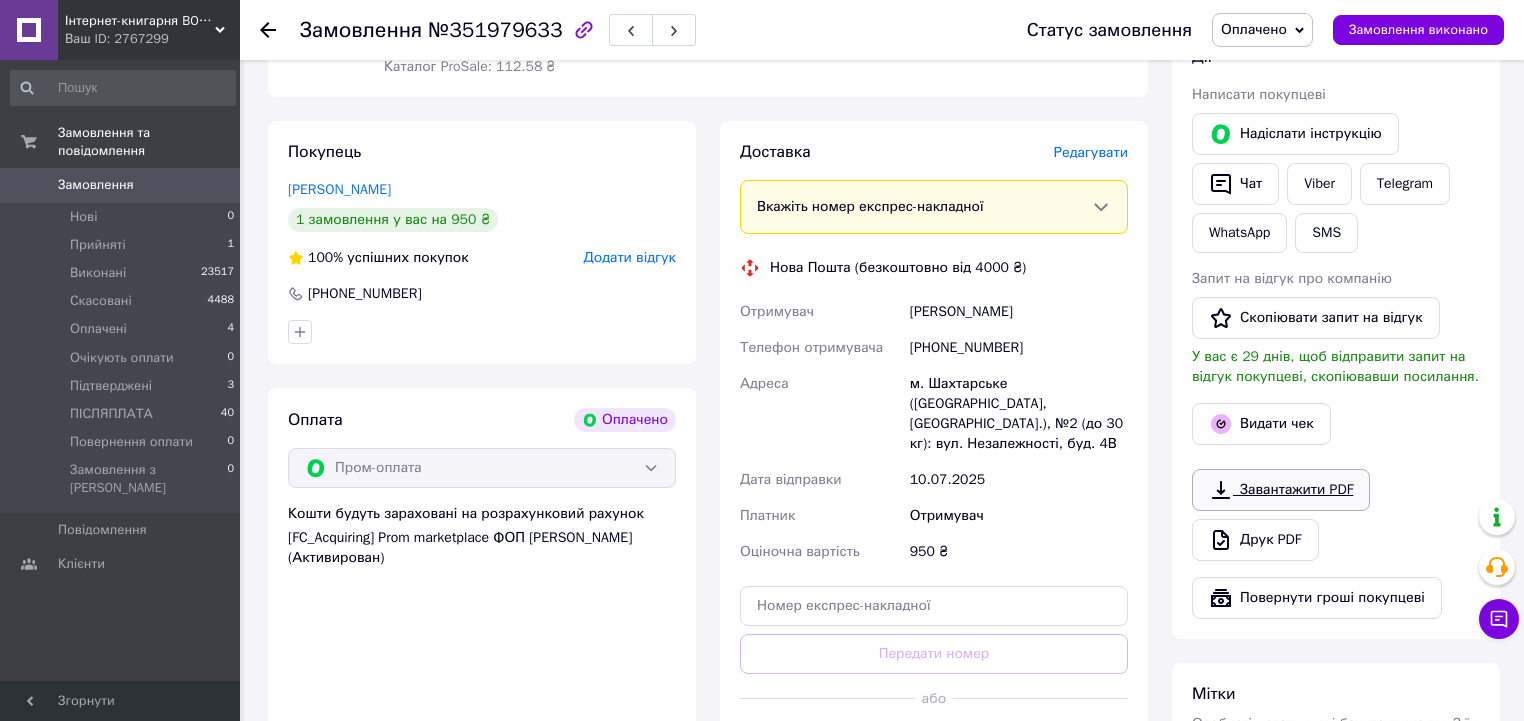 drag, startPoint x: 1156, startPoint y: 627, endPoint x: 1276, endPoint y: 469, distance: 198.40363 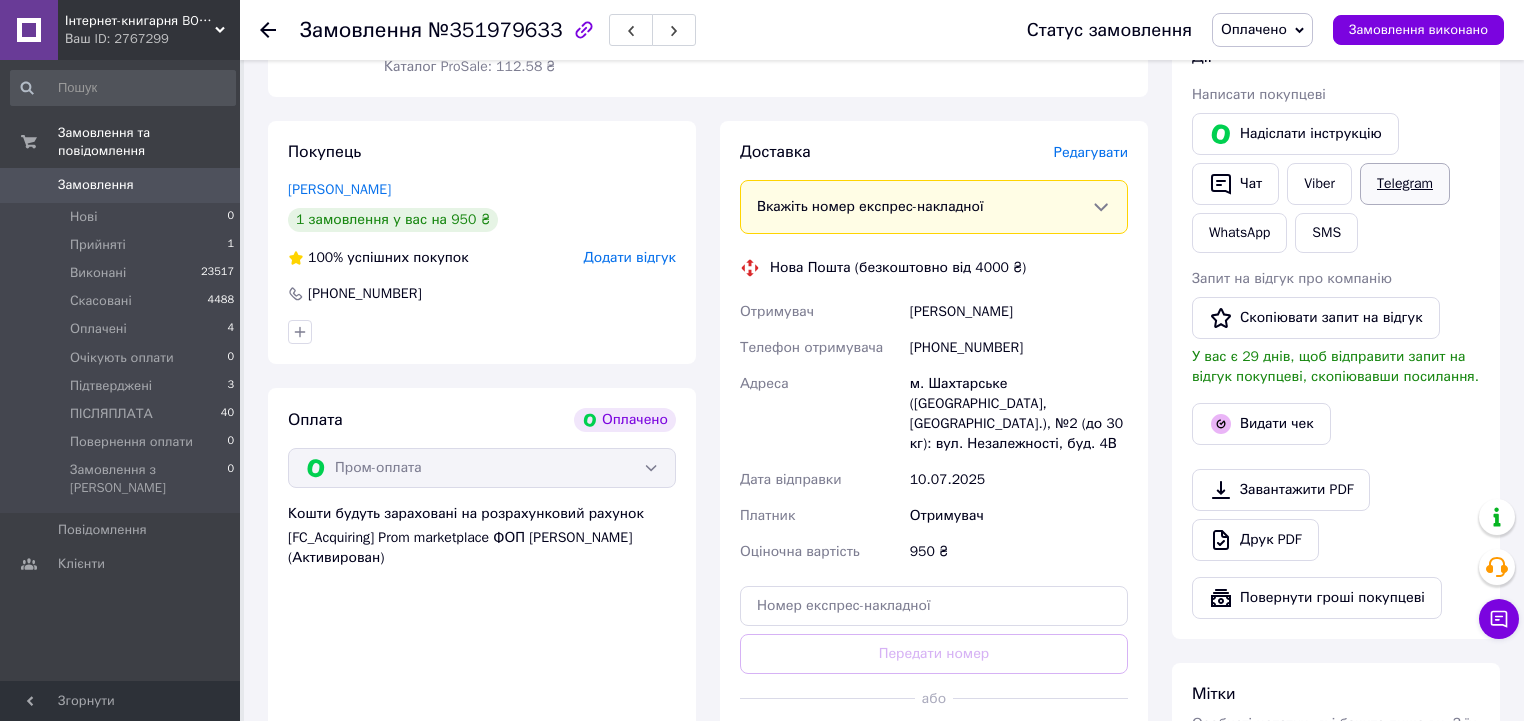 click on "Telegram" at bounding box center (1405, 184) 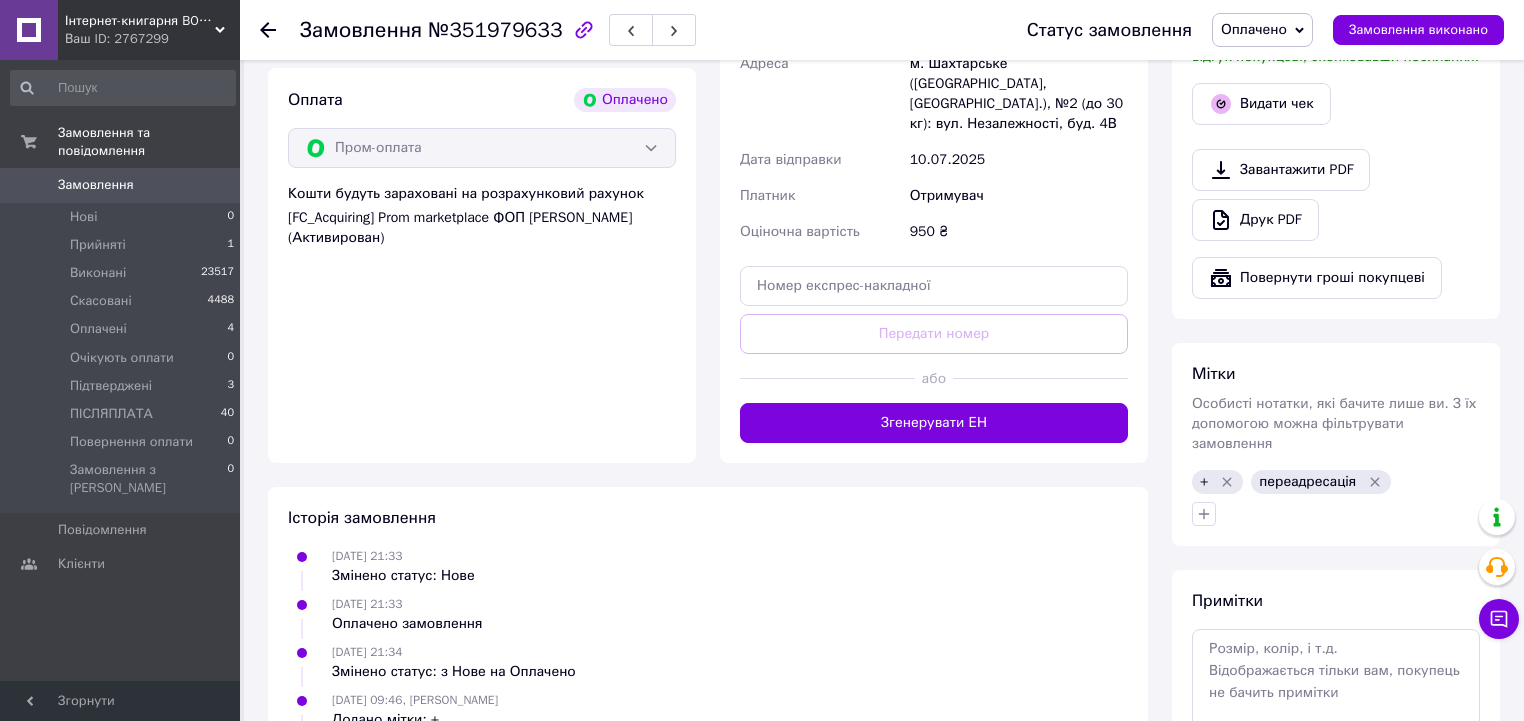 scroll, scrollTop: 400, scrollLeft: 0, axis: vertical 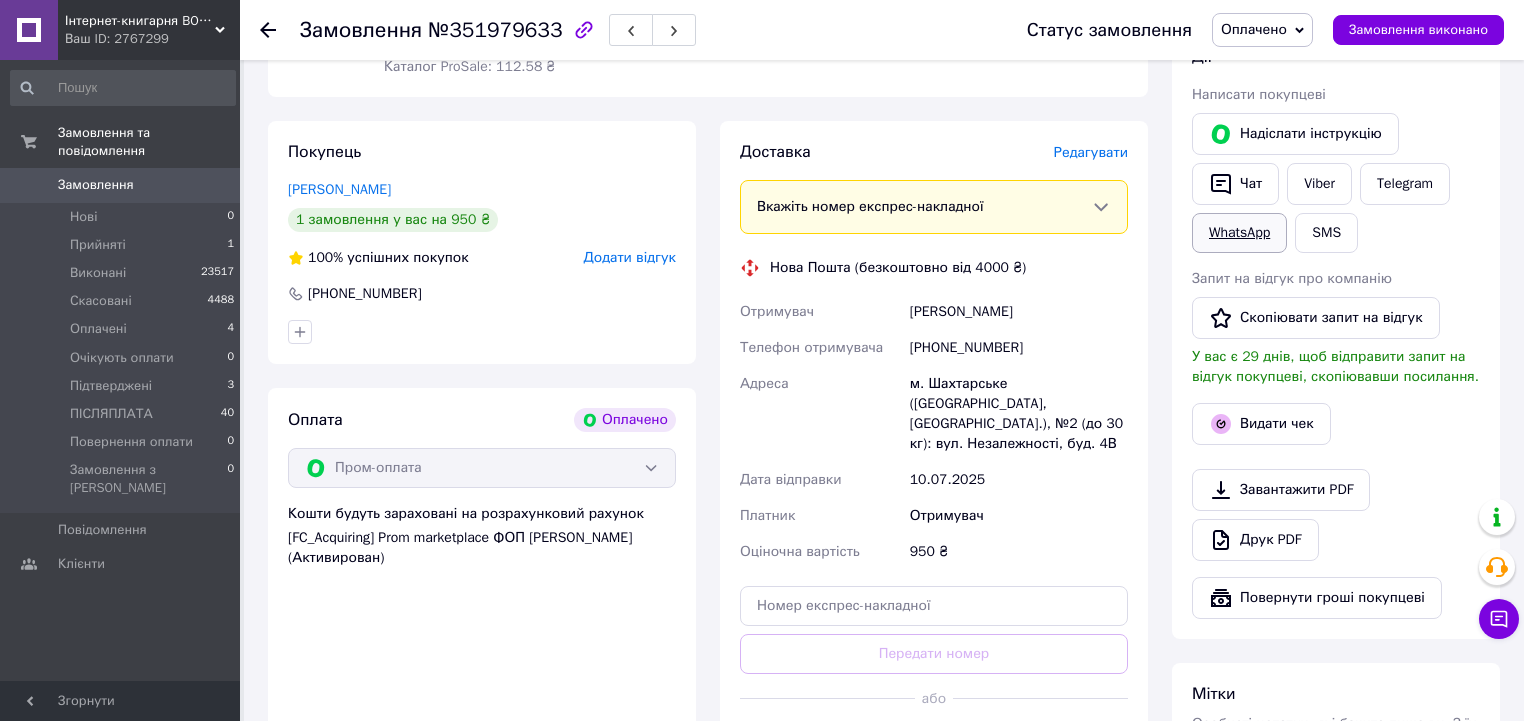 click on "WhatsApp" at bounding box center (1239, 233) 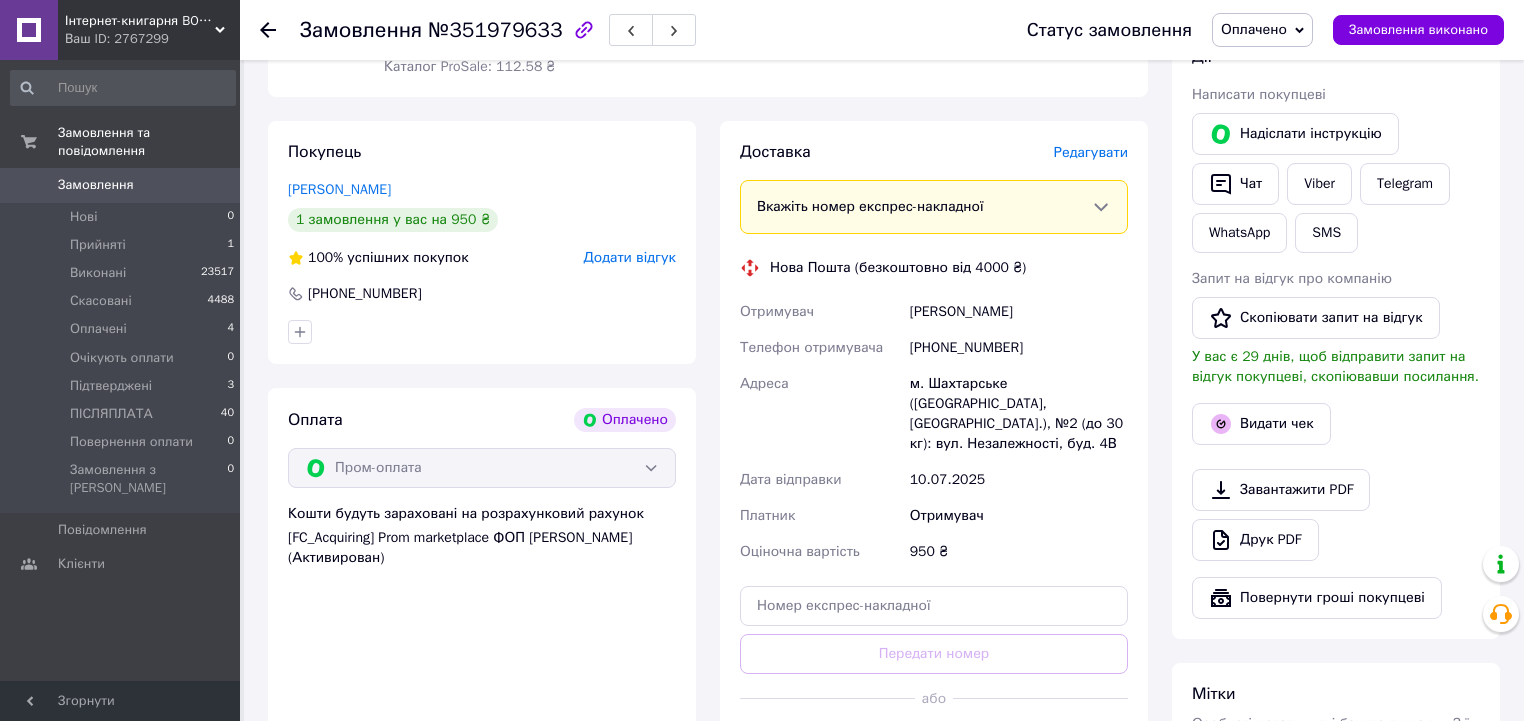 scroll, scrollTop: 400, scrollLeft: 0, axis: vertical 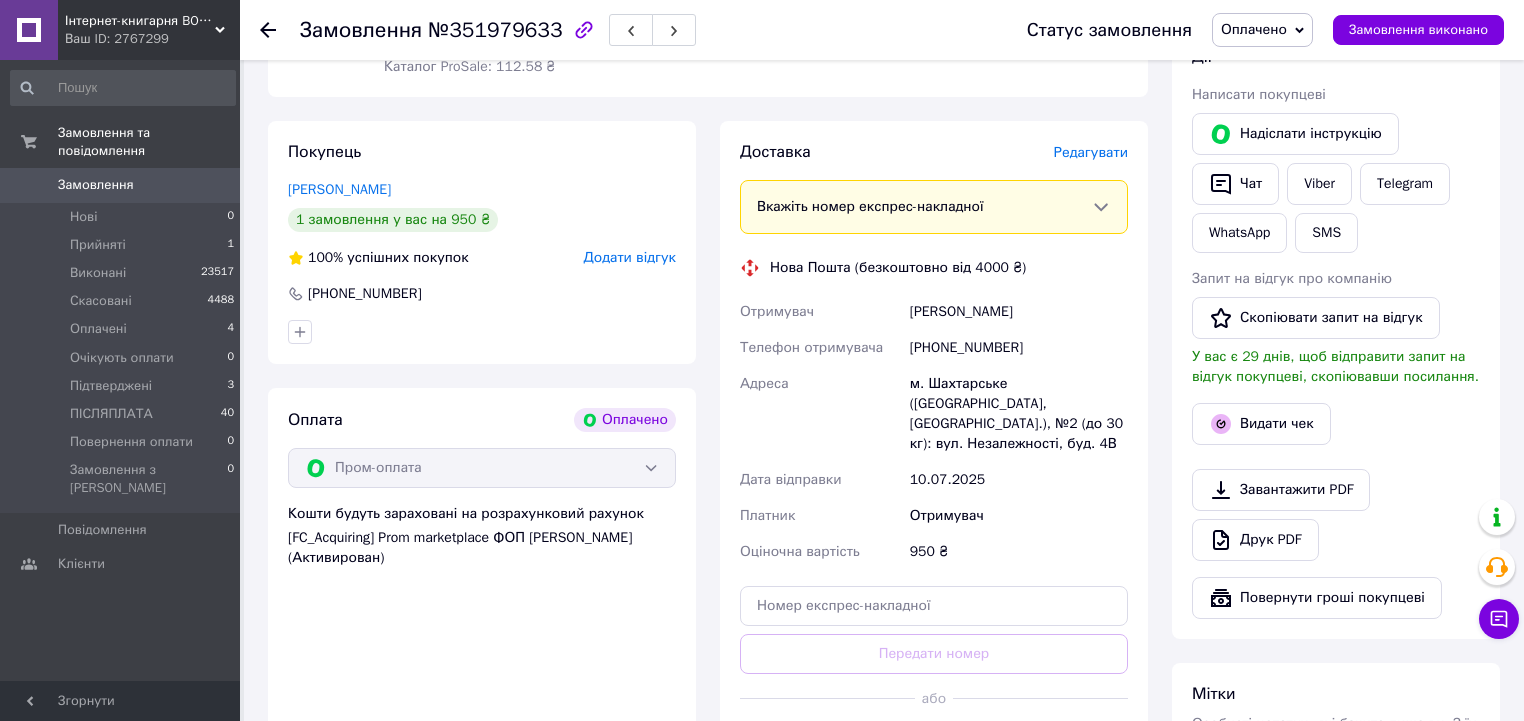 click on "Всього 1 товар 950 ₴ Доставка Необхідно уточнити Всього до сплати 950 ₴ Комісія за замовлення 112.58 ₴ Дії Написати покупцеві   Надіслати інструкцію   Чат Viber Telegram WhatsApp SMS Запит на відгук про компанію   Скопіювати запит на відгук У вас є 29 днів, щоб відправити запит на відгук покупцеві, скопіювавши посилання.   Видати чек   Завантажити PDF   Друк PDF   Повернути гроші покупцеві Мітки Особисті нотатки, які бачите лише ви. З їх допомогою можна фільтрувати замовлення +   переадресація   Примітки Залишилося 300 символів Очистити Зберегти" at bounding box center [1336, 450] 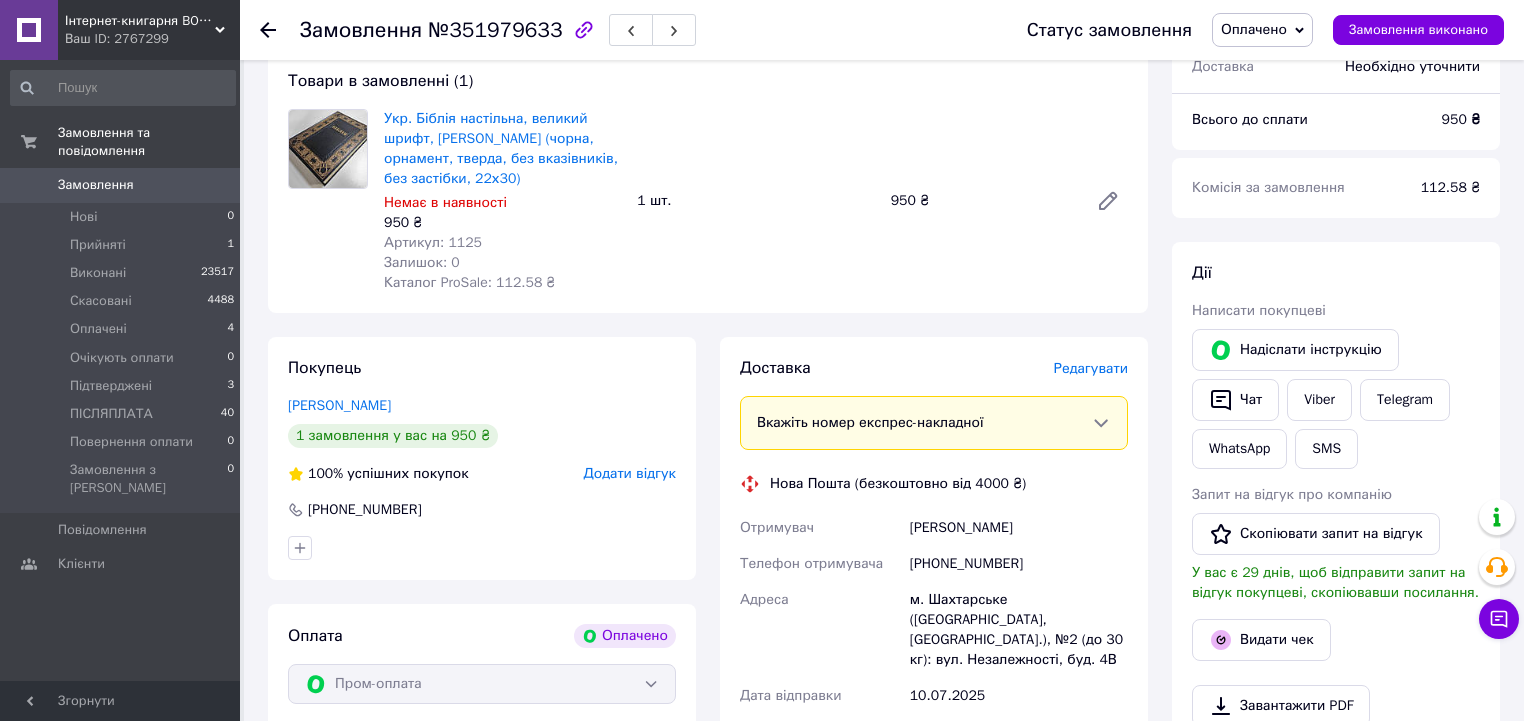 scroll, scrollTop: 160, scrollLeft: 0, axis: vertical 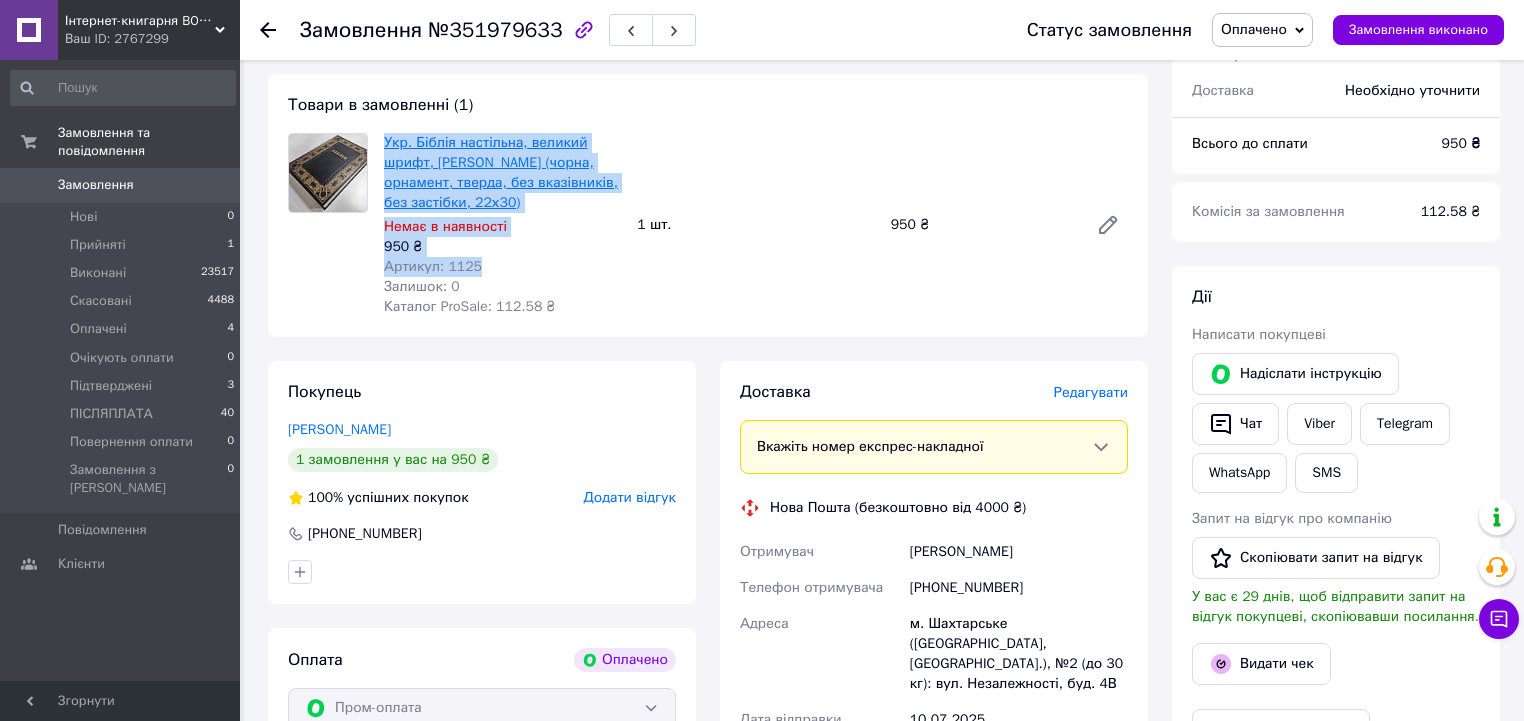 drag, startPoint x: 482, startPoint y: 260, endPoint x: 385, endPoint y: 136, distance: 157.43253 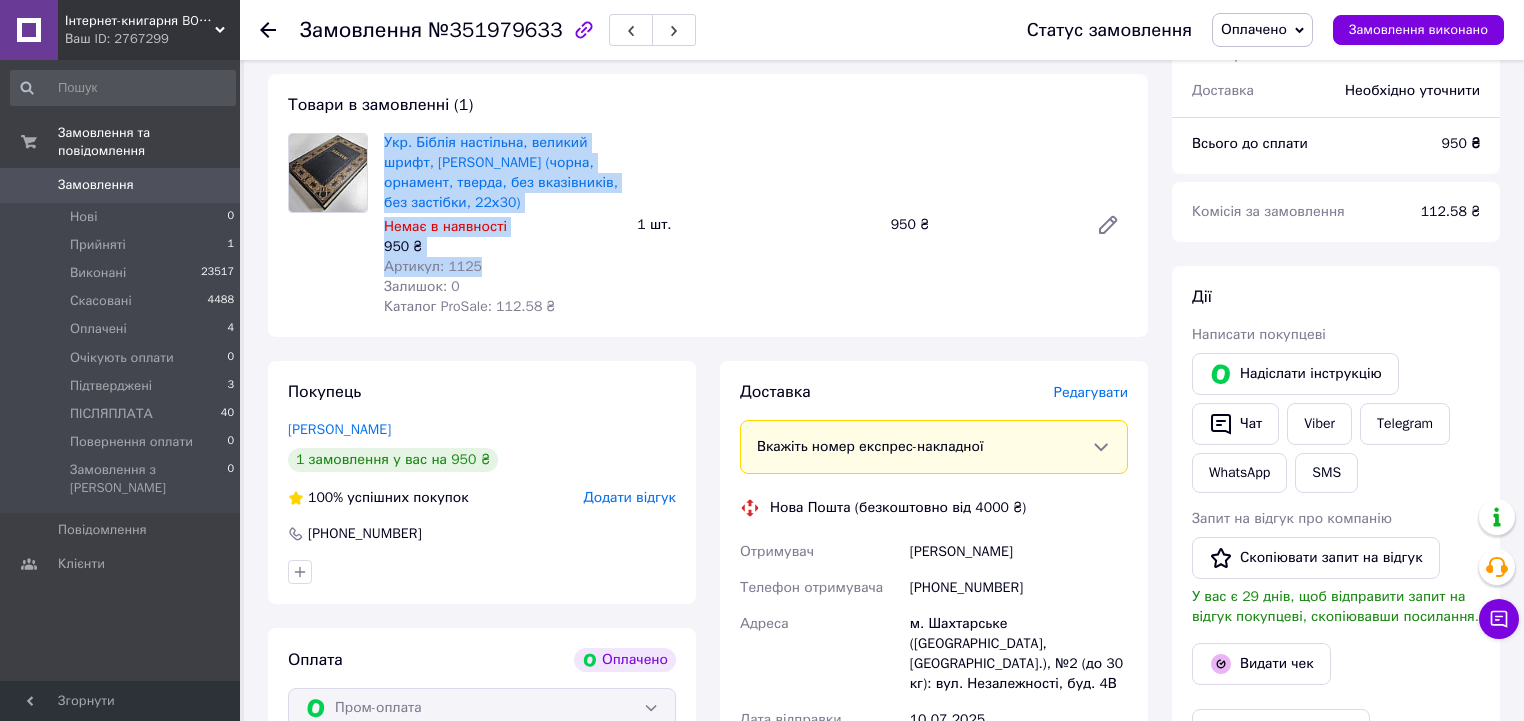copy on "Укр. Біблія настільна, великий шрифт, Огієнко (чорна, орнамент, тверда, без вказівників, без застібки,  22х30) Немає в наявності 950 ₴ Артикул: 1125" 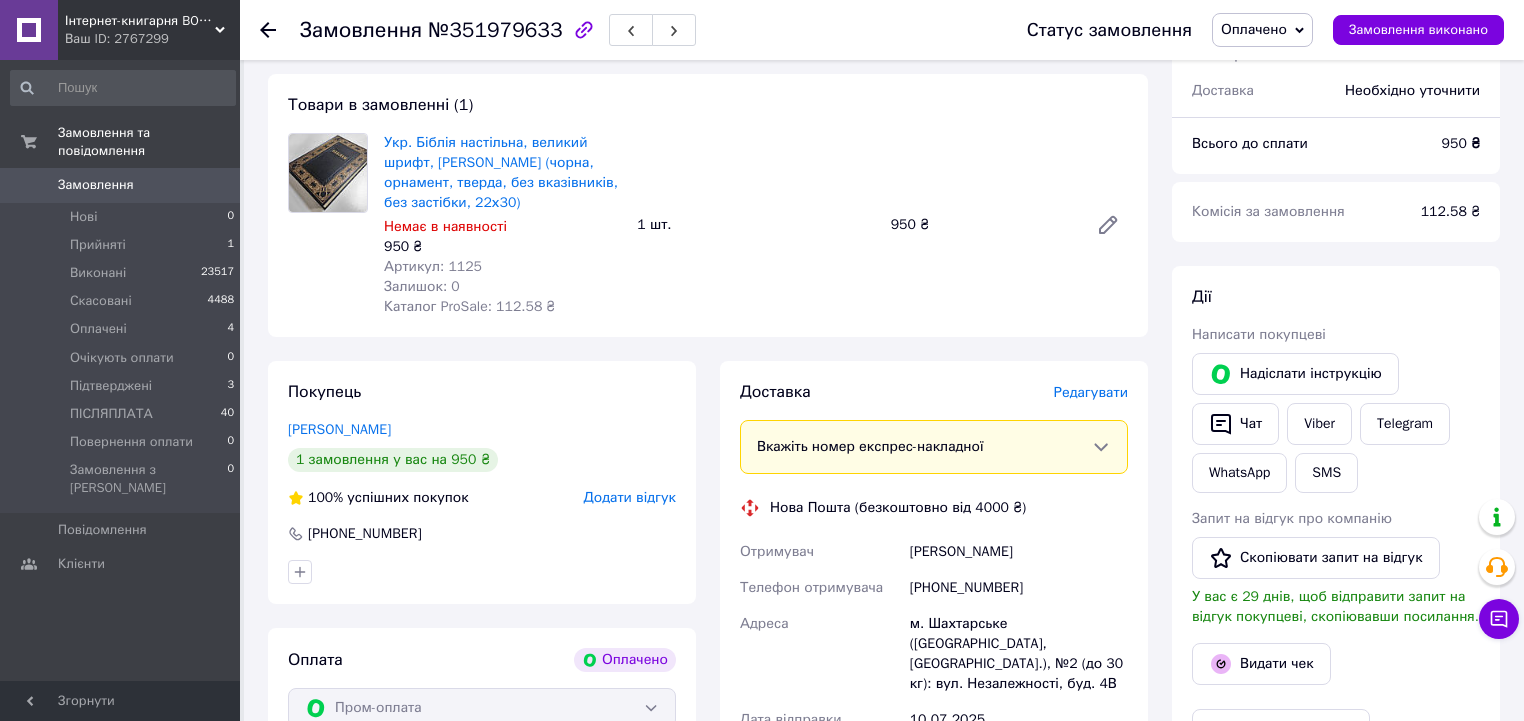 click on "Всього 1 товар 950 ₴ Доставка Необхідно уточнити Всього до сплати 950 ₴ Комісія за замовлення 112.58 ₴ Дії Написати покупцеві   Надіслати інструкцію   Чат Viber Telegram WhatsApp SMS Запит на відгук про компанію   Скопіювати запит на відгук У вас є 29 днів, щоб відправити запит на відгук покупцеві, скопіювавши посилання.   Видати чек   Завантажити PDF   Друк PDF   Повернути гроші покупцеві Мітки Особисті нотатки, які бачите лише ви. З їх допомогою можна фільтрувати замовлення +   переадресація   Примітки Залишилося 300 символів Очистити Зберегти" at bounding box center (1336, 690) 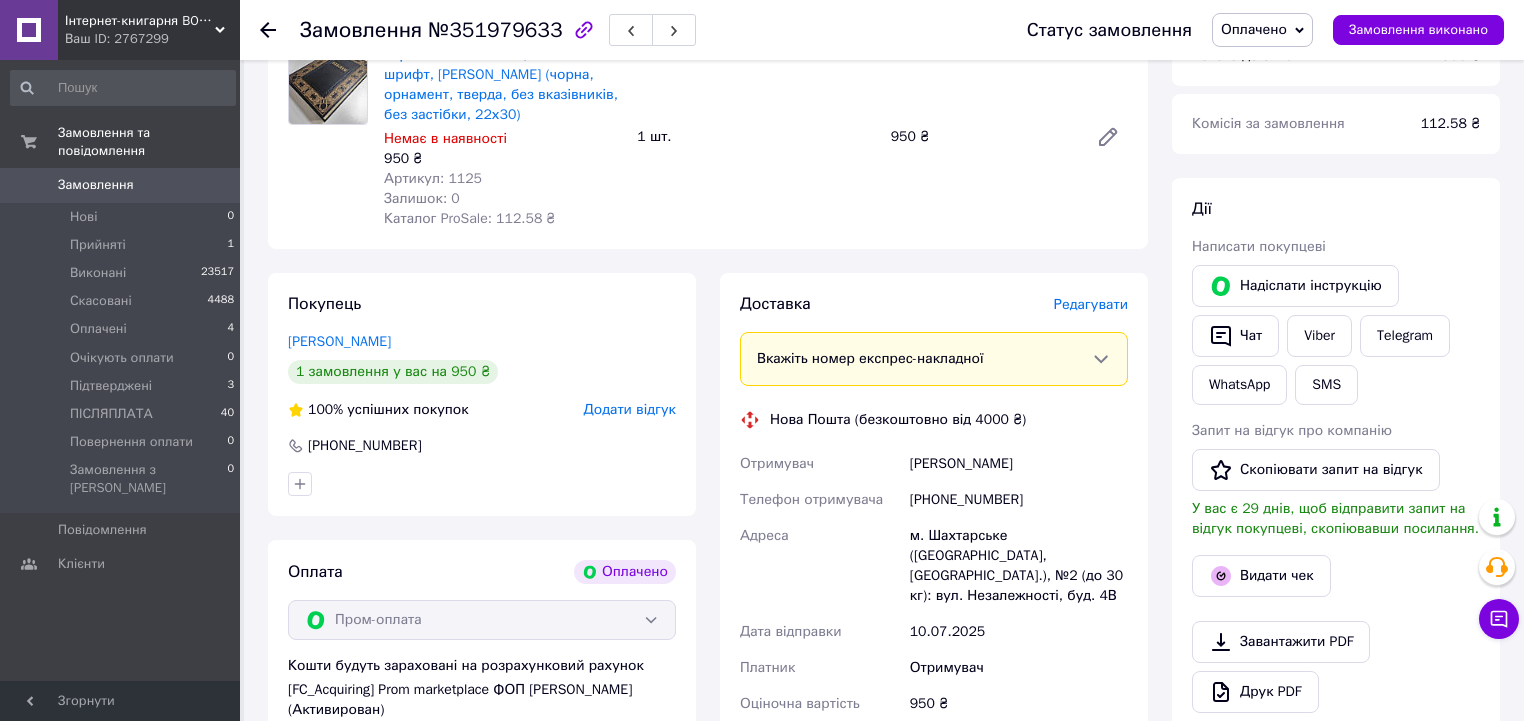 scroll, scrollTop: 320, scrollLeft: 0, axis: vertical 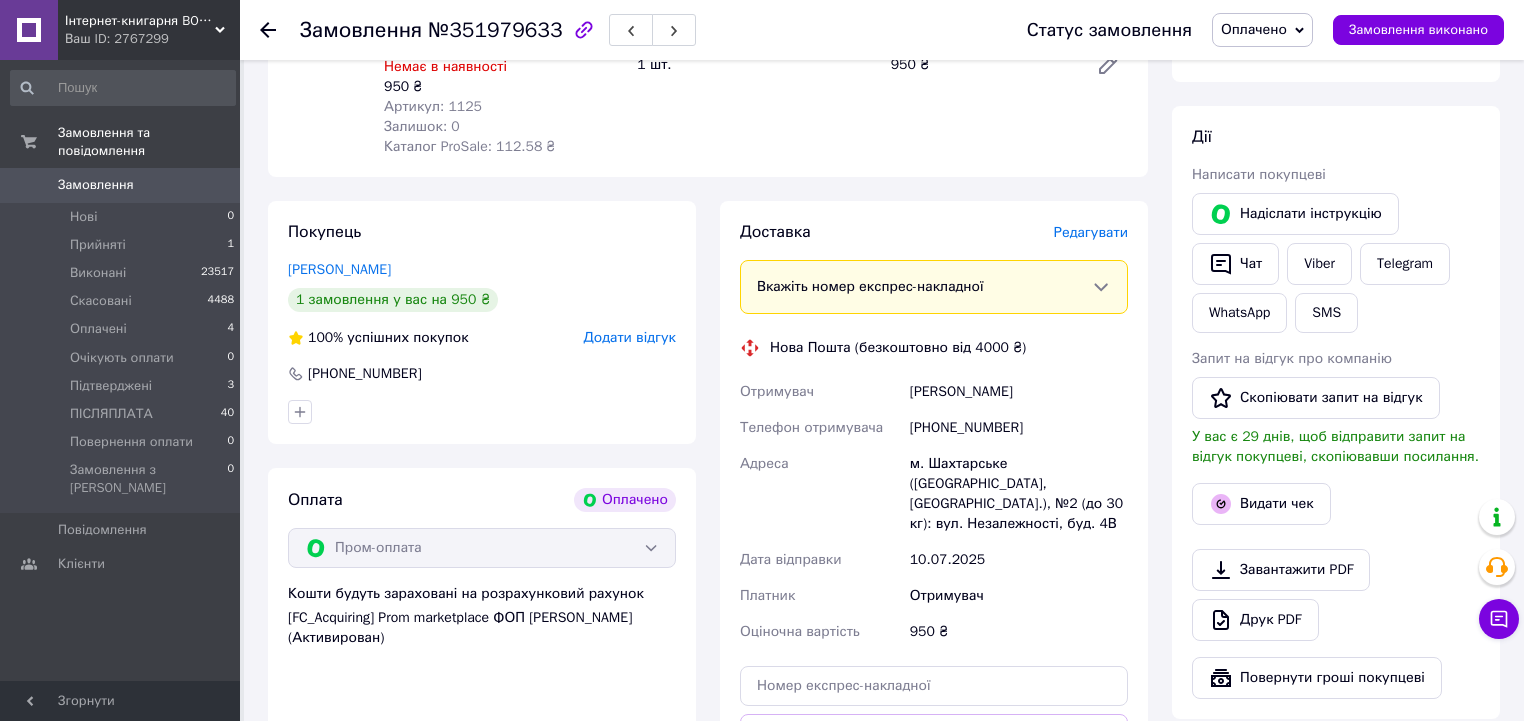 drag, startPoint x: 770, startPoint y: 347, endPoint x: 1123, endPoint y: 524, distance: 394.88986 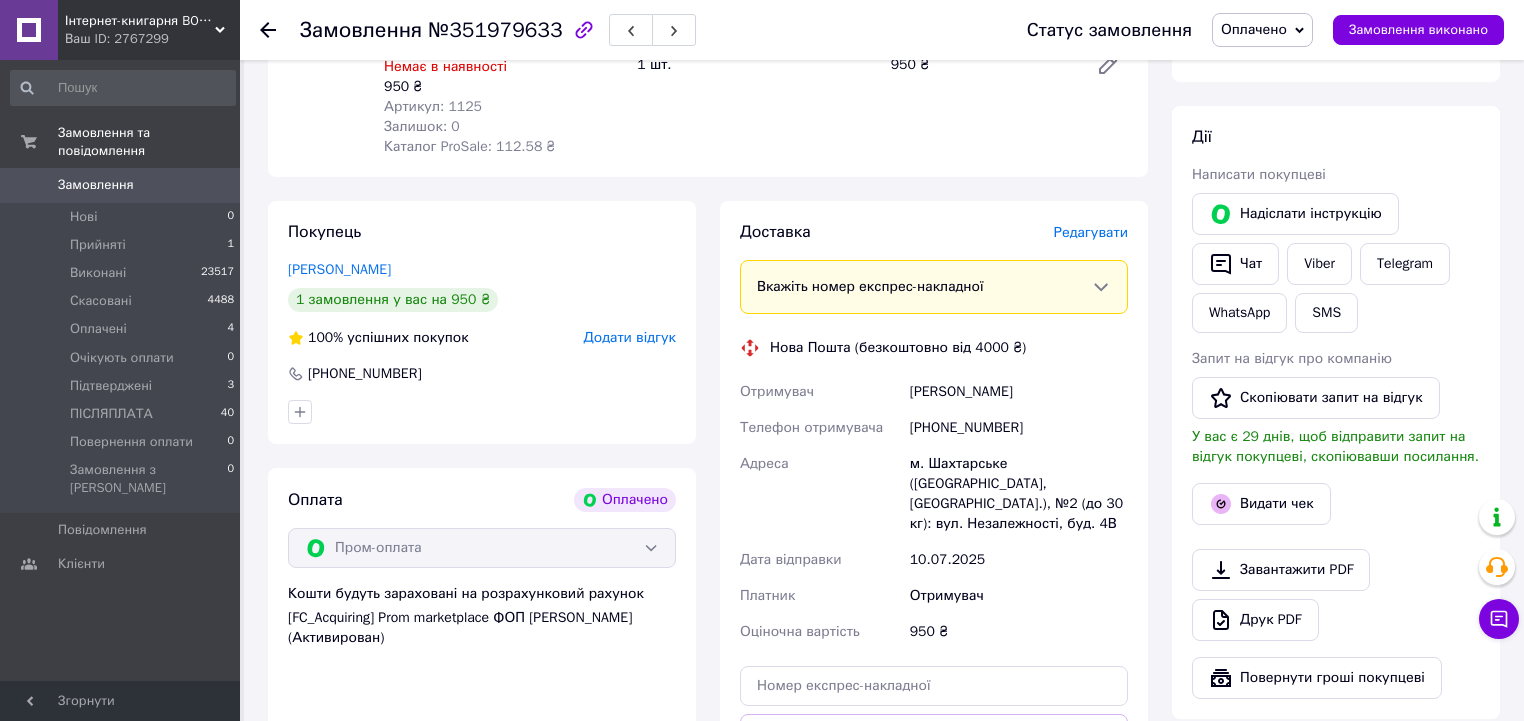 copy on "Нова Пошта (безкоштовно від 4000 ₴) Отримувач Пацула Владислав Телефон отримувача +380938621708 Адреса м. Шахтарське (Дніпропетровська обл., Синельниківський р-н.), №2 (до 30 кг): вул. Незалежності, буд. 4В" 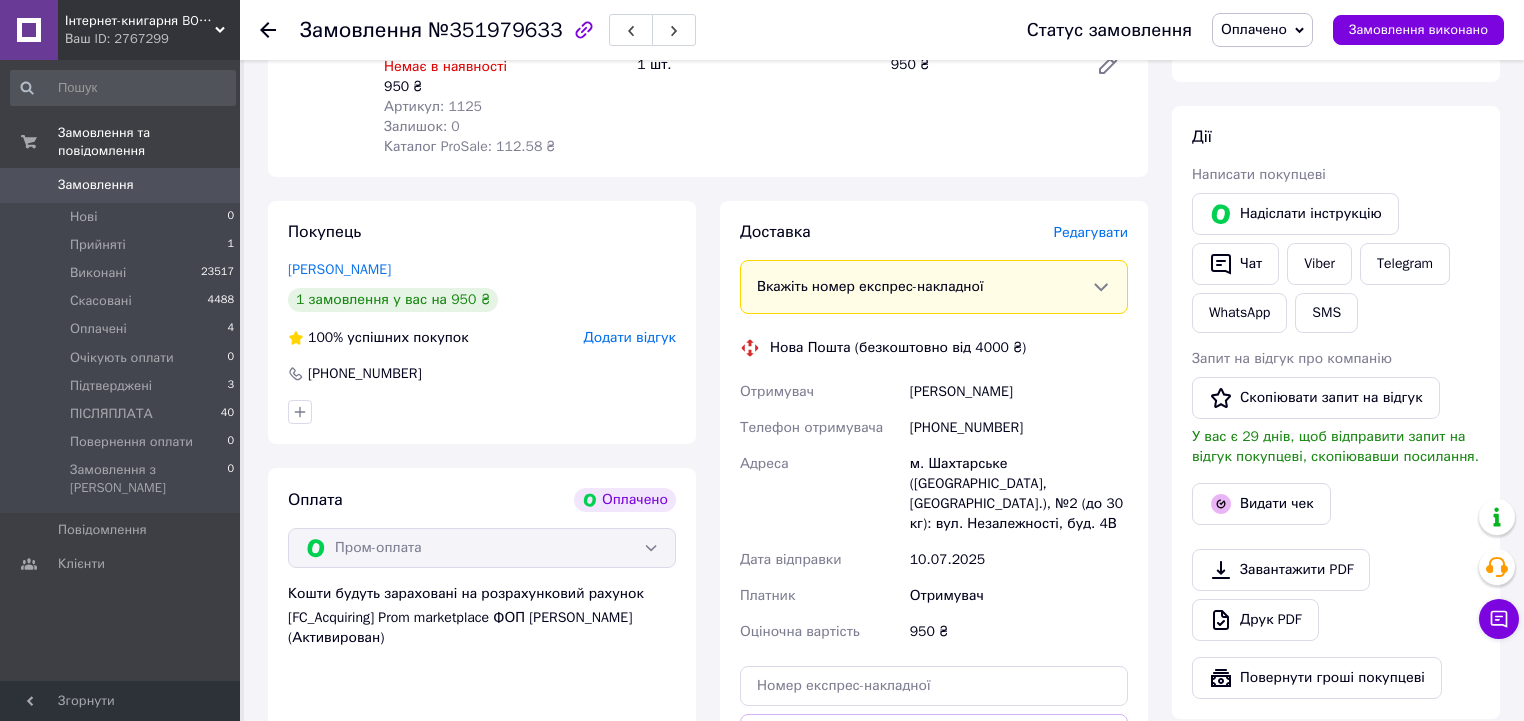 click on "Доставка Редагувати Вкажіть номер експрес-накладної Обов'язково введіть номер експрес-накладної,
якщо створювали її не на цій сторінці. У разі,
якщо номер ЕН не буде доданий, ми не зможемо
виплатити гроші за замовлення Мобільний номер покупця (із замовлення) повинен відповідати номеру отримувача за накладною Нова Пошта (безкоштовно від 4000 ₴) Отримувач Пацула Владислав Телефон отримувача +380938621708 Адреса м. Шахтарське (Дніпропетровська обл., Синельниківський р-н.), №2 (до 30 кг): вул. Незалежності, буд. 4В Дата відправки 10.07.2025 Платник Отримувач 950 ₴ або Платник" at bounding box center (934, 532) 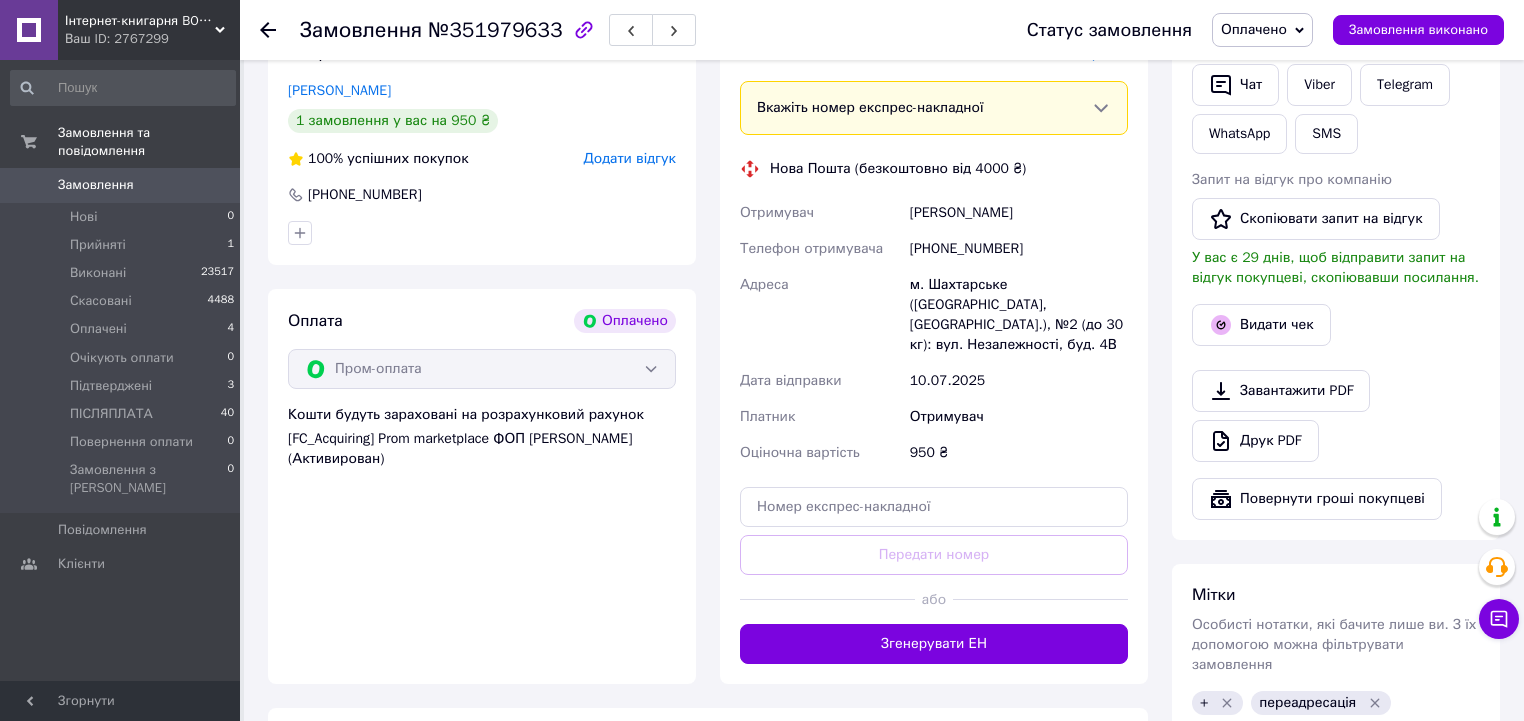 scroll, scrollTop: 720, scrollLeft: 0, axis: vertical 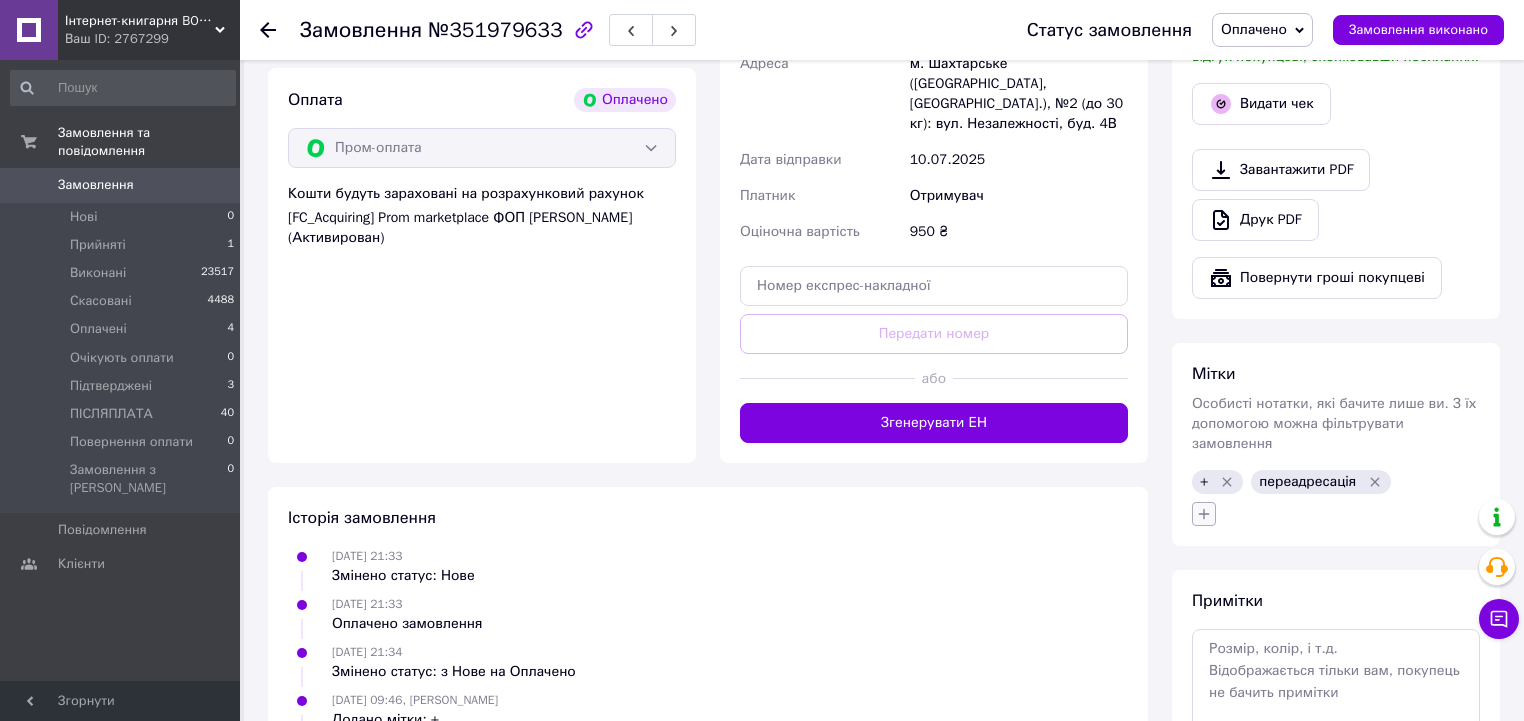 click 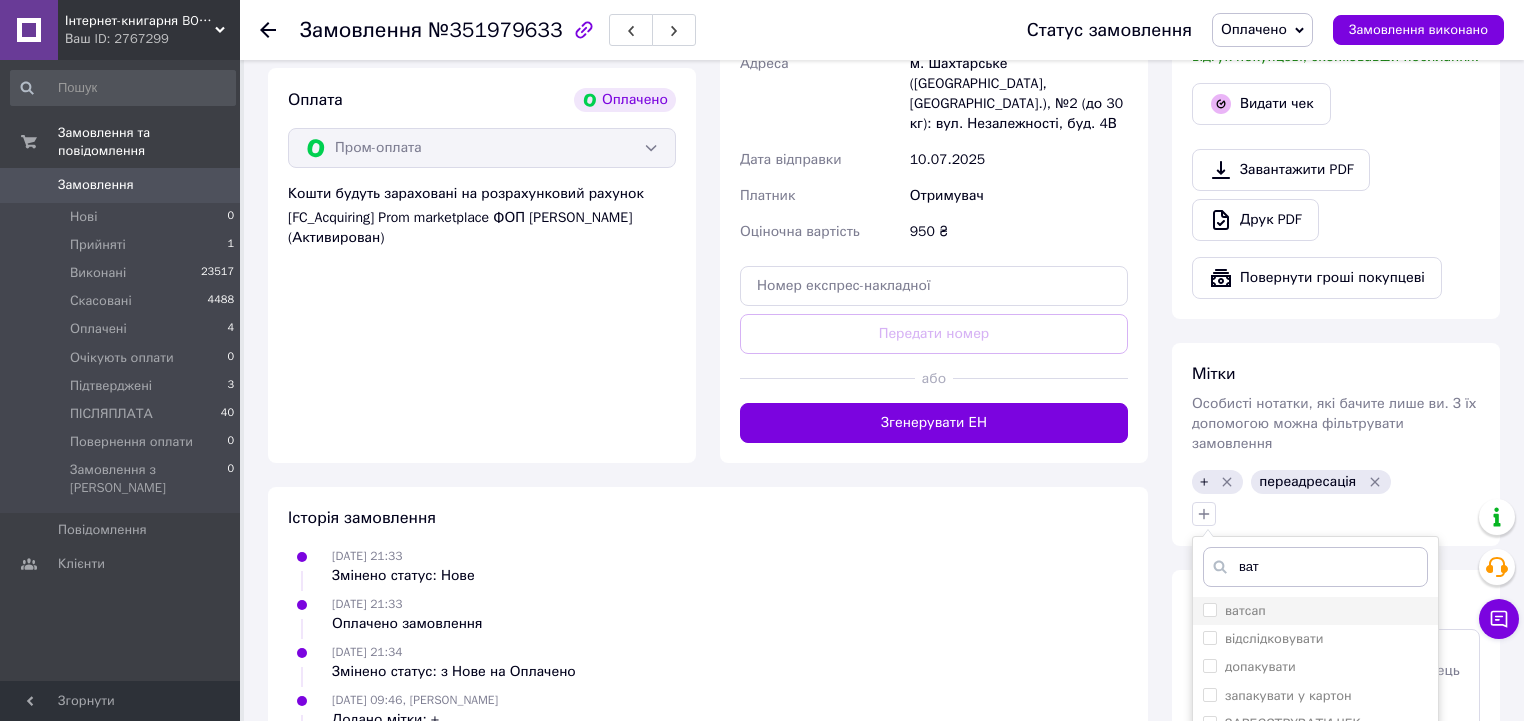 type on "ват" 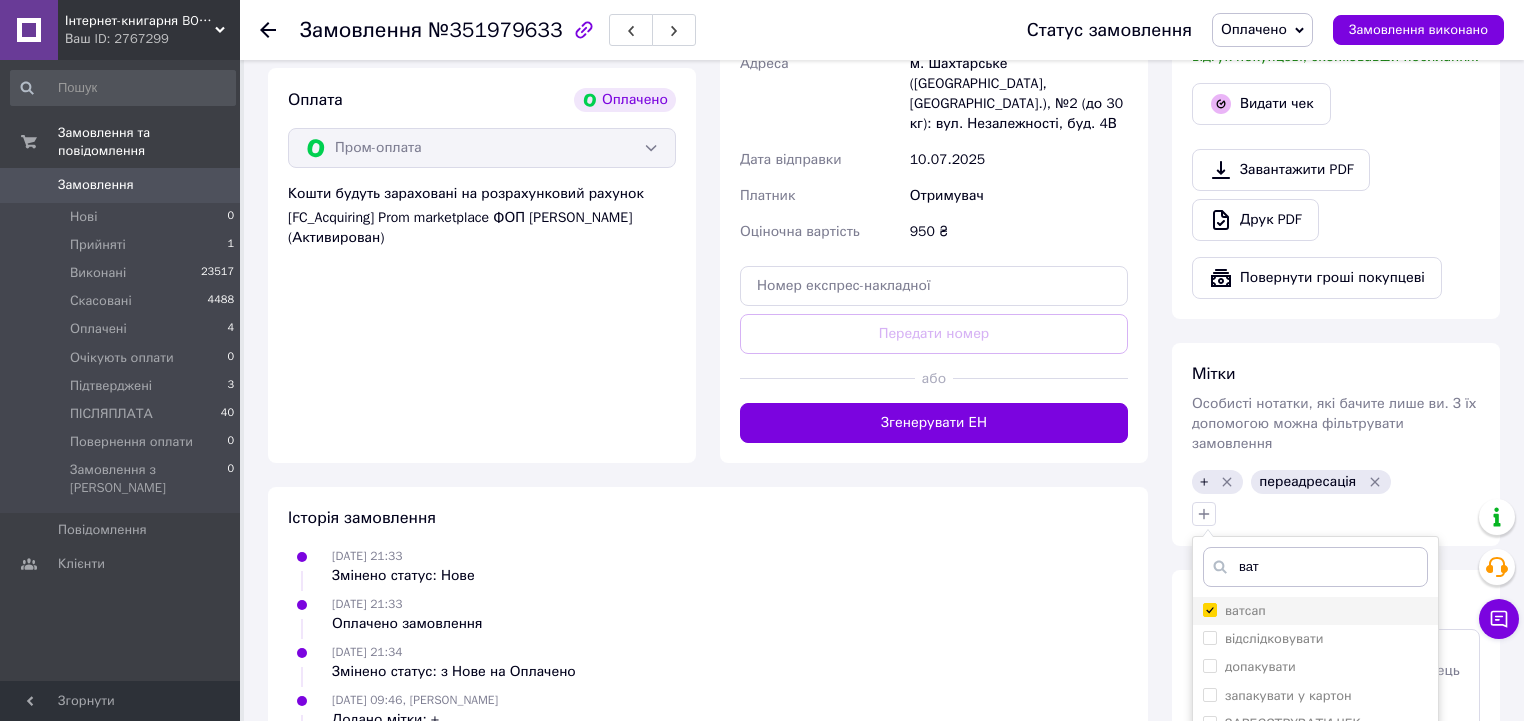 checkbox on "true" 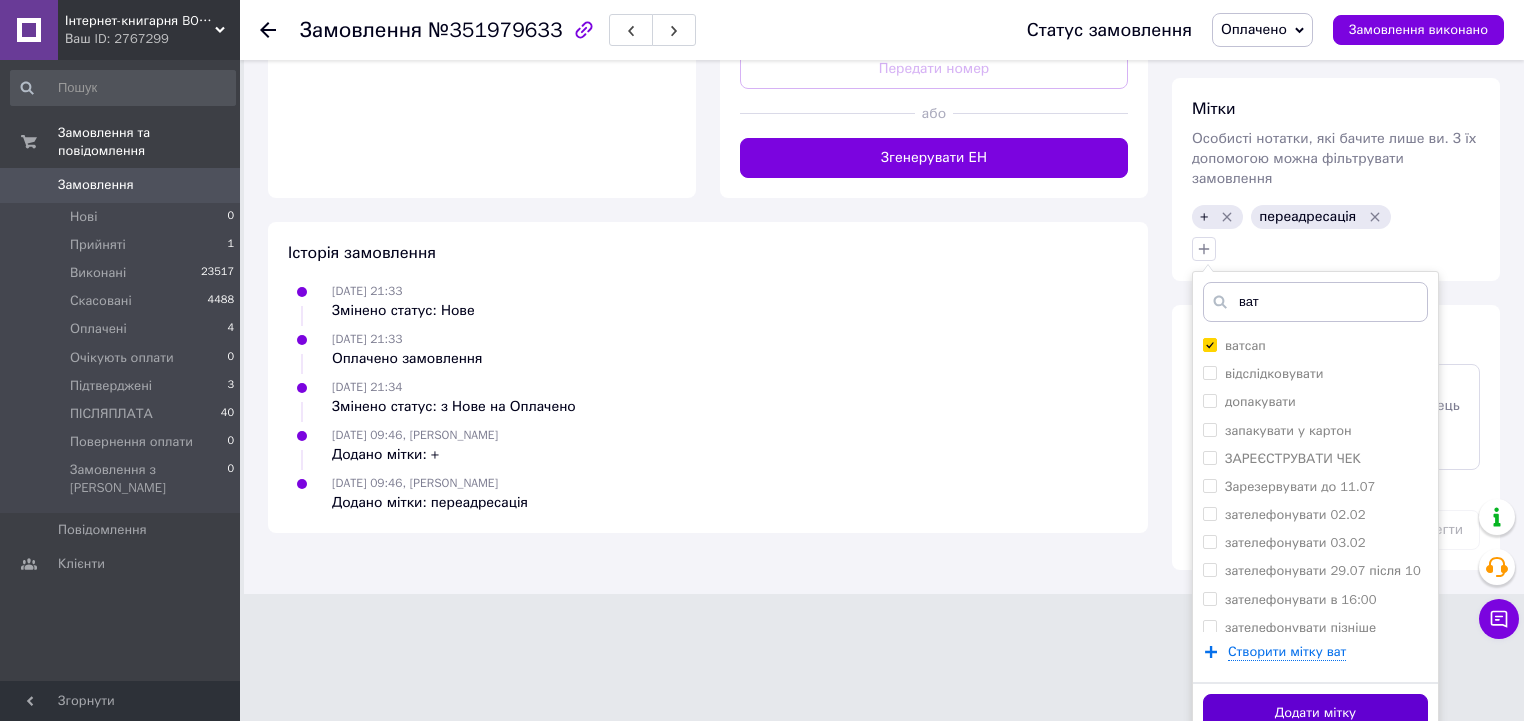 click on "Додати мітку" at bounding box center [1315, 713] 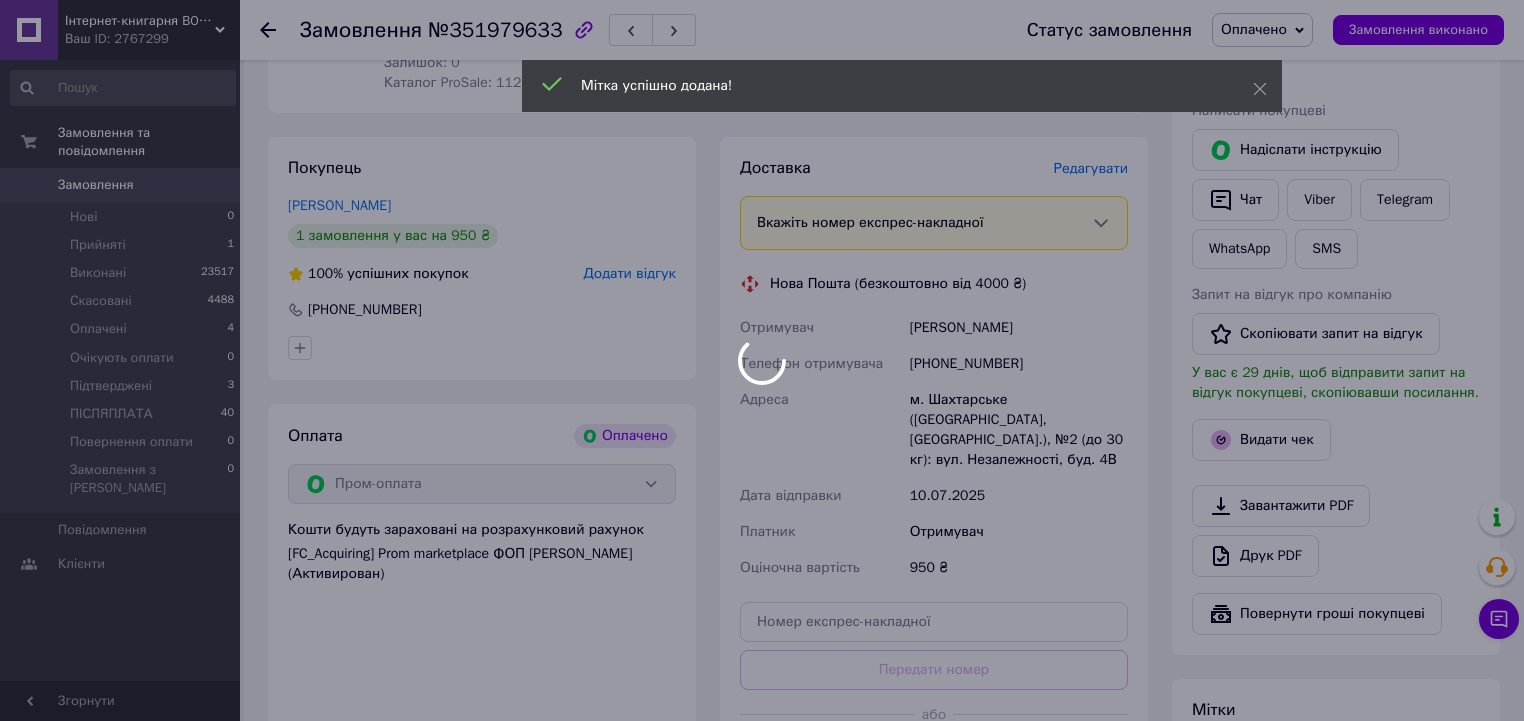 scroll, scrollTop: 356, scrollLeft: 0, axis: vertical 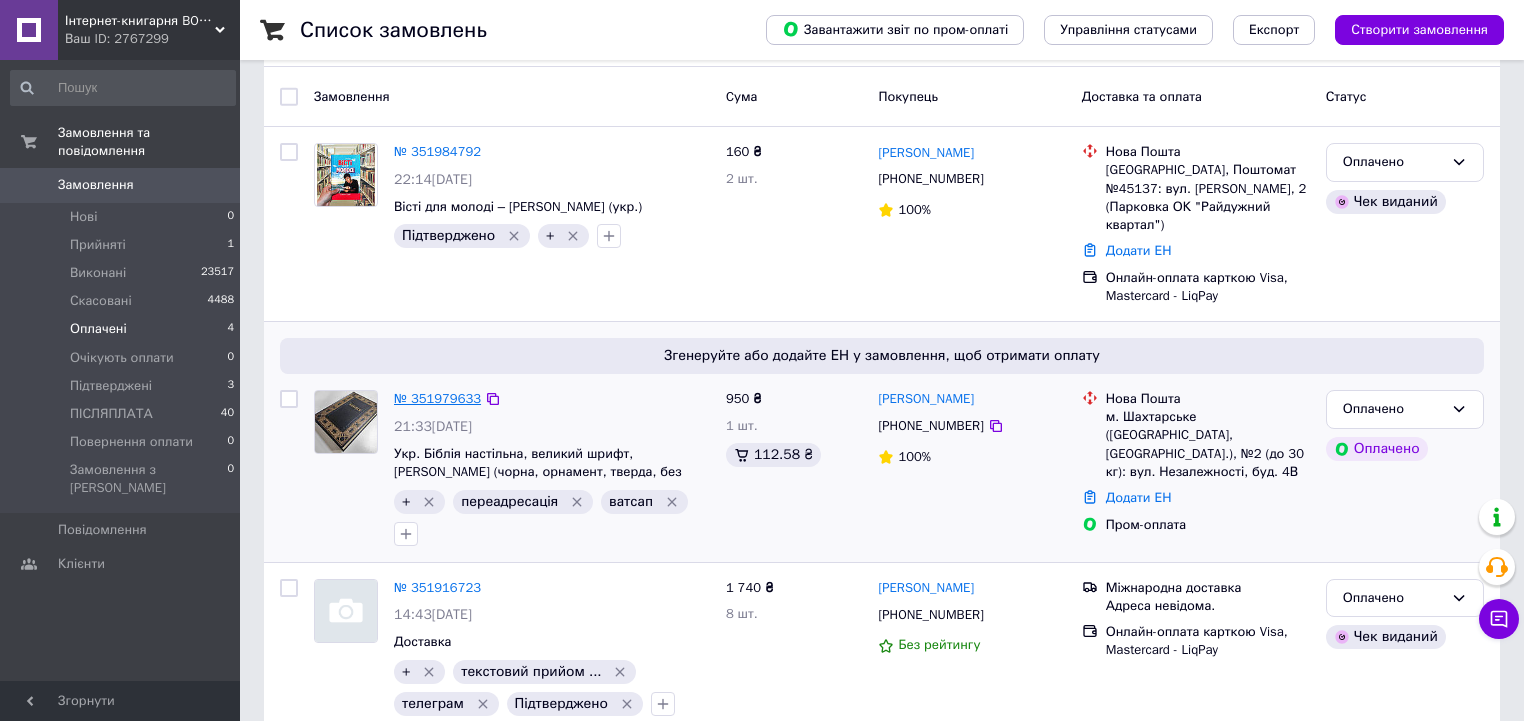 click on "№ 351979633" at bounding box center (437, 398) 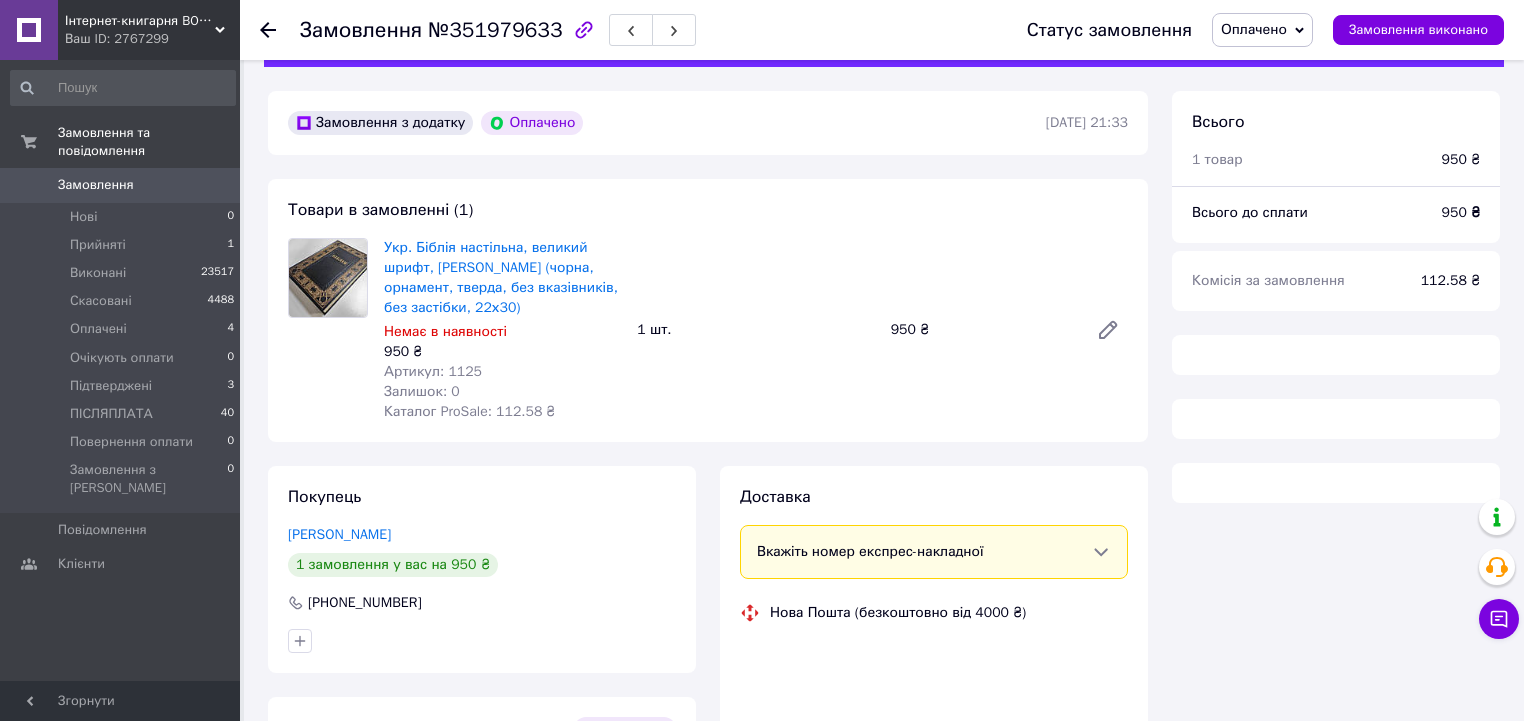 scroll, scrollTop: 80, scrollLeft: 0, axis: vertical 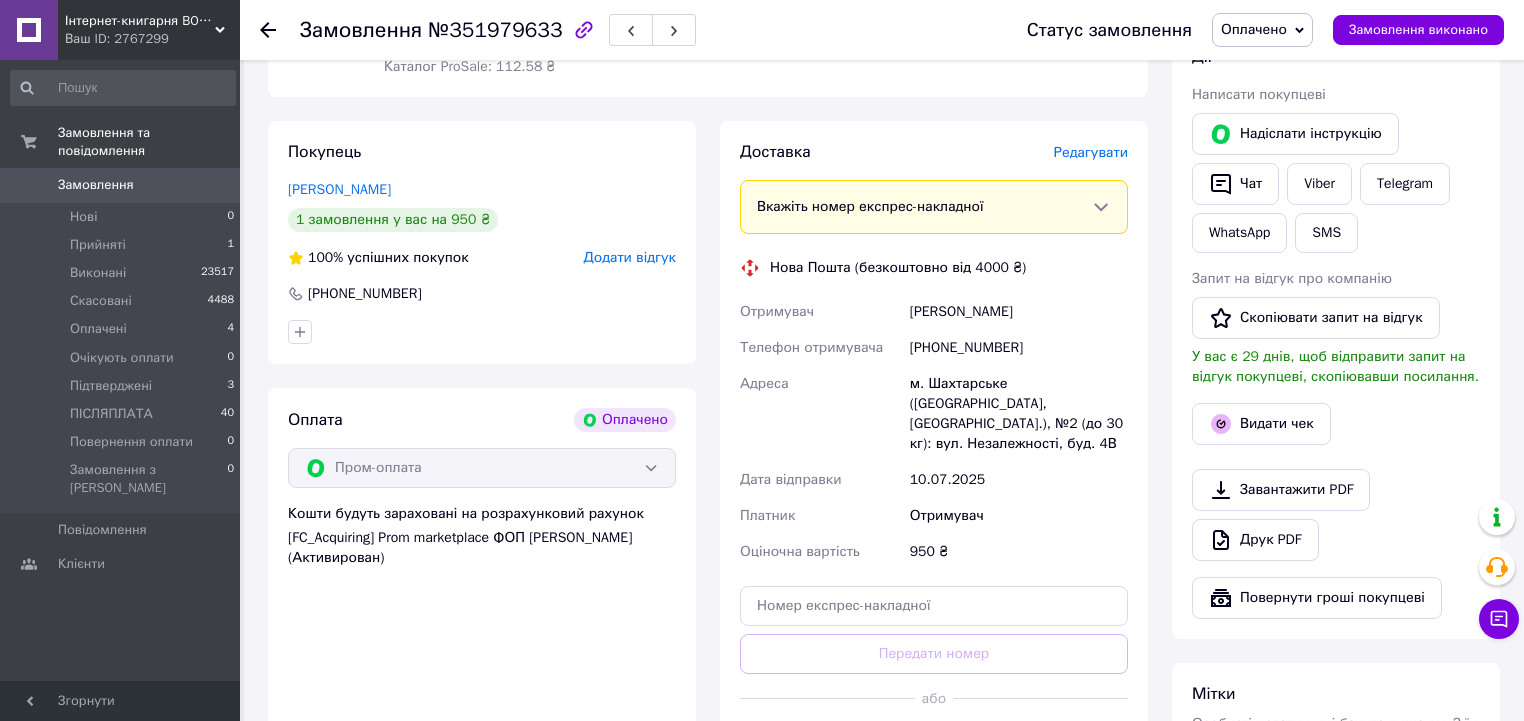 click on "Мітки Особисті нотатки, які бачите лише ви. З їх допомогою можна фільтрувати замовлення +   переадресація   ватсап" at bounding box center [1336, 780] 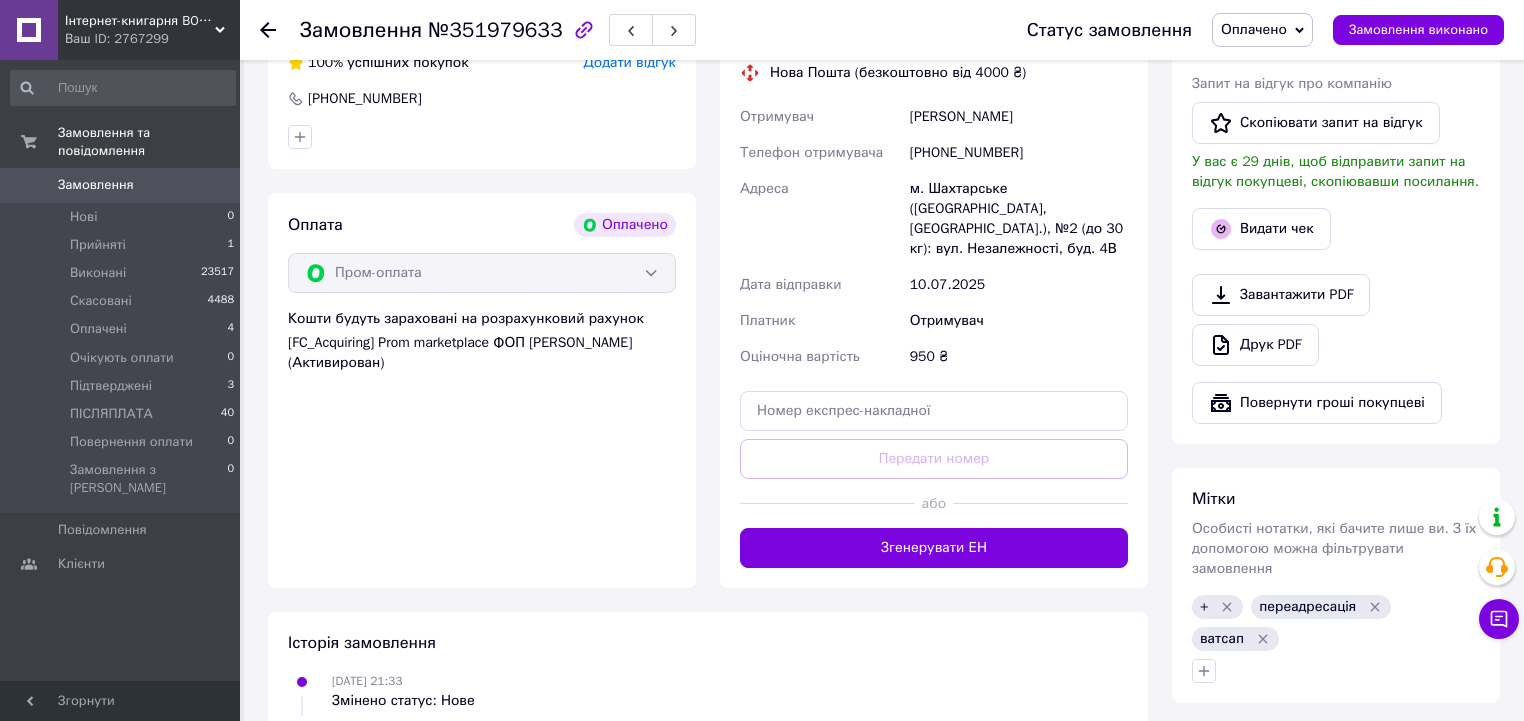 scroll, scrollTop: 720, scrollLeft: 0, axis: vertical 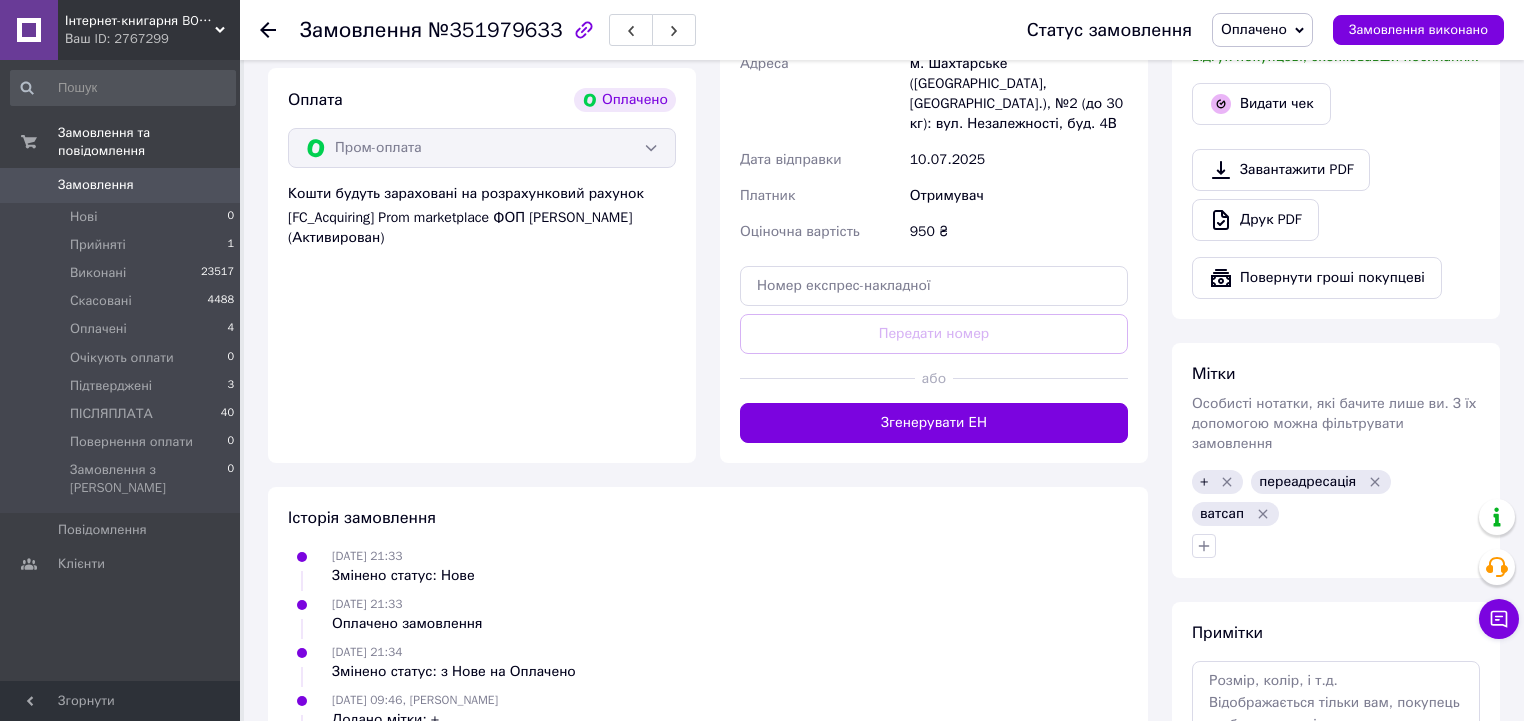 click 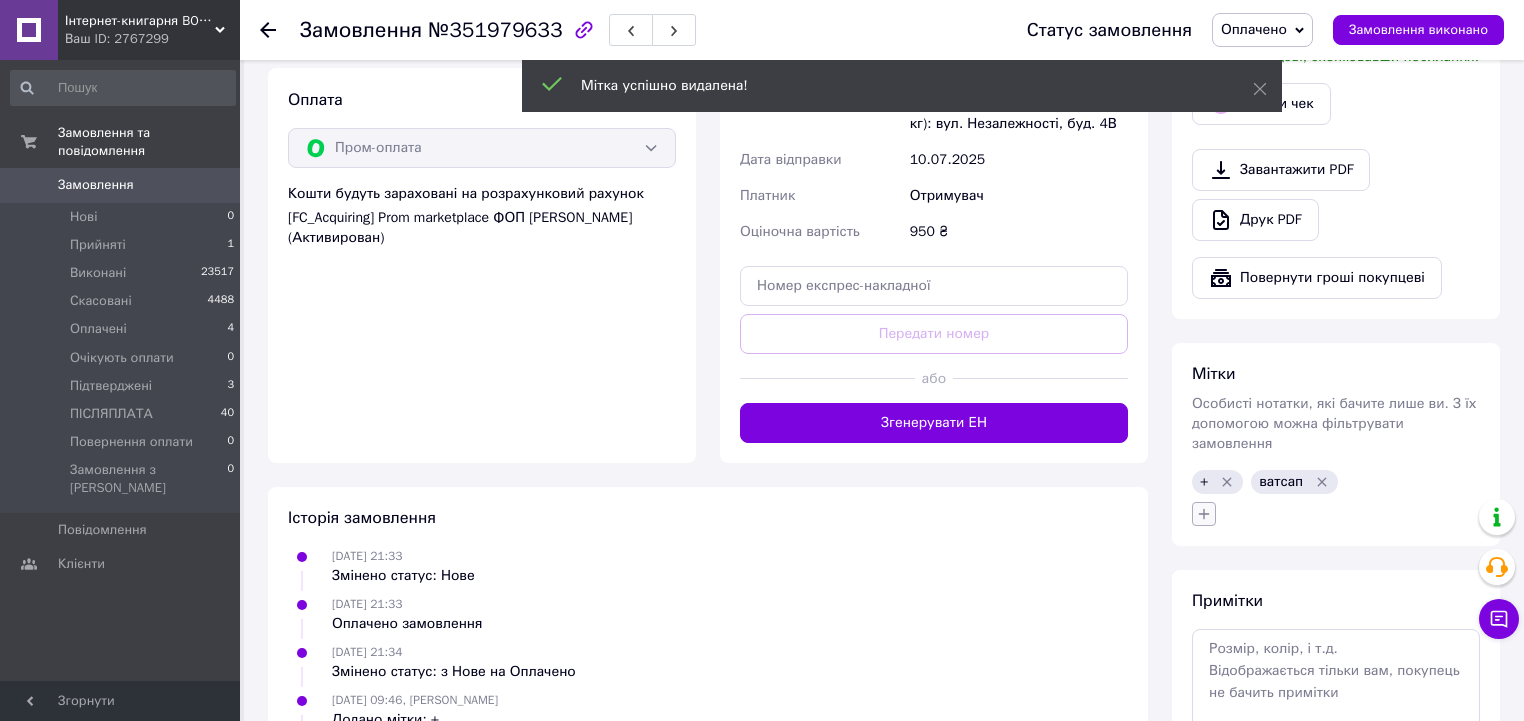 click on "+" at bounding box center [1204, 482] 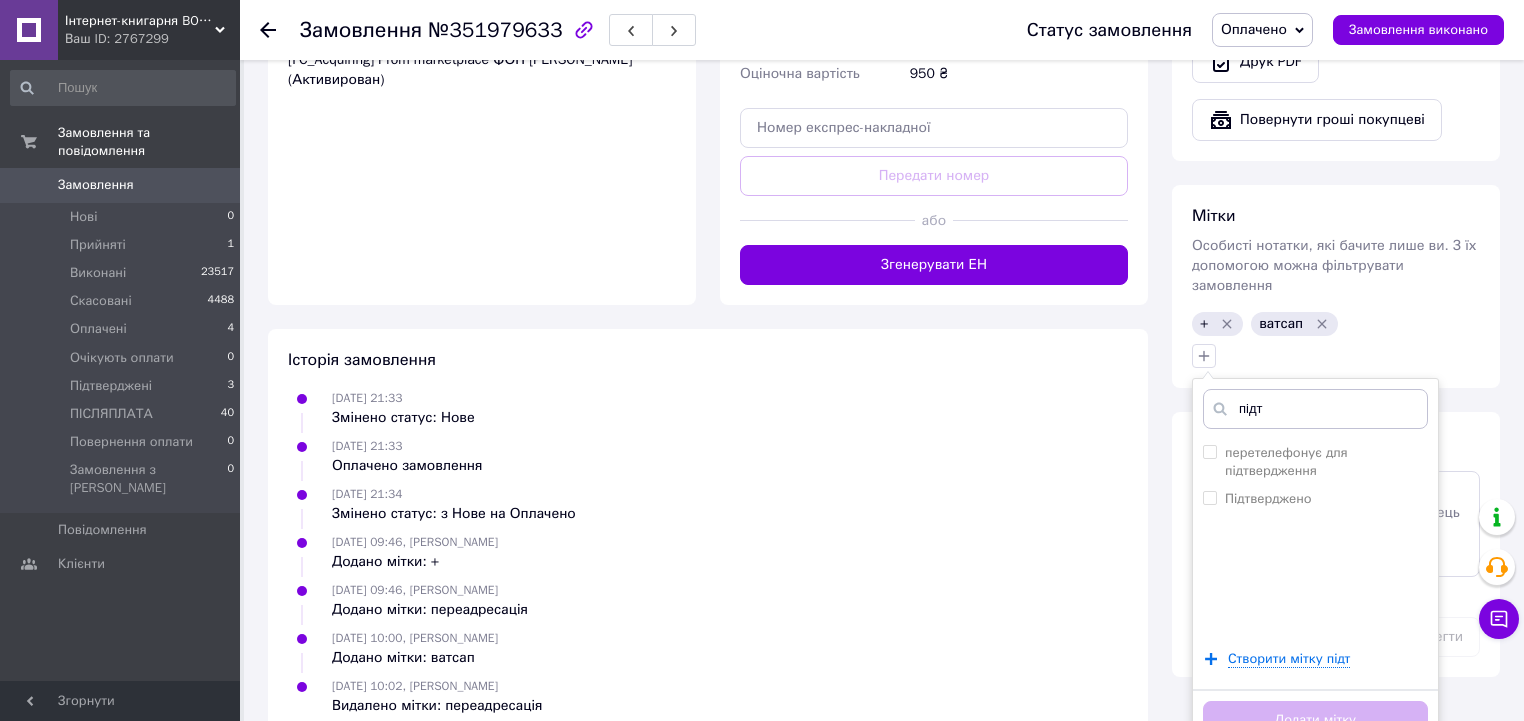 scroll, scrollTop: 880, scrollLeft: 0, axis: vertical 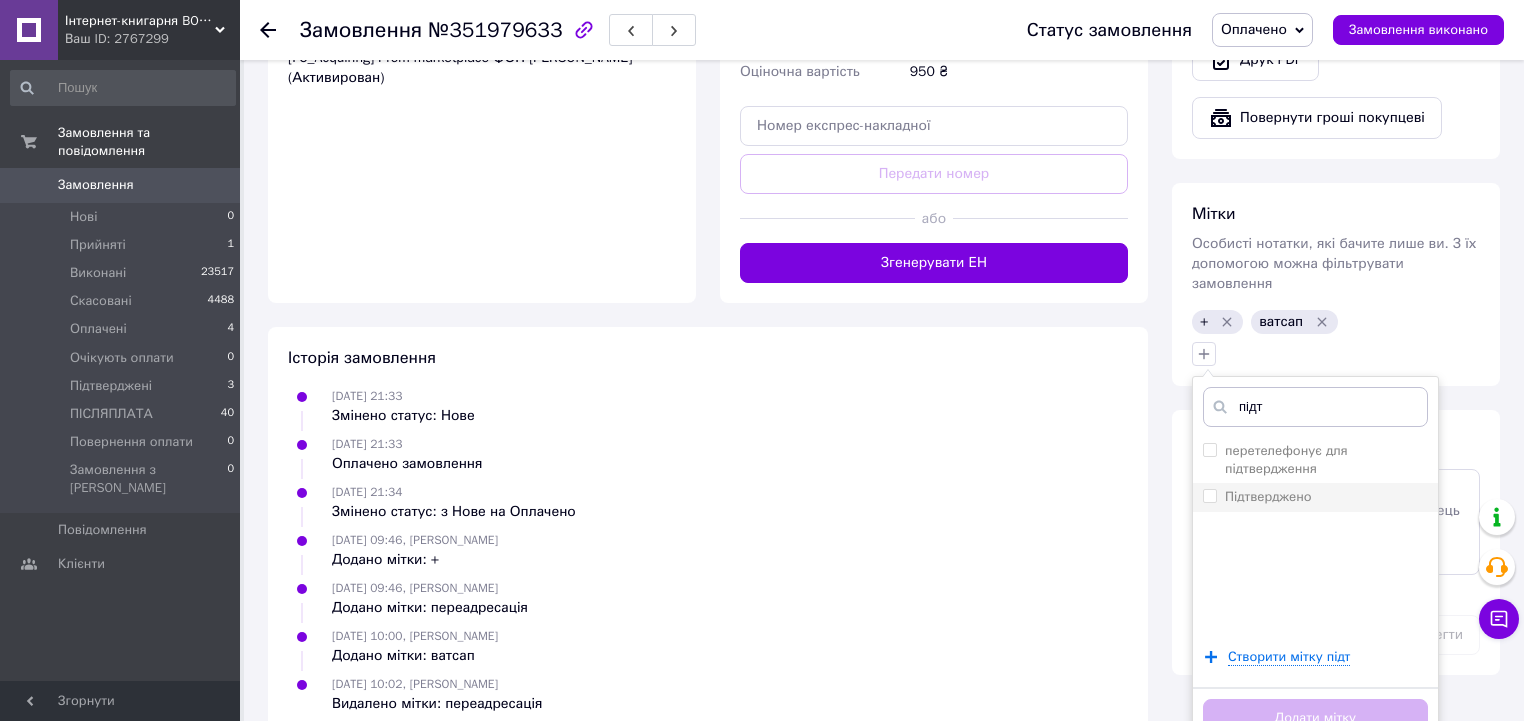 type on "підт" 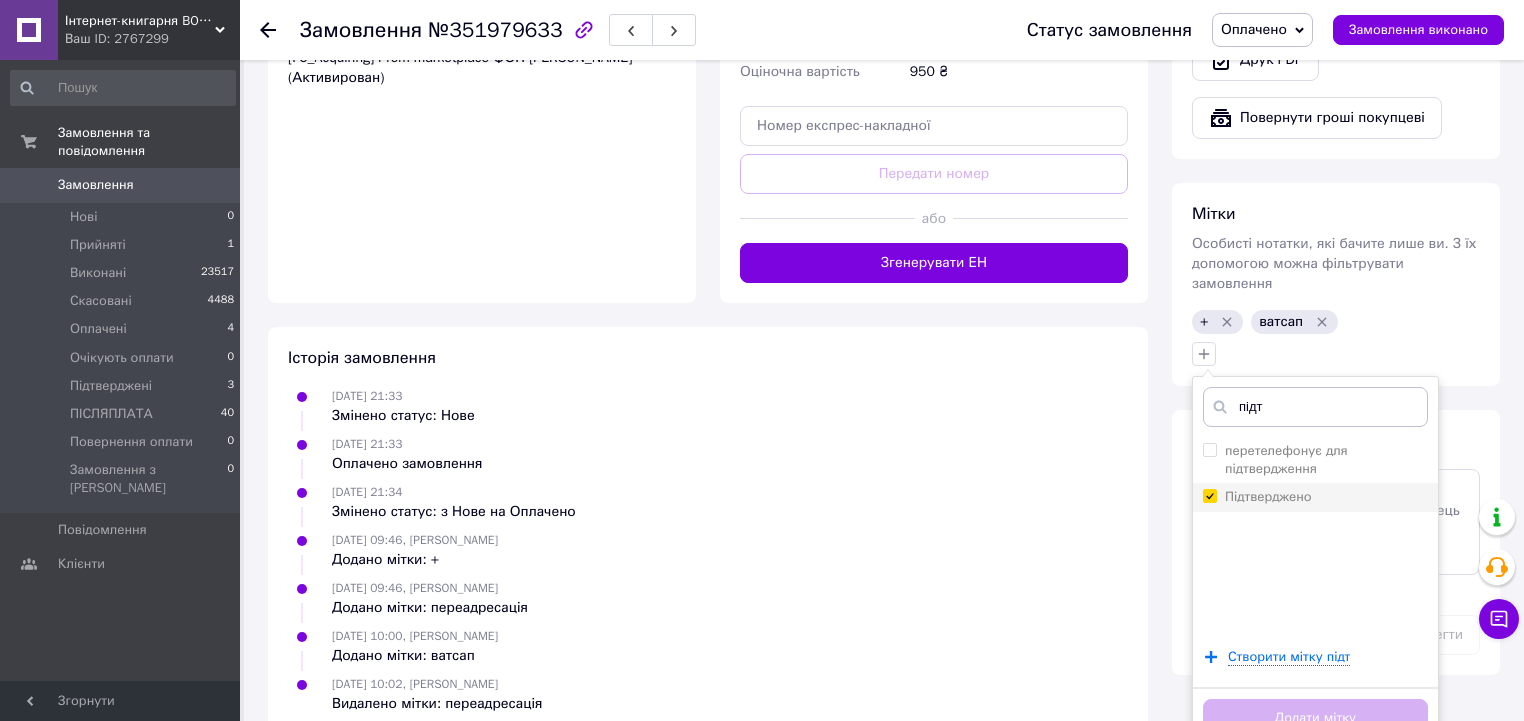checkbox on "true" 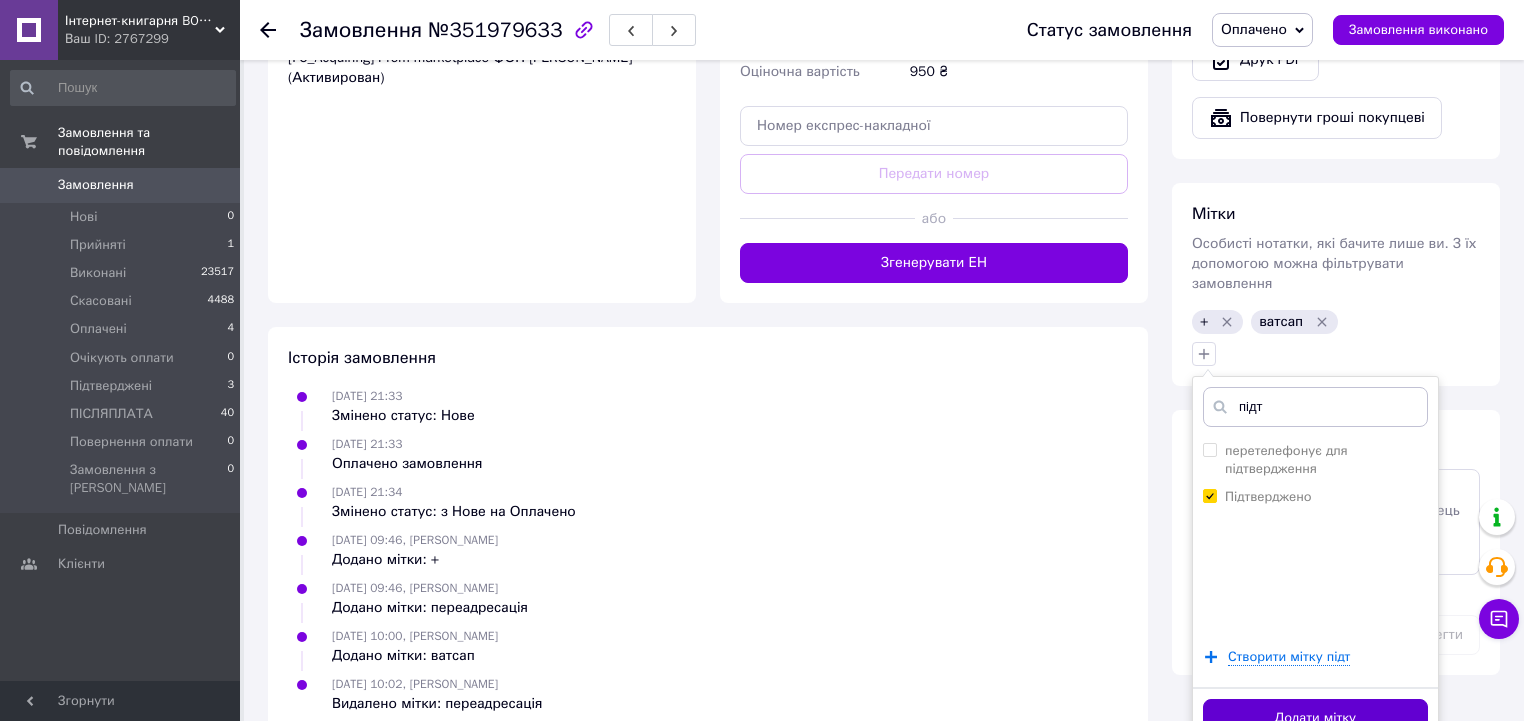 click on "Додати мітку" at bounding box center (1315, 718) 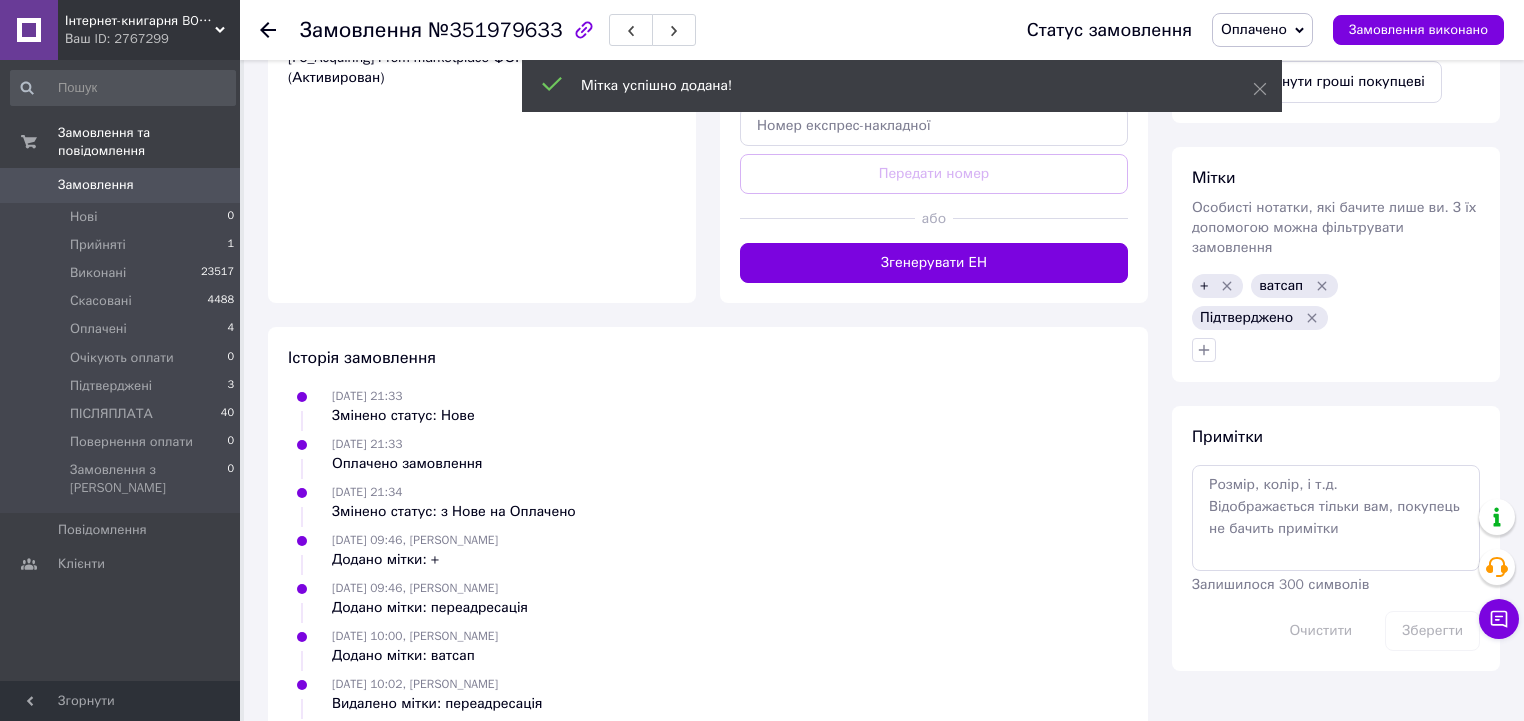 click 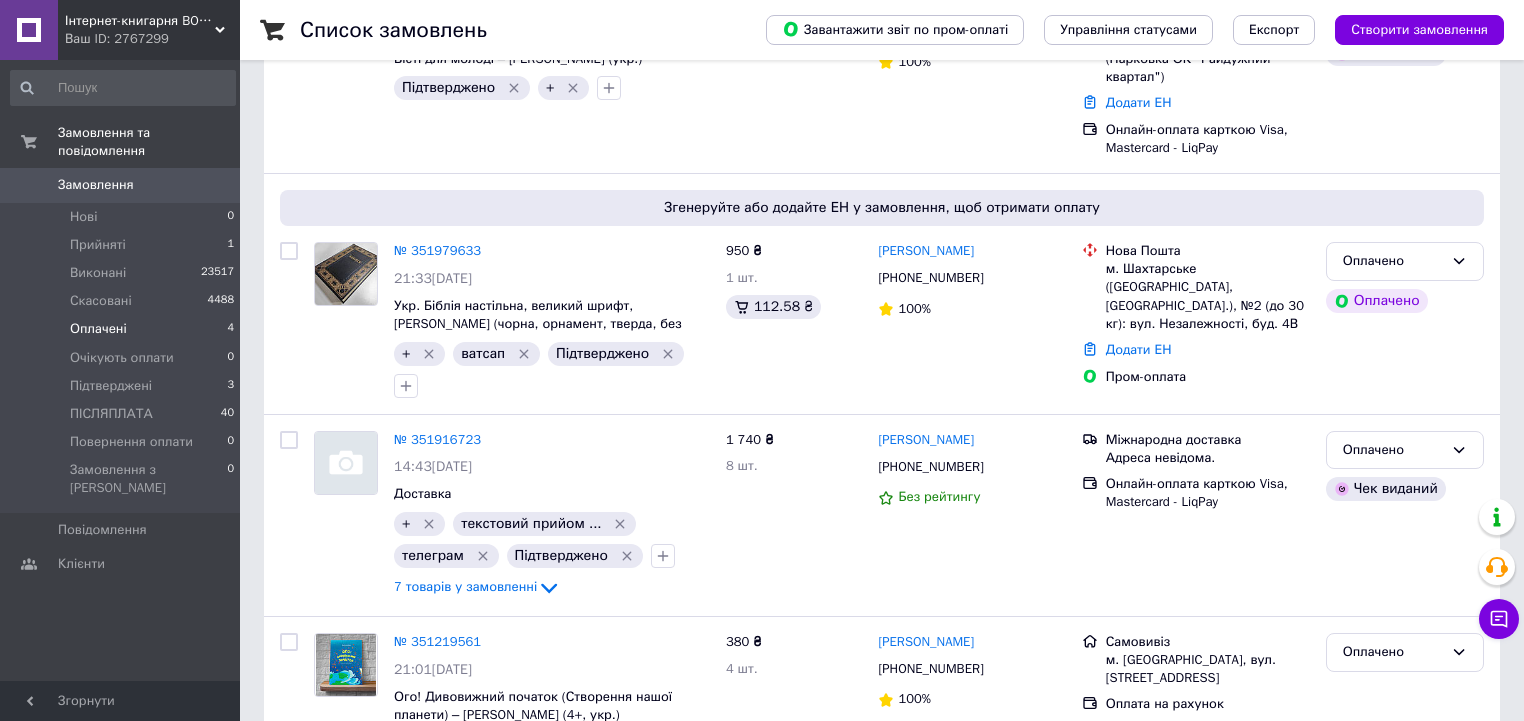 scroll, scrollTop: 460, scrollLeft: 0, axis: vertical 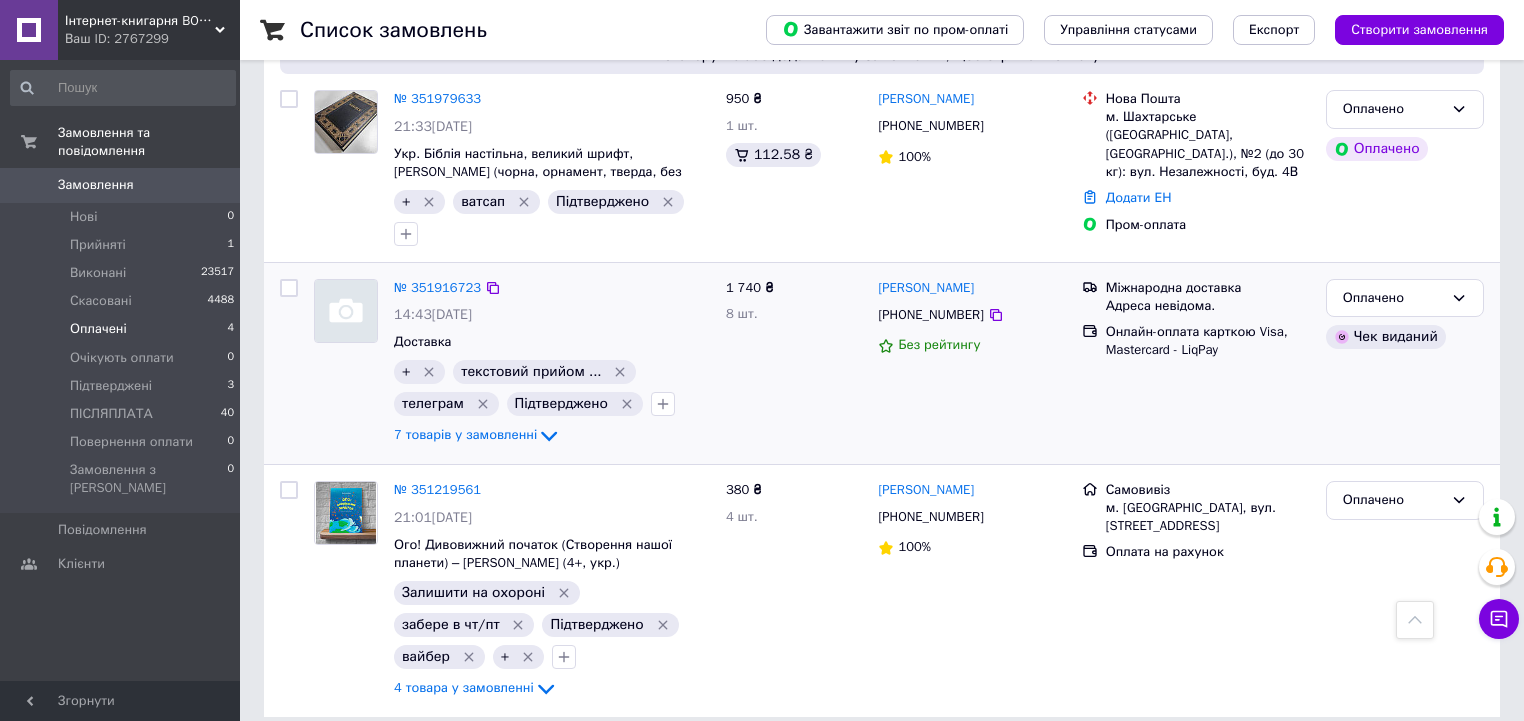 click on "Міжнародна доставка Адреса невідома. Онлайн-оплата карткою Visa, Mastercard - LiqPay" at bounding box center (1196, 363) 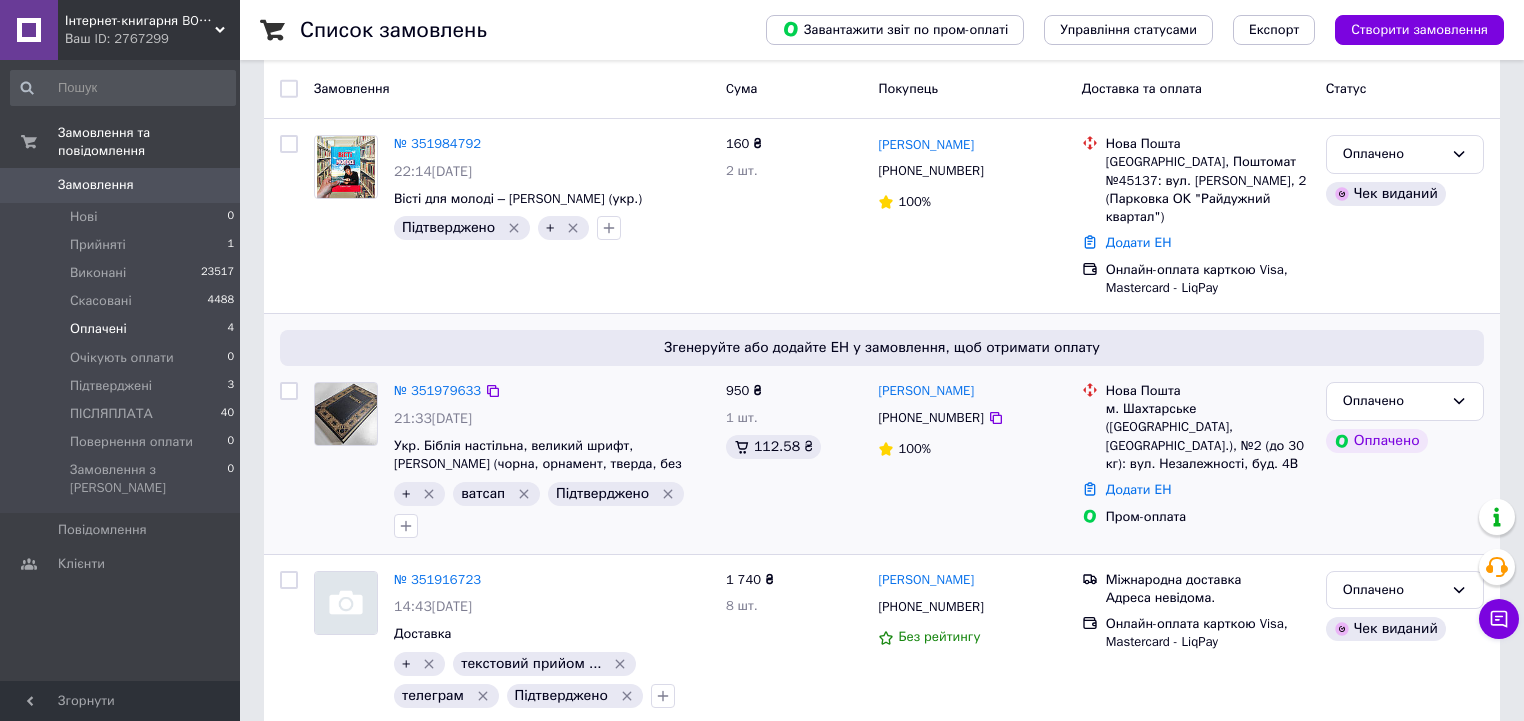 scroll, scrollTop: 140, scrollLeft: 0, axis: vertical 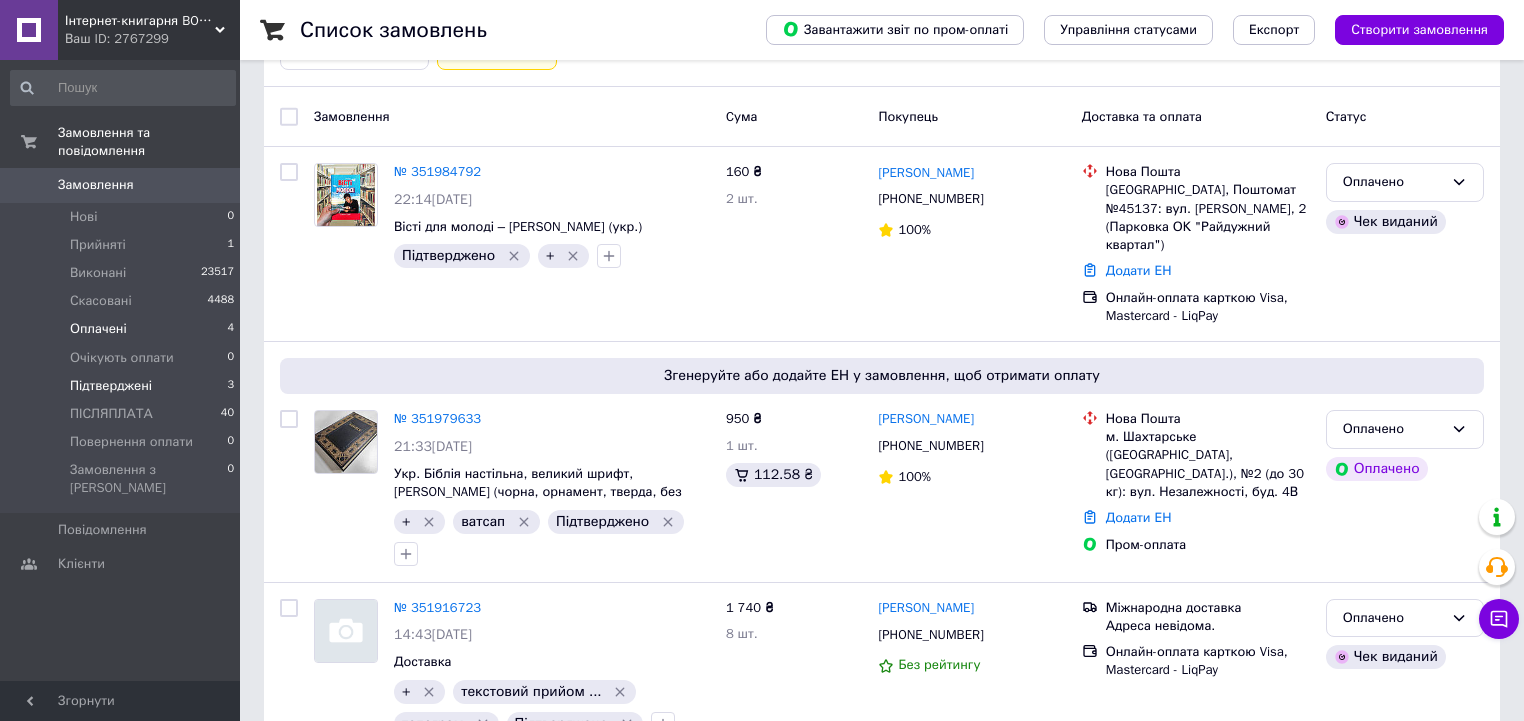click on "Підтверджені" at bounding box center (111, 386) 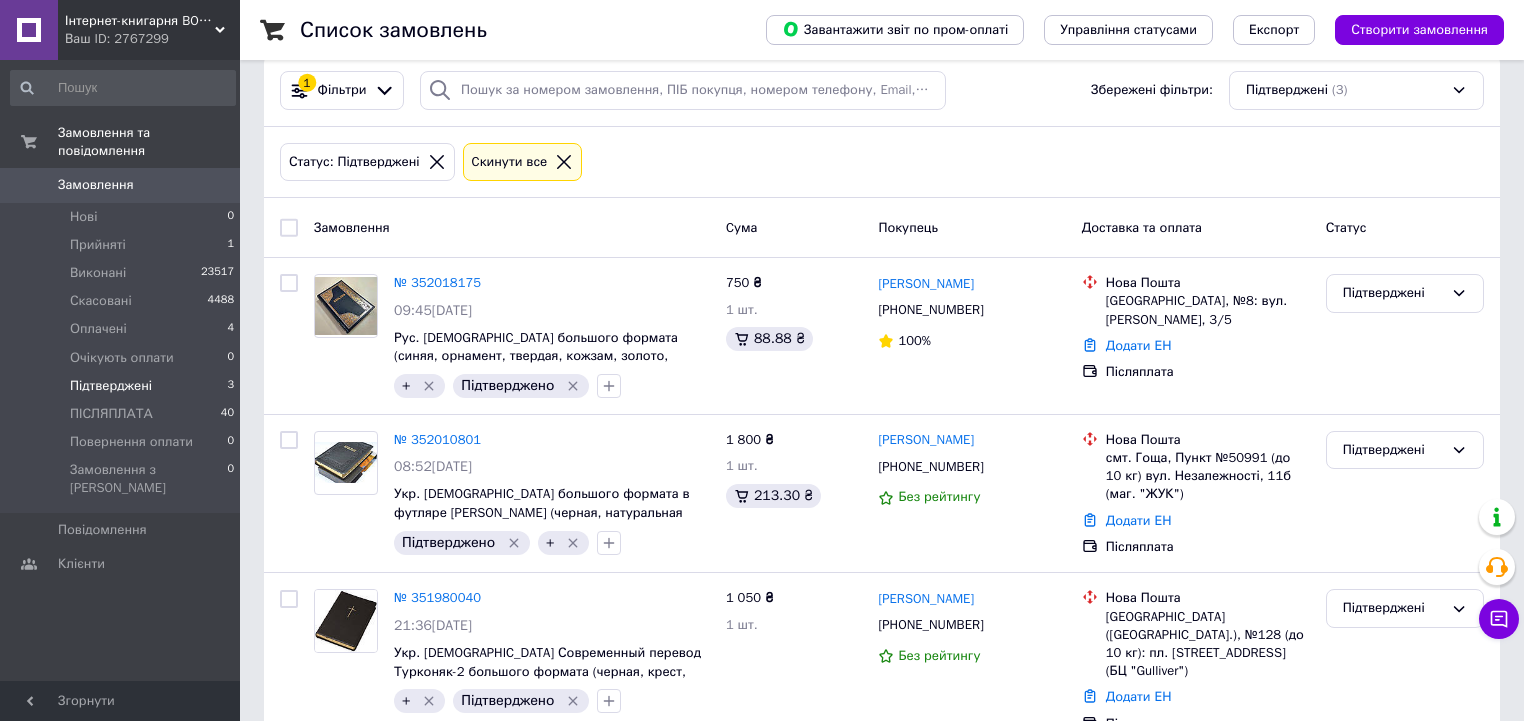 scroll, scrollTop: 0, scrollLeft: 0, axis: both 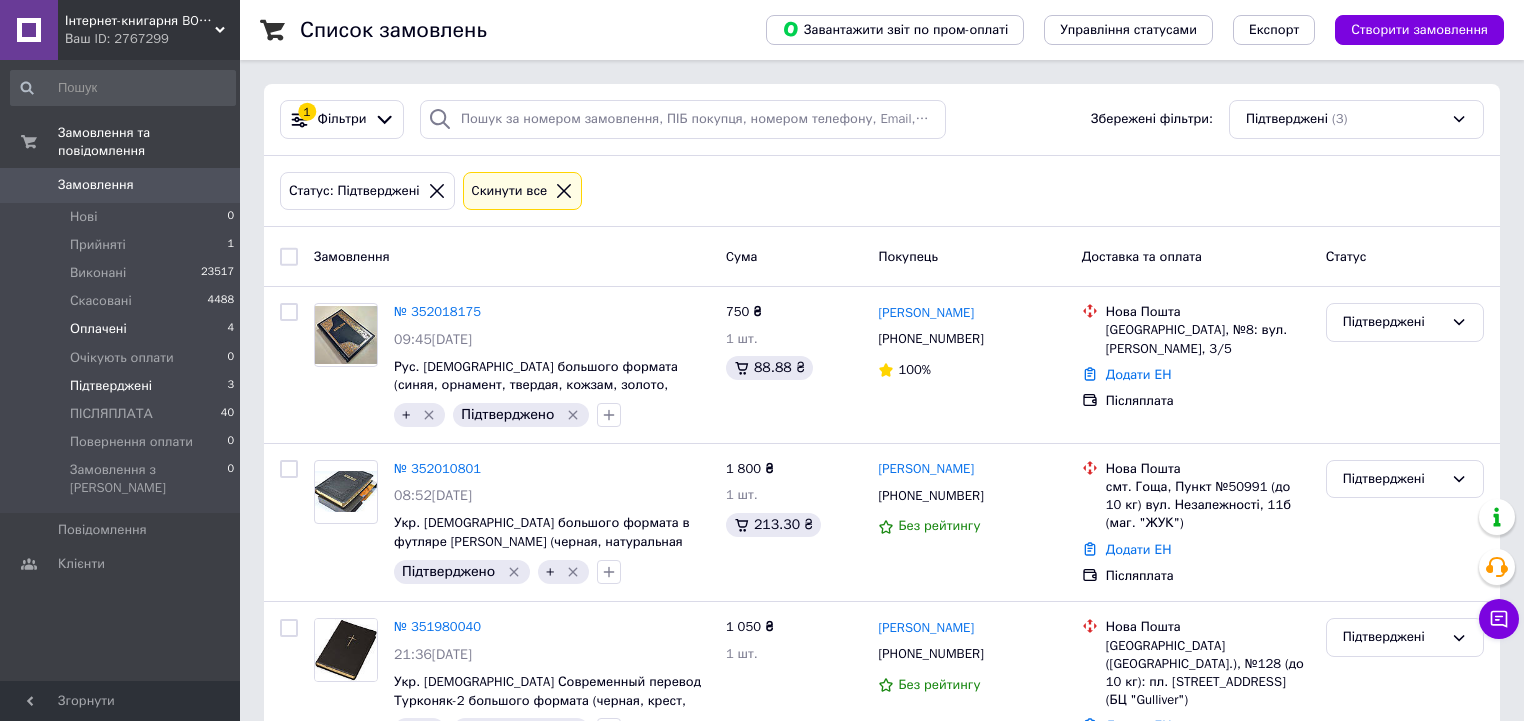 click on "Оплачені 4" at bounding box center (123, 329) 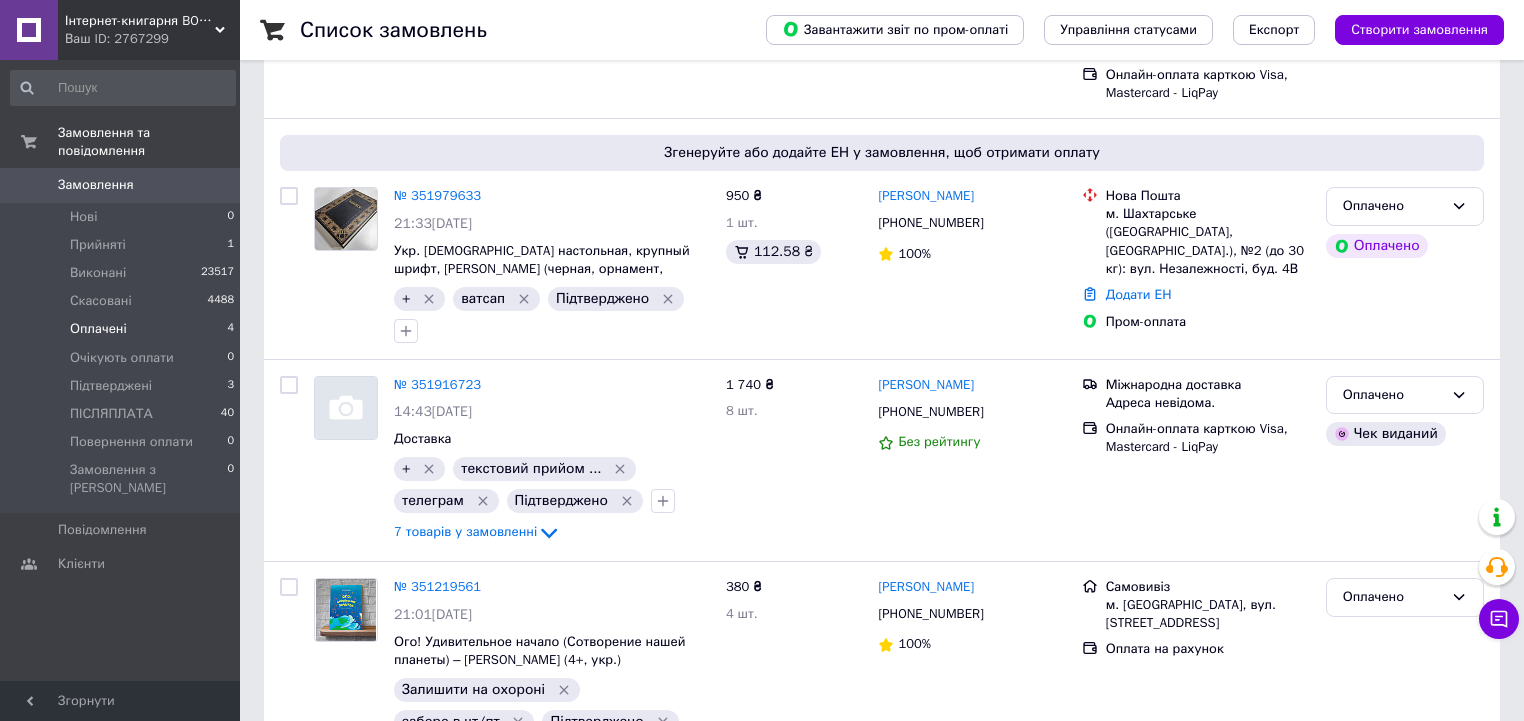 scroll, scrollTop: 400, scrollLeft: 0, axis: vertical 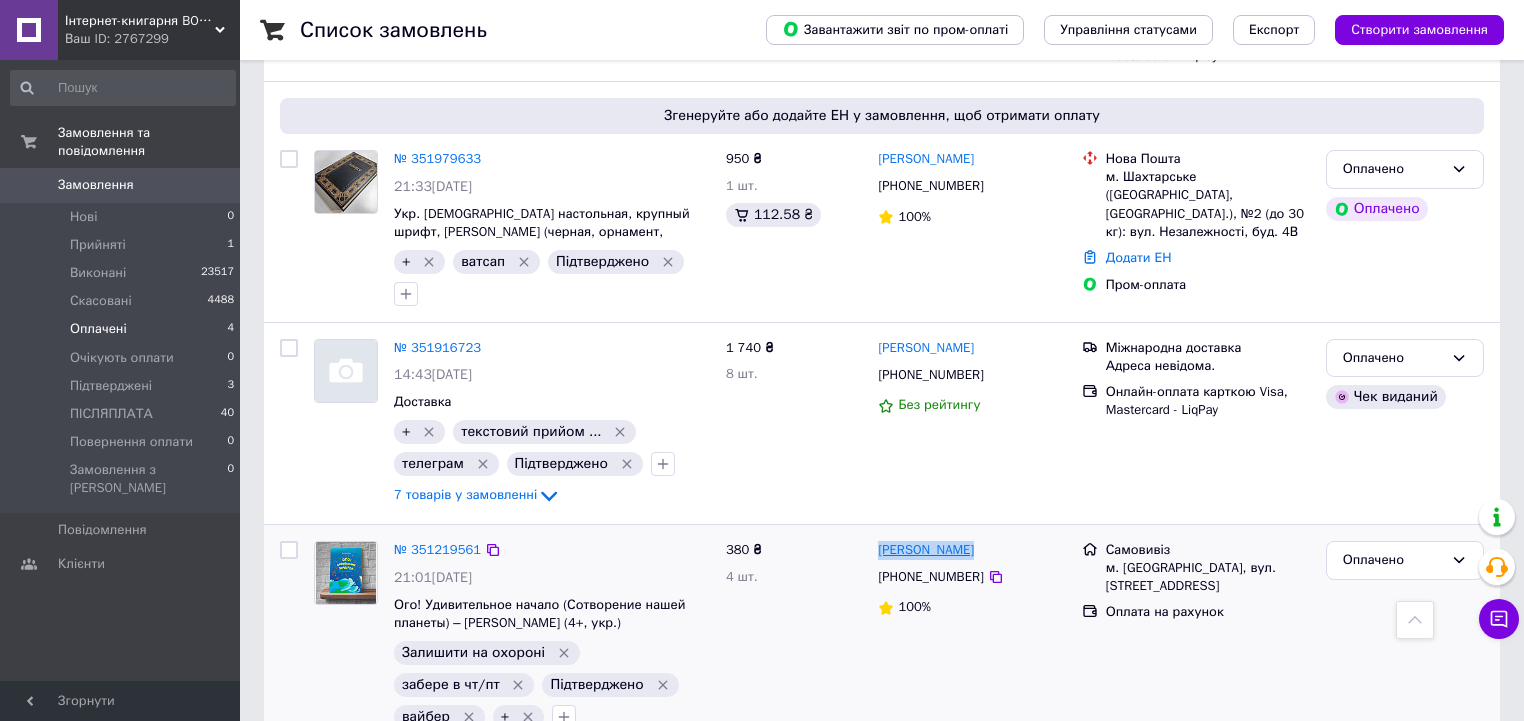 drag, startPoint x: 1008, startPoint y: 528, endPoint x: 883, endPoint y: 526, distance: 125.016 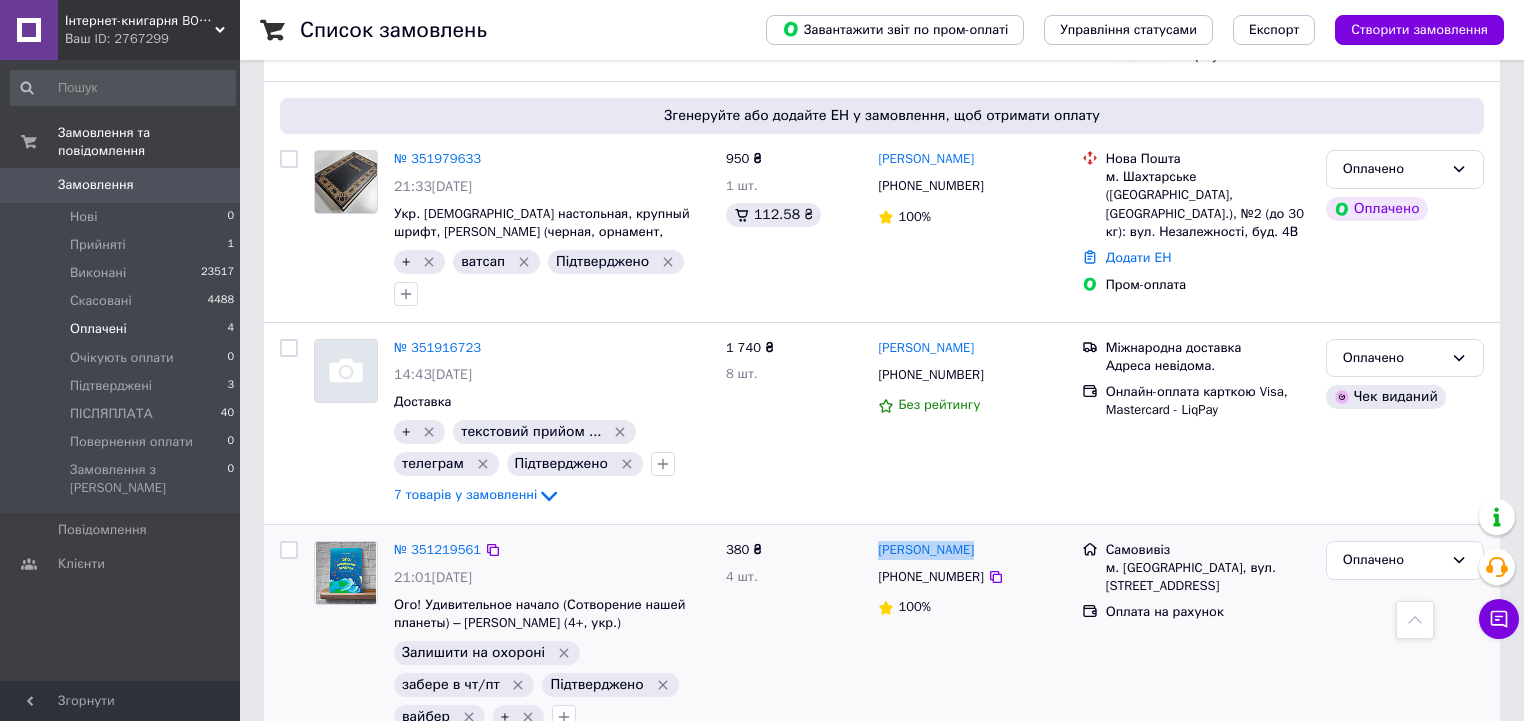 copy on "Марина Перхун" 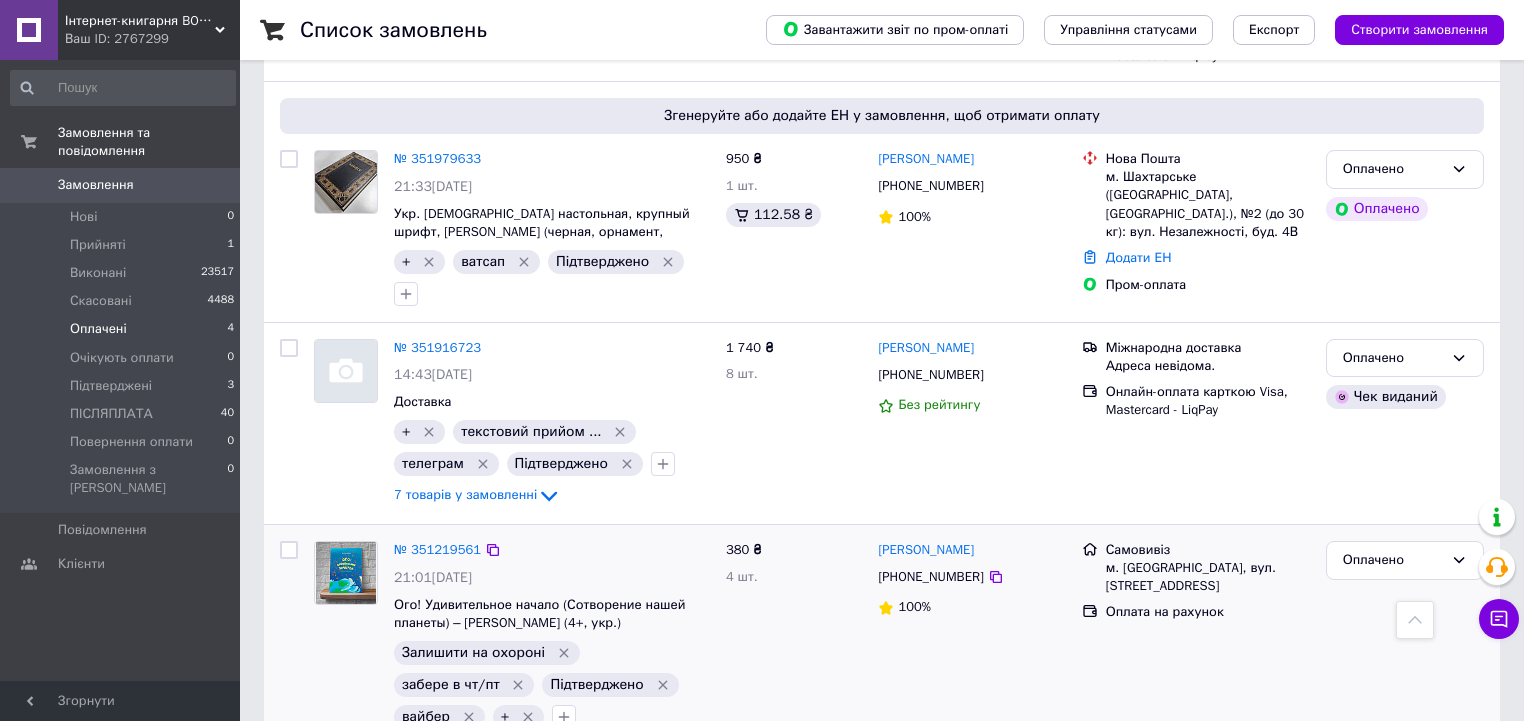 click on "380 ₴ 4 шт." at bounding box center (794, 651) 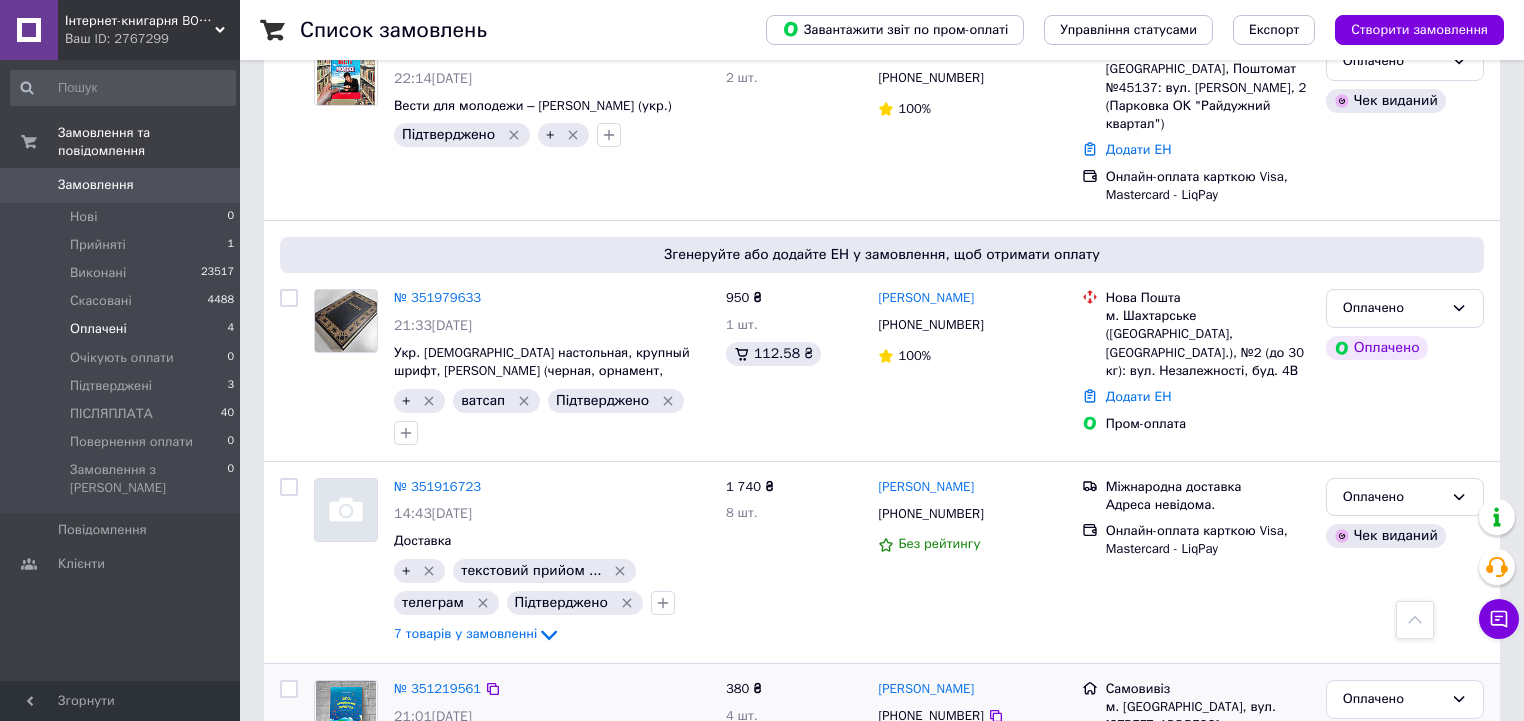 scroll, scrollTop: 0, scrollLeft: 0, axis: both 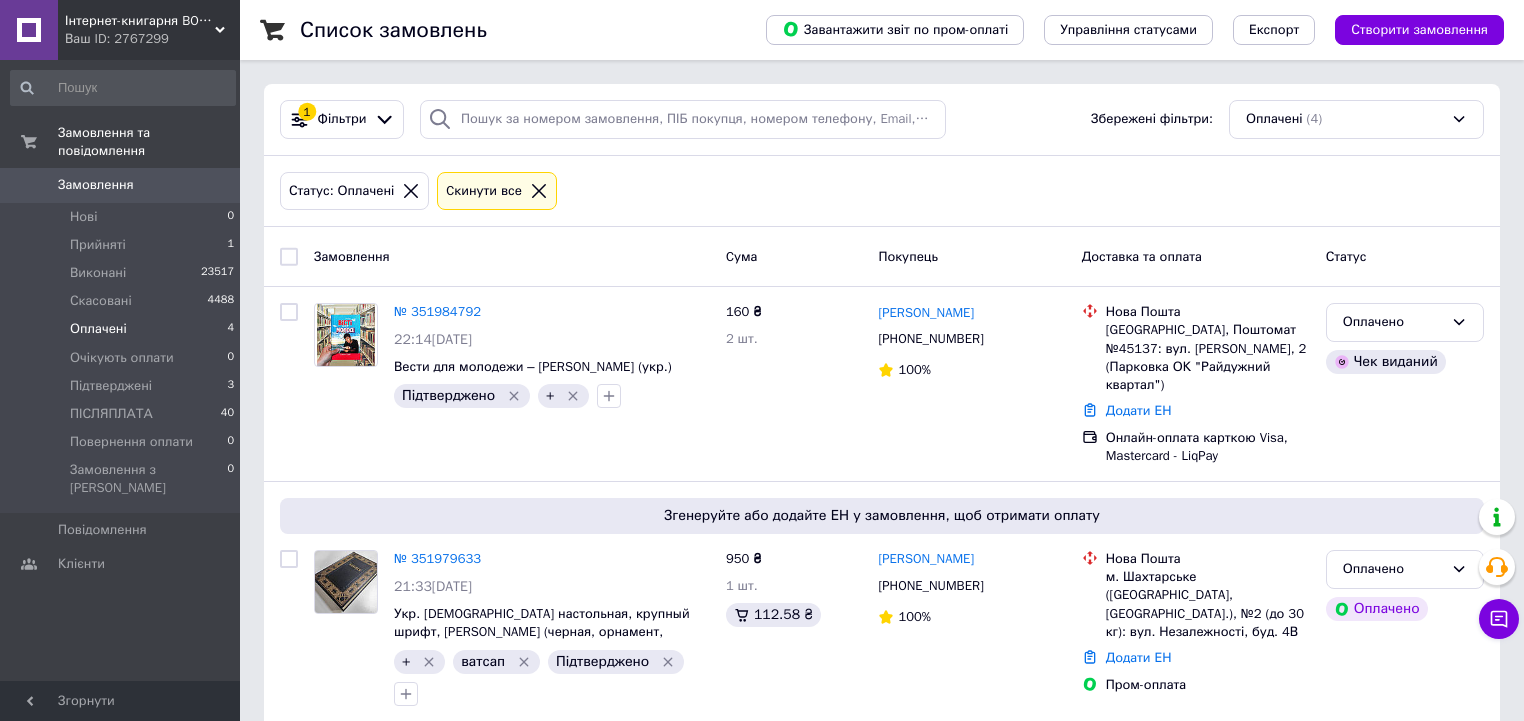 click 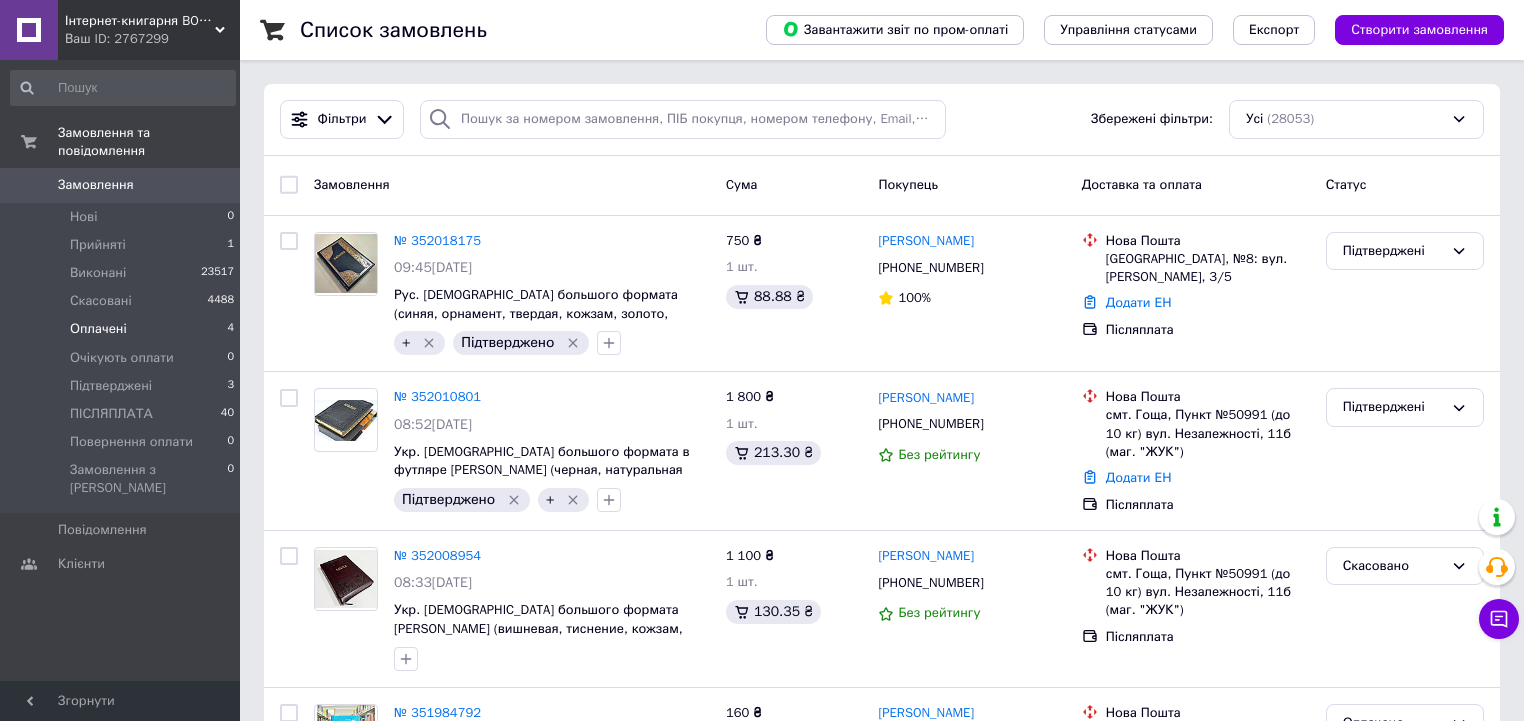 click on "Доставка та оплата" at bounding box center (1196, 185) 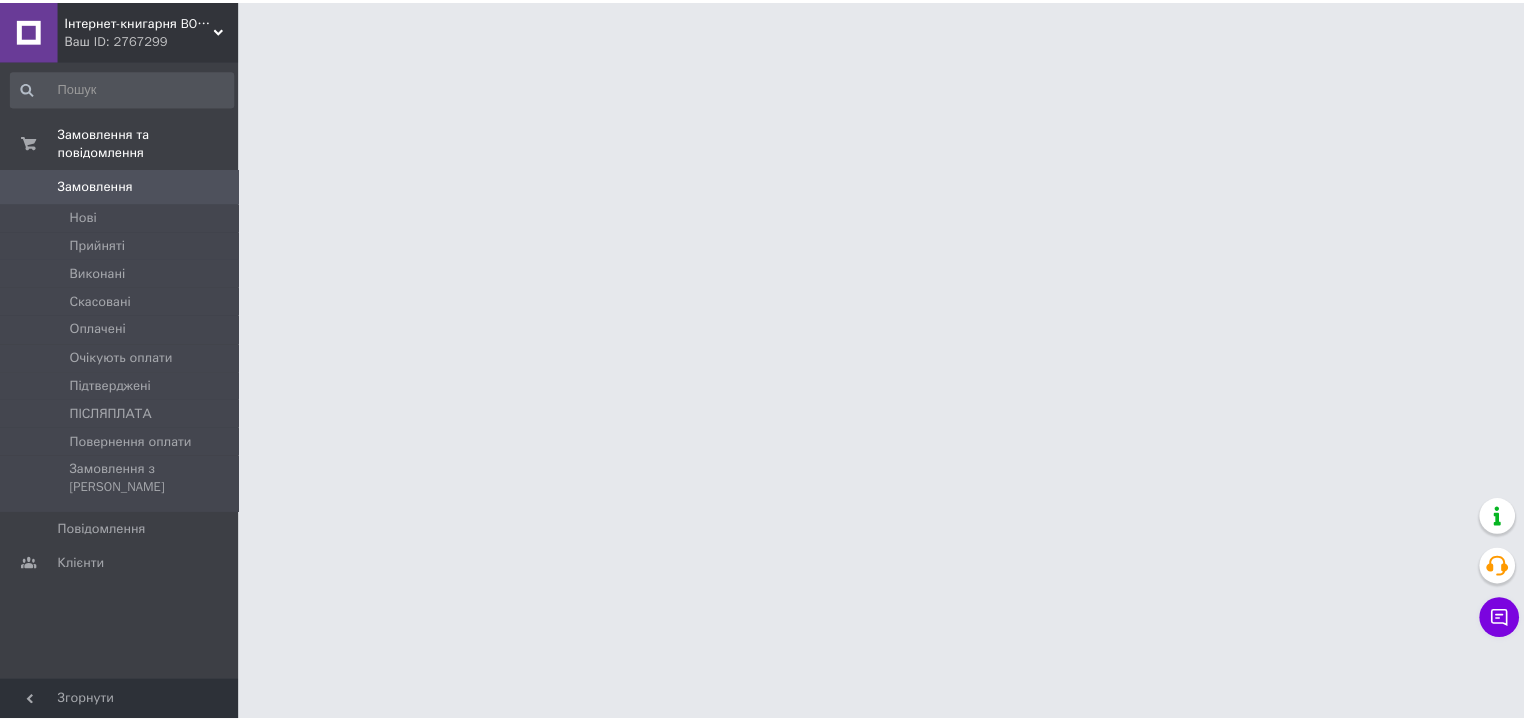 scroll, scrollTop: 0, scrollLeft: 0, axis: both 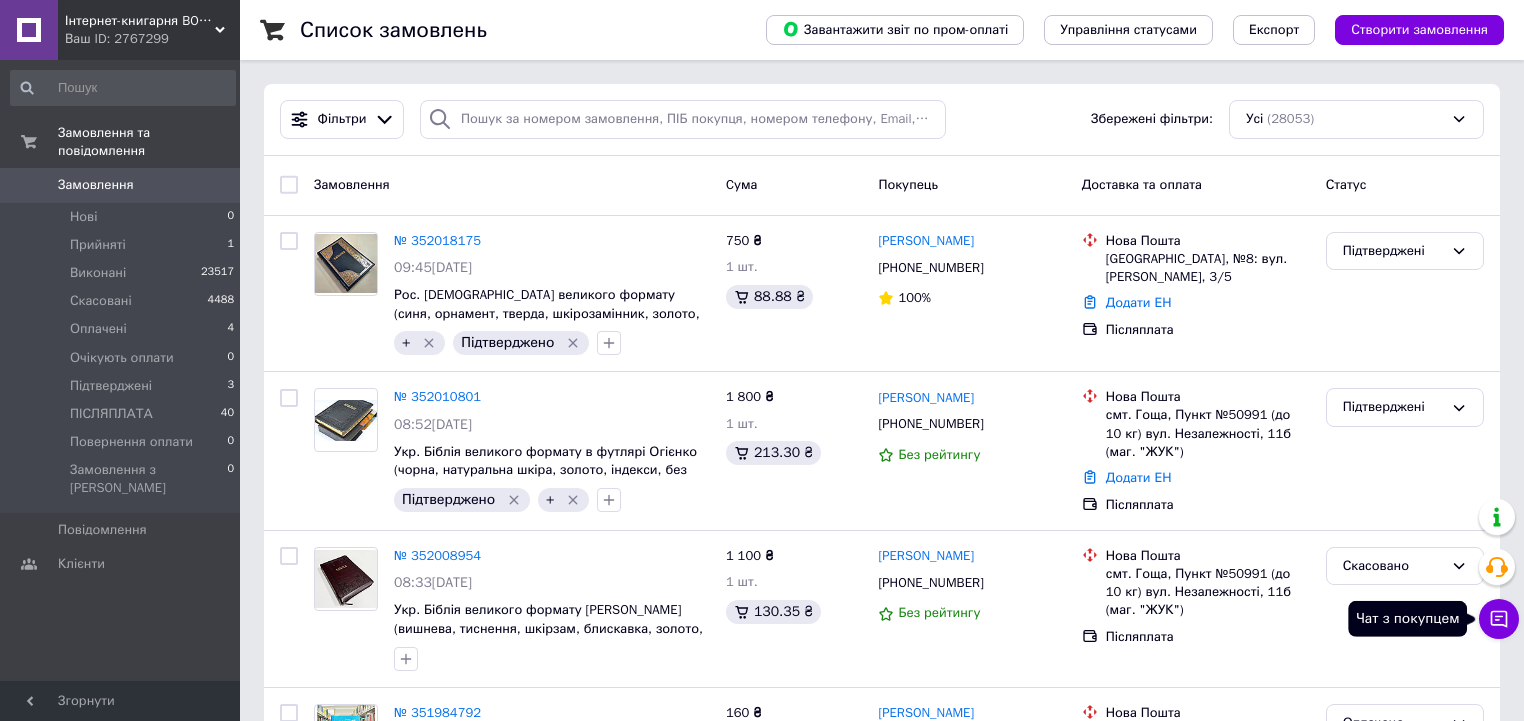 click 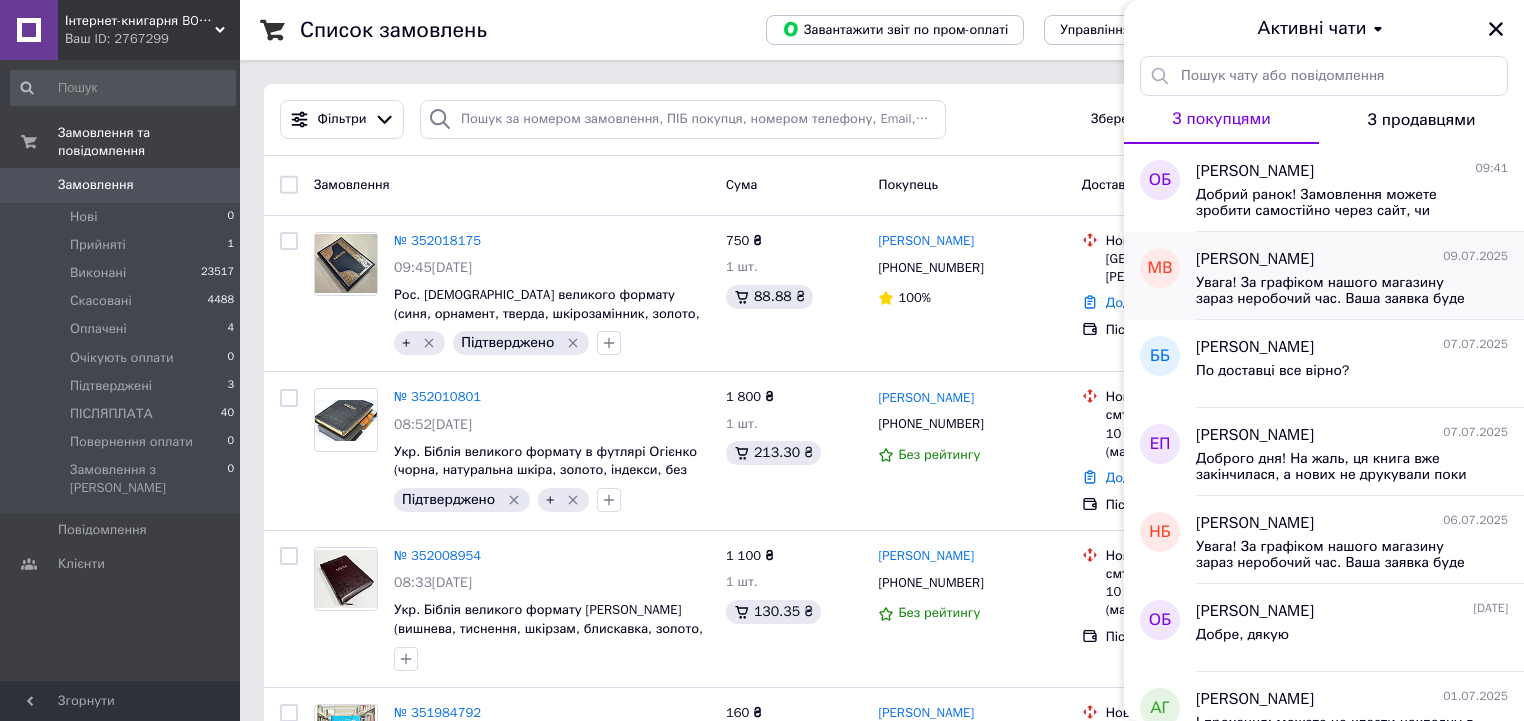 click on "Марія Влох" at bounding box center (1255, 259) 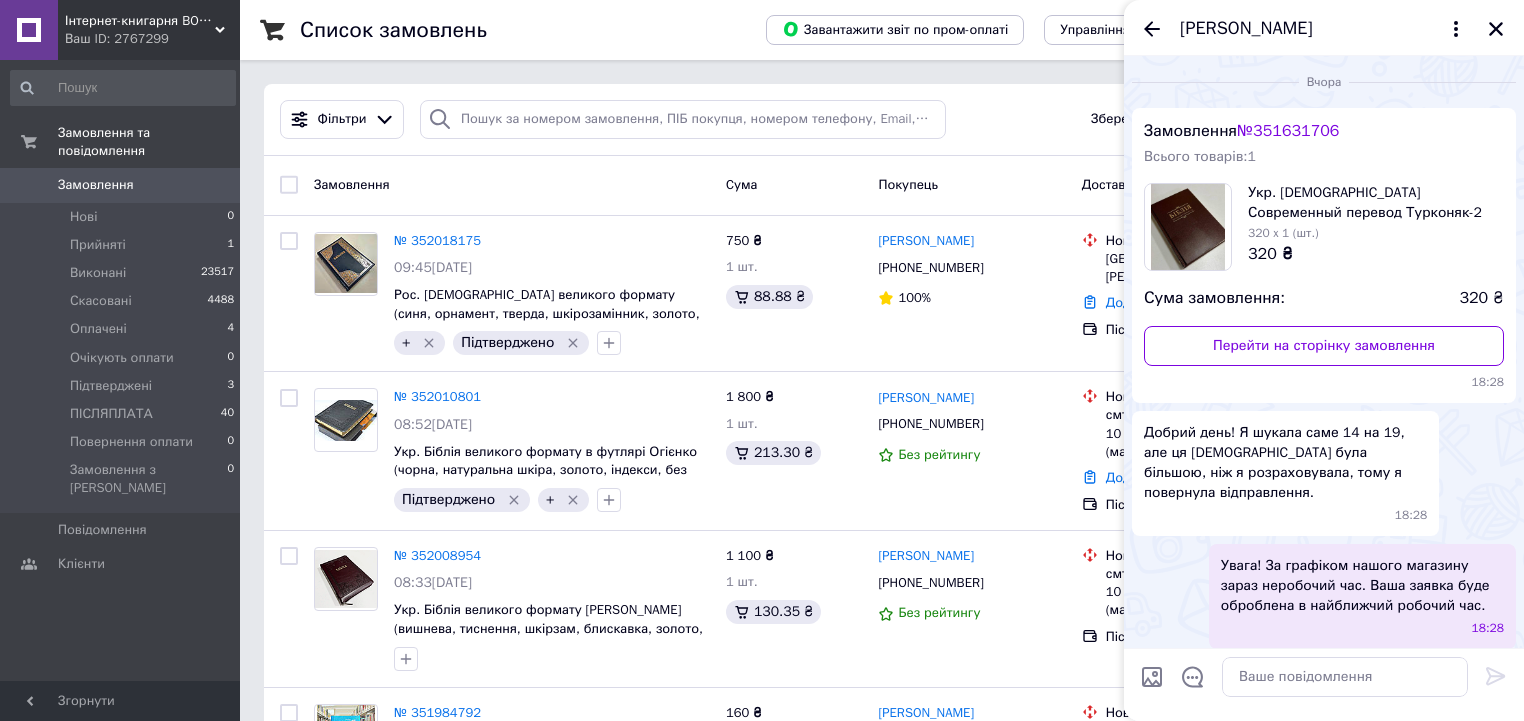 scroll, scrollTop: 82, scrollLeft: 0, axis: vertical 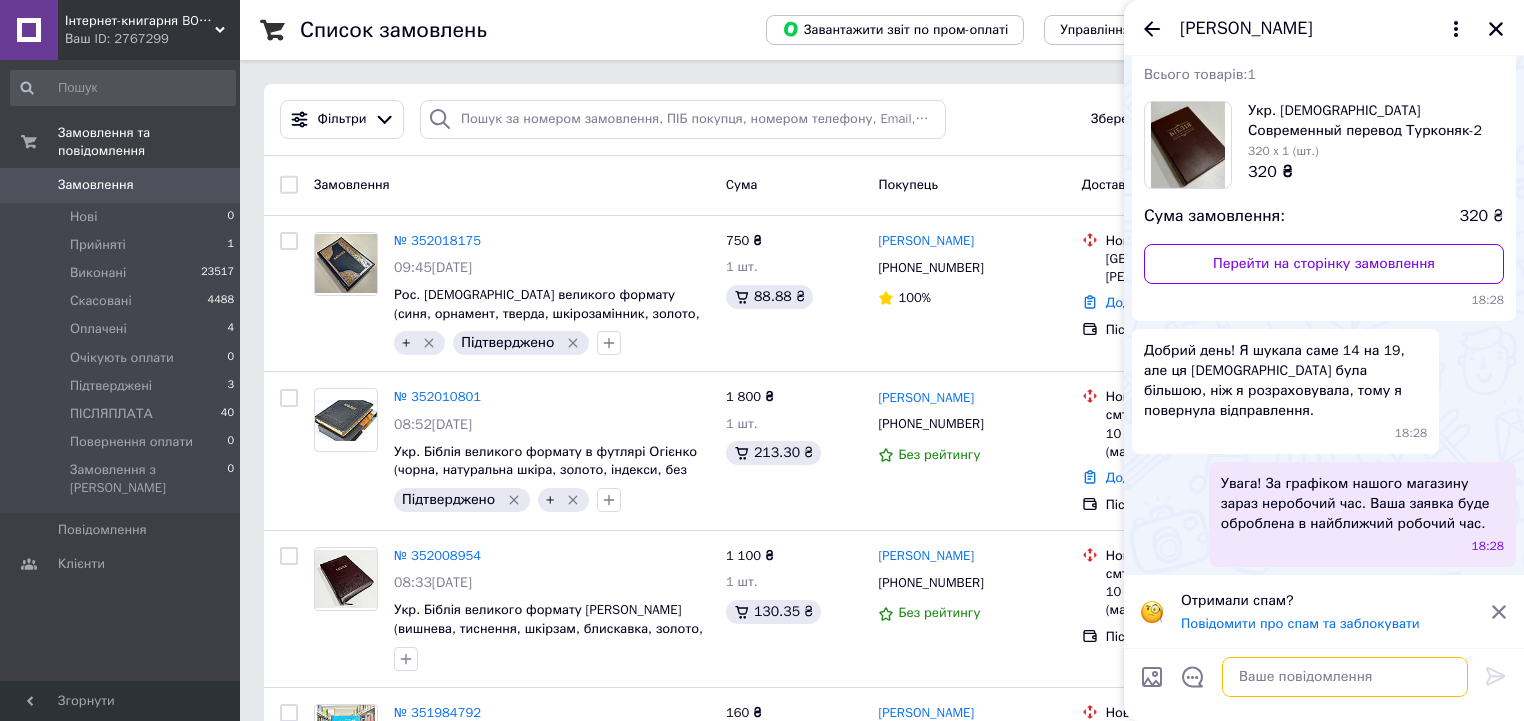 click at bounding box center (1345, 677) 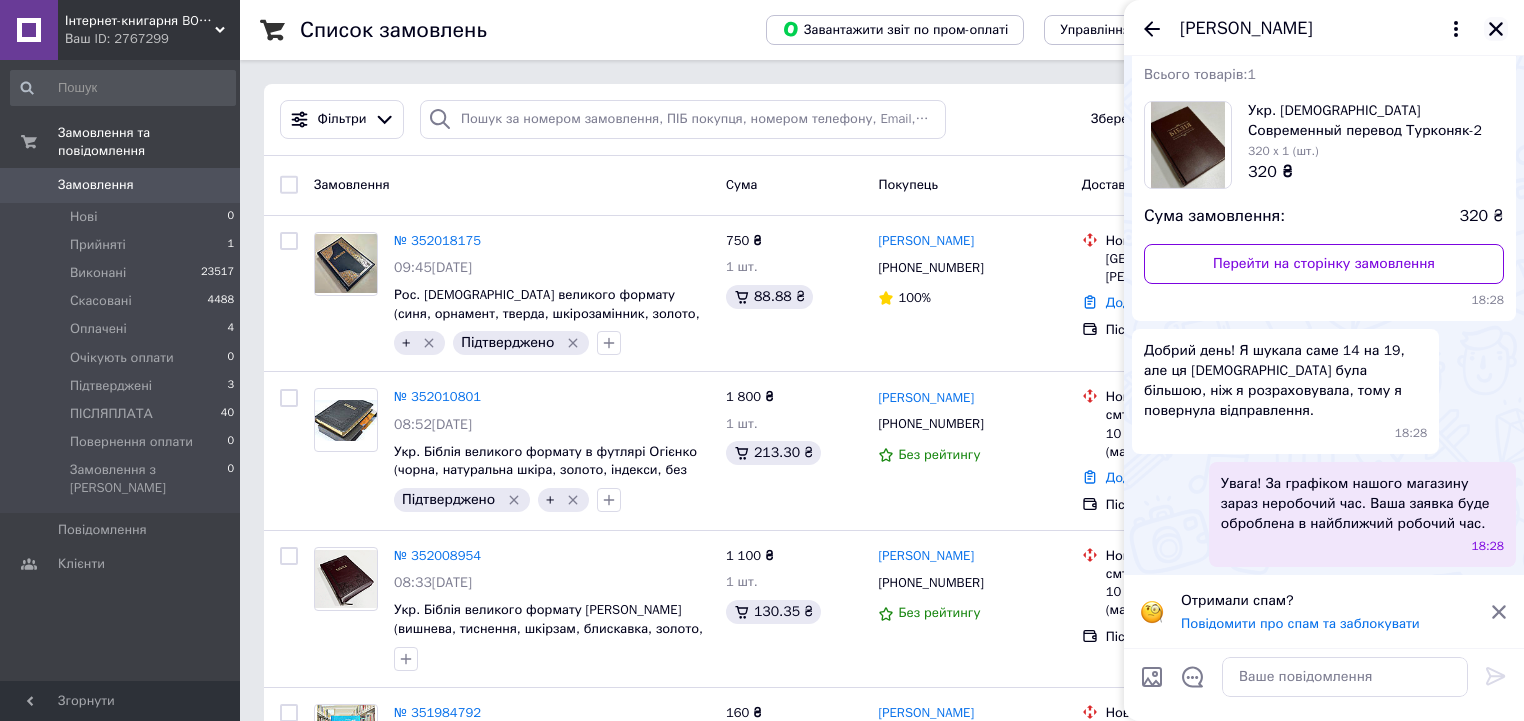 click 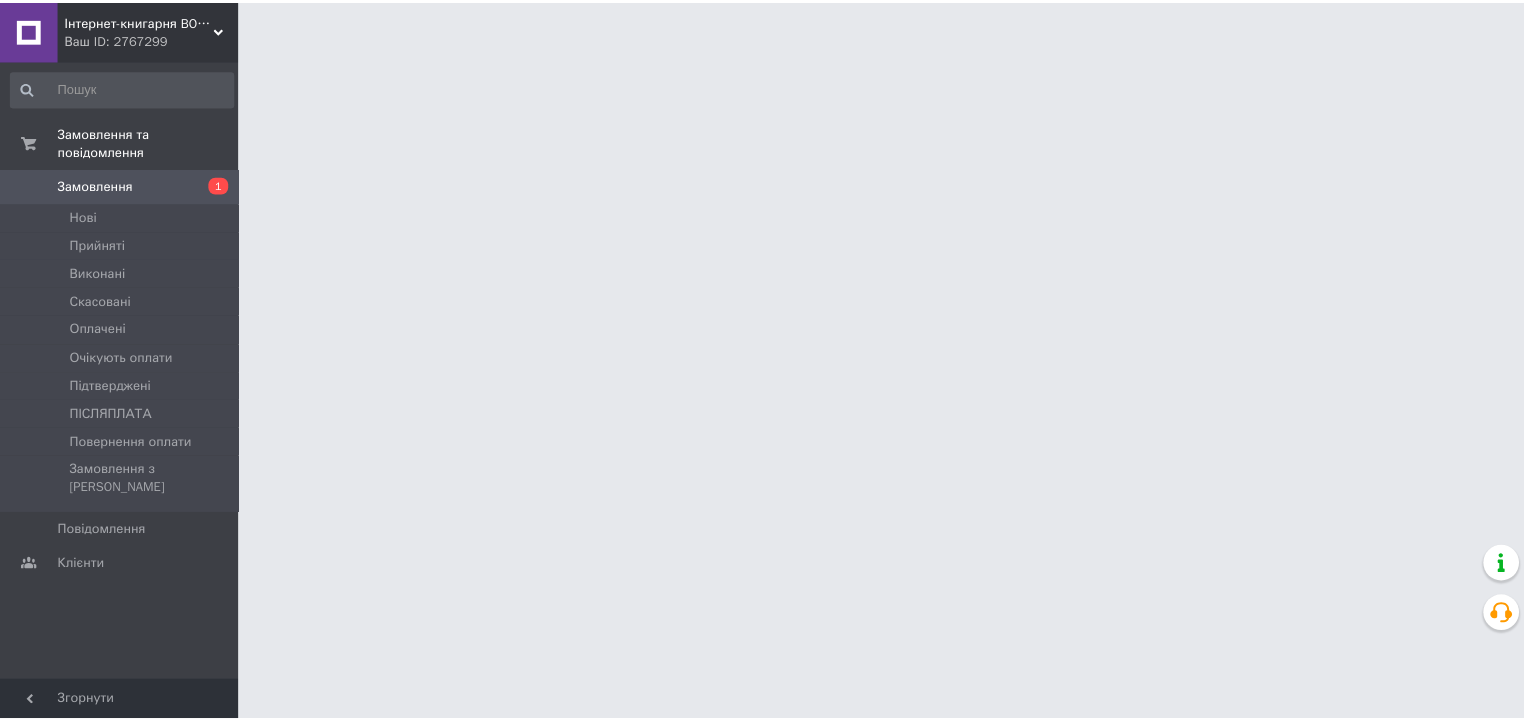 scroll, scrollTop: 0, scrollLeft: 0, axis: both 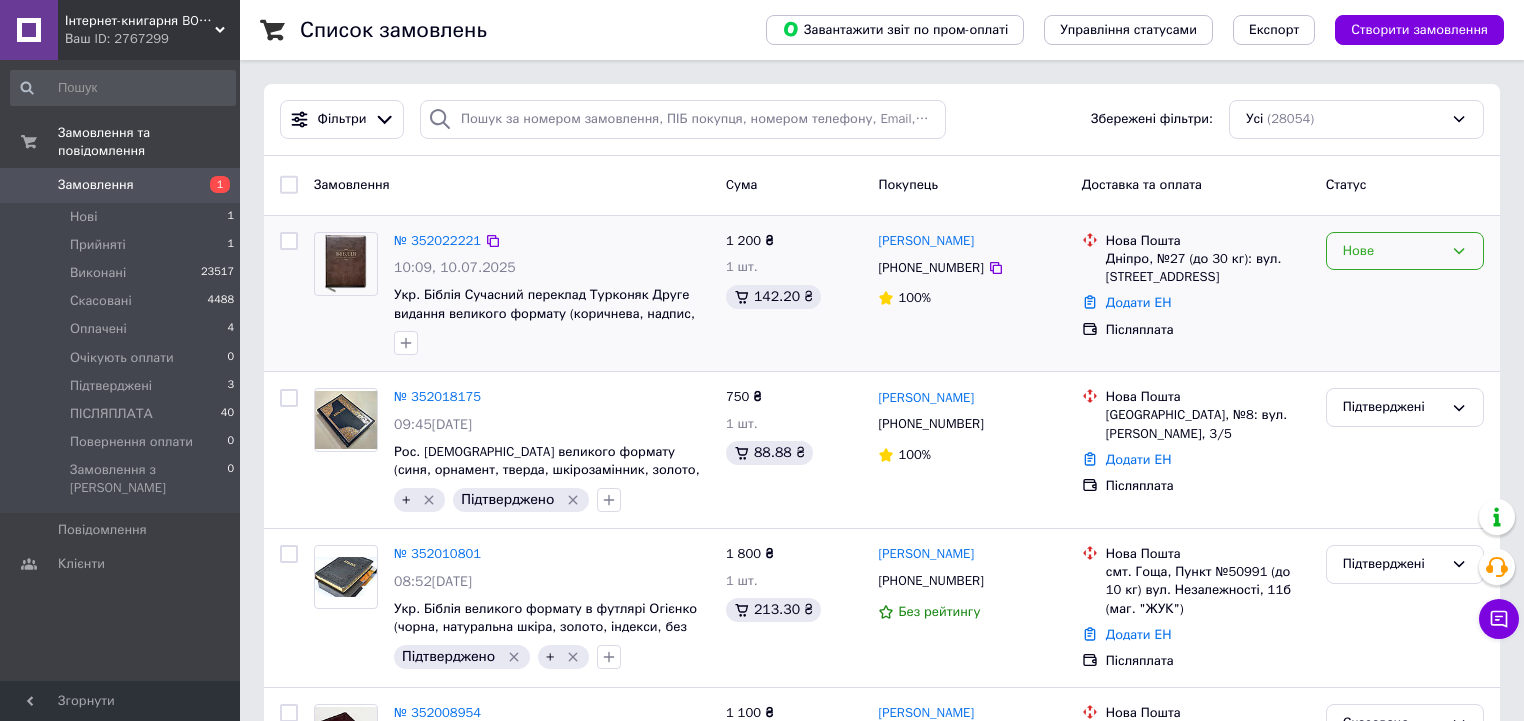 click on "Нове" at bounding box center [1405, 251] 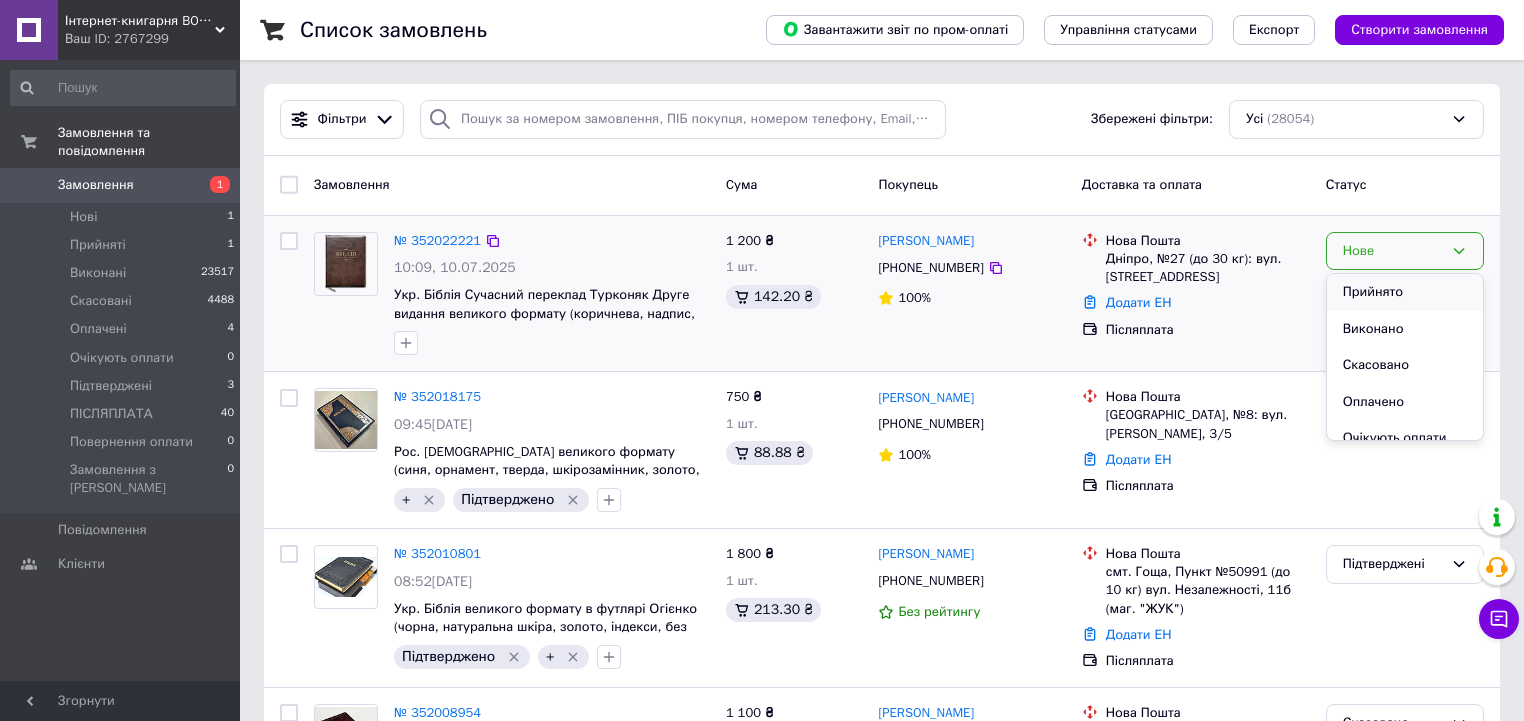 click on "Прийнято" at bounding box center (1405, 292) 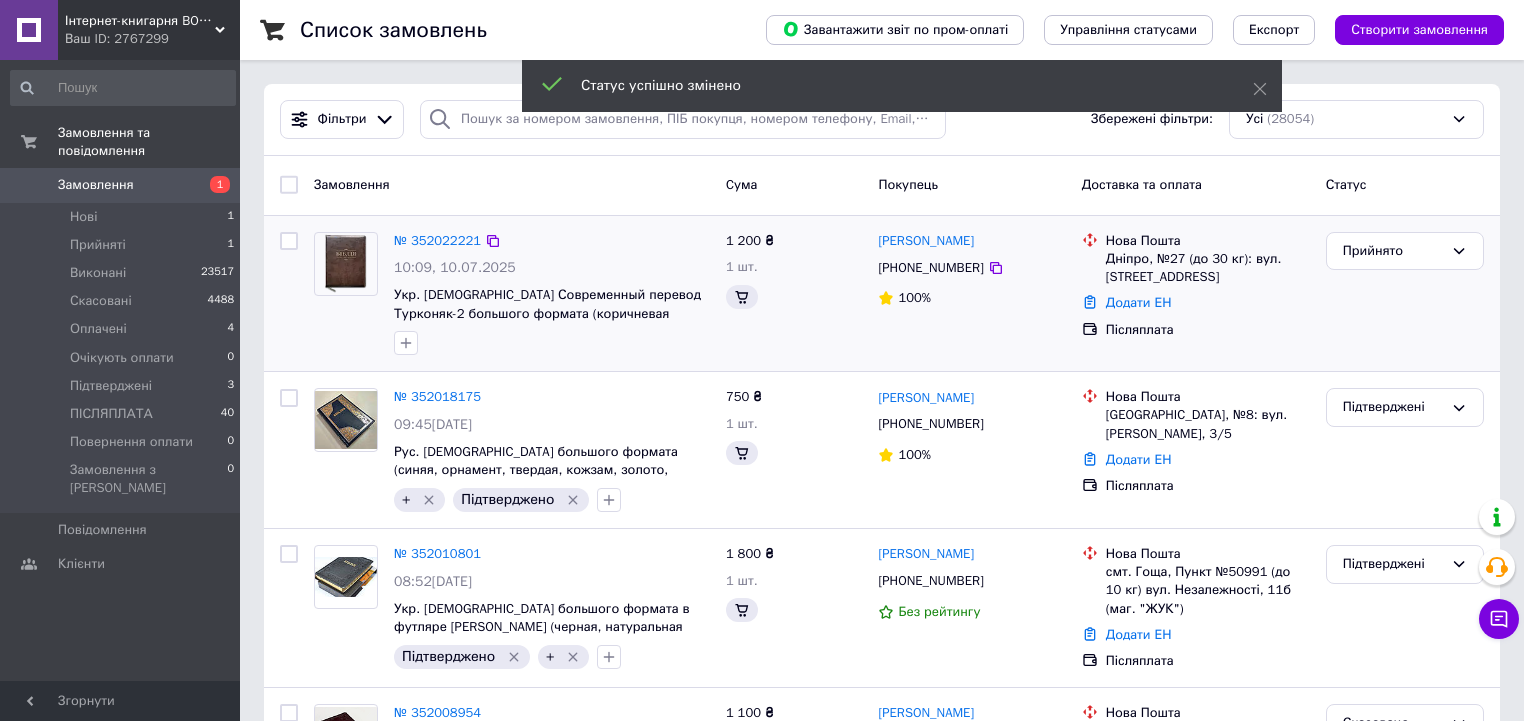 click on "№ 352022221" at bounding box center (437, 240) 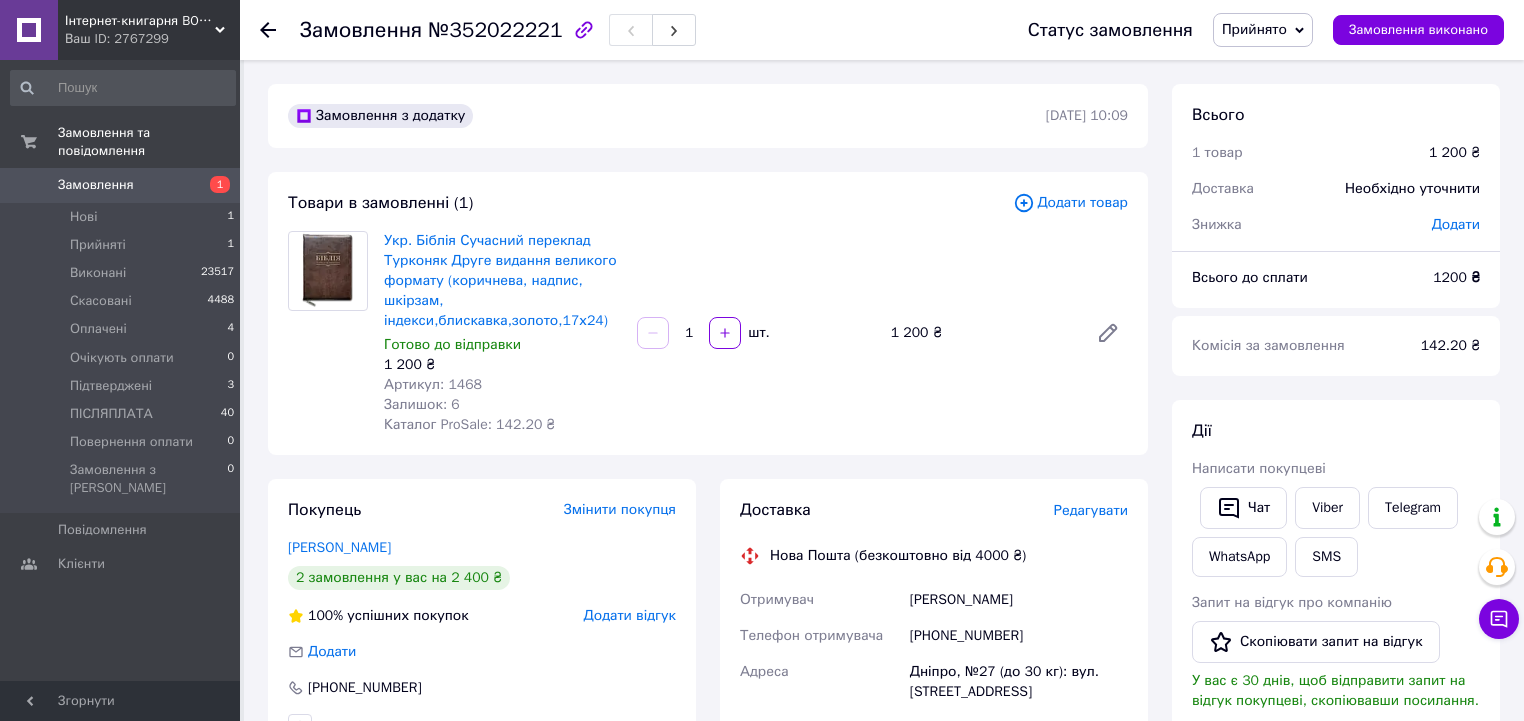 click on "[PHONE_NUMBER]" at bounding box center [1019, 636] 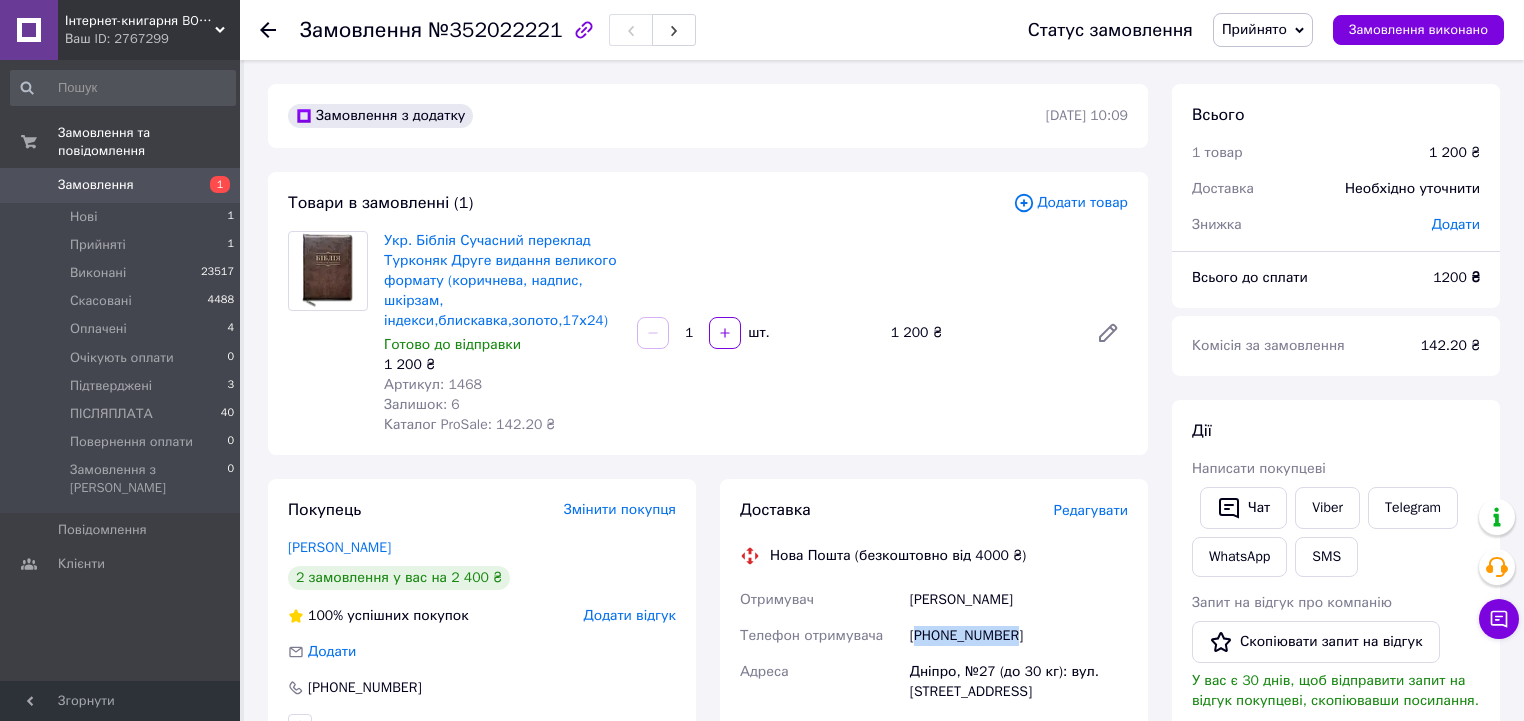click on "[PHONE_NUMBER]" at bounding box center (1019, 636) 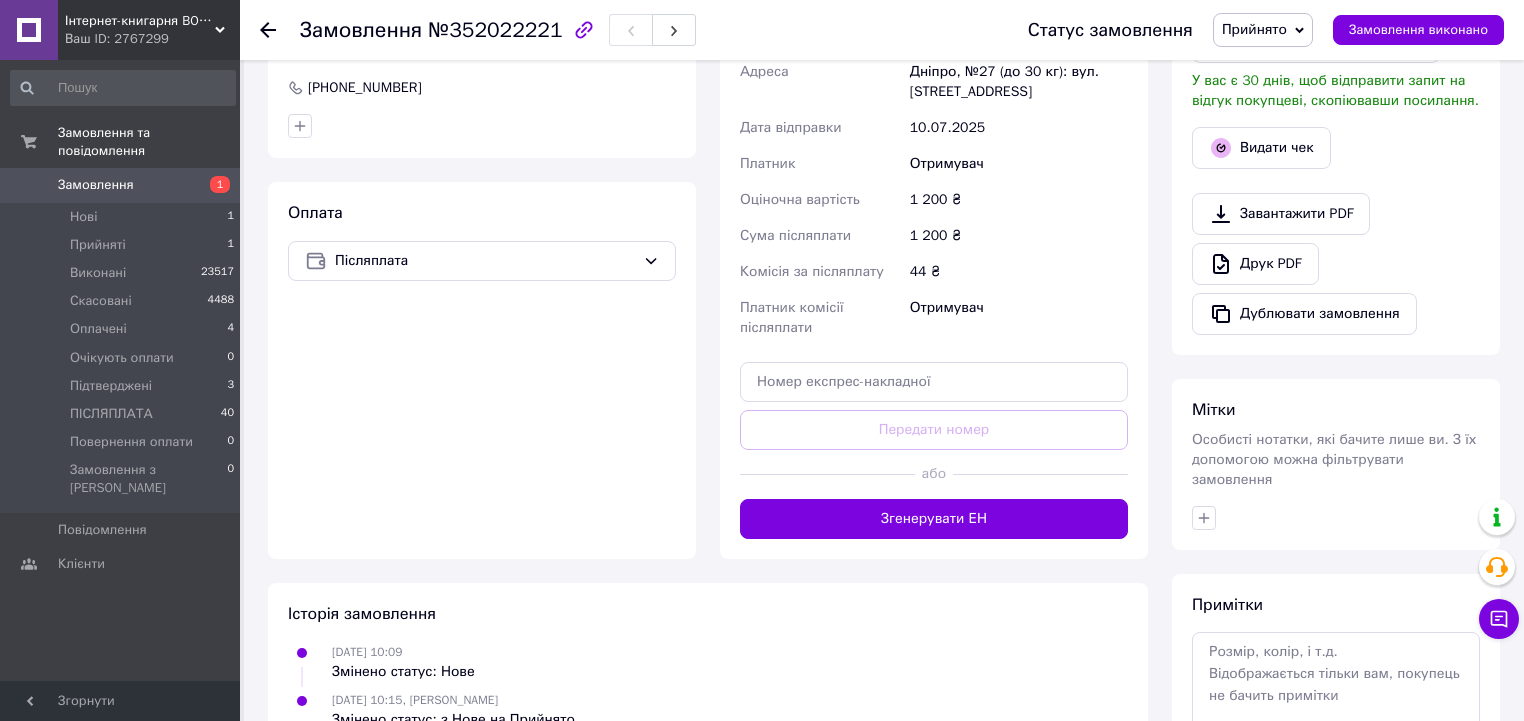 scroll, scrollTop: 640, scrollLeft: 0, axis: vertical 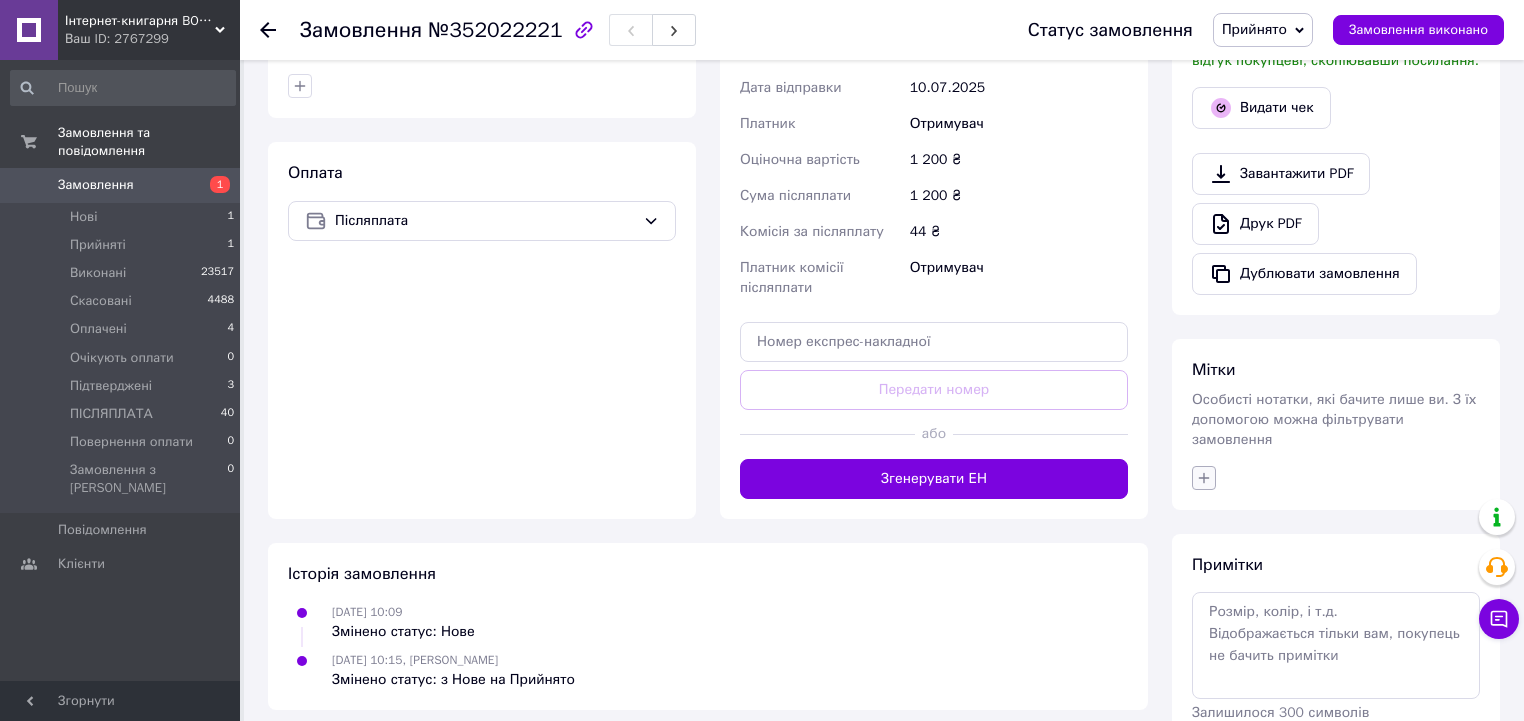 click 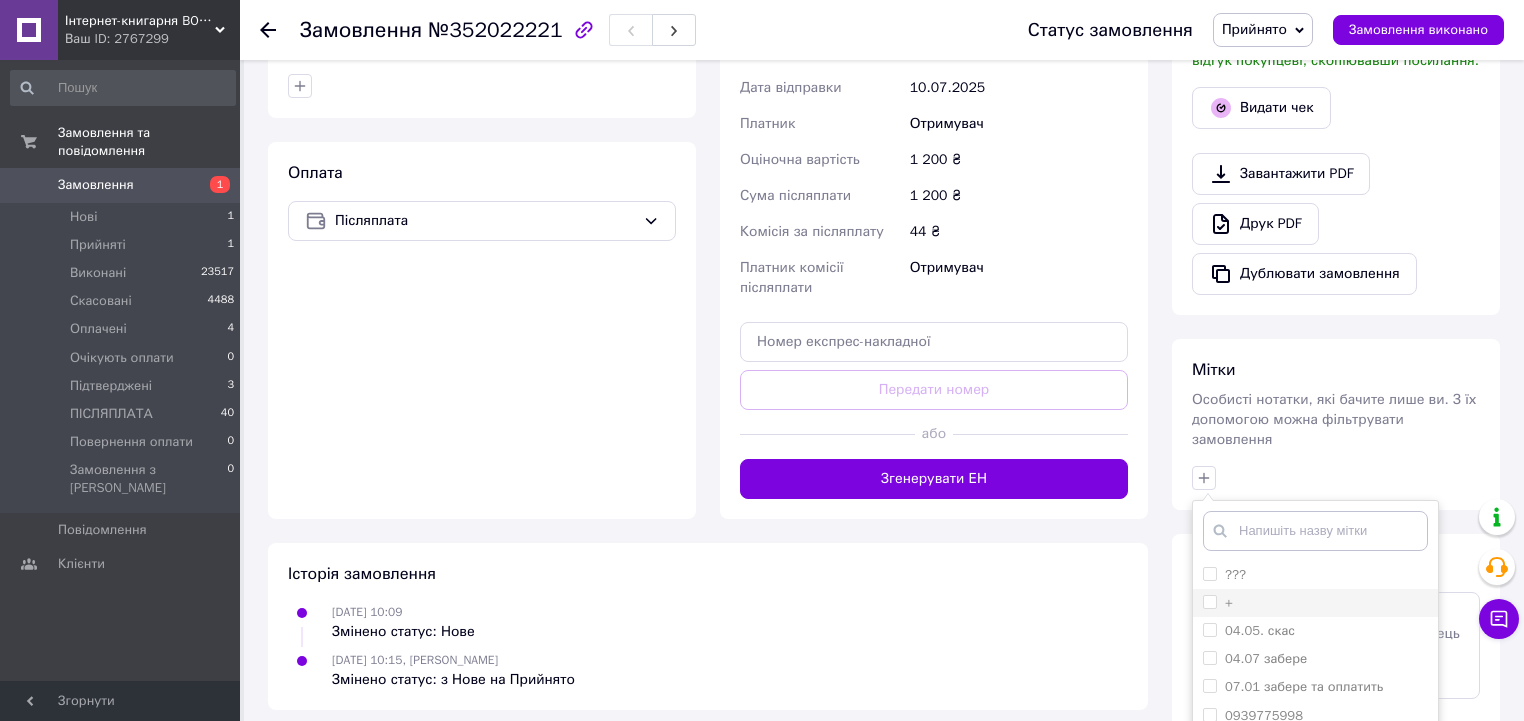 click on "+" at bounding box center (1315, 603) 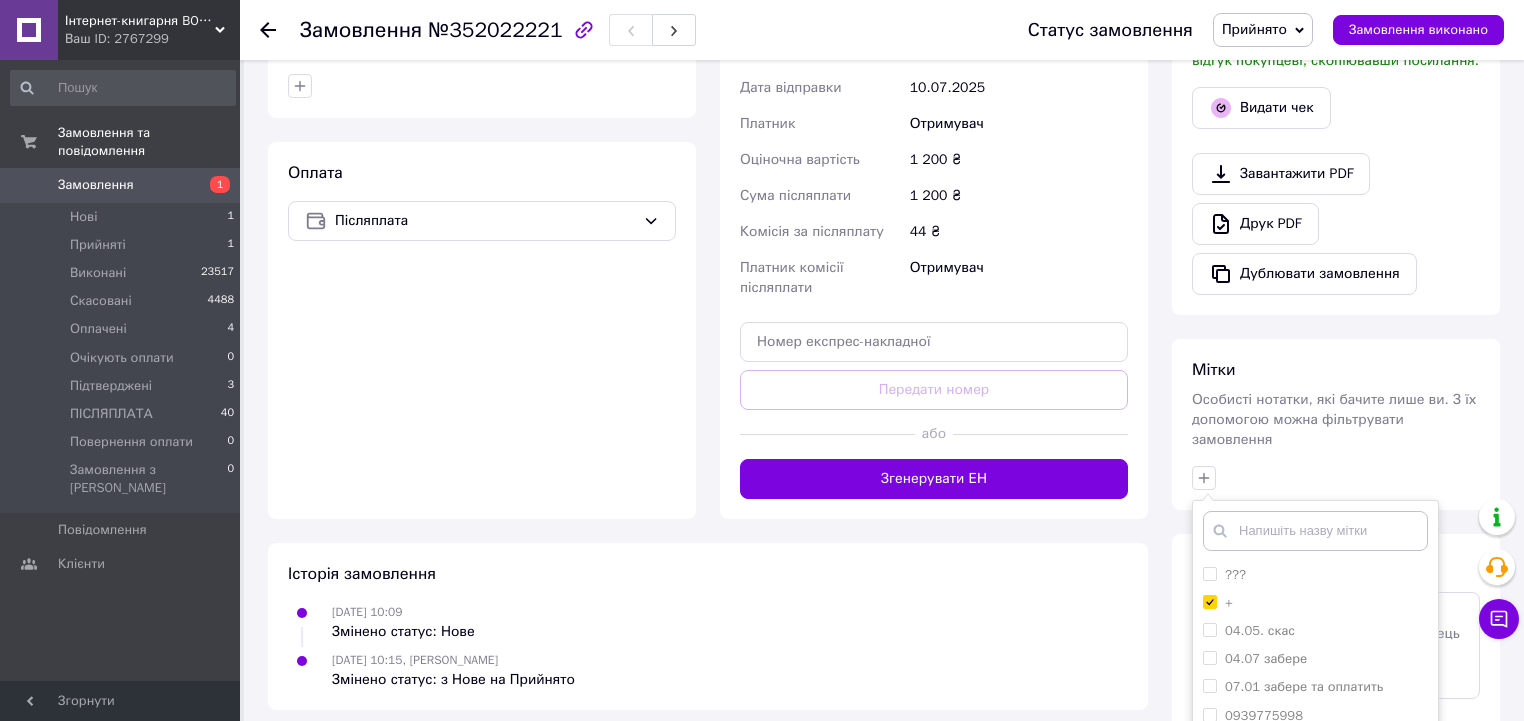 checkbox on "true" 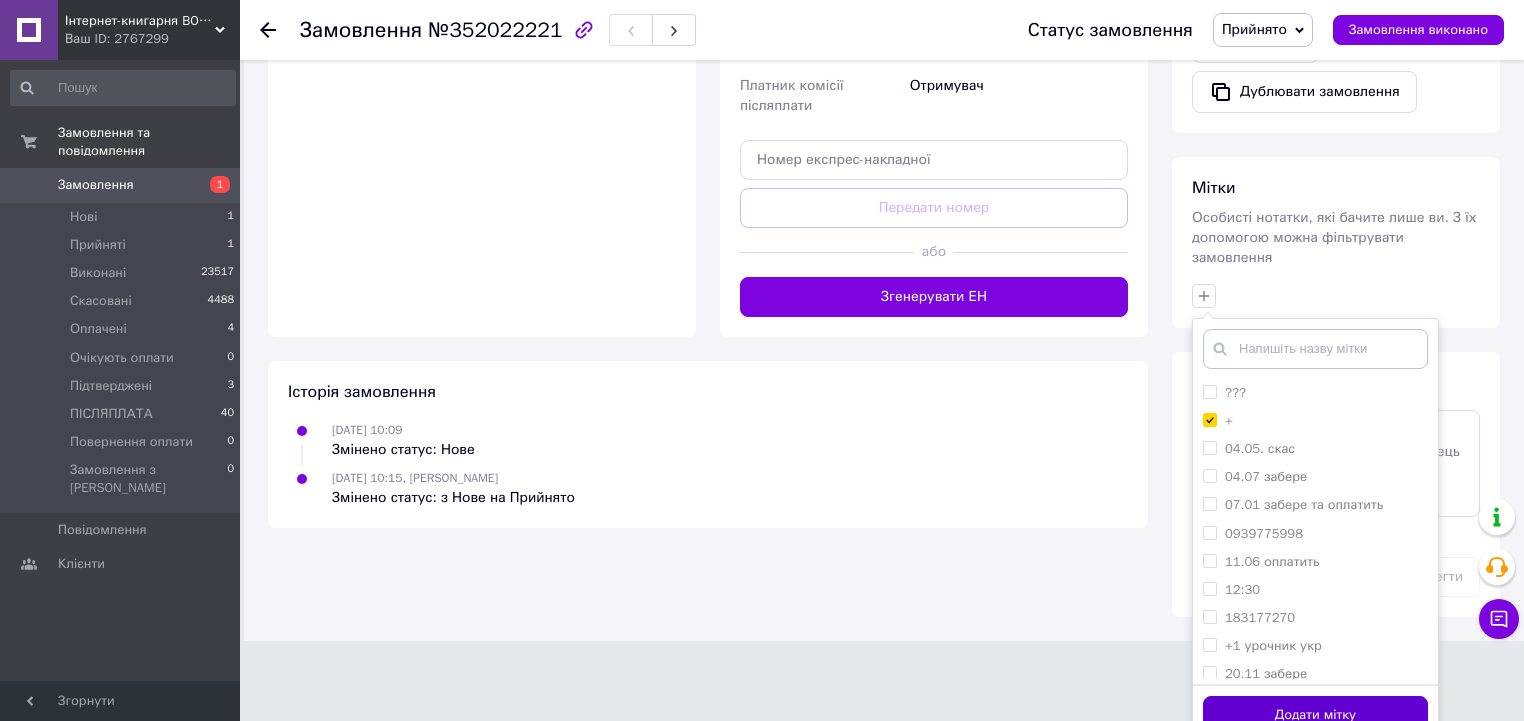 click on "Додати мітку" at bounding box center [1315, 715] 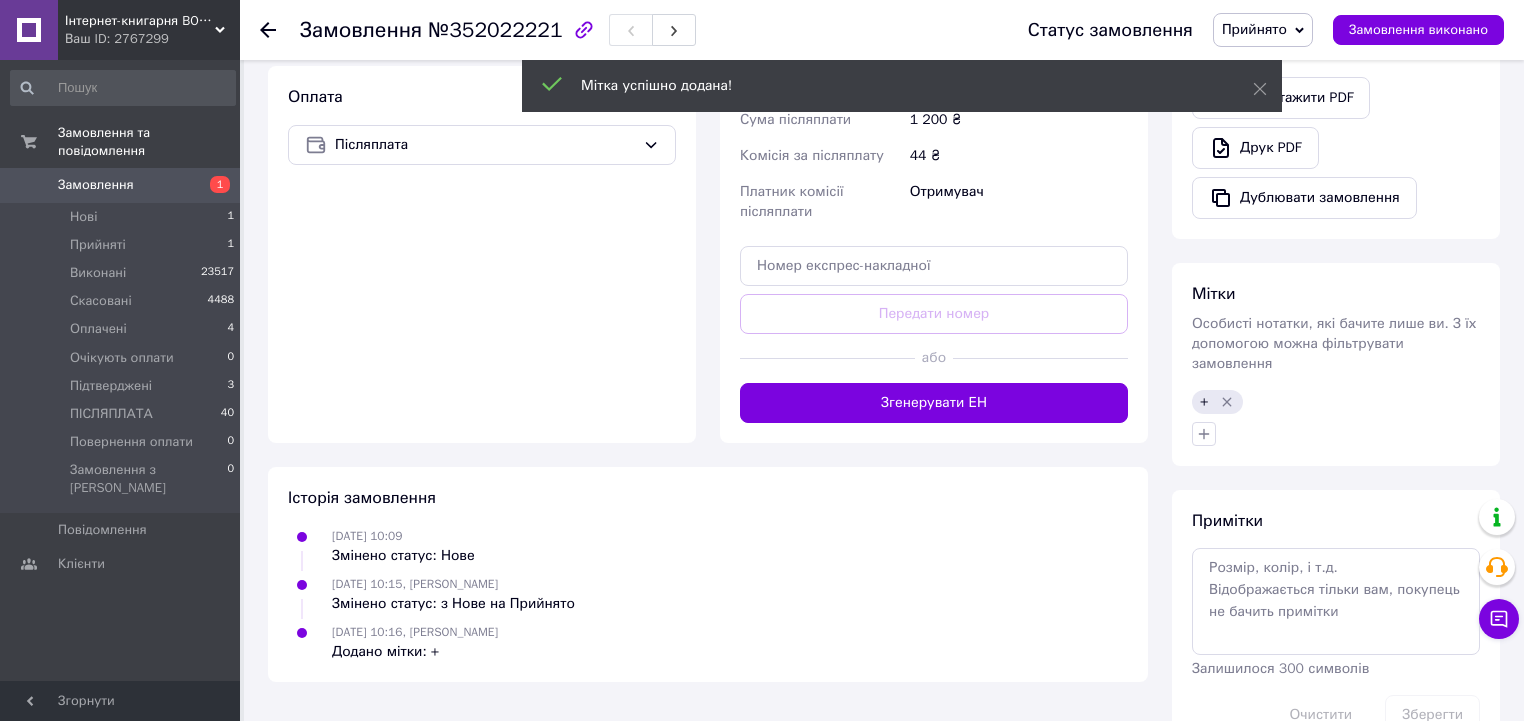 scroll, scrollTop: 752, scrollLeft: 0, axis: vertical 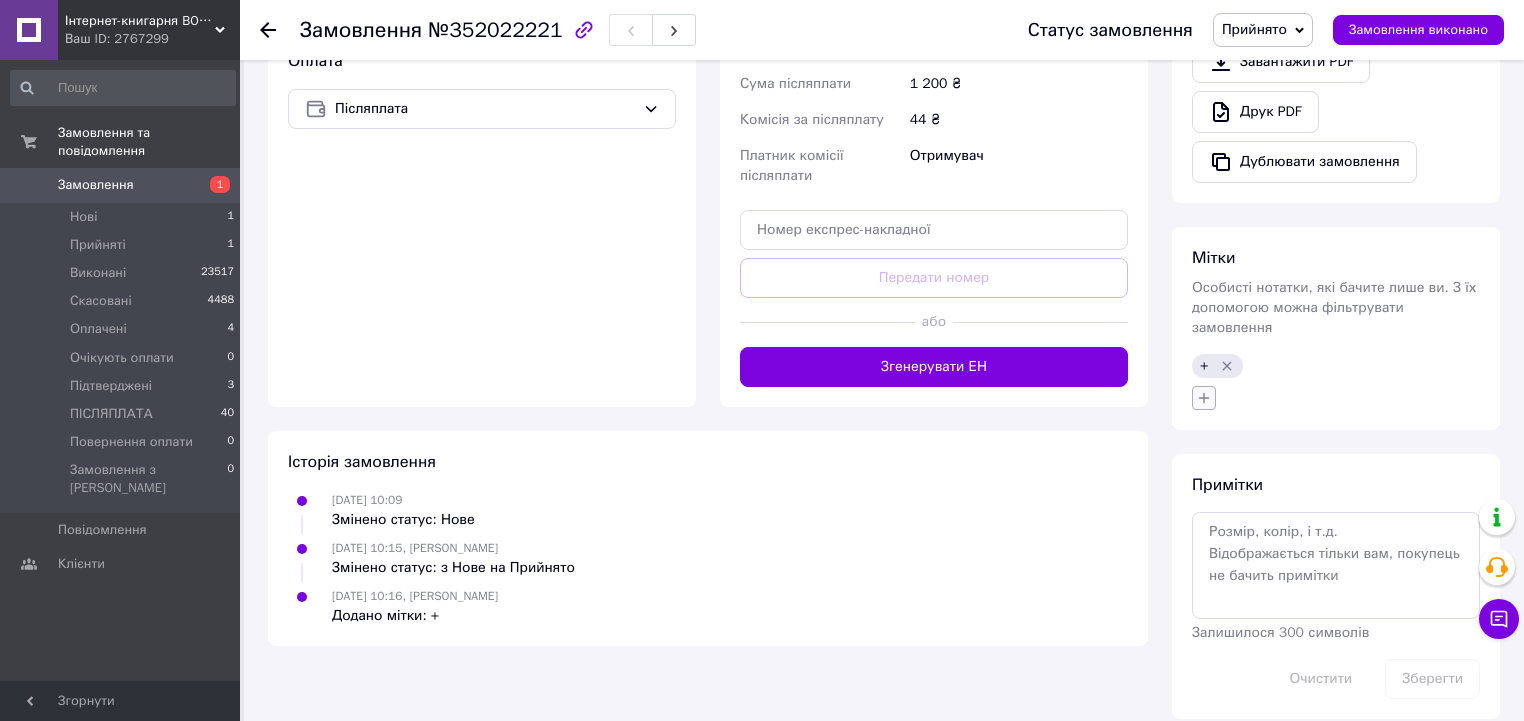 click 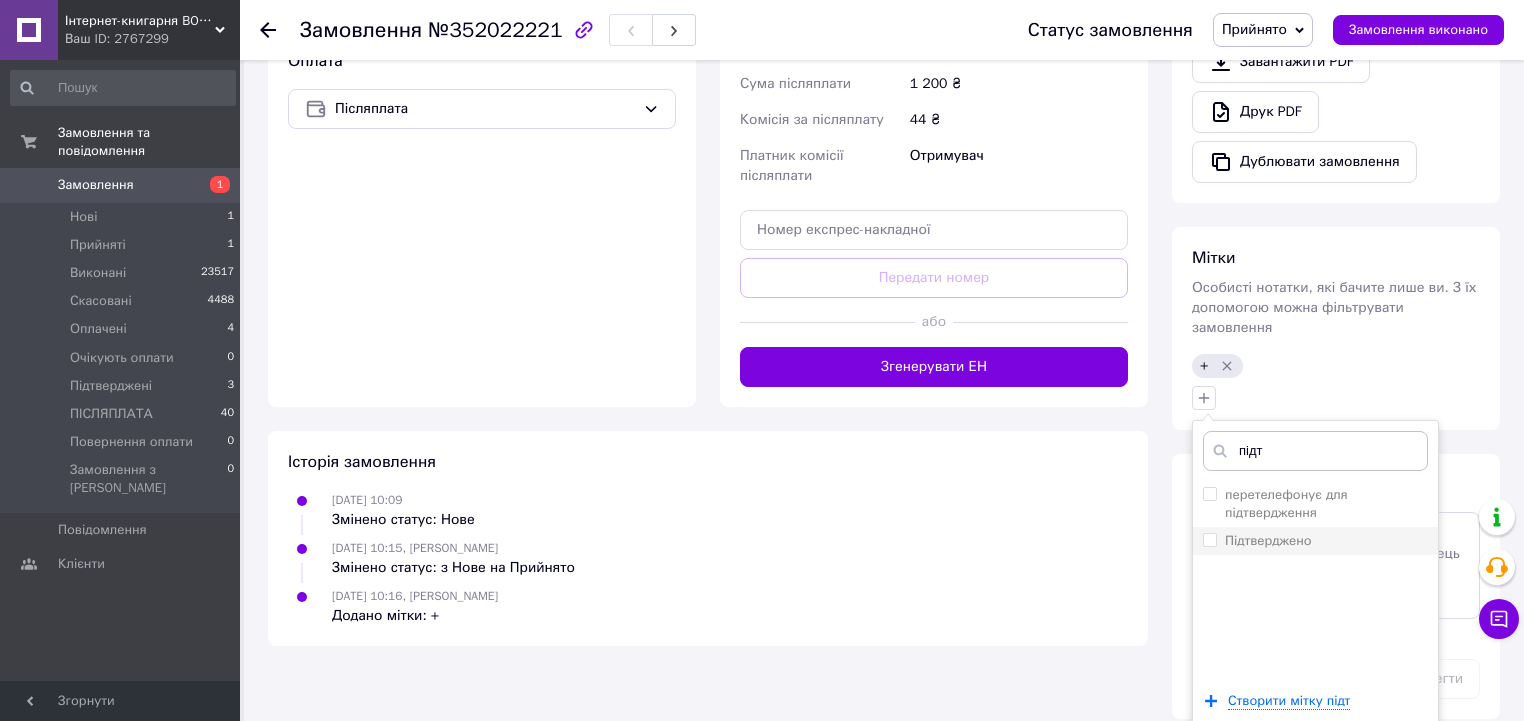 type on "підт" 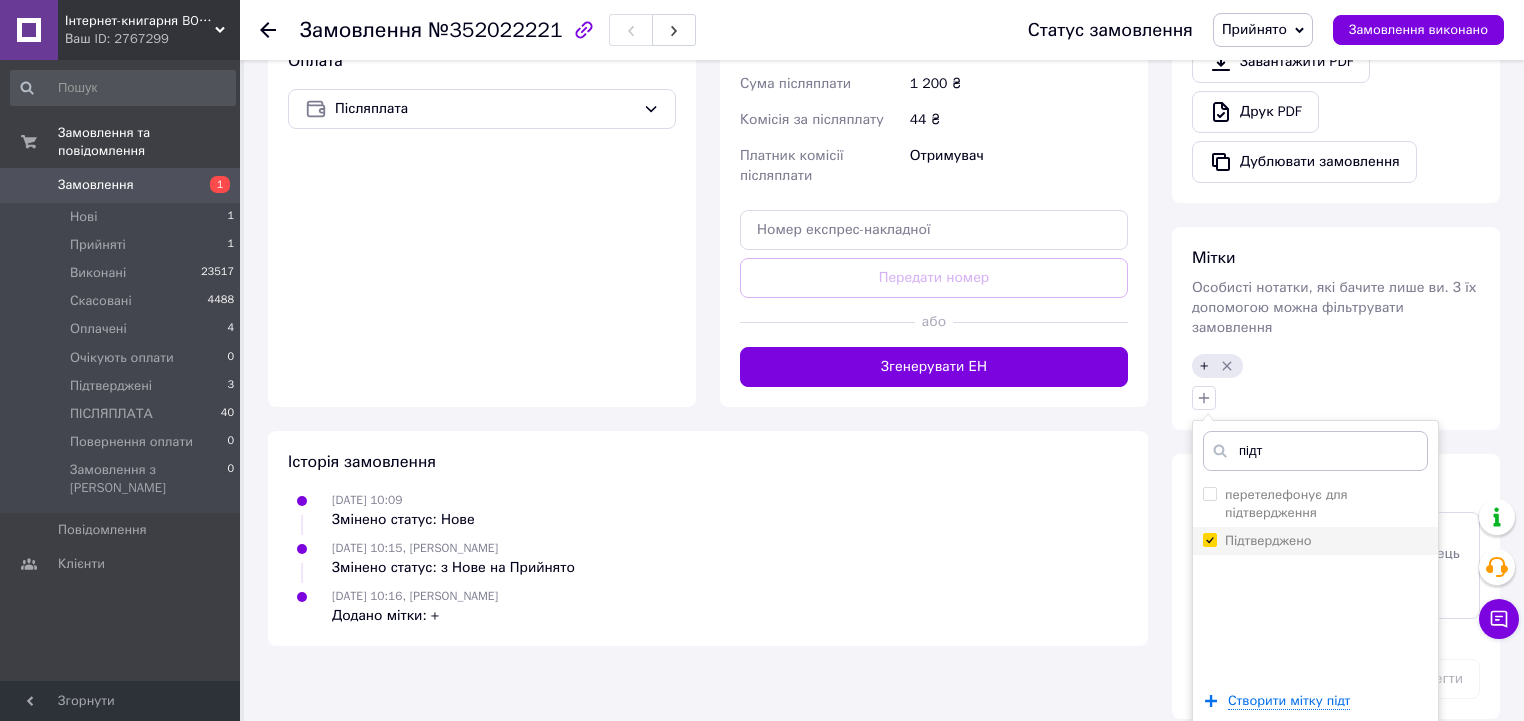 checkbox on "true" 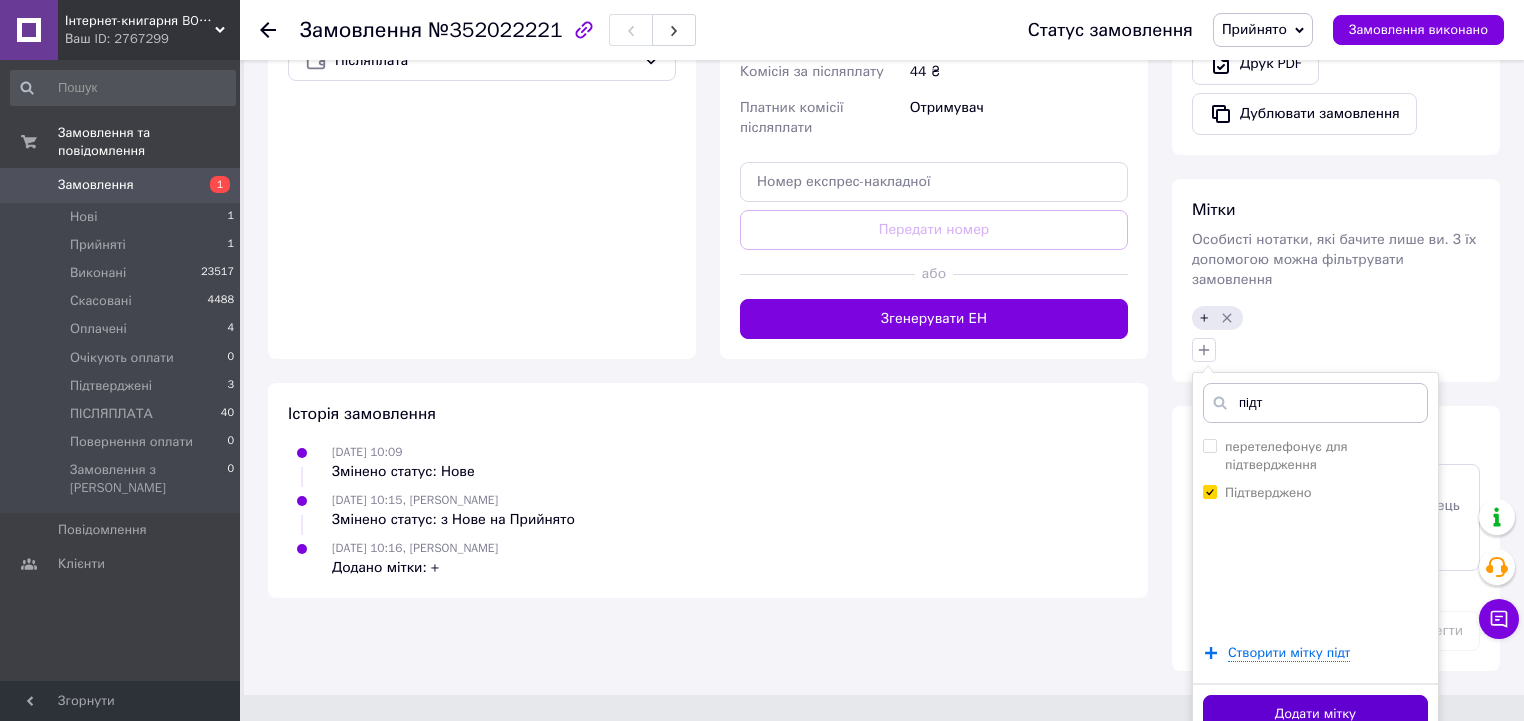 click on "Додати мітку" at bounding box center (1315, 714) 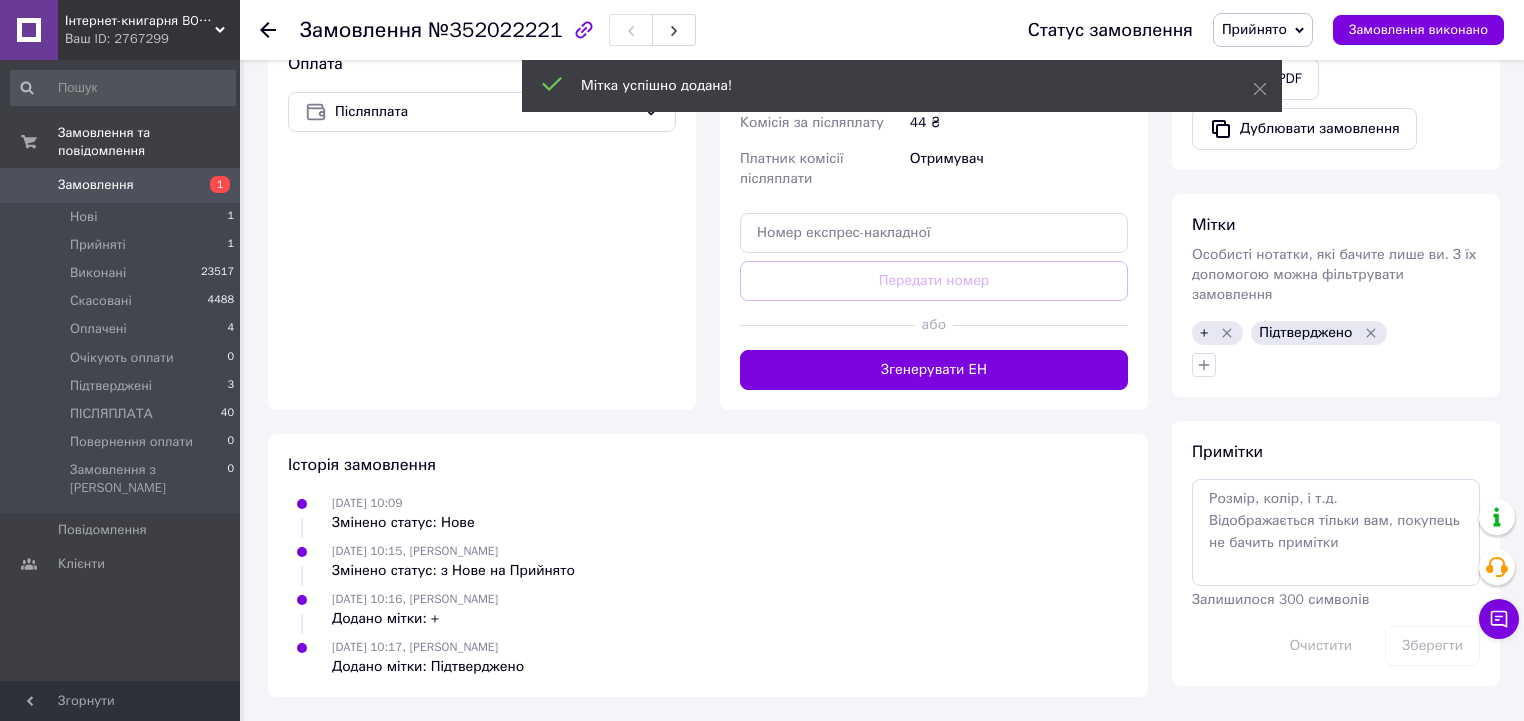 scroll, scrollTop: 749, scrollLeft: 0, axis: vertical 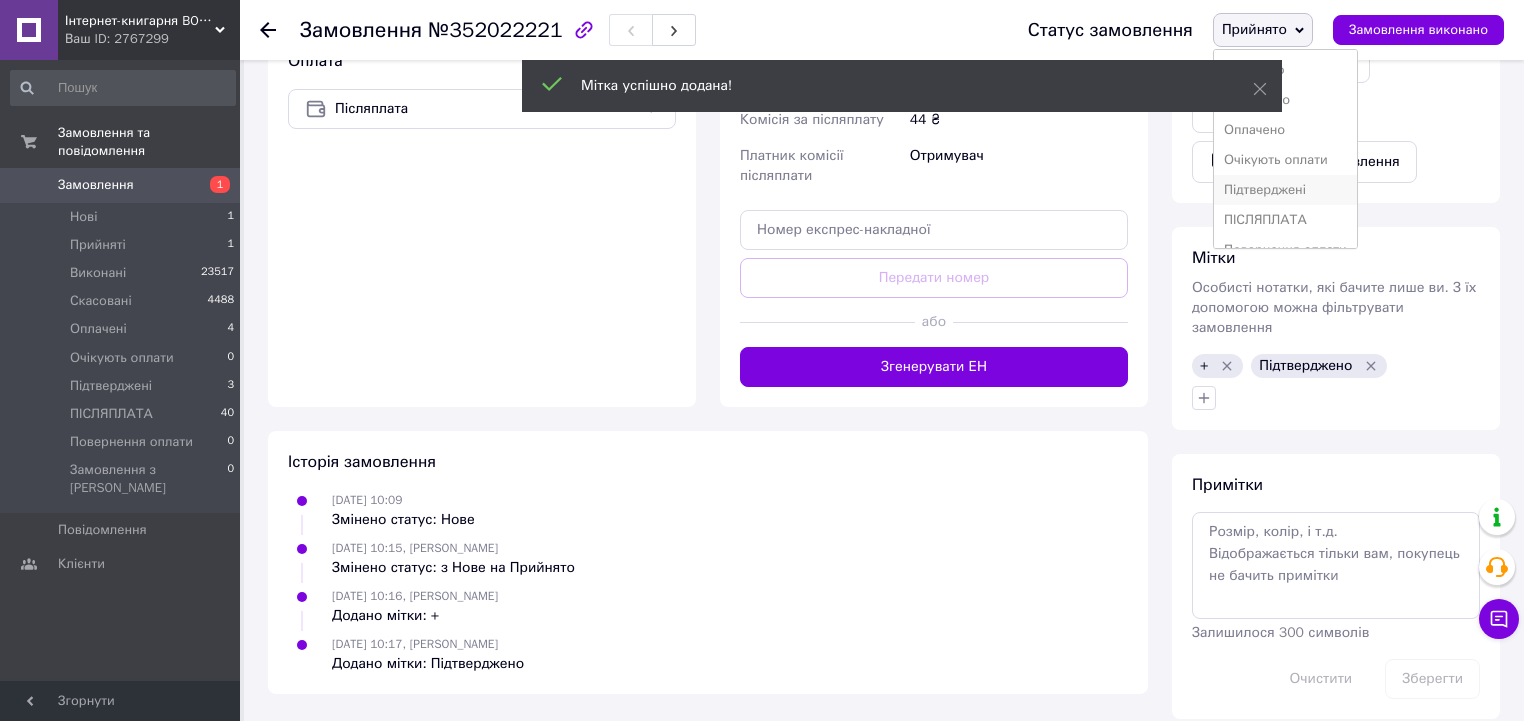 click on "Підтверджені" at bounding box center [1285, 190] 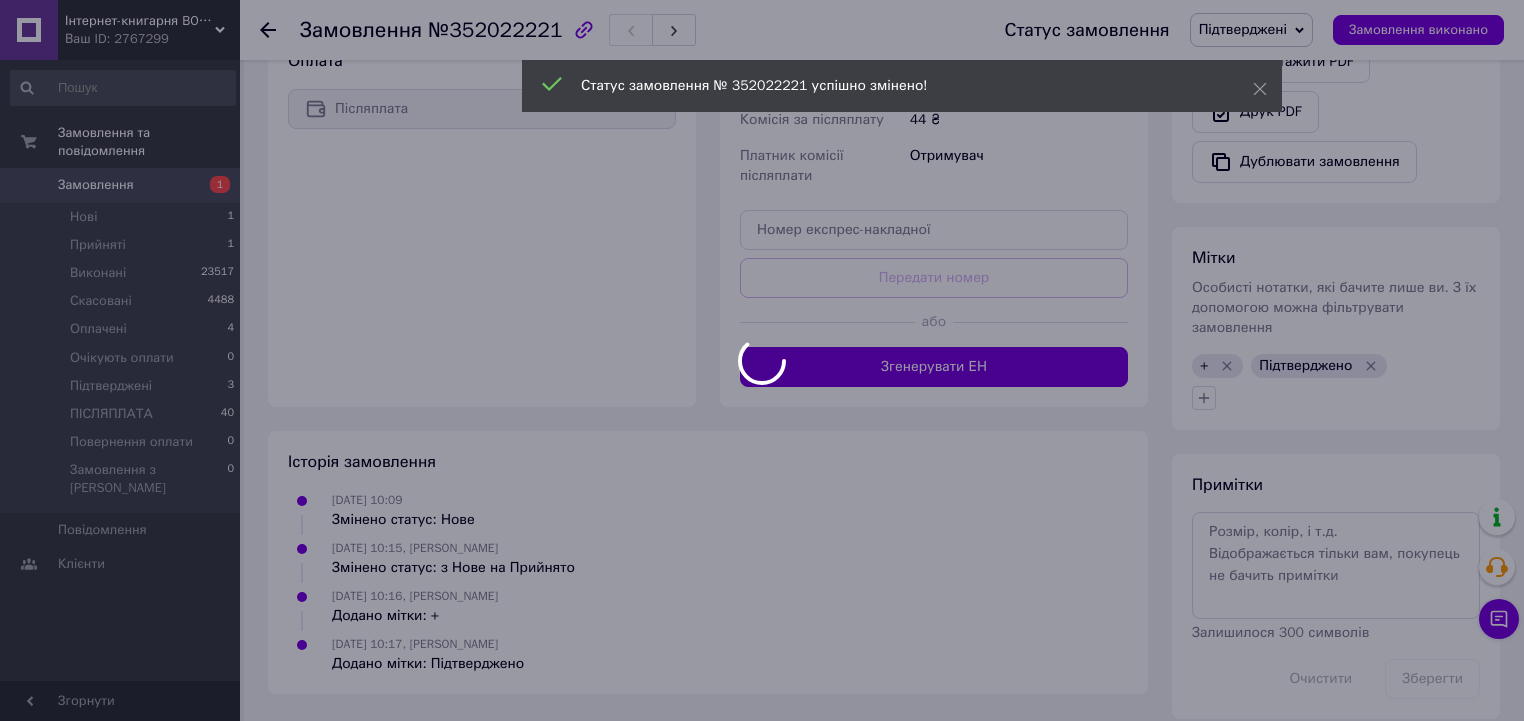 scroll, scrollTop: 797, scrollLeft: 0, axis: vertical 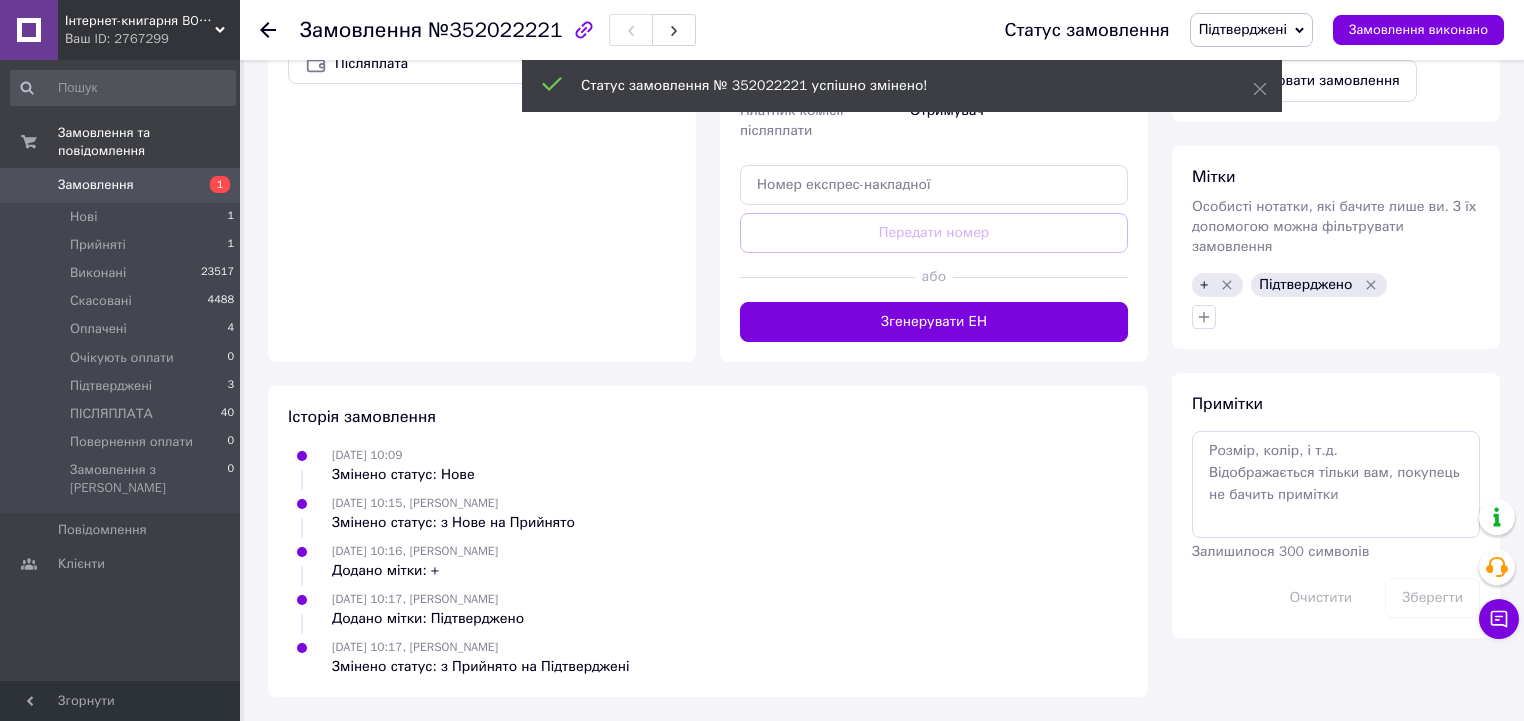 click 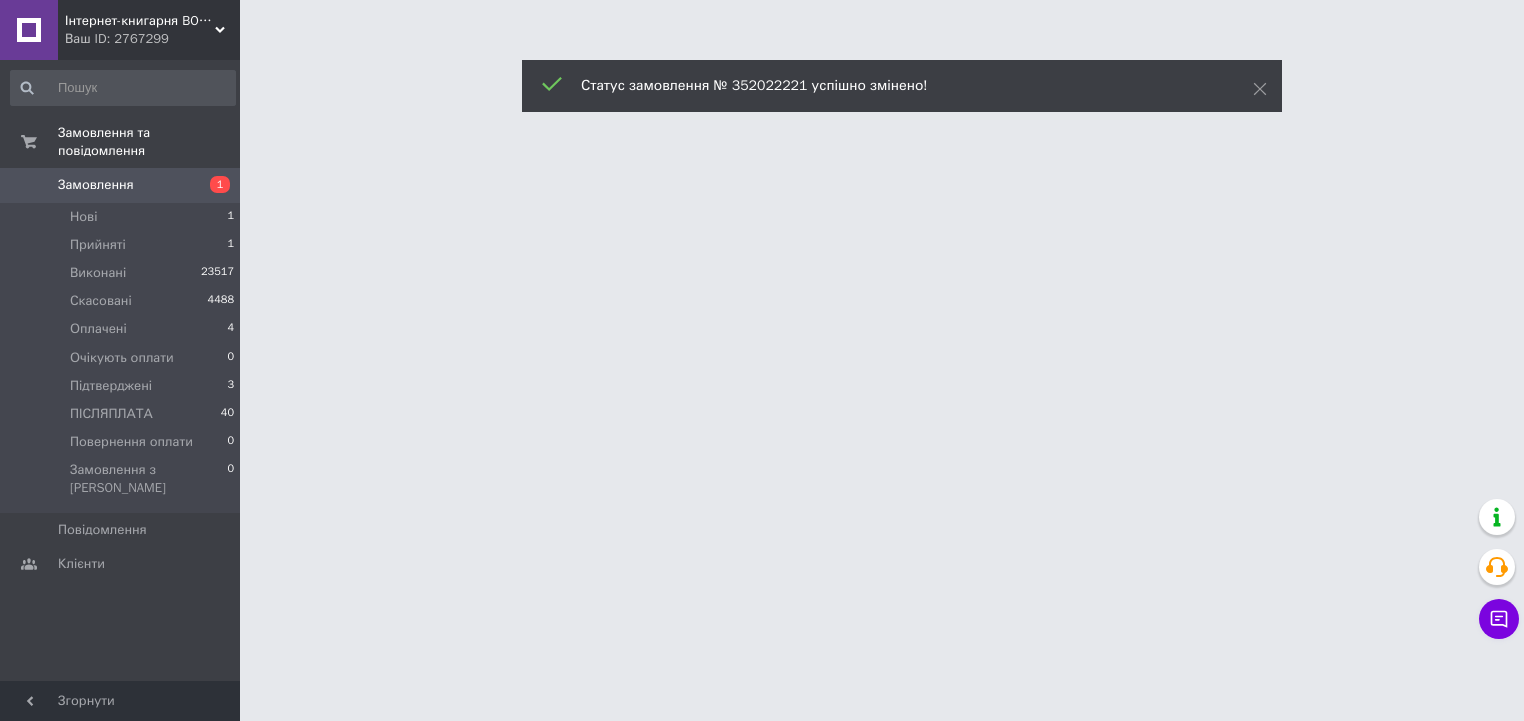 scroll, scrollTop: 0, scrollLeft: 0, axis: both 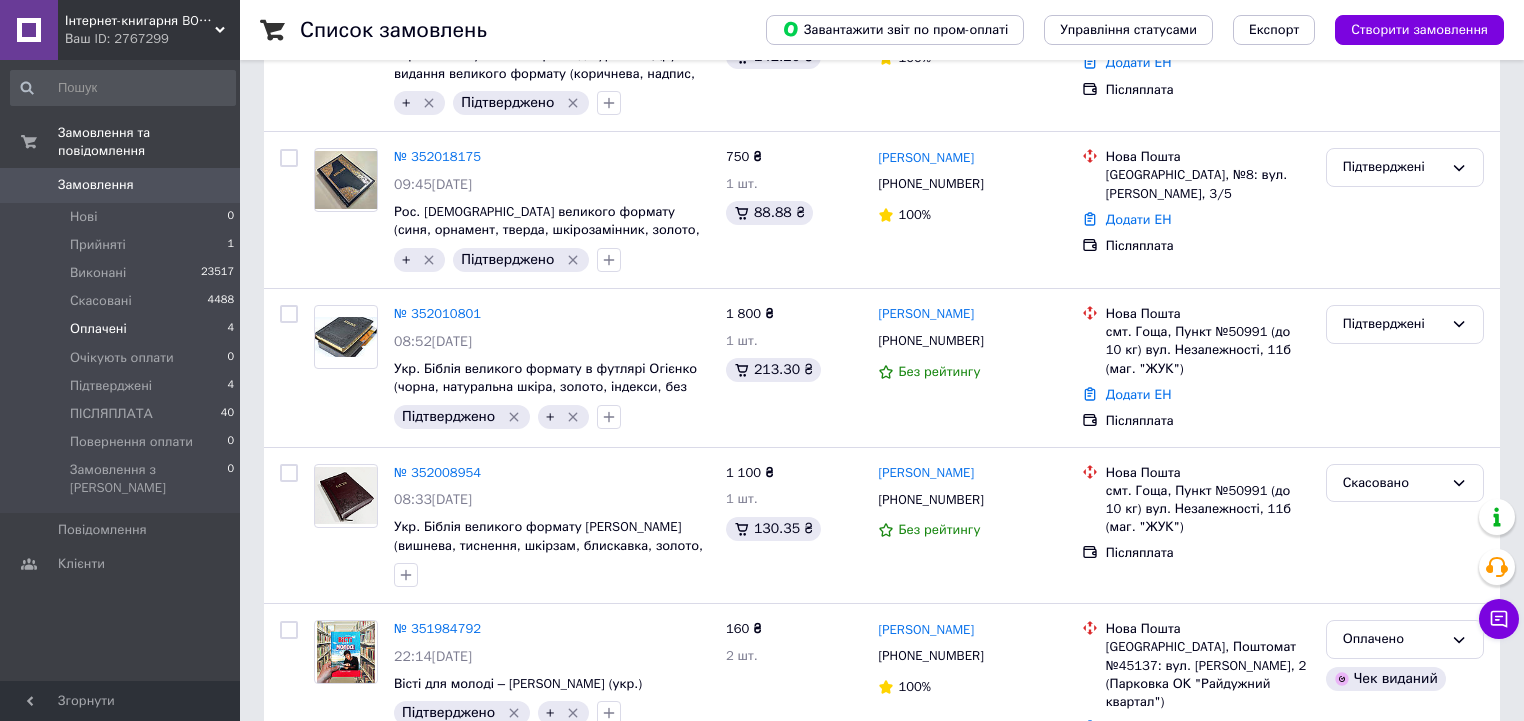 click on "Оплачені 4" at bounding box center (123, 329) 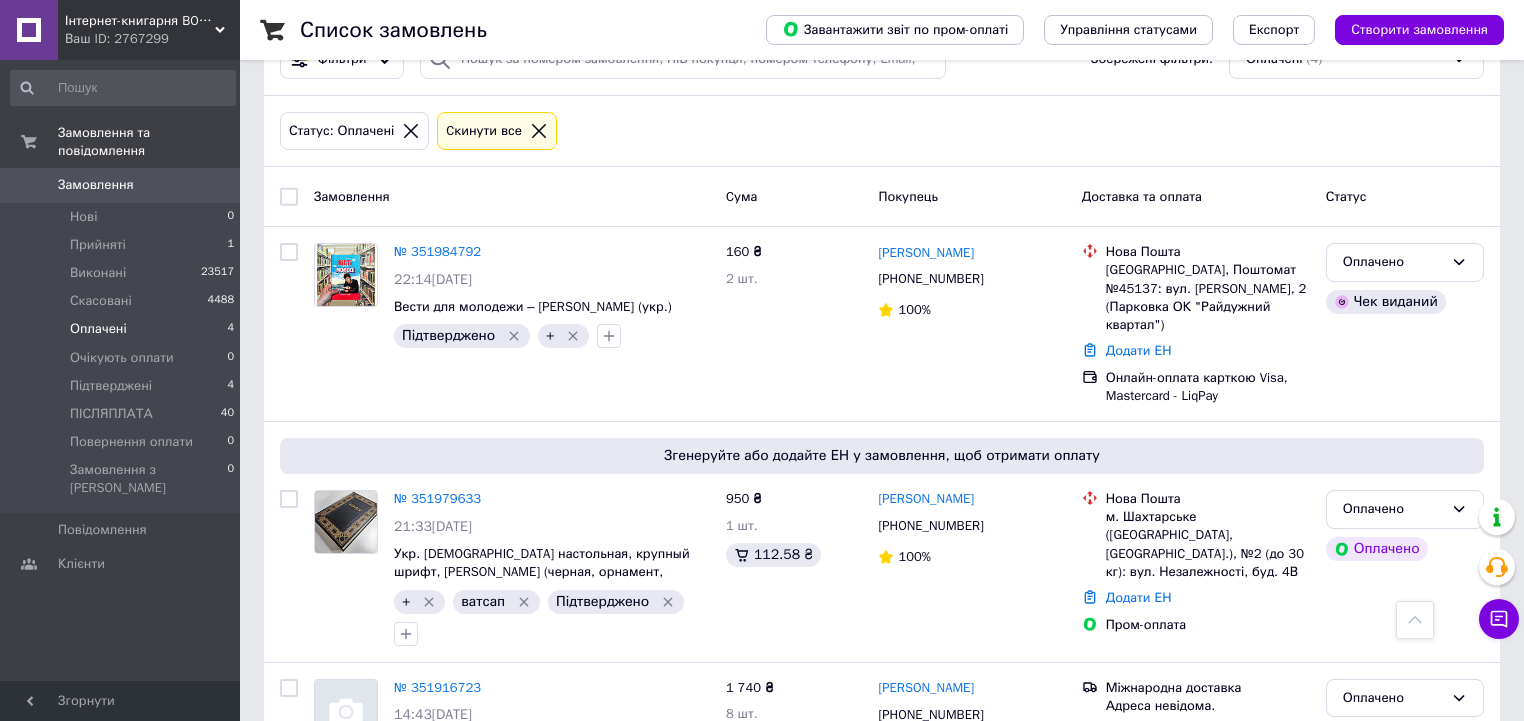 scroll, scrollTop: 0, scrollLeft: 0, axis: both 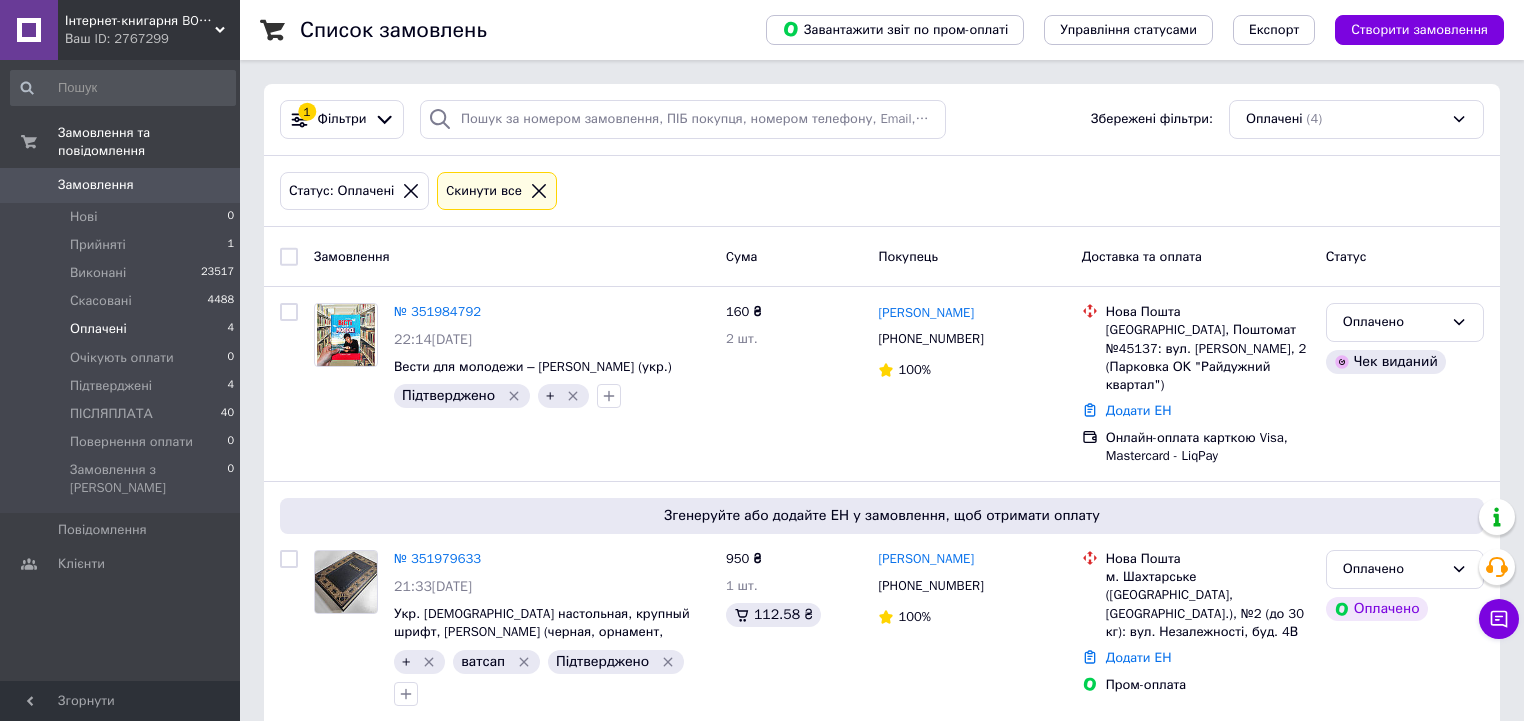 click 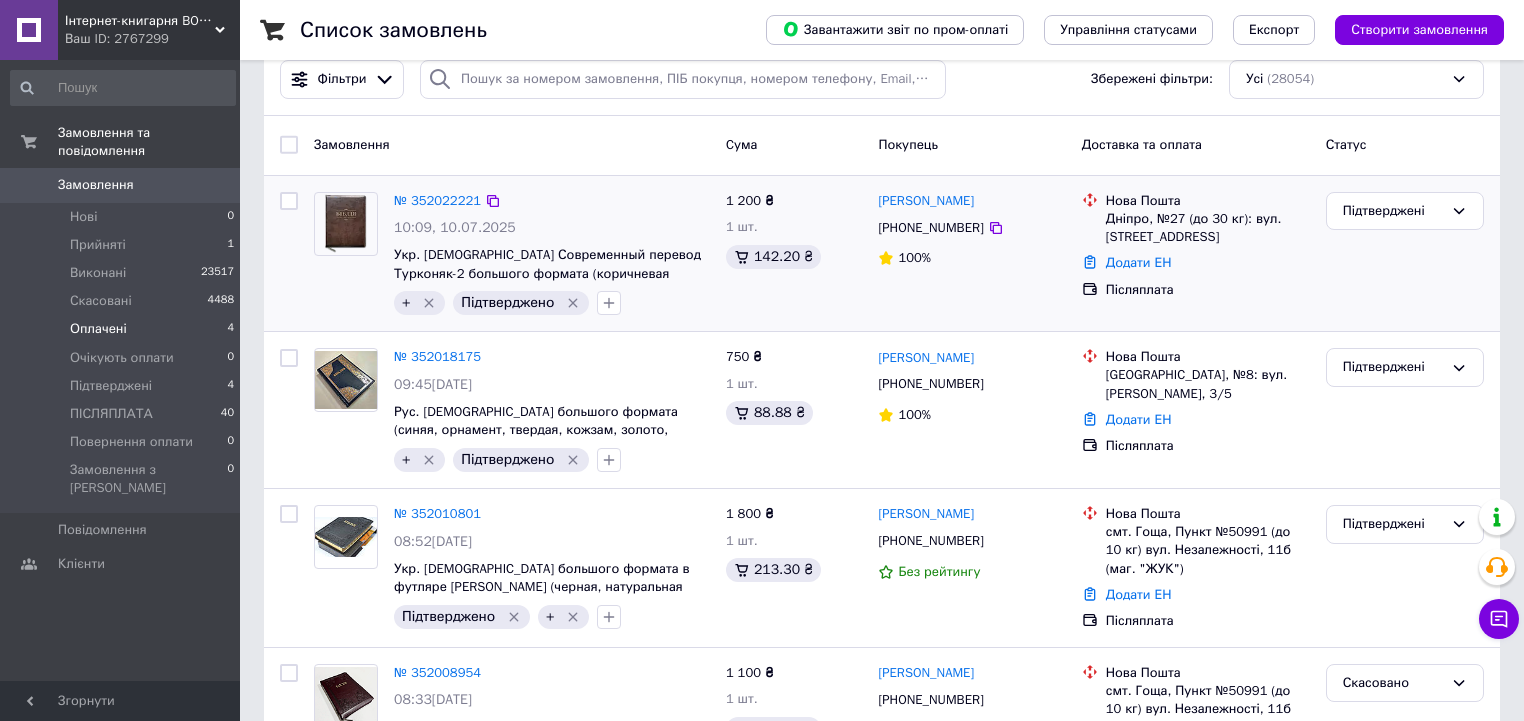 scroll, scrollTop: 80, scrollLeft: 0, axis: vertical 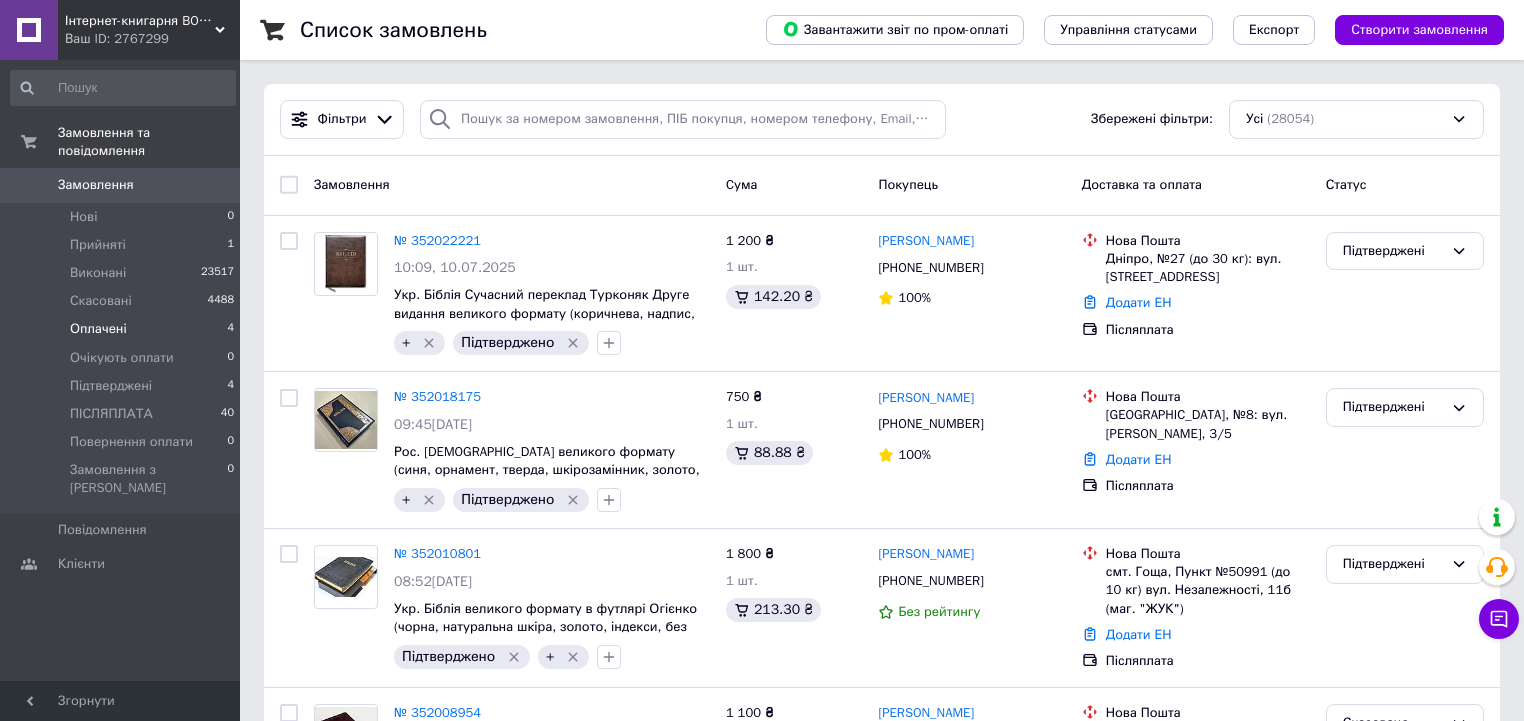 click on "Оплачені" at bounding box center (98, 329) 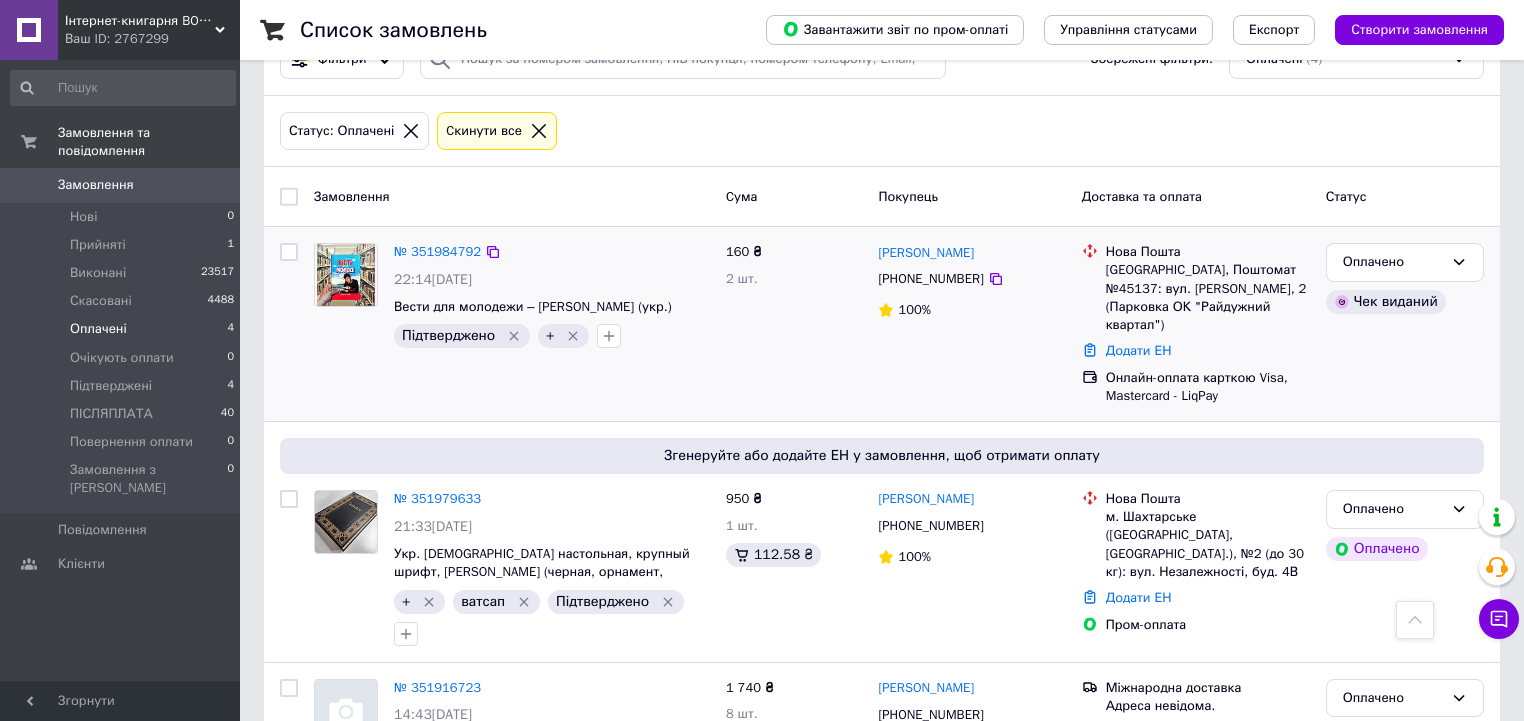 scroll, scrollTop: 0, scrollLeft: 0, axis: both 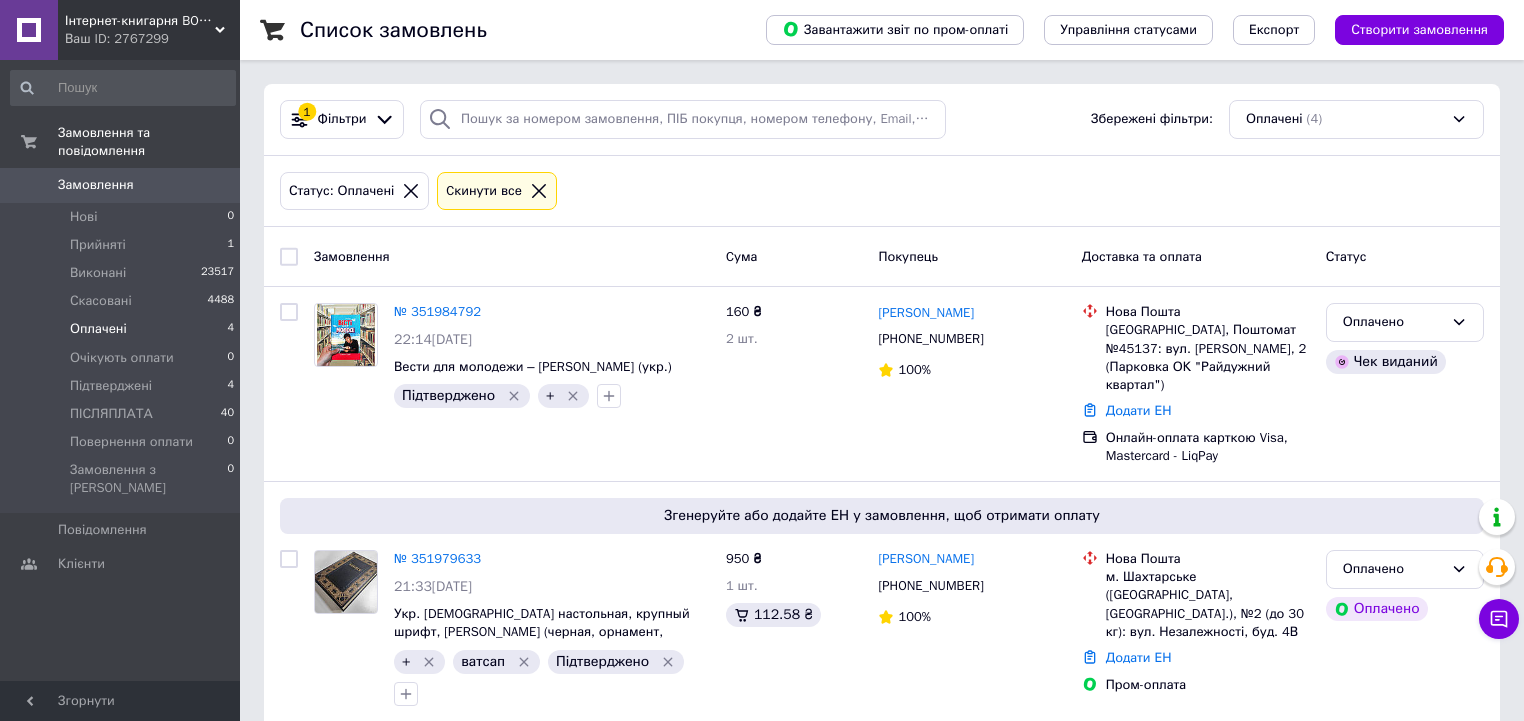 click 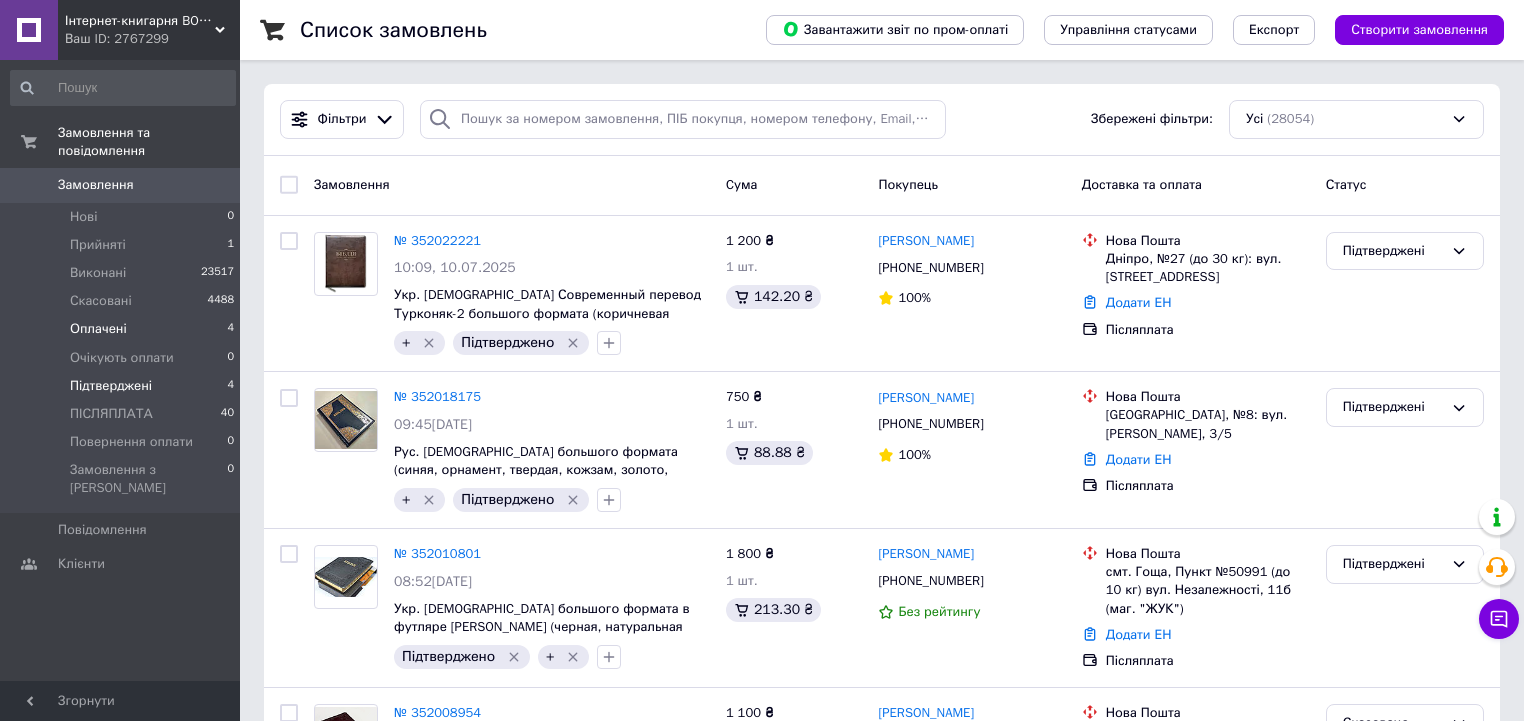click on "Підтверджені" at bounding box center [111, 386] 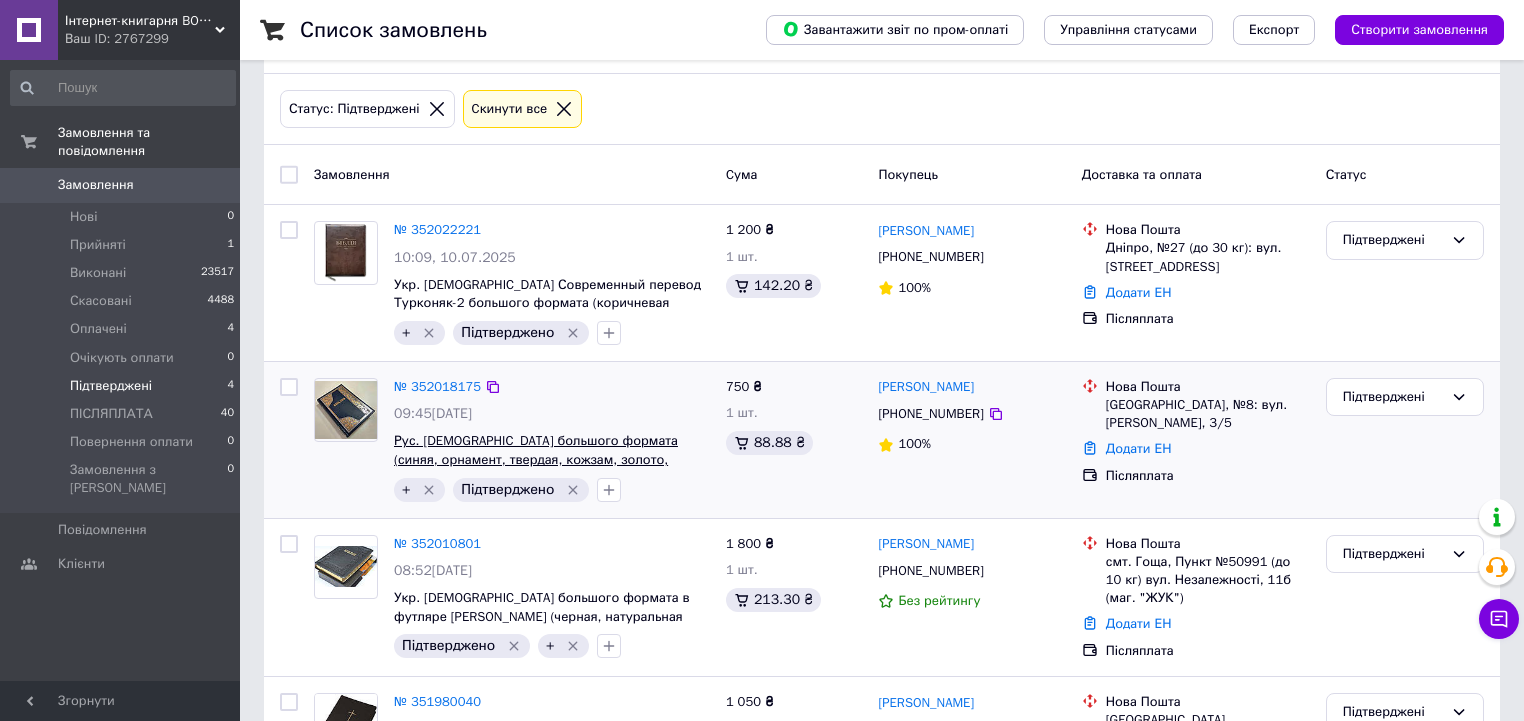scroll, scrollTop: 0, scrollLeft: 0, axis: both 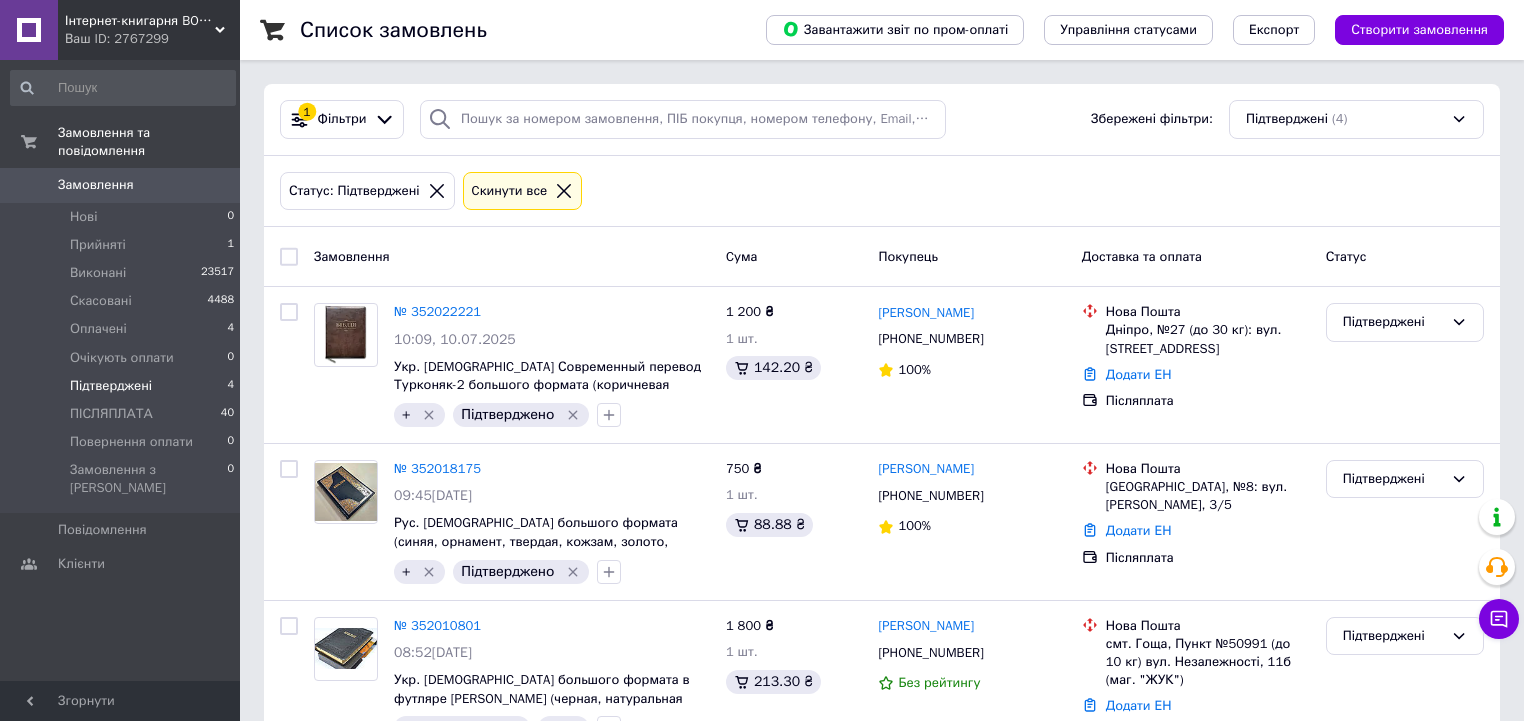 click 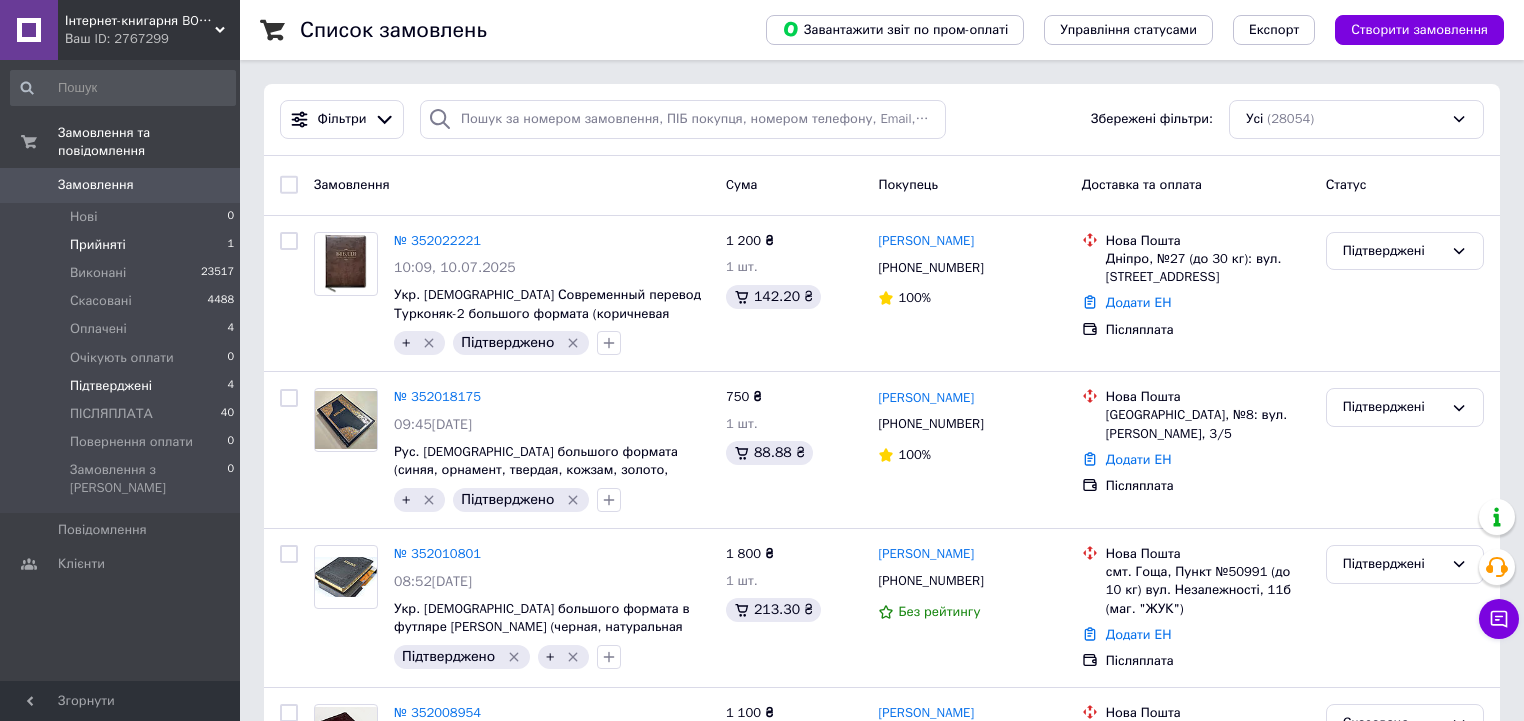 click on "Прийняті" at bounding box center [98, 245] 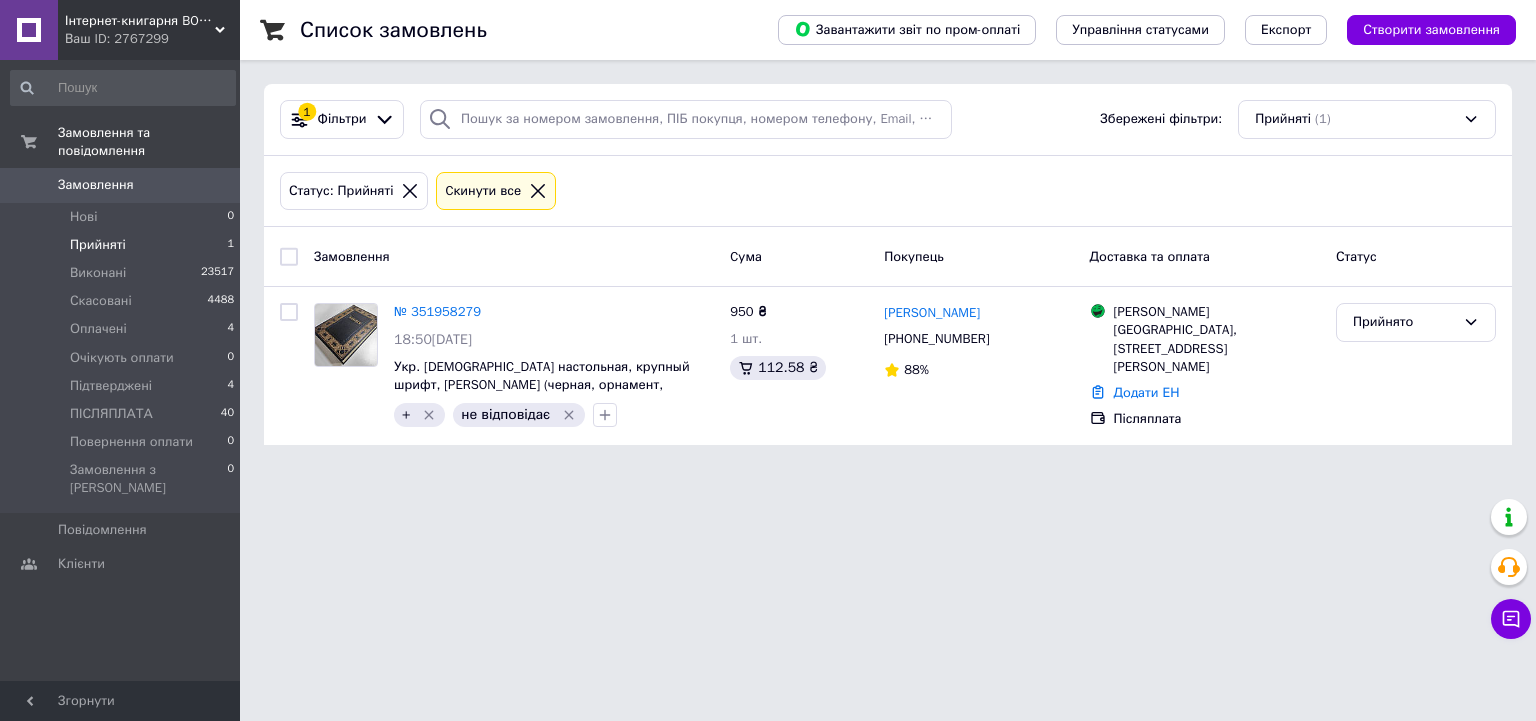 click 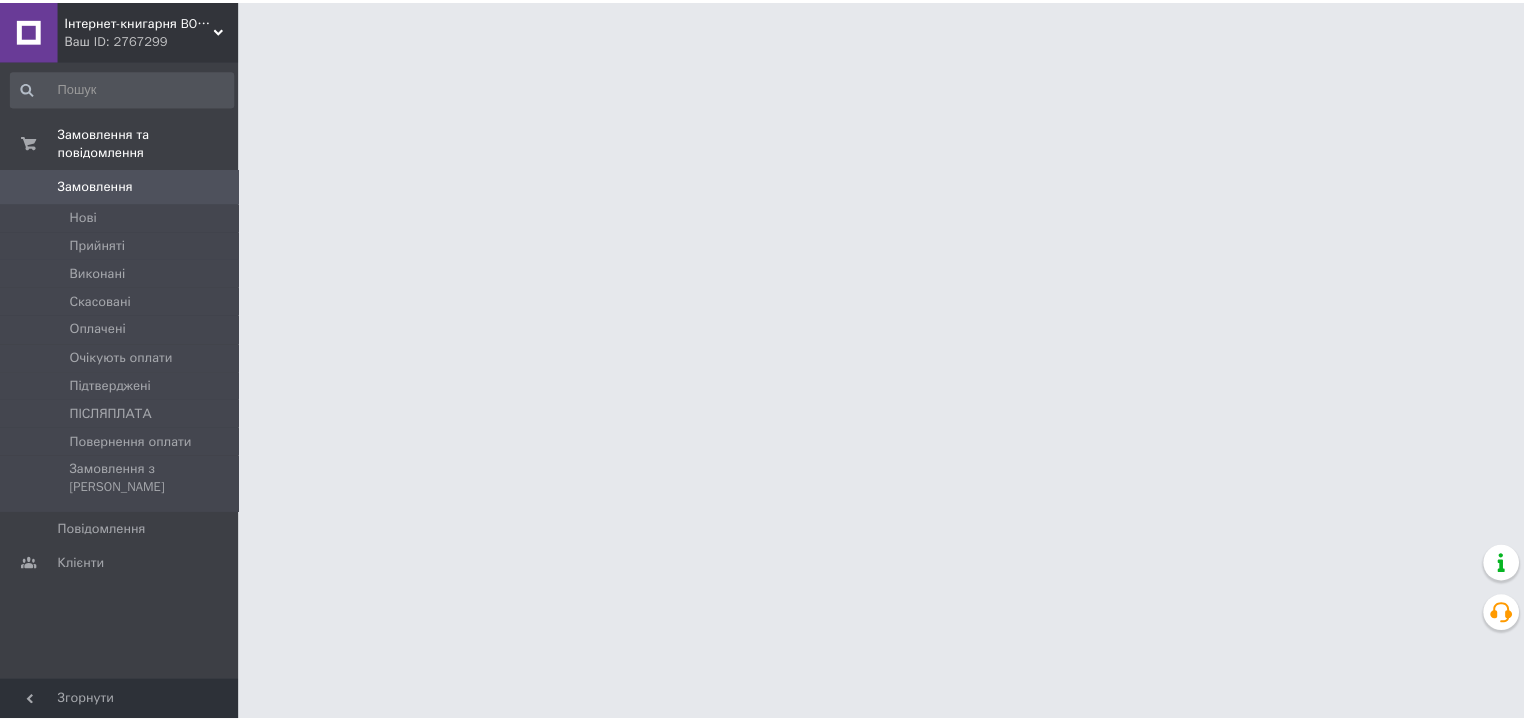 scroll, scrollTop: 0, scrollLeft: 0, axis: both 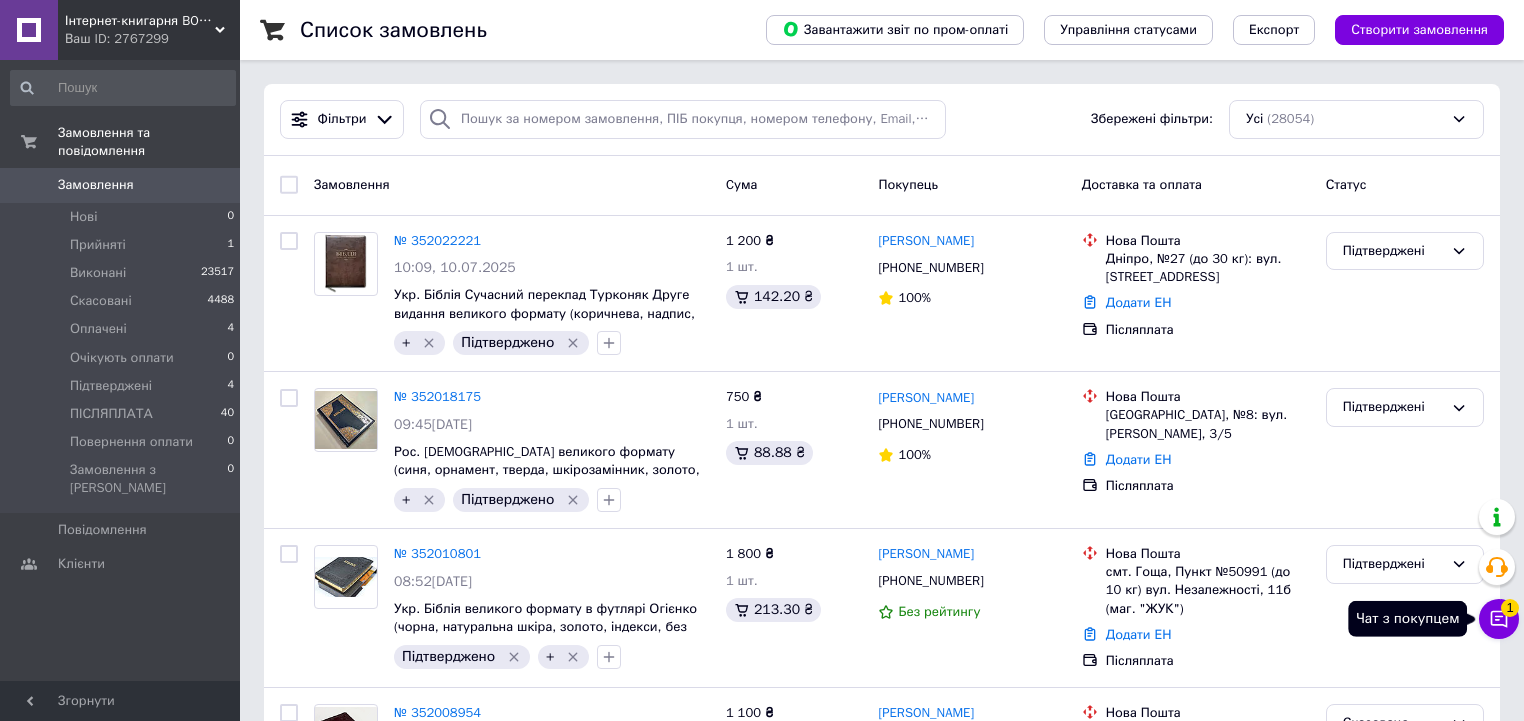 click on "Чат з покупцем 1" at bounding box center [1499, 619] 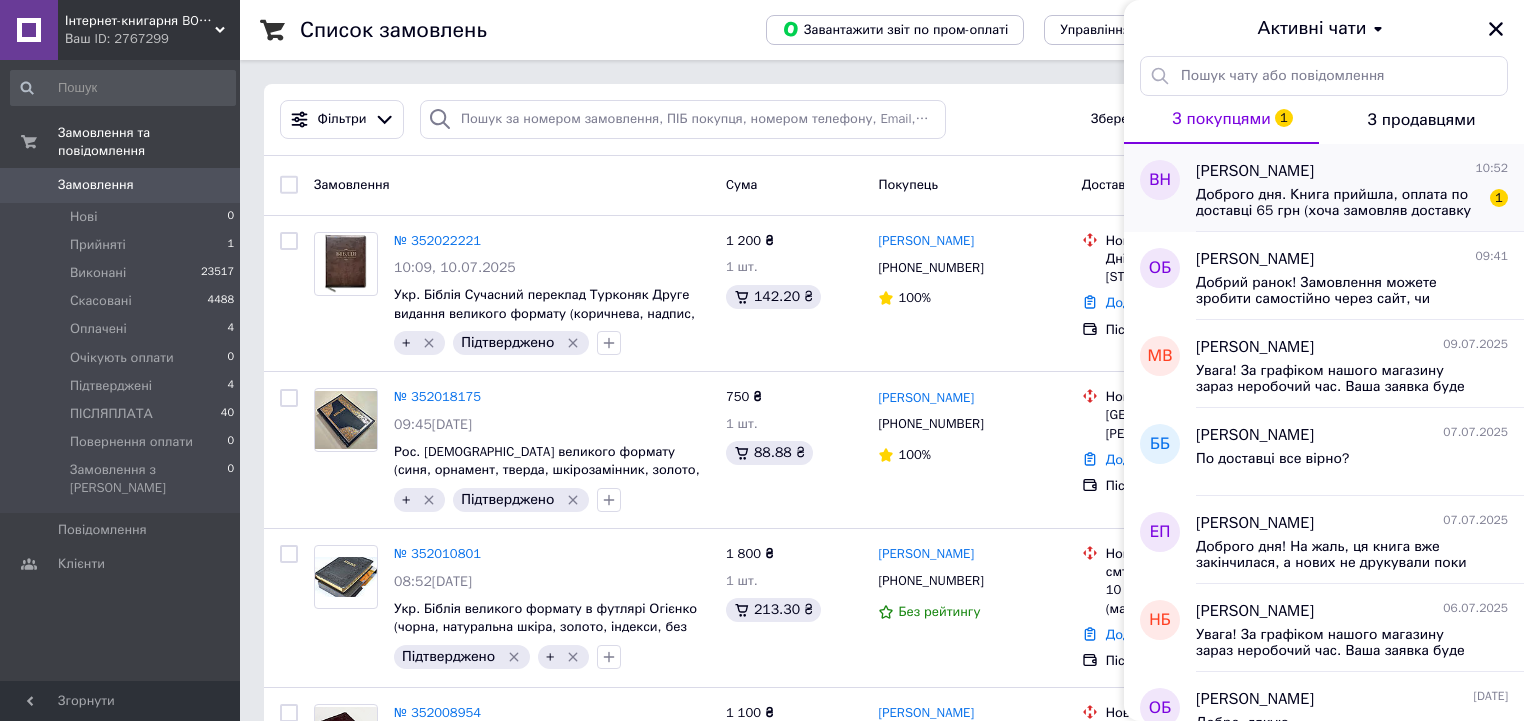 click on "Доброго дня. Книга прийшла, оплата по доставці 65 грн (хоча замовляв доставку стандарт за 35).. Відправив назад. Поверніть гроші..." at bounding box center (1338, 203) 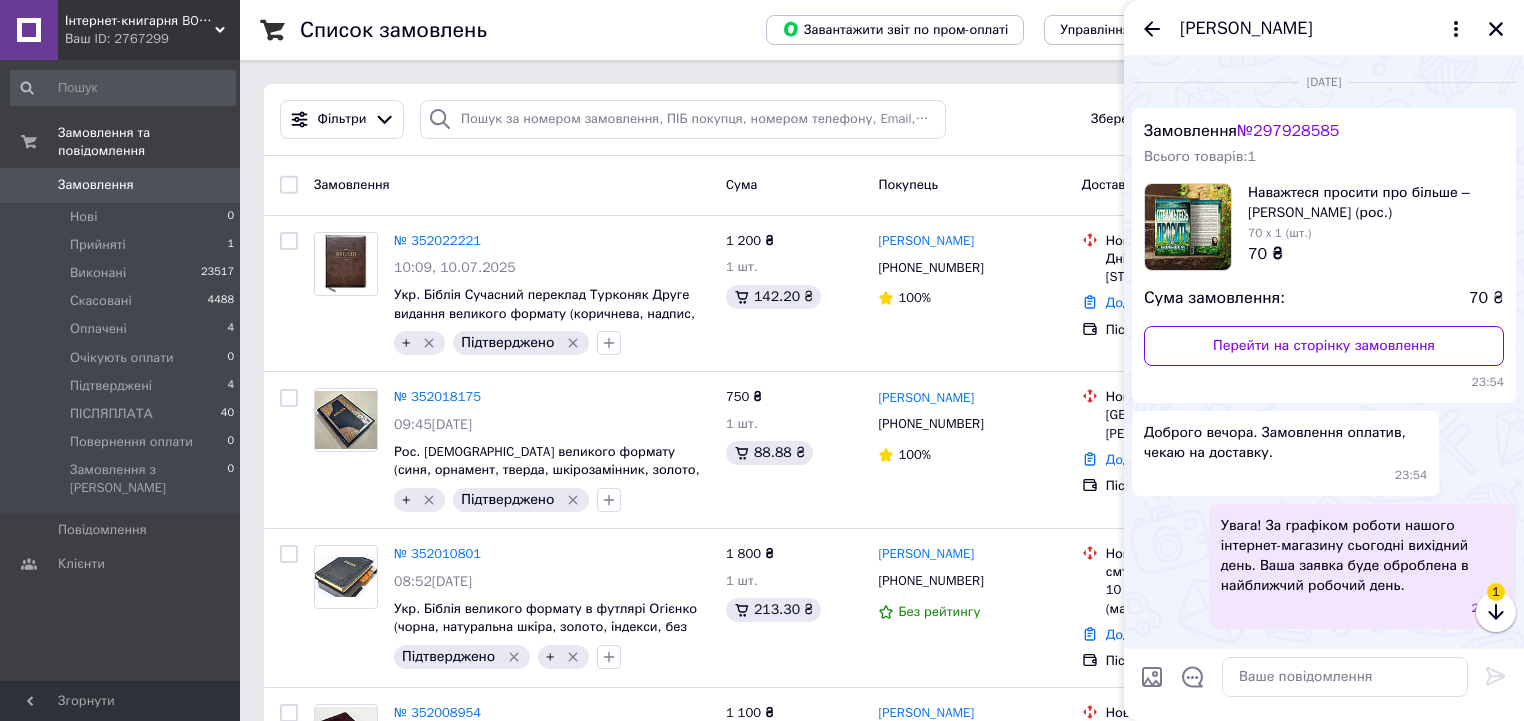 scroll, scrollTop: 2951, scrollLeft: 0, axis: vertical 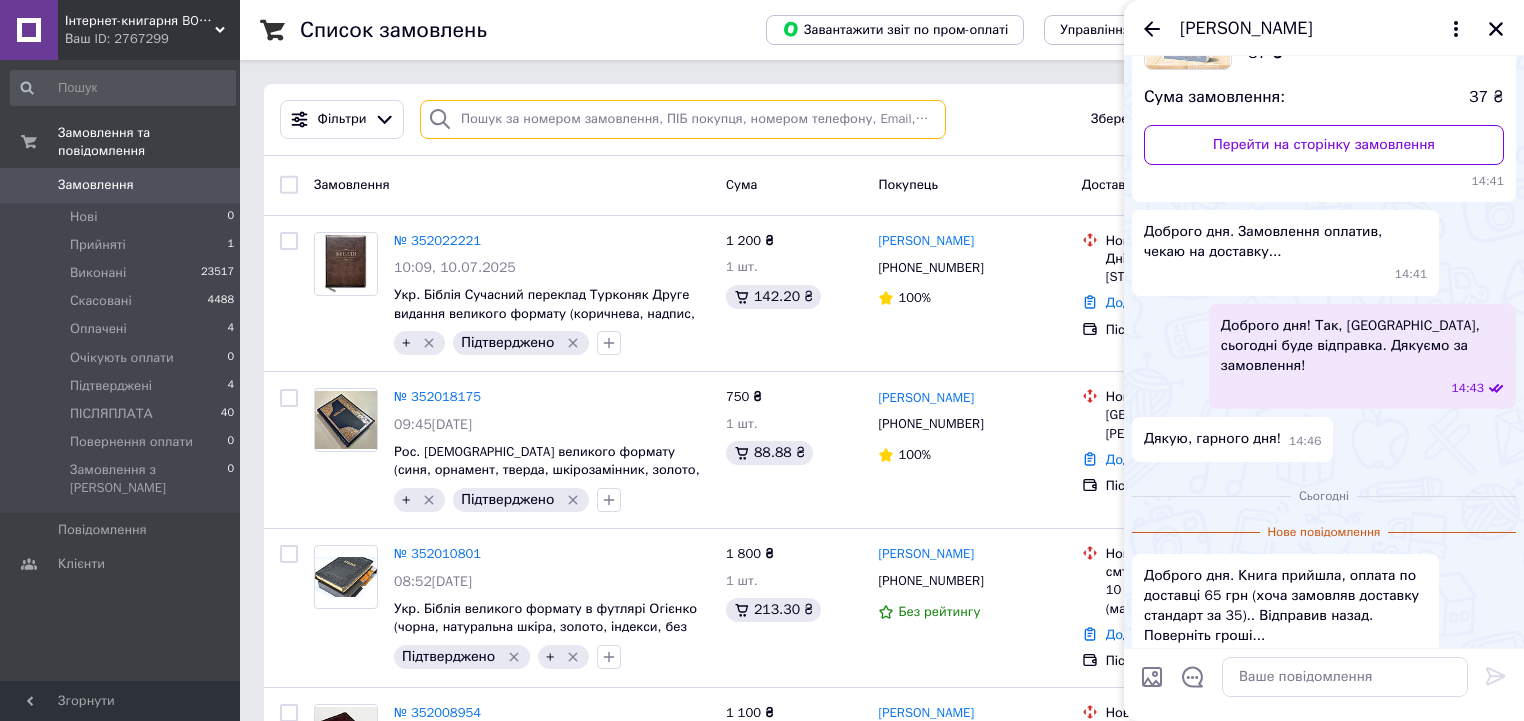 click at bounding box center [683, 119] 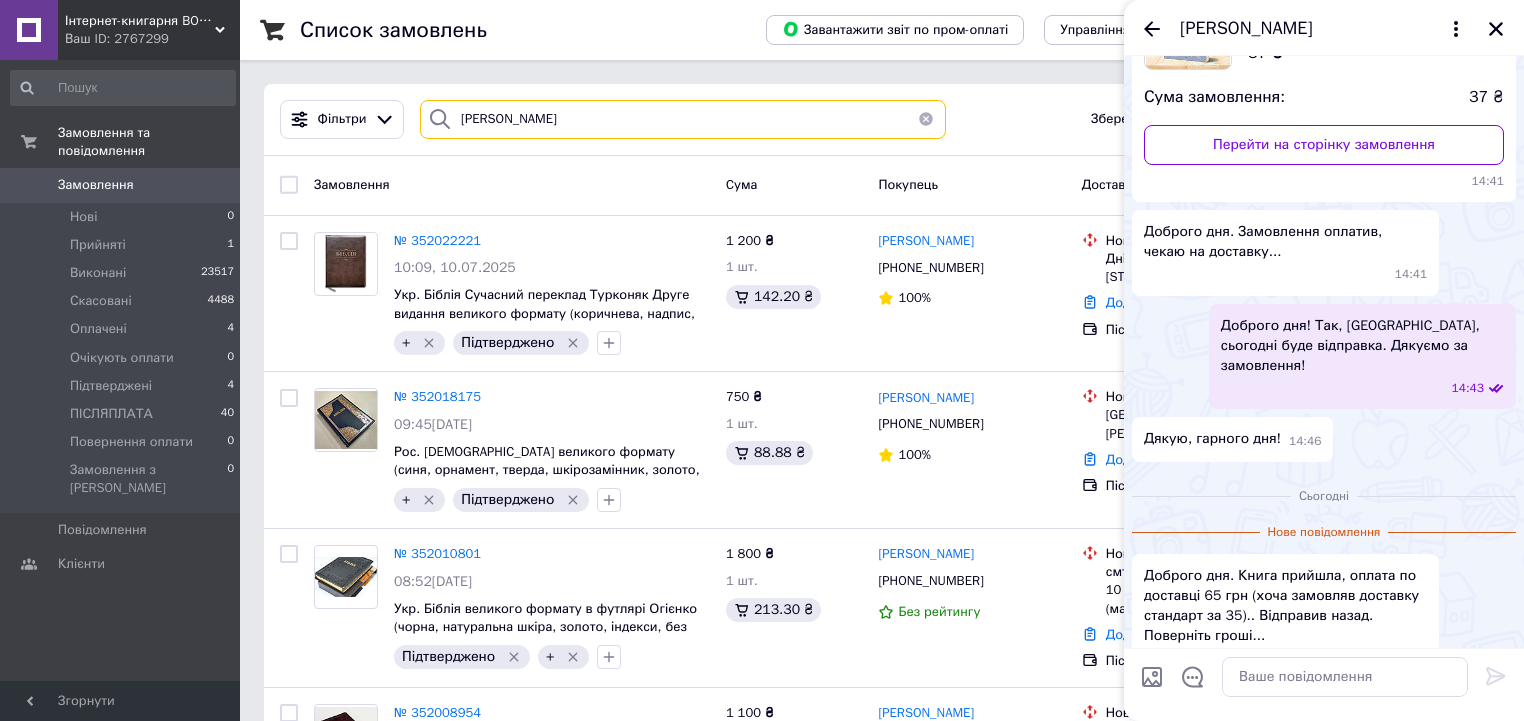 type on "нечай" 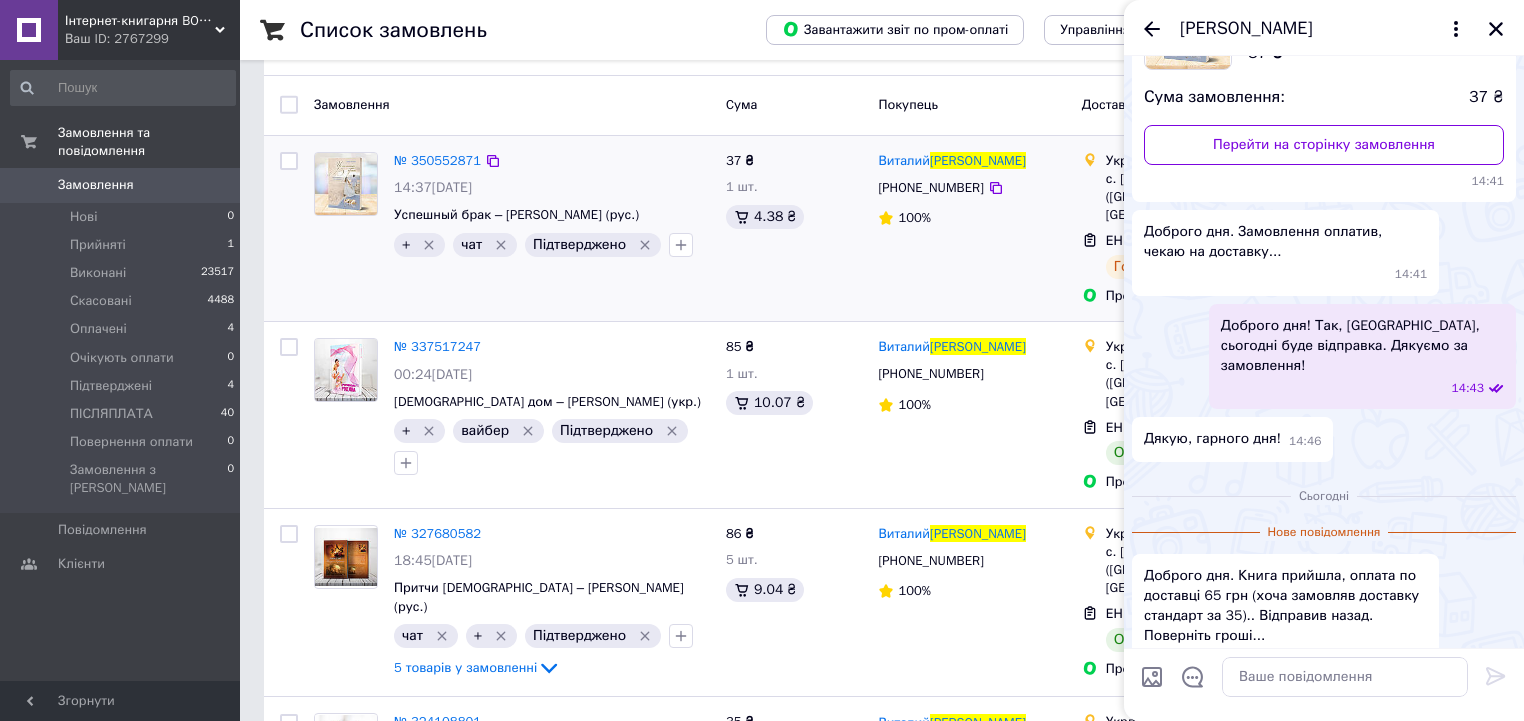 scroll, scrollTop: 0, scrollLeft: 0, axis: both 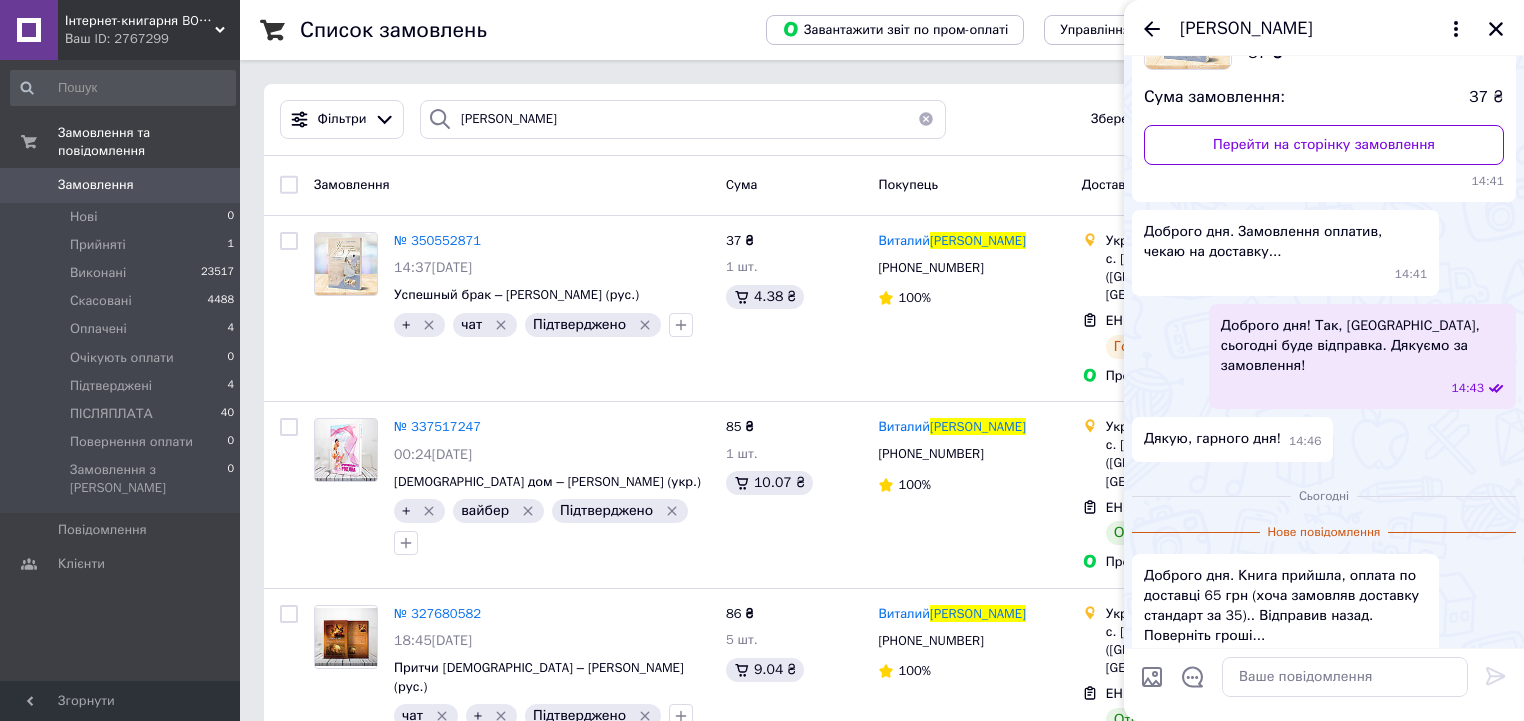 click at bounding box center (926, 119) 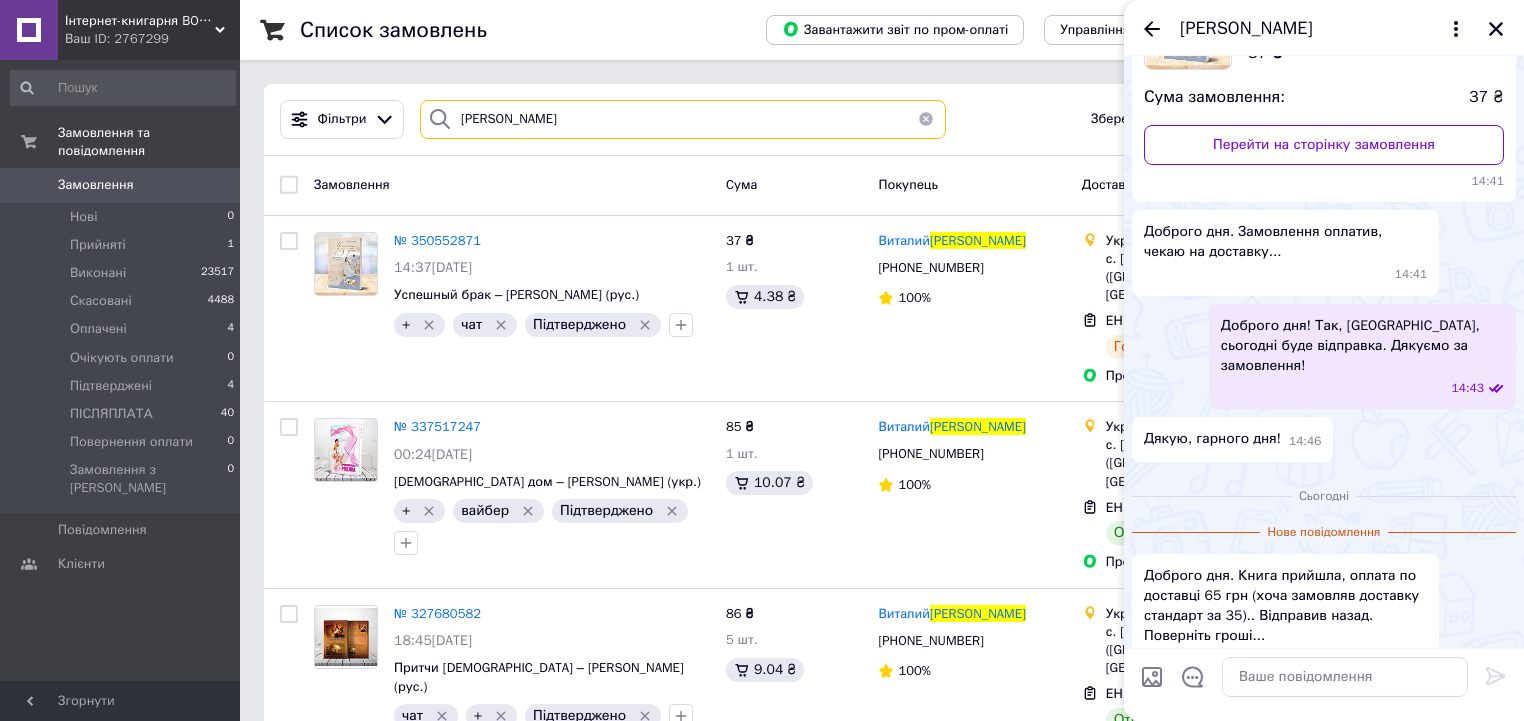 type 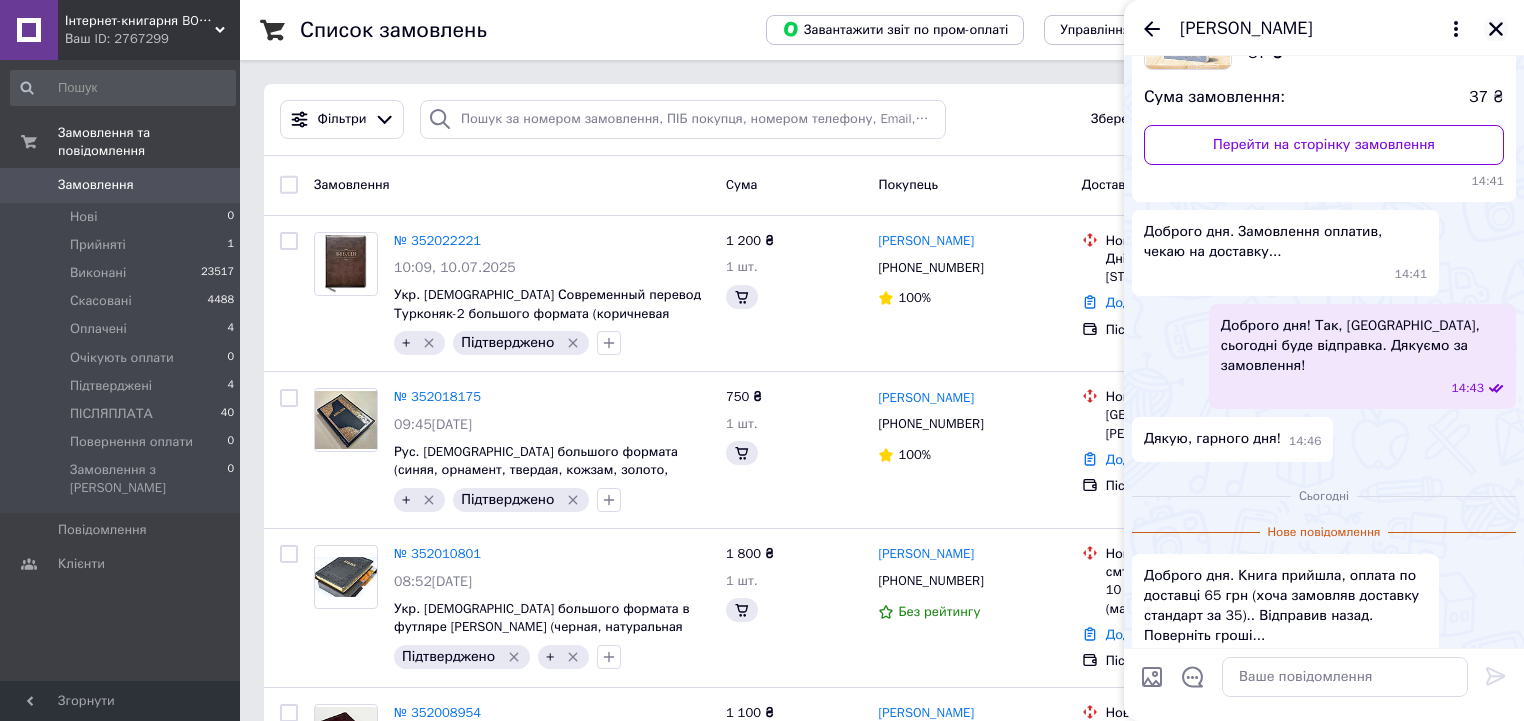click 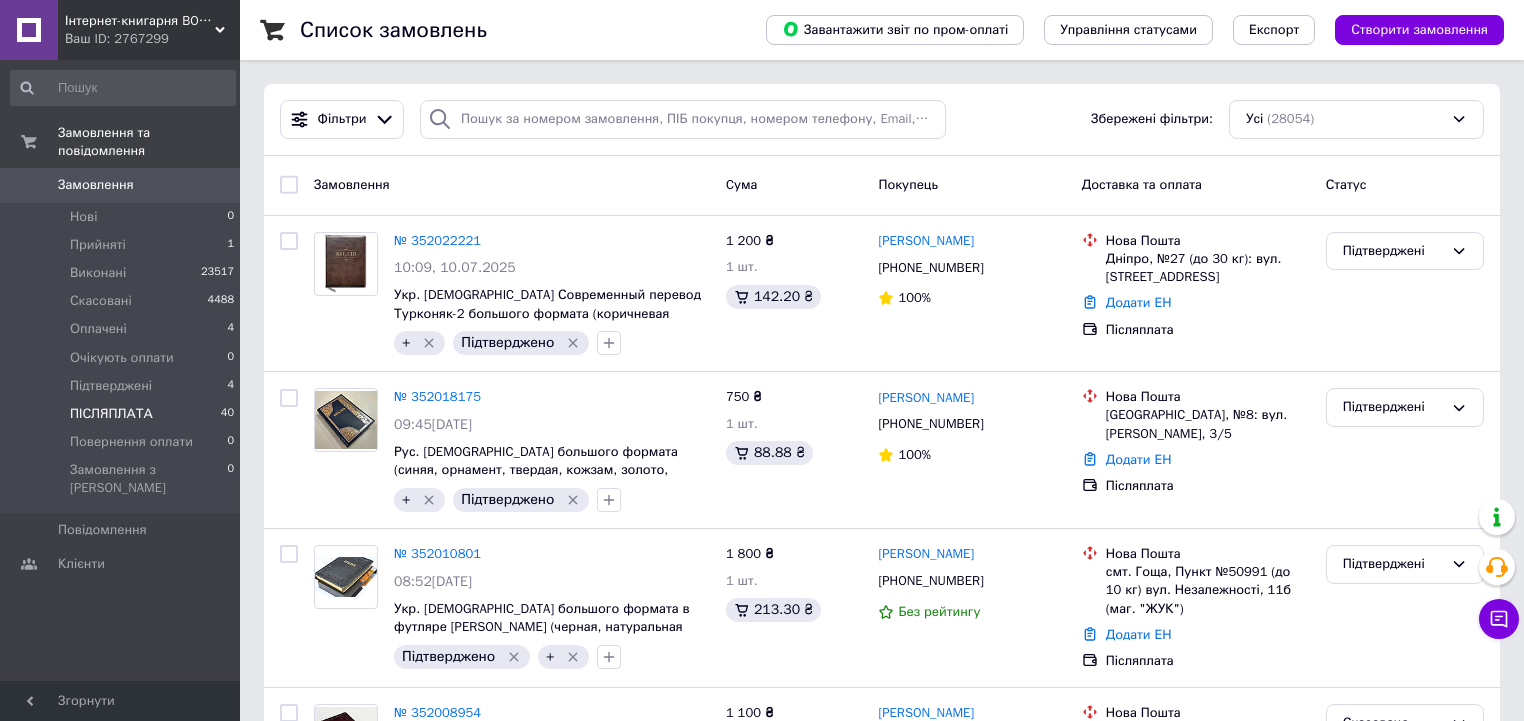 click on "ПІСЛЯПЛАТА" at bounding box center (111, 414) 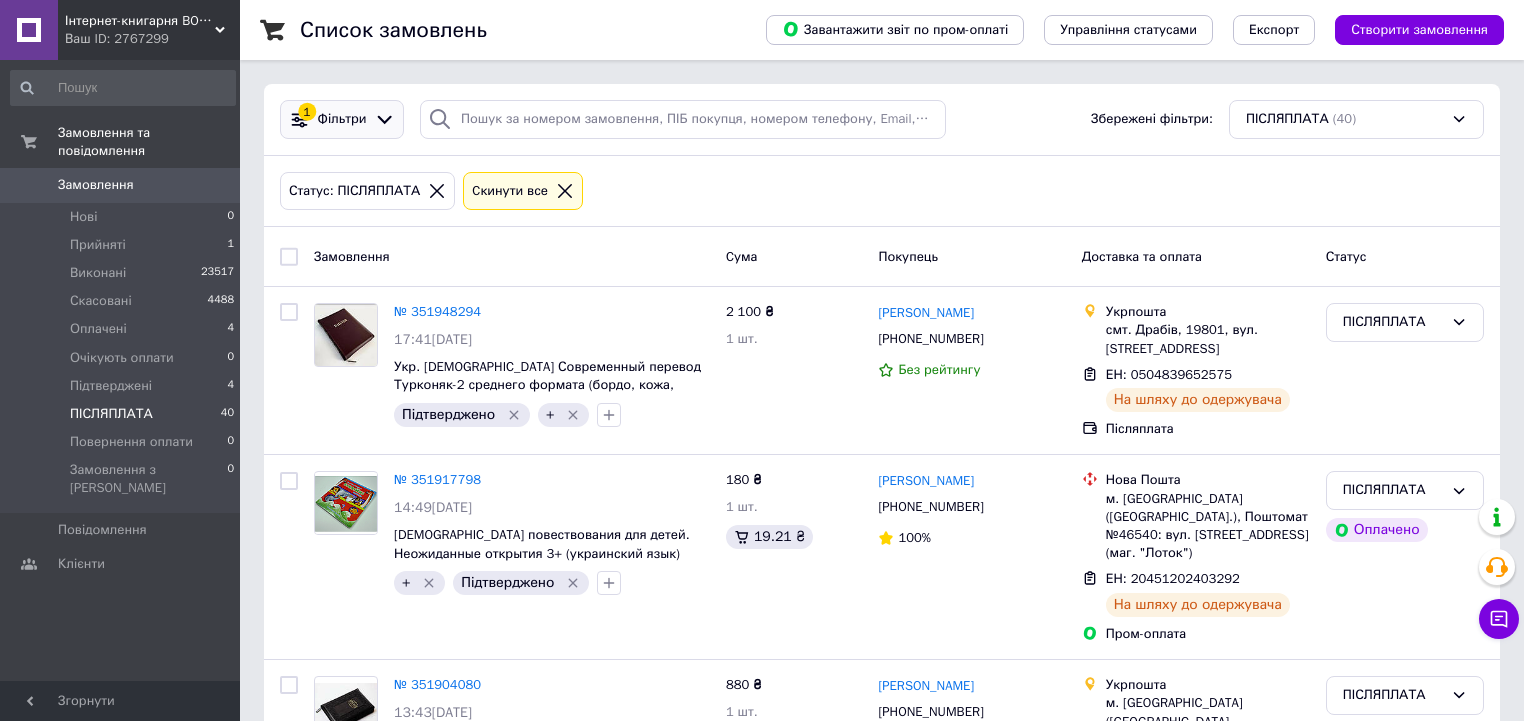 click 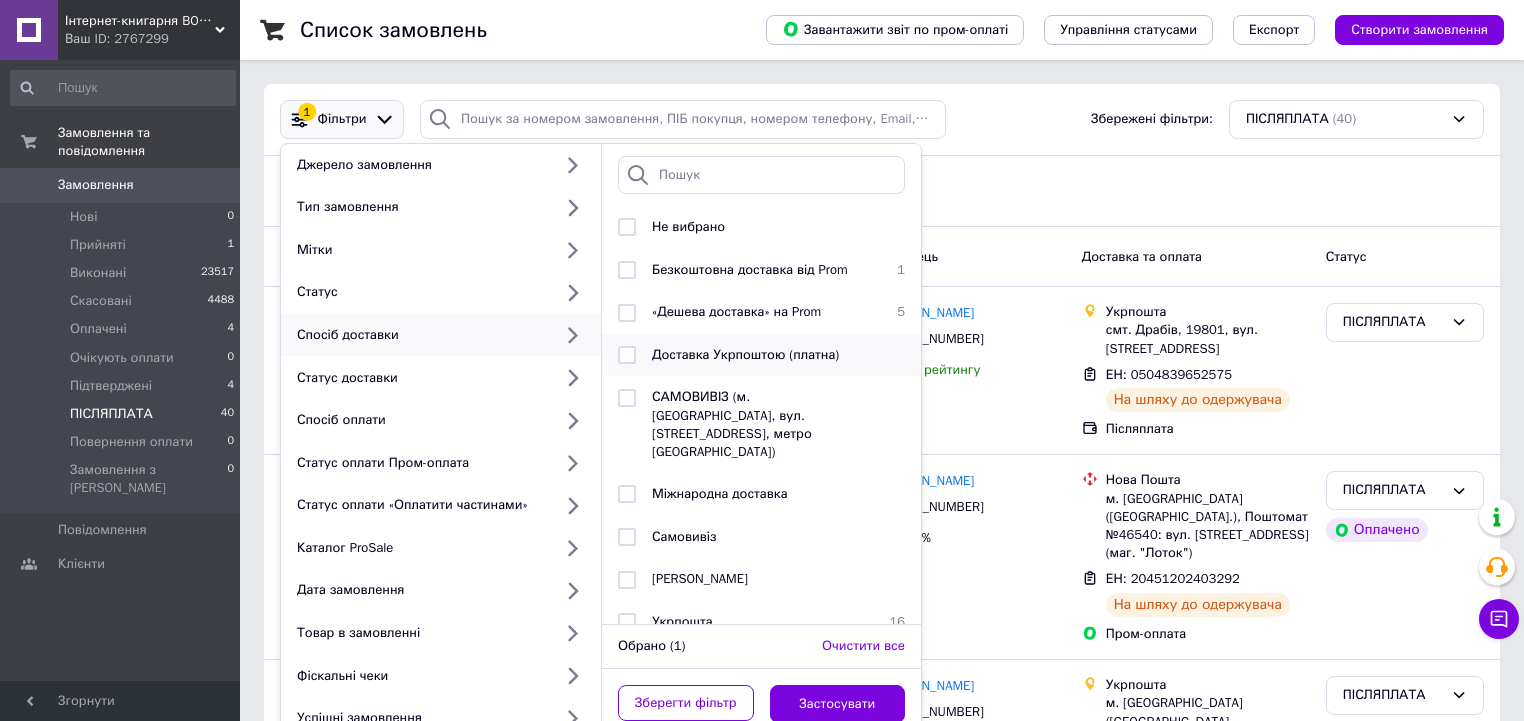 click at bounding box center (627, 355) 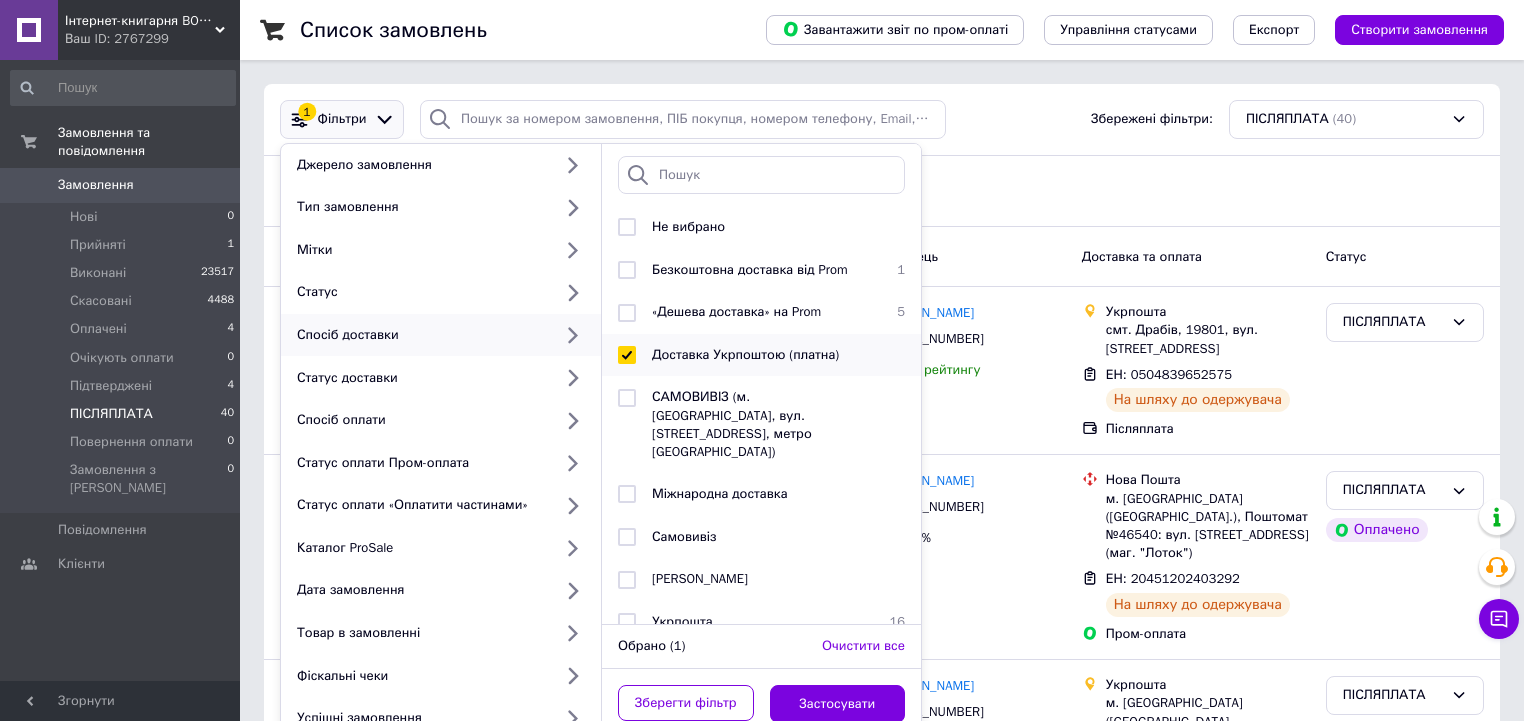 checkbox on "true" 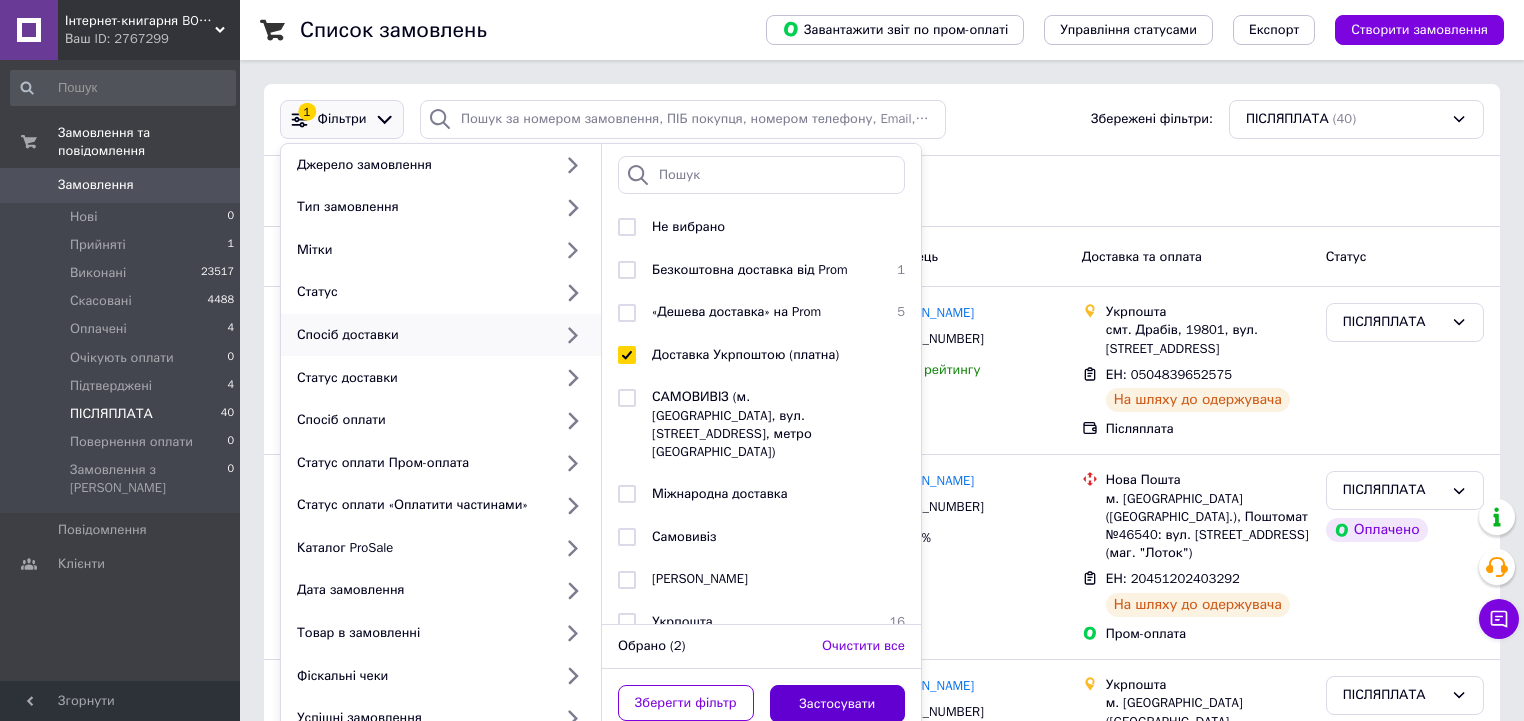 click on "Застосувати" at bounding box center (838, 704) 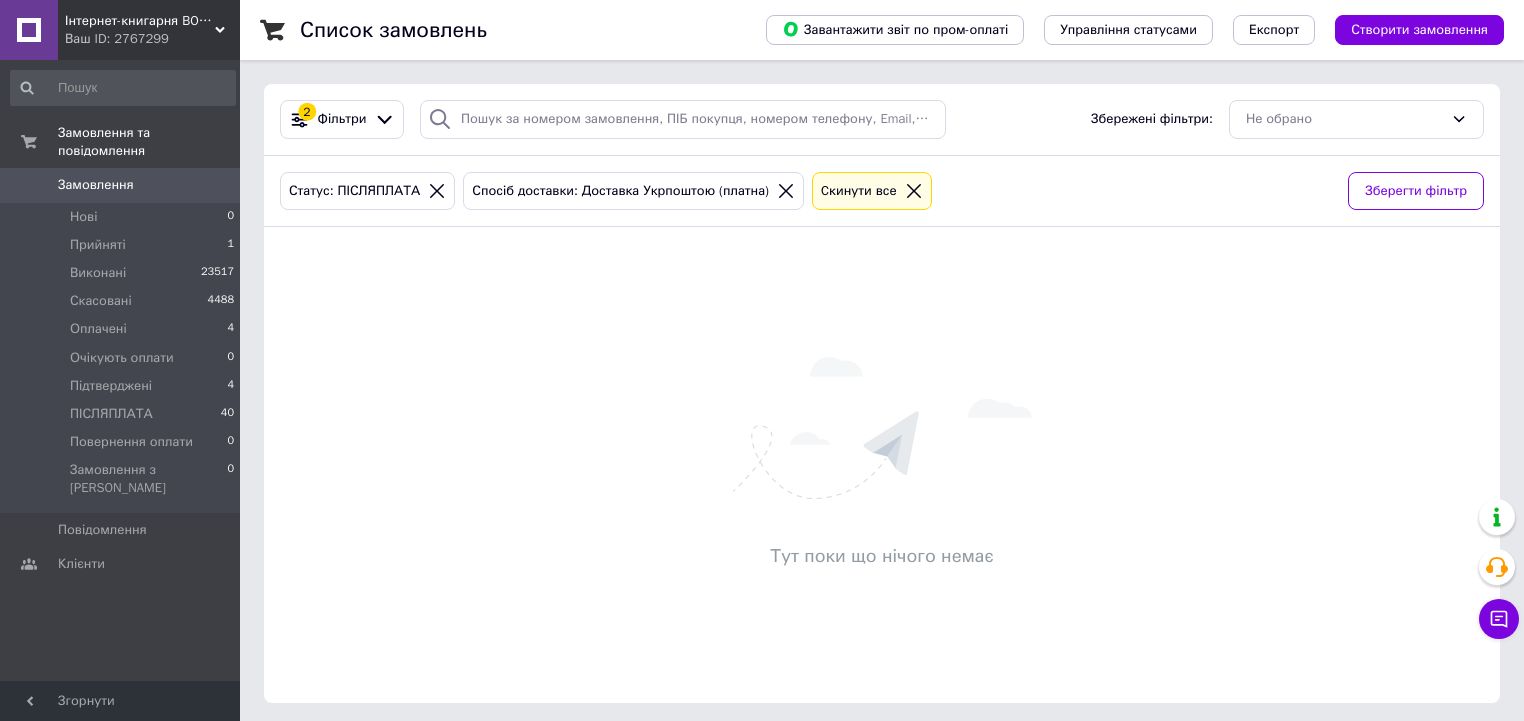 click 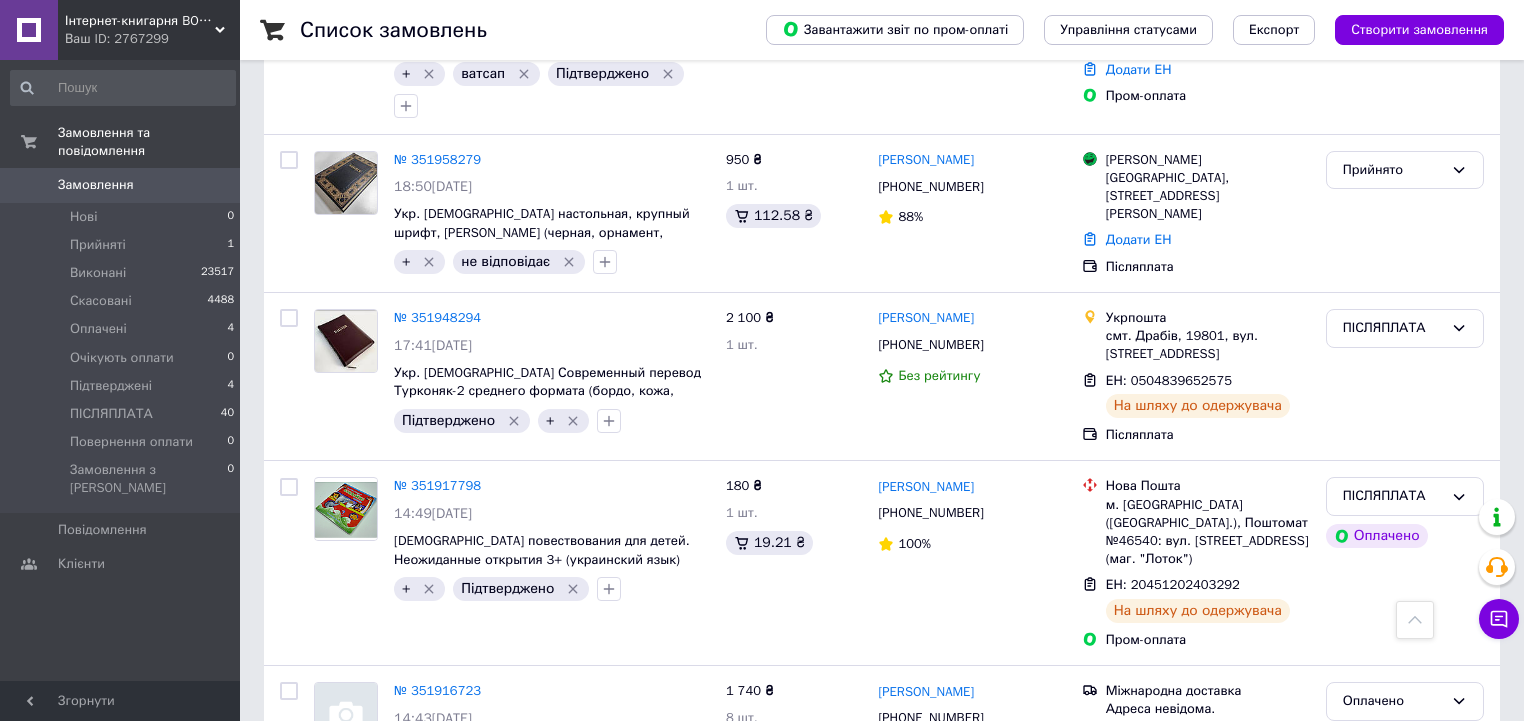 scroll, scrollTop: 1360, scrollLeft: 0, axis: vertical 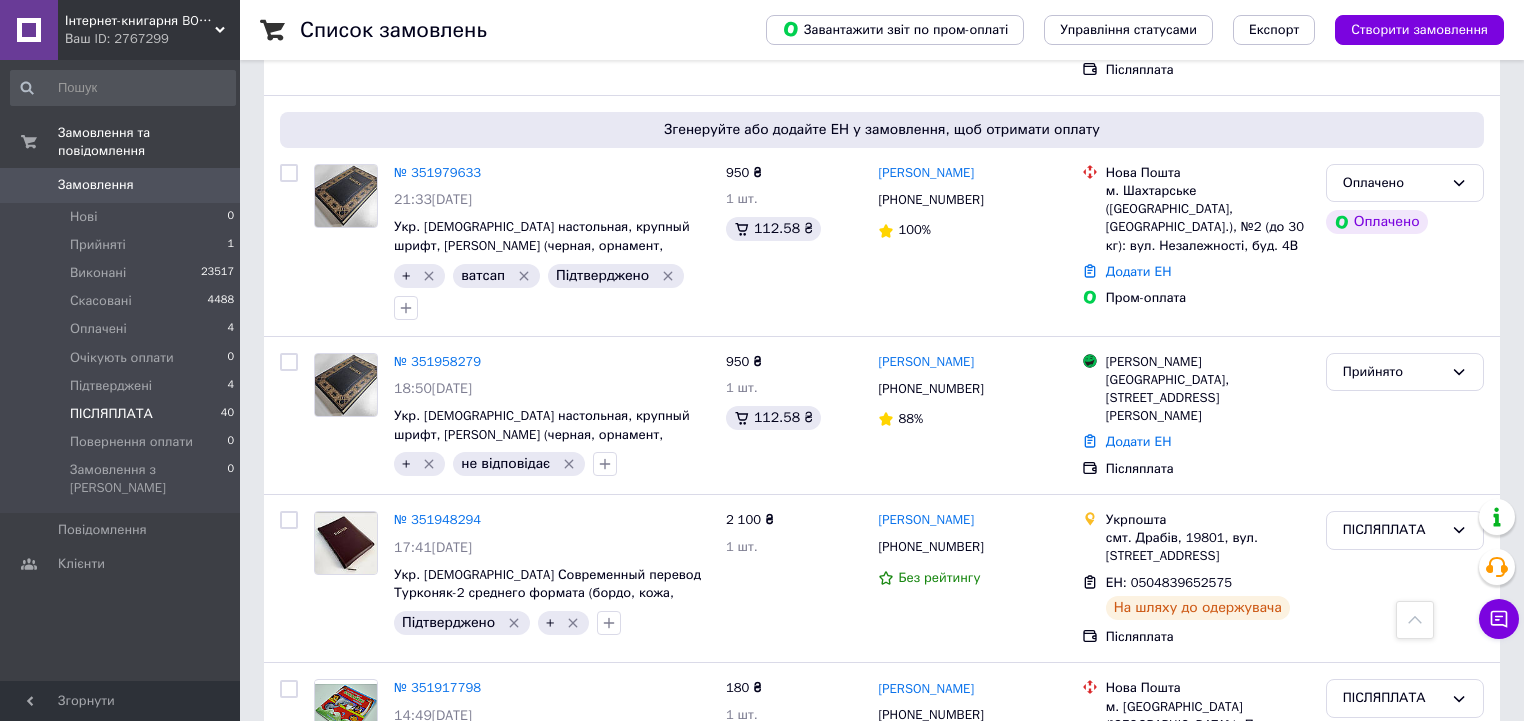 click on "ПІСЛЯПЛАТА" at bounding box center [111, 414] 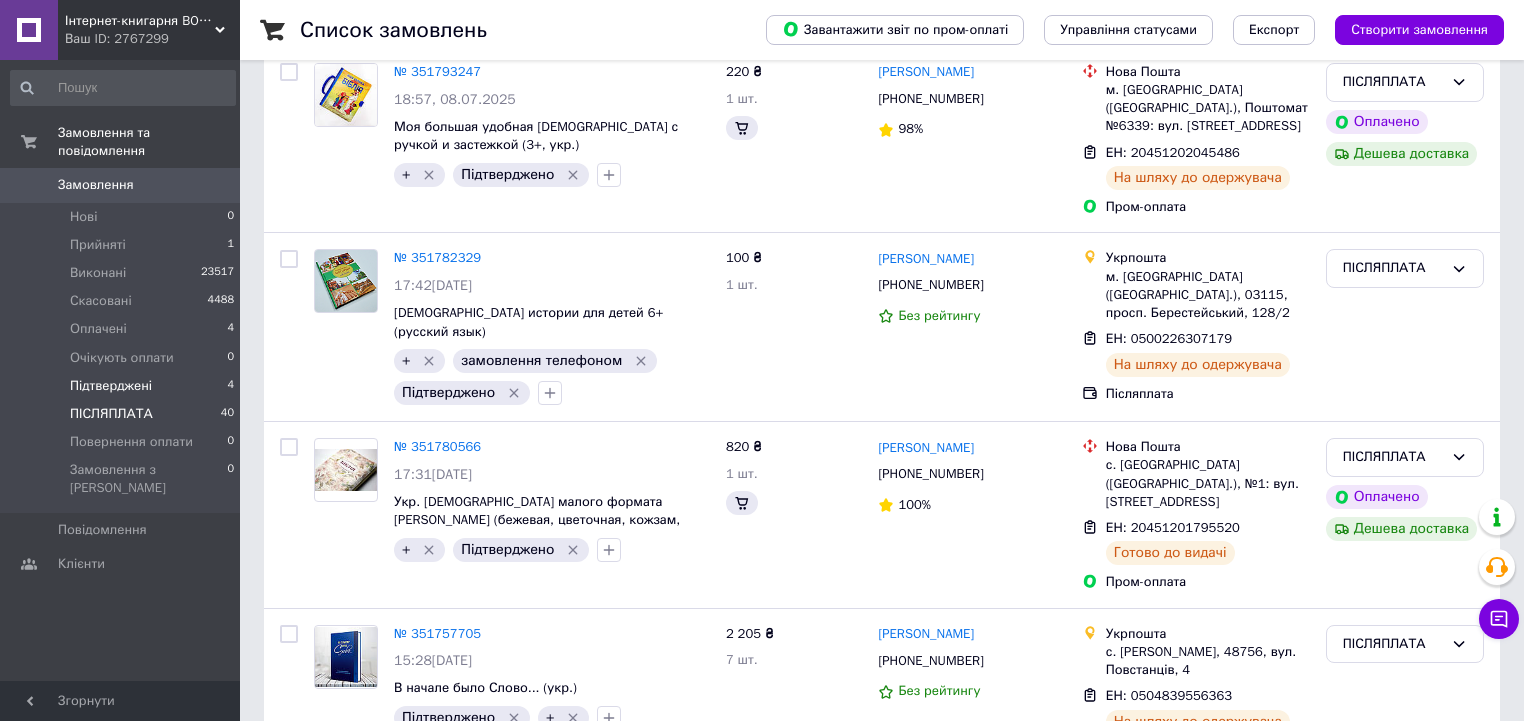 scroll, scrollTop: 0, scrollLeft: 0, axis: both 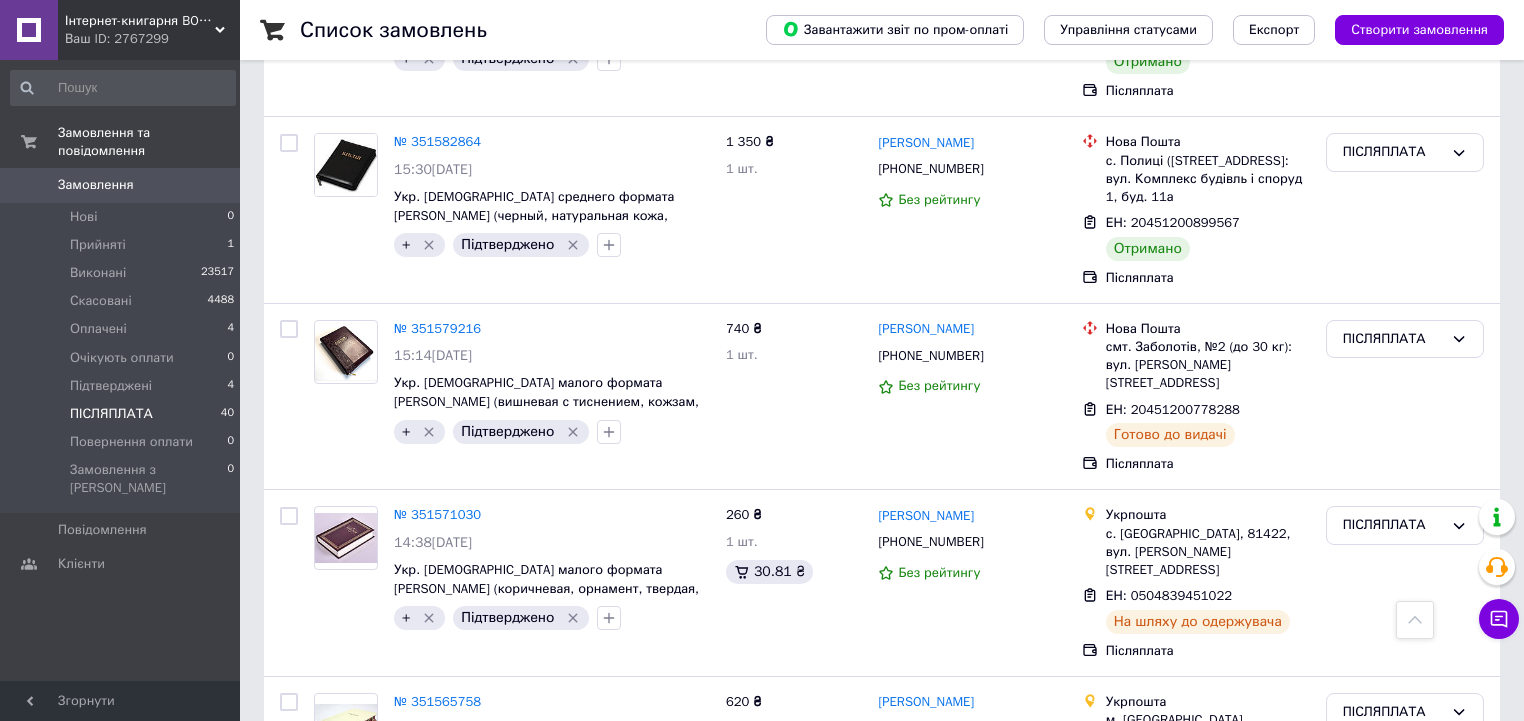 click on "2" at bounding box center (327, 926) 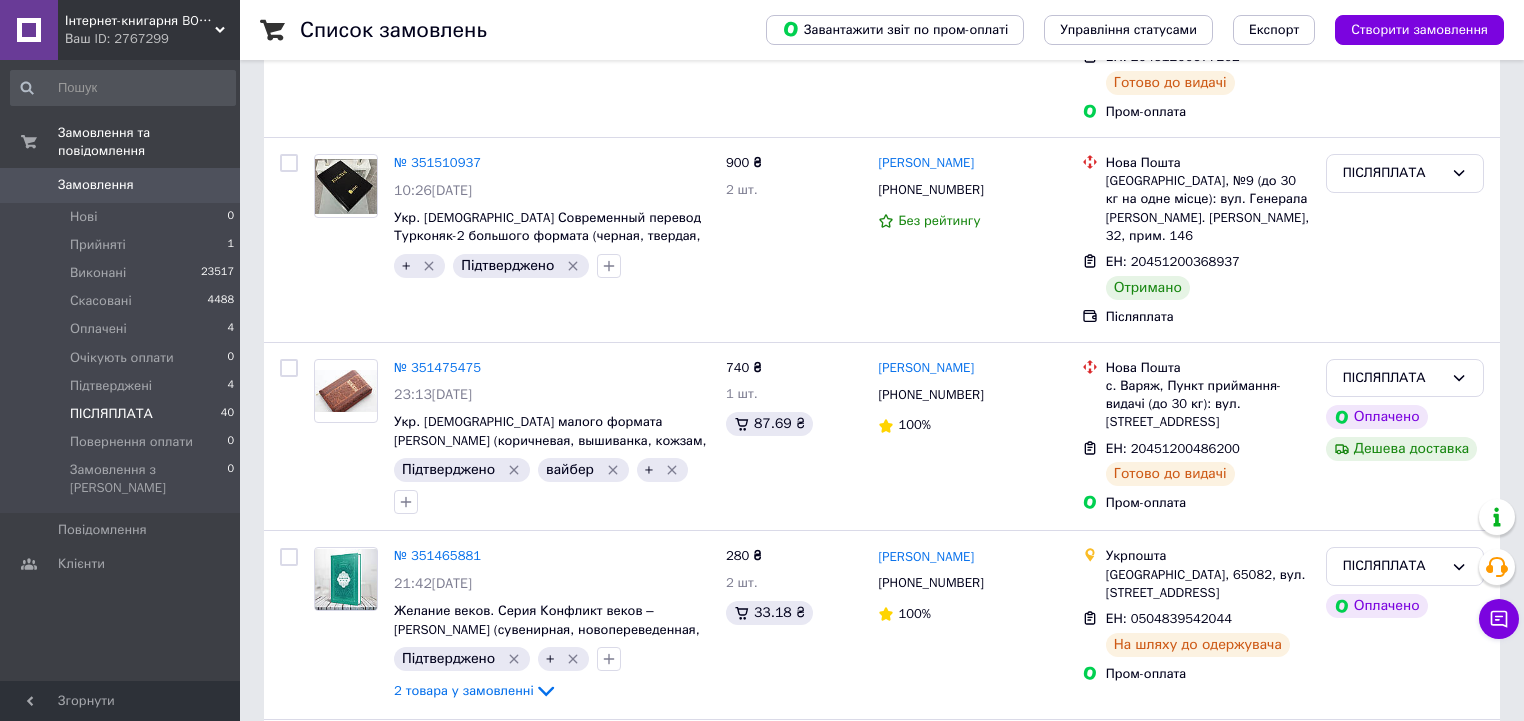 scroll, scrollTop: 400, scrollLeft: 0, axis: vertical 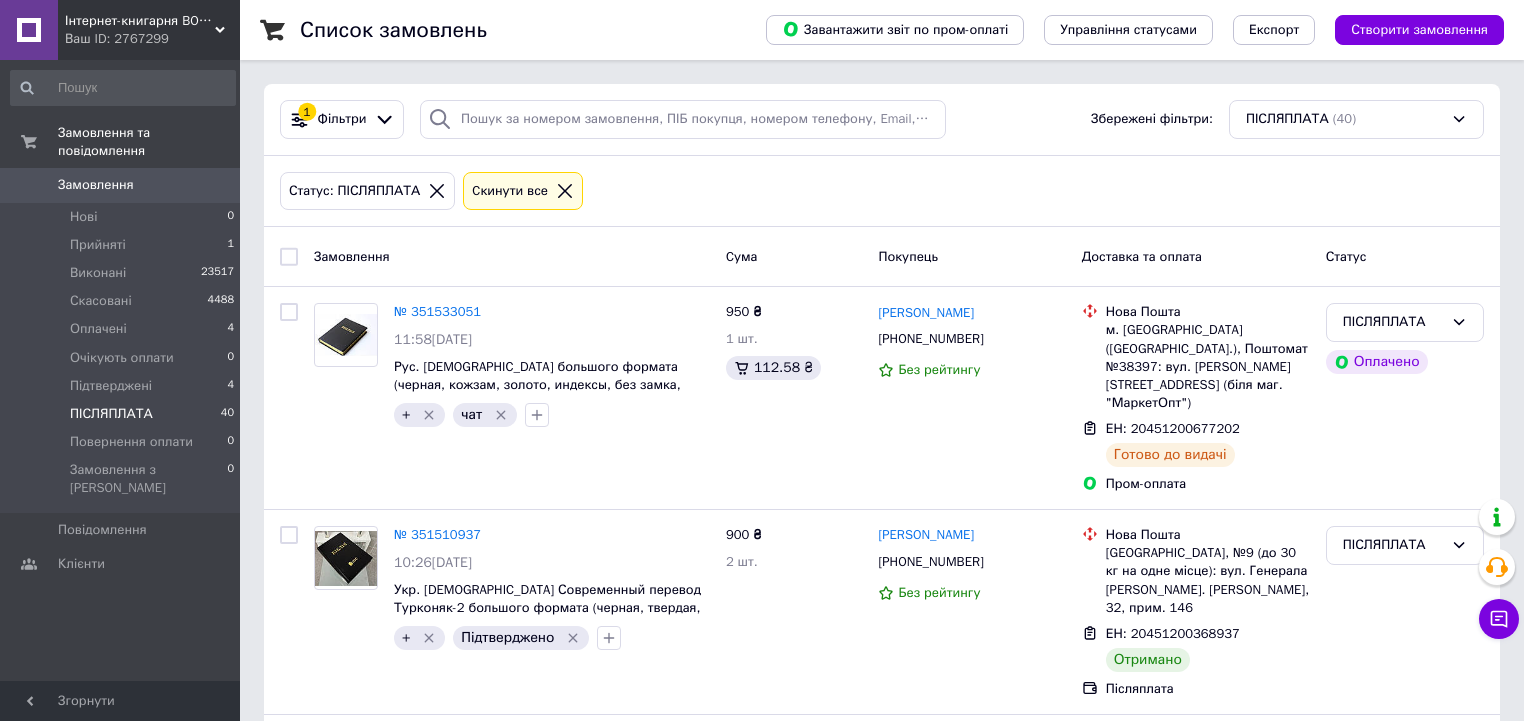 click 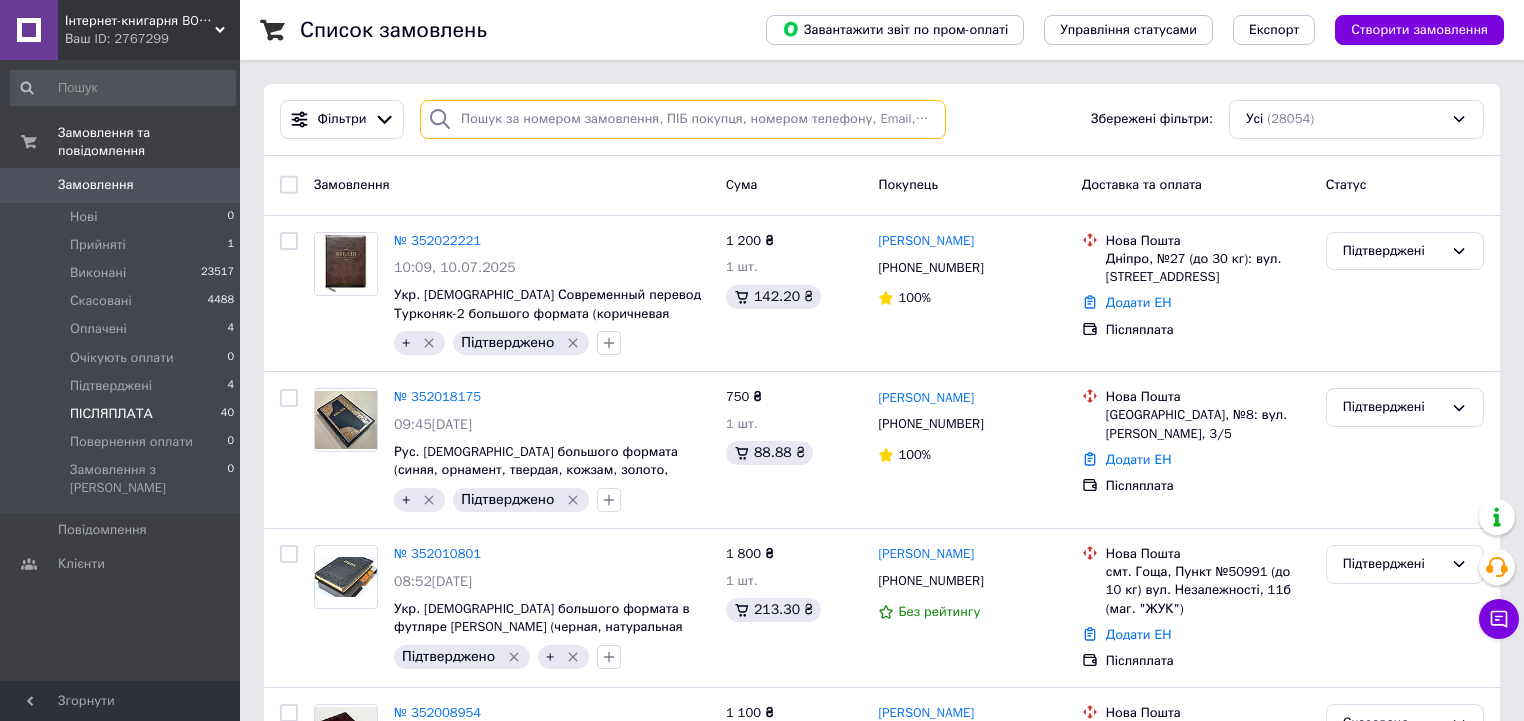 click at bounding box center (683, 119) 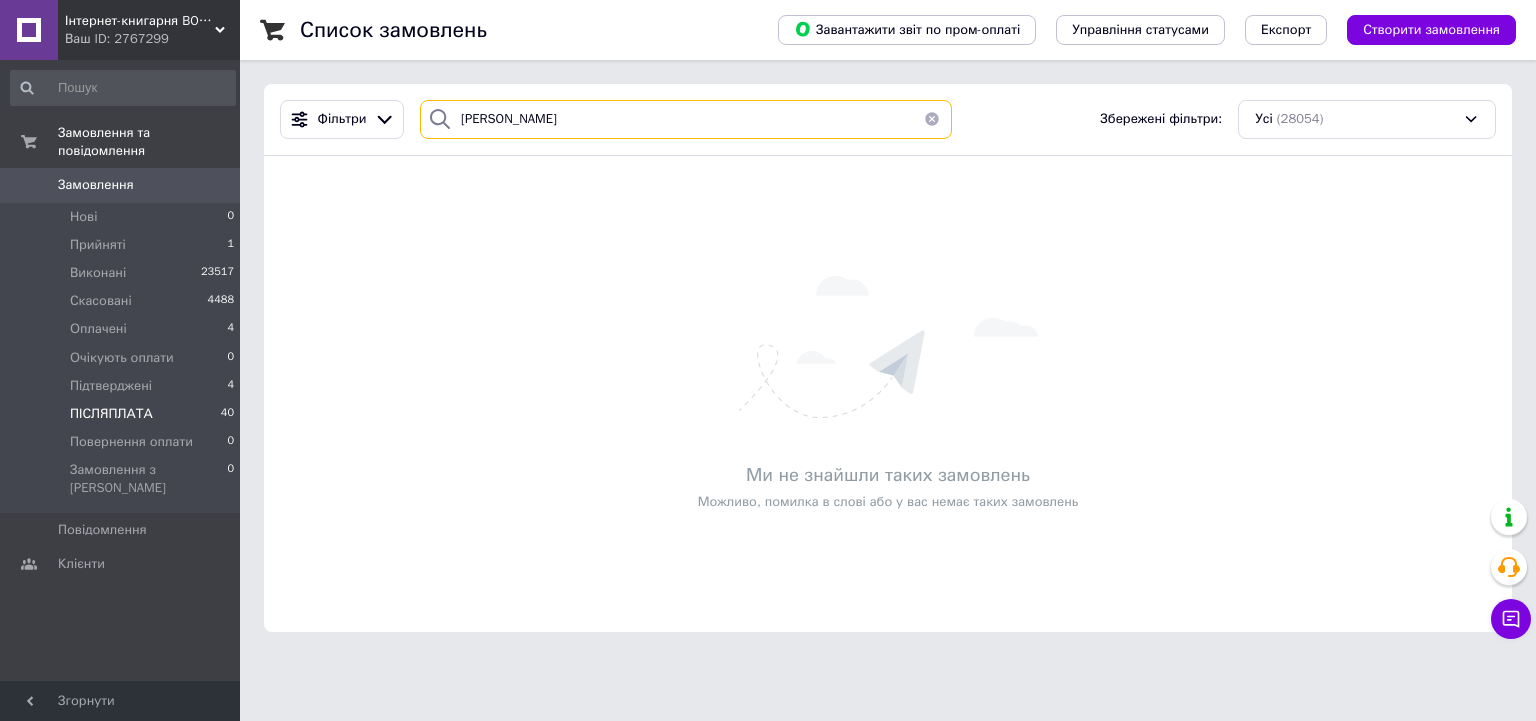 type on "нечай" 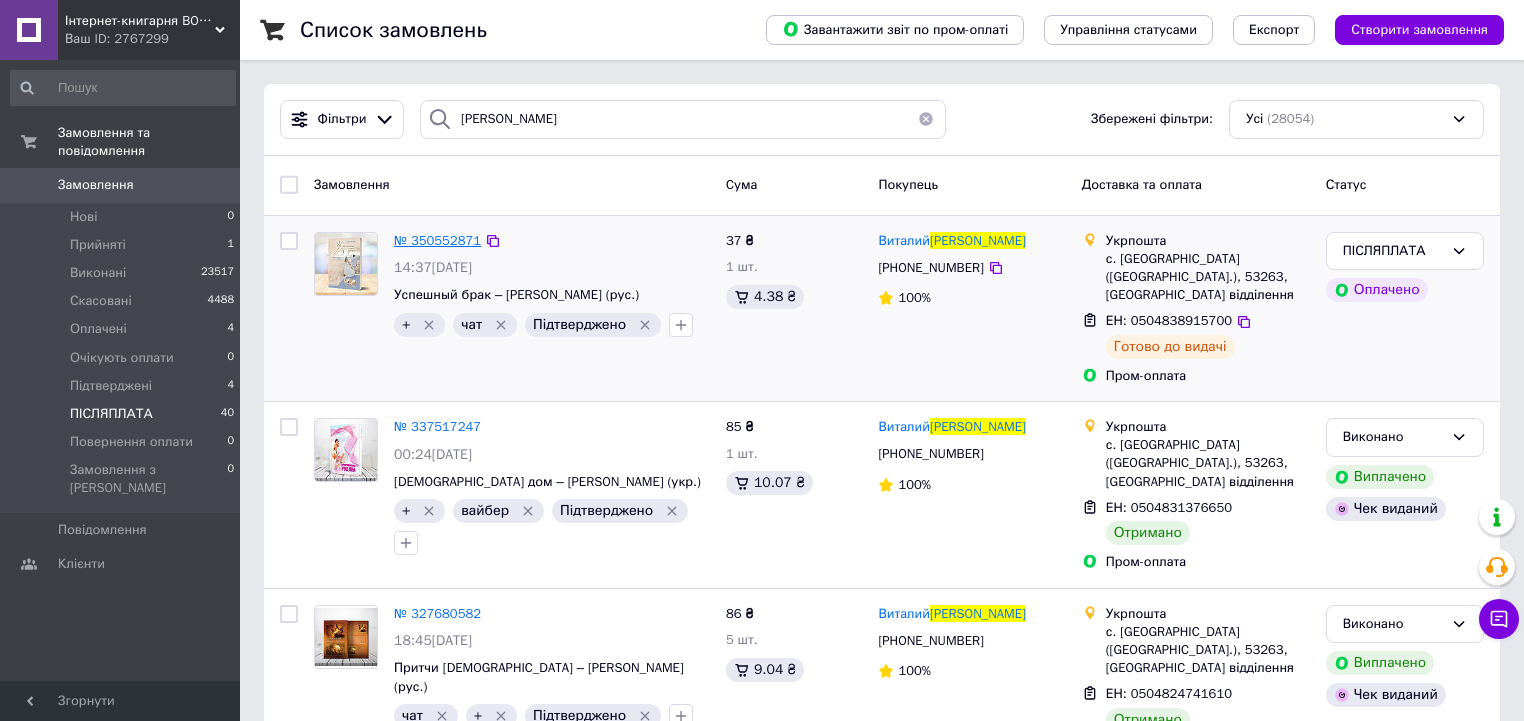 click on "№ 350552871" at bounding box center [437, 240] 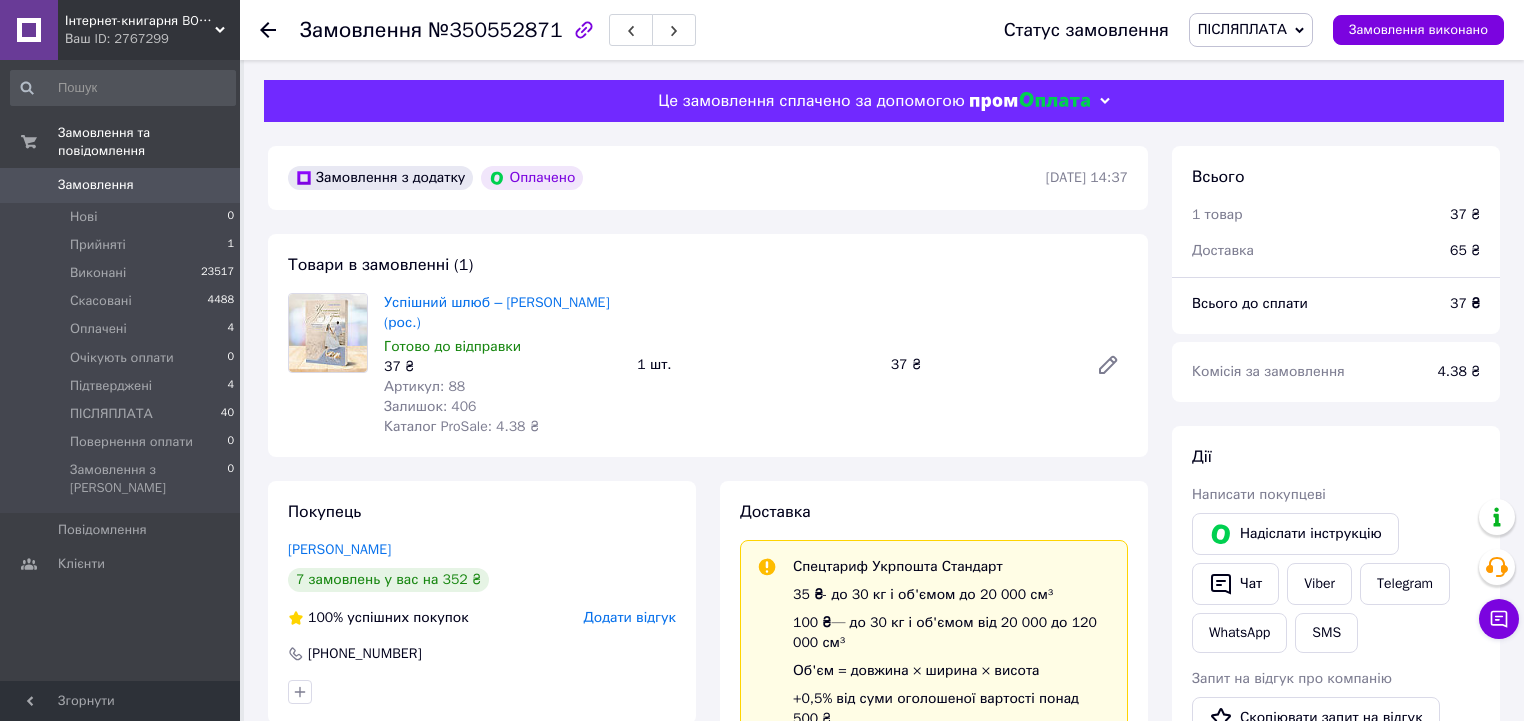 scroll, scrollTop: 88, scrollLeft: 0, axis: vertical 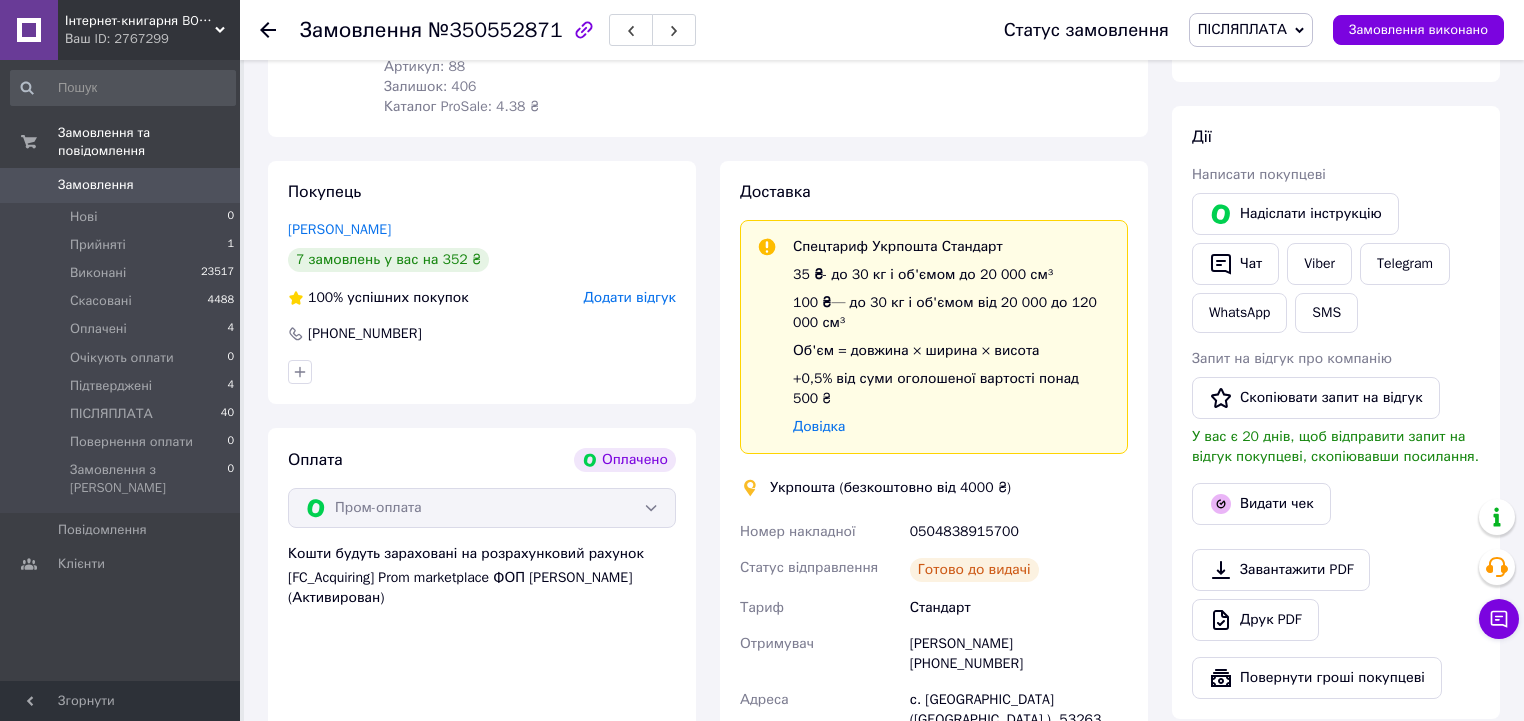 click on "0504838915700" at bounding box center (1019, 532) 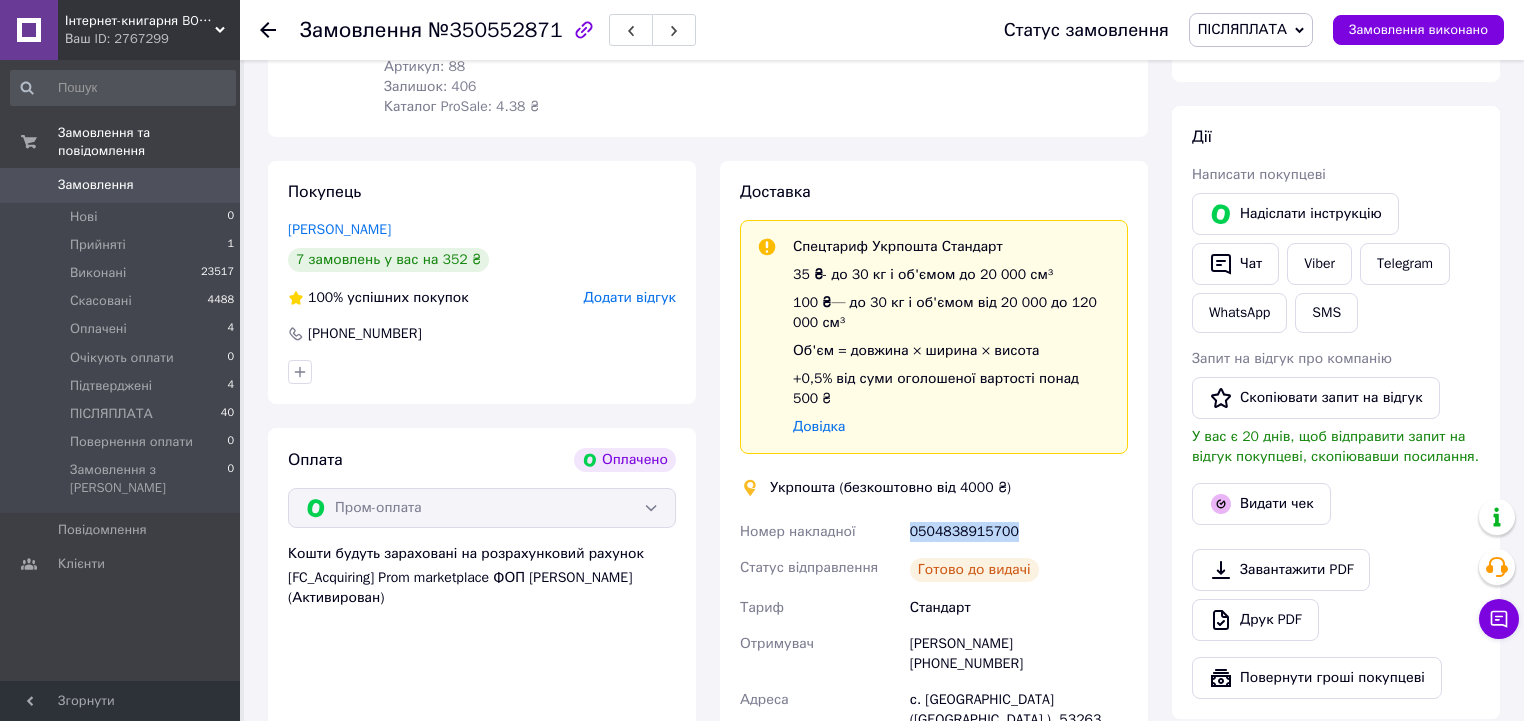 click on "0504838915700" at bounding box center (1019, 532) 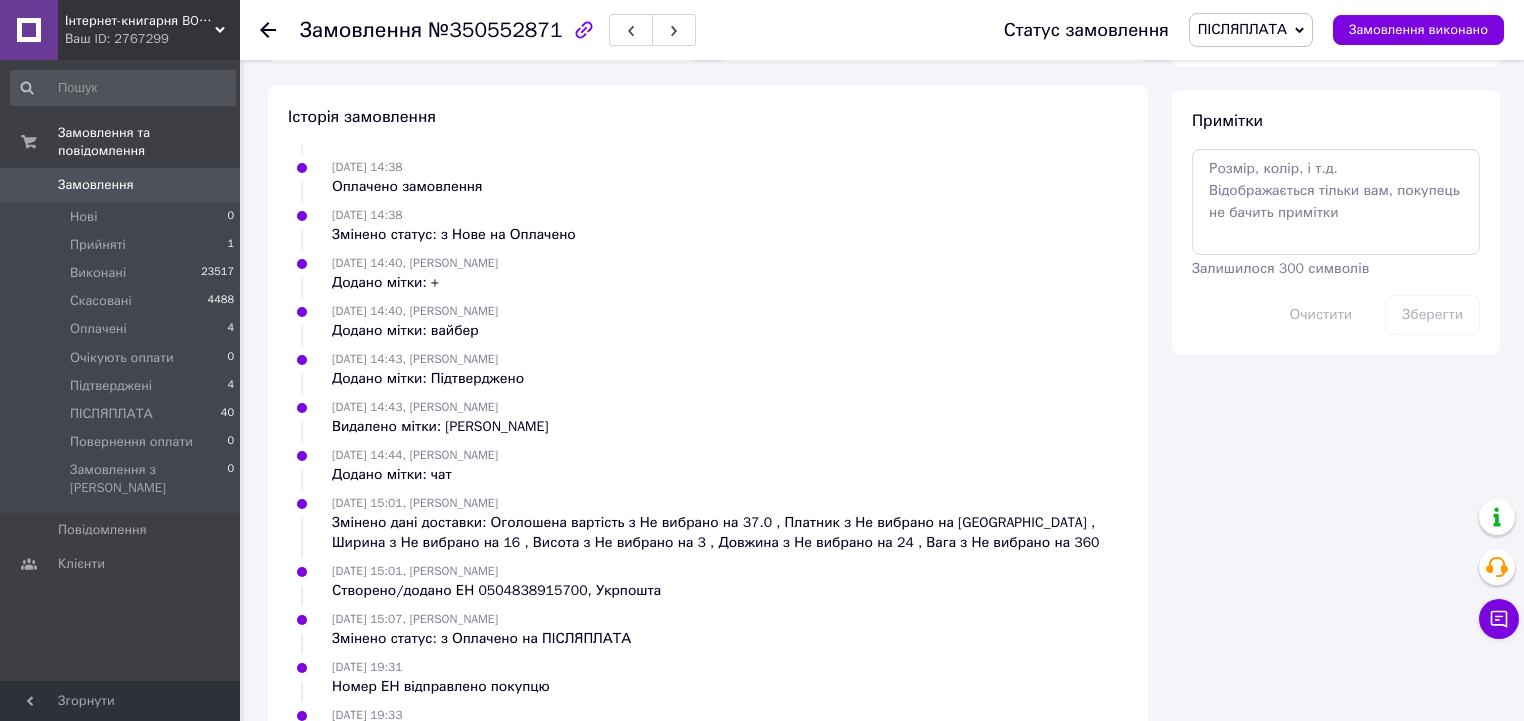 scroll, scrollTop: 1229, scrollLeft: 0, axis: vertical 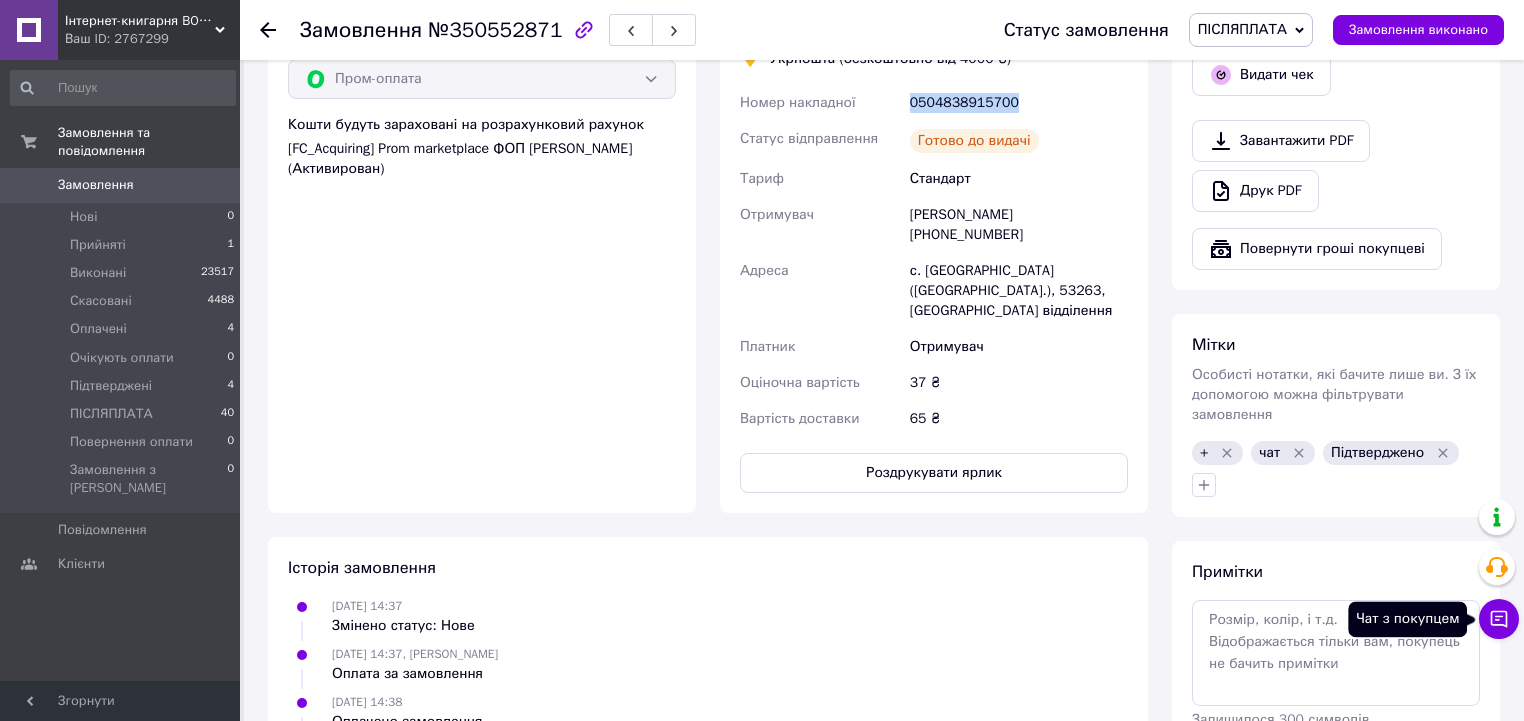 click 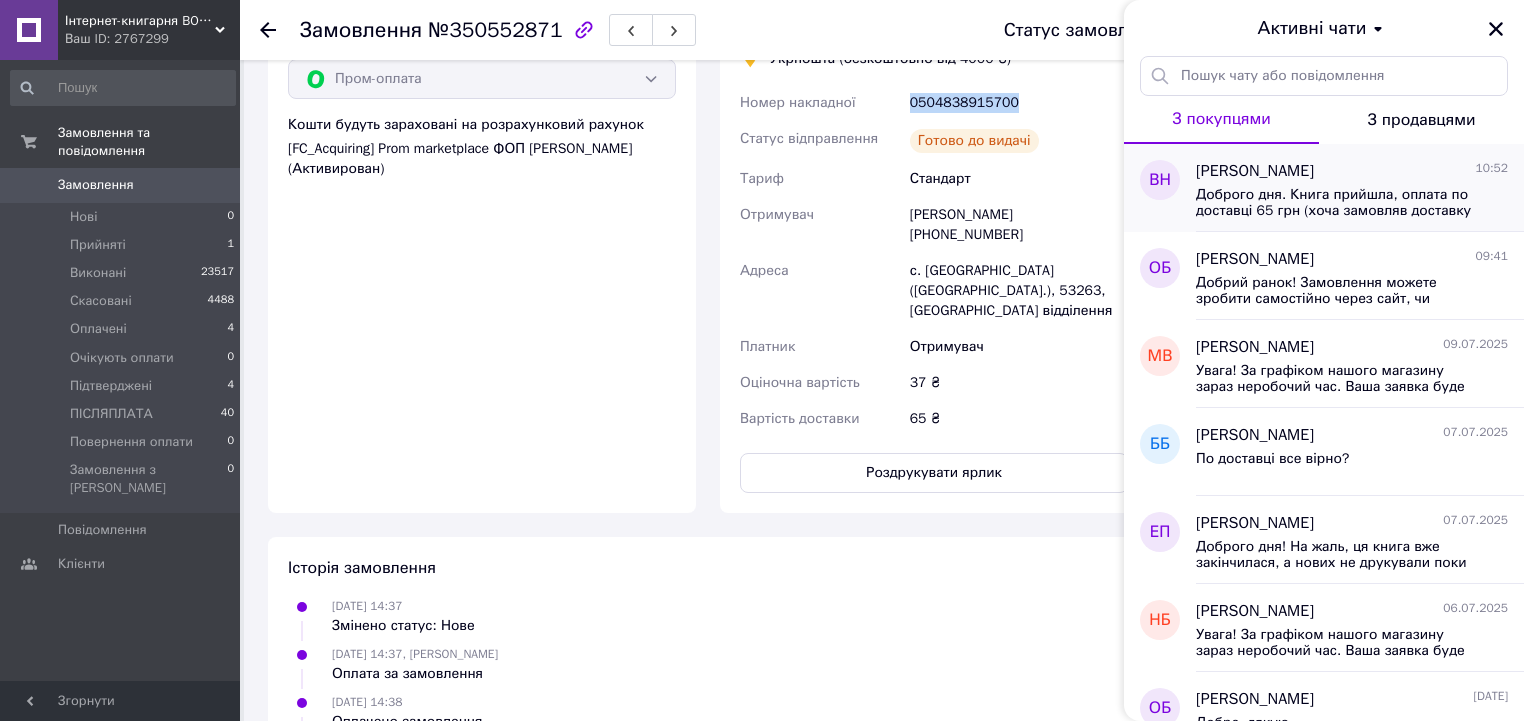 click on "Доброго дня. Книга прийшла, оплата по доставці 65 грн (хоча замовляв доставку стандарт за 35).. Відправив назад. Поверніть гроші..." at bounding box center (1352, 201) 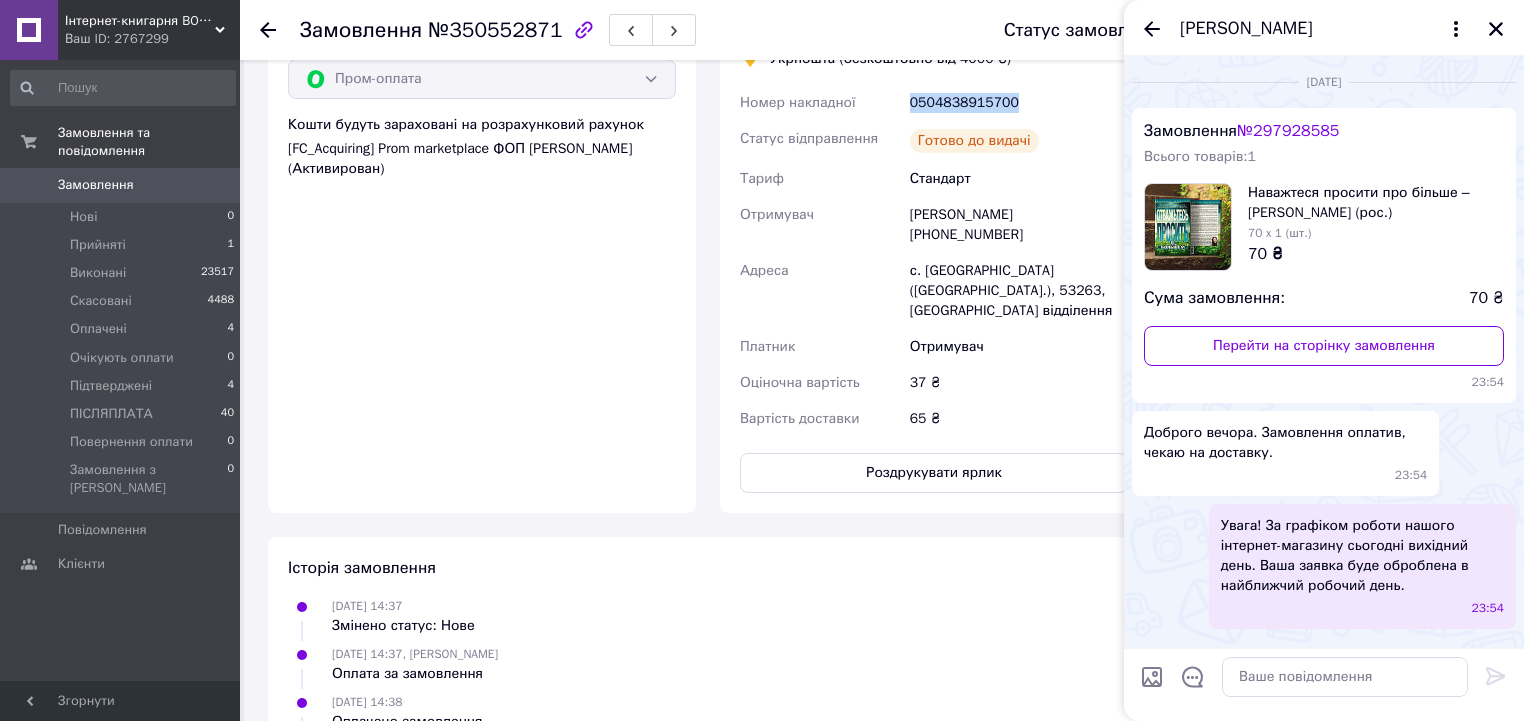 scroll, scrollTop: 2919, scrollLeft: 0, axis: vertical 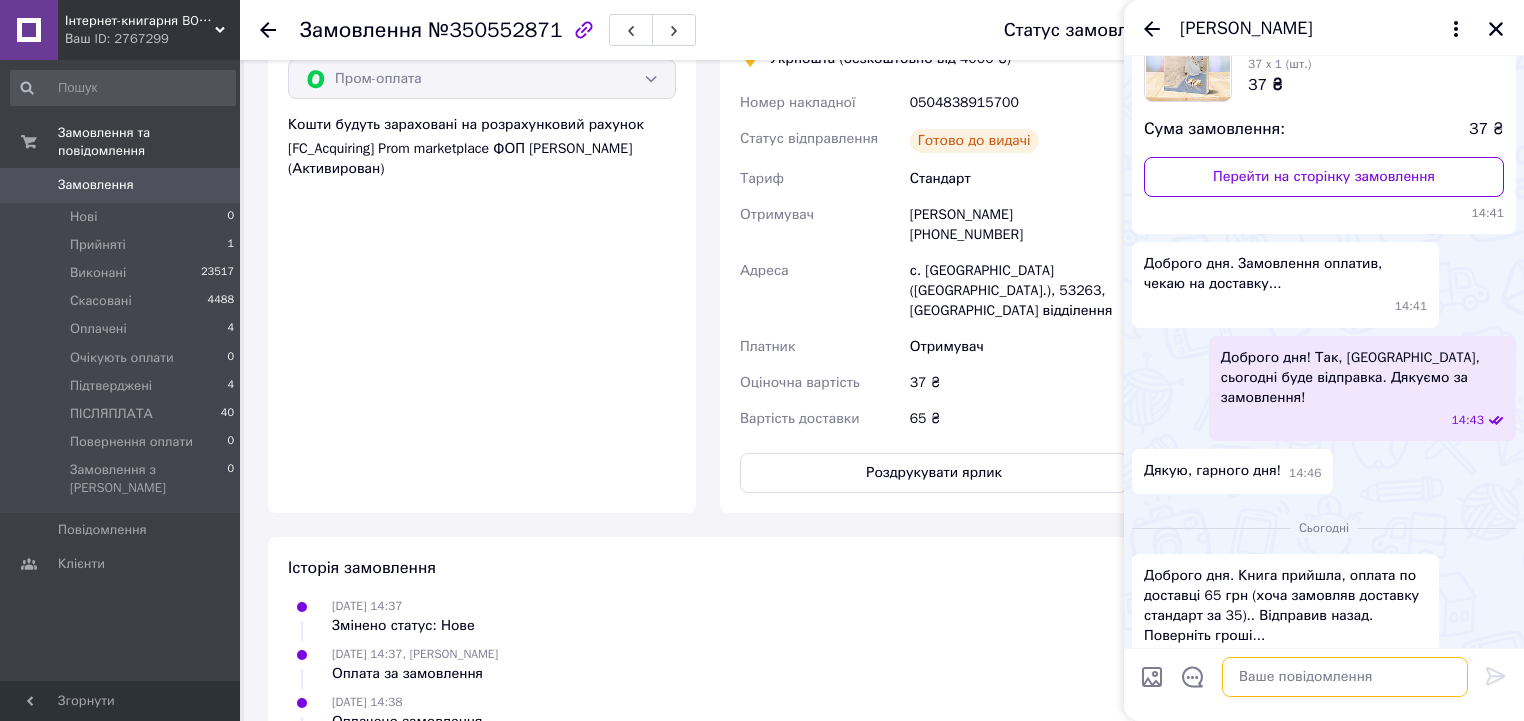 click at bounding box center [1345, 677] 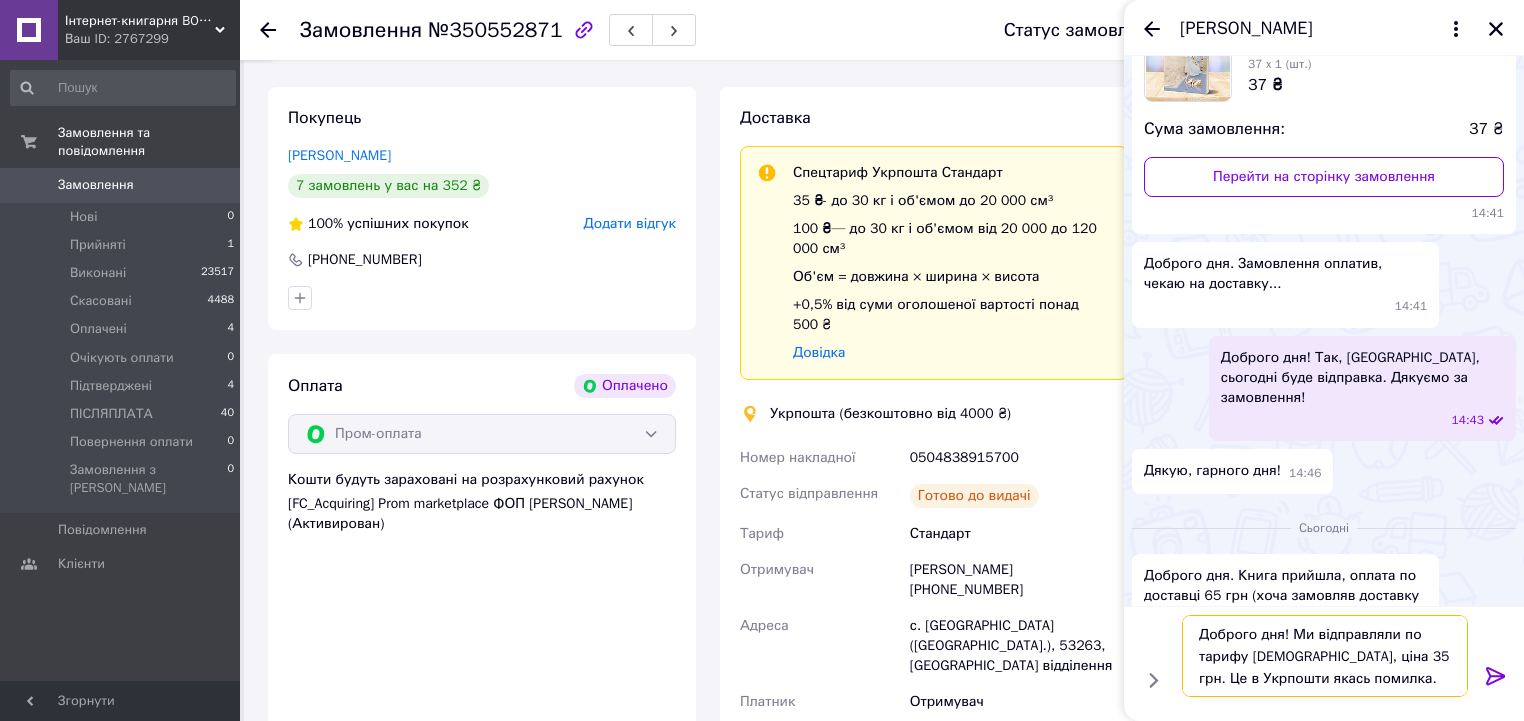 scroll, scrollTop: 349, scrollLeft: 0, axis: vertical 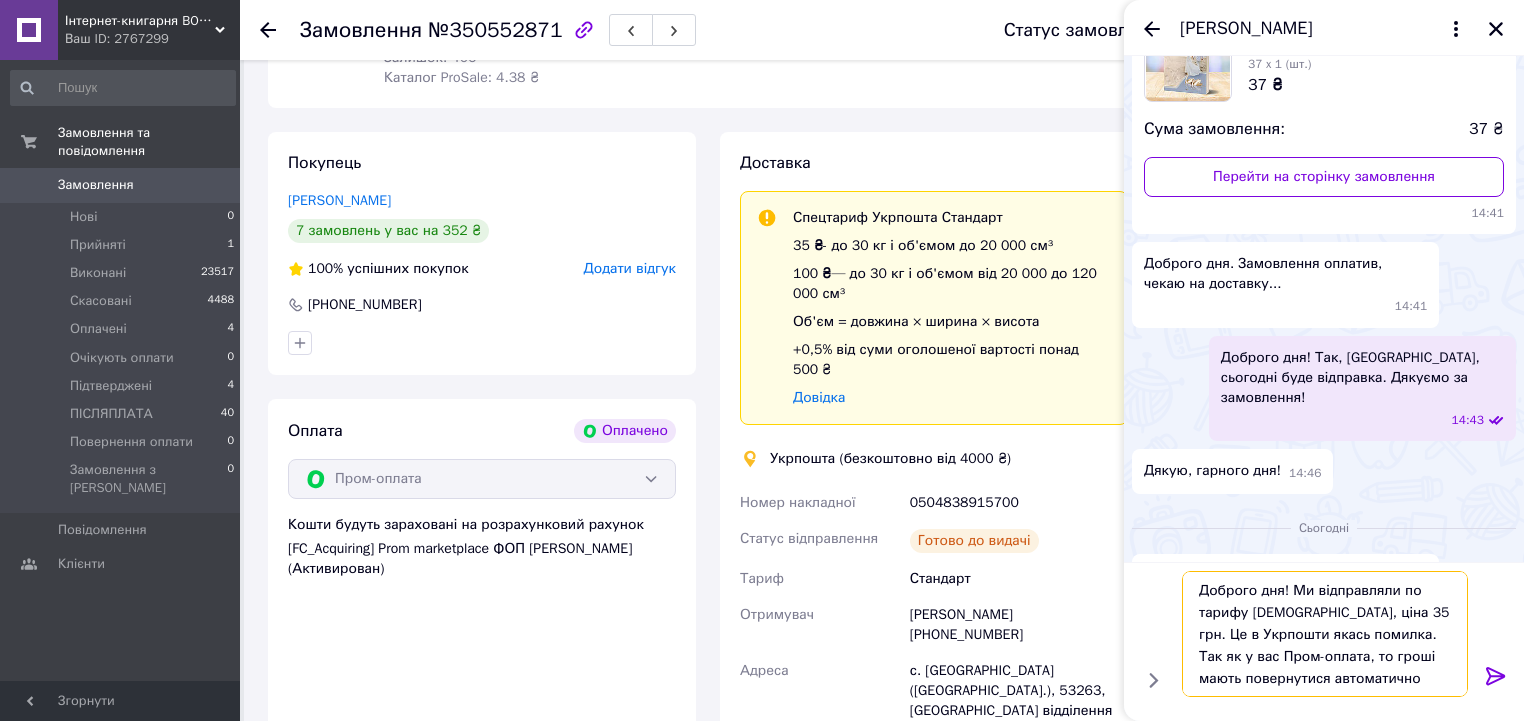 type on "Доброго дня! Ми відправляли по тарифу Стандарт, ціна 35 грн. Це в Укрпошти якась помилка. Так як у вас Пром-оплата, то гроші мають повернутися автоматично." 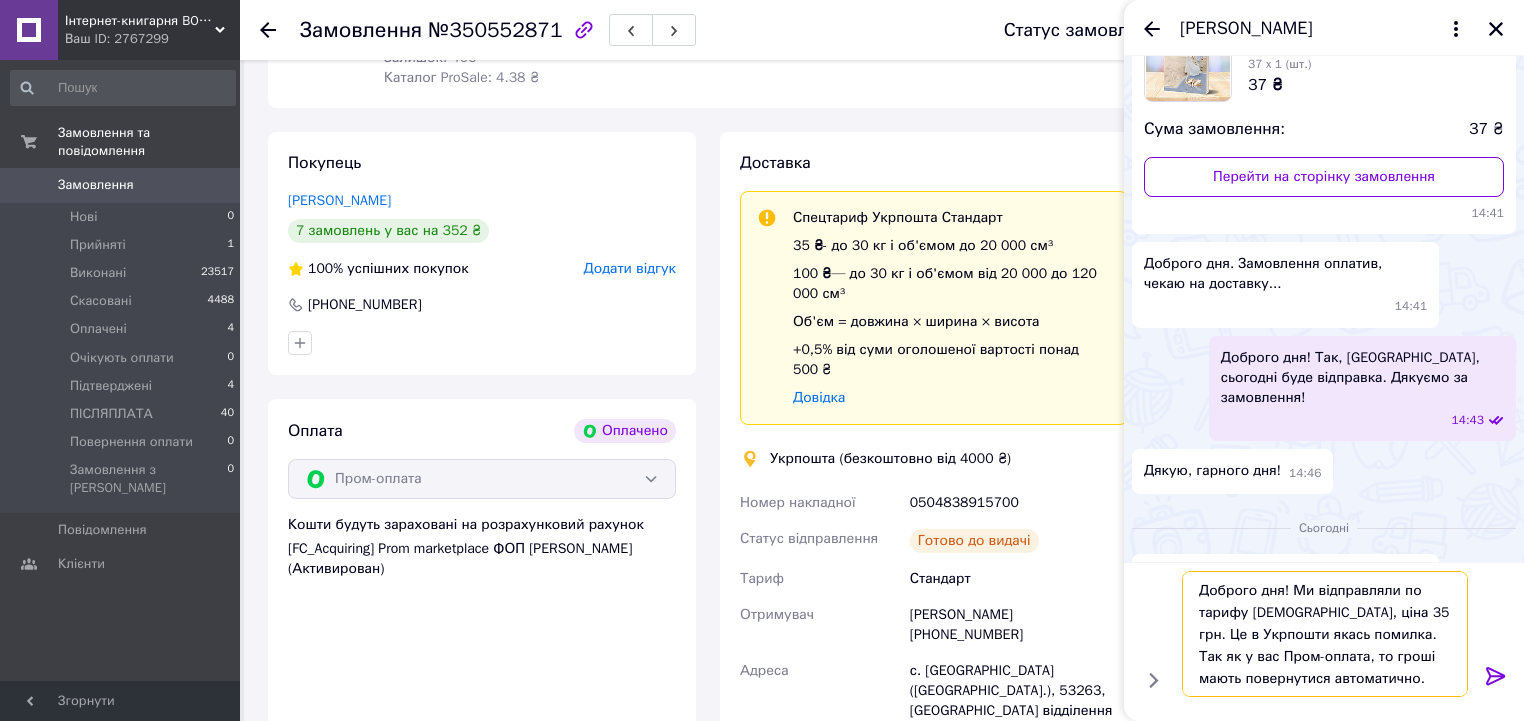 type 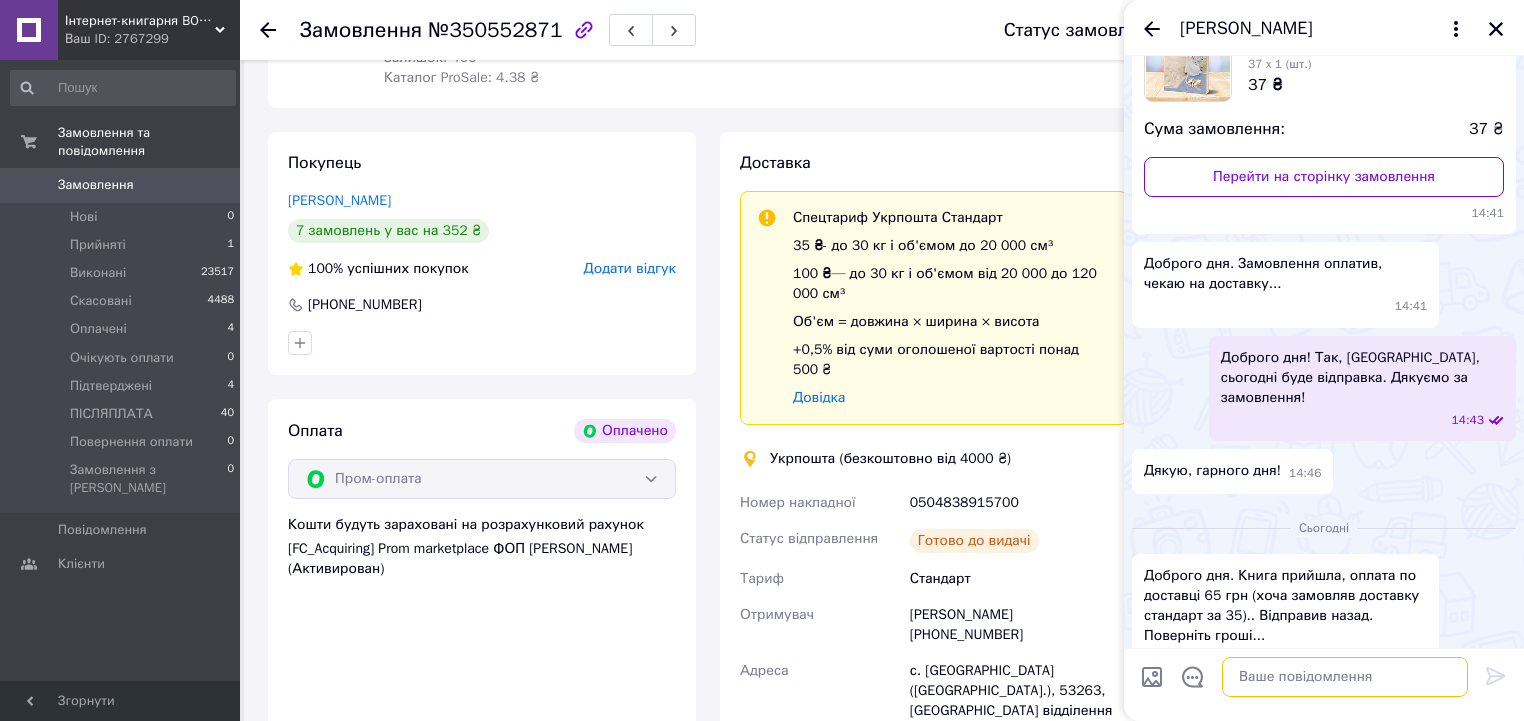 scroll, scrollTop: 3052, scrollLeft: 0, axis: vertical 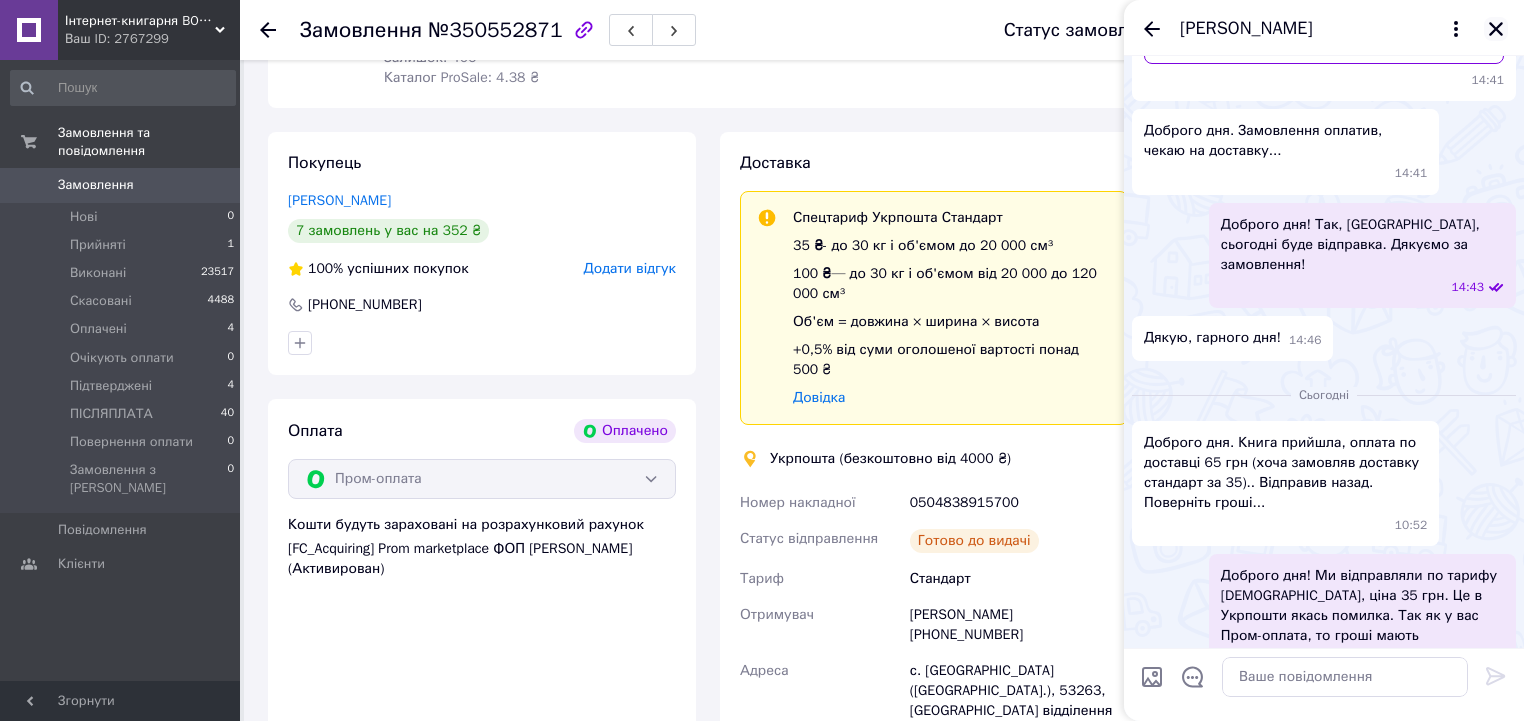 click 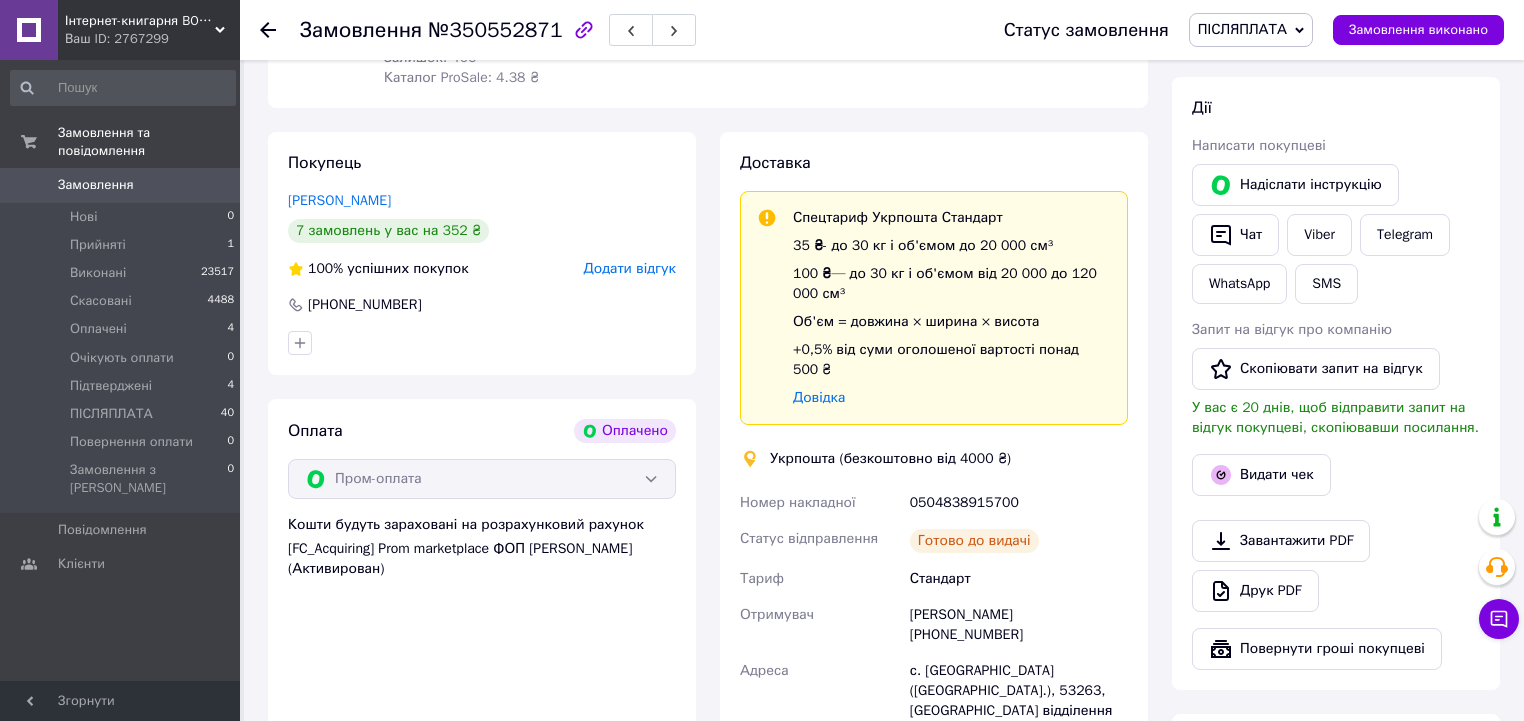 click 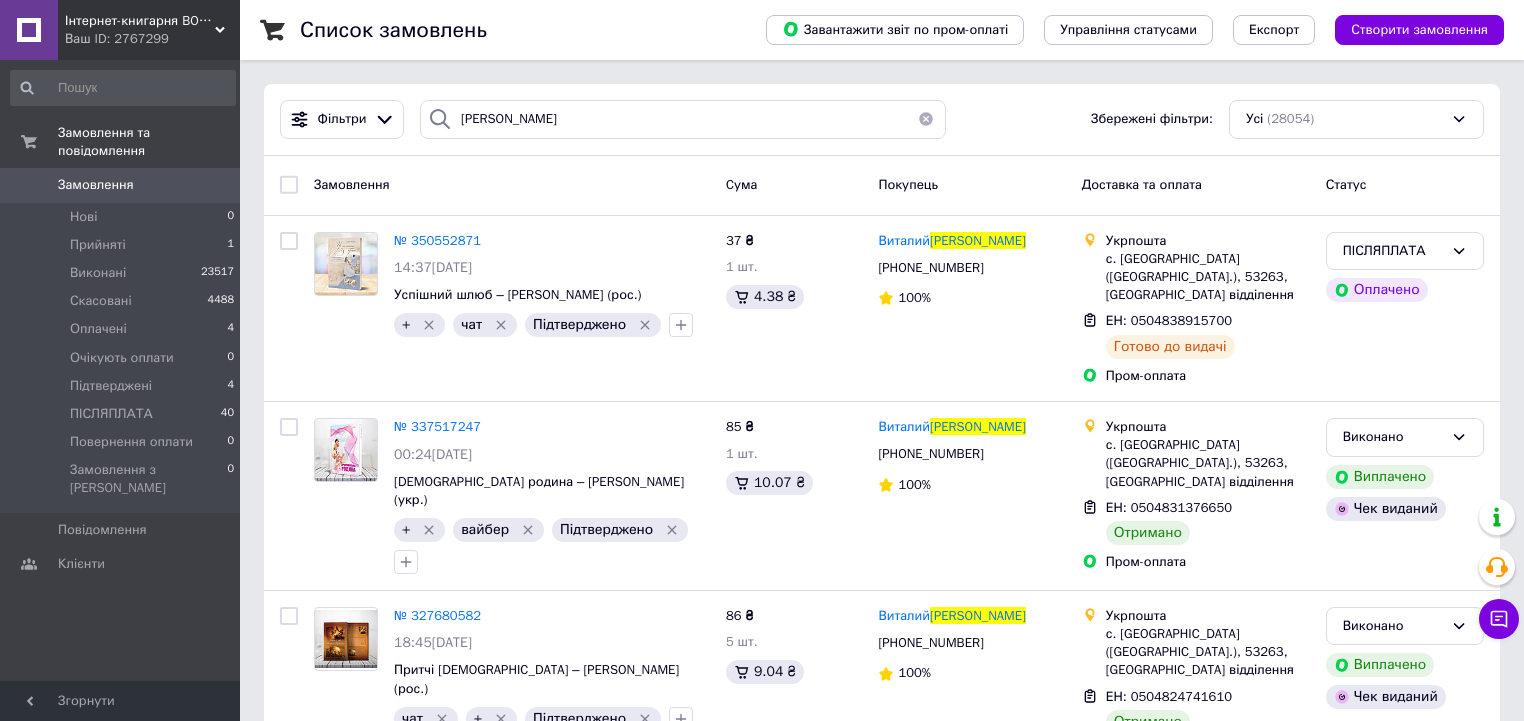 click at bounding box center (926, 119) 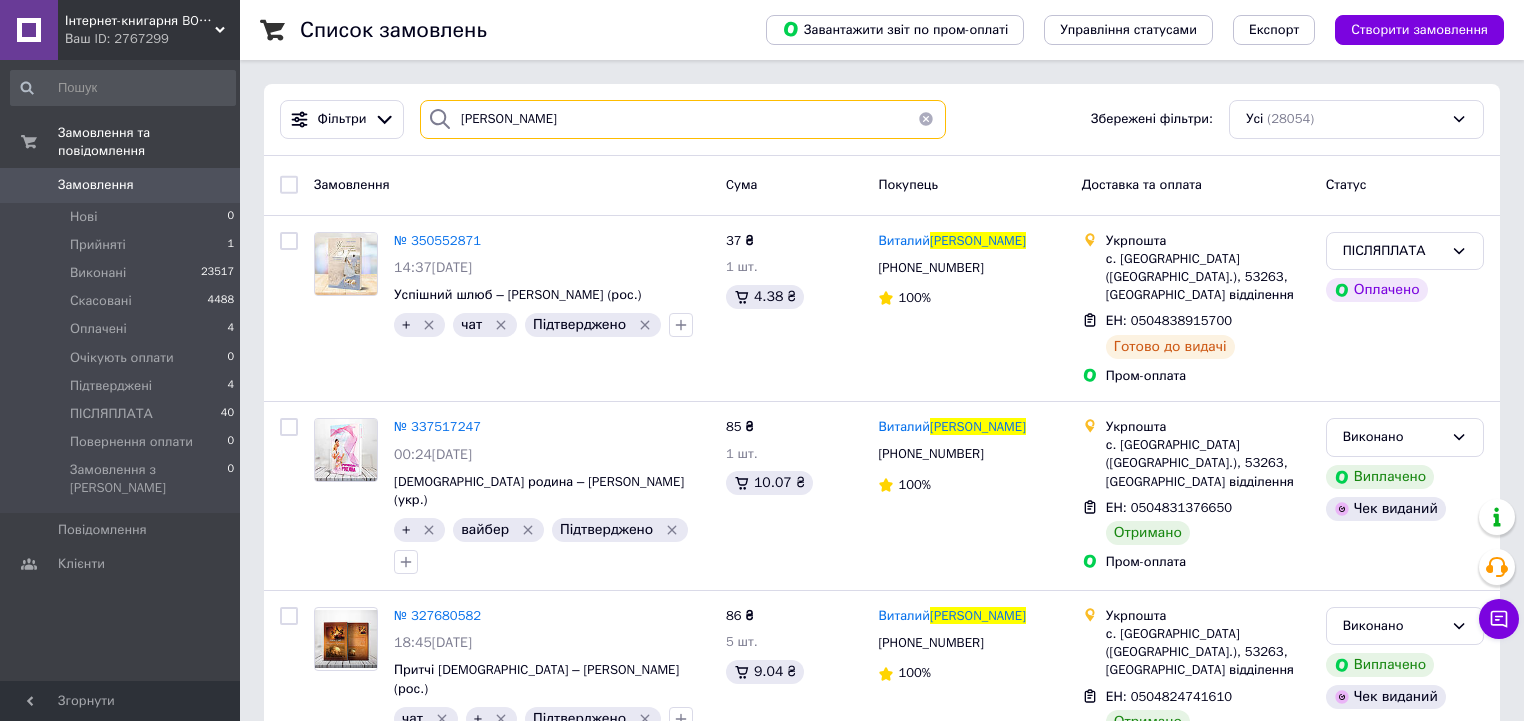 type 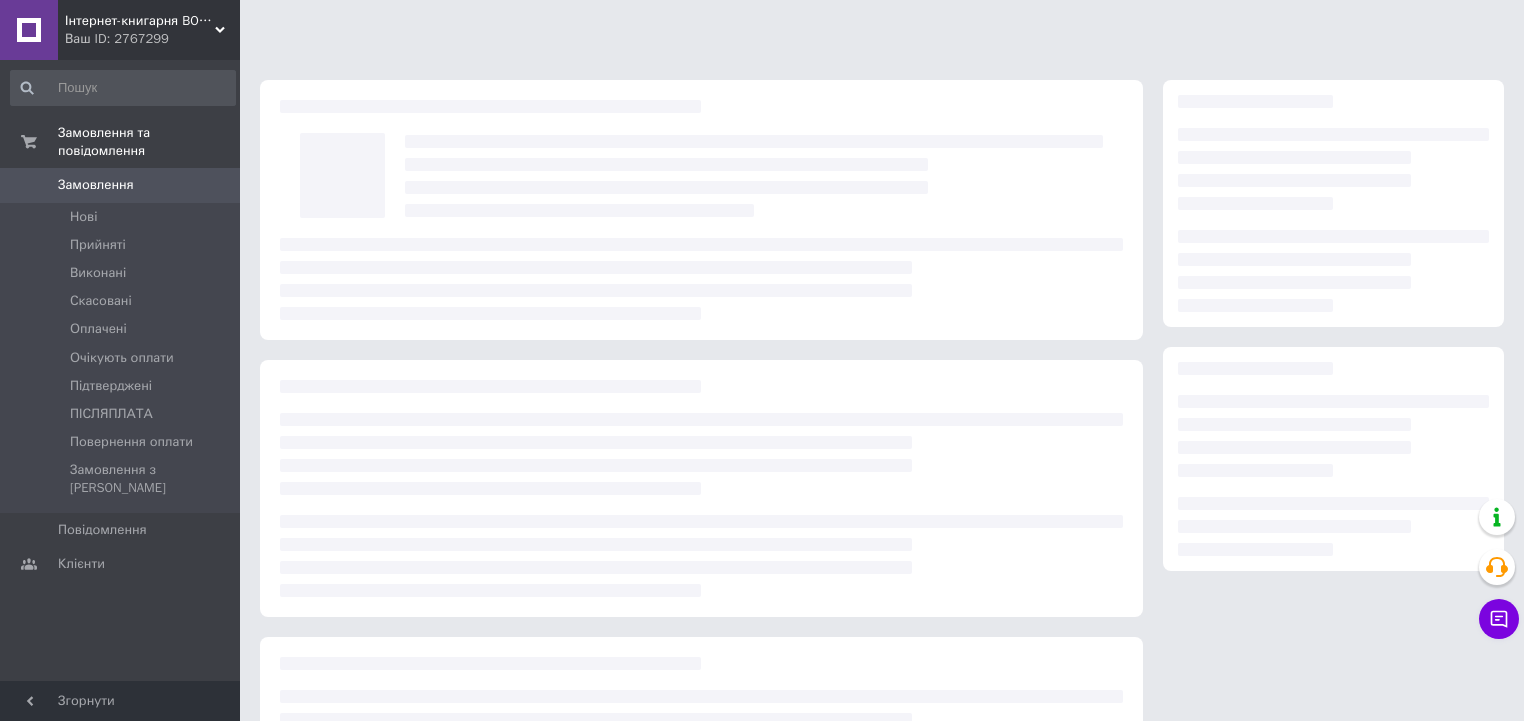 scroll, scrollTop: 0, scrollLeft: 0, axis: both 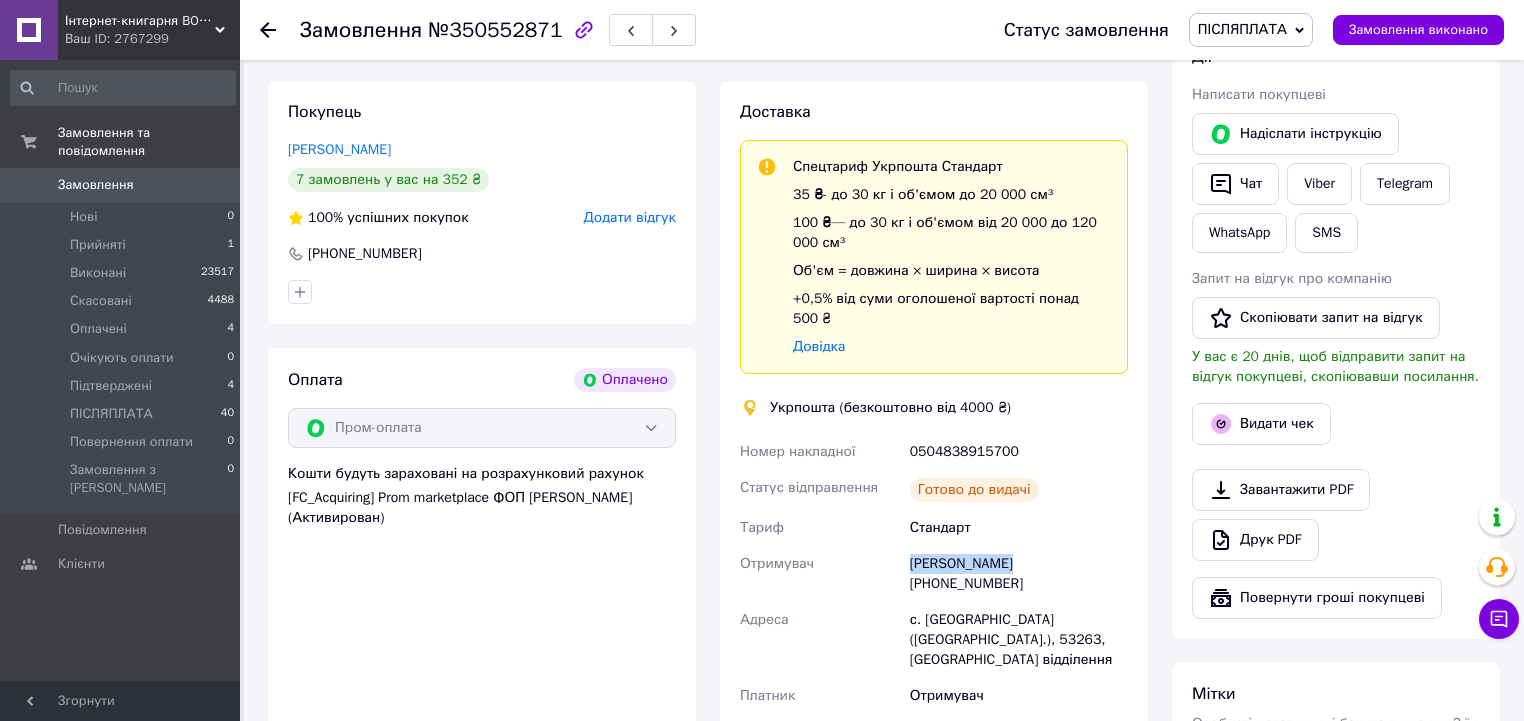 drag, startPoint x: 1004, startPoint y: 547, endPoint x: 899, endPoint y: 532, distance: 106.06602 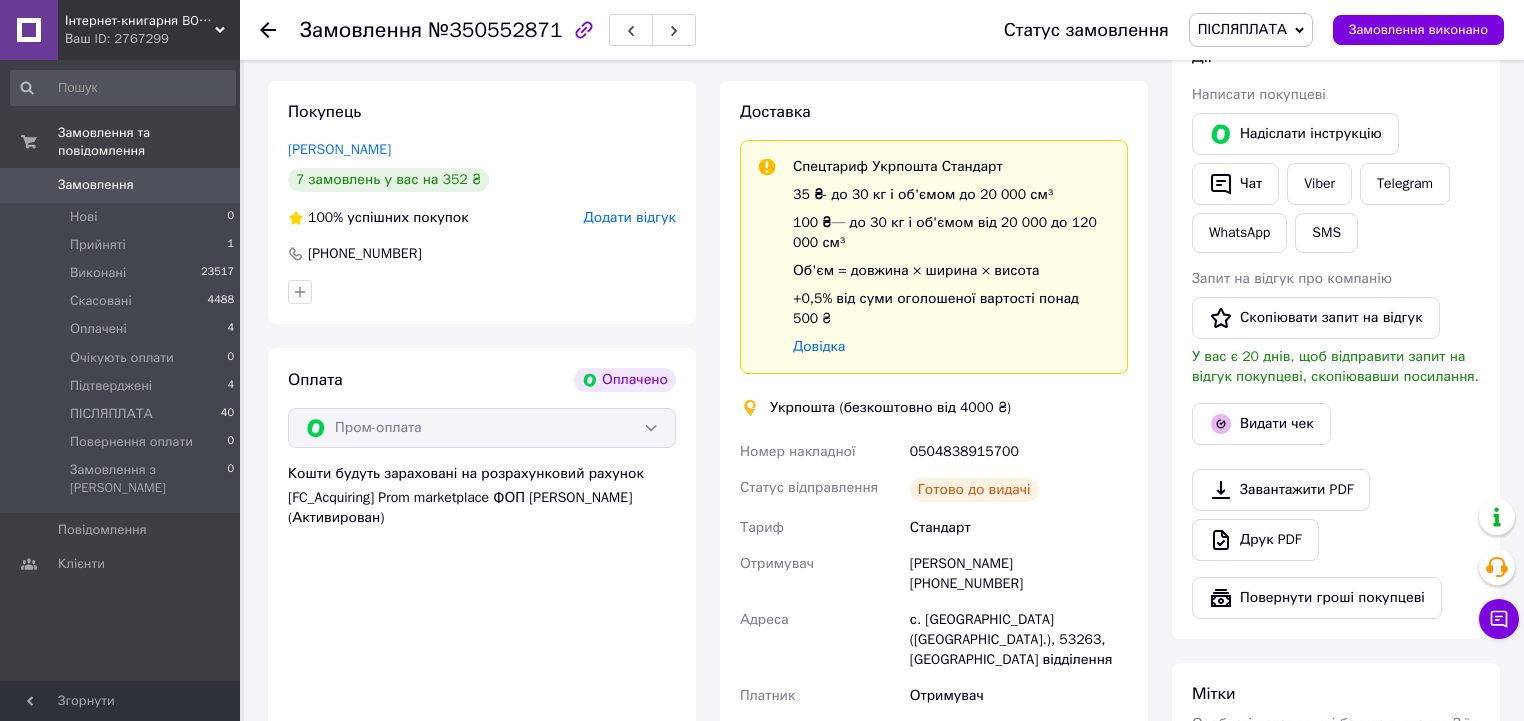 click on "Отримувач" at bounding box center (1019, 696) 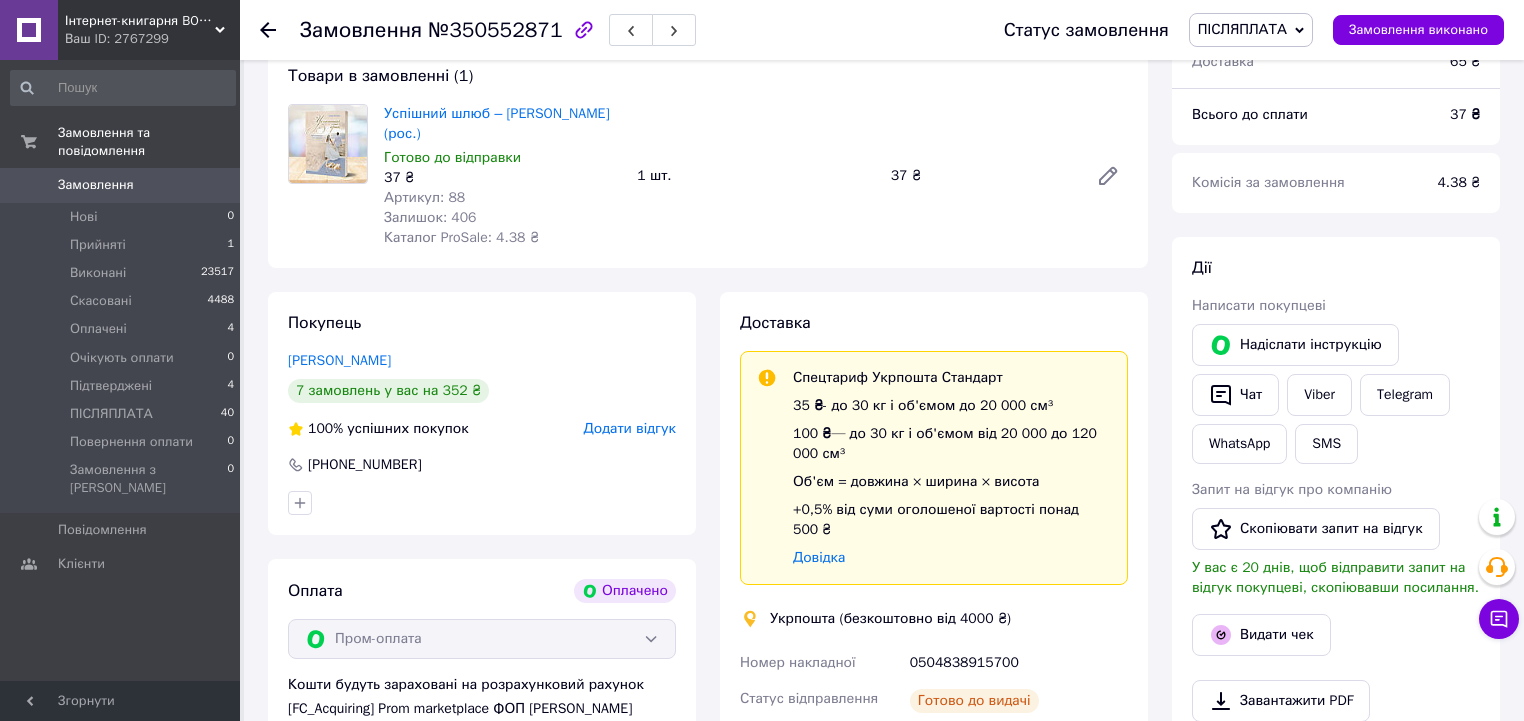 scroll, scrollTop: 0, scrollLeft: 0, axis: both 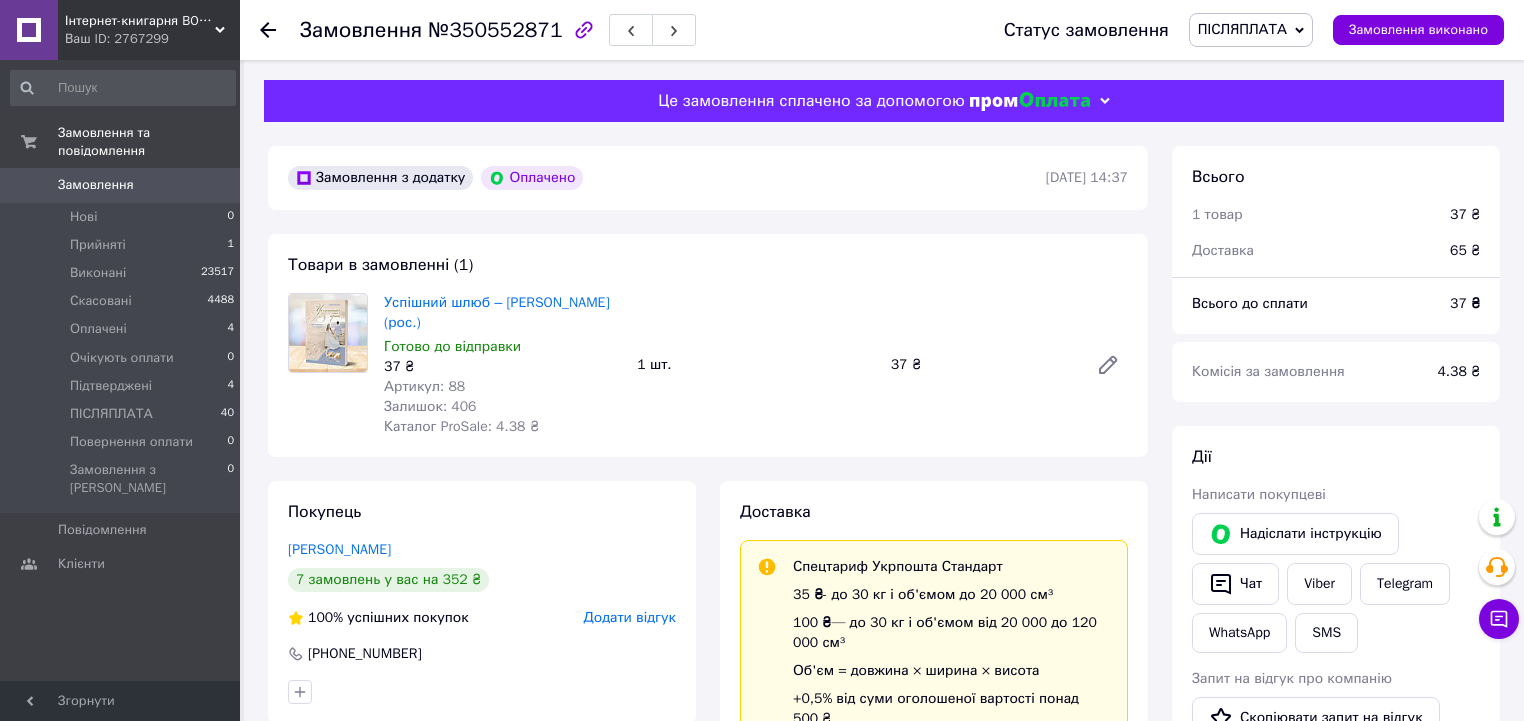 click on "Доставка" at bounding box center [934, 512] 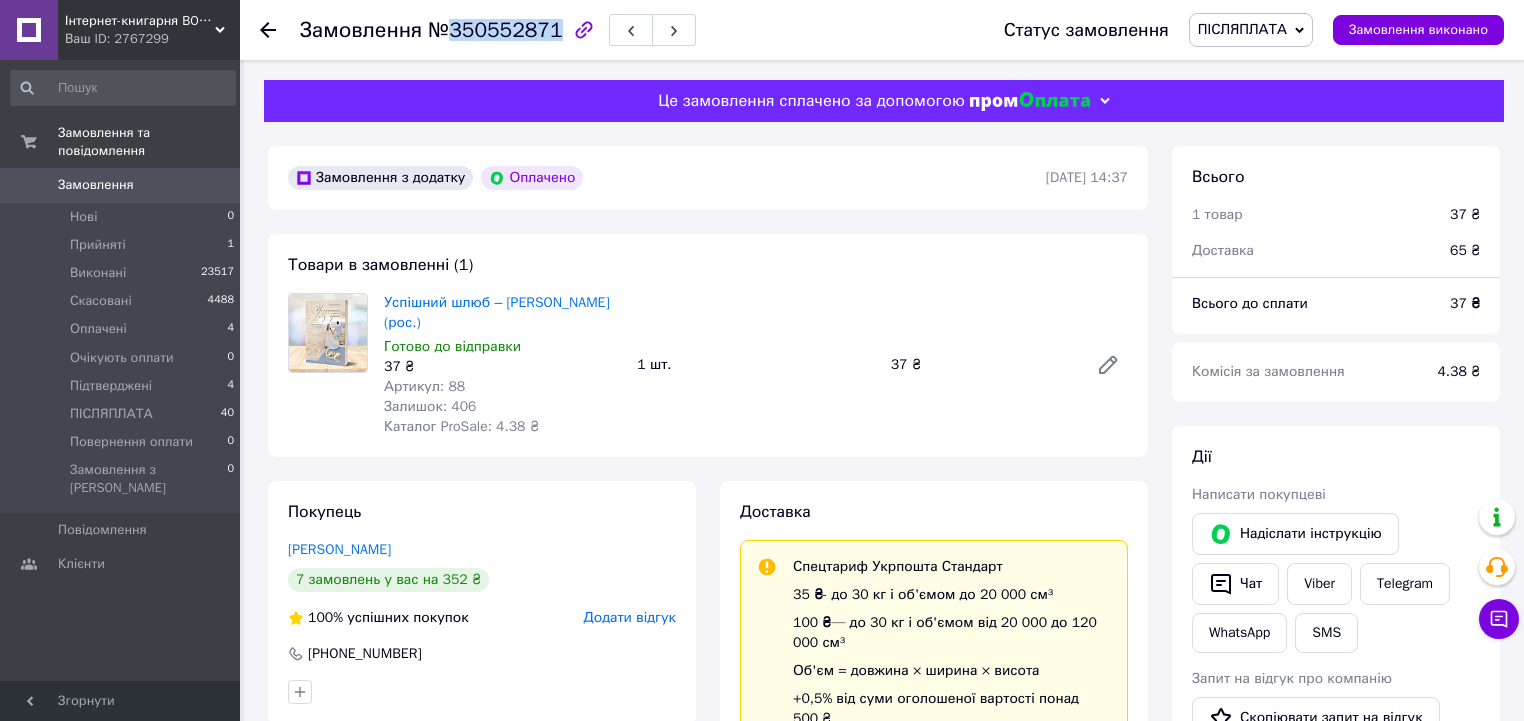 drag, startPoint x: 451, startPoint y: 36, endPoint x: 543, endPoint y: 33, distance: 92.0489 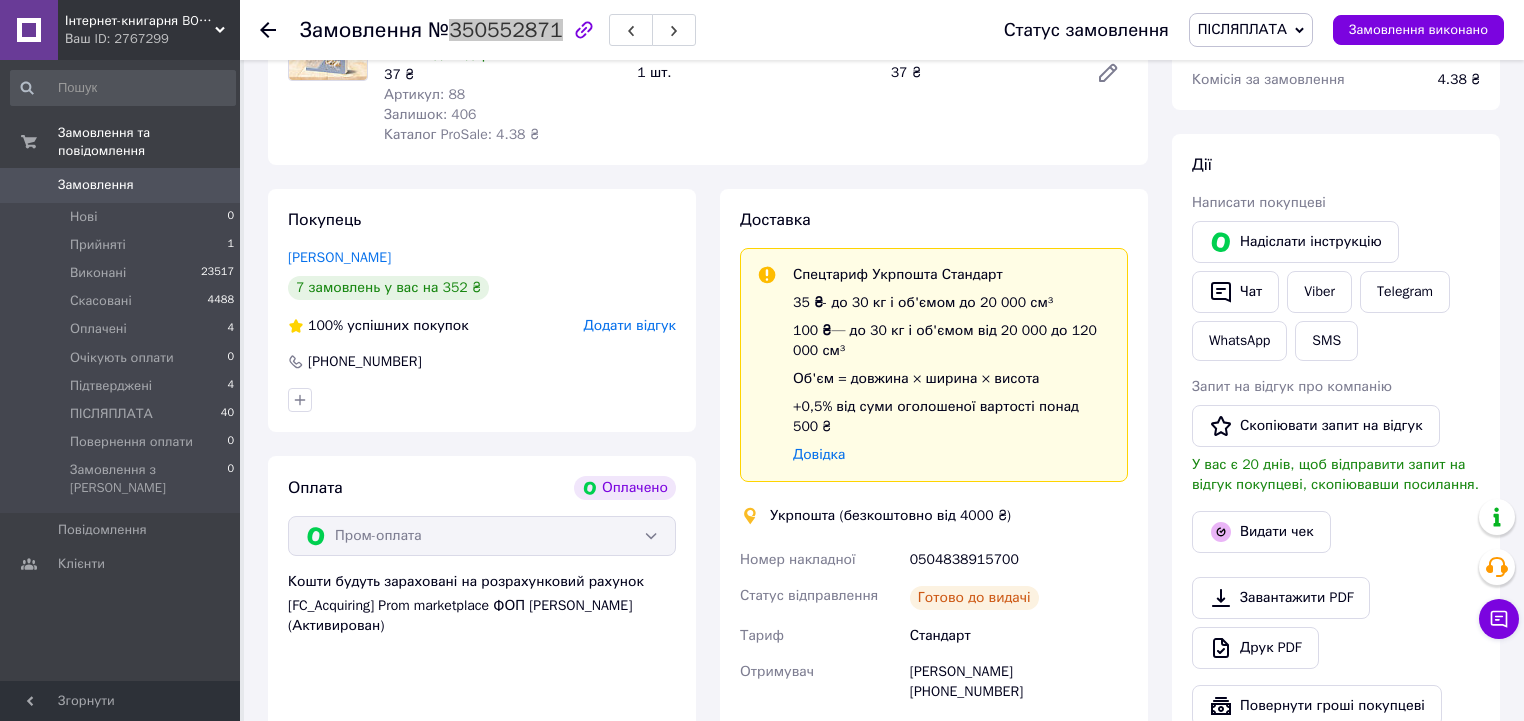 scroll, scrollTop: 320, scrollLeft: 0, axis: vertical 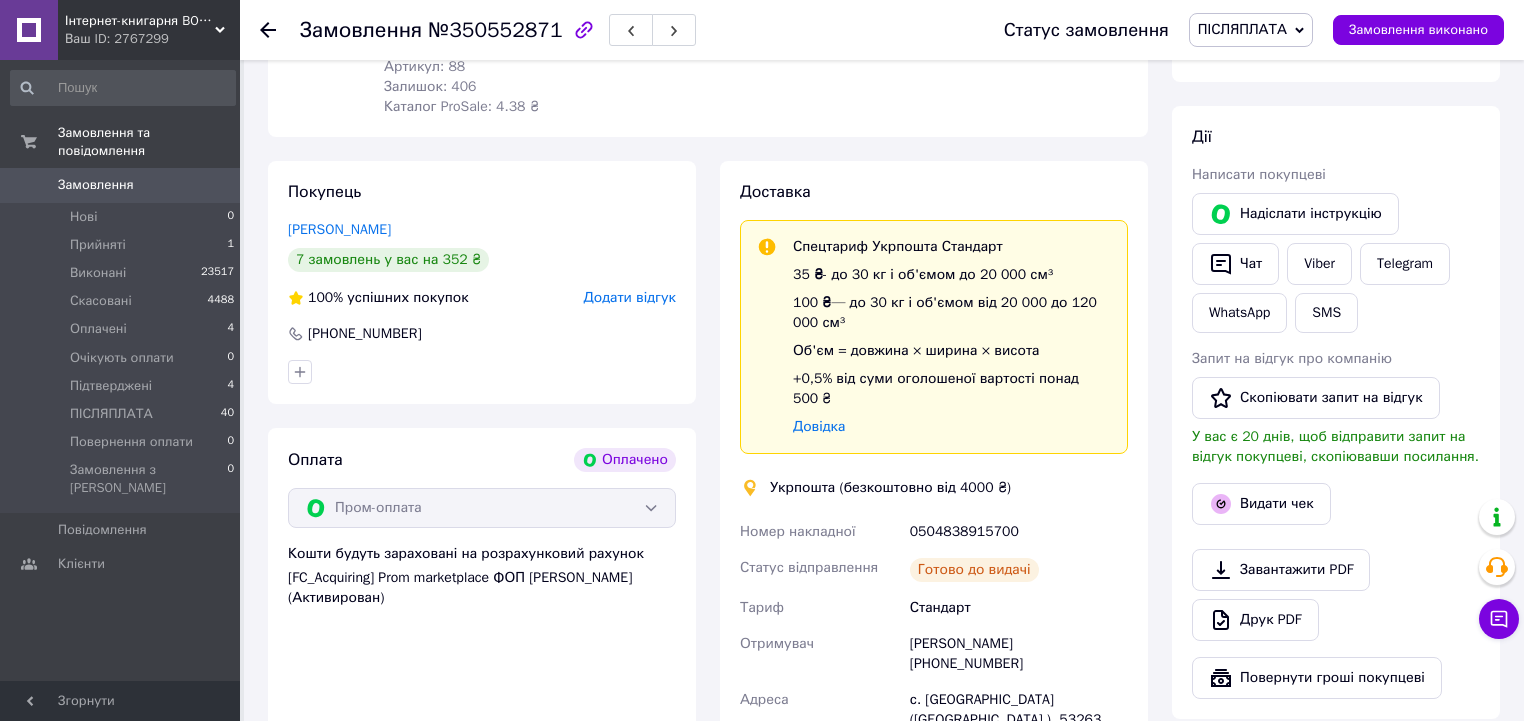 click on "Доставка Спецтариф Укрпошта Стандарт 35 ₴  - до 30 кг і об'ємом до 20 000 см³ 100 ₴  — до 30 кг і об'ємом від 20 000 до 120 000 см³ Об'єм = довжина × ширина × висота +0,5% від суми оголошеної вартості понад 500 ₴ Довідка Укрпошта (безкоштовно від 4000 ₴) Номер накладної 0504838915700 Статус відправлення Готово до видачі Тариф Стандарт Отримувач Виталий Нечай +380668108161 Адреса с. Борисівка (Дніпропетровська обл.), 53263, Пересувне відділення Платник Отримувач Оціночна вартість 37 ₴ Вартість доставки 65 ₴ Роздрукувати ярлик Тариф     * Стандарт Платник   * Отримувач Прізвище отримувача   *   *" at bounding box center (934, 551) 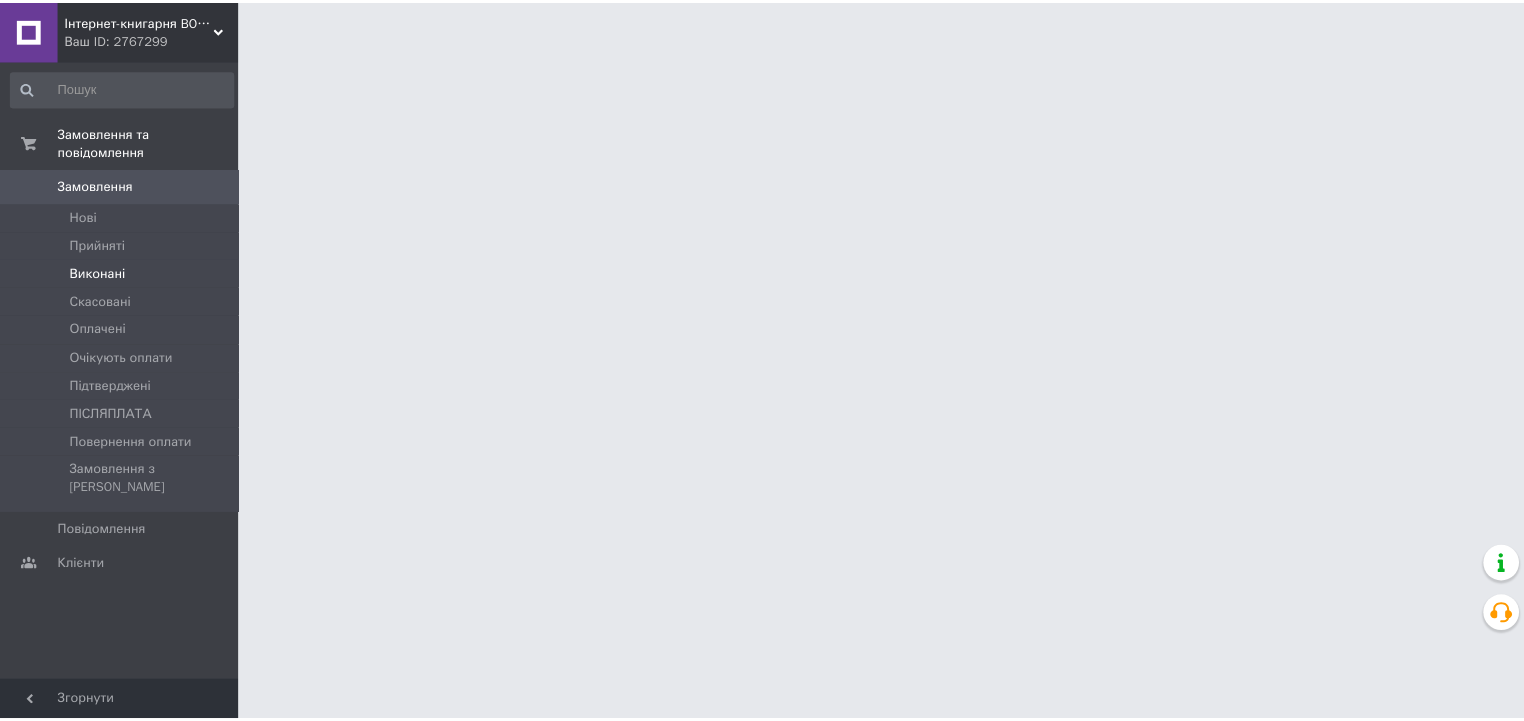 scroll, scrollTop: 0, scrollLeft: 0, axis: both 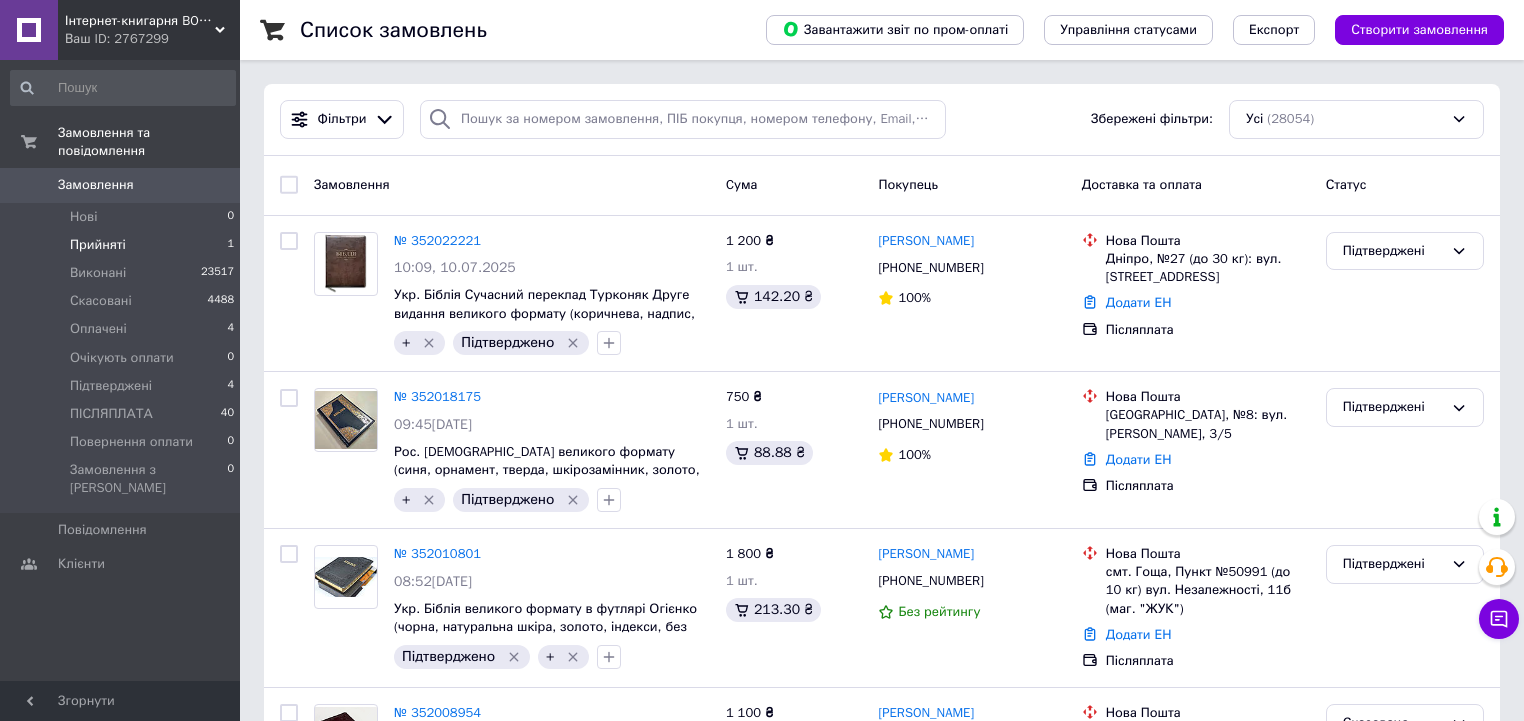 click on "Прийняті 1" at bounding box center (123, 245) 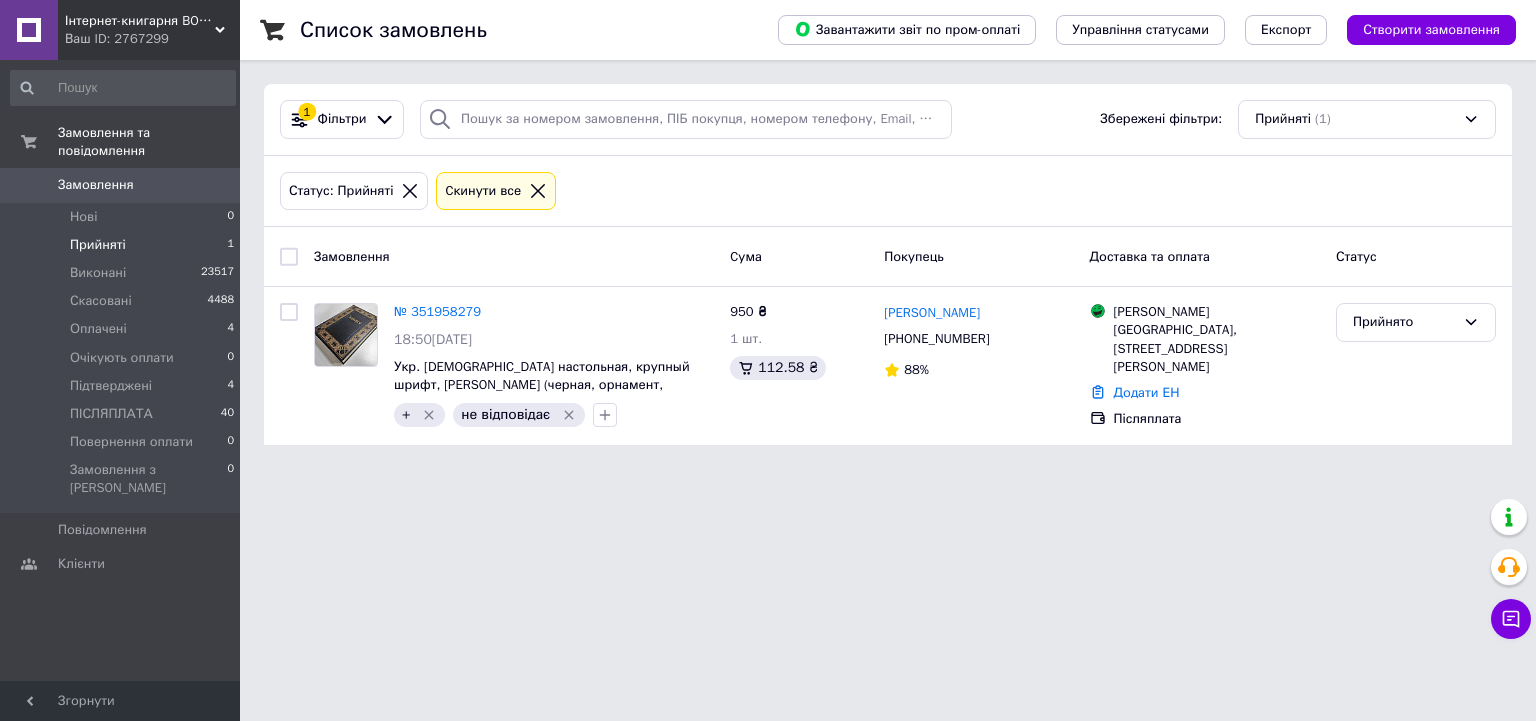 click 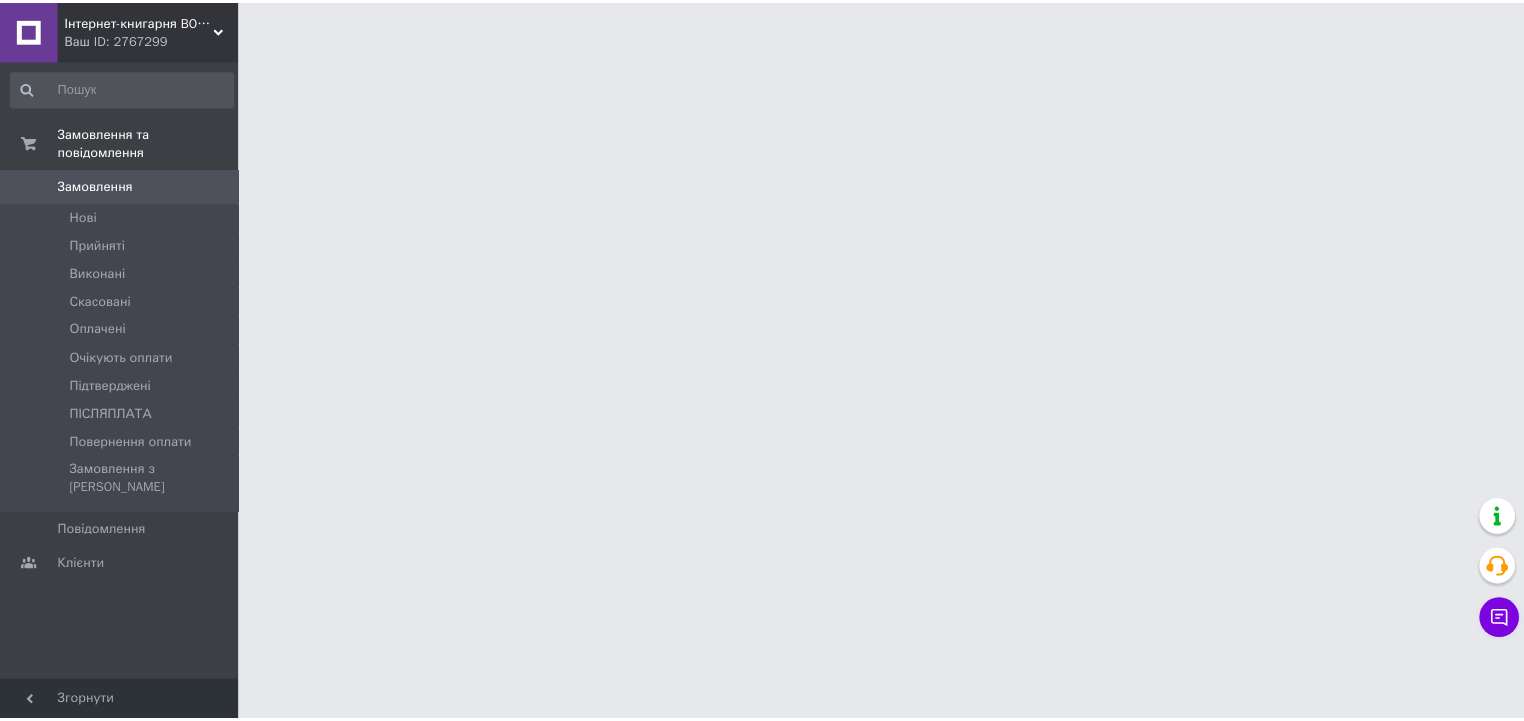 scroll, scrollTop: 0, scrollLeft: 0, axis: both 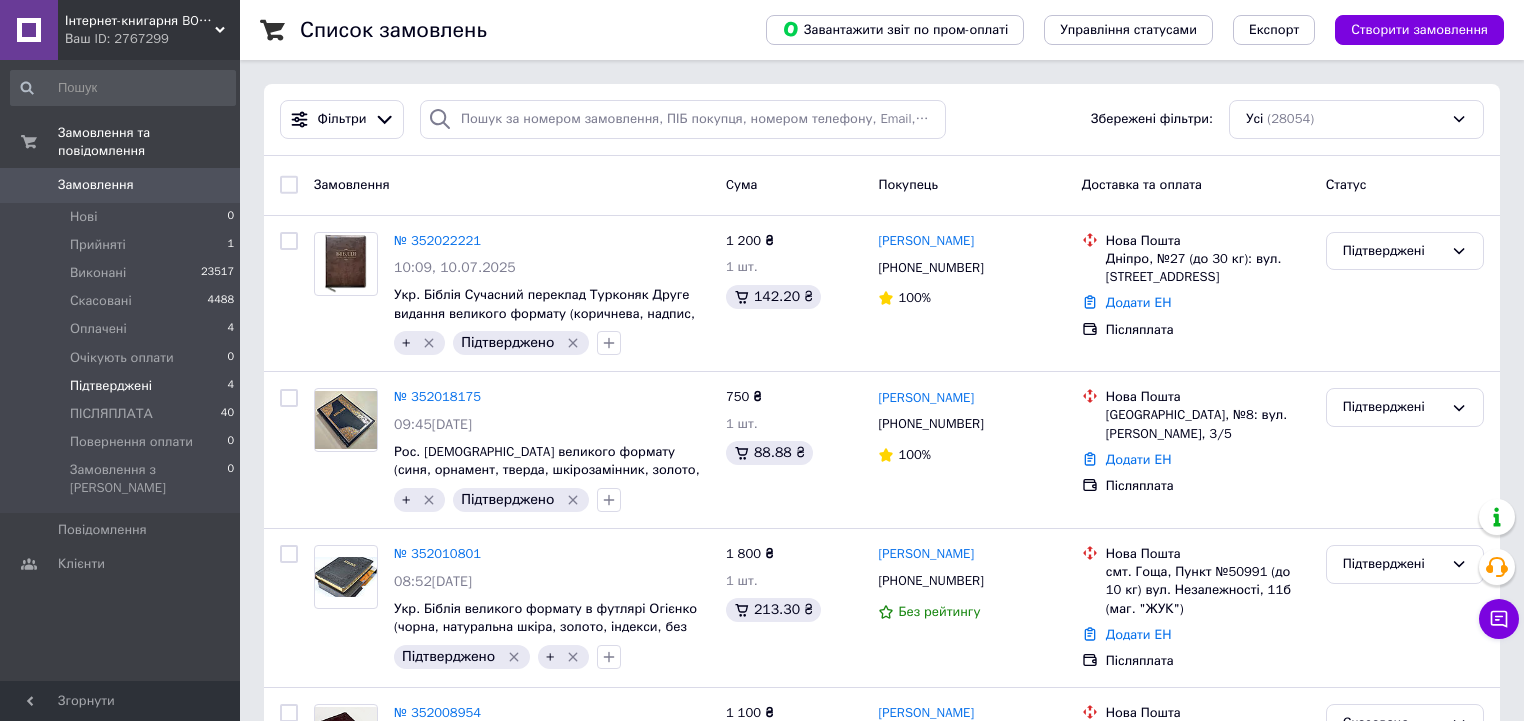 click on "Підтверджені 4" at bounding box center (123, 386) 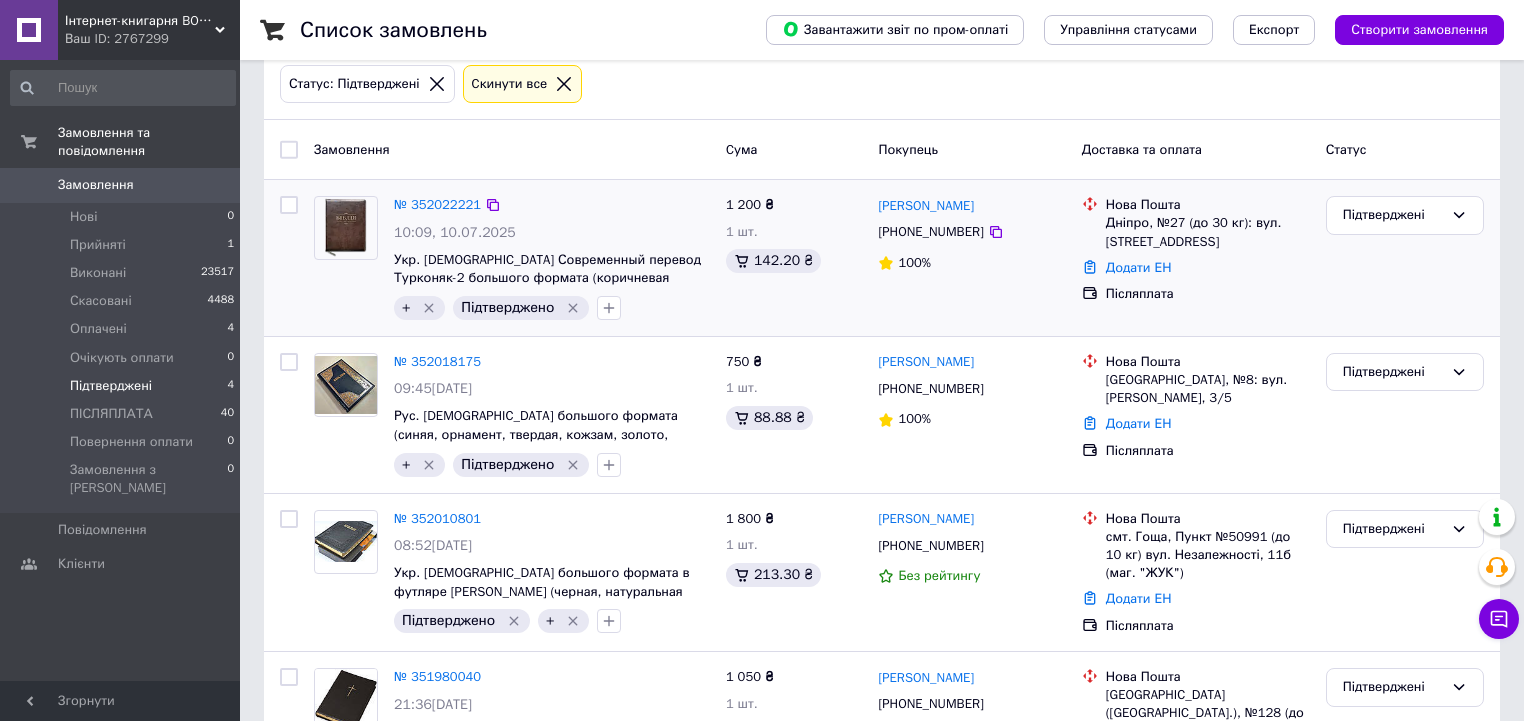 scroll, scrollTop: 0, scrollLeft: 0, axis: both 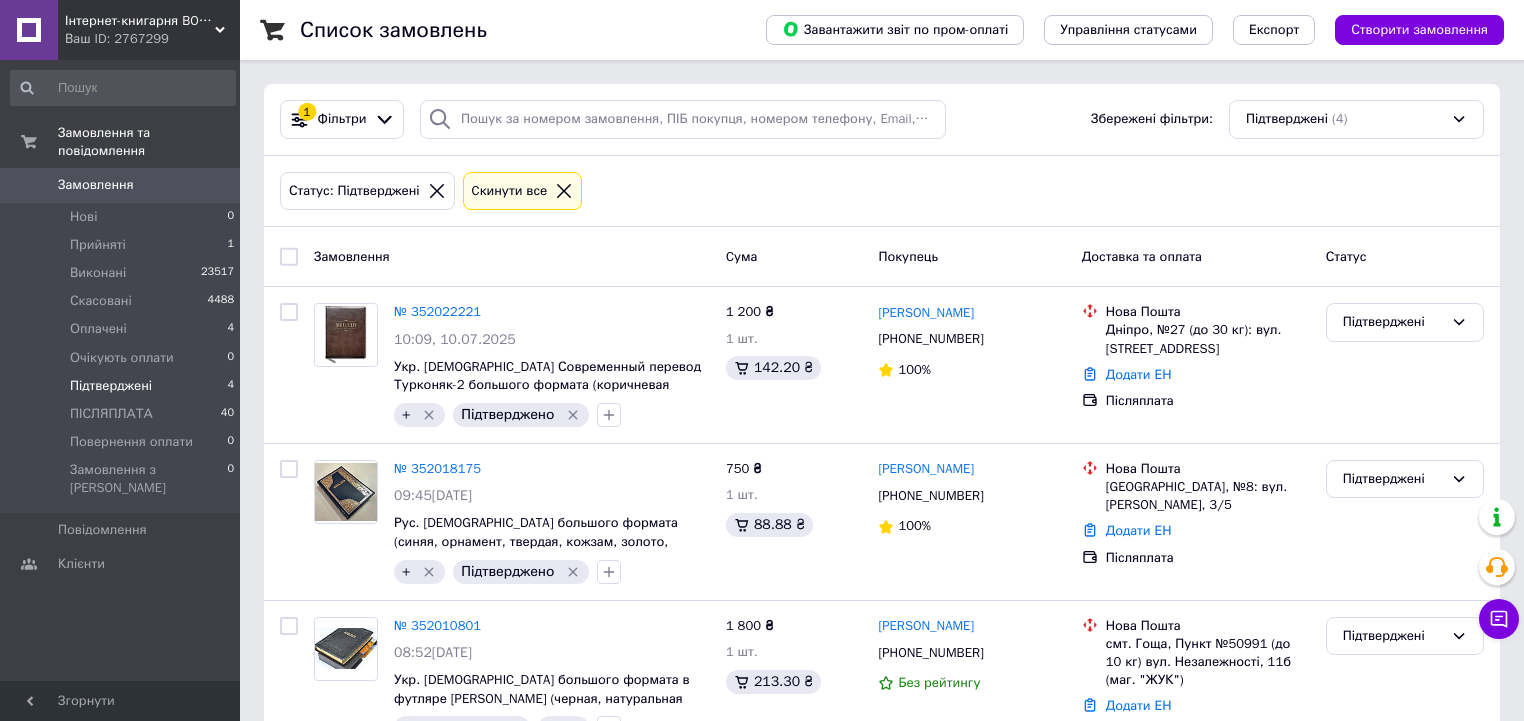 click 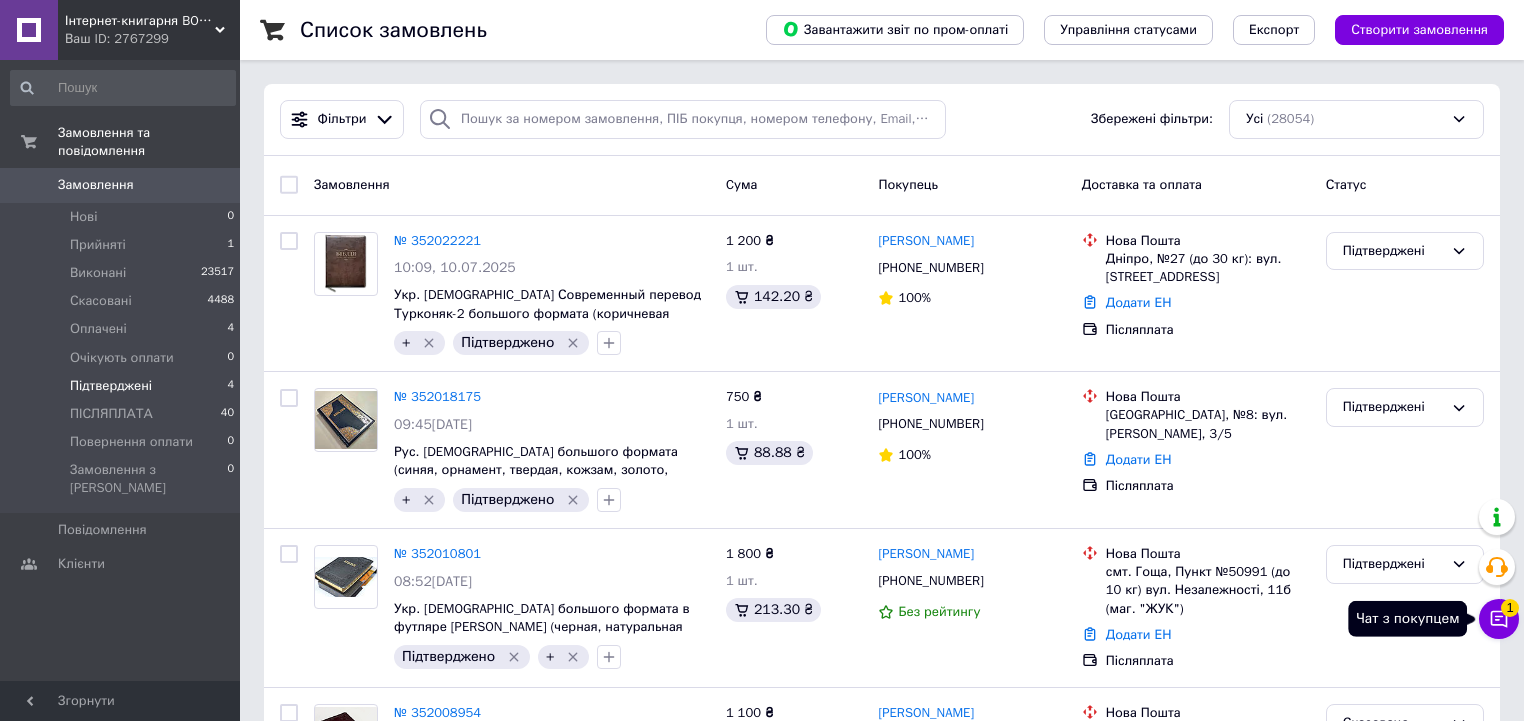 click 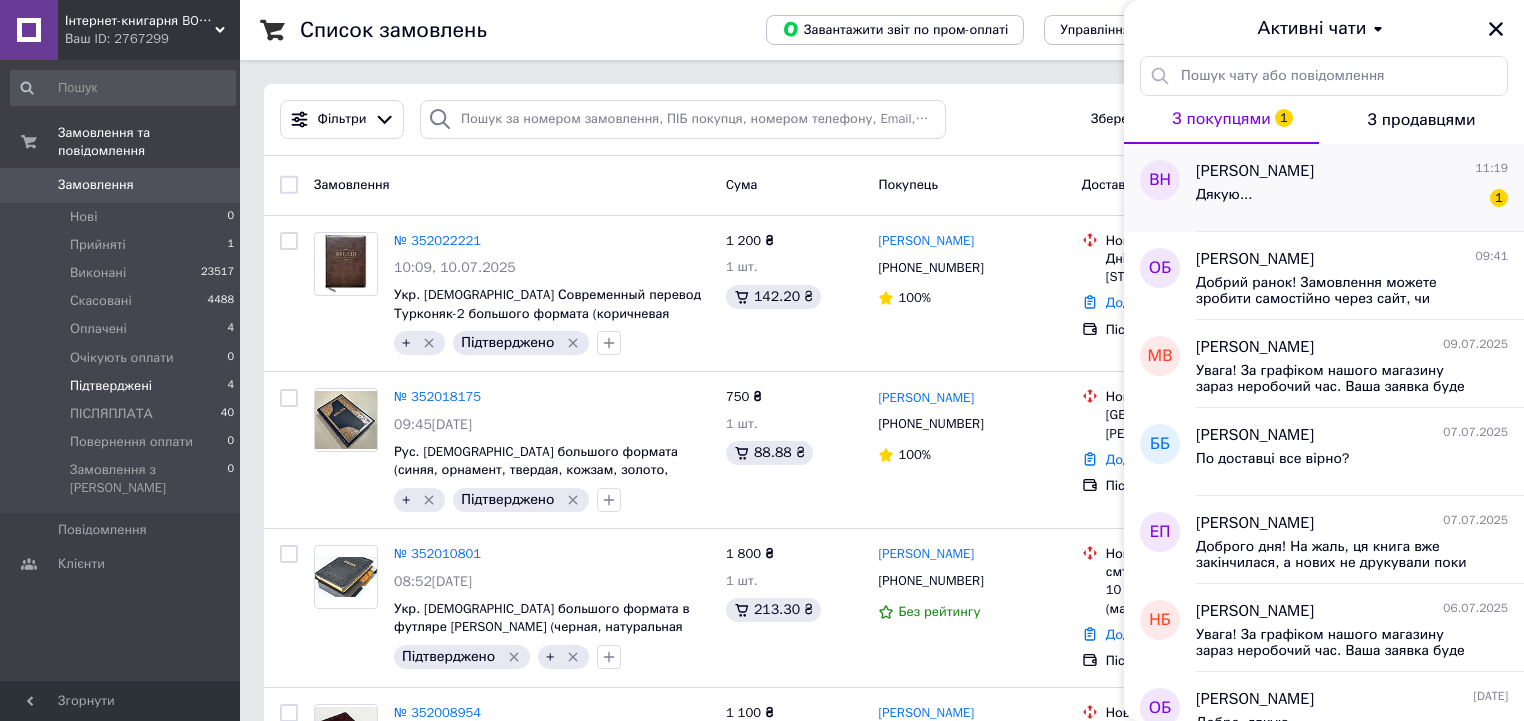 click on "Дякую... 1" at bounding box center (1352, 199) 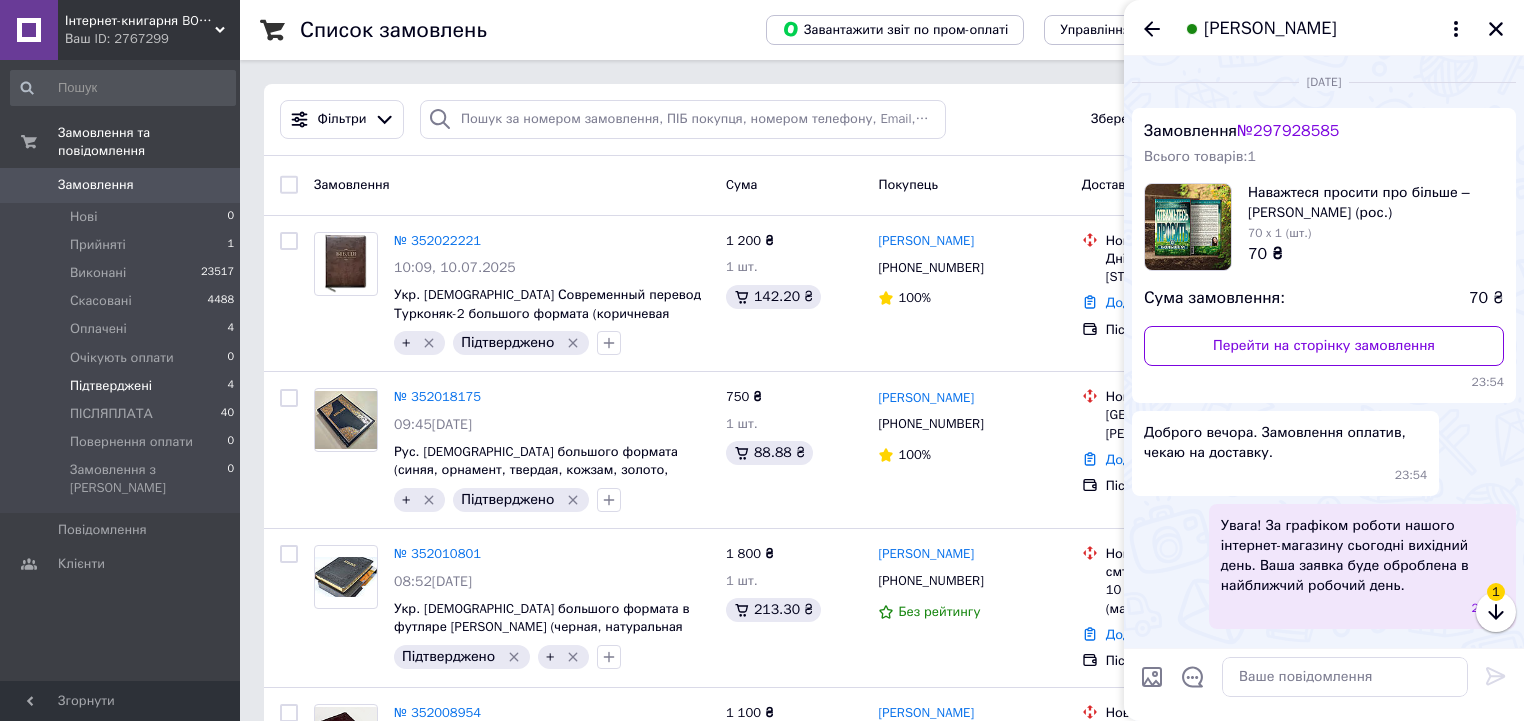scroll, scrollTop: 3141, scrollLeft: 0, axis: vertical 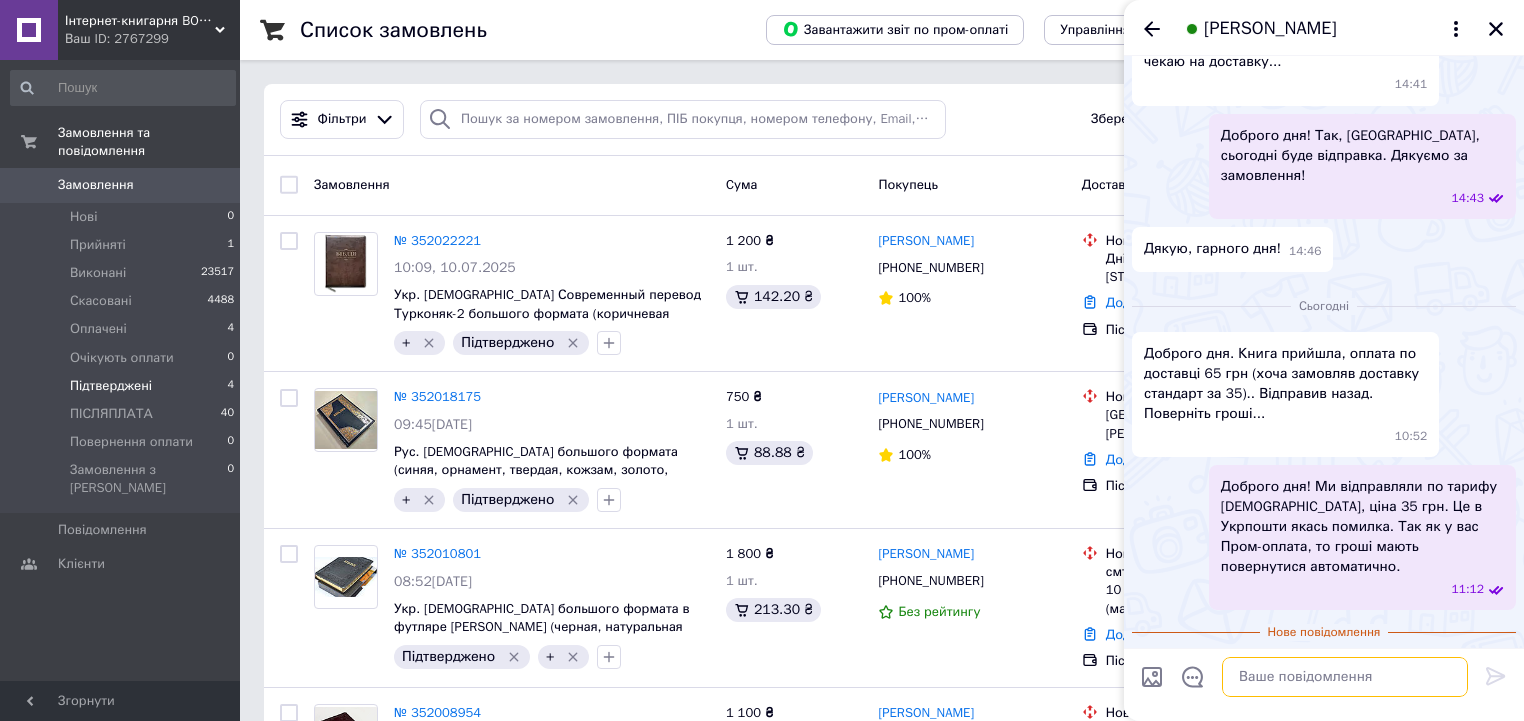 click at bounding box center (1345, 677) 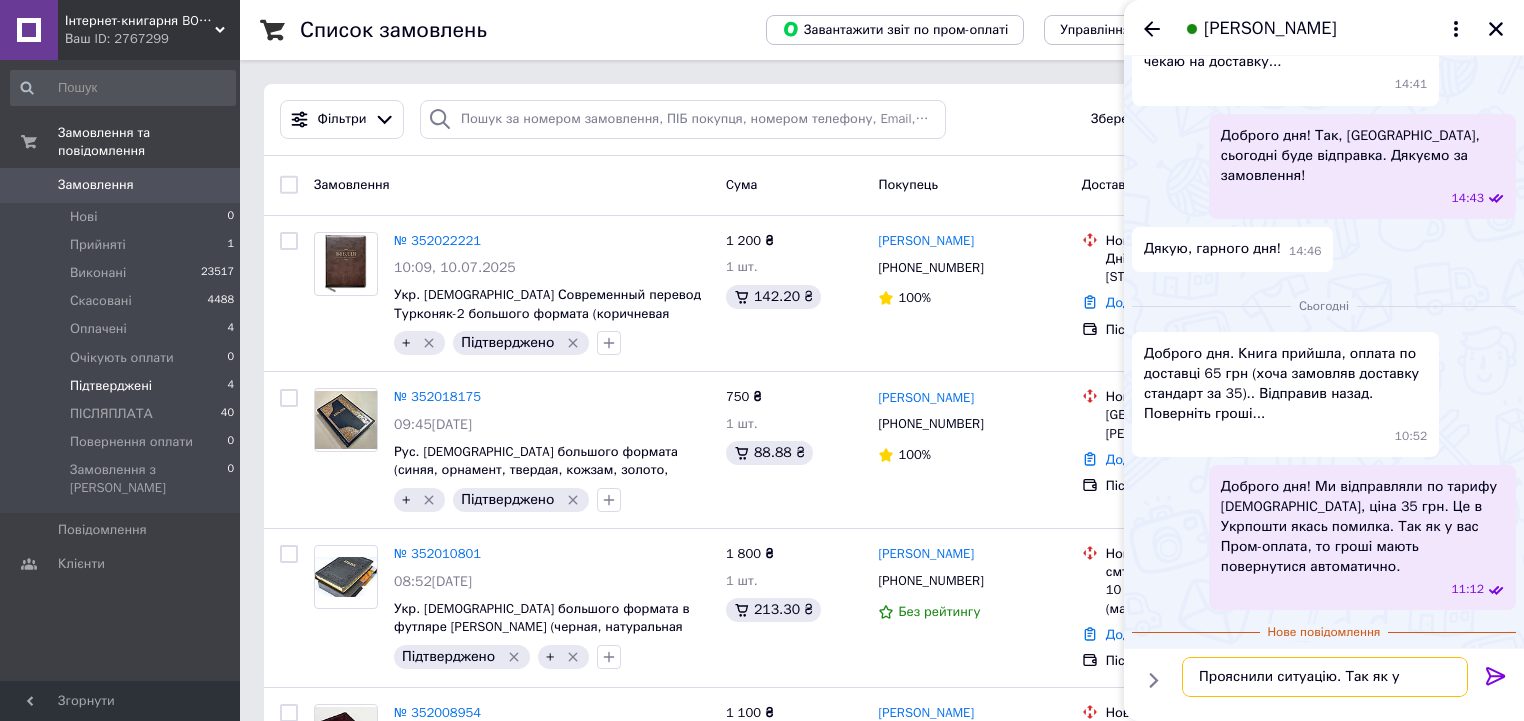 type on "Прояснили ситуацію. Так як у" 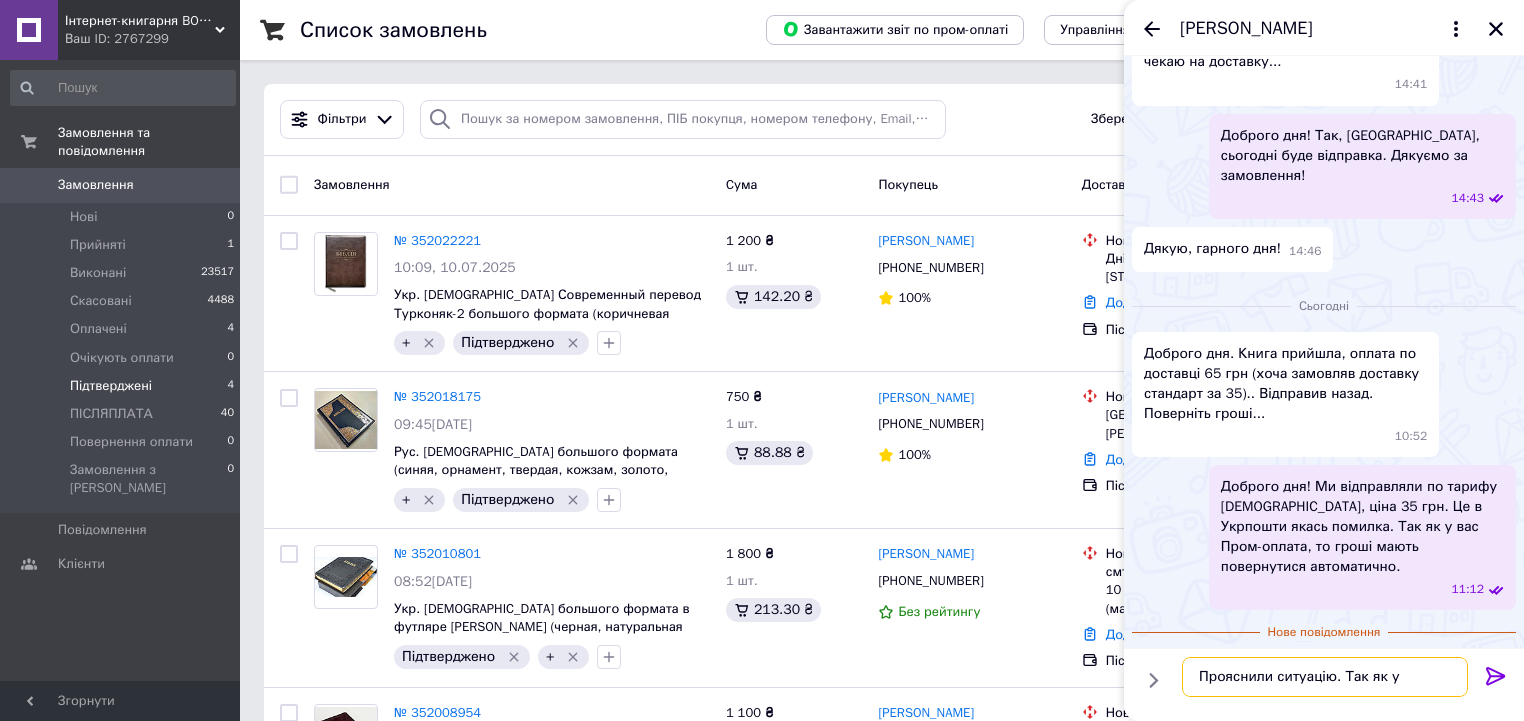 drag, startPoint x: 1397, startPoint y: 676, endPoint x: 1174, endPoint y: 686, distance: 223.2241 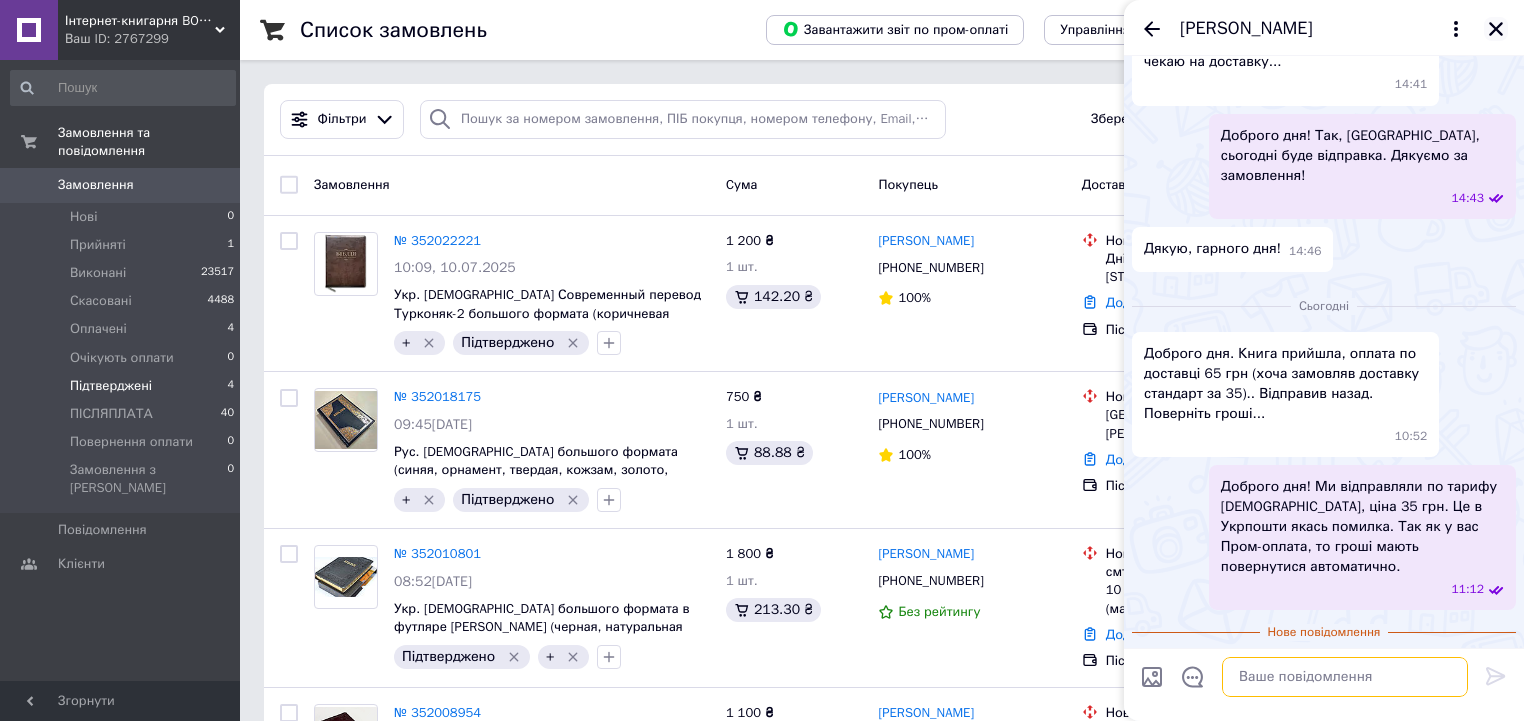 type 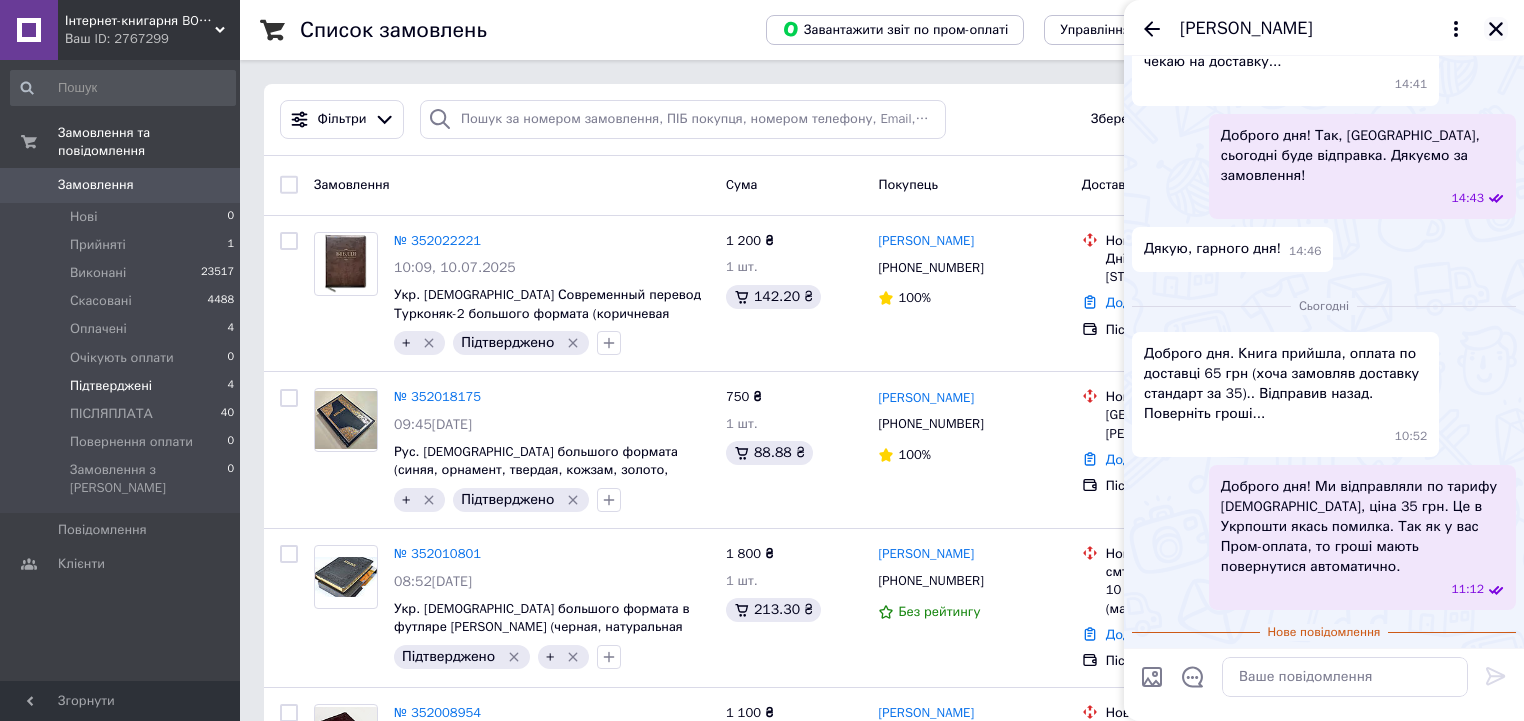 click 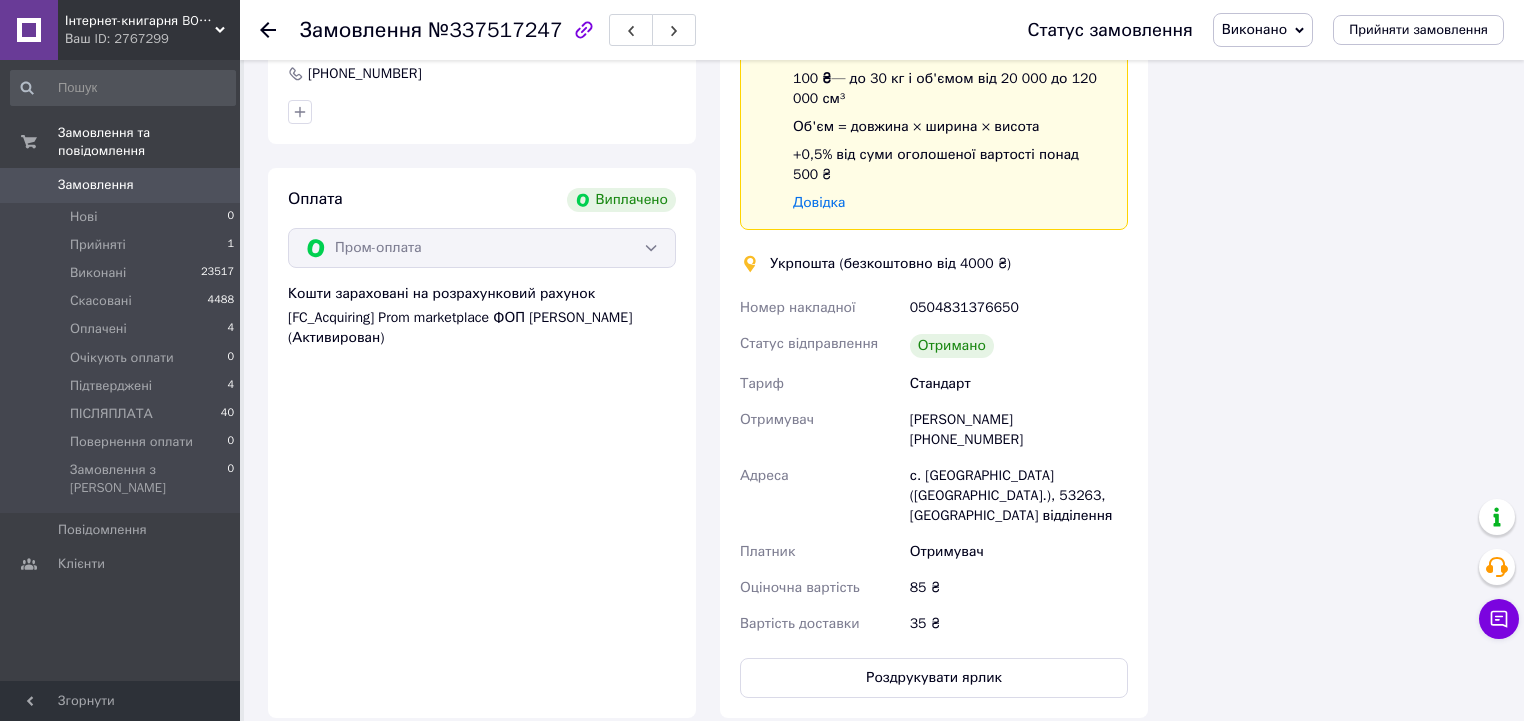 scroll, scrollTop: 486, scrollLeft: 0, axis: vertical 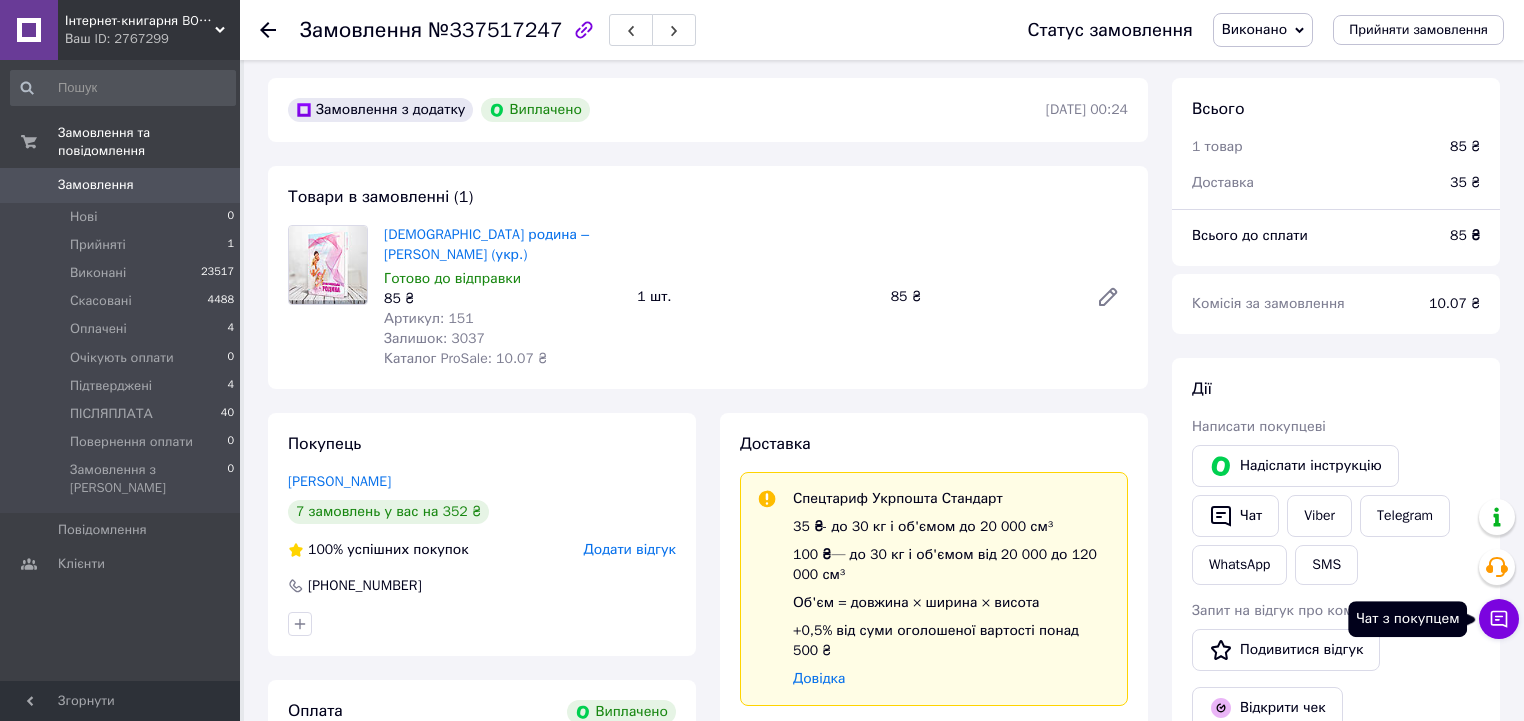 click on "Чат з покупцем" at bounding box center (1499, 619) 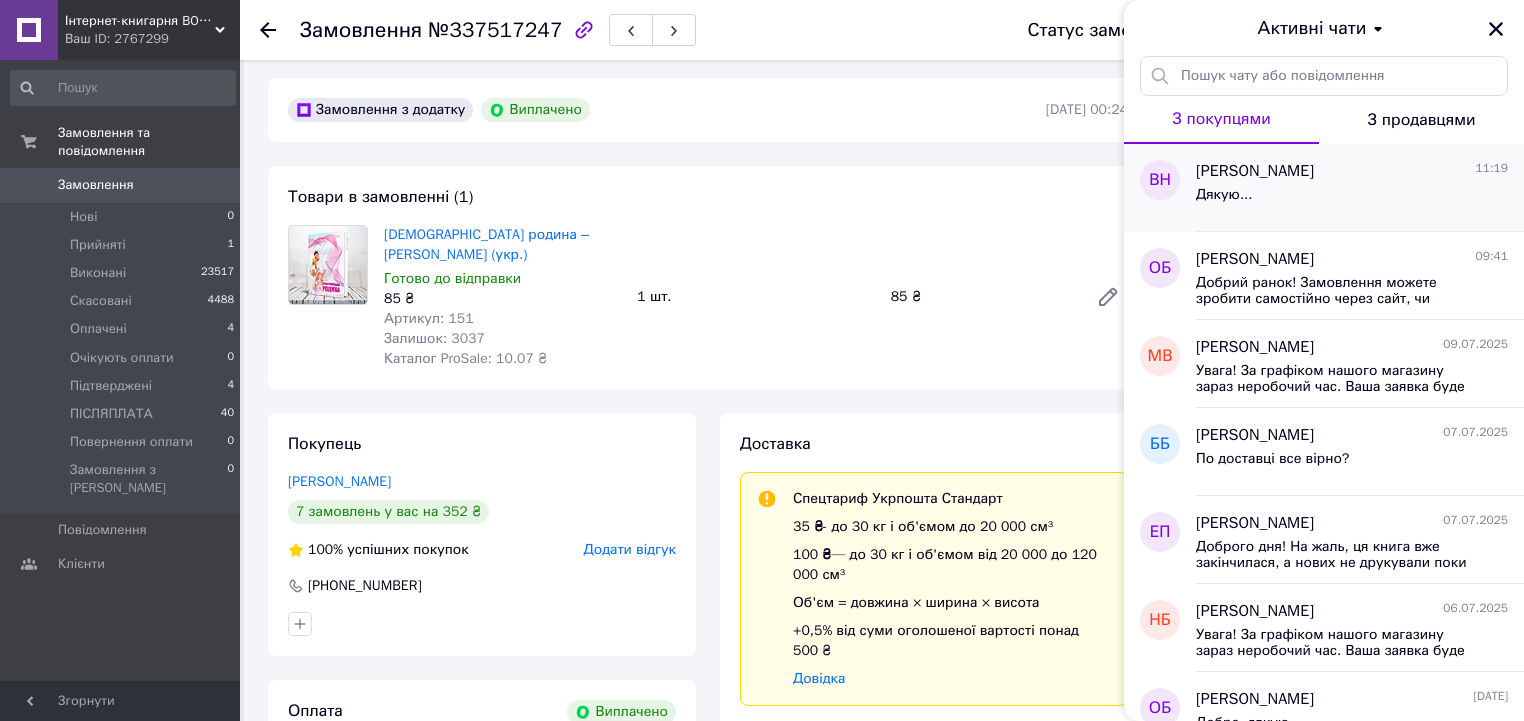 click on "Дякую..." at bounding box center [1224, 195] 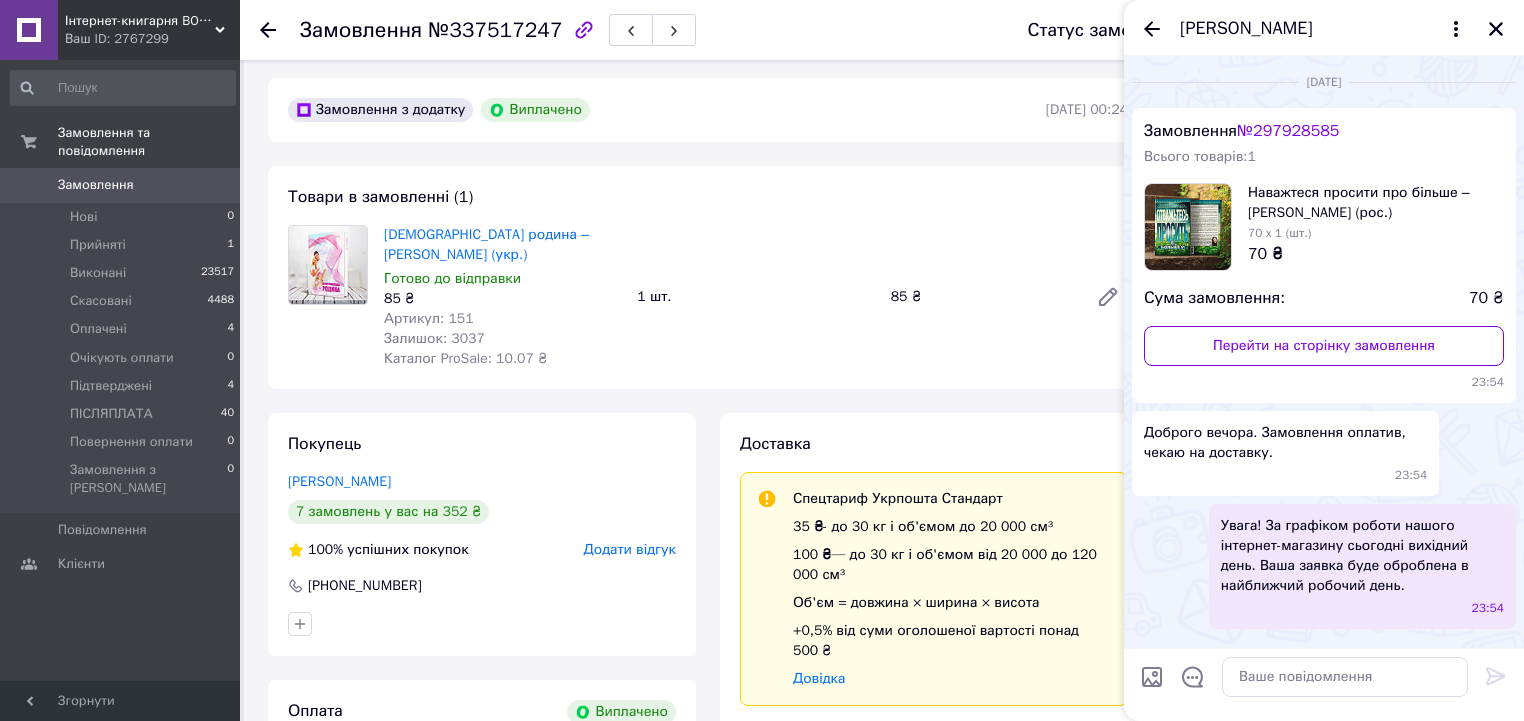 scroll, scrollTop: 3105, scrollLeft: 0, axis: vertical 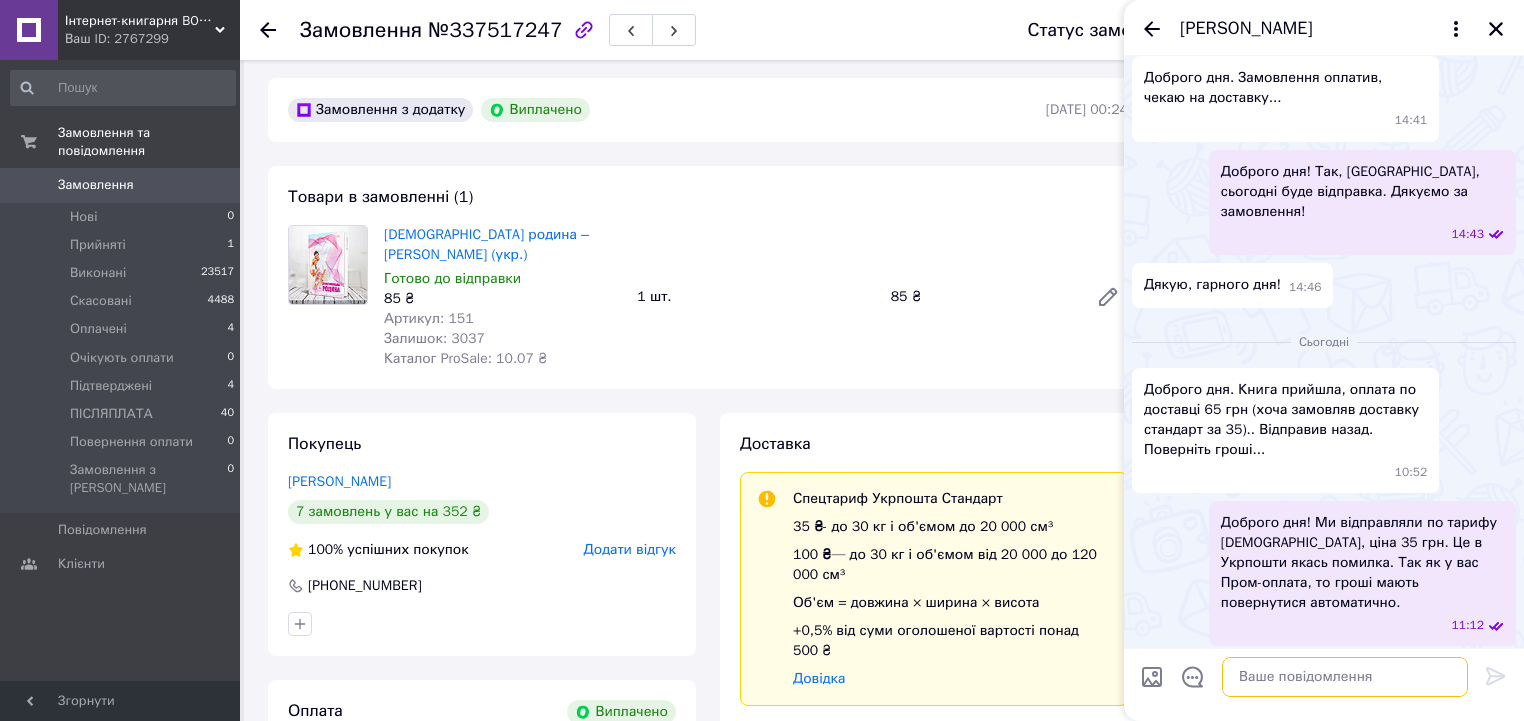 click at bounding box center (1345, 677) 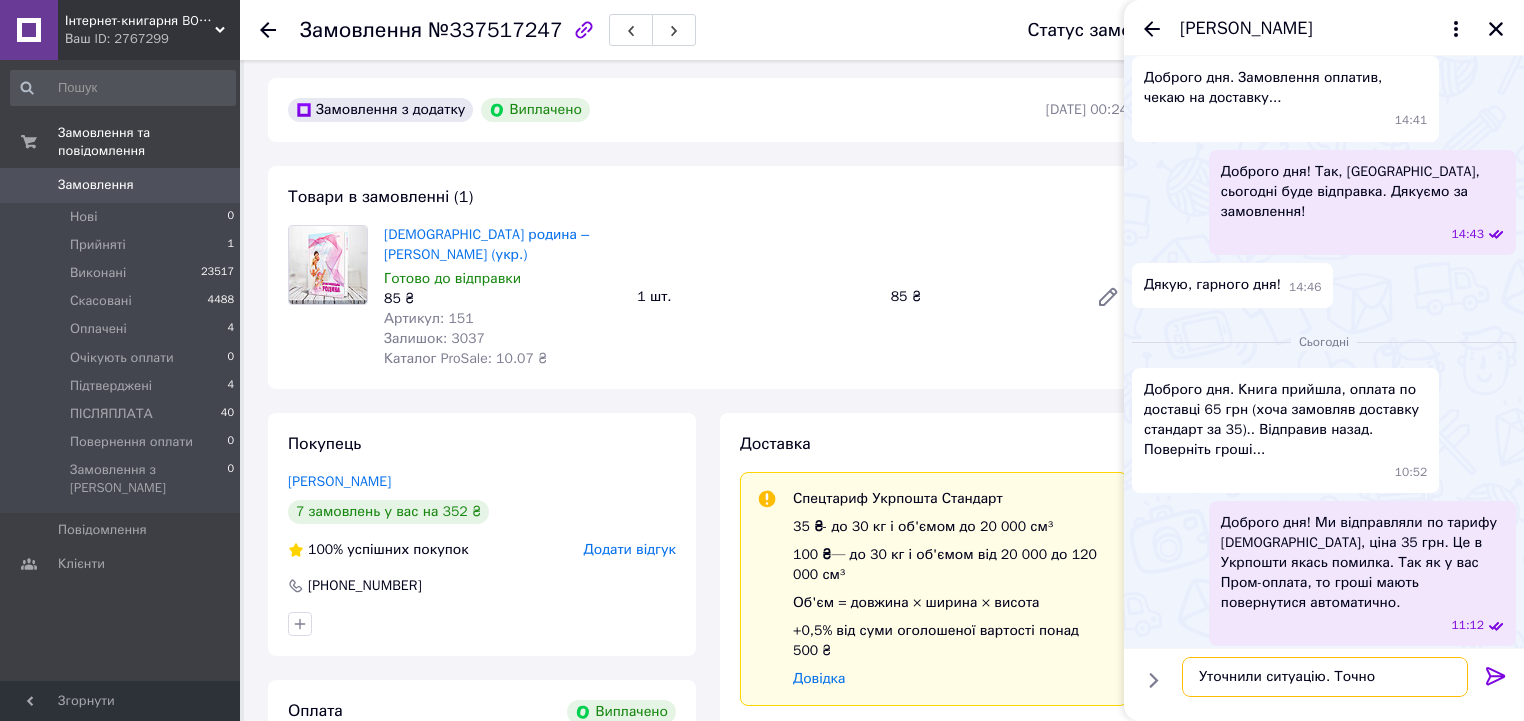 click on "Уточнили ситуацію. Точно" at bounding box center (1325, 677) 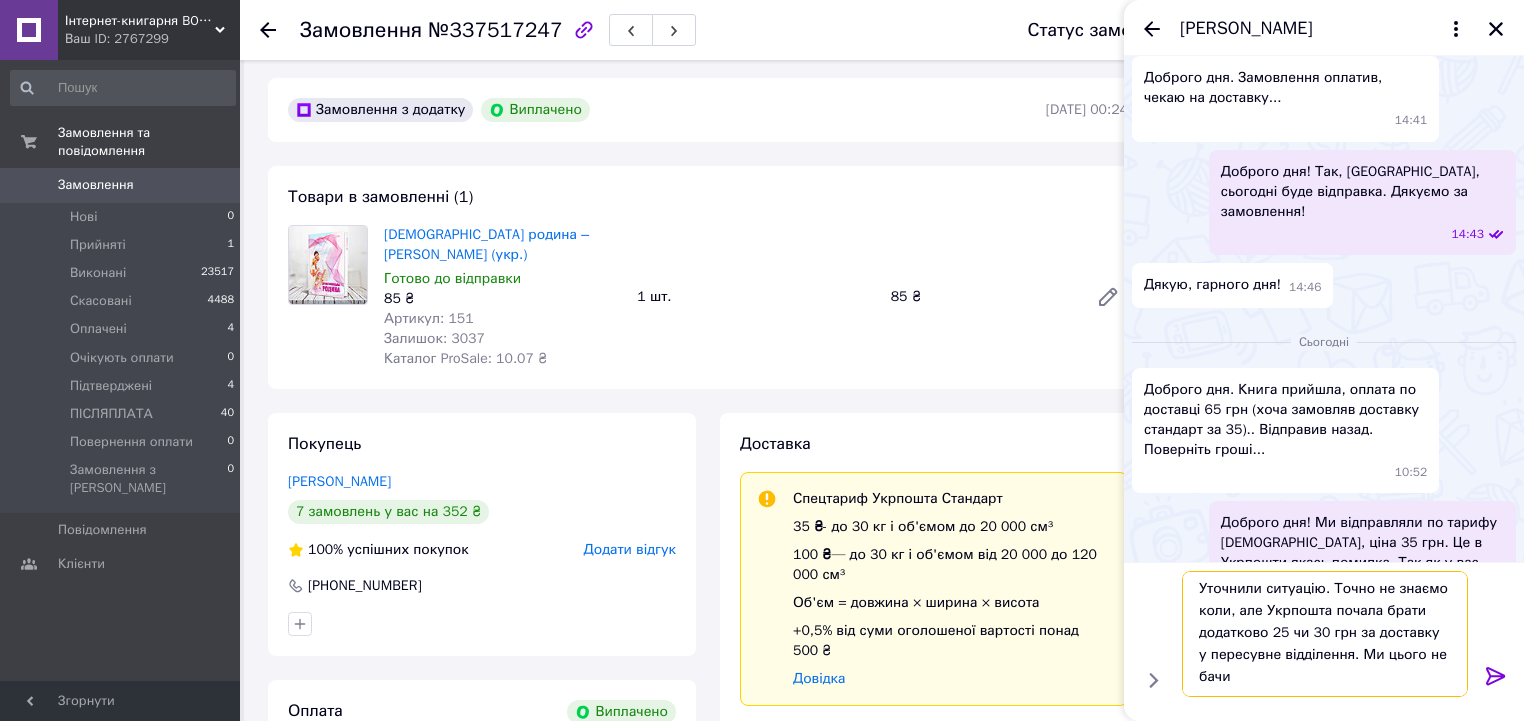 scroll, scrollTop: 1, scrollLeft: 0, axis: vertical 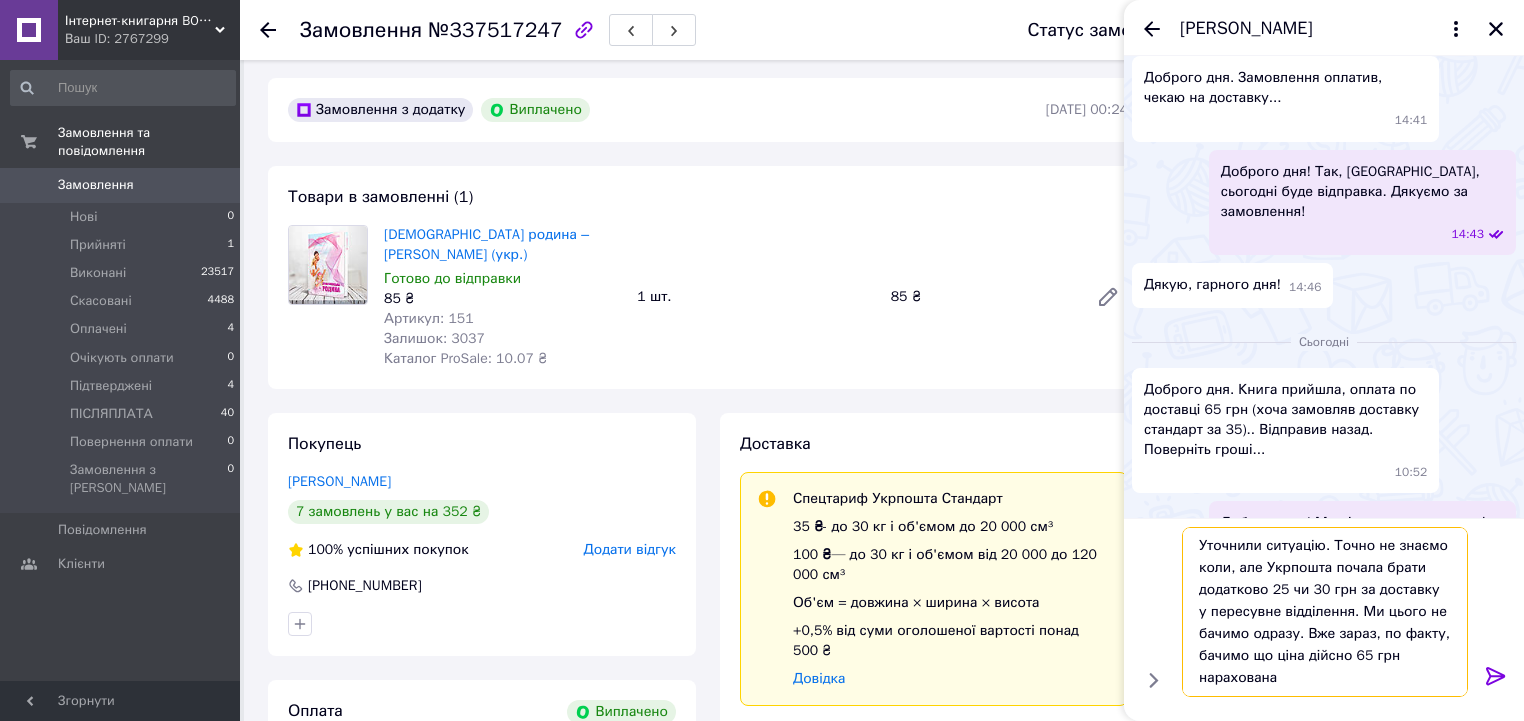 type on "Уточнили ситуацію. Точно не знаємо коли, але Укрпошта почала брати додатково 25 чи 30 грн за доставку у пересувне відділення. Ми цього не бачимо одразу. Вже зараз, по факту, бачимо що ціна дійсно 65 грн нарахована." 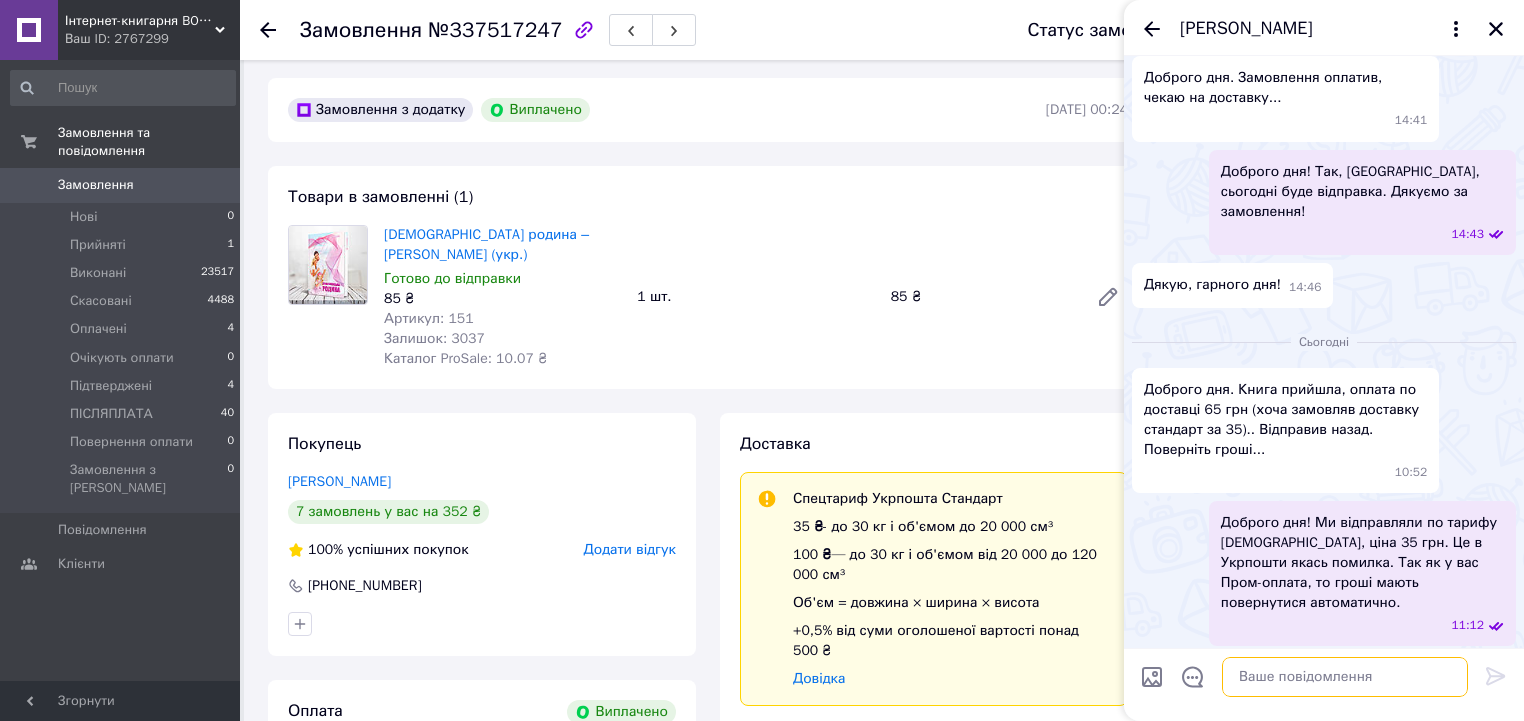 scroll, scrollTop: 0, scrollLeft: 0, axis: both 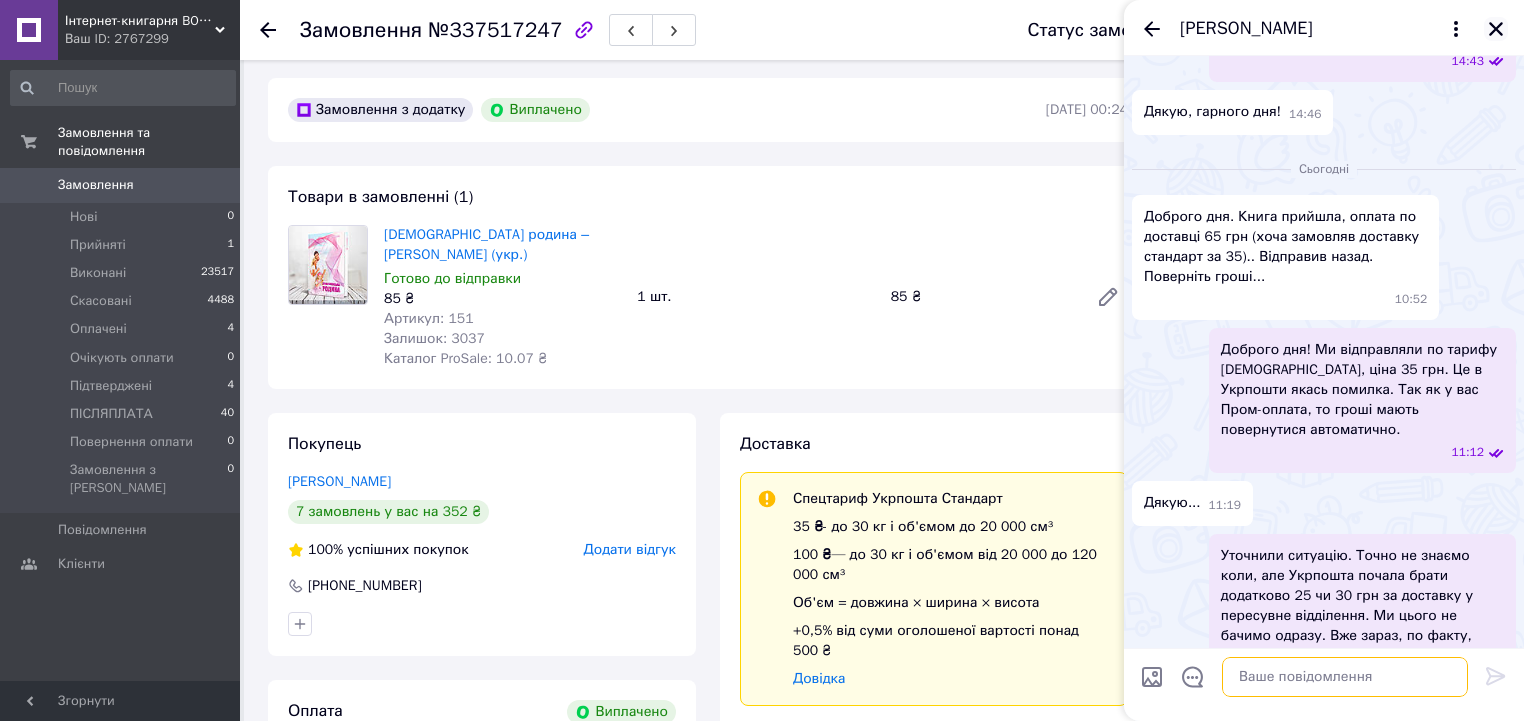 type 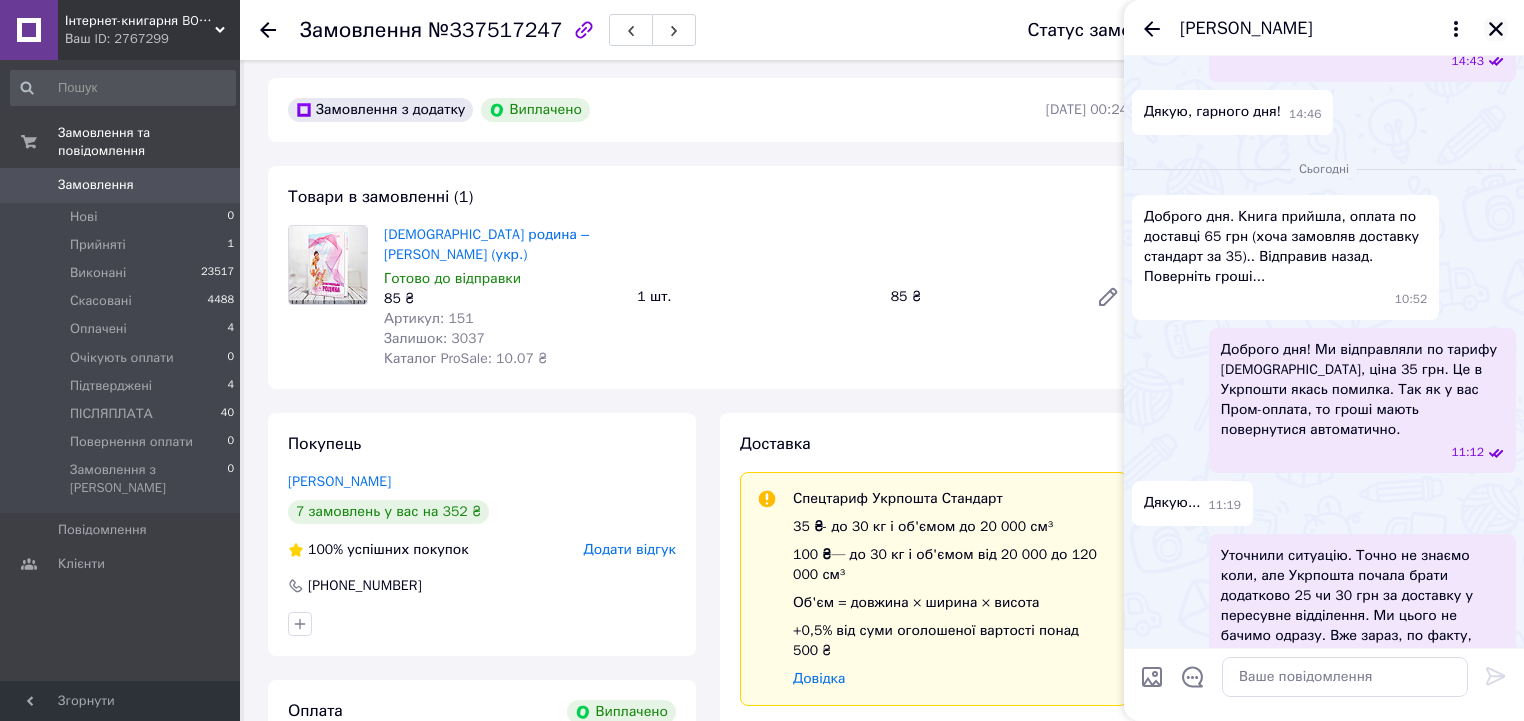click 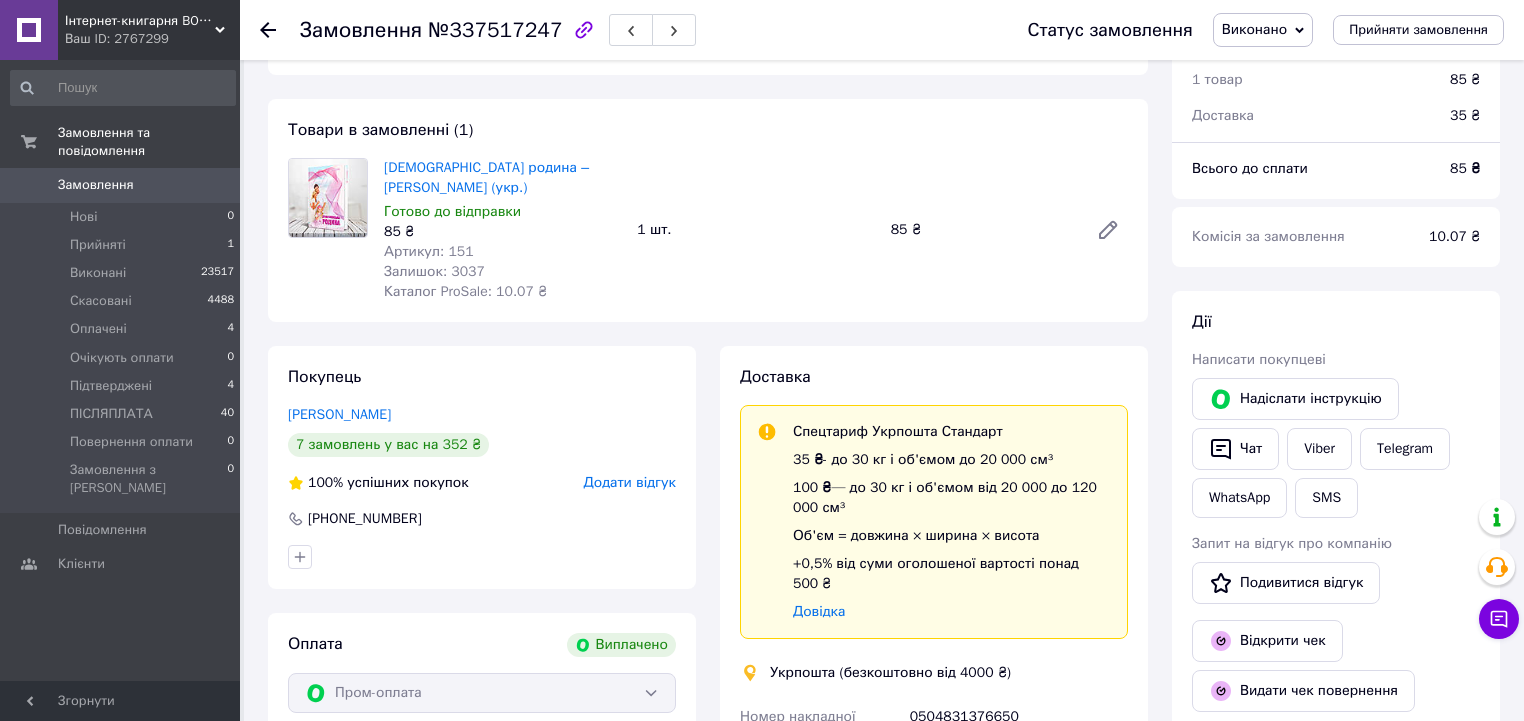 scroll, scrollTop: 246, scrollLeft: 0, axis: vertical 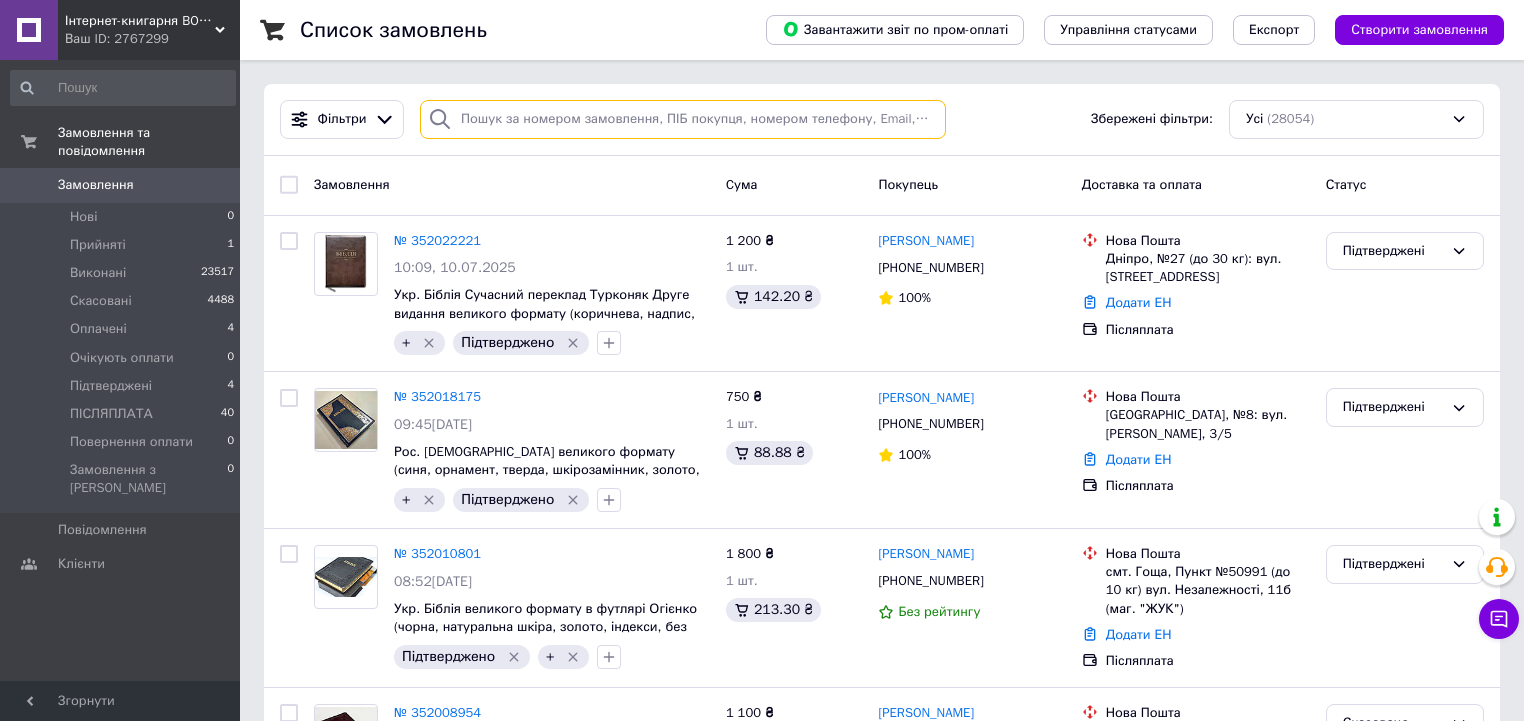 click at bounding box center [683, 119] 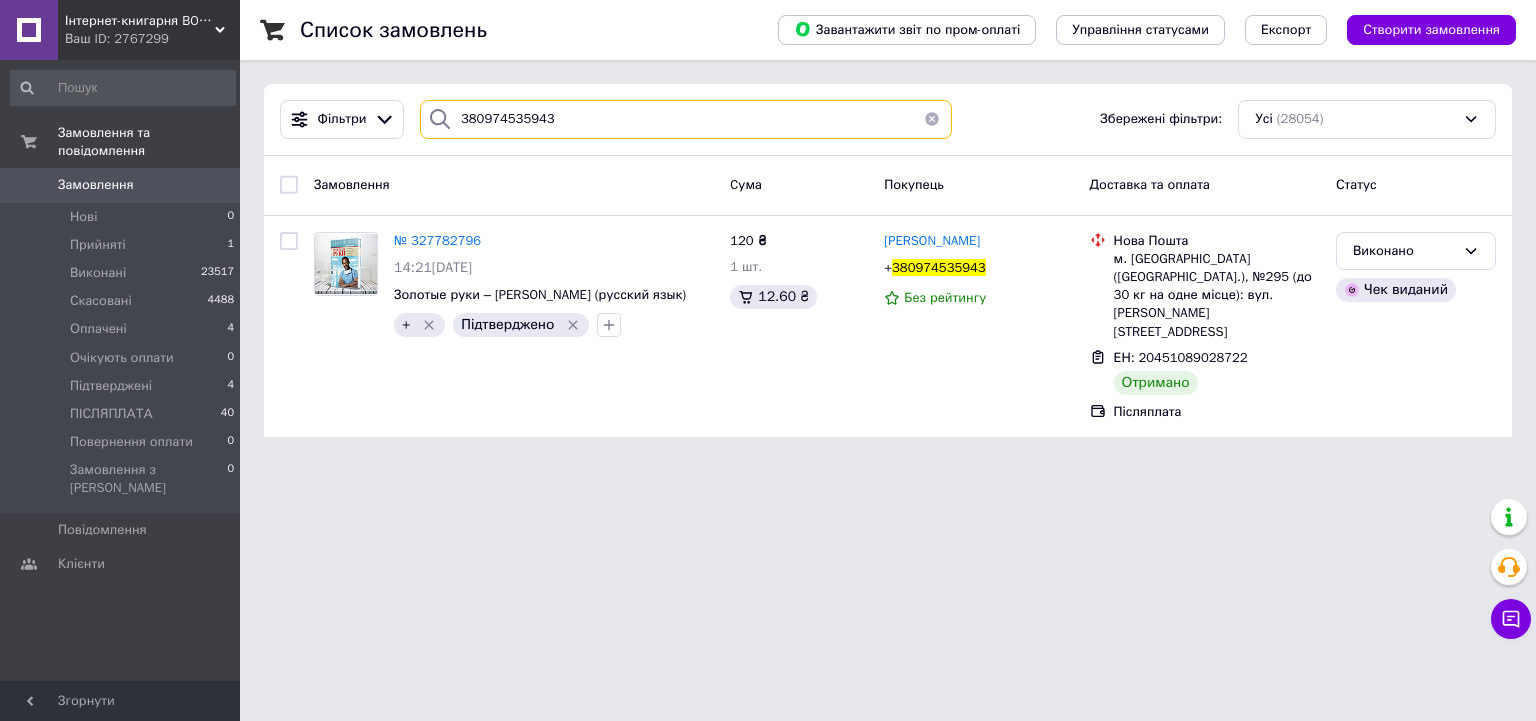 type on "380974535943" 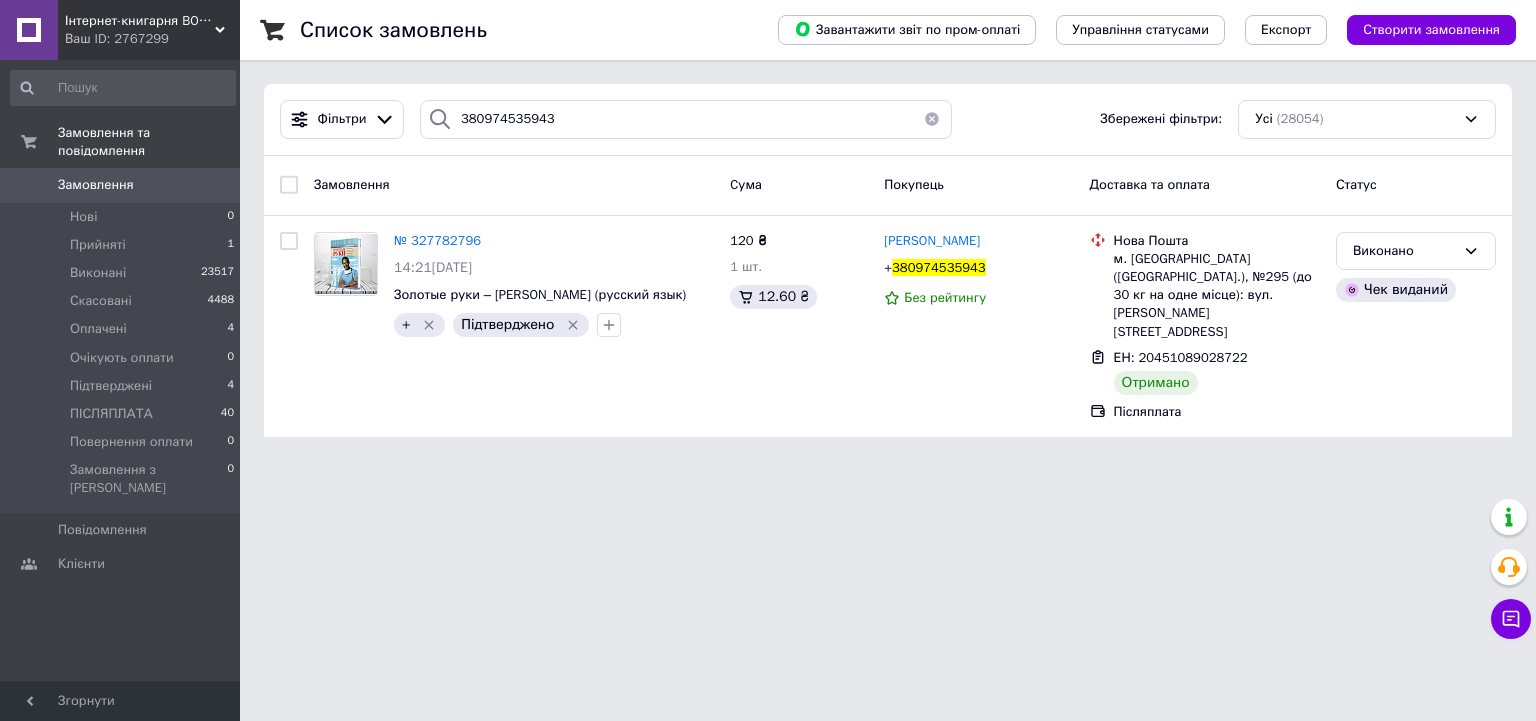 click at bounding box center (932, 119) 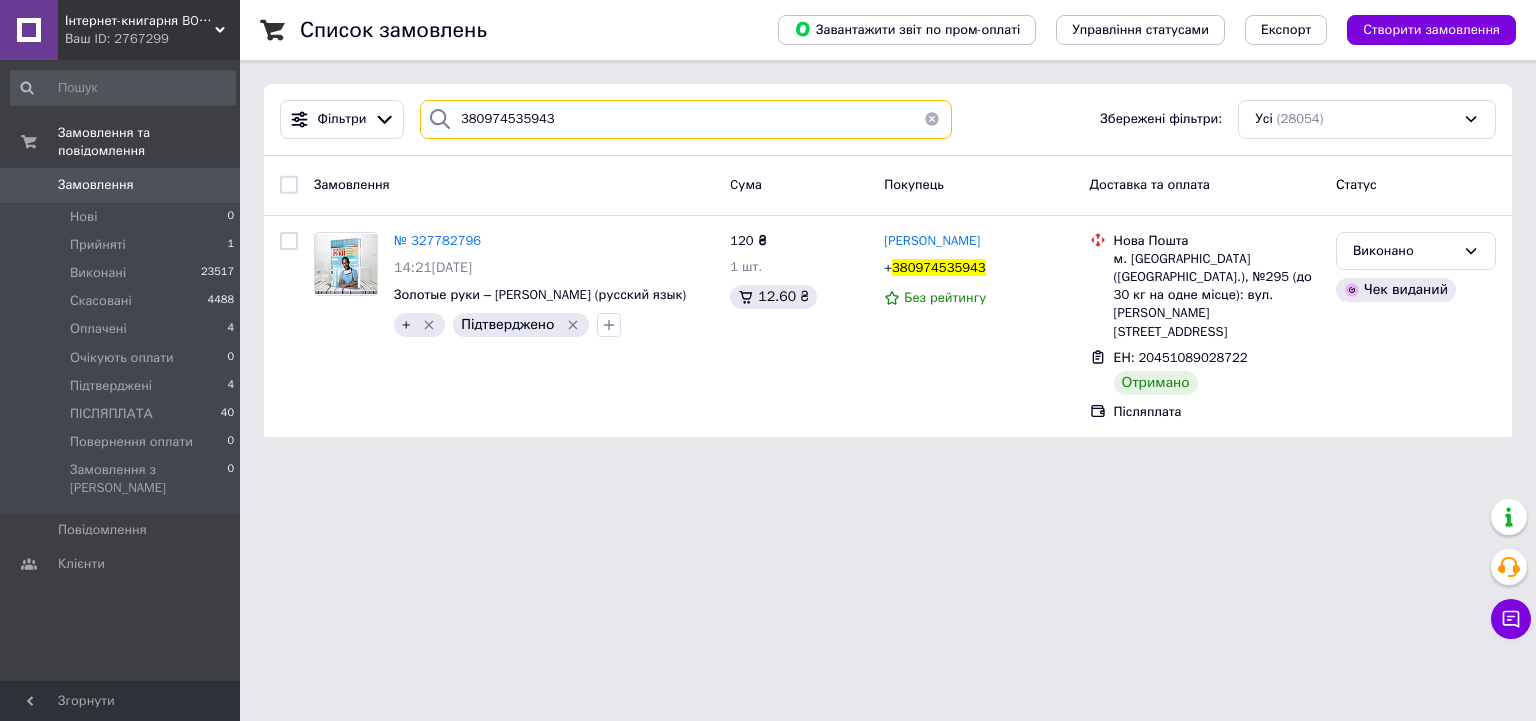 type 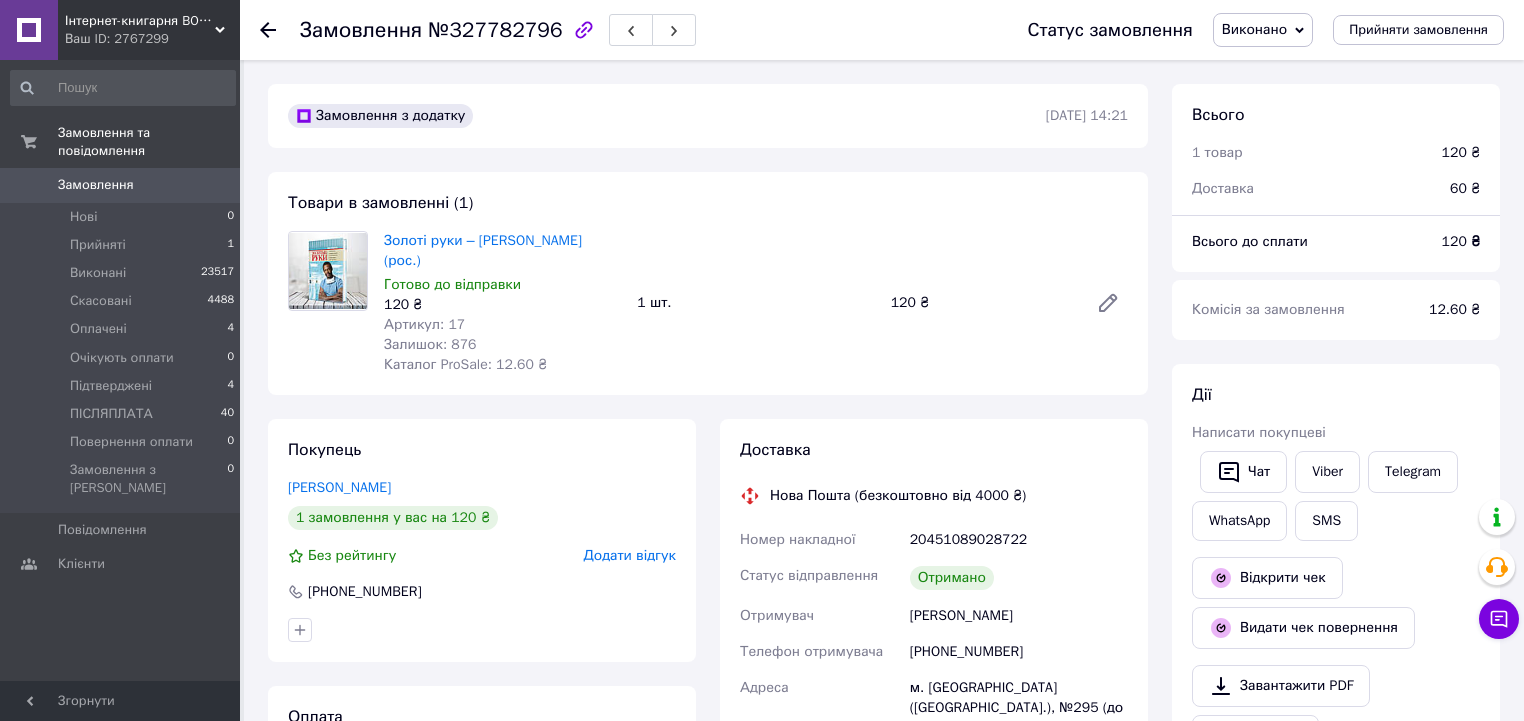 scroll, scrollTop: 0, scrollLeft: 0, axis: both 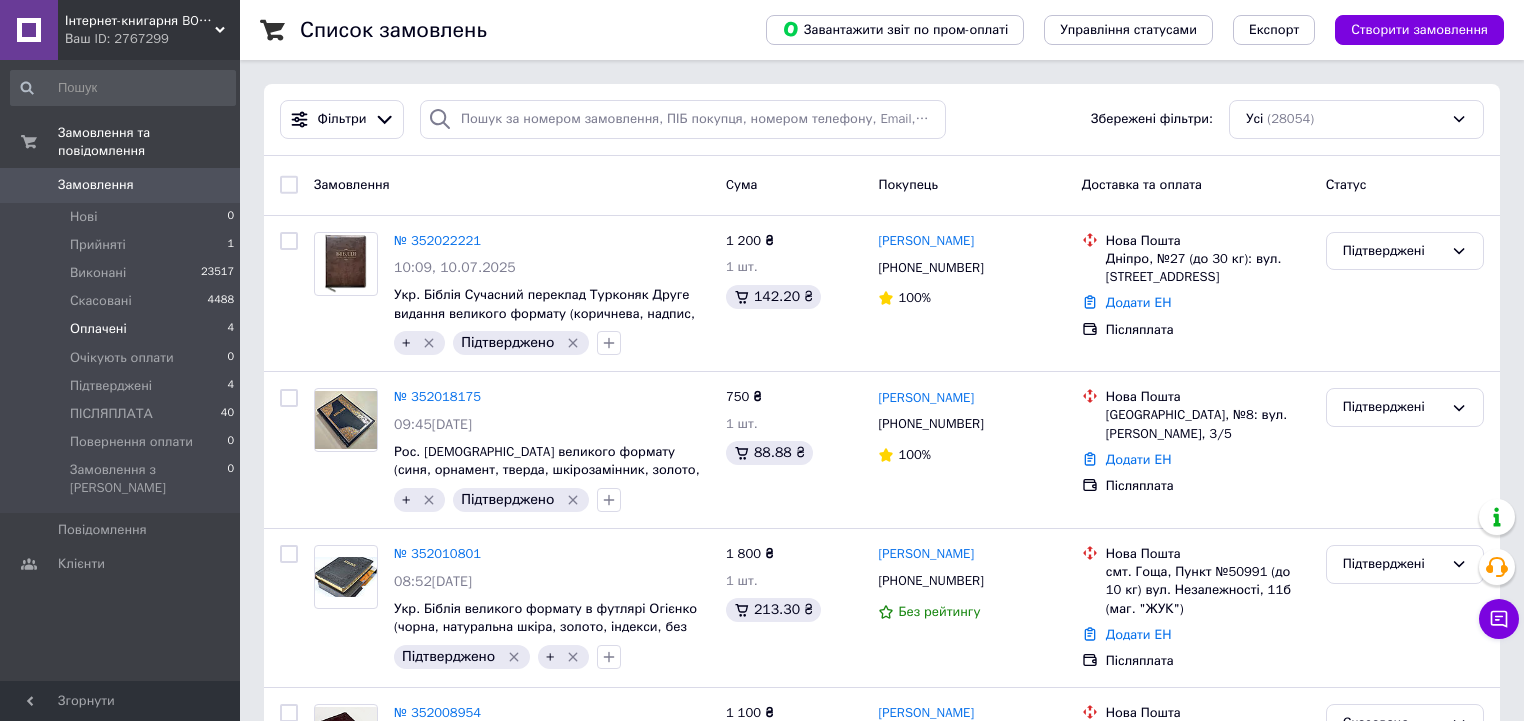 click on "Оплачені 4" at bounding box center (123, 329) 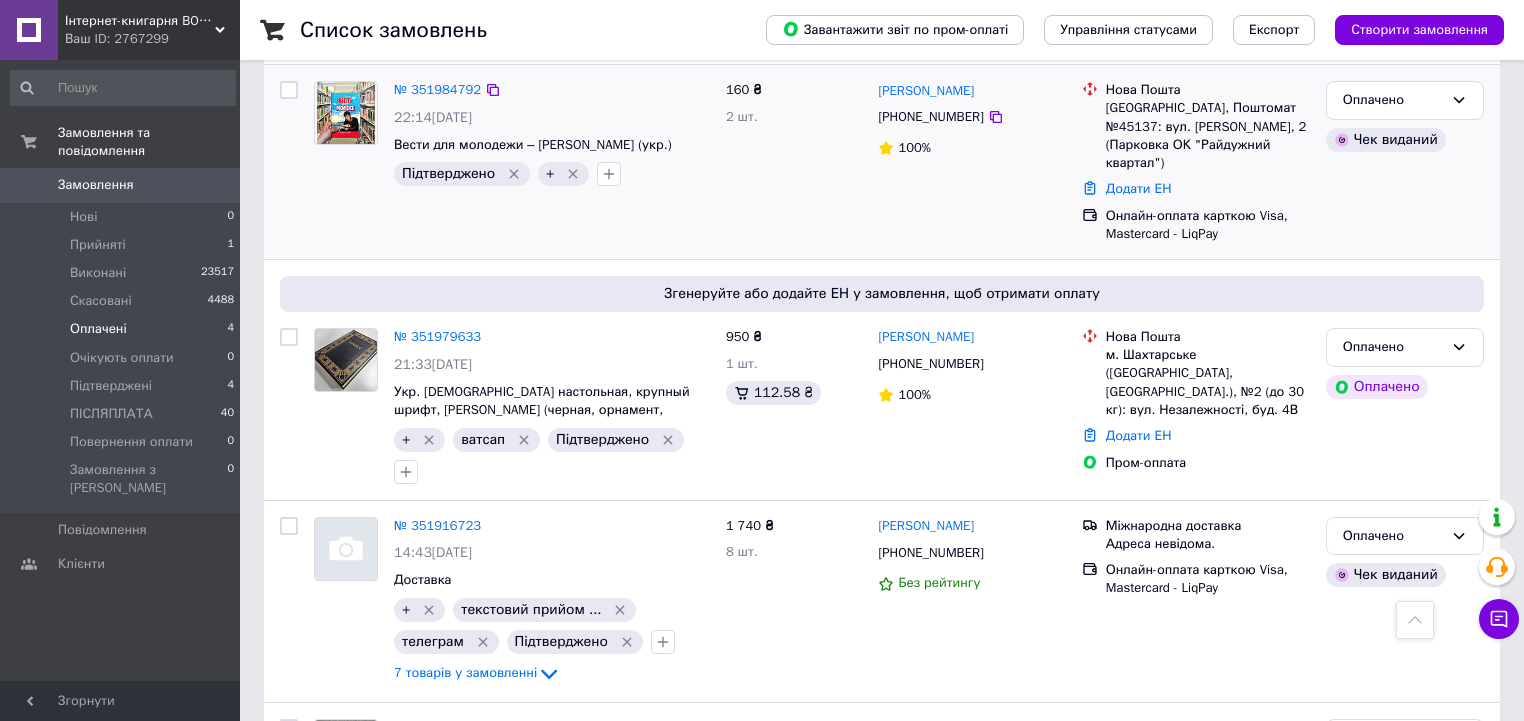 scroll, scrollTop: 60, scrollLeft: 0, axis: vertical 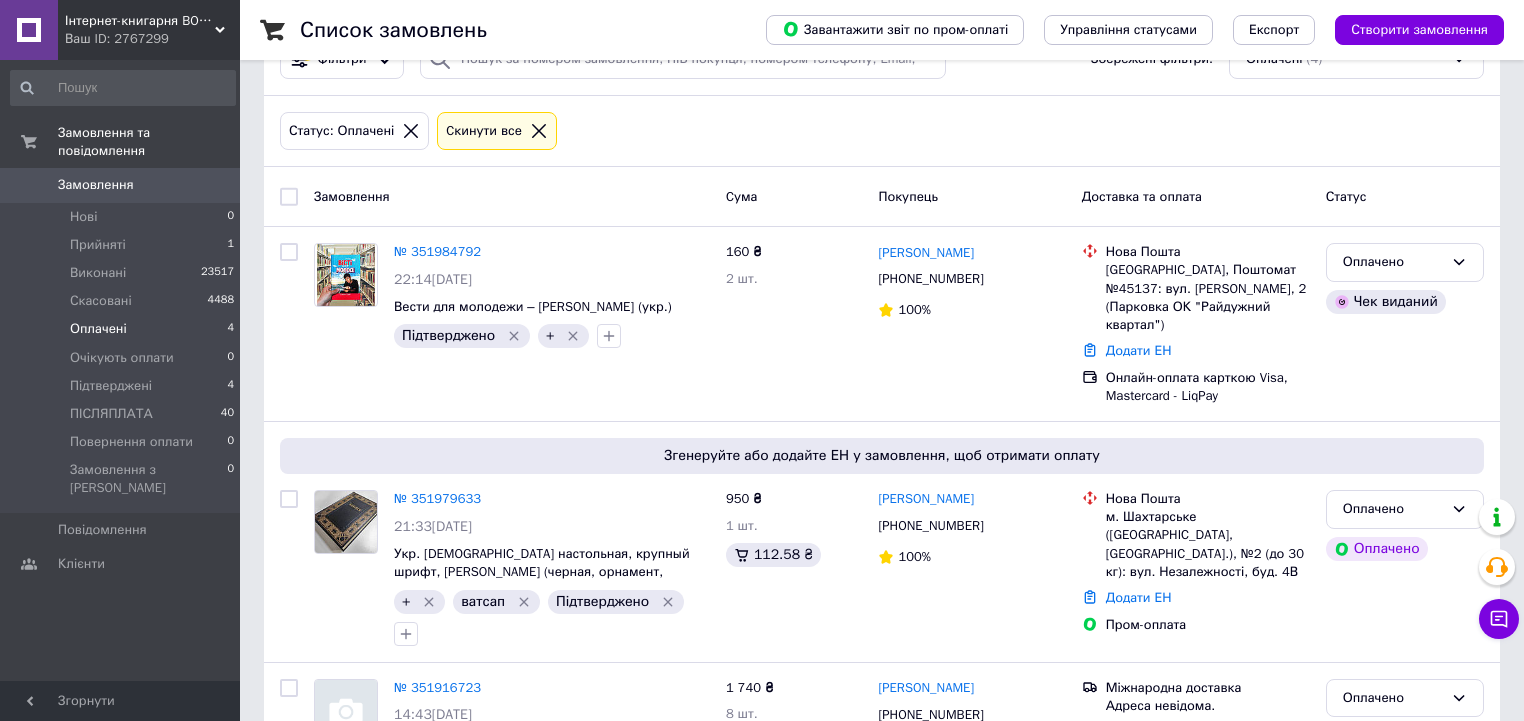 click 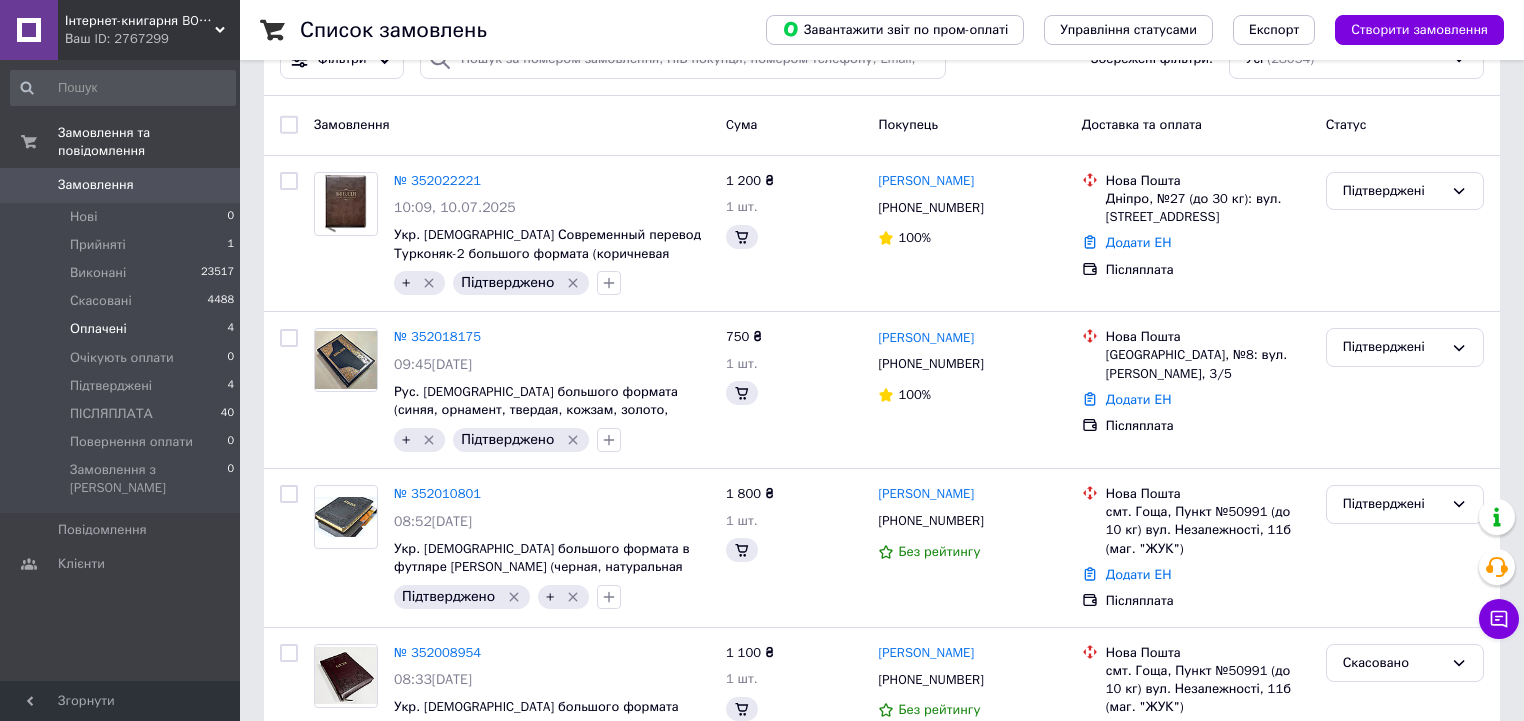 scroll, scrollTop: 0, scrollLeft: 0, axis: both 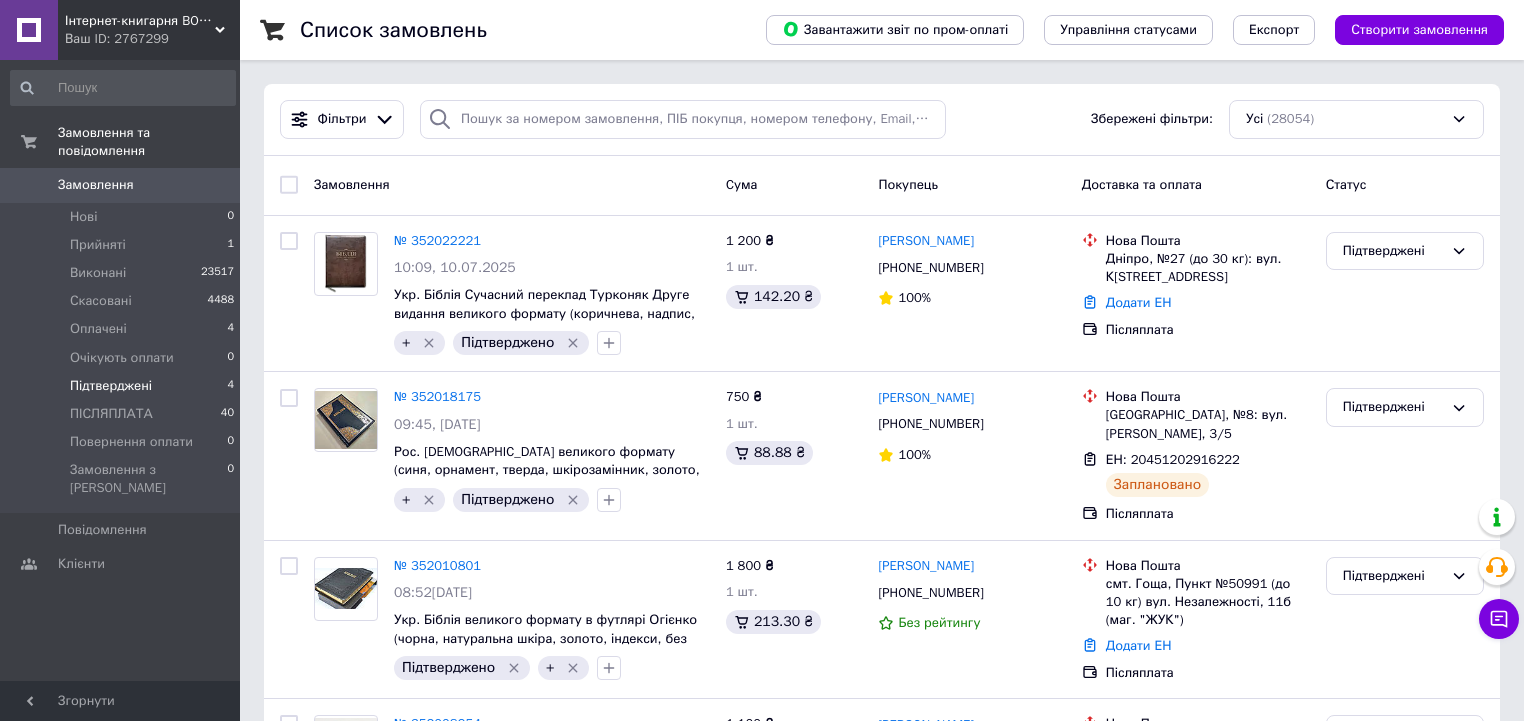 click on "Підтверджені" at bounding box center [111, 386] 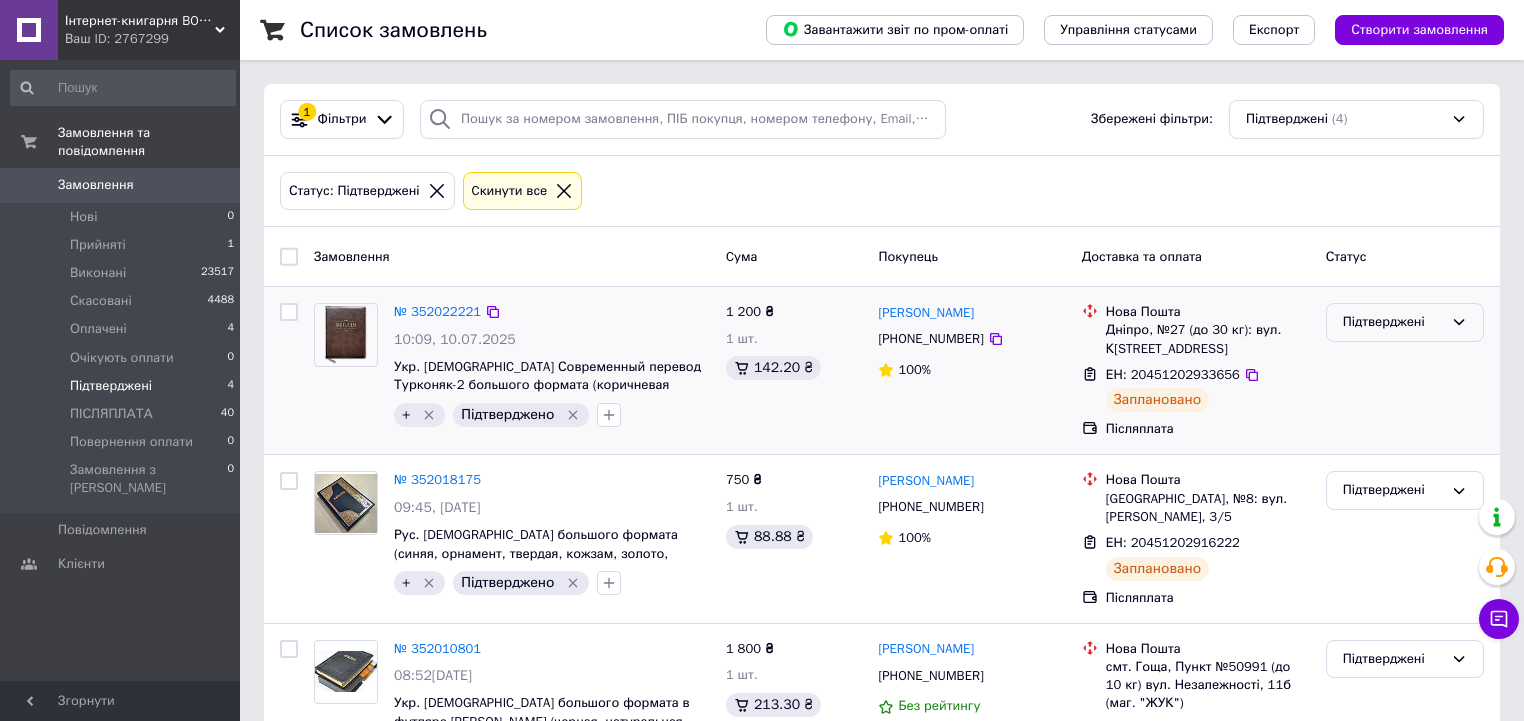 click on "Підтверджені" at bounding box center (1405, 322) 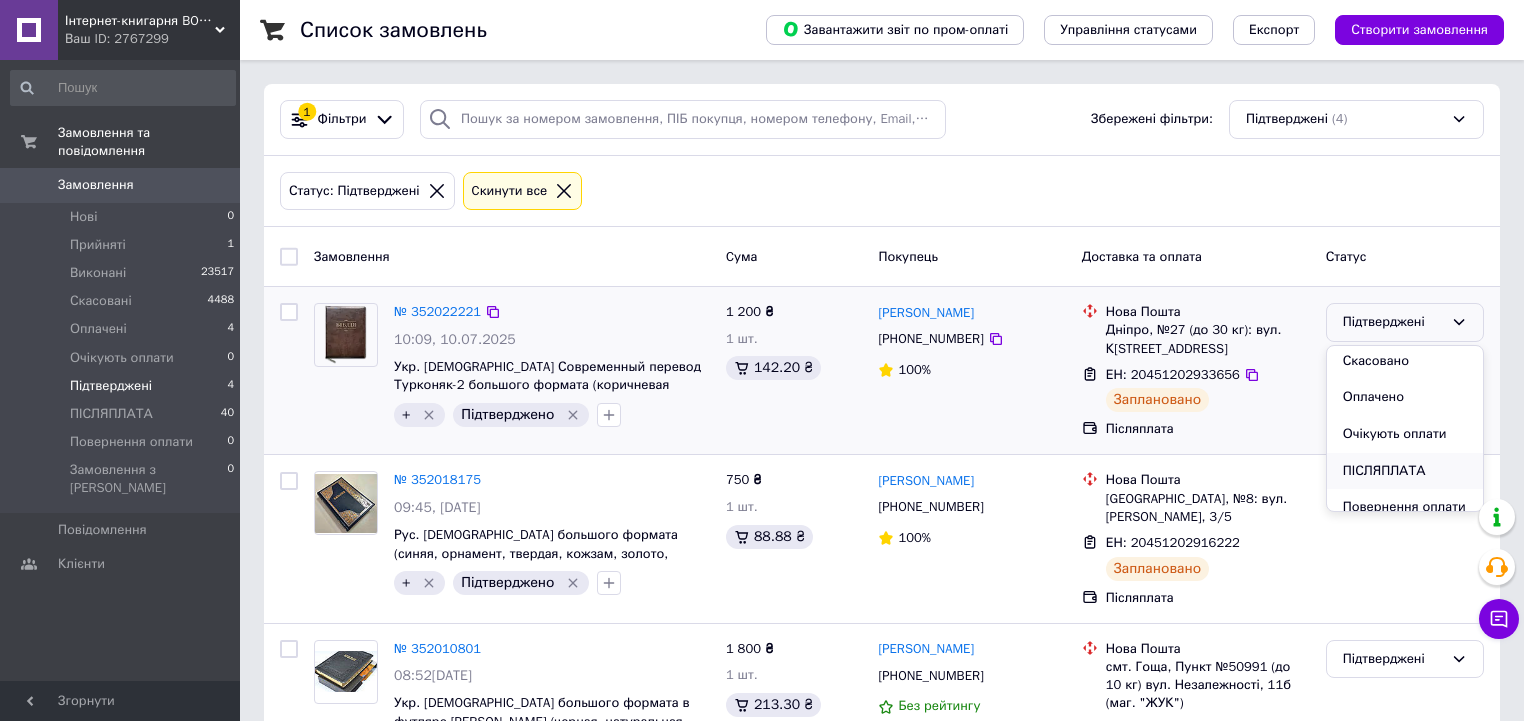 scroll, scrollTop: 90, scrollLeft: 0, axis: vertical 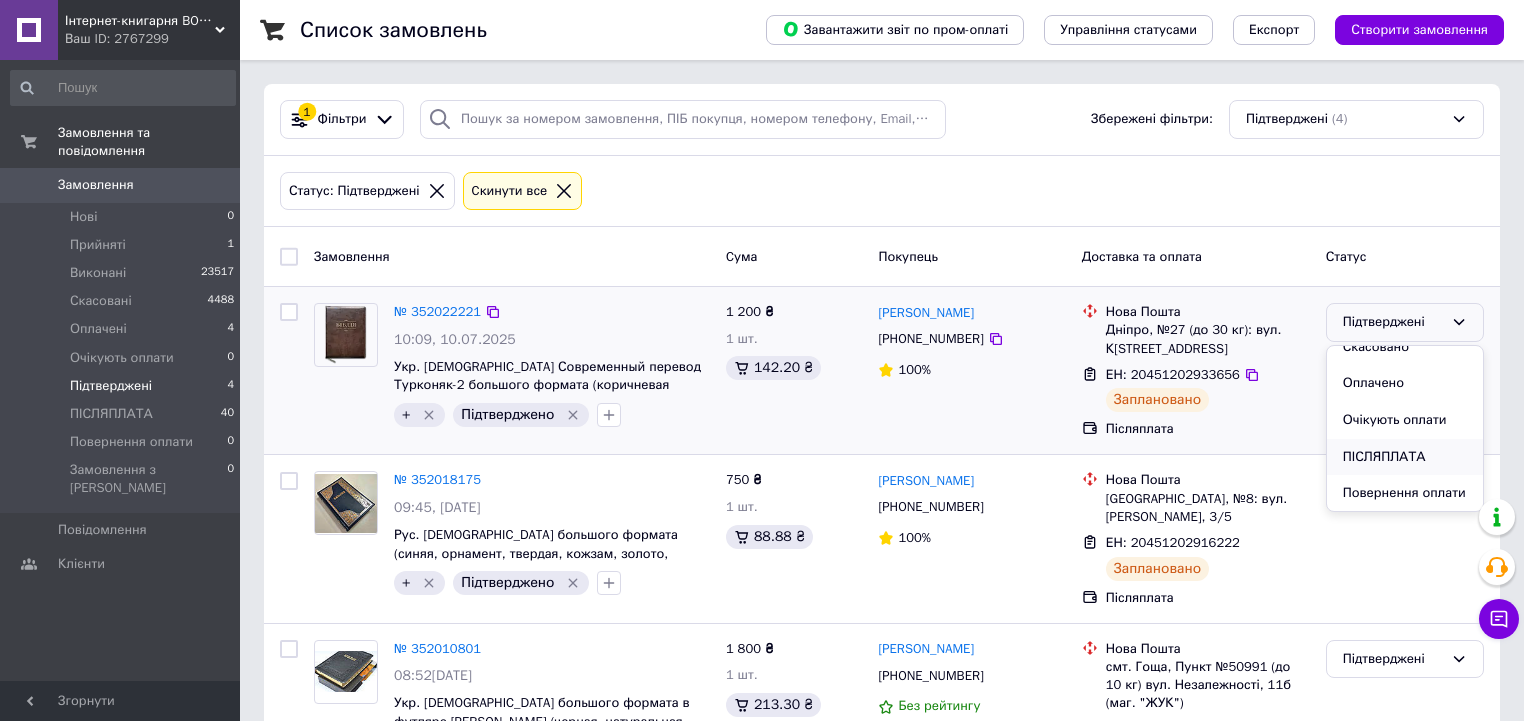 click on "ПІСЛЯПЛАТА" at bounding box center [1405, 457] 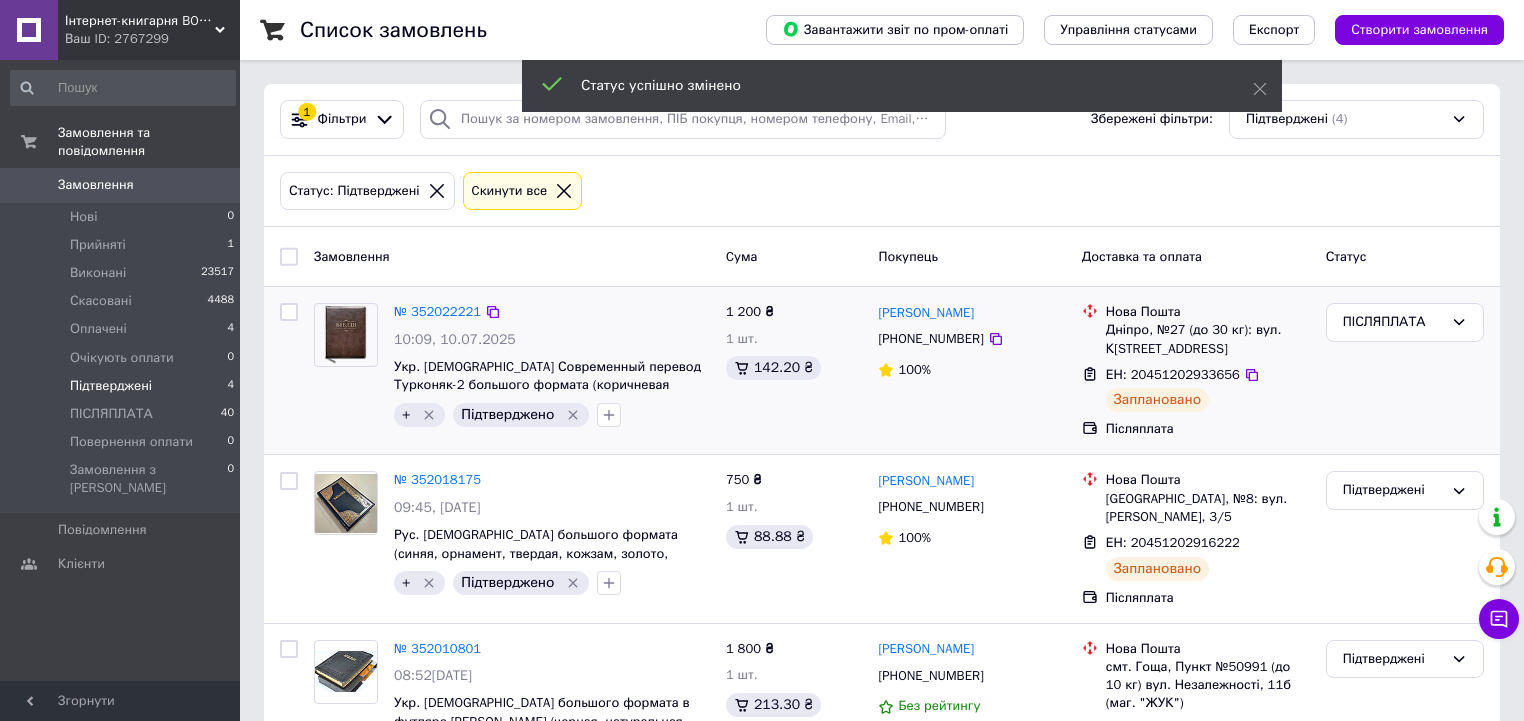 click on "Підтверджені" at bounding box center [1393, 490] 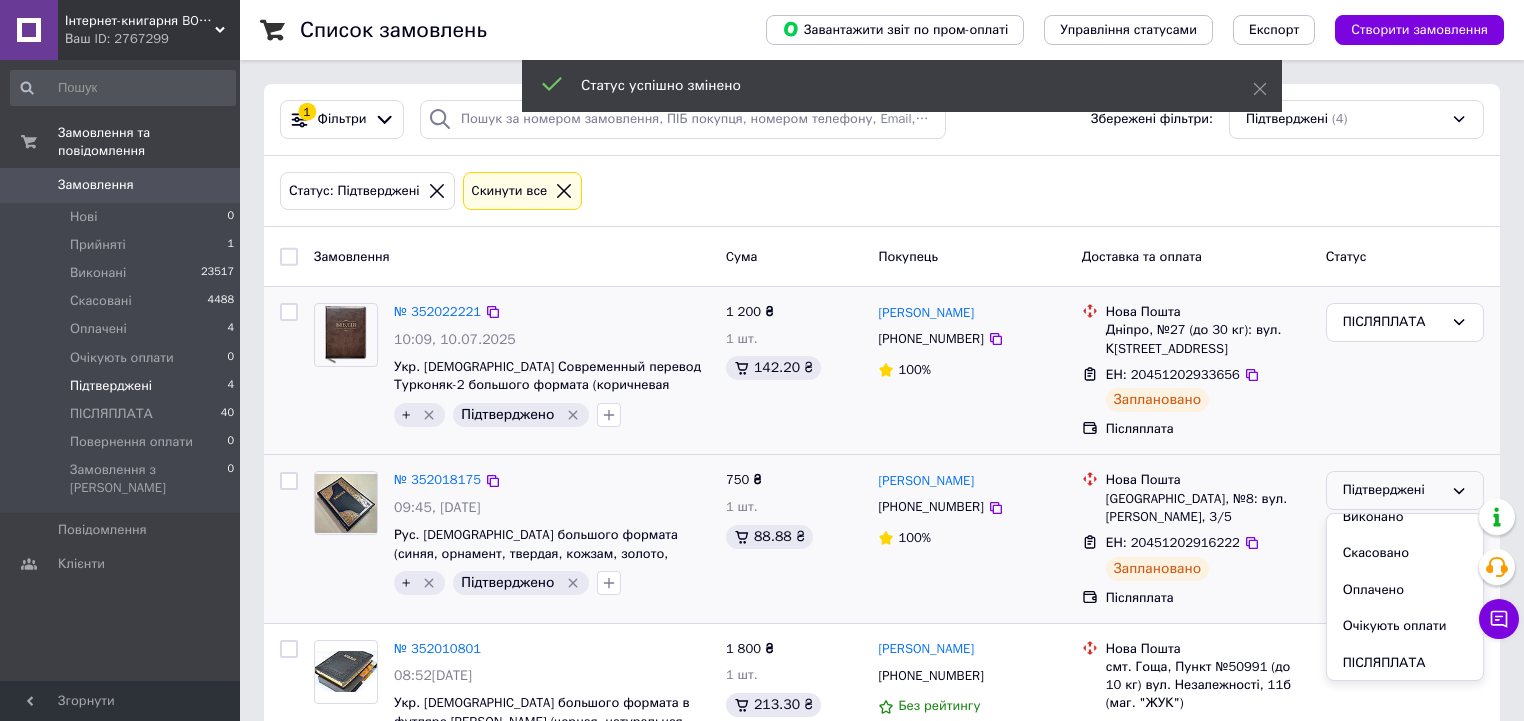 scroll, scrollTop: 80, scrollLeft: 0, axis: vertical 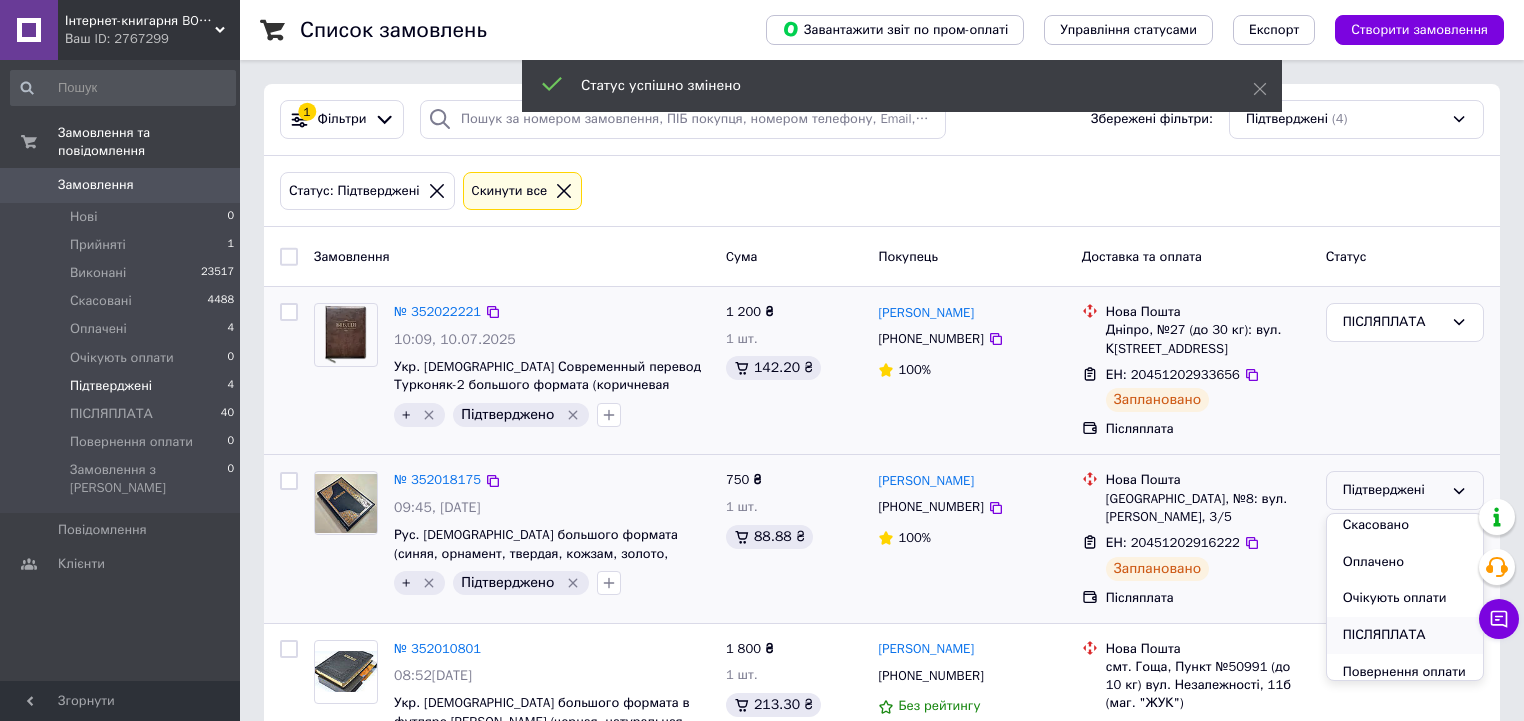 click on "ПІСЛЯПЛАТА" at bounding box center (1405, 635) 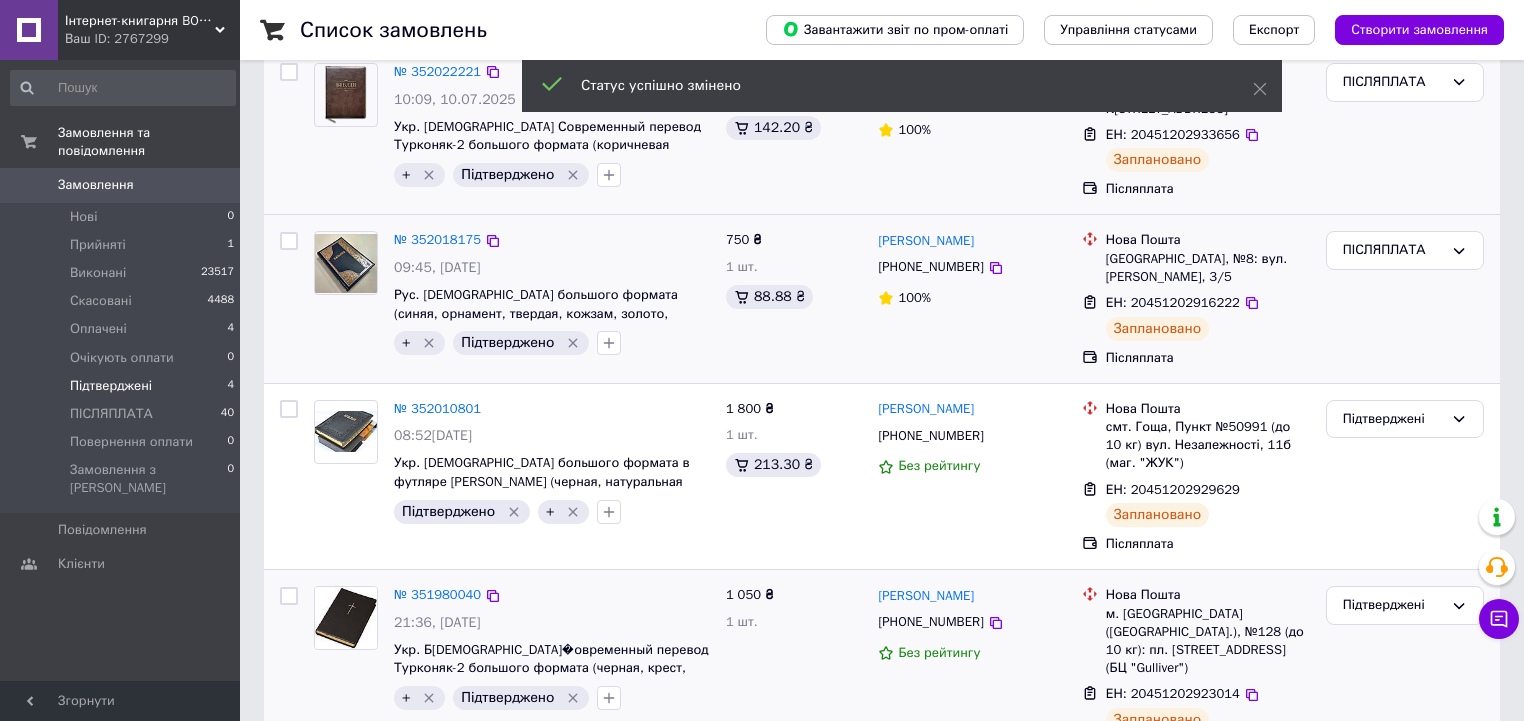 scroll, scrollTop: 297, scrollLeft: 0, axis: vertical 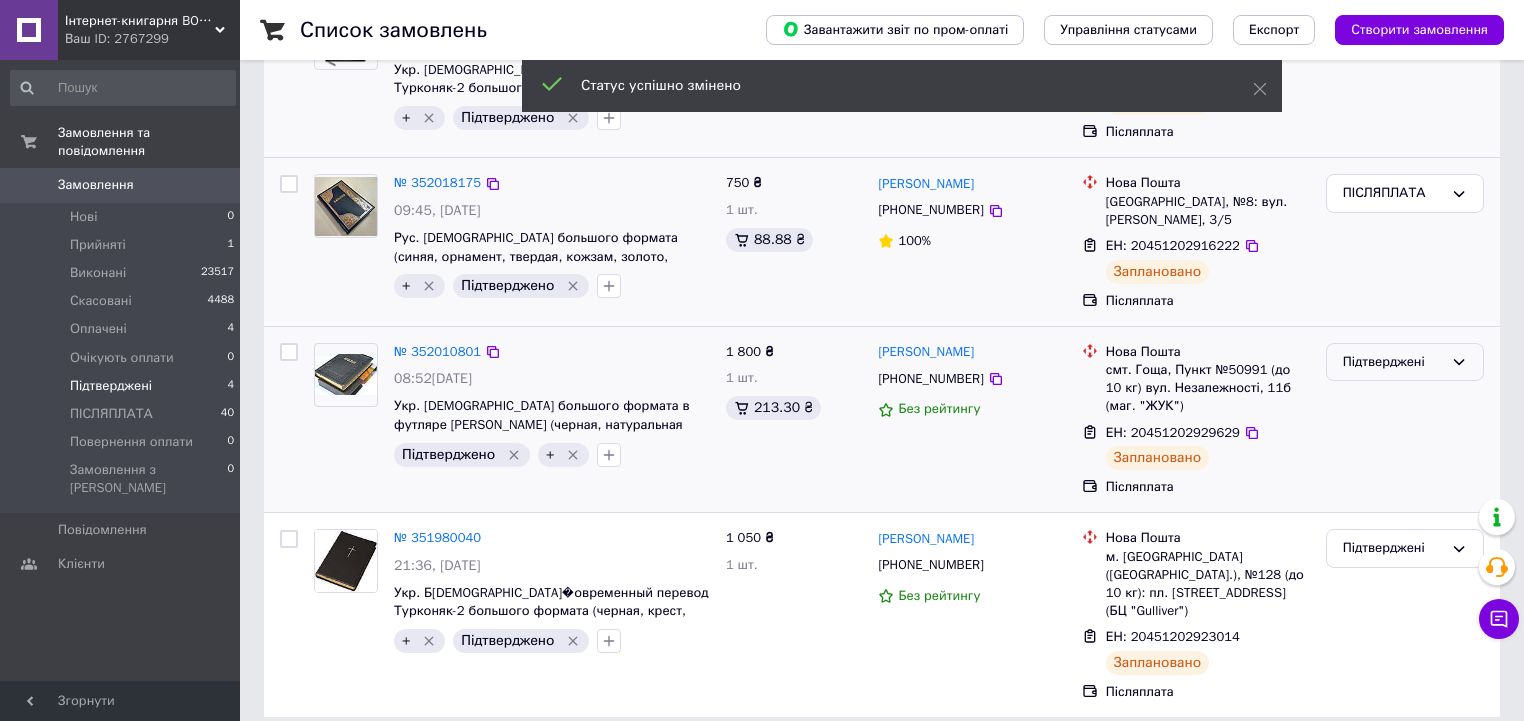 click on "Підтверджені" at bounding box center (1393, 362) 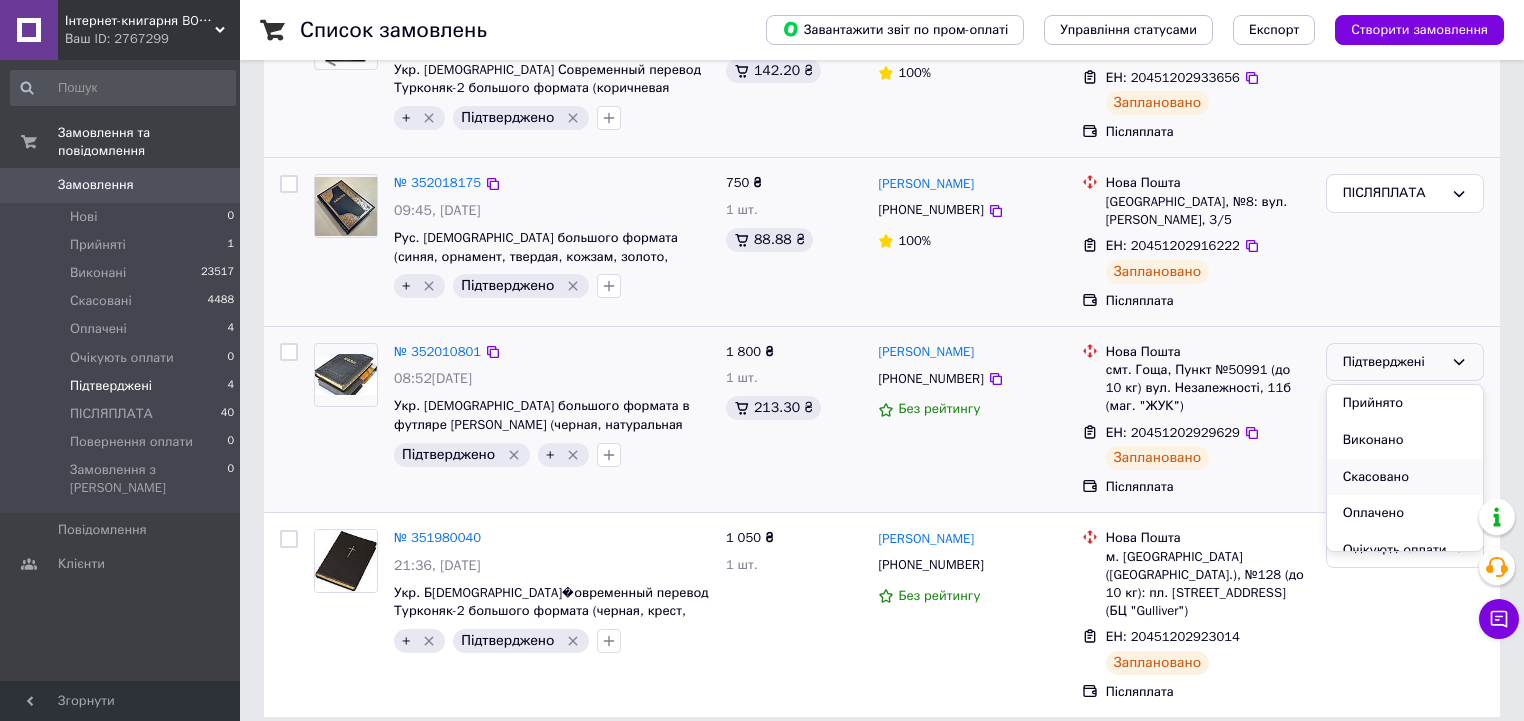 scroll, scrollTop: 80, scrollLeft: 0, axis: vertical 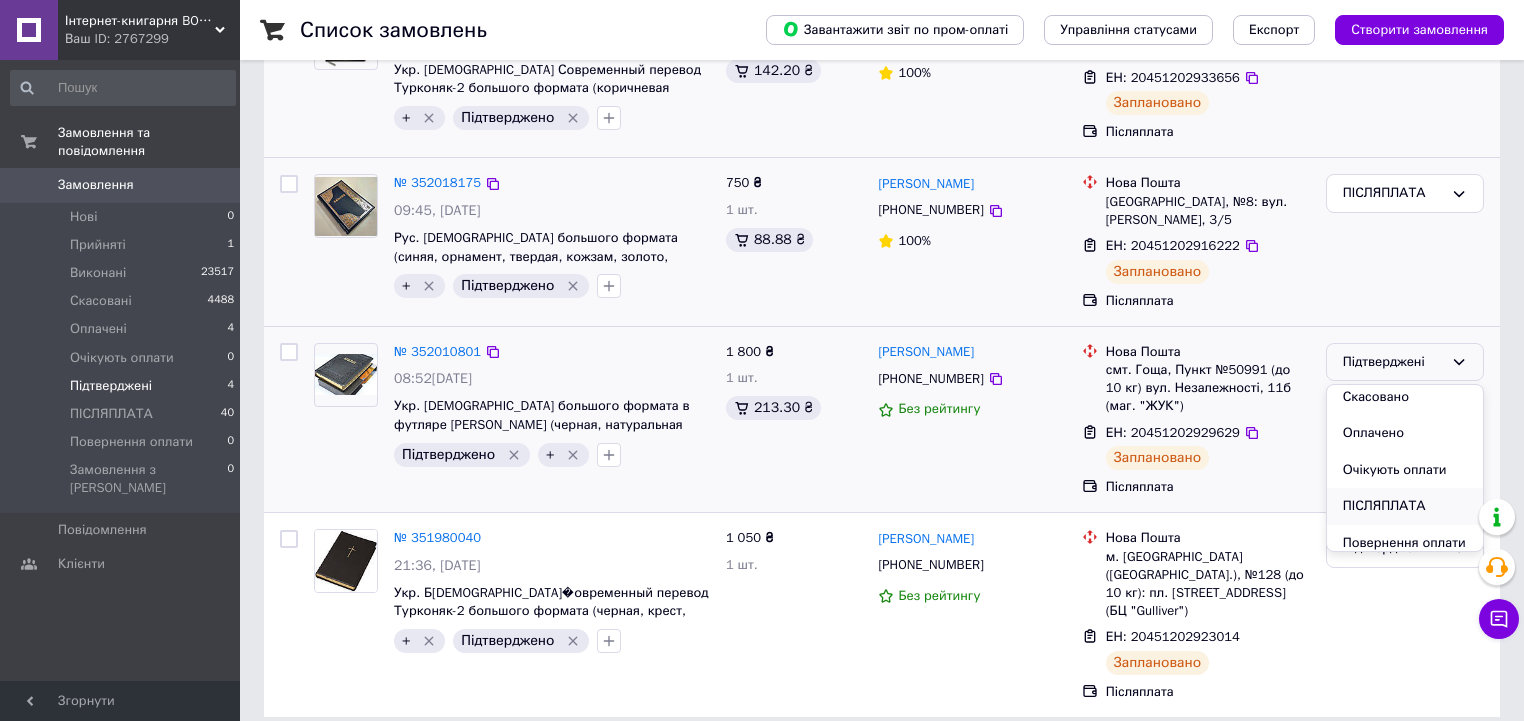 click on "ПІСЛЯПЛАТА" at bounding box center [1405, 506] 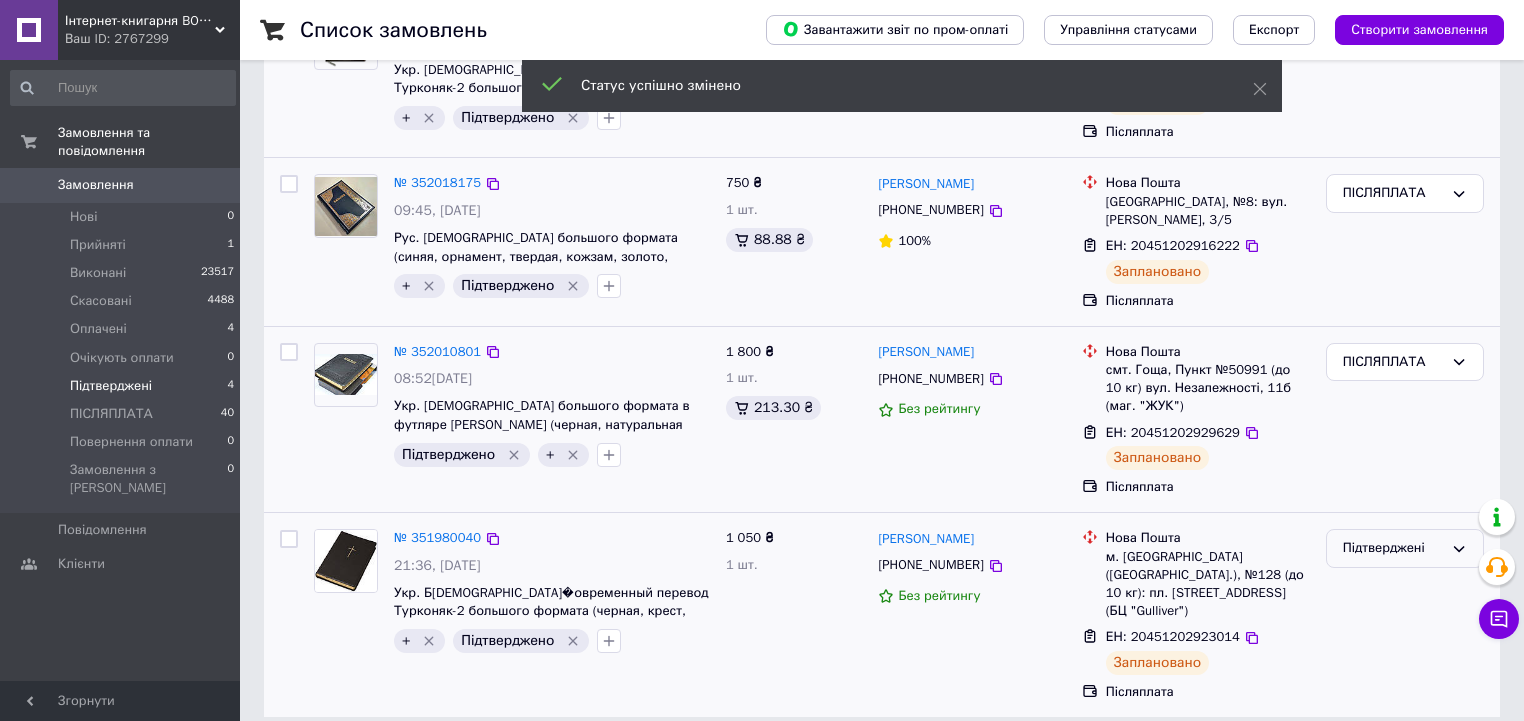 click on "Підтверджені" at bounding box center (1393, 548) 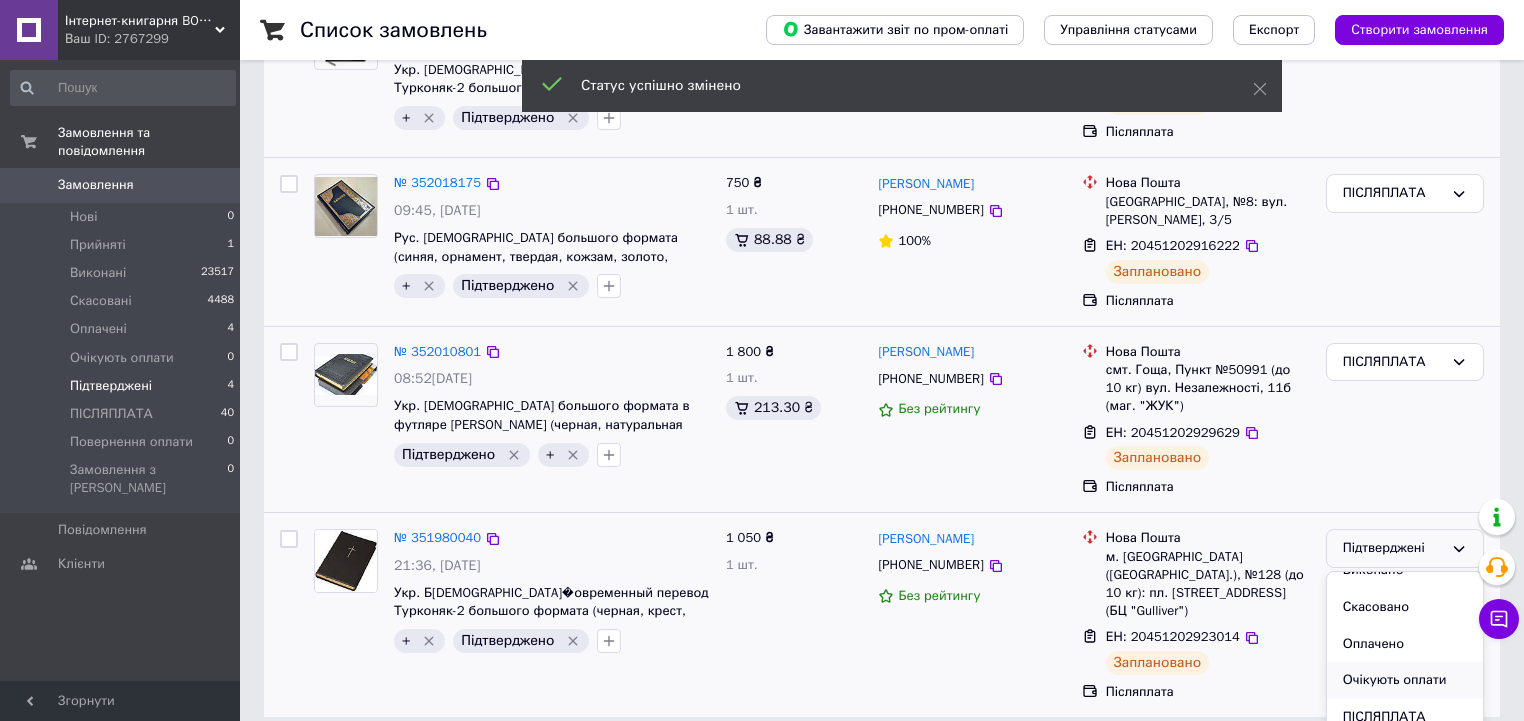 scroll, scrollTop: 80, scrollLeft: 0, axis: vertical 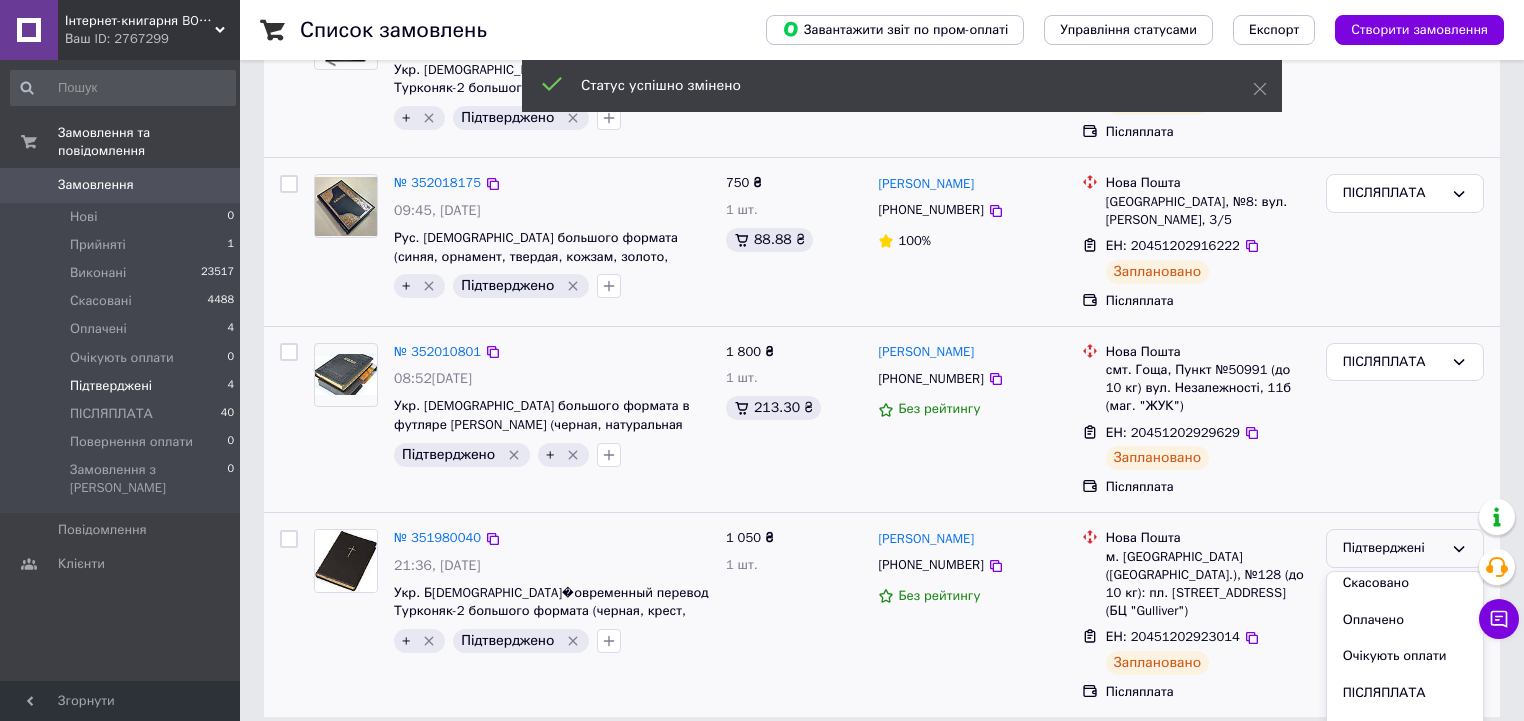 click on "ПІСЛЯПЛАТА" at bounding box center (1405, 693) 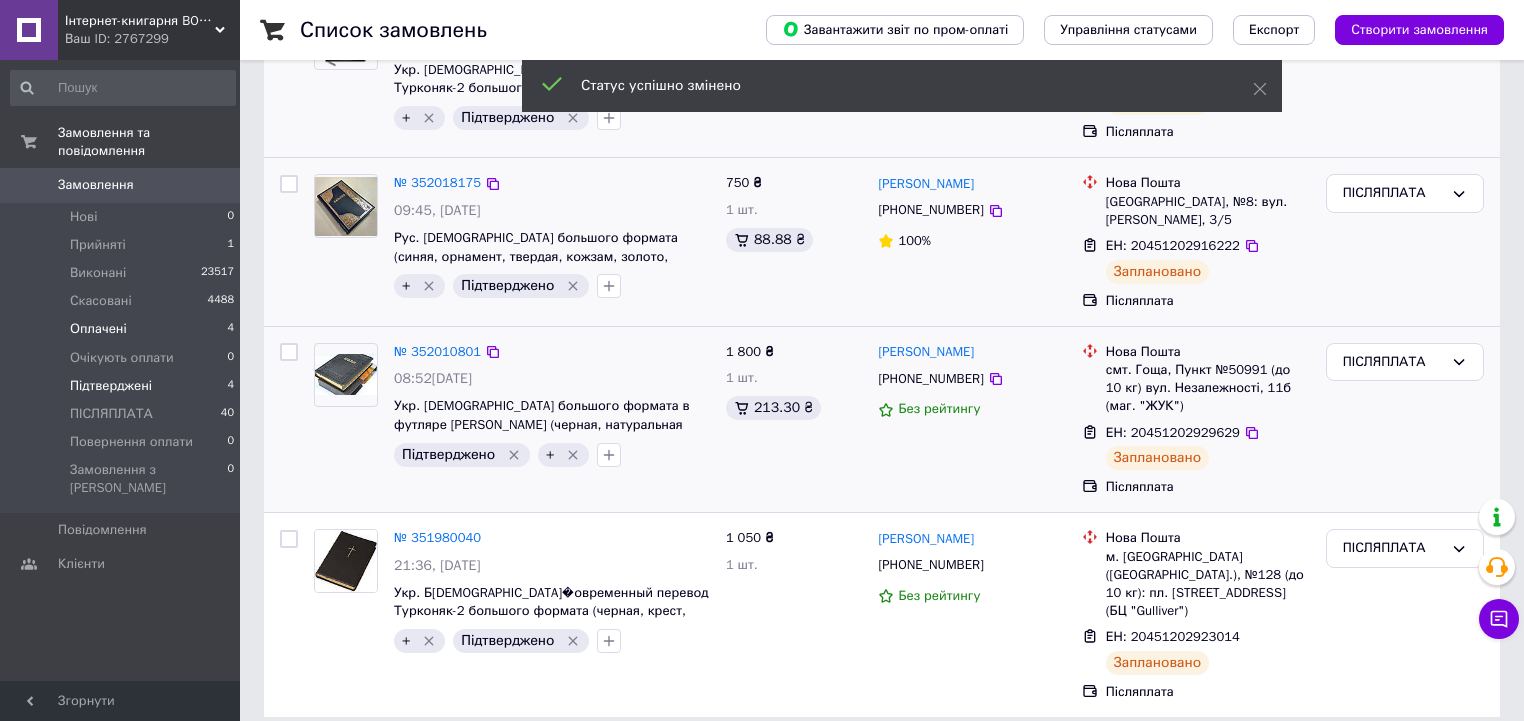 click on "Оплачені 4" at bounding box center [123, 329] 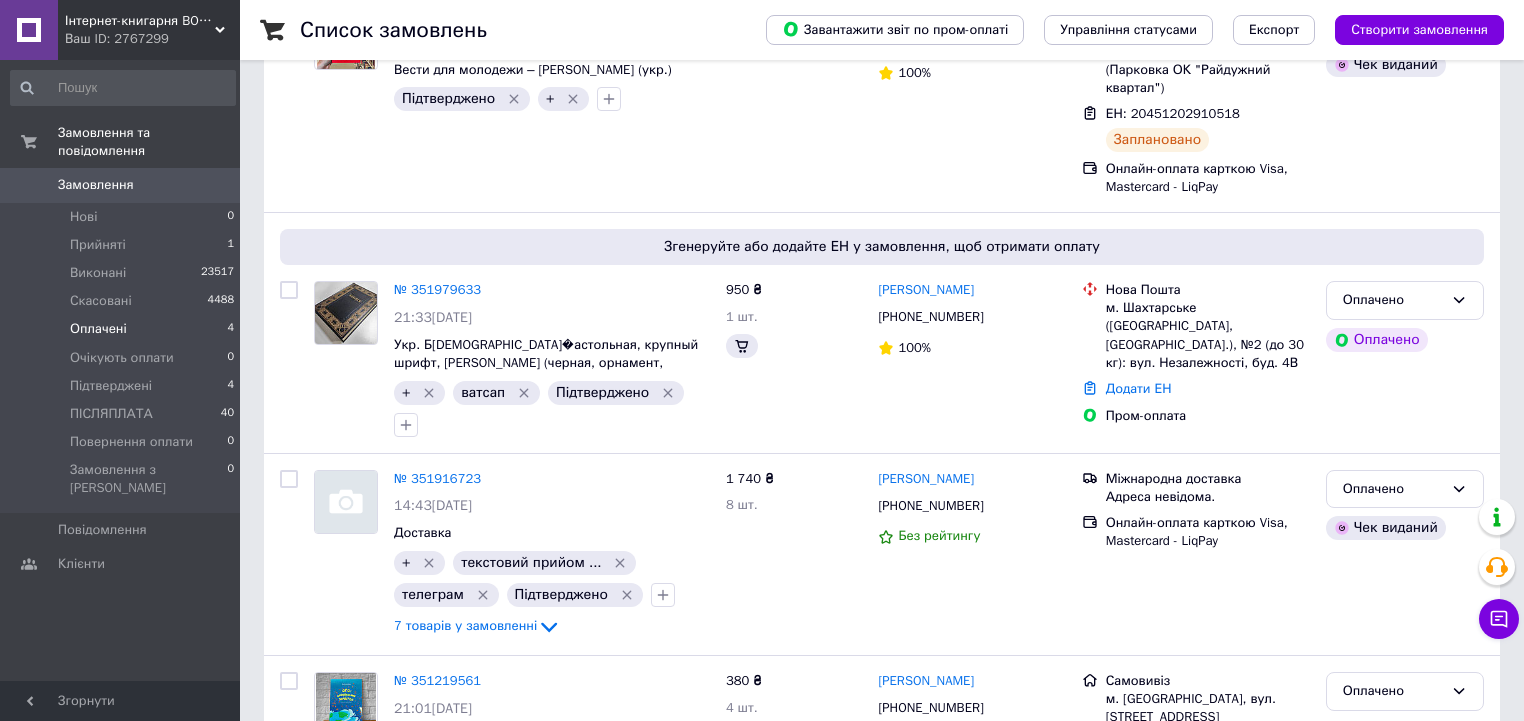scroll, scrollTop: 0, scrollLeft: 0, axis: both 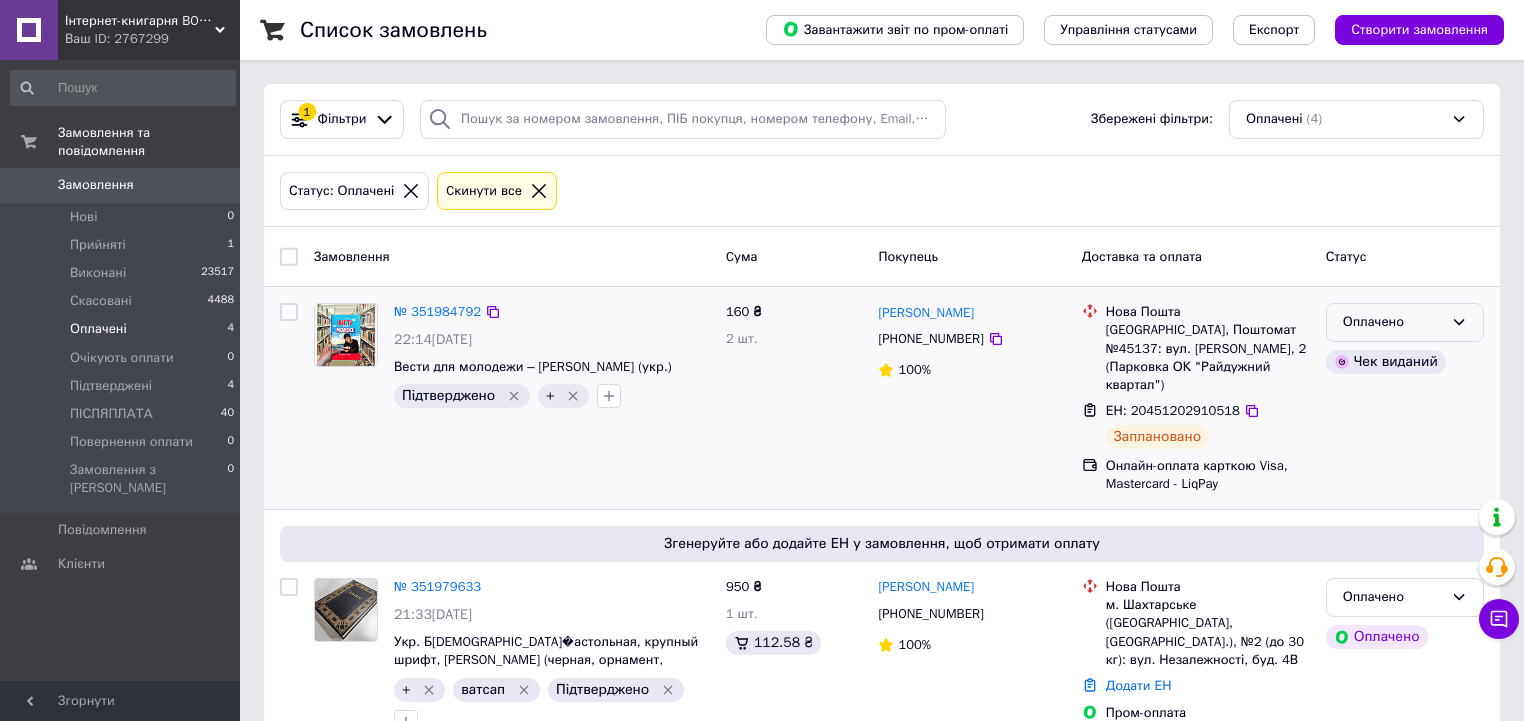 click on "Оплачено" at bounding box center [1393, 322] 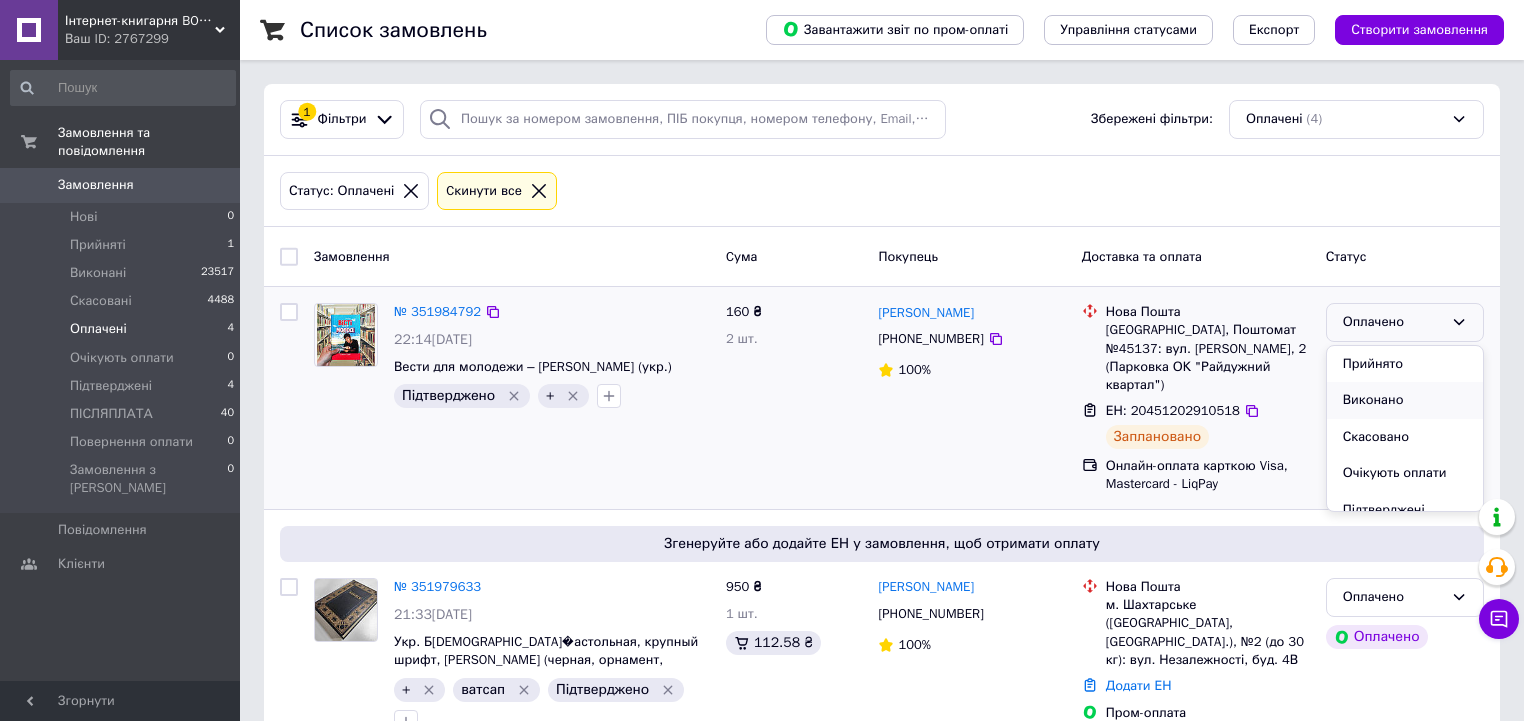 click on "Виконано" at bounding box center [1405, 400] 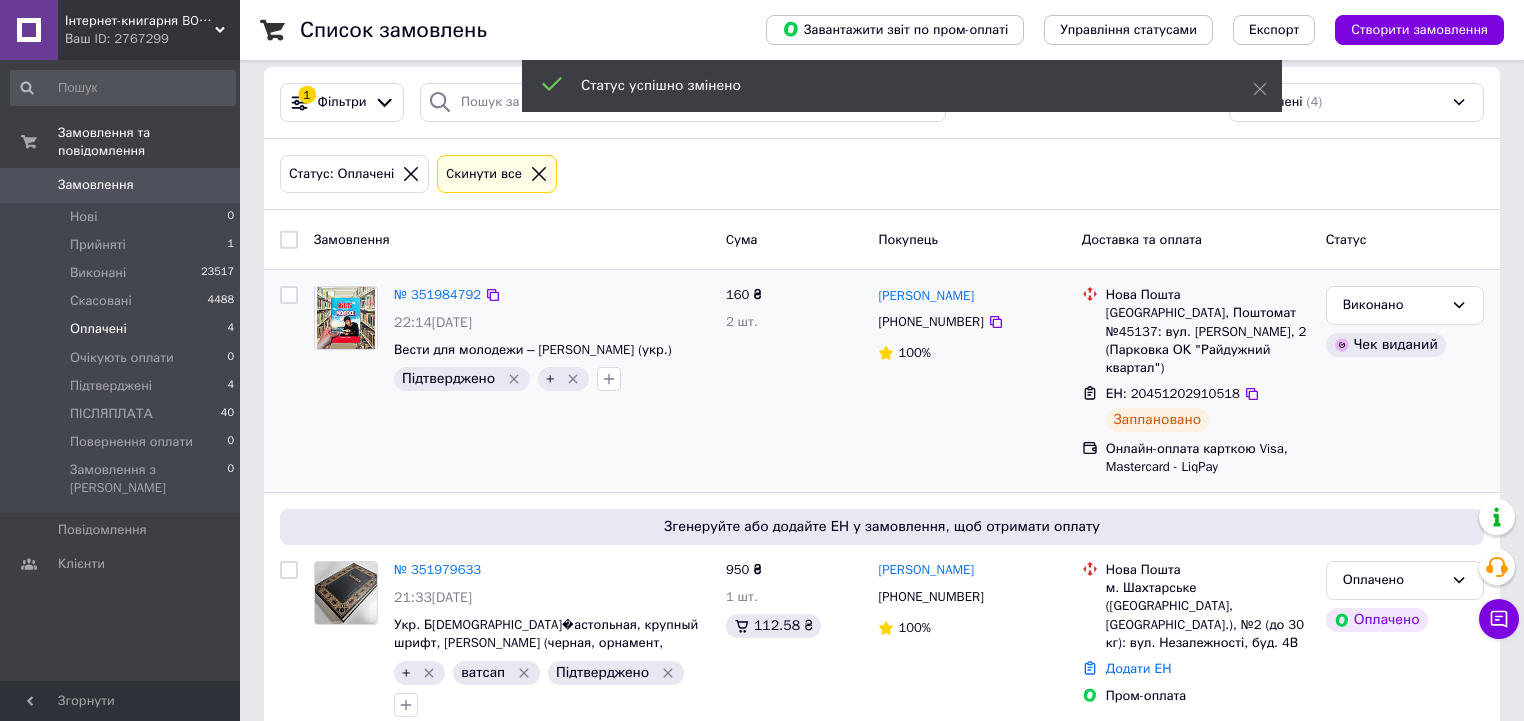 scroll, scrollTop: 8, scrollLeft: 0, axis: vertical 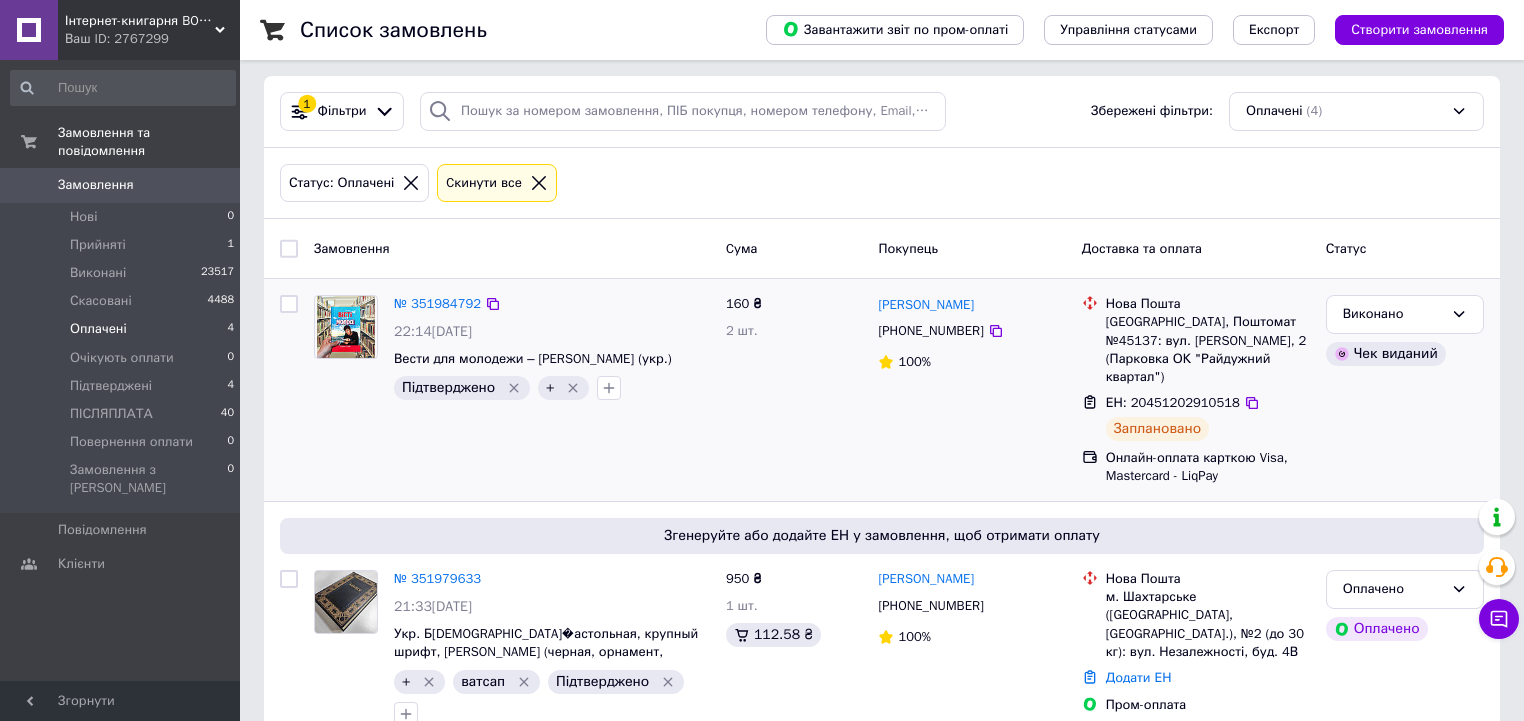 click 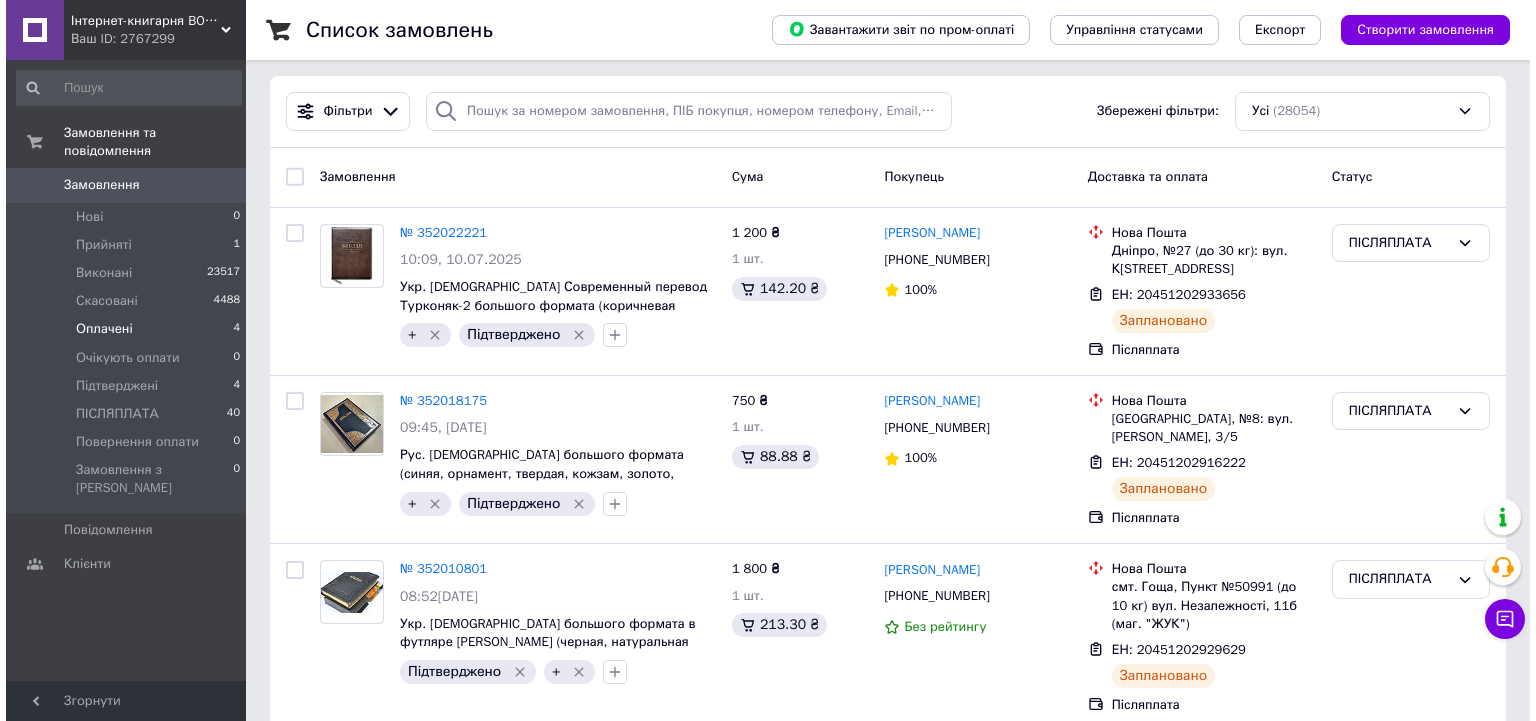 scroll, scrollTop: 0, scrollLeft: 0, axis: both 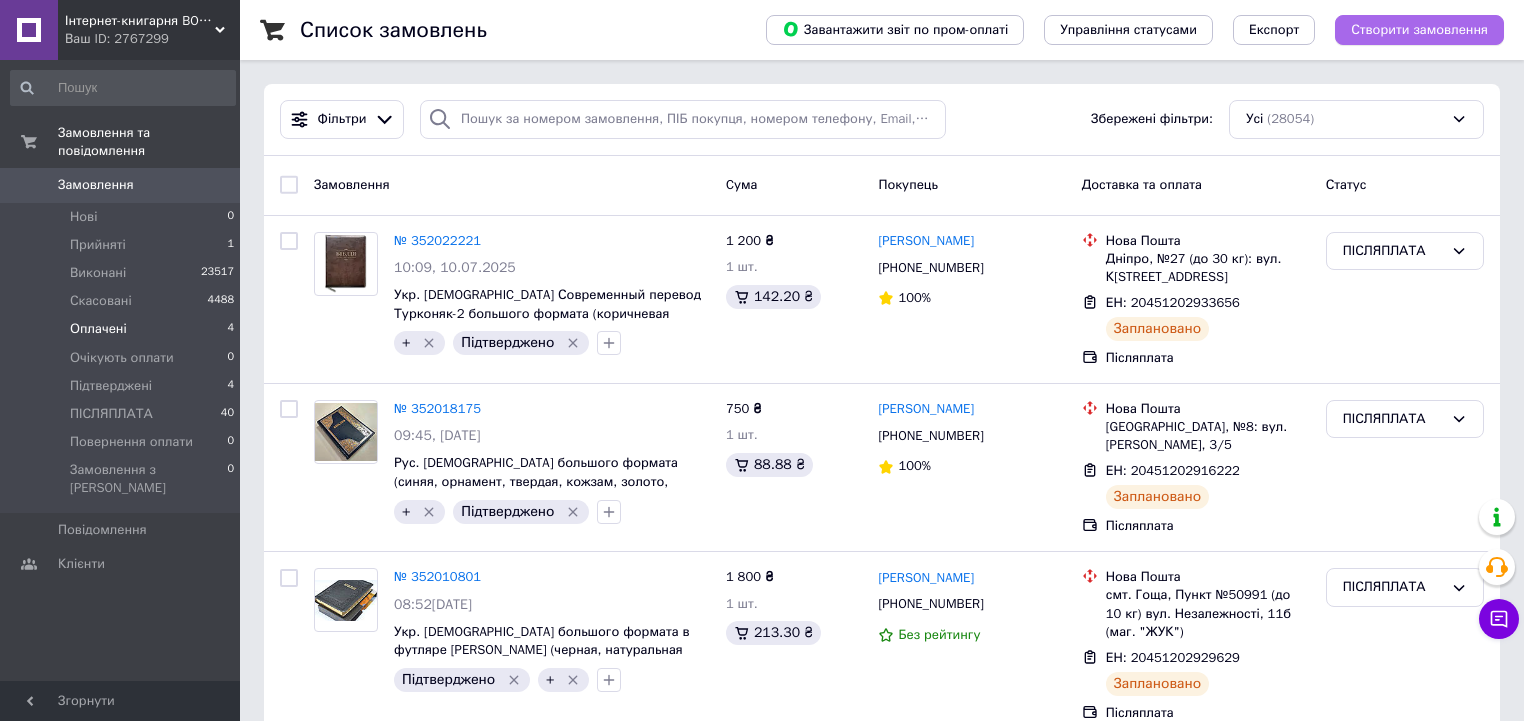 click on "Створити замовлення" at bounding box center [1419, 30] 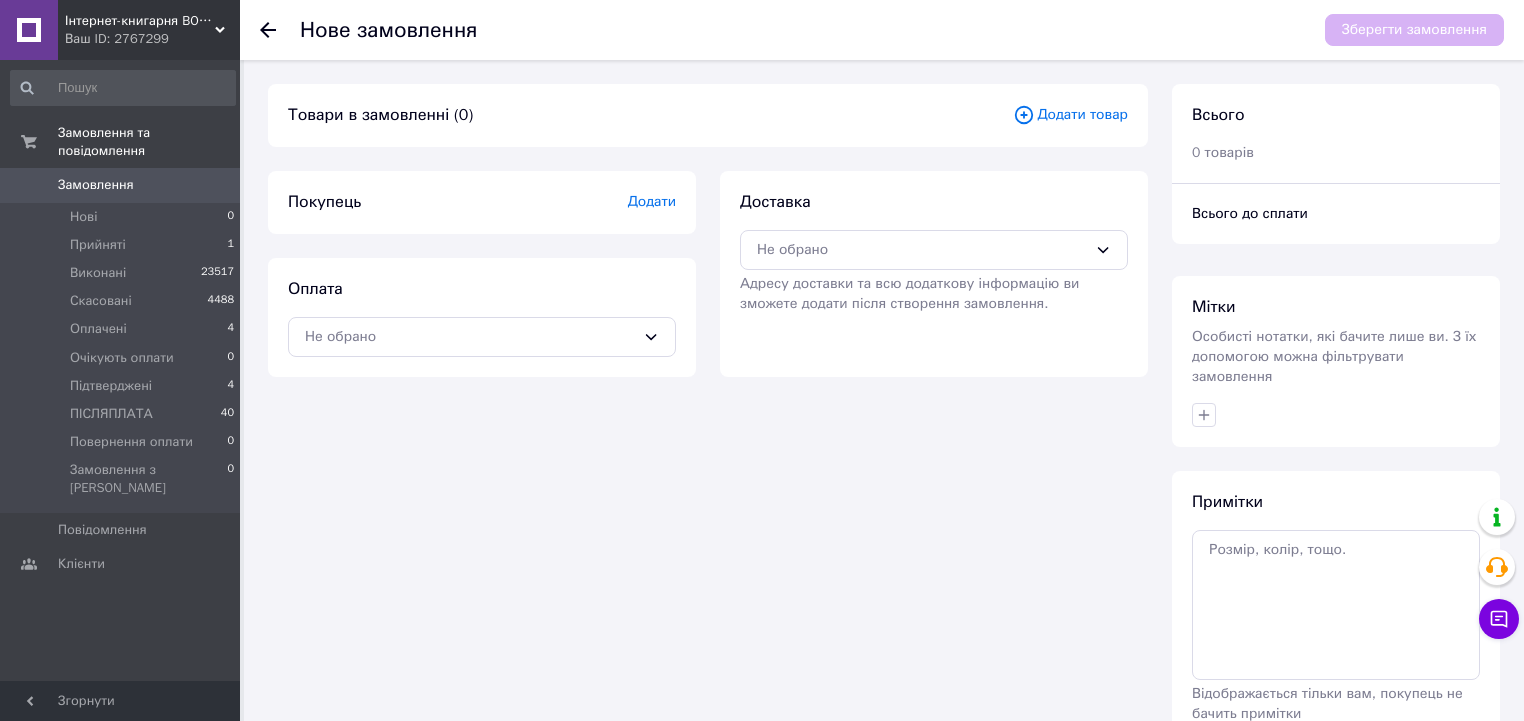 click on "Додати товар" at bounding box center [1070, 115] 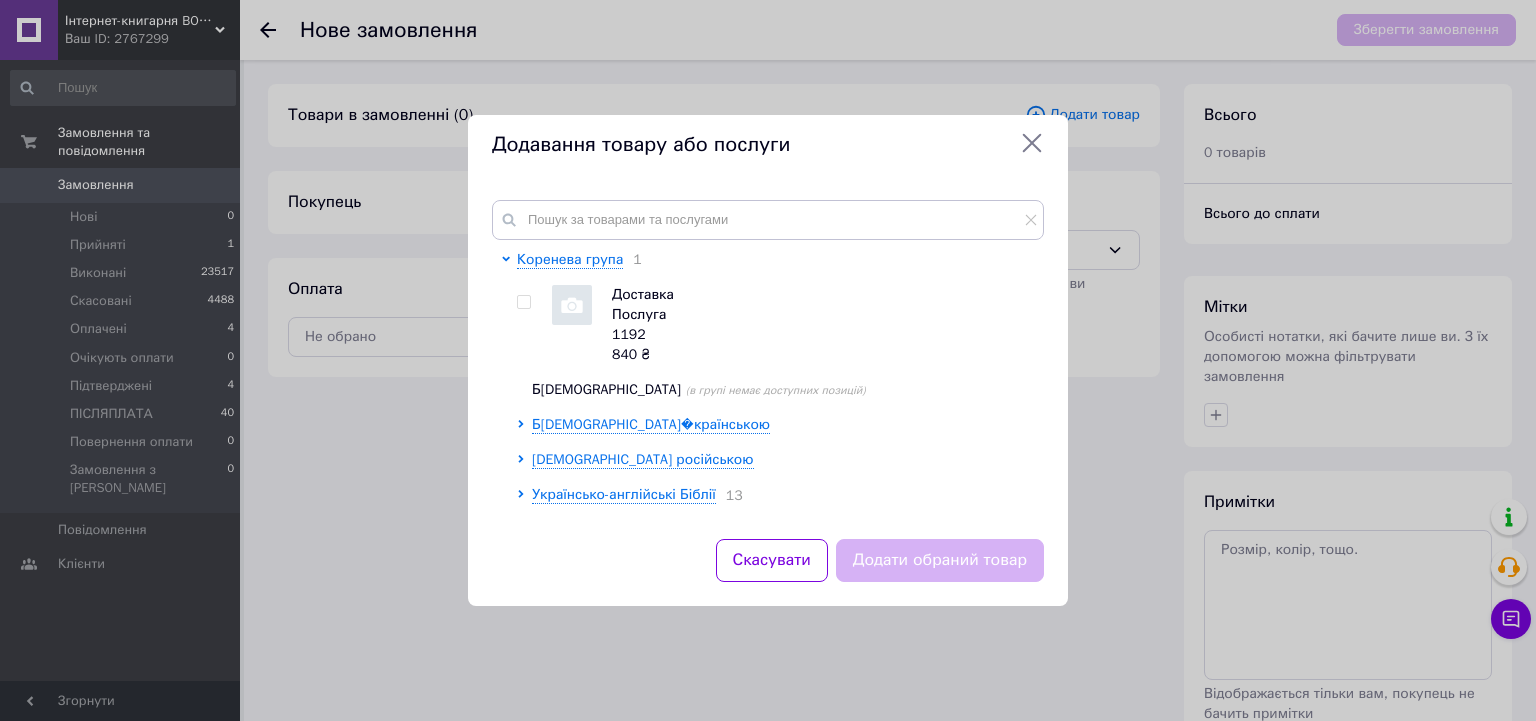 click on "Коренева група 1 Доставка Послуга 1192 840   ₴ Біблії  (в групі немає доступних позицій) Біблії українською Біблії російською  Українсько-англійські Біблії 13 Біблії для дітей Книги про сімейні відносини 8 Книги про здоровий спосіб життя 44 Книги з психології 15 Книги з виховання дітей 9 Дитяча література Духовна література 99 Художня література 13 English Books 7 Газети Журнали 16 Збірки пісень з нотами 6 Листівки. Календарі. Ігри 26" at bounding box center [768, 357] 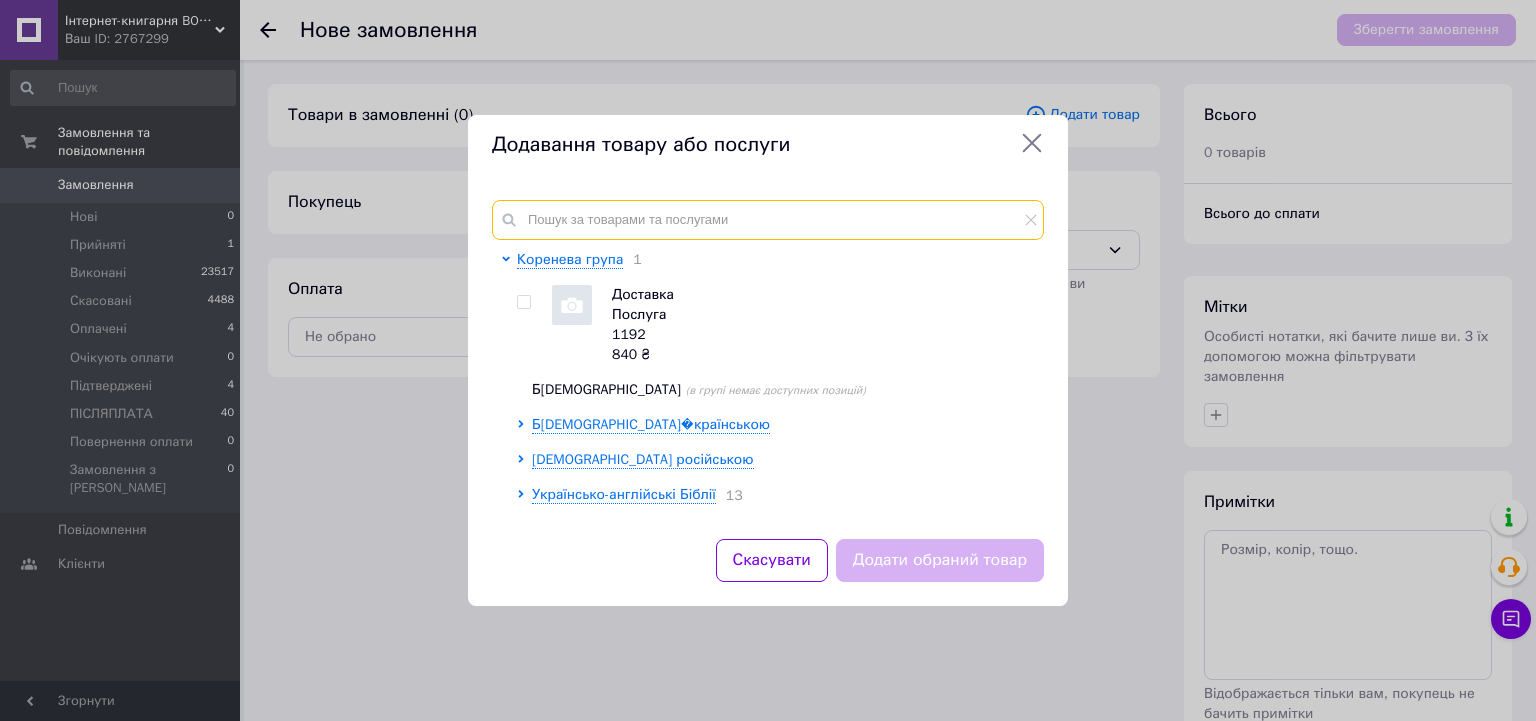 click at bounding box center [768, 220] 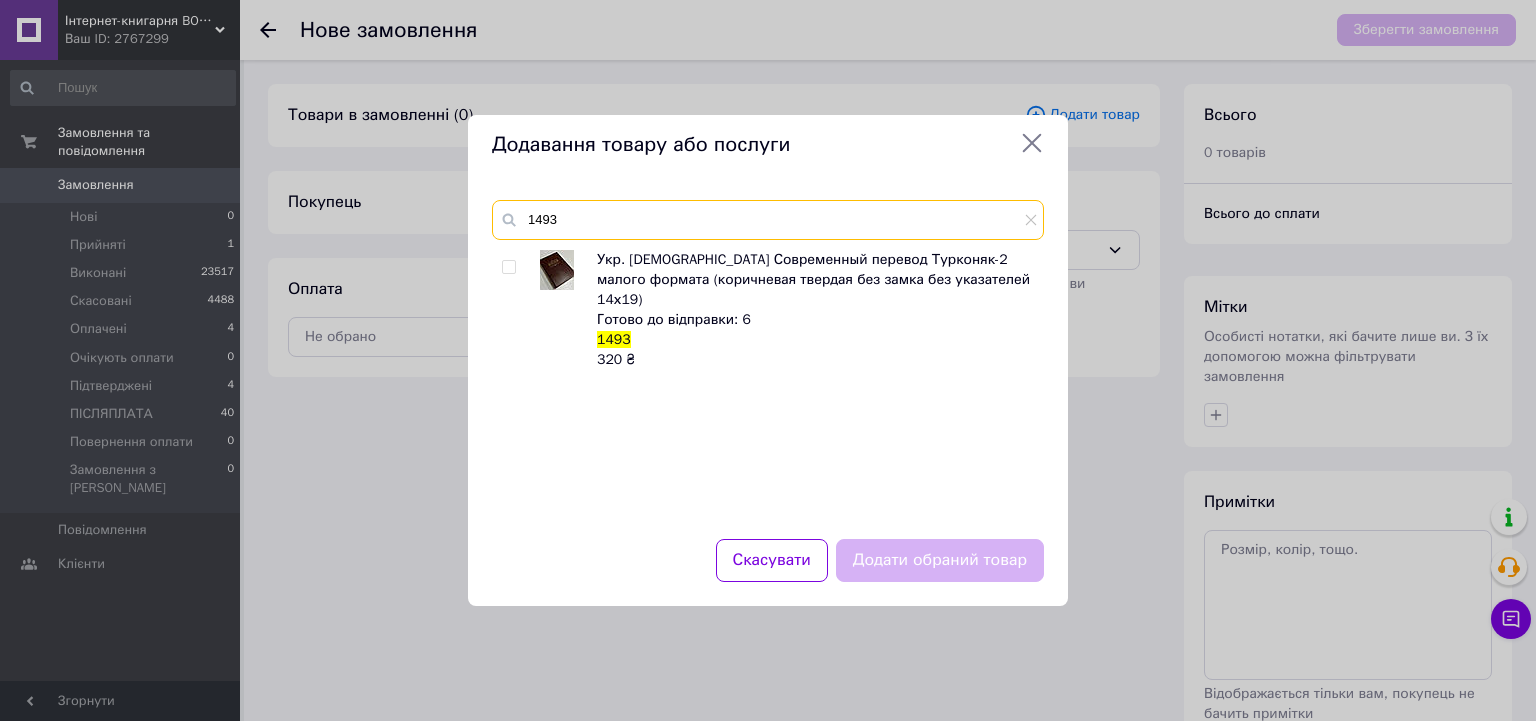 type on "1493" 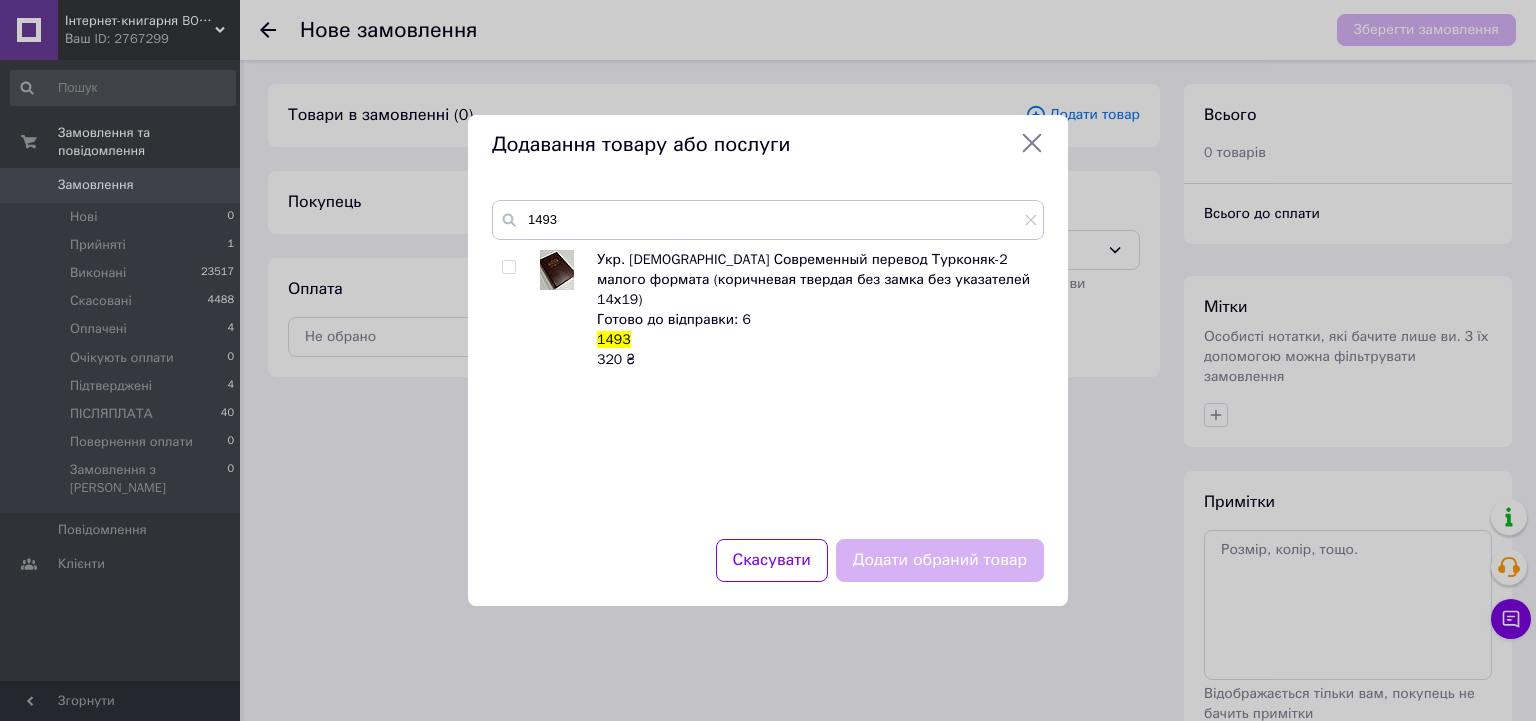 click at bounding box center (508, 267) 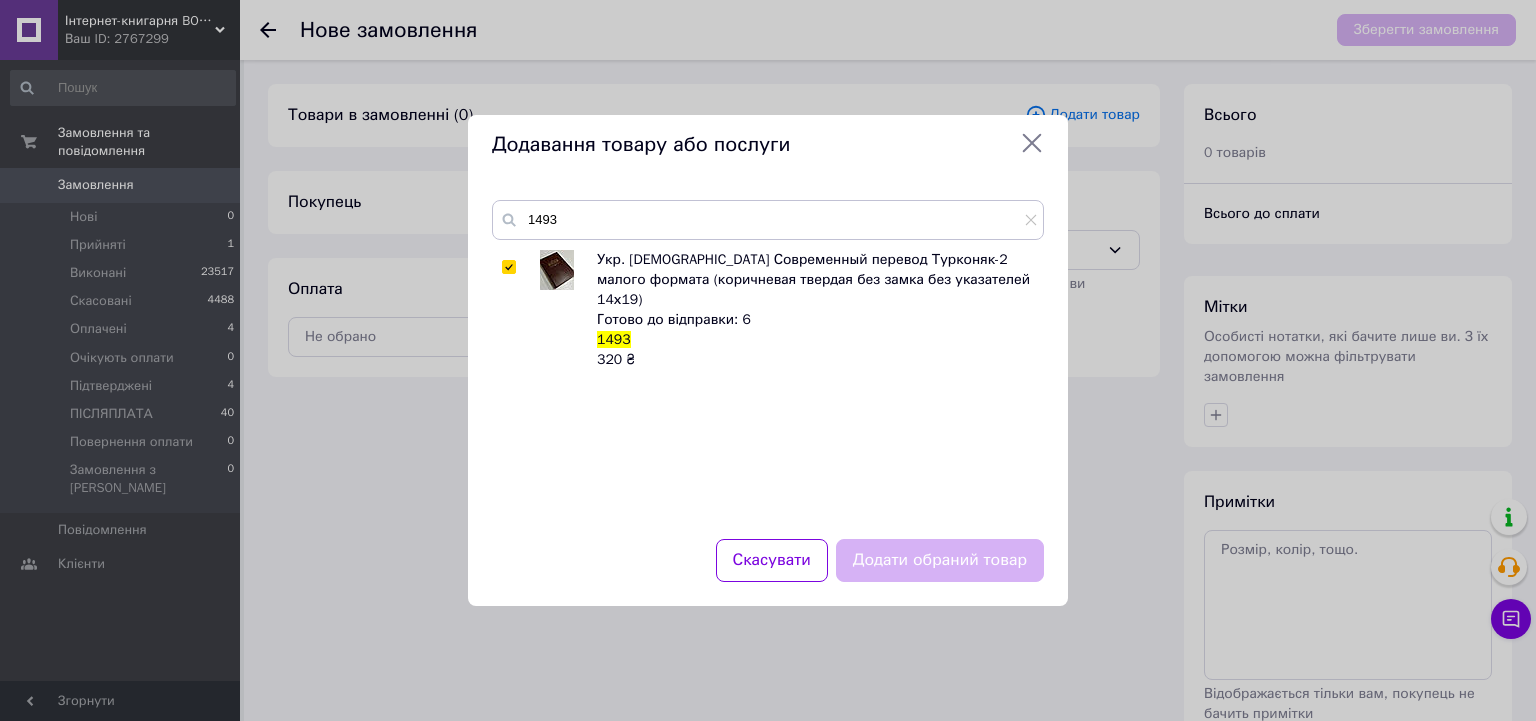 checkbox on "true" 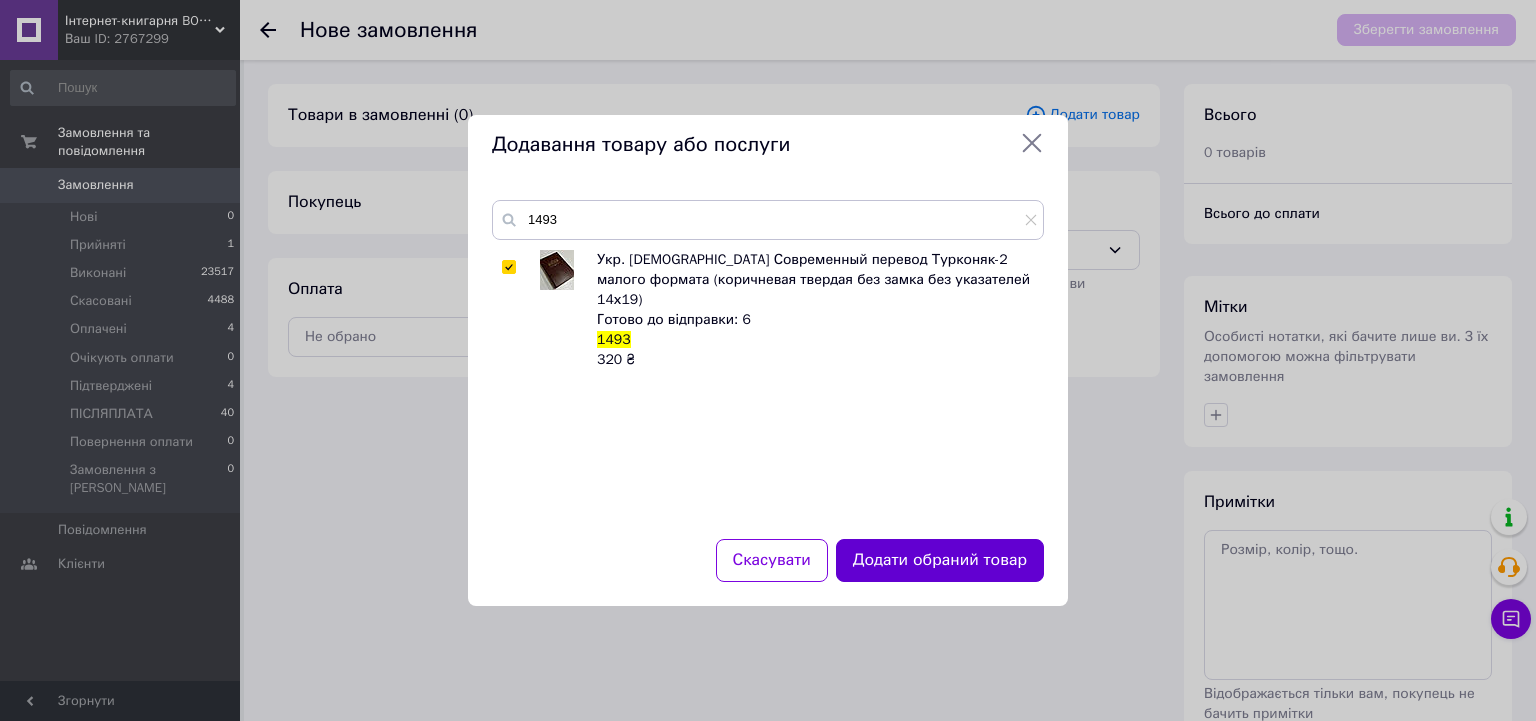 click on "Додати обраний товар" at bounding box center (940, 560) 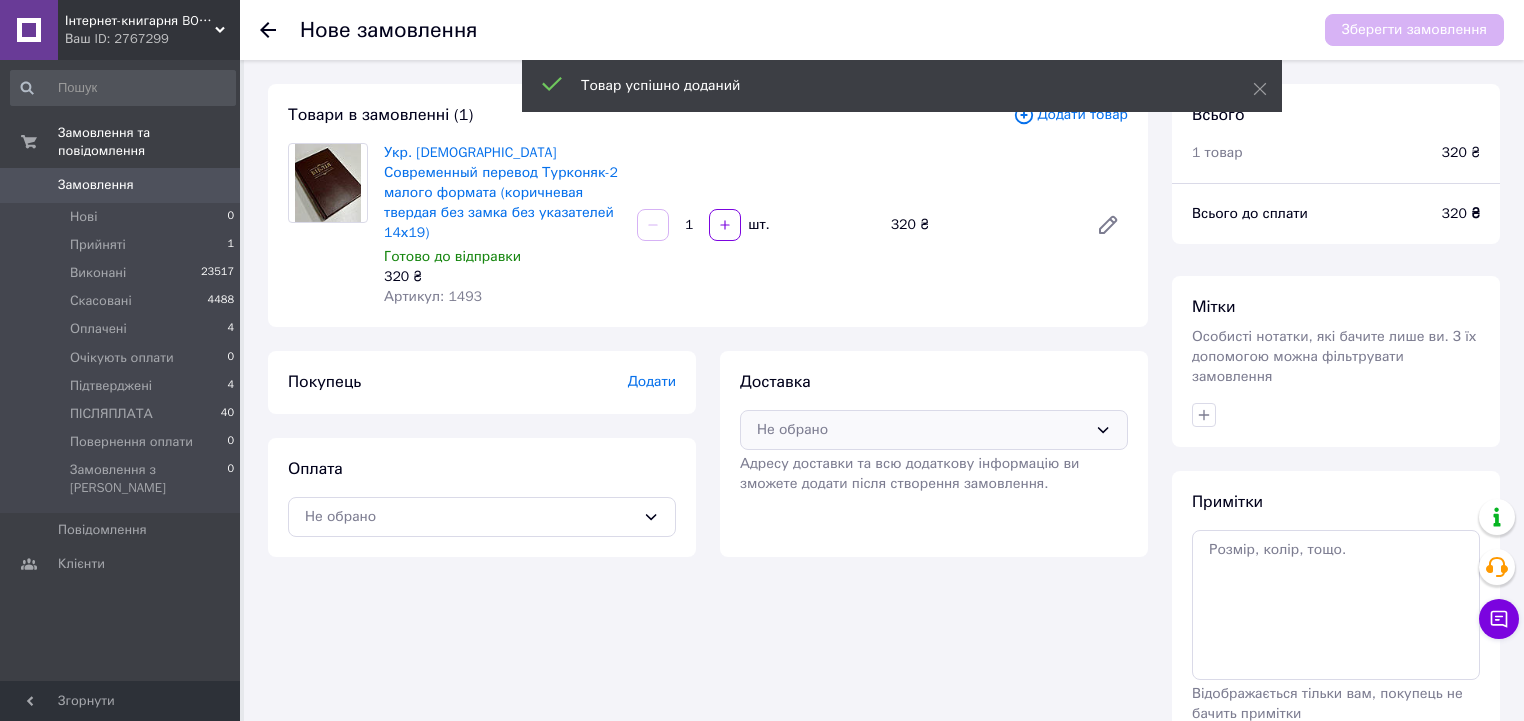 click on "Не обрано" at bounding box center [922, 430] 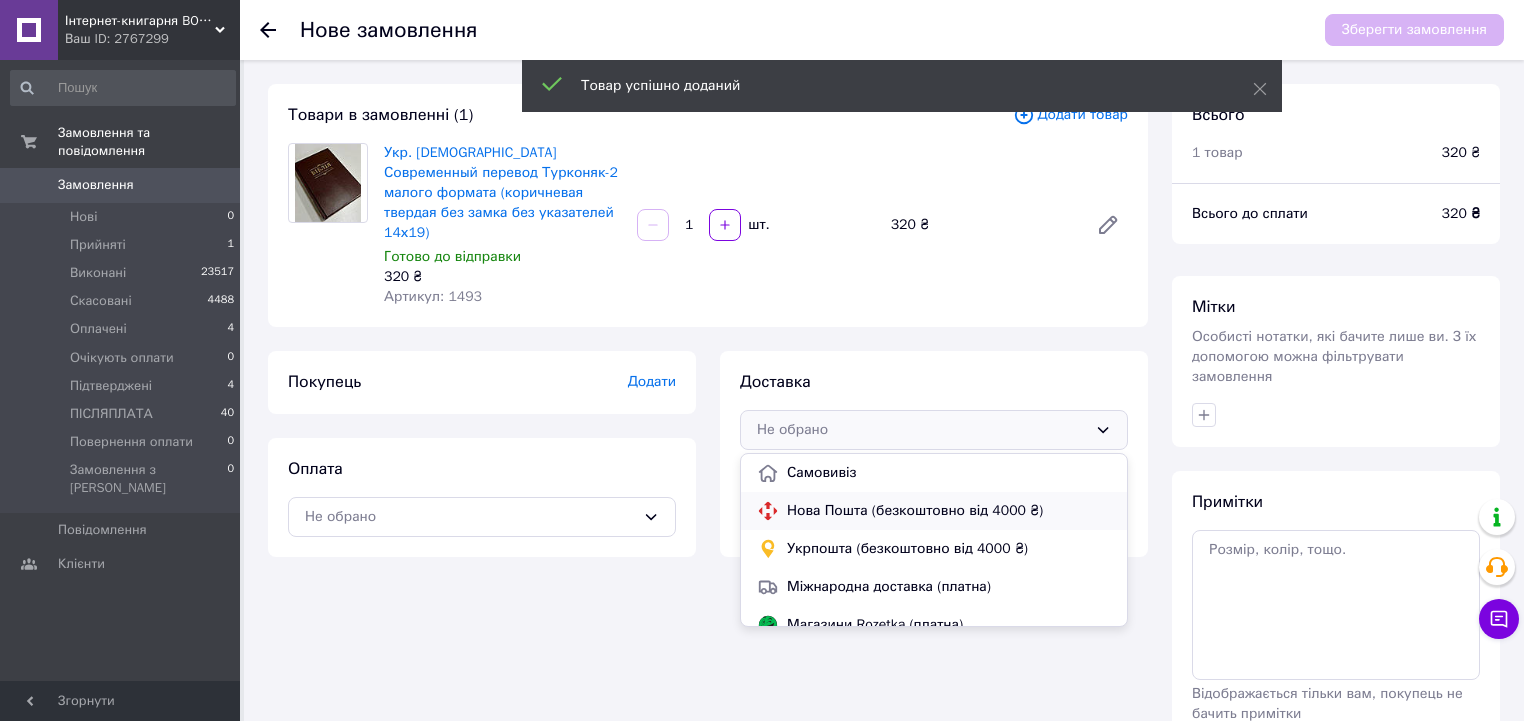 click on "Нова Пошта (безкоштовно від 4000 ₴)" at bounding box center [949, 511] 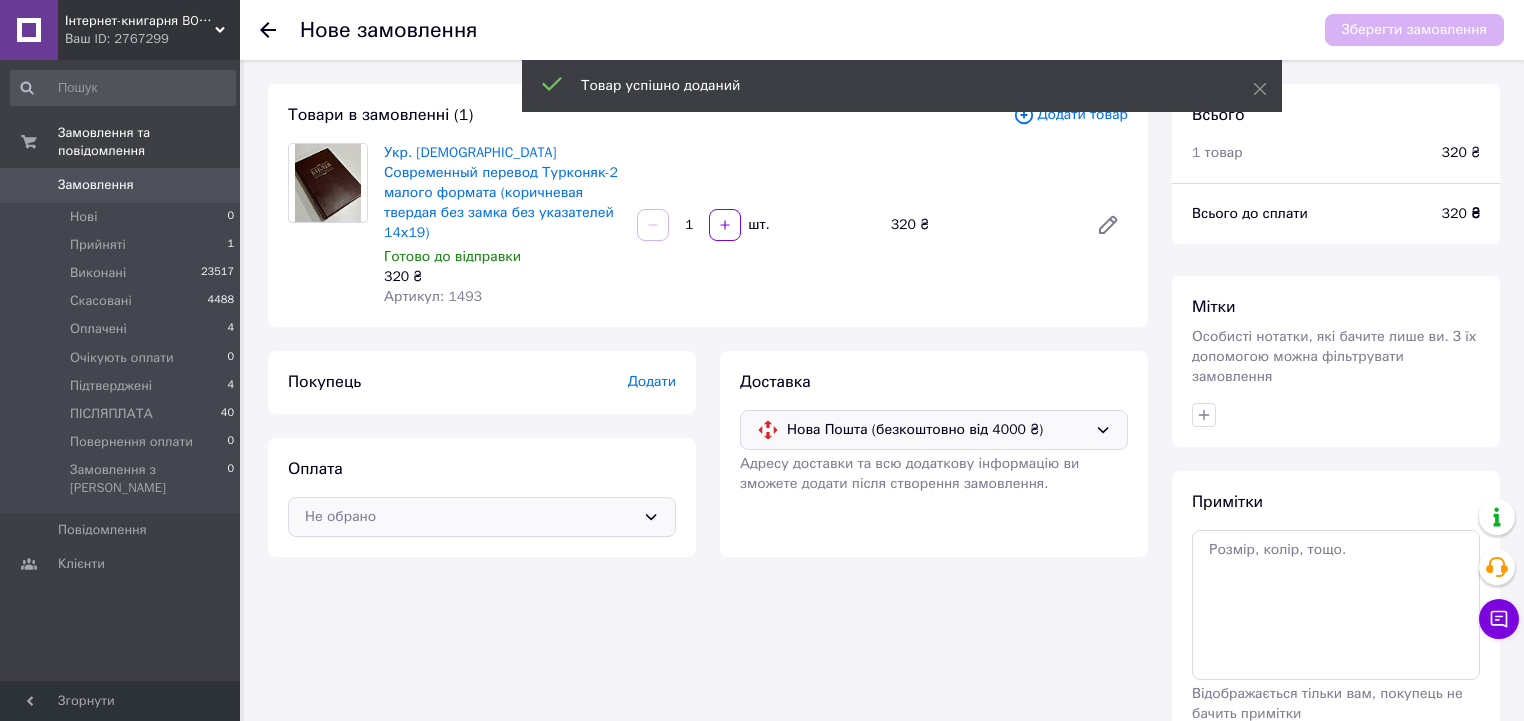 click on "Не обрано" at bounding box center [470, 517] 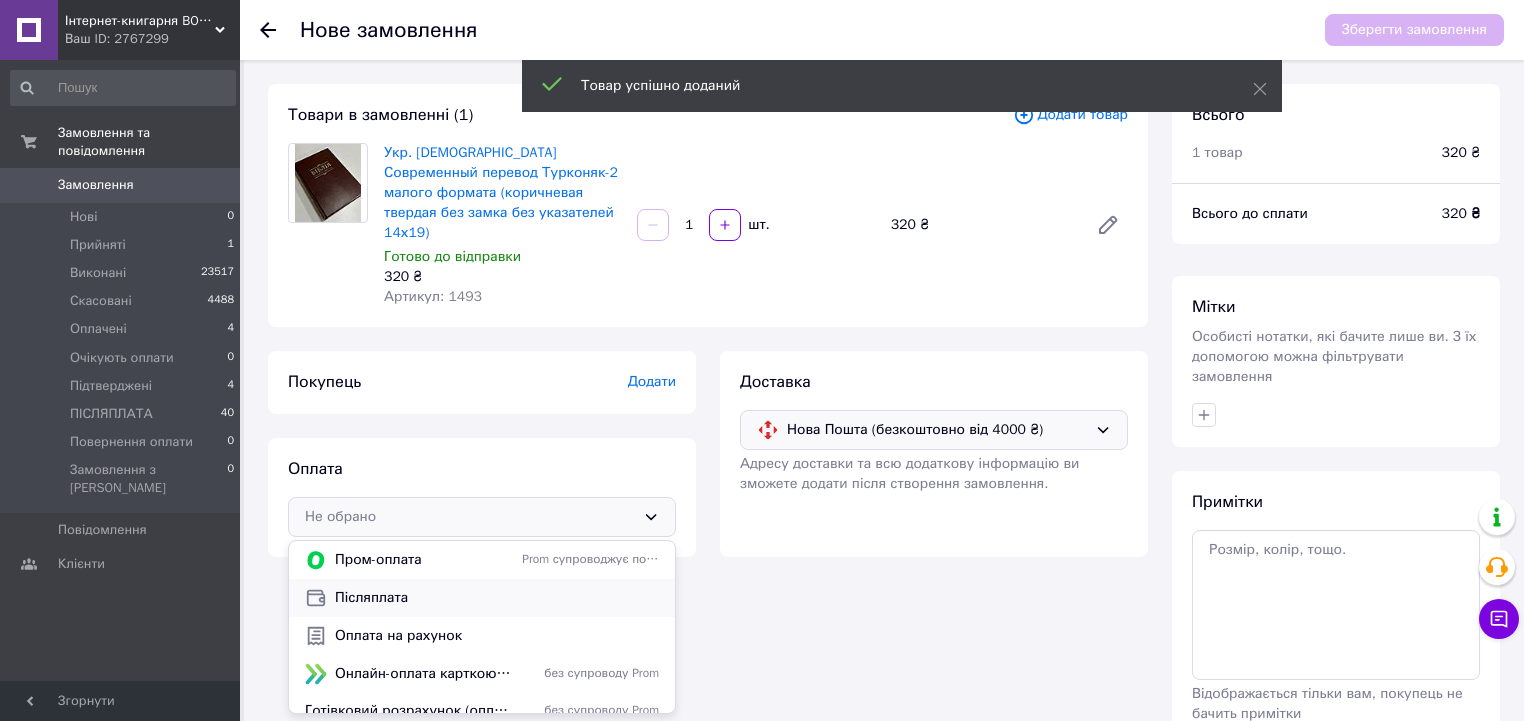 click on "Післяплата" at bounding box center (497, 598) 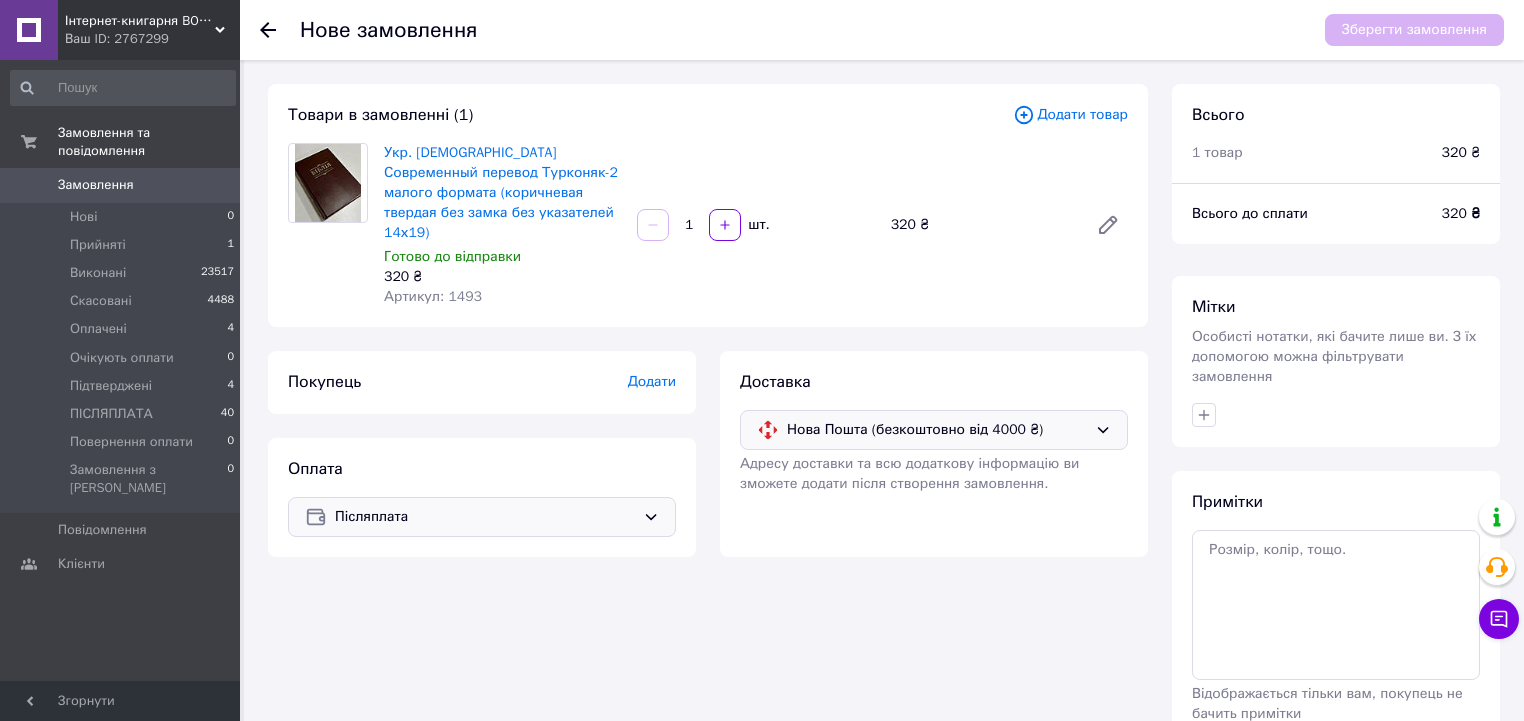 click on "Додати" at bounding box center (652, 381) 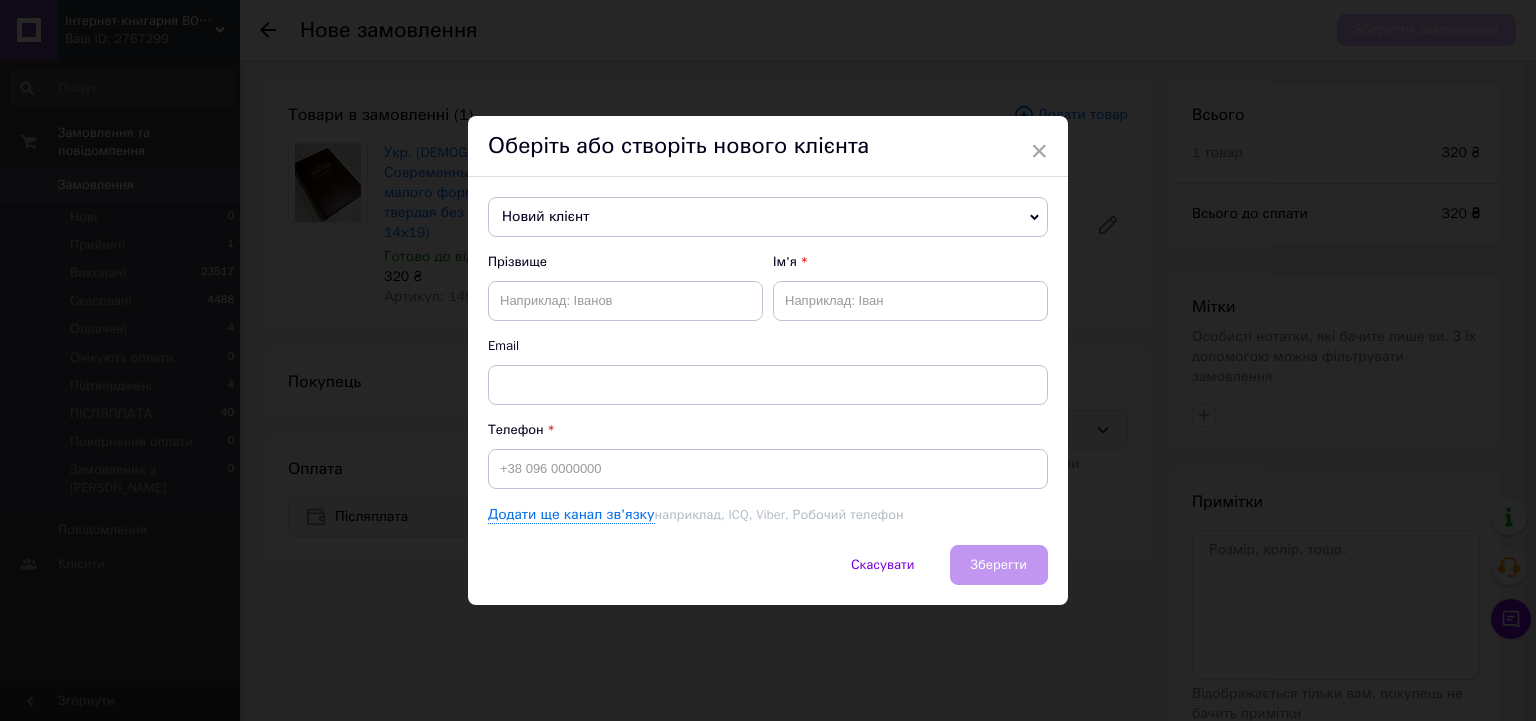 click on "Новий клієнт" at bounding box center (768, 217) 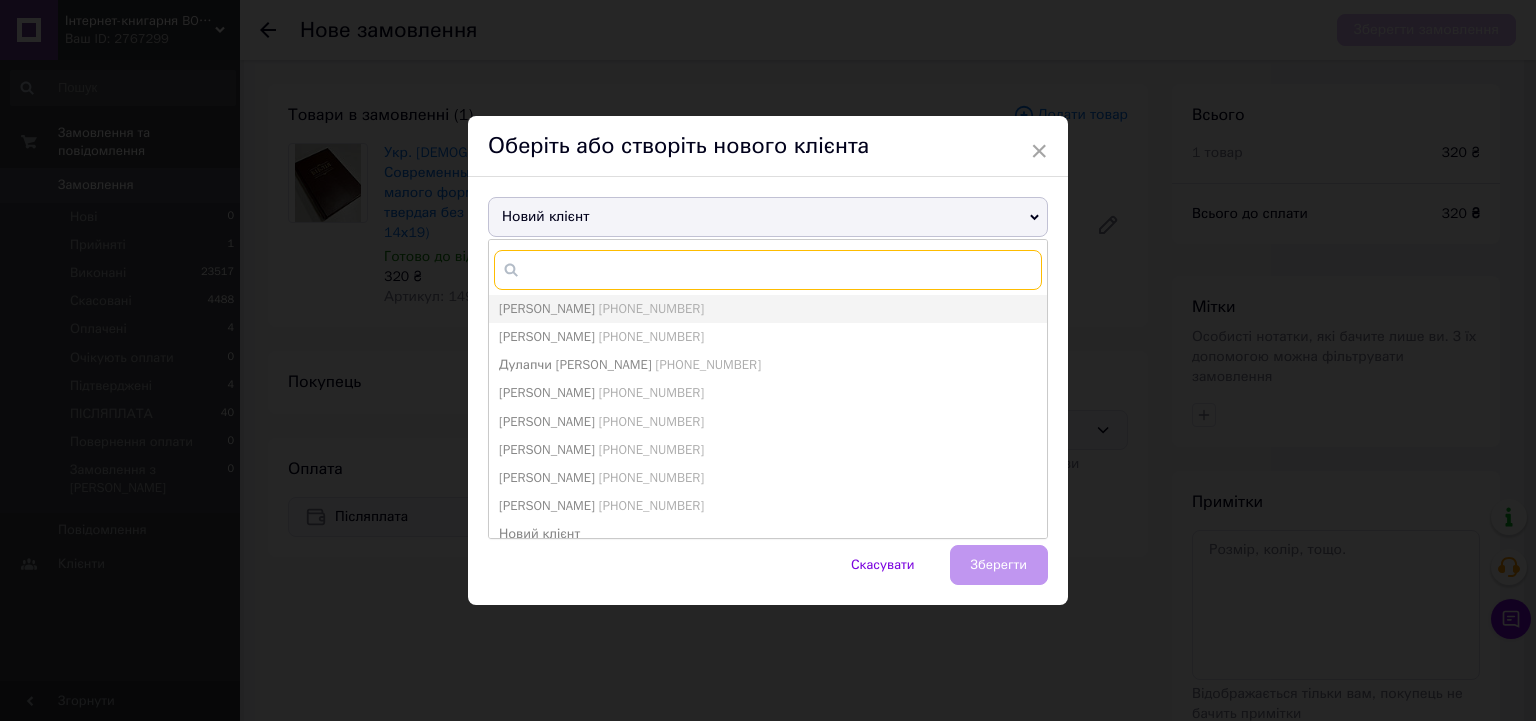 paste on "380663592543" 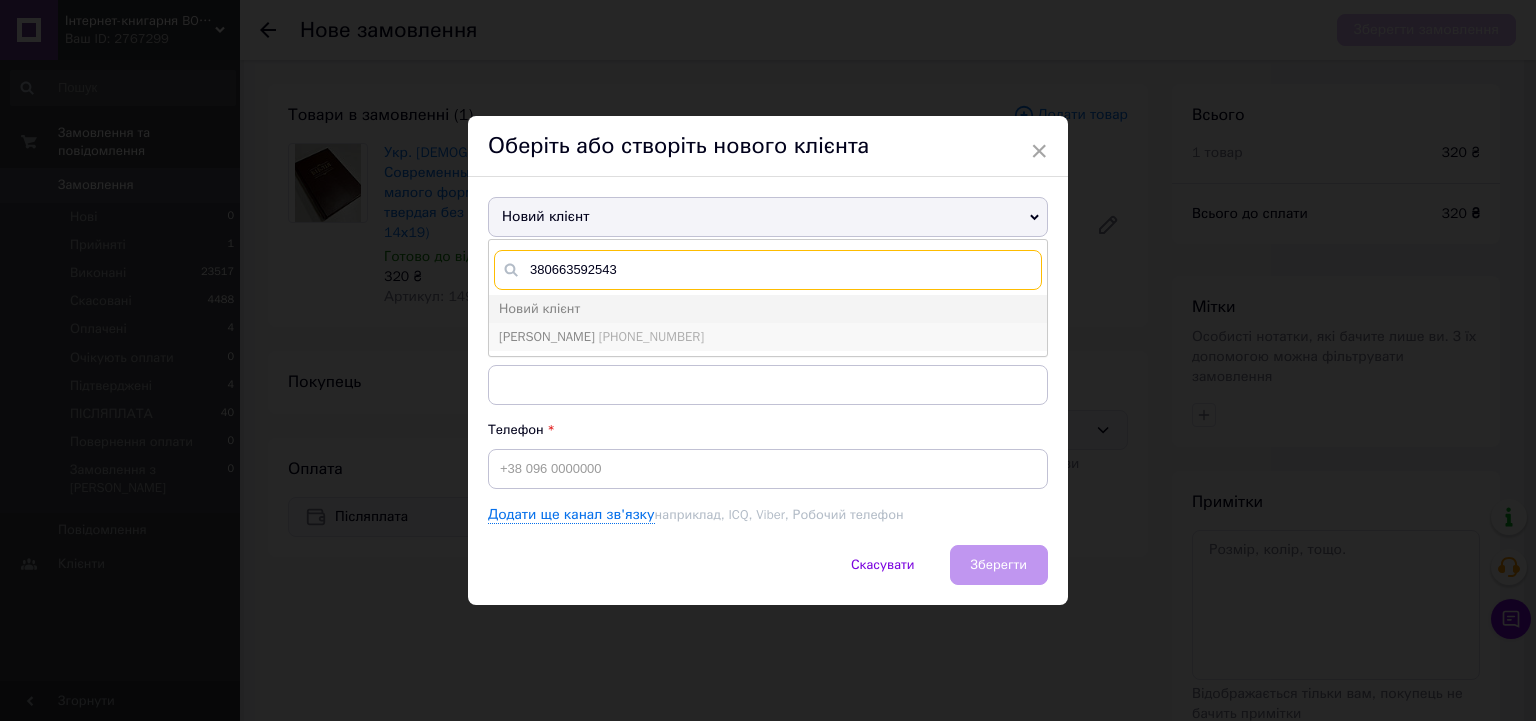 type on "380663592543" 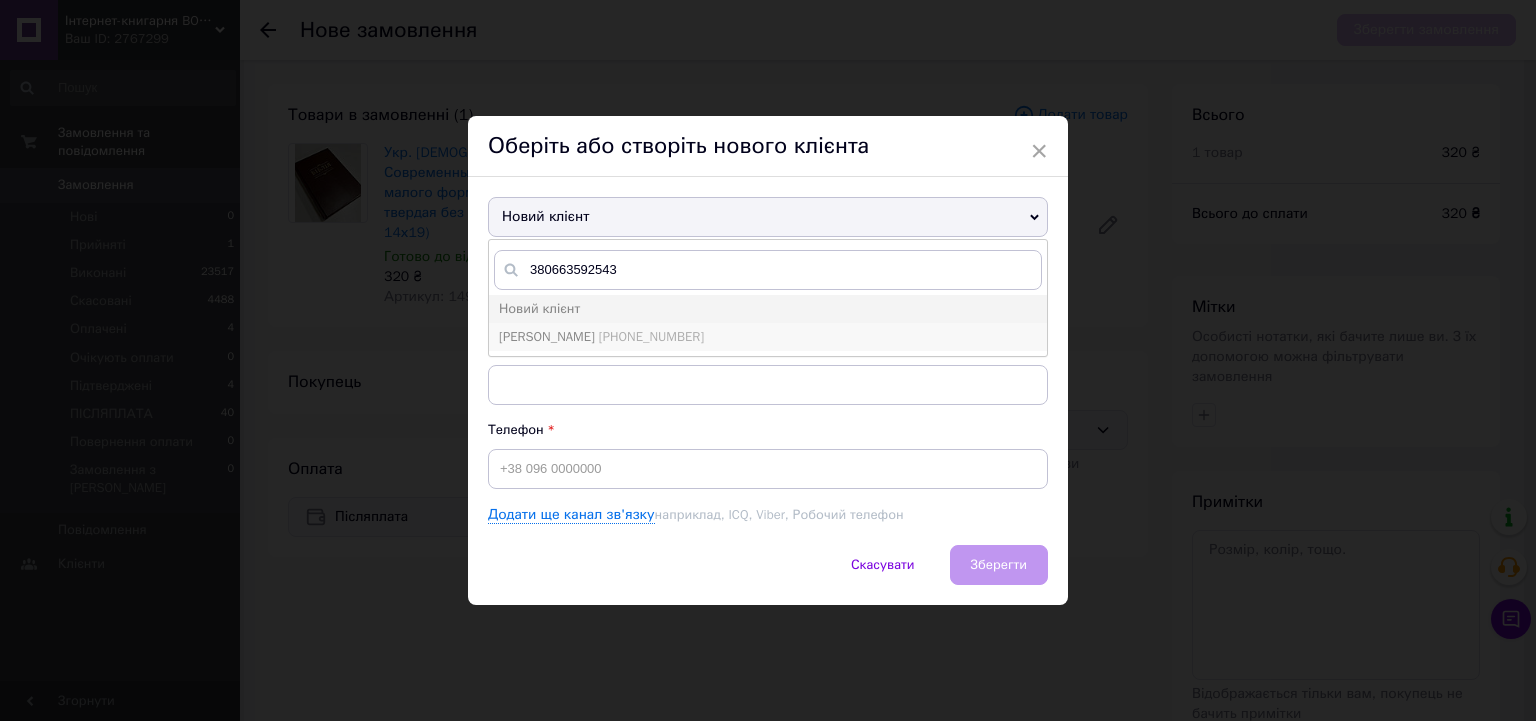 click on "[PHONE_NUMBER]" at bounding box center [651, 336] 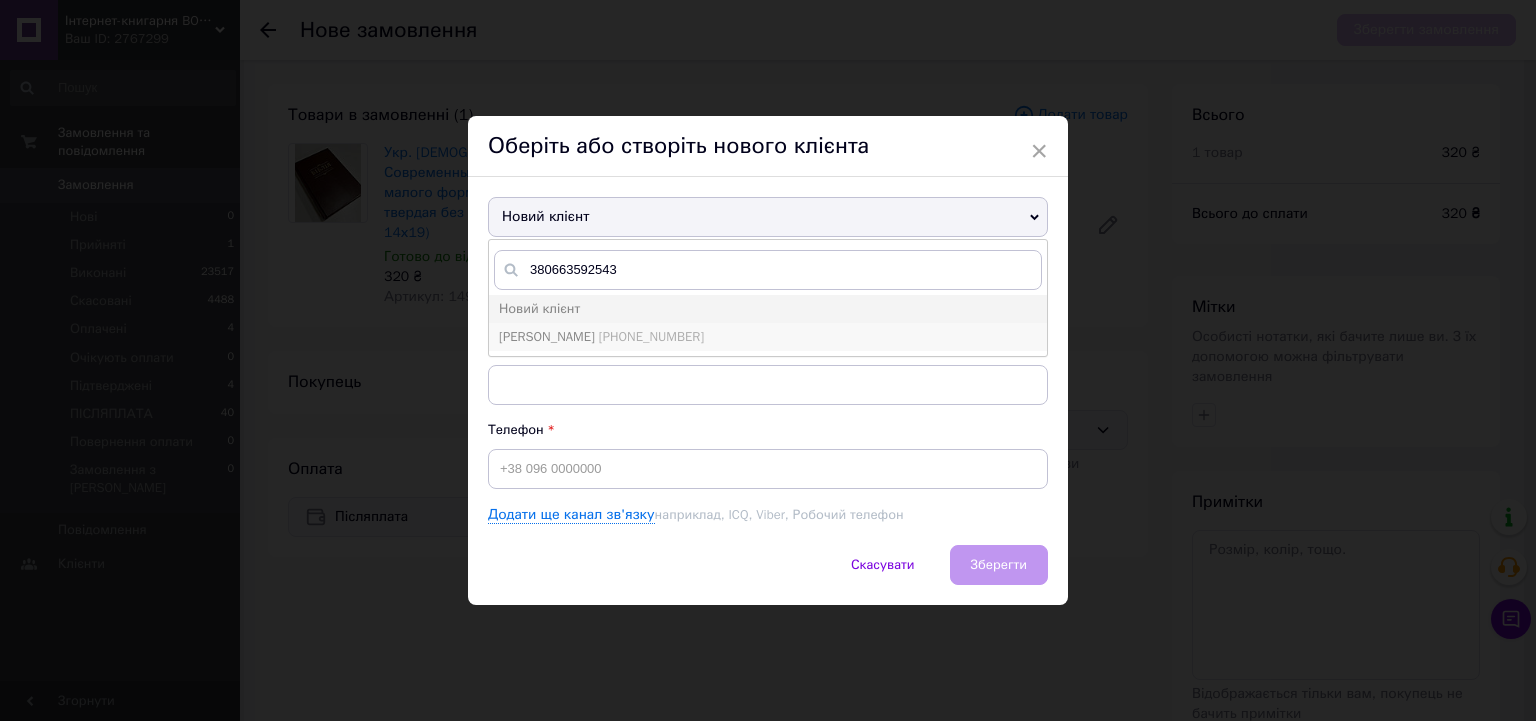 type on "Влох Марія" 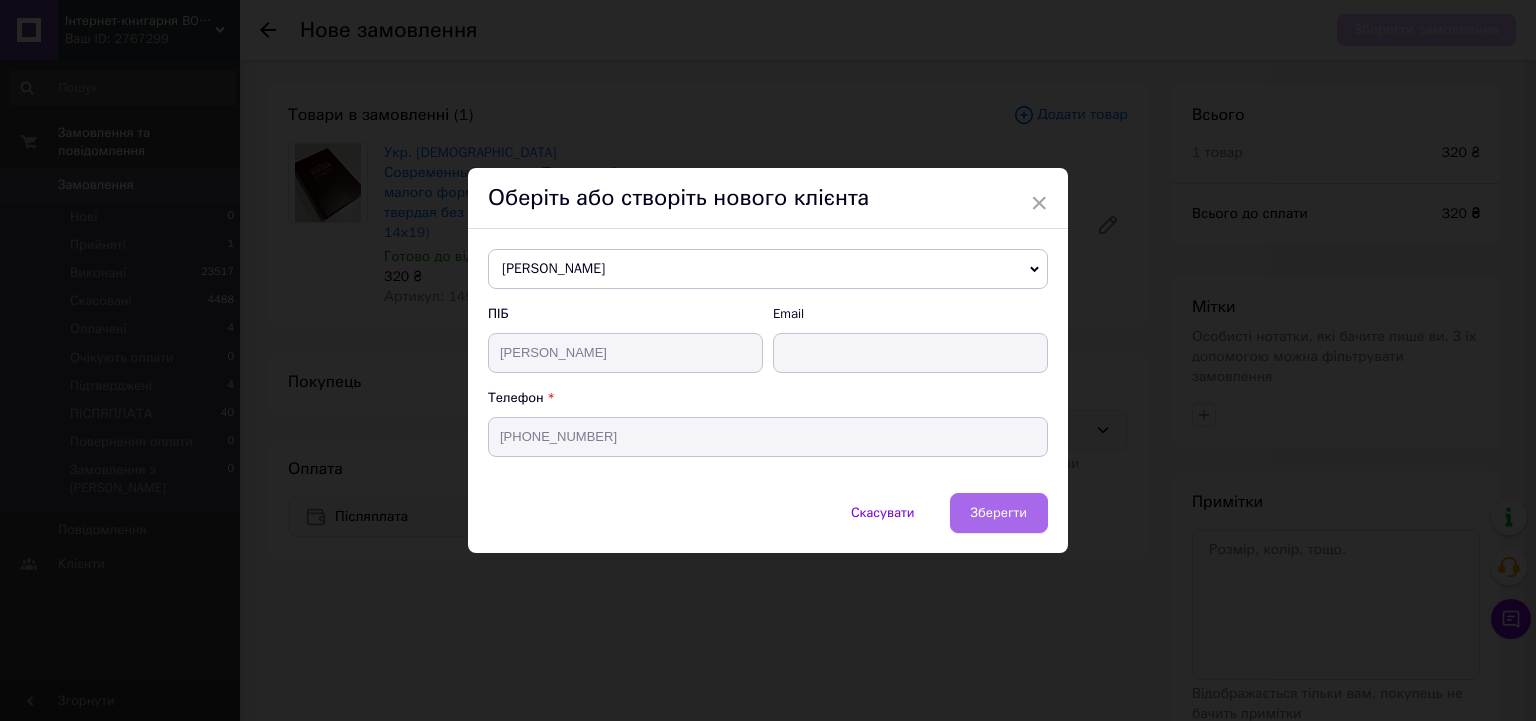 click on "Зберегти" at bounding box center (999, 512) 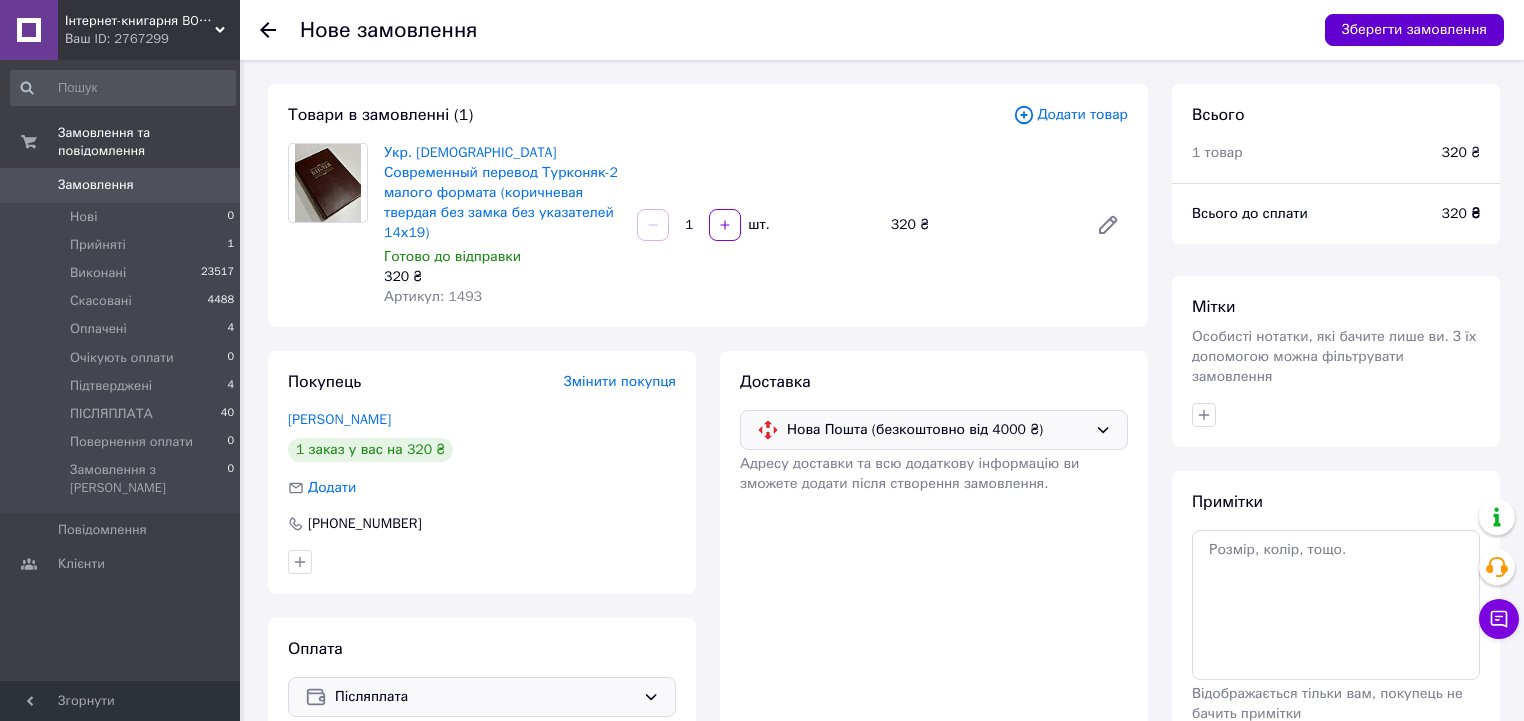 click on "Зберегти замовлення" at bounding box center (1414, 30) 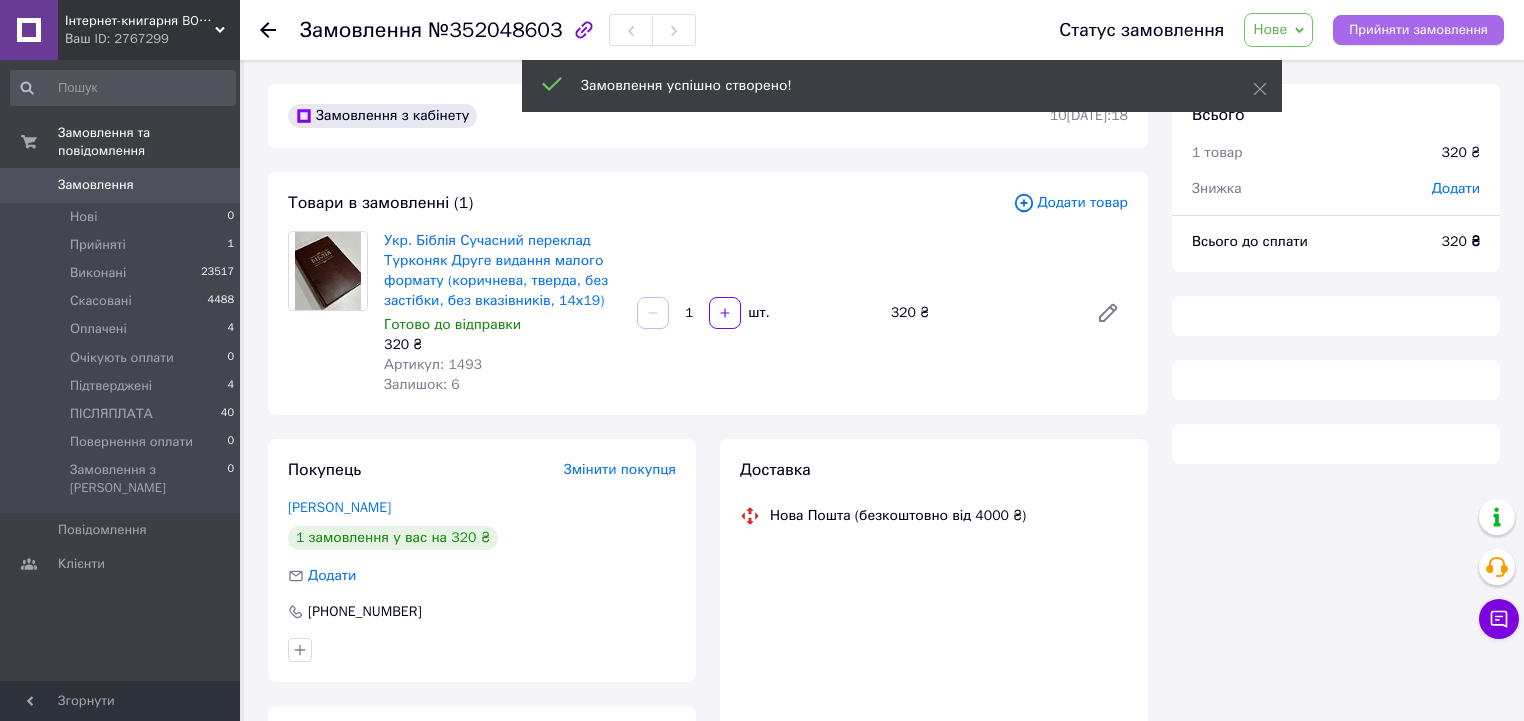 click on "Прийняти замовлення" at bounding box center (1418, 30) 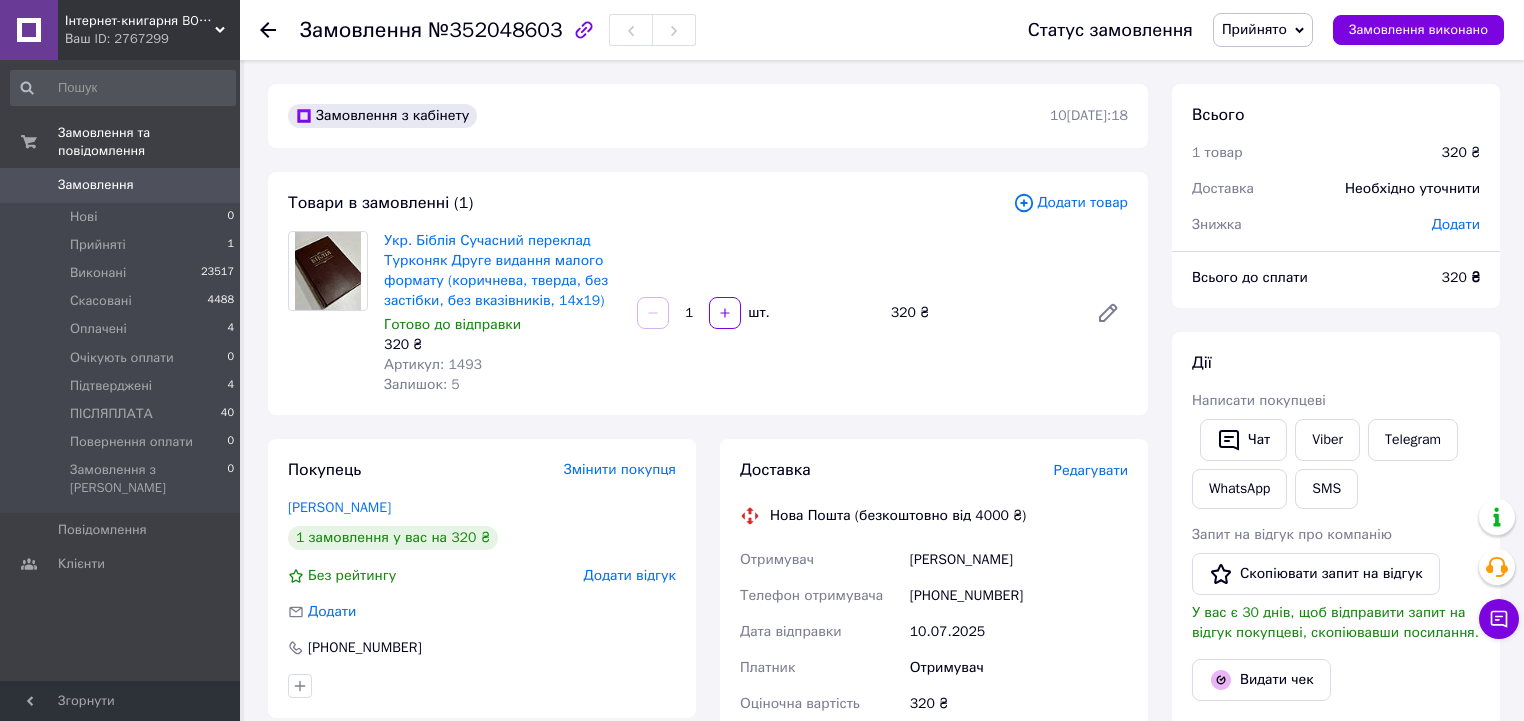click on "Редагувати" at bounding box center (1091, 470) 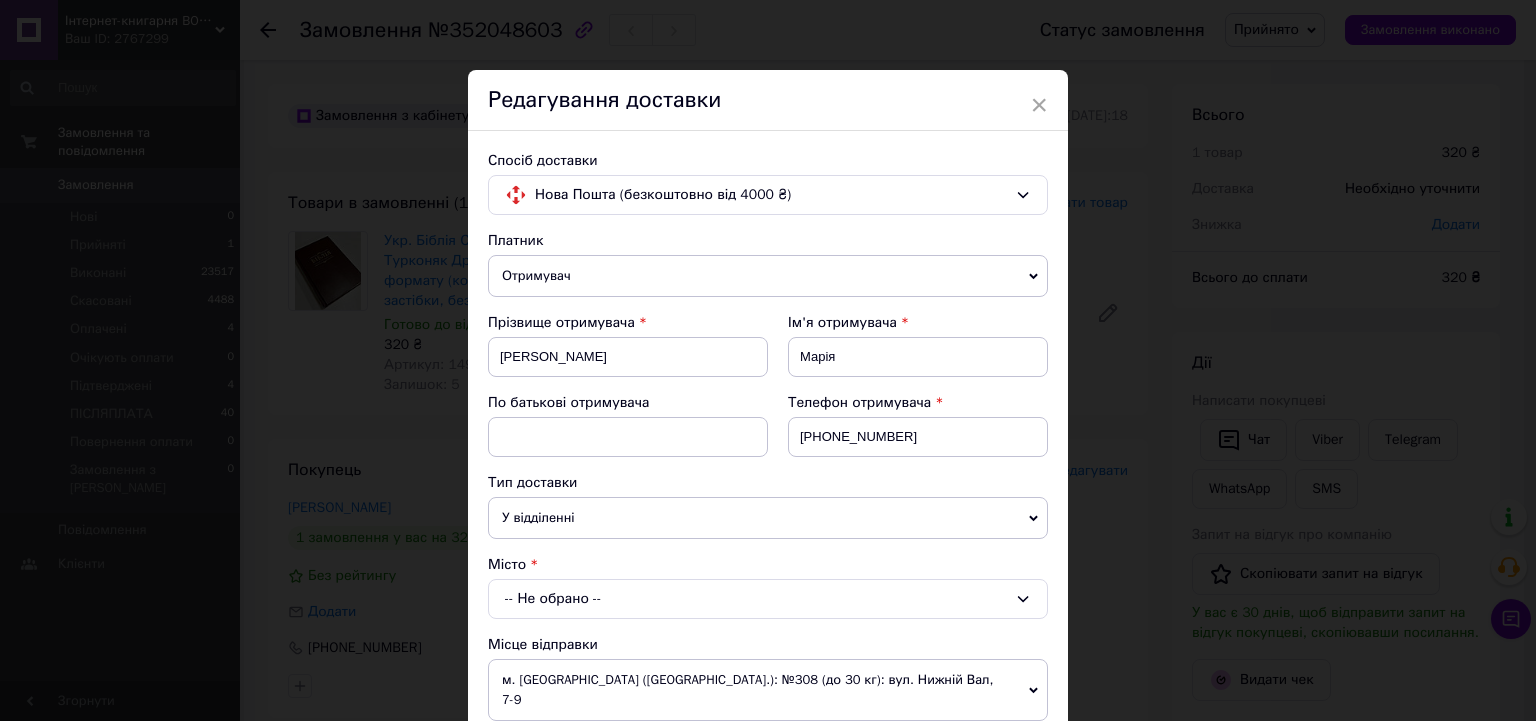 click on "Отримувач" at bounding box center (768, 276) 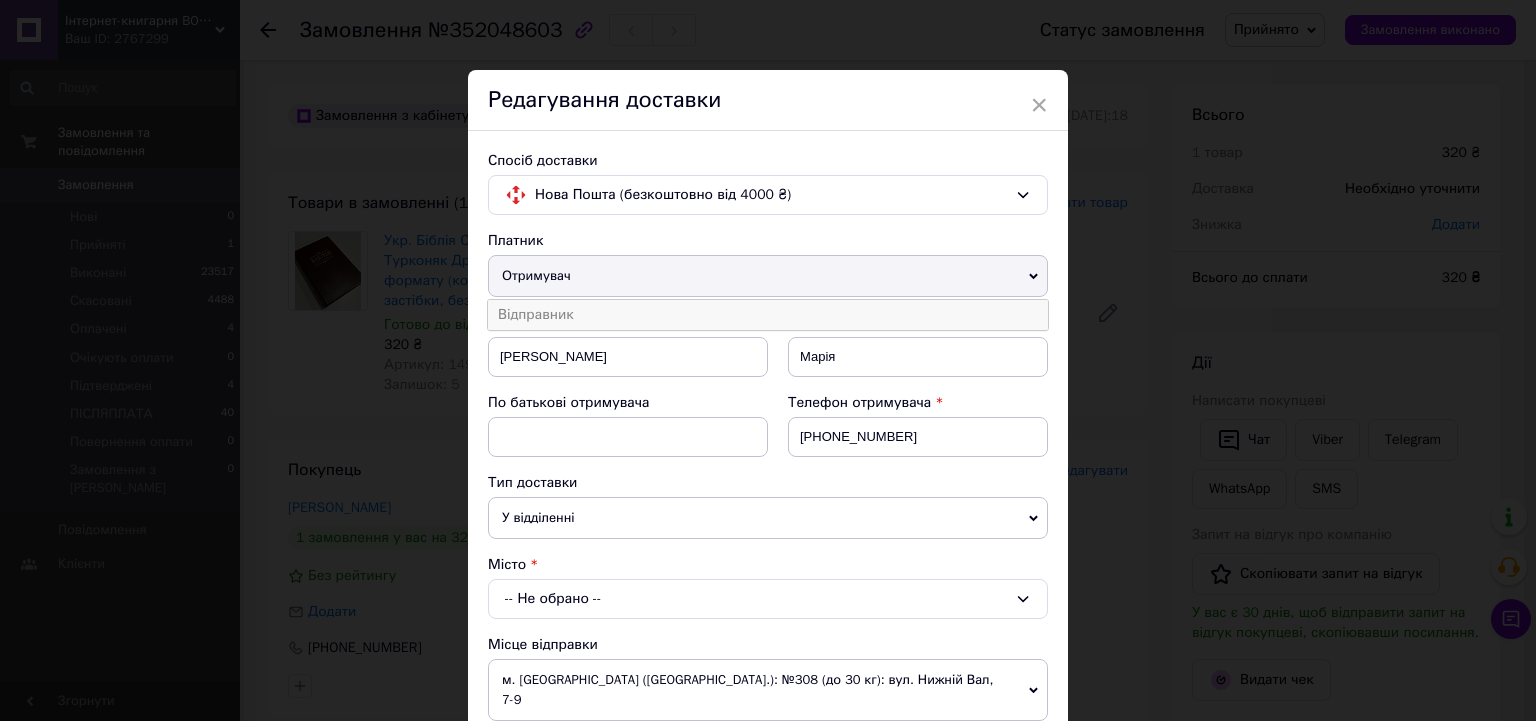 click on "Відправник" at bounding box center [768, 315] 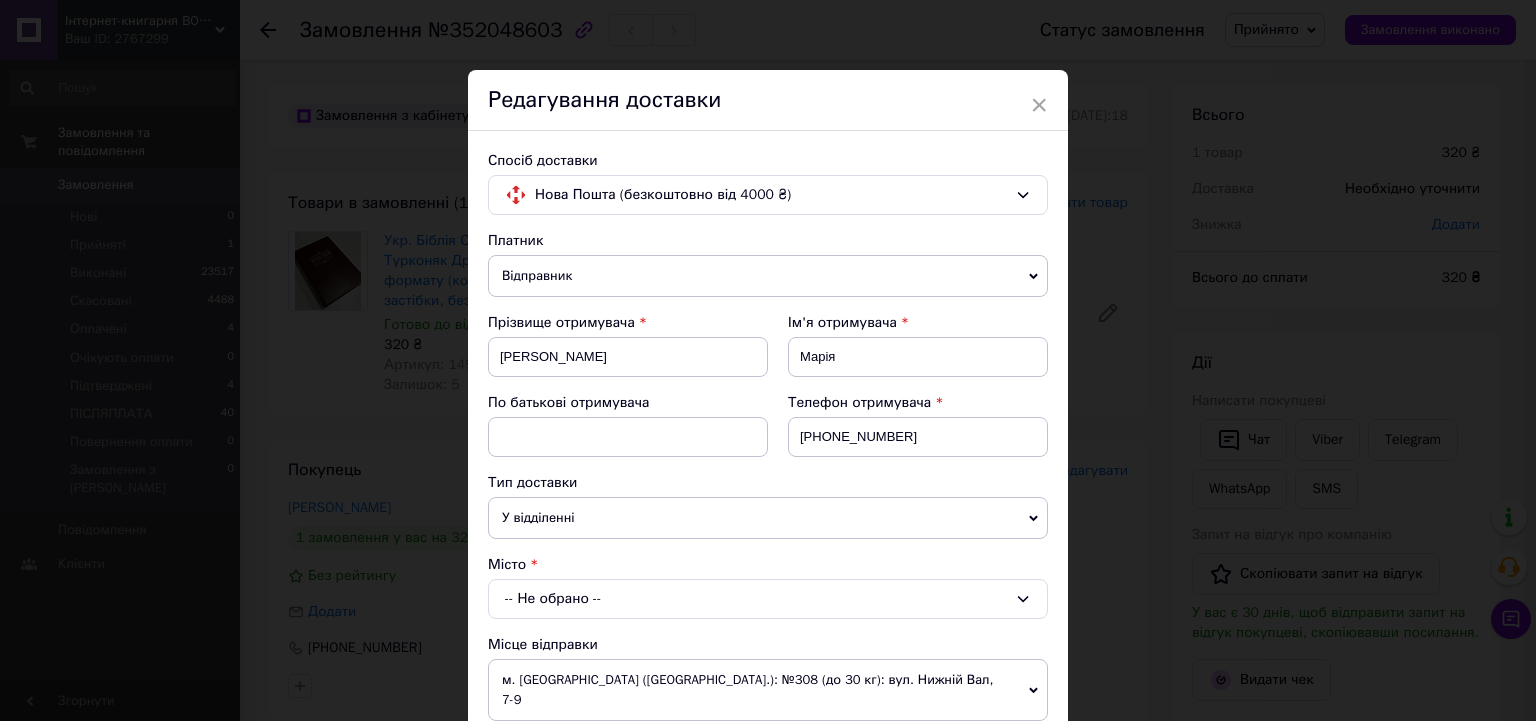scroll, scrollTop: 240, scrollLeft: 0, axis: vertical 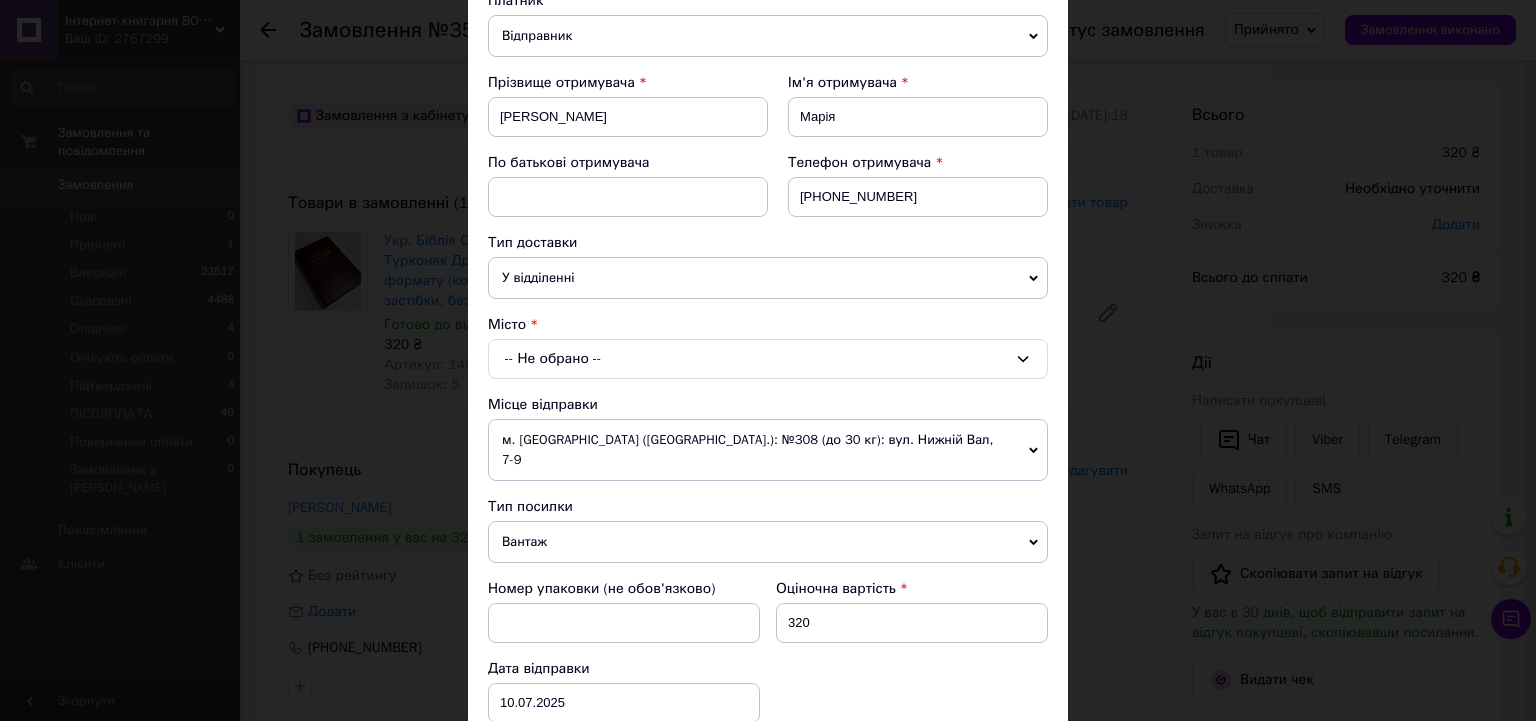 click on "-- Не обрано --" at bounding box center [768, 359] 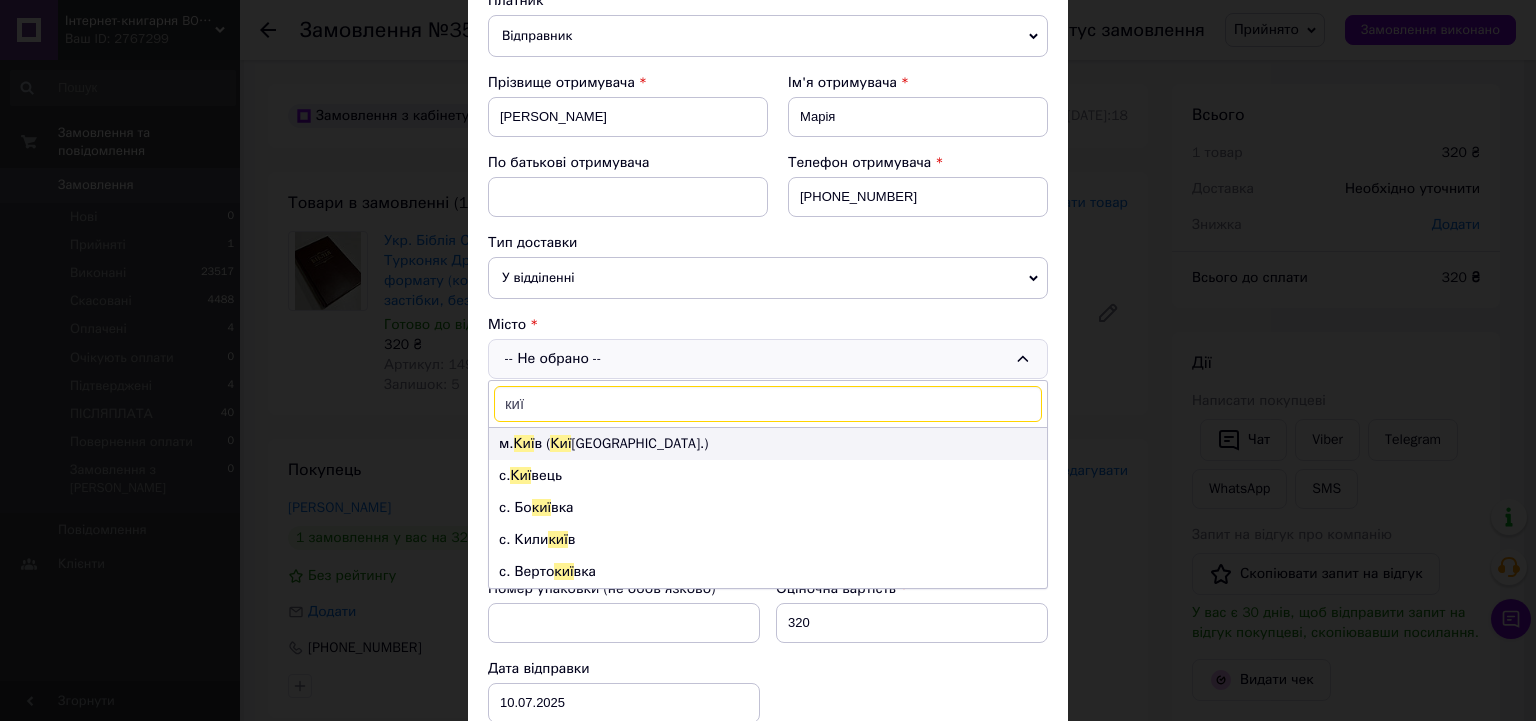 type on "киї" 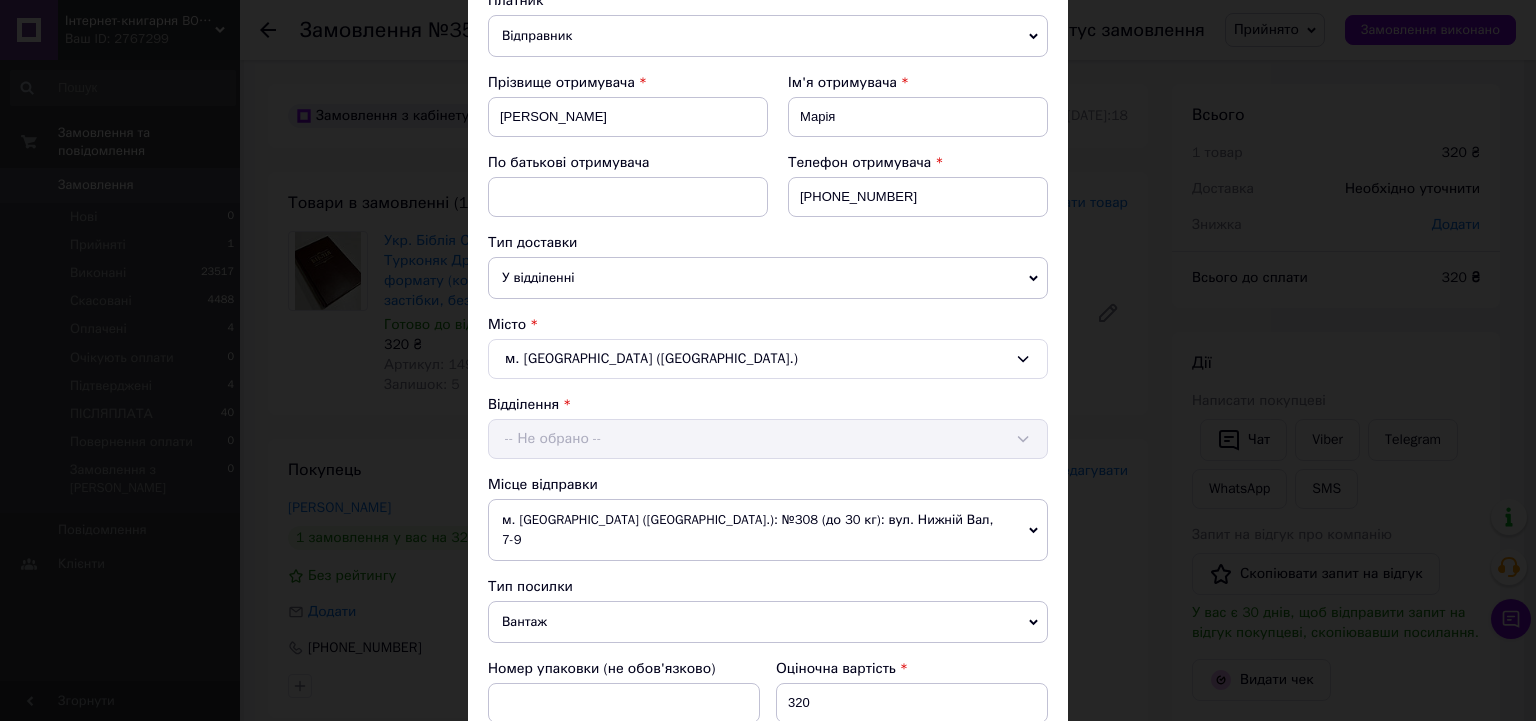 click on "-- Не обрано --" at bounding box center [768, 439] 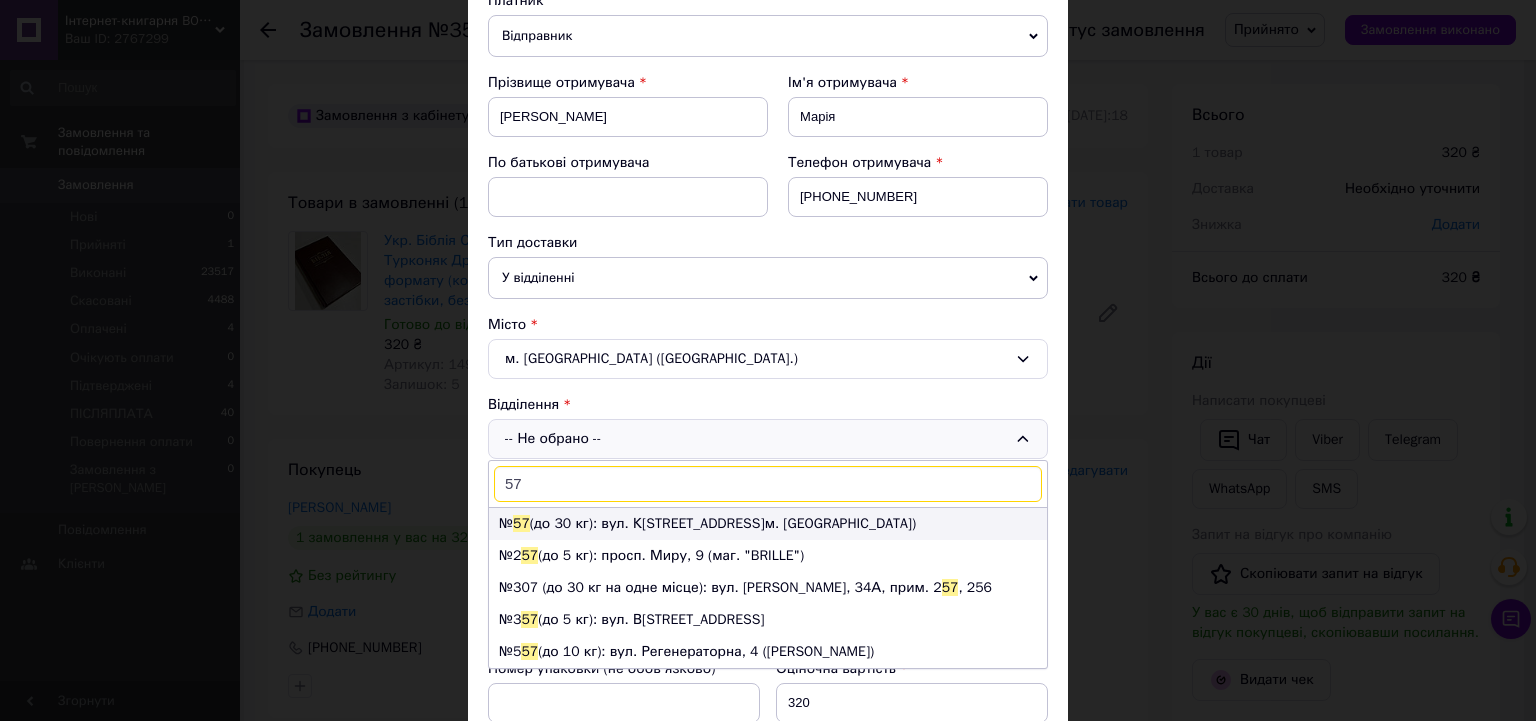 type on "57" 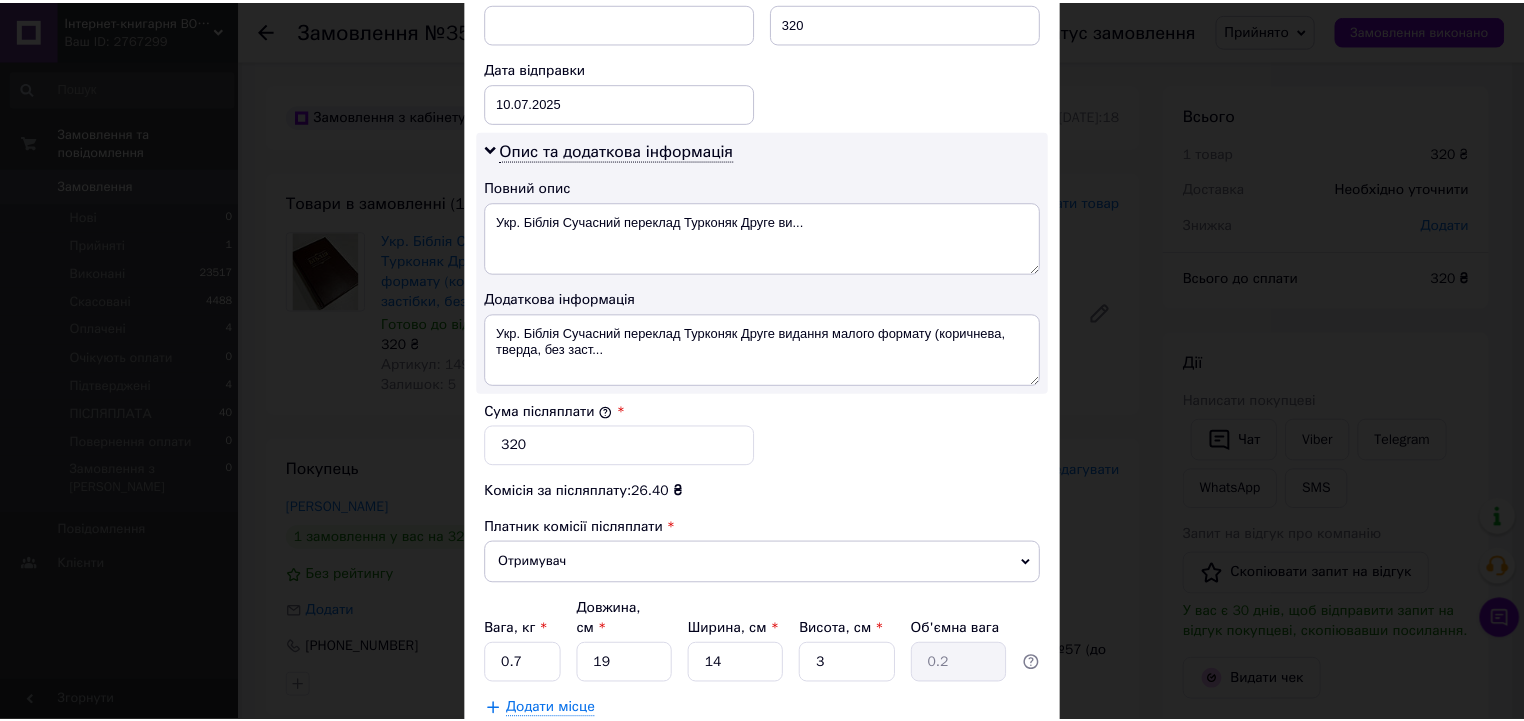 scroll, scrollTop: 960, scrollLeft: 0, axis: vertical 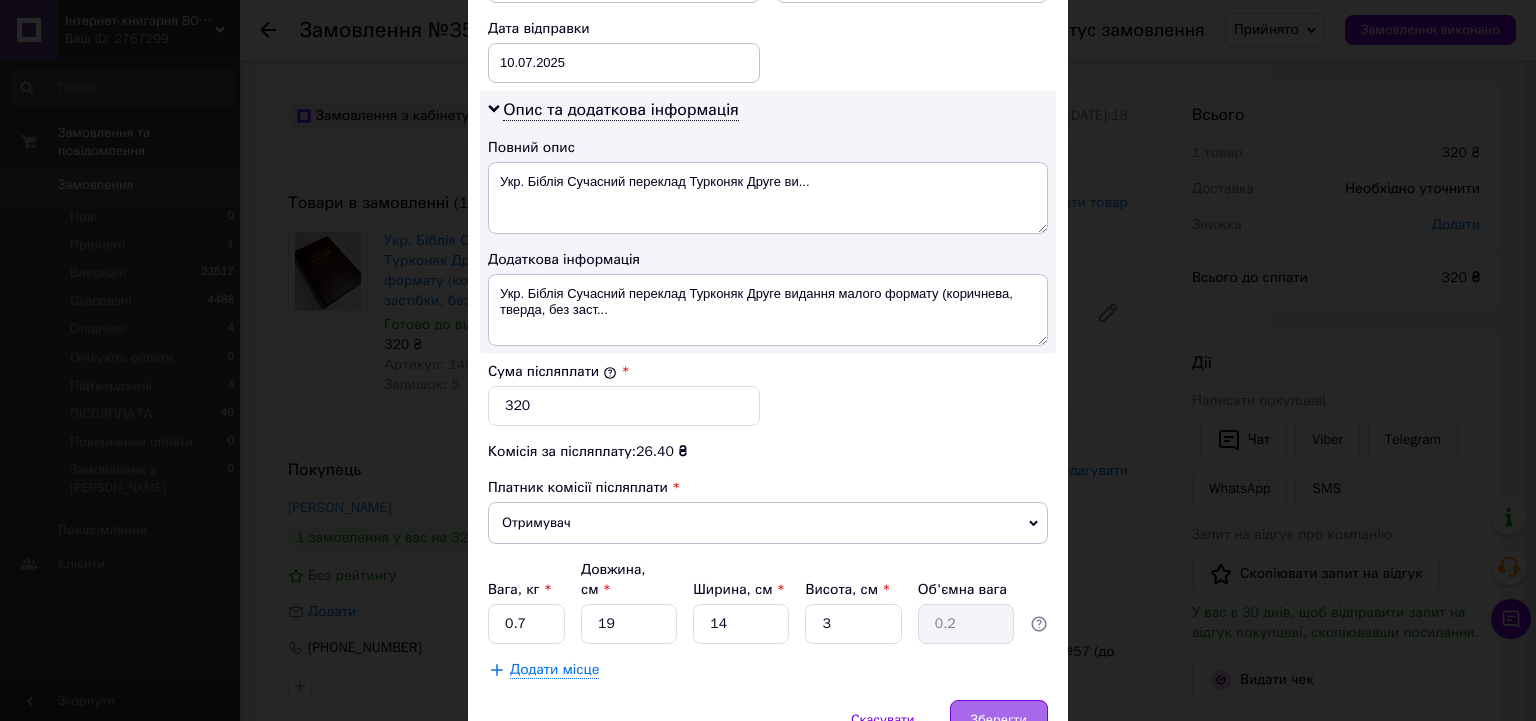 click on "Зберегти" at bounding box center [999, 720] 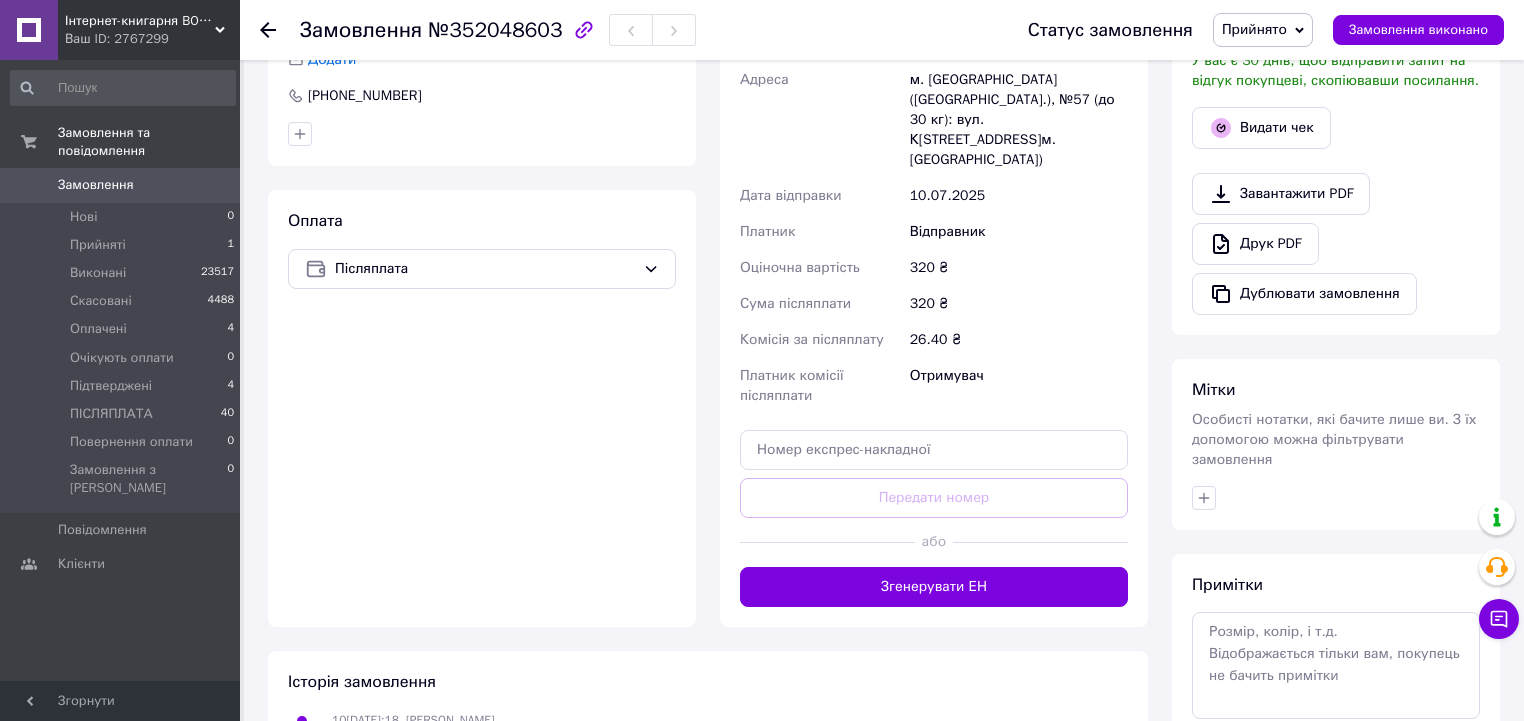 scroll, scrollTop: 560, scrollLeft: 0, axis: vertical 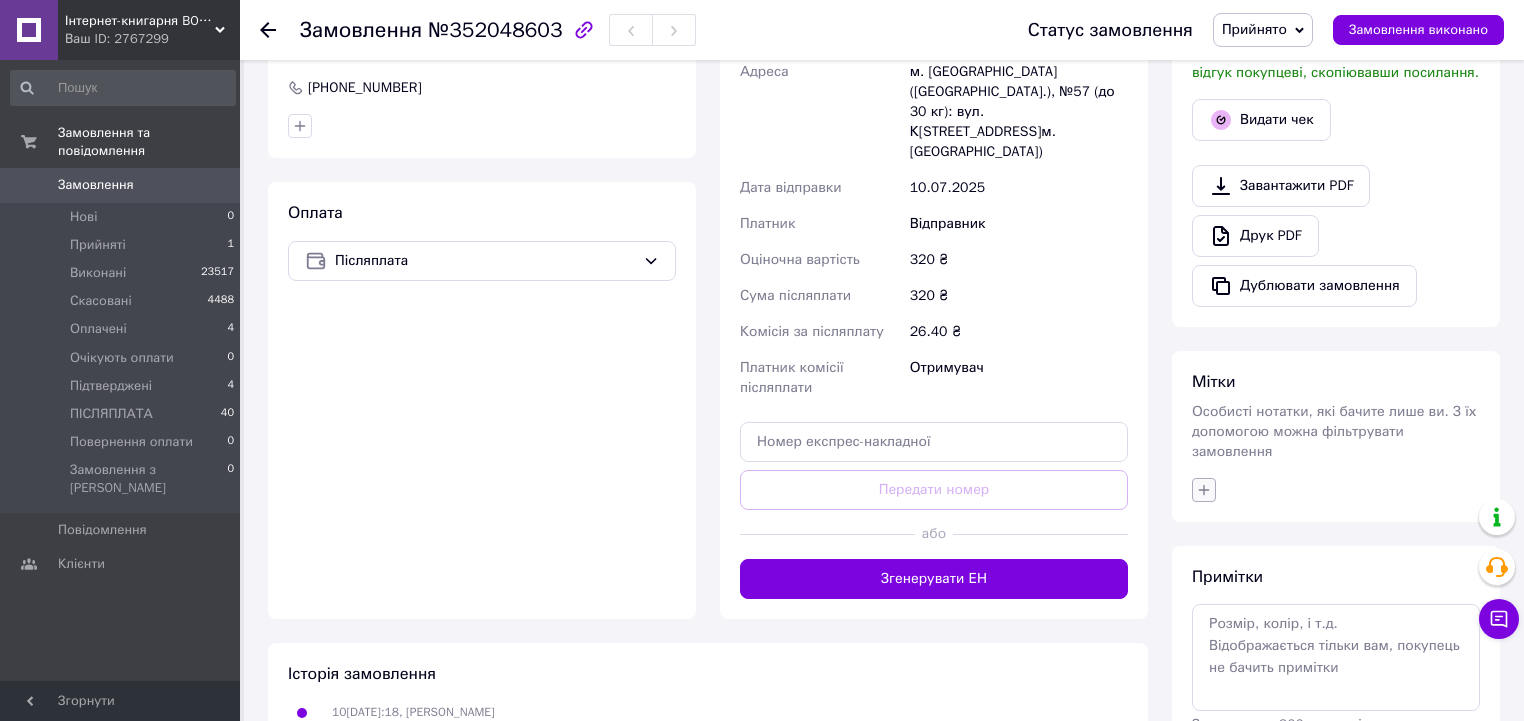 click 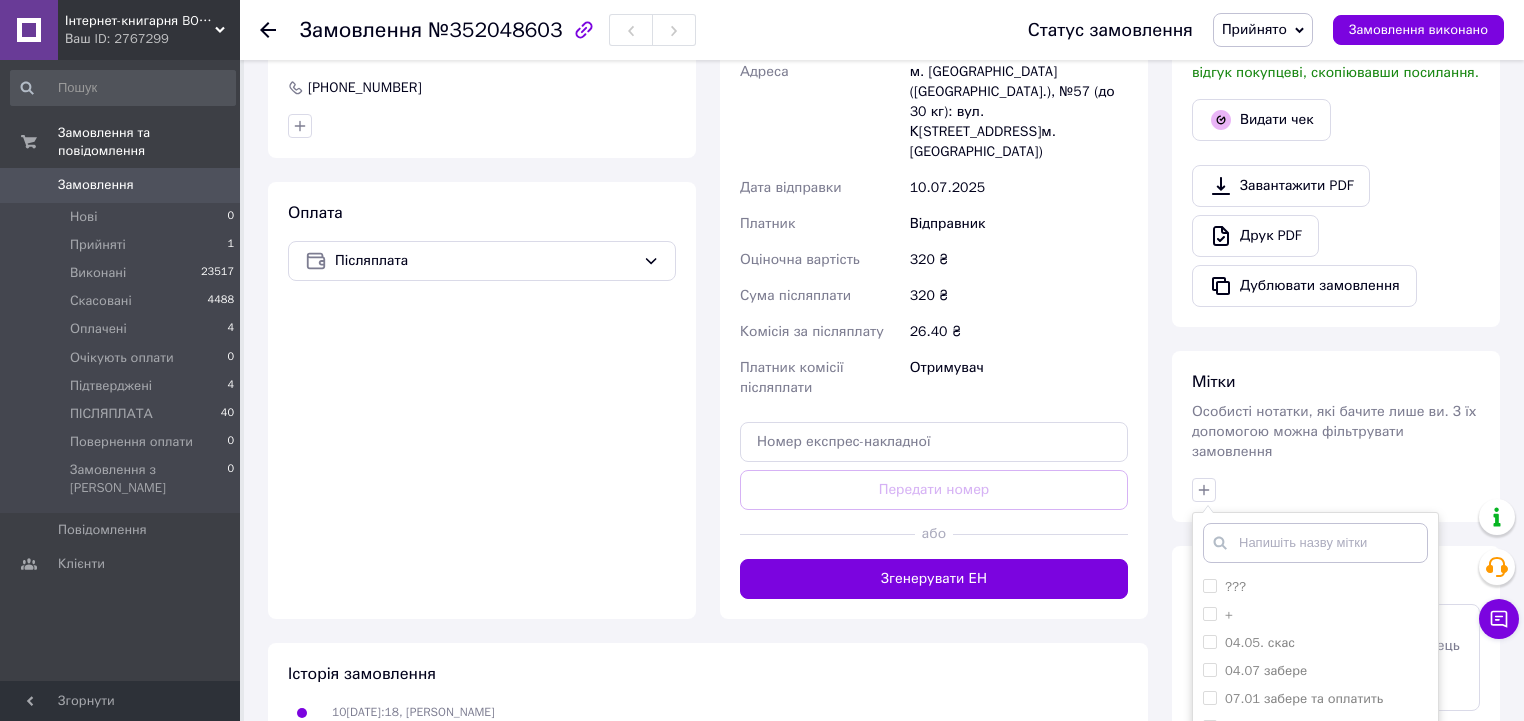 drag, startPoint x: 1250, startPoint y: 581, endPoint x: 1273, endPoint y: 438, distance: 144.83784 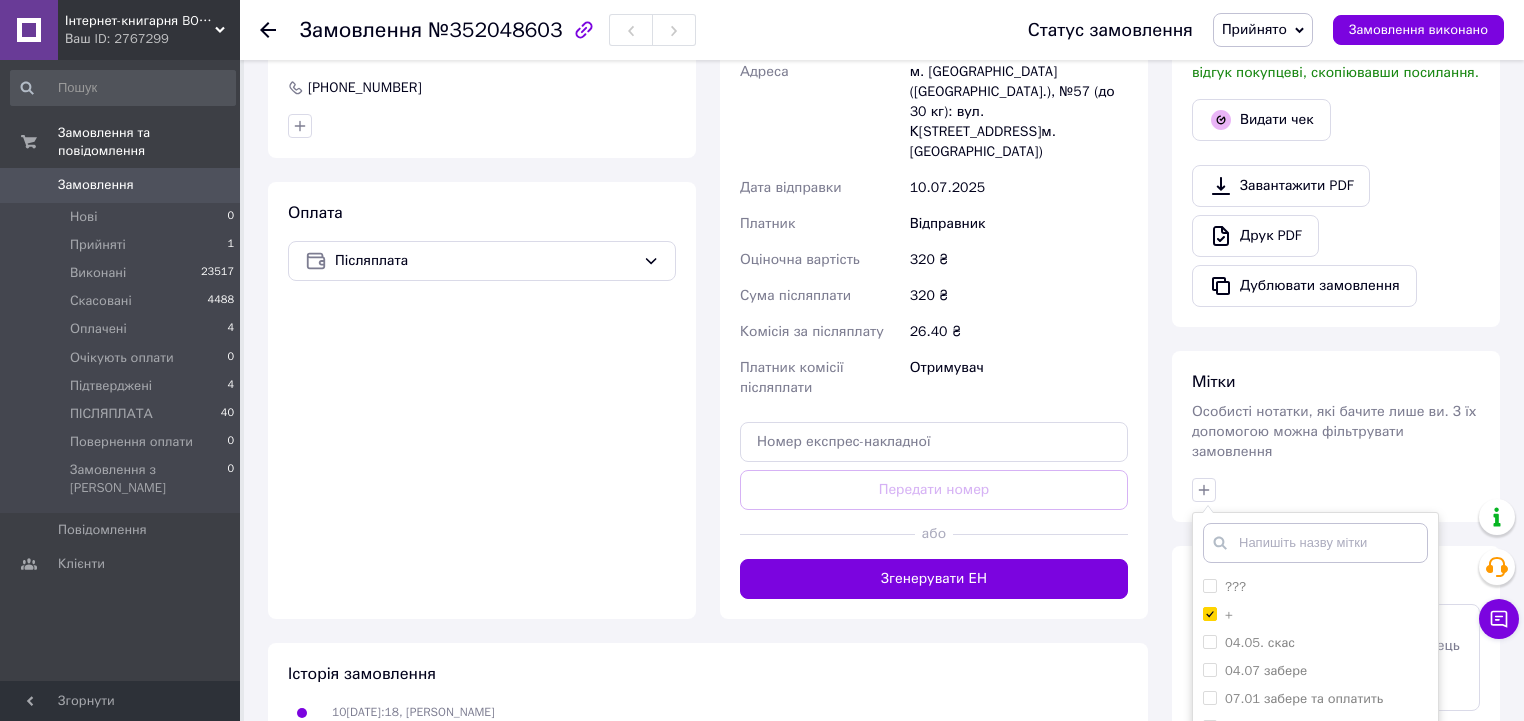 checkbox on "true" 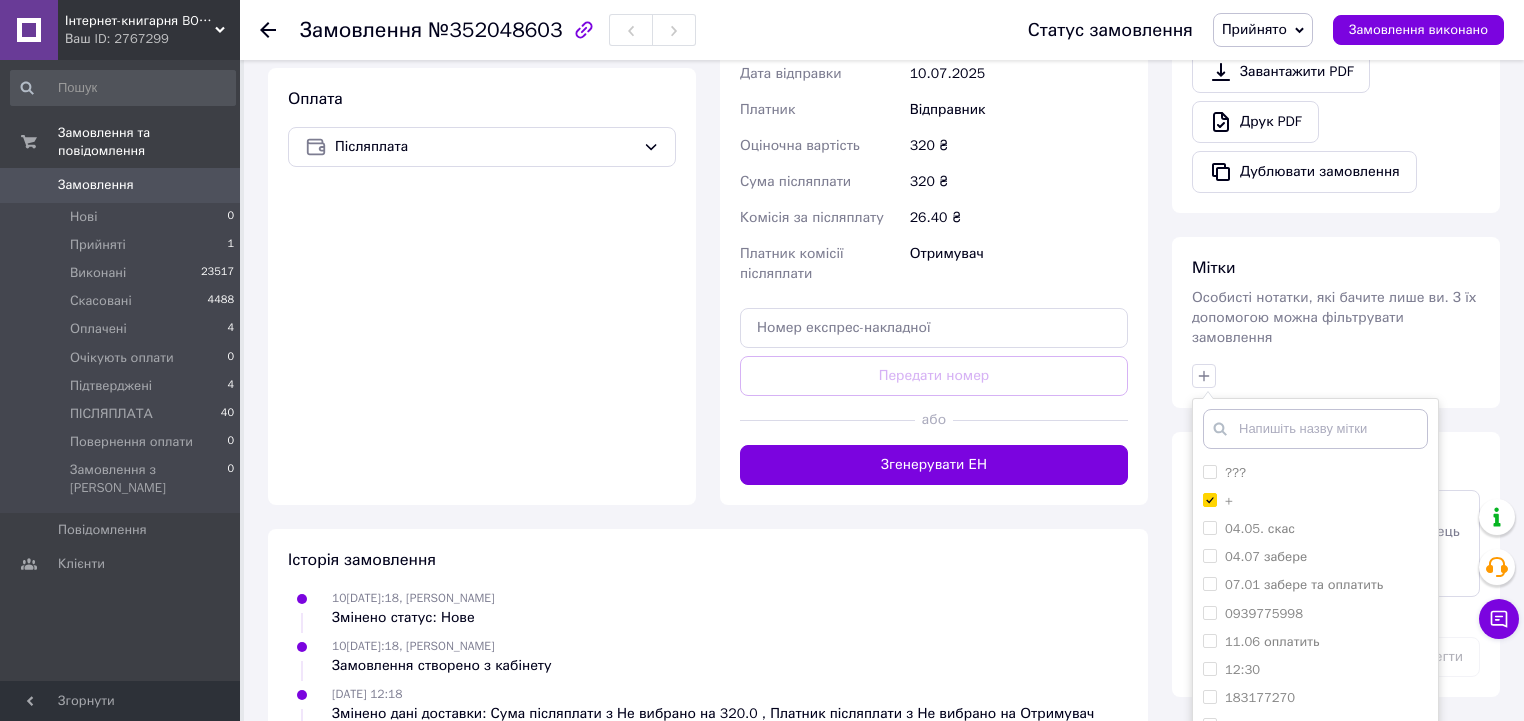 scroll, scrollTop: 800, scrollLeft: 0, axis: vertical 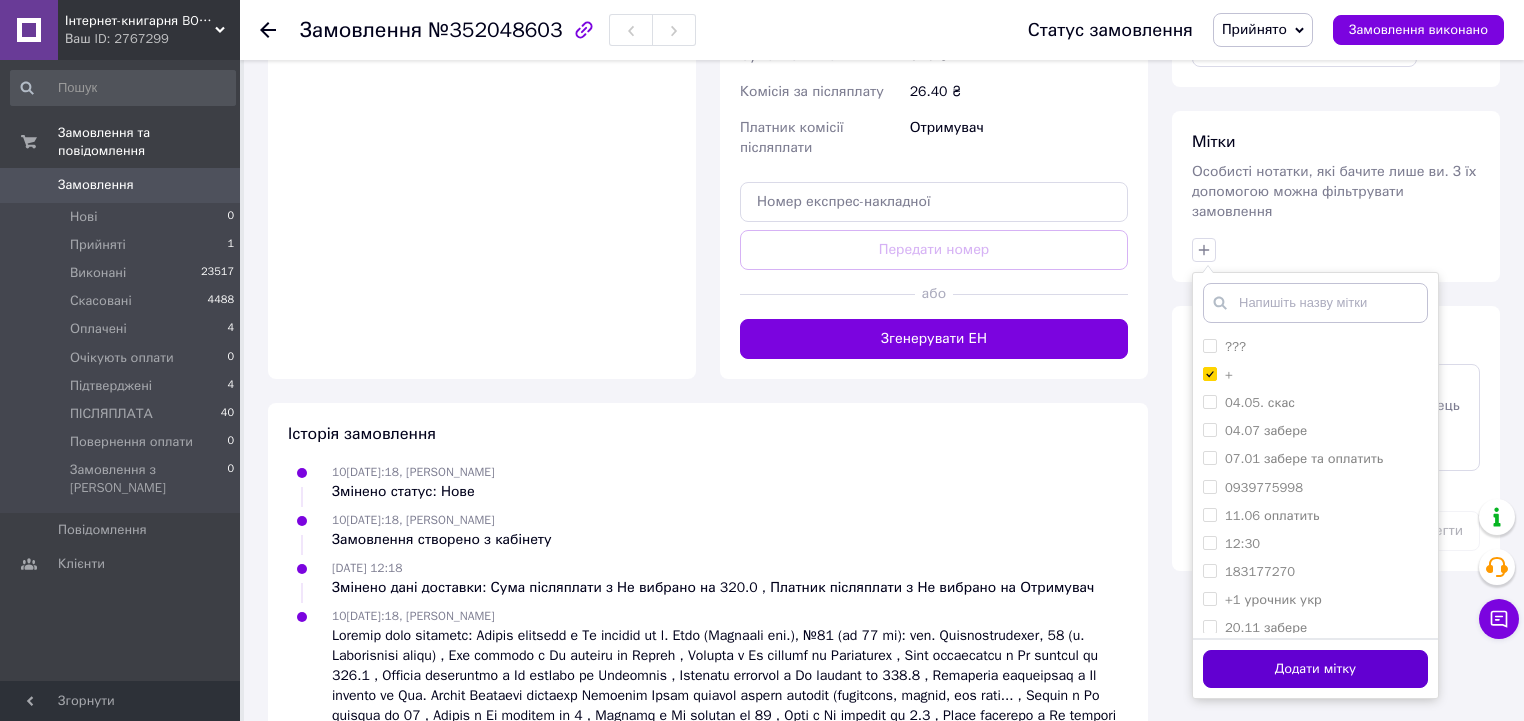 click on "Додати мітку" at bounding box center [1315, 669] 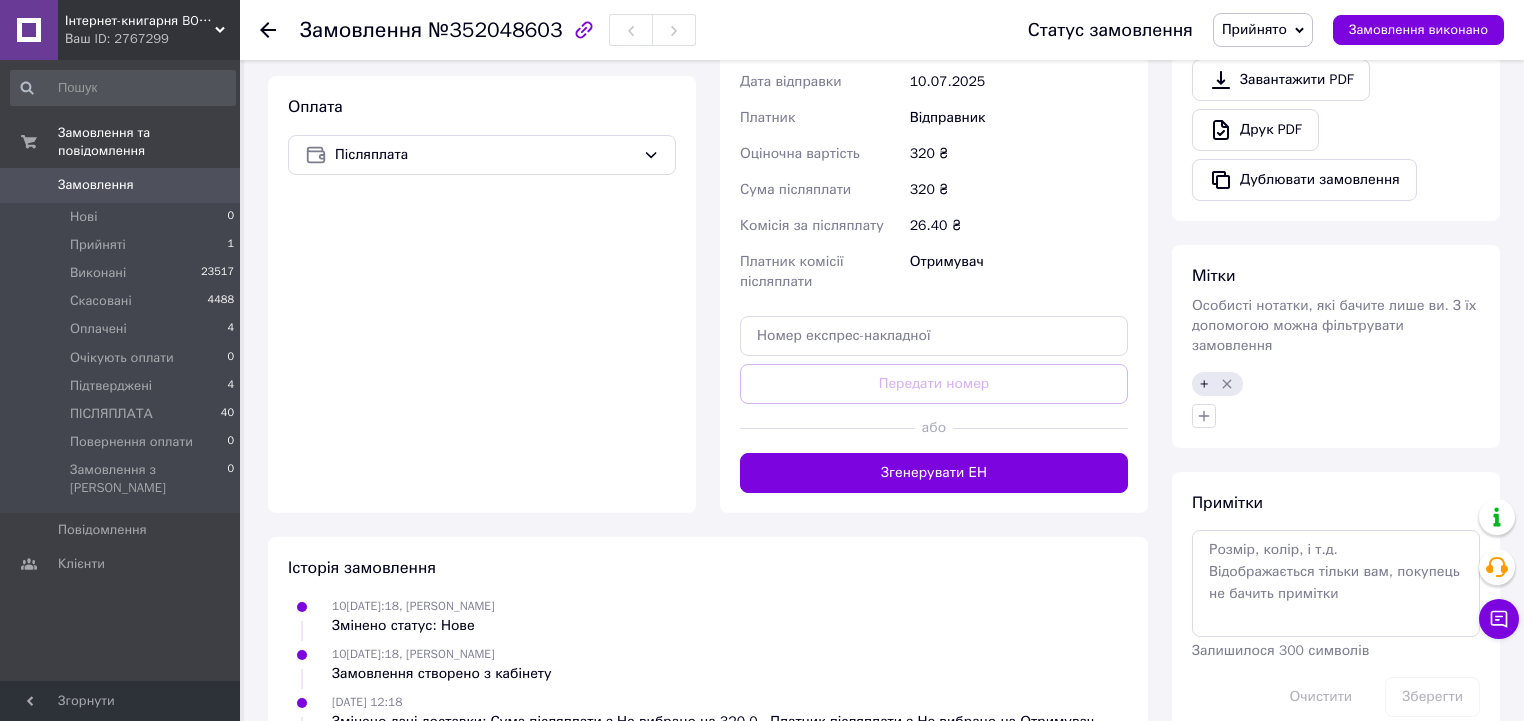 scroll, scrollTop: 640, scrollLeft: 0, axis: vertical 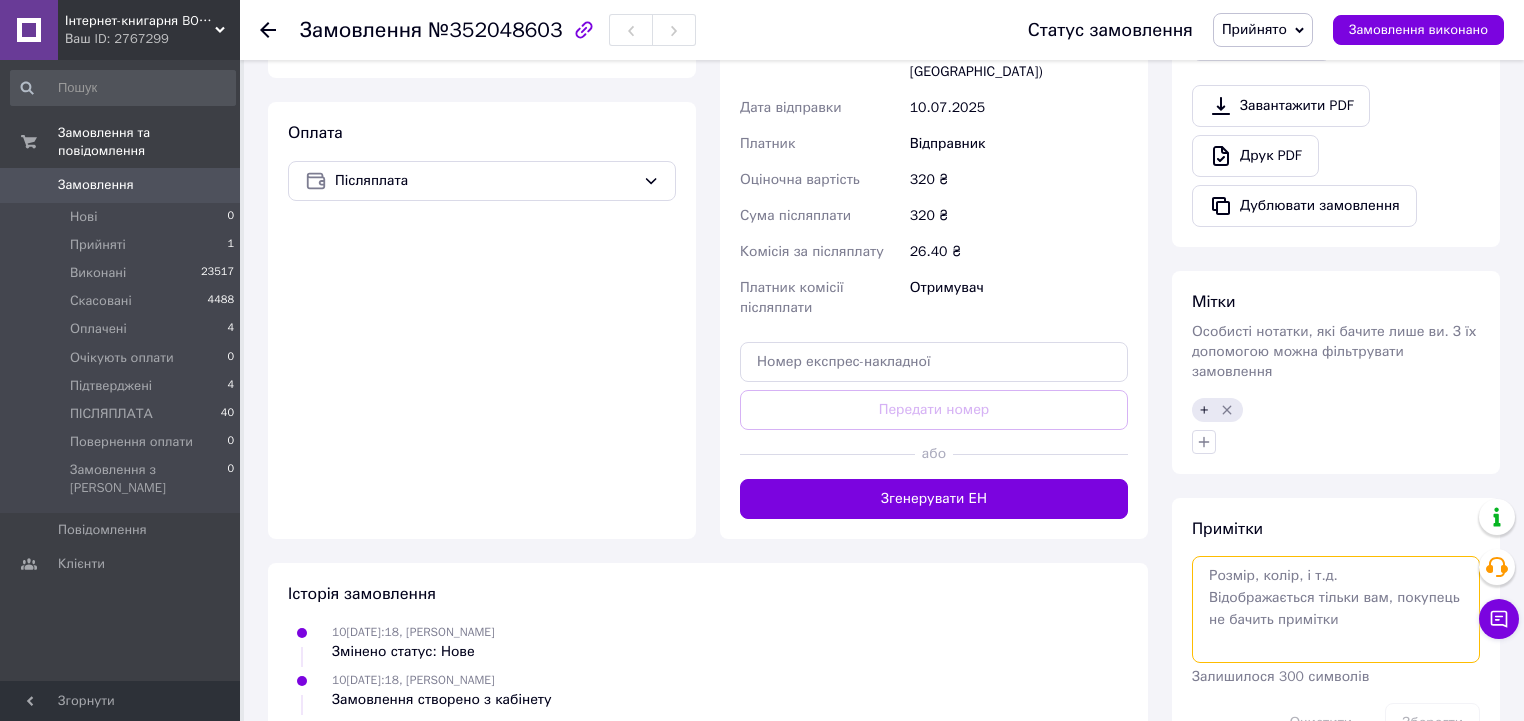 click at bounding box center (1336, 609) 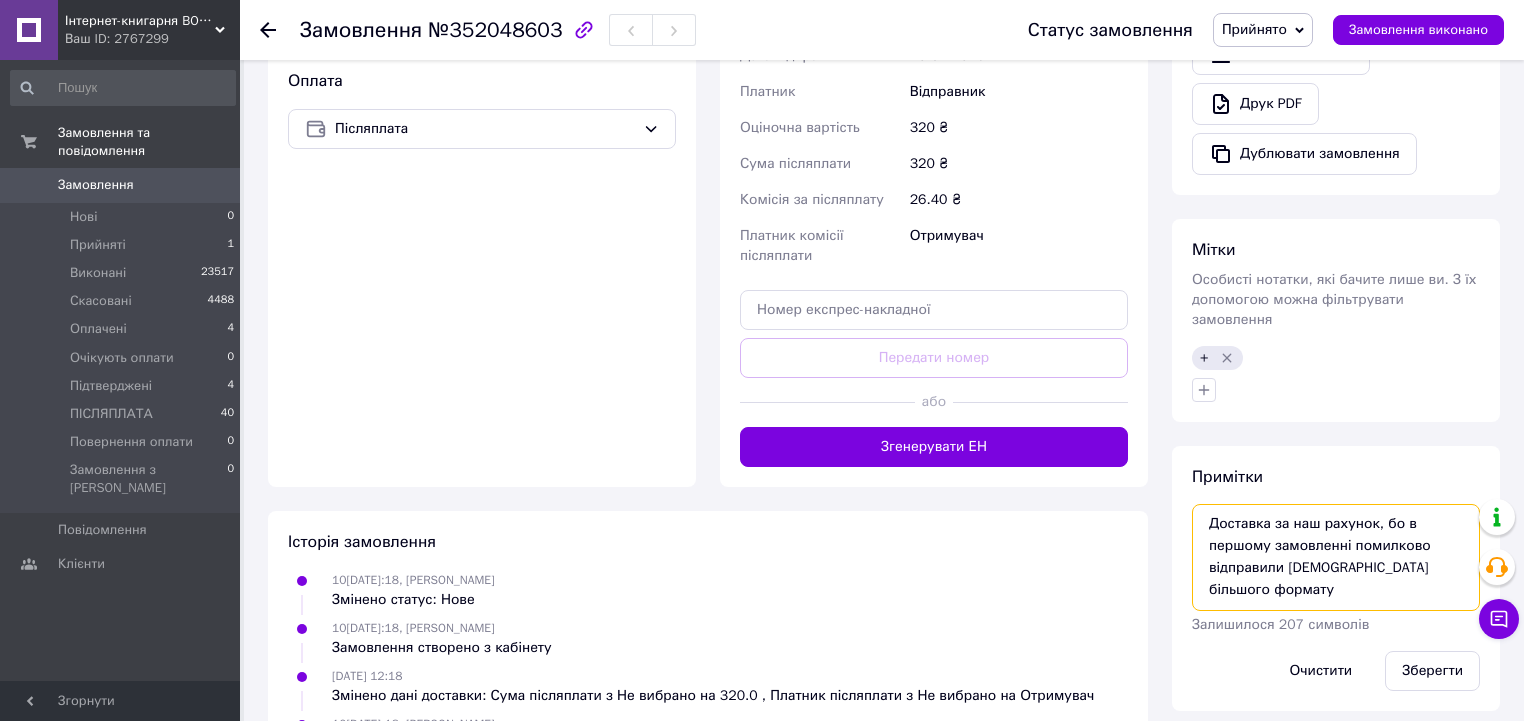scroll, scrollTop: 720, scrollLeft: 0, axis: vertical 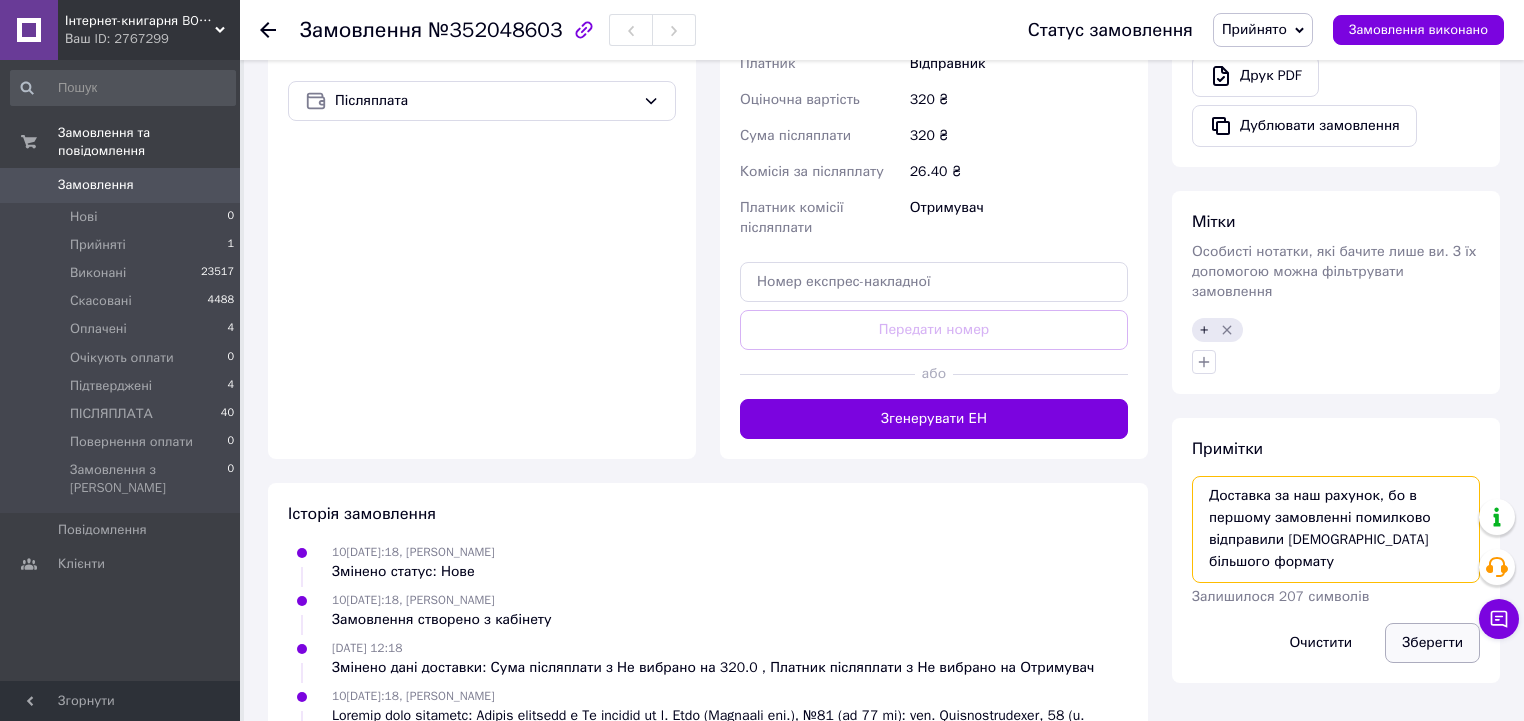 type on "Доставка за наш рахунок, бо в першому замовленні помилково відправили Біблію більшого формату" 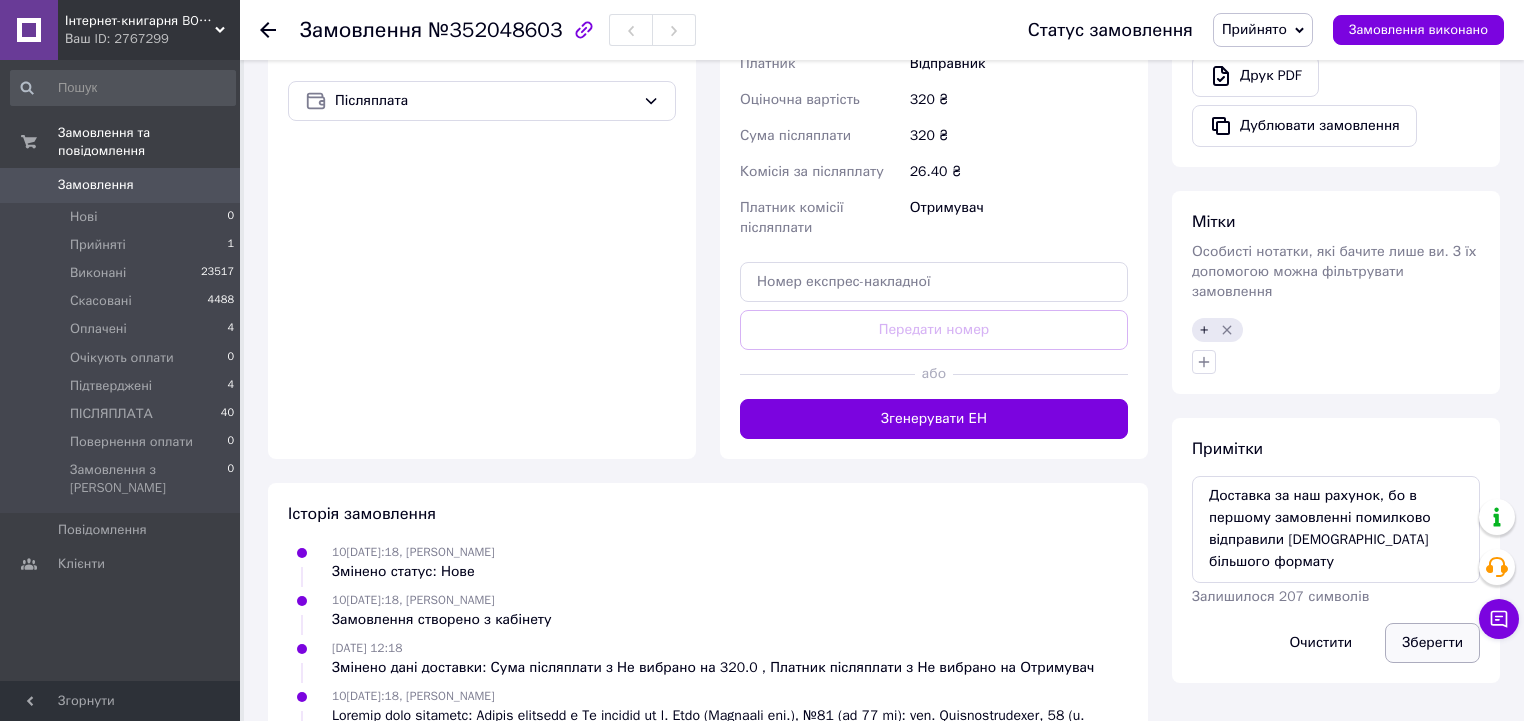 click on "Зберегти" at bounding box center (1432, 643) 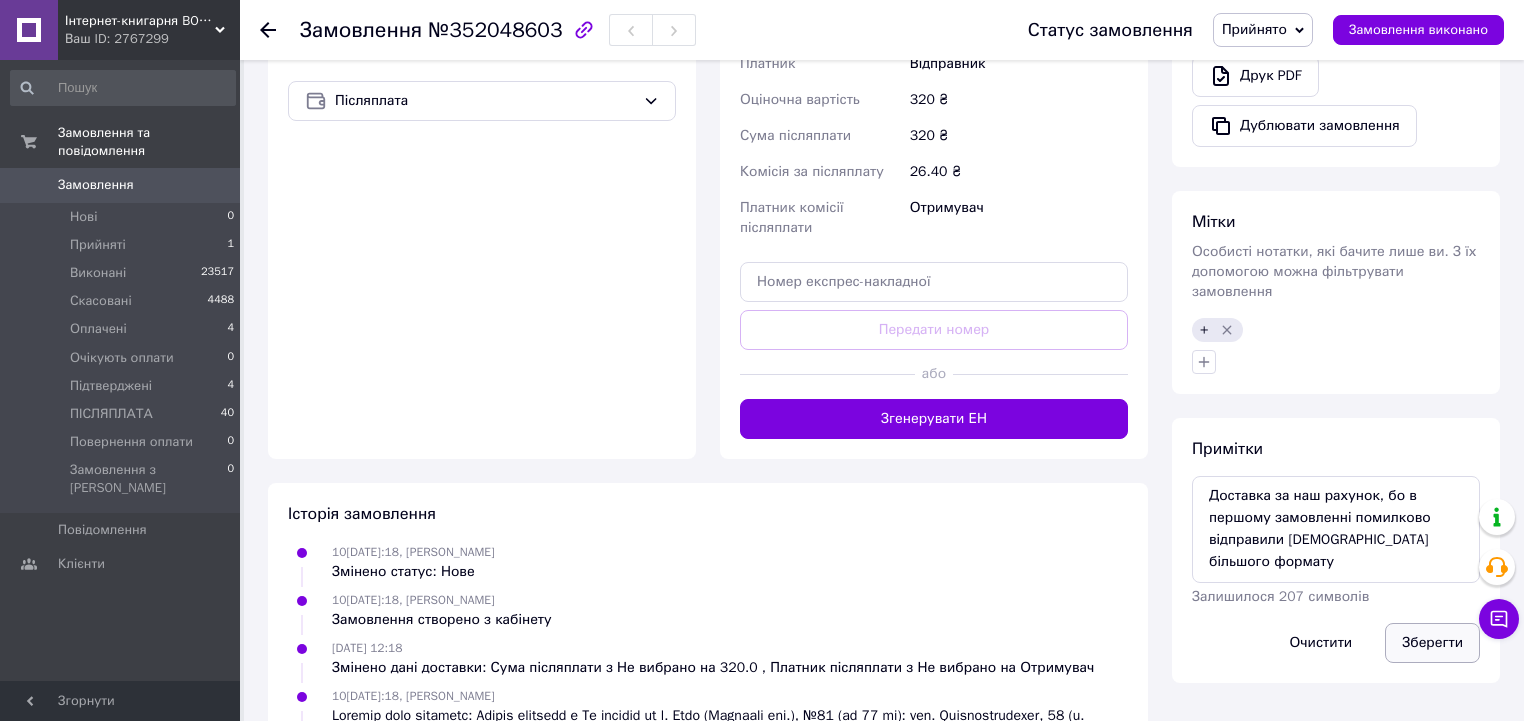 click on "Зберегти" at bounding box center [1432, 643] 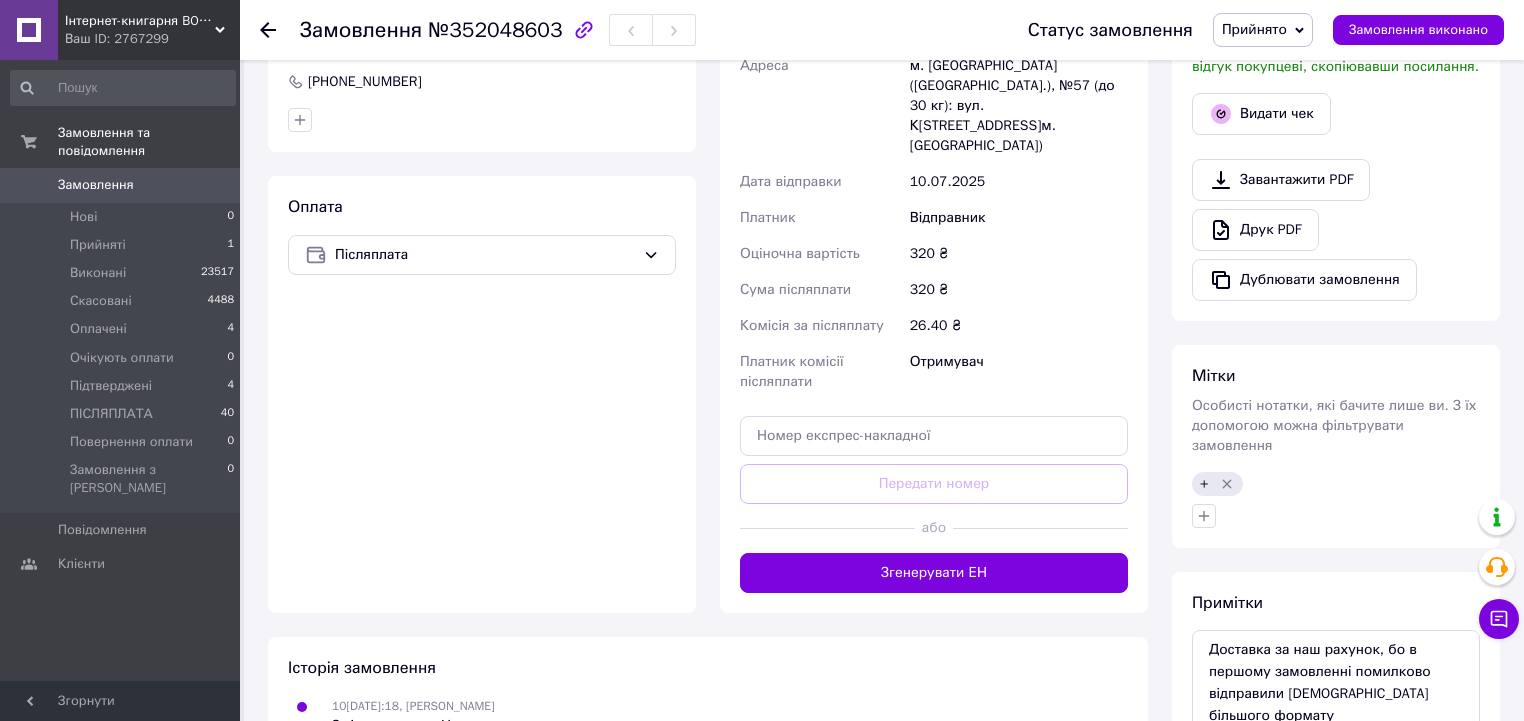 scroll, scrollTop: 560, scrollLeft: 0, axis: vertical 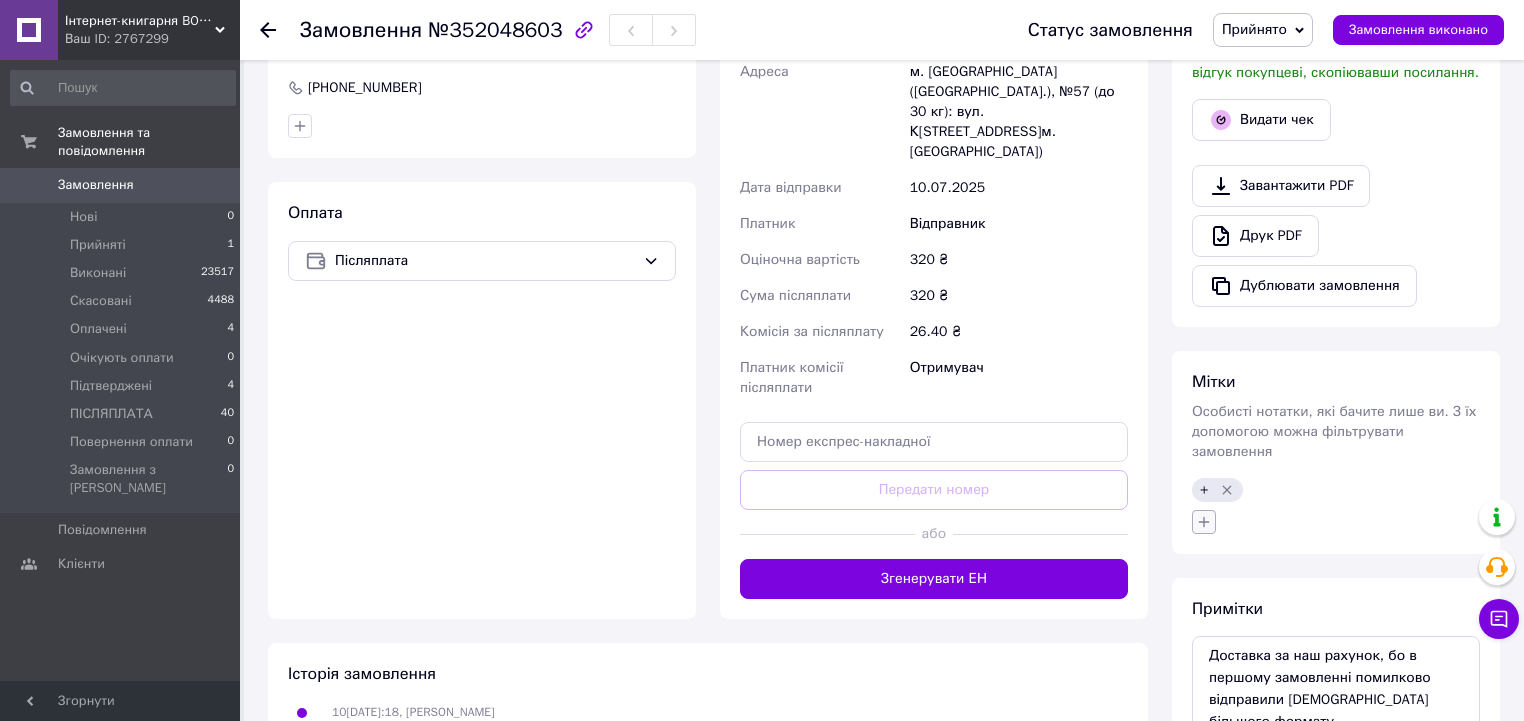 click 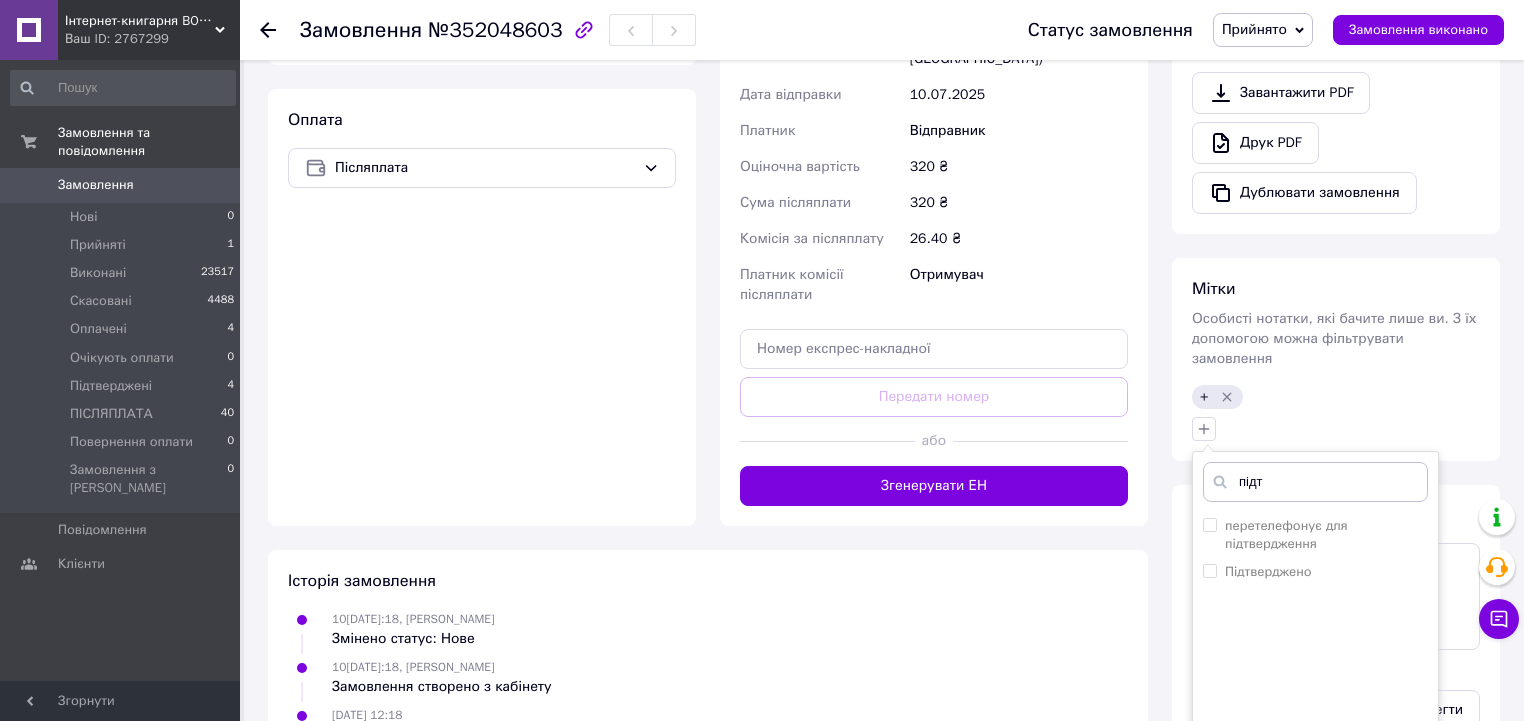 scroll, scrollTop: 800, scrollLeft: 0, axis: vertical 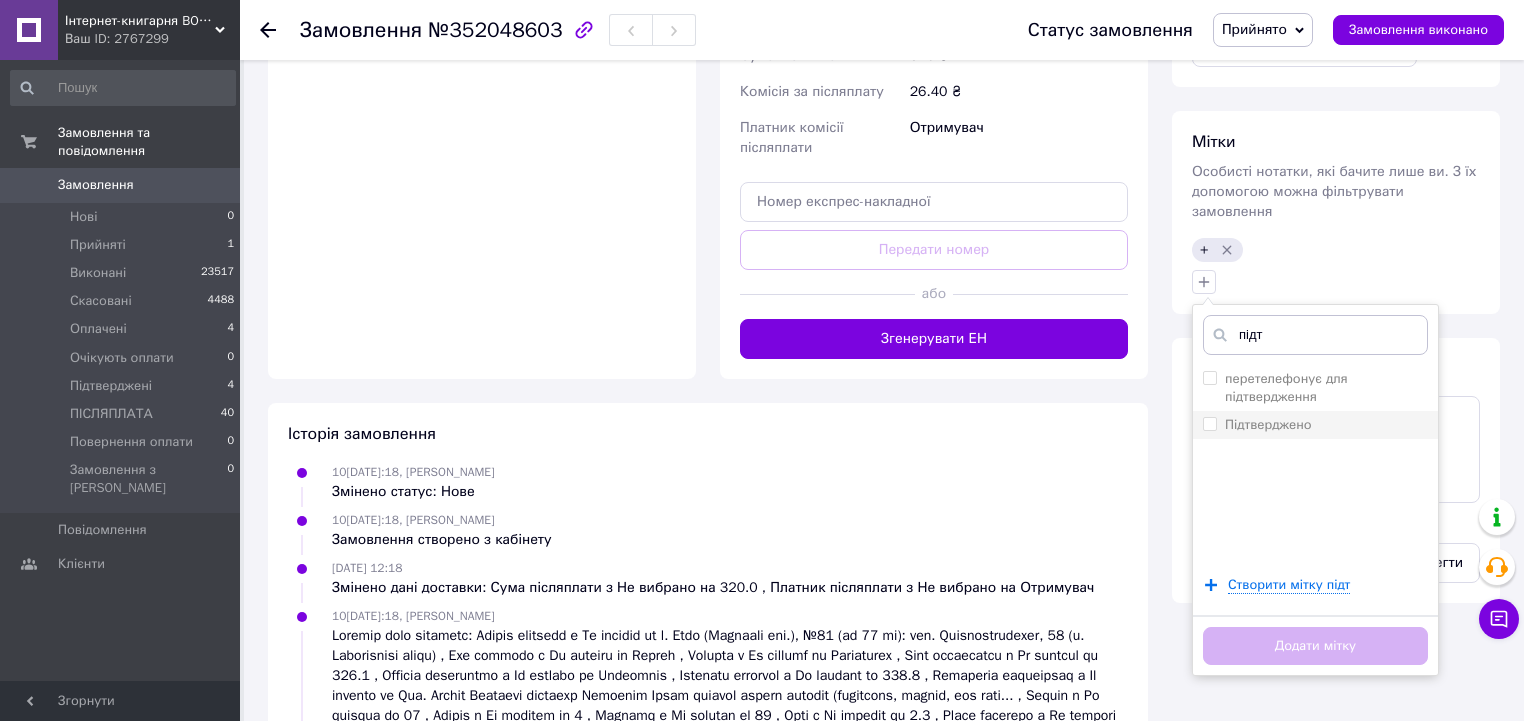 type on "підт" 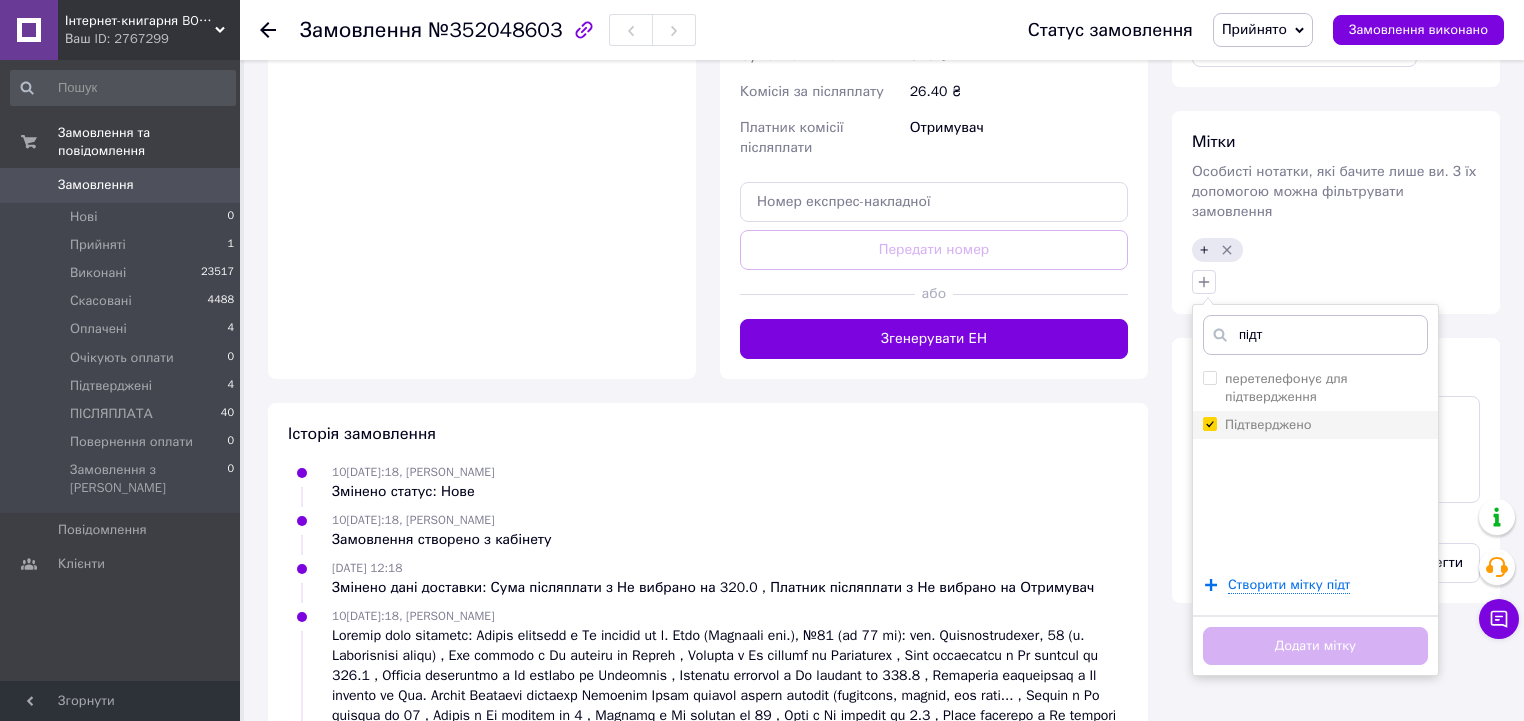 checkbox on "true" 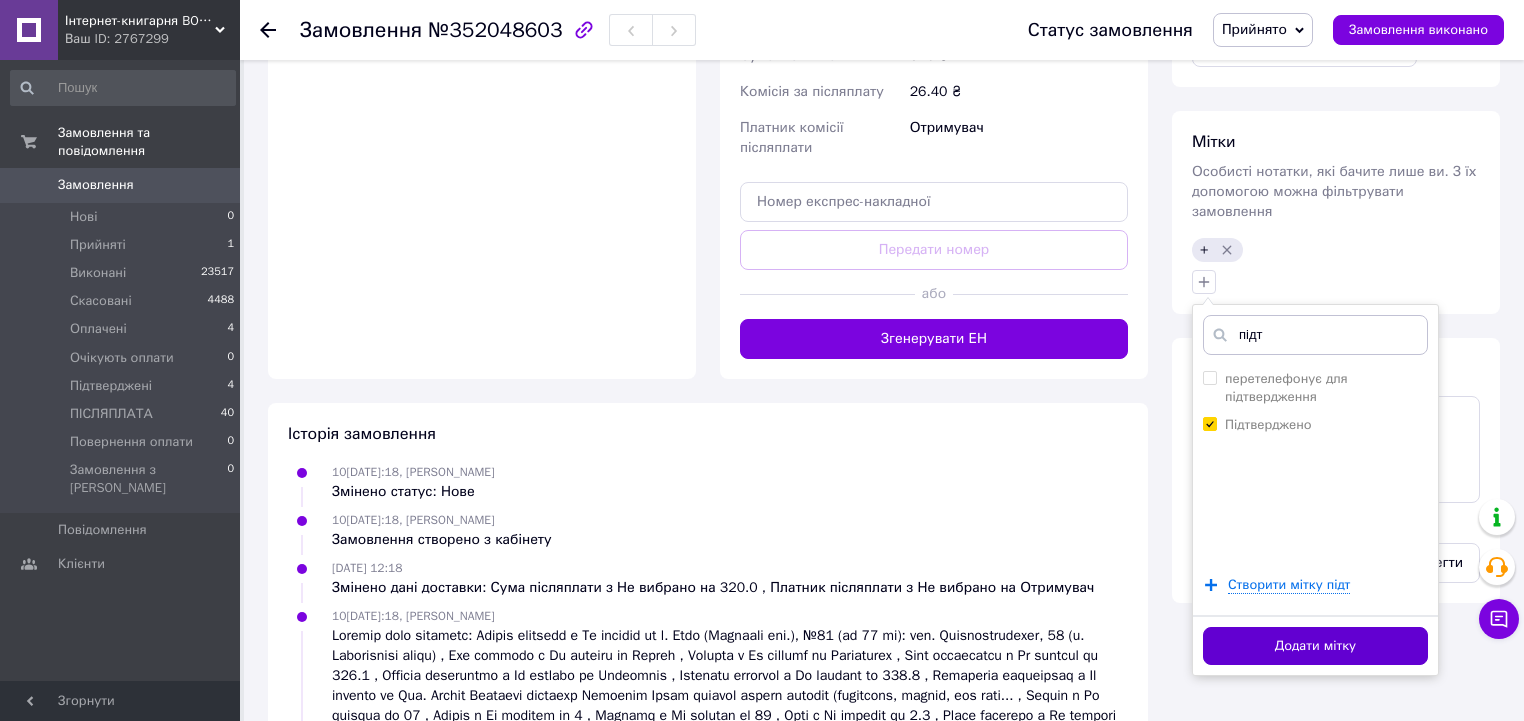 click on "Додати мітку" at bounding box center [1315, 646] 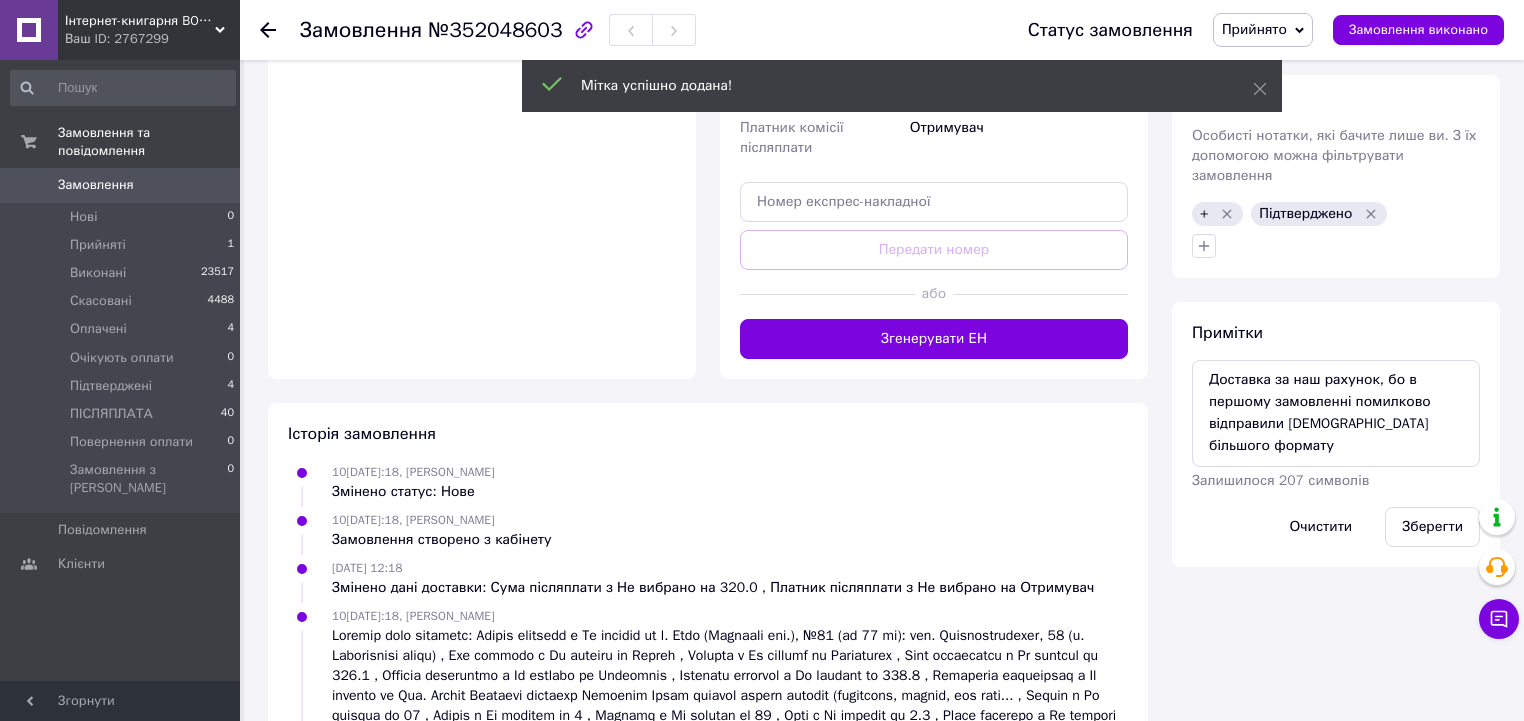 click on "Прийнято" at bounding box center [1254, 29] 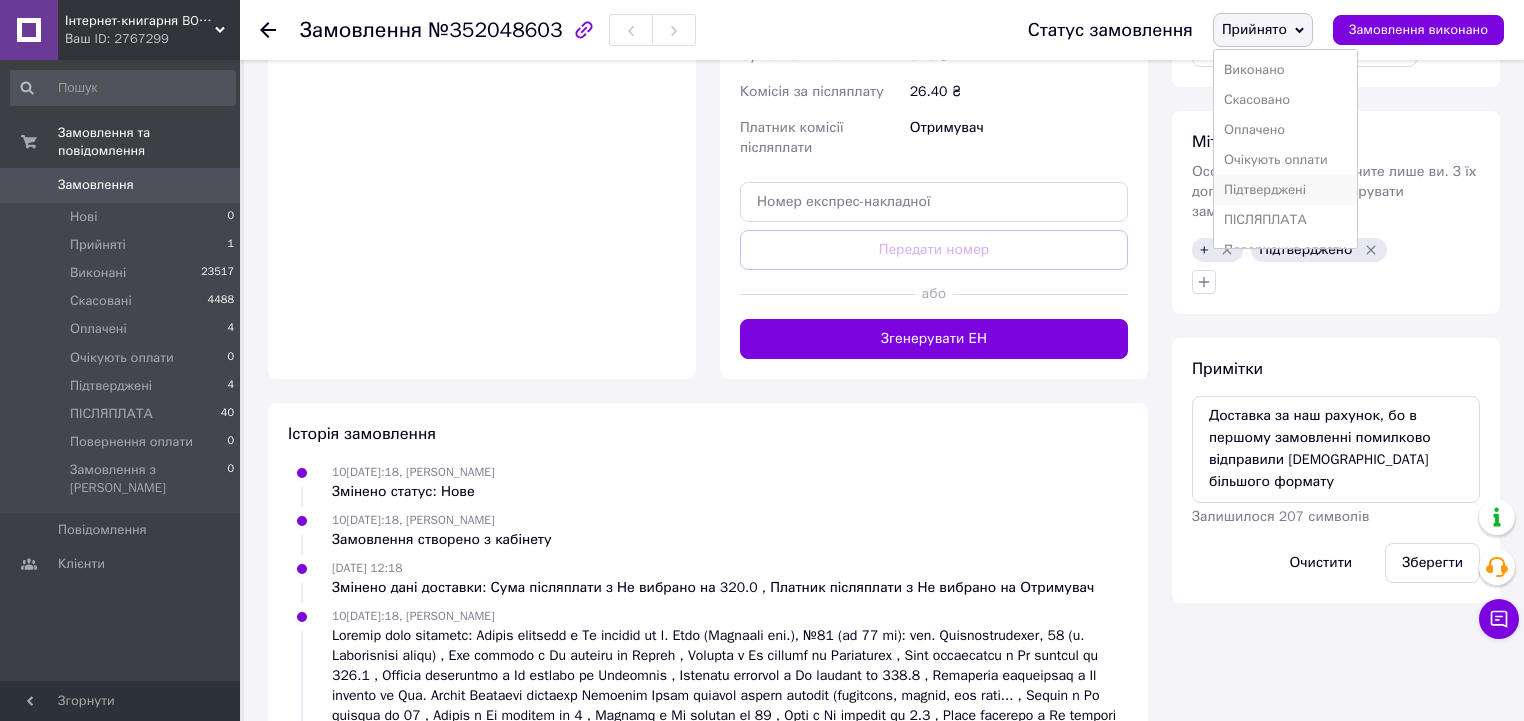 click on "Підтверджені" at bounding box center [1285, 190] 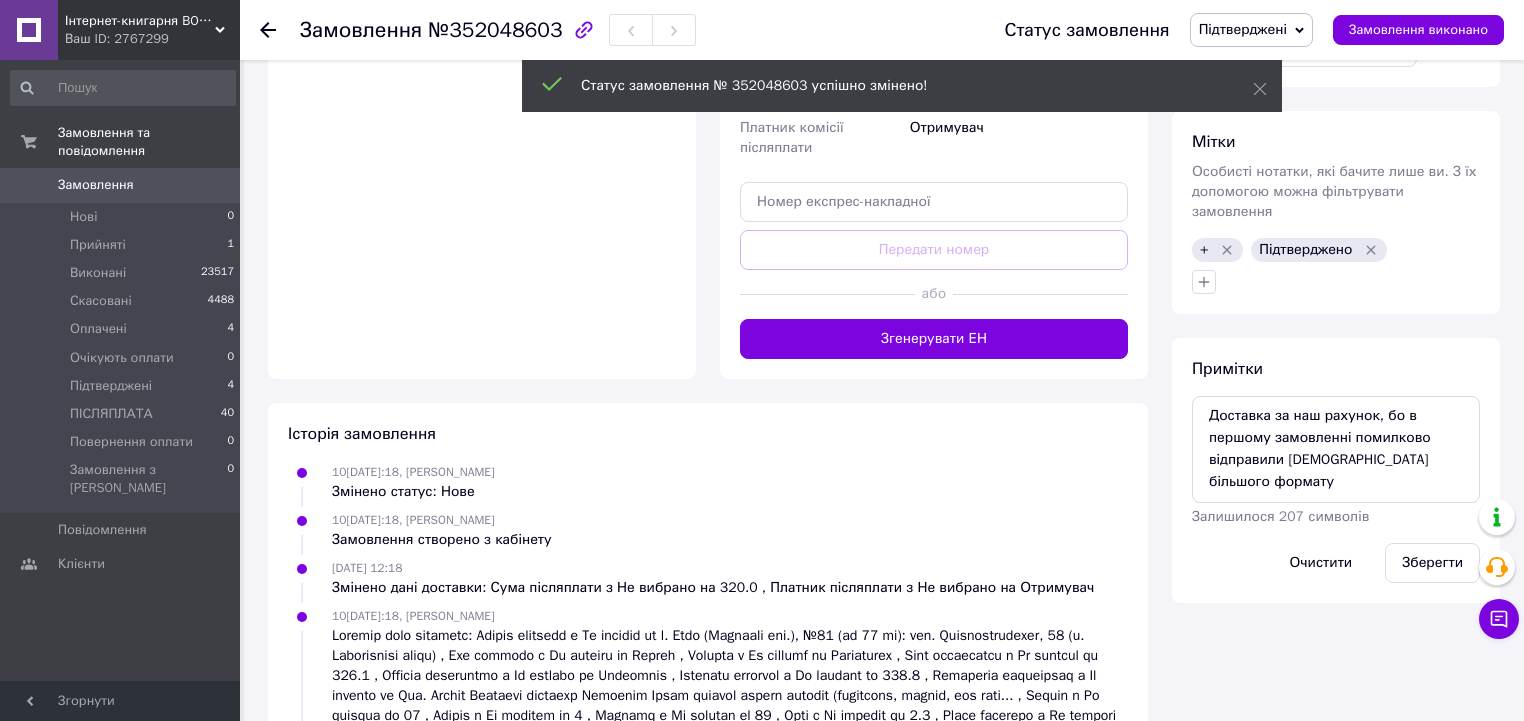 click 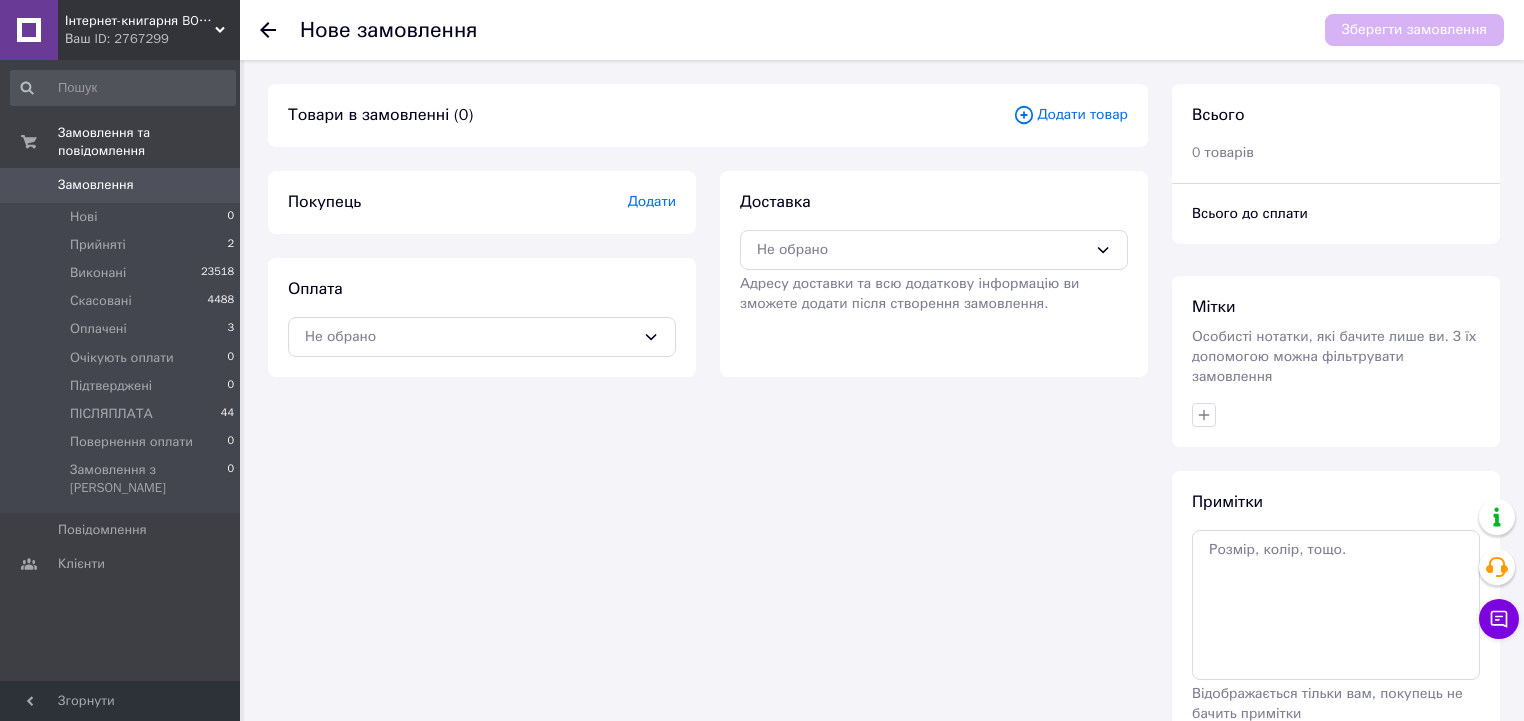 click 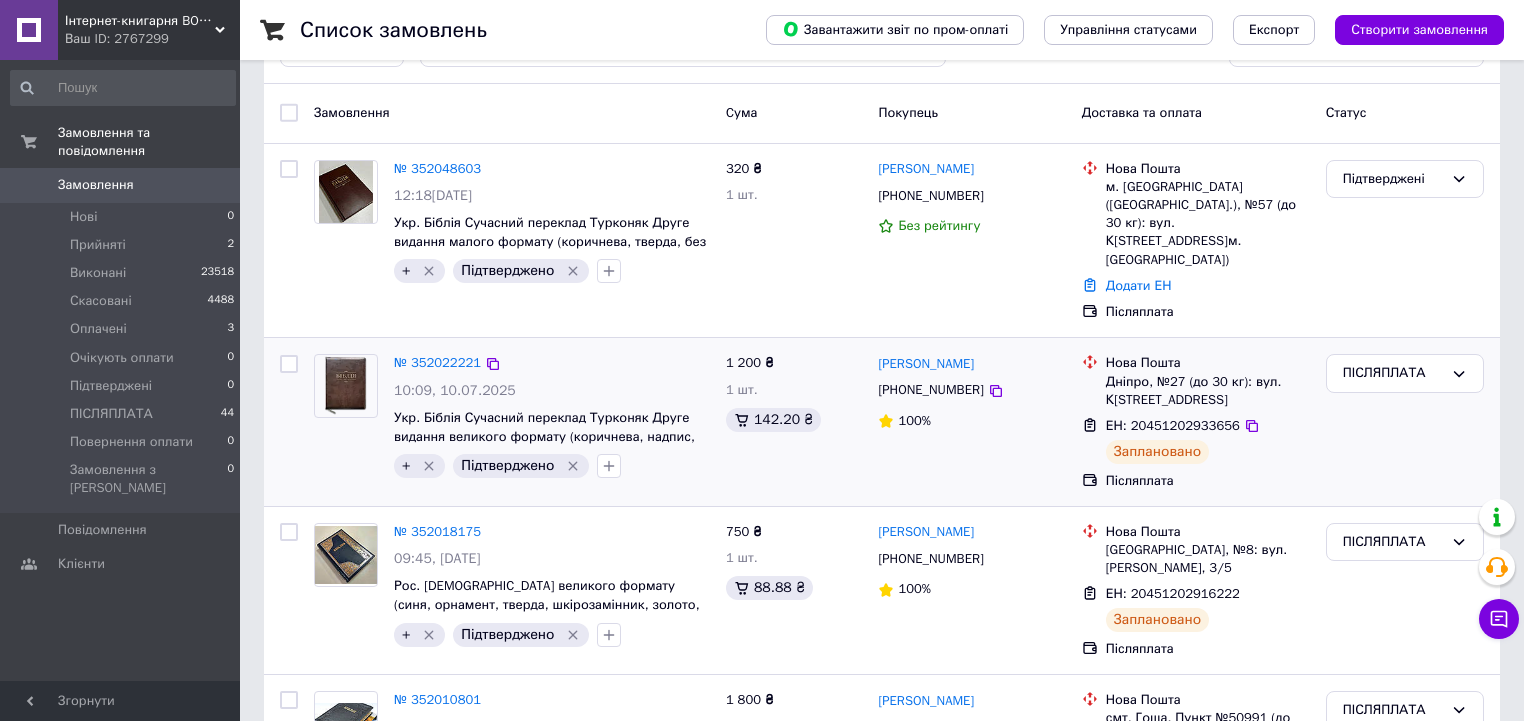 scroll, scrollTop: 0, scrollLeft: 0, axis: both 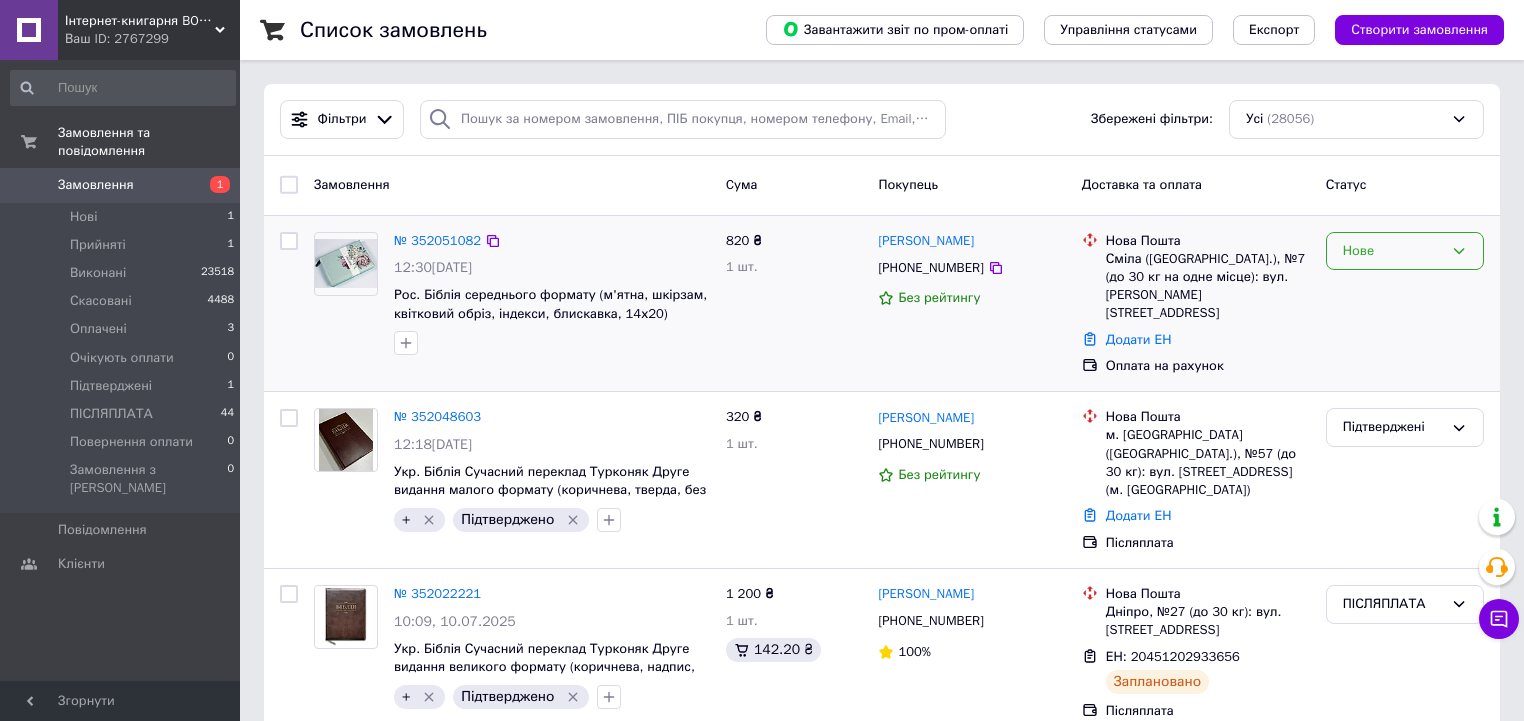 click on "Нове" at bounding box center (1393, 251) 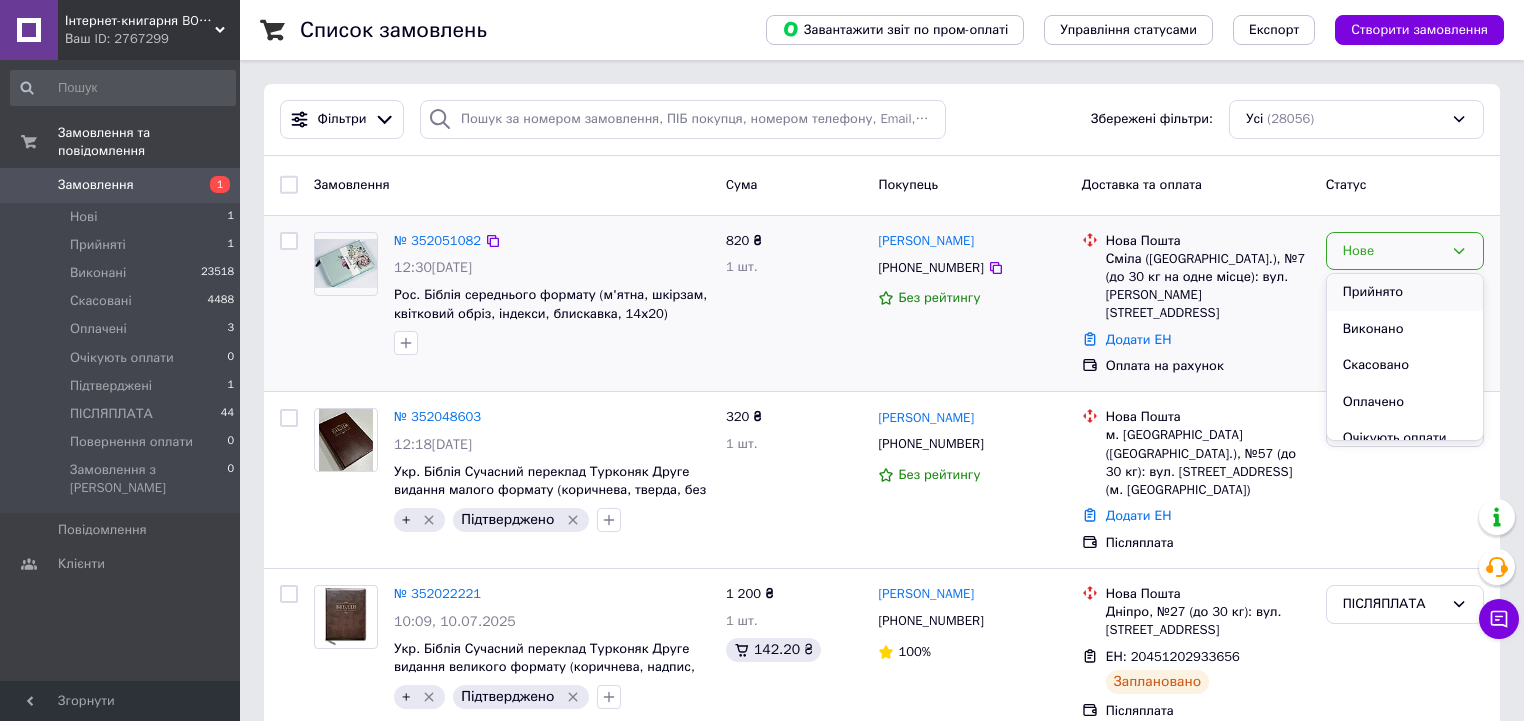 click on "Прийнято" at bounding box center [1405, 292] 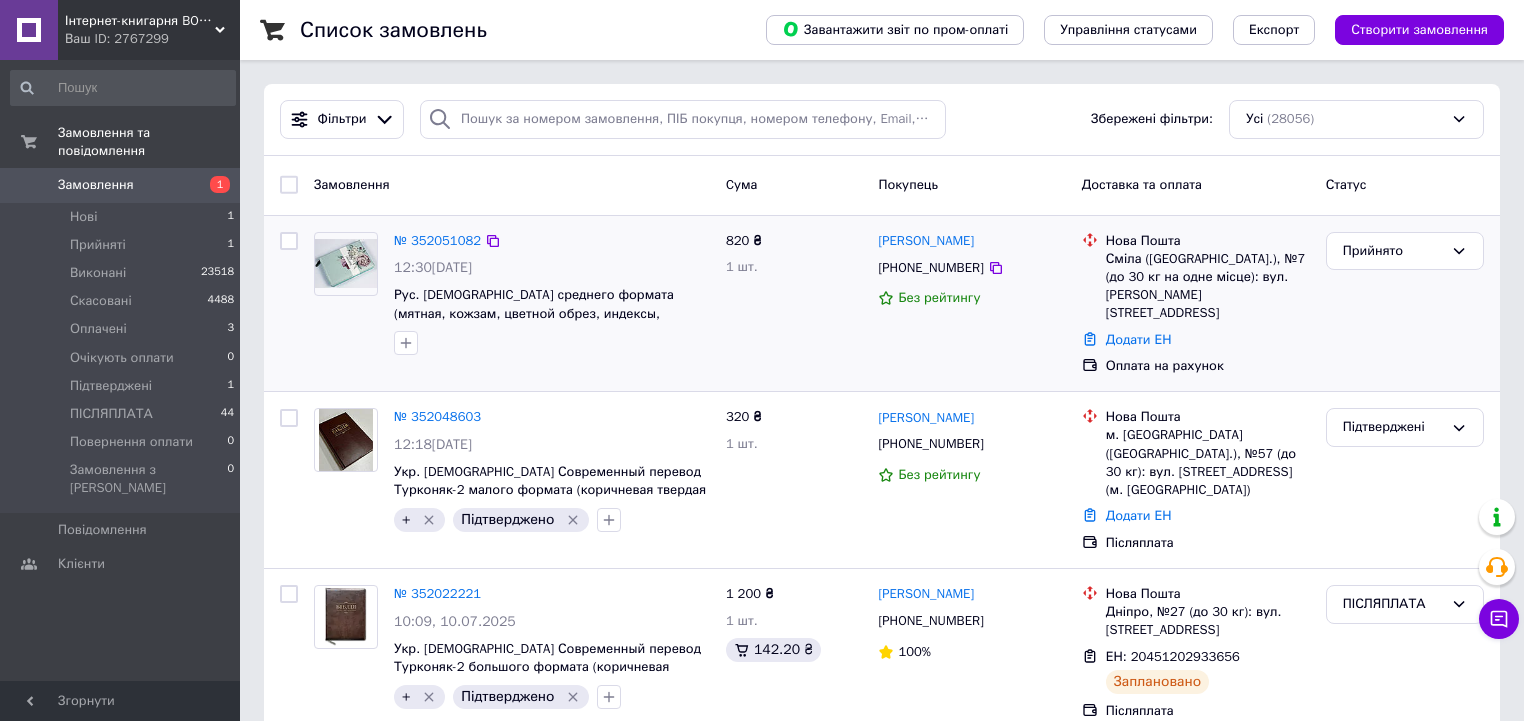 click on "№ 352051082" at bounding box center [437, 240] 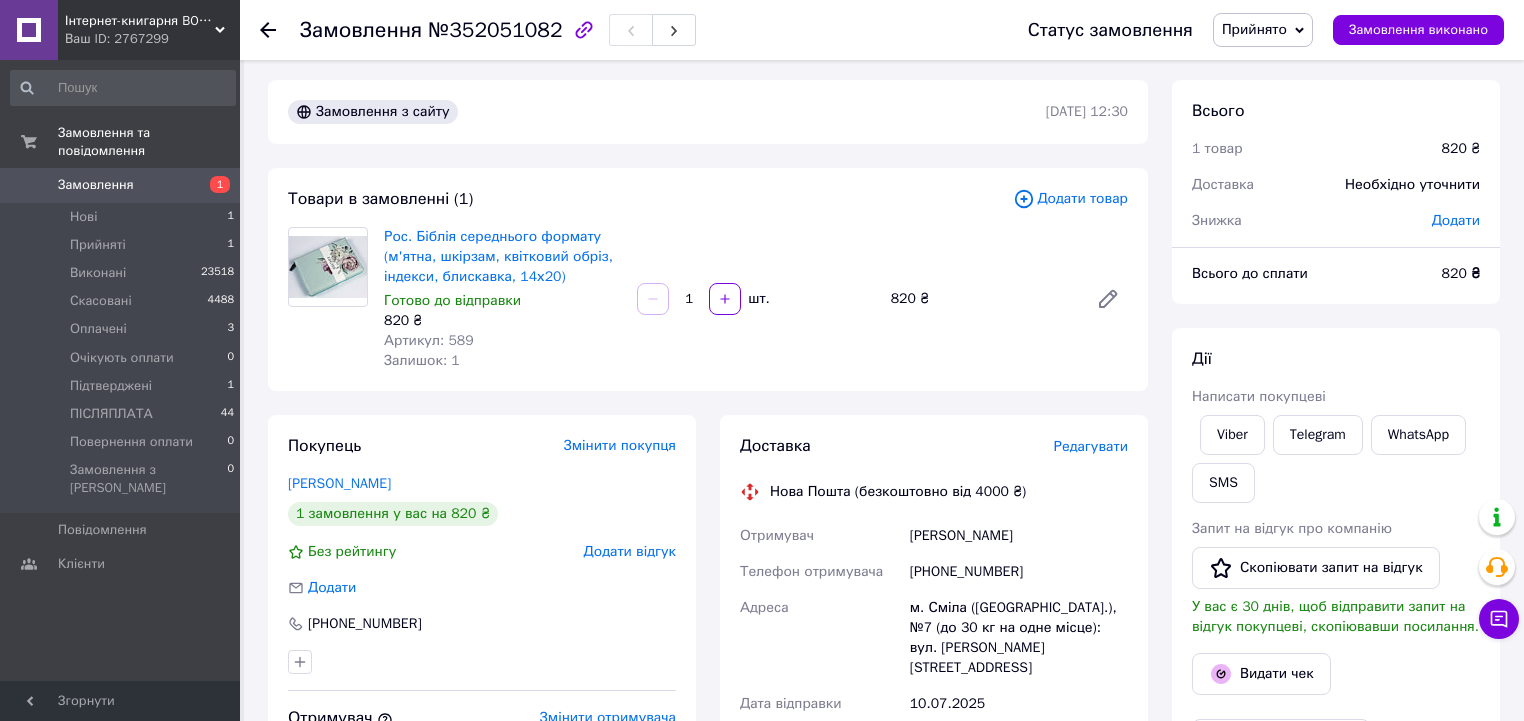 scroll, scrollTop: 80, scrollLeft: 0, axis: vertical 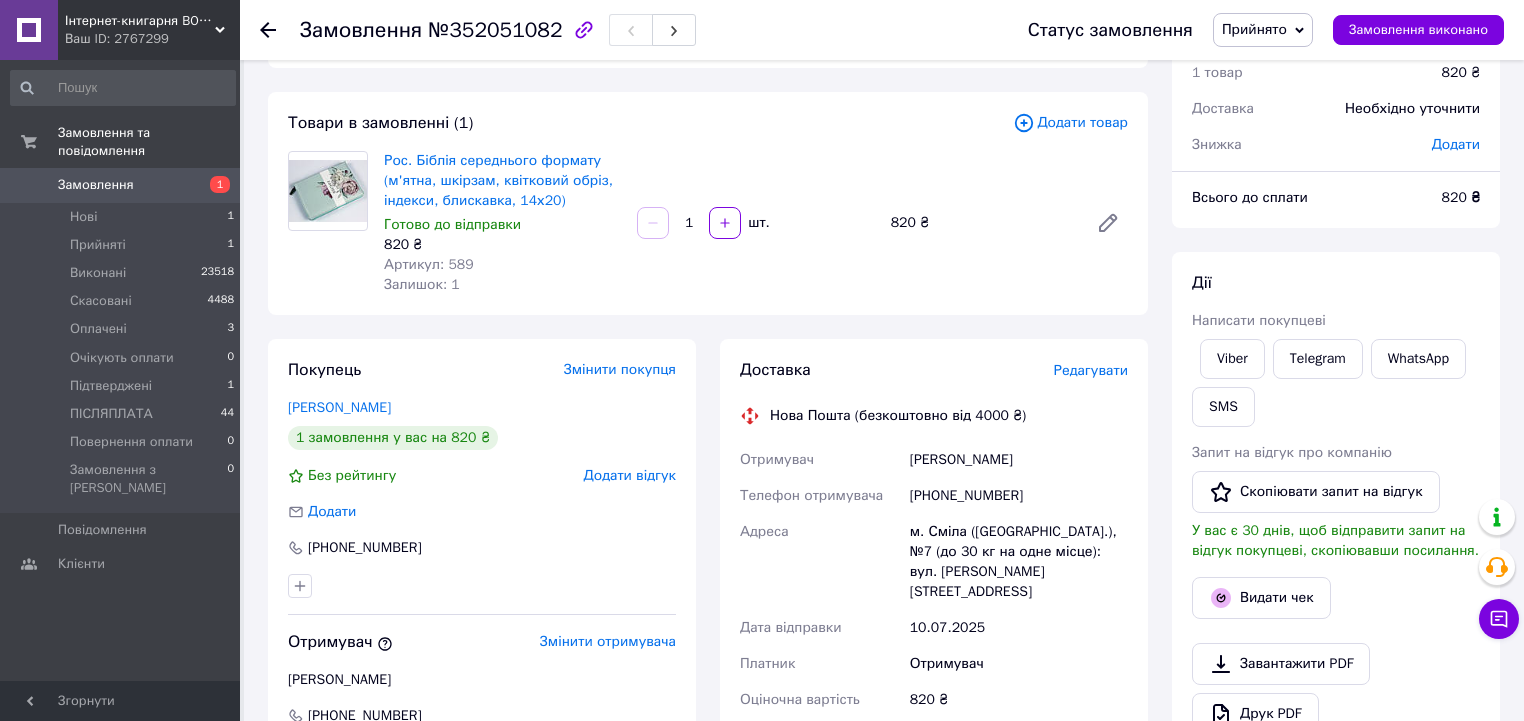 click on "[PHONE_NUMBER]" at bounding box center [1019, 496] 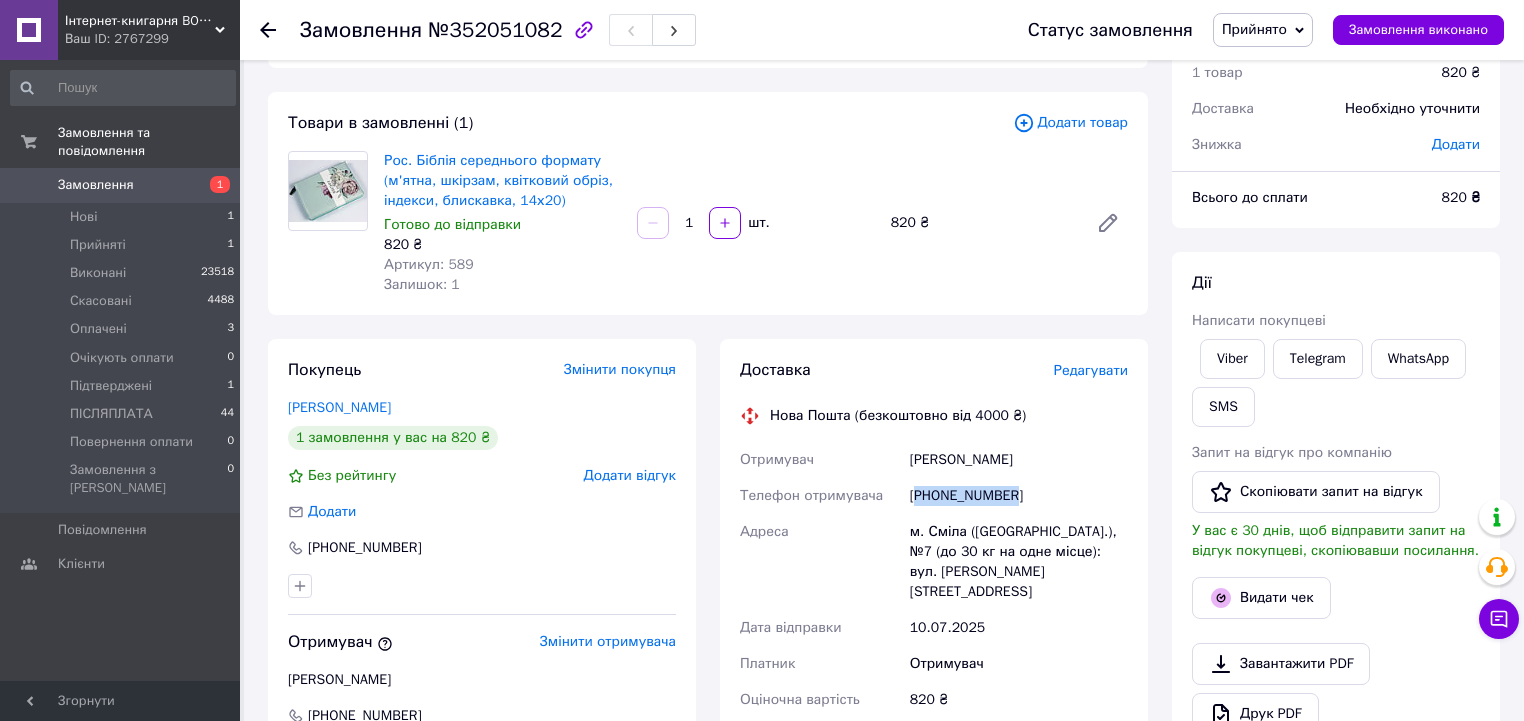 click on "+380636278005" at bounding box center (1019, 496) 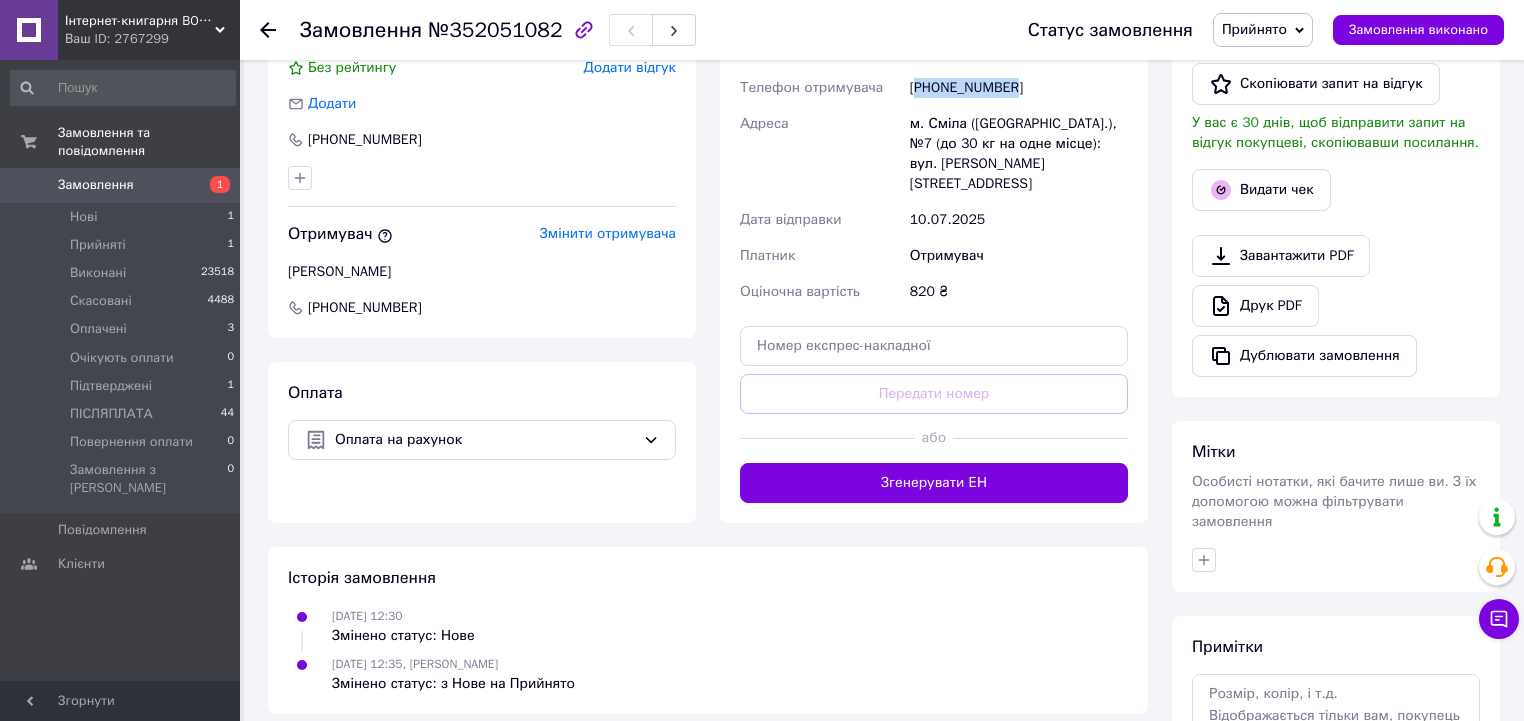 scroll, scrollTop: 560, scrollLeft: 0, axis: vertical 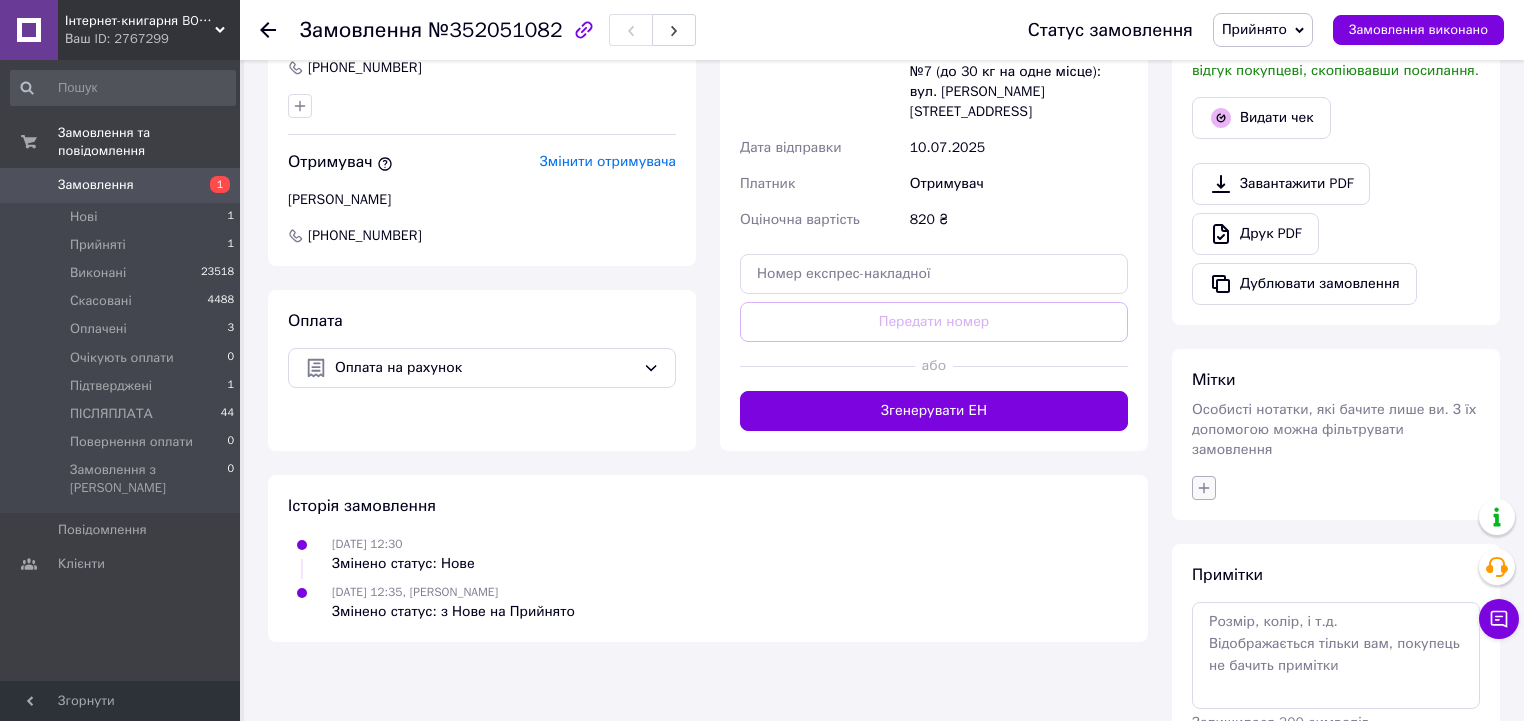 click 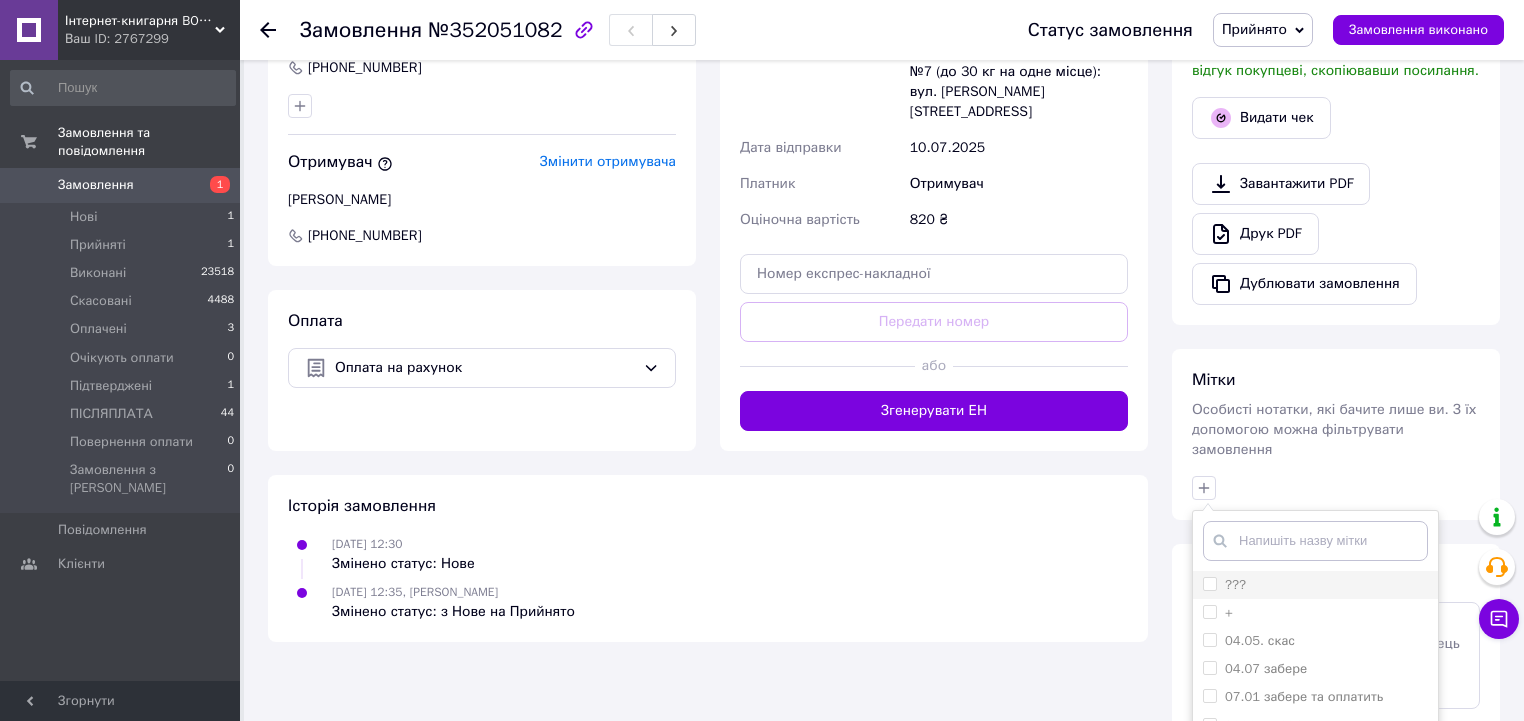 click on "+" at bounding box center (1315, 613) 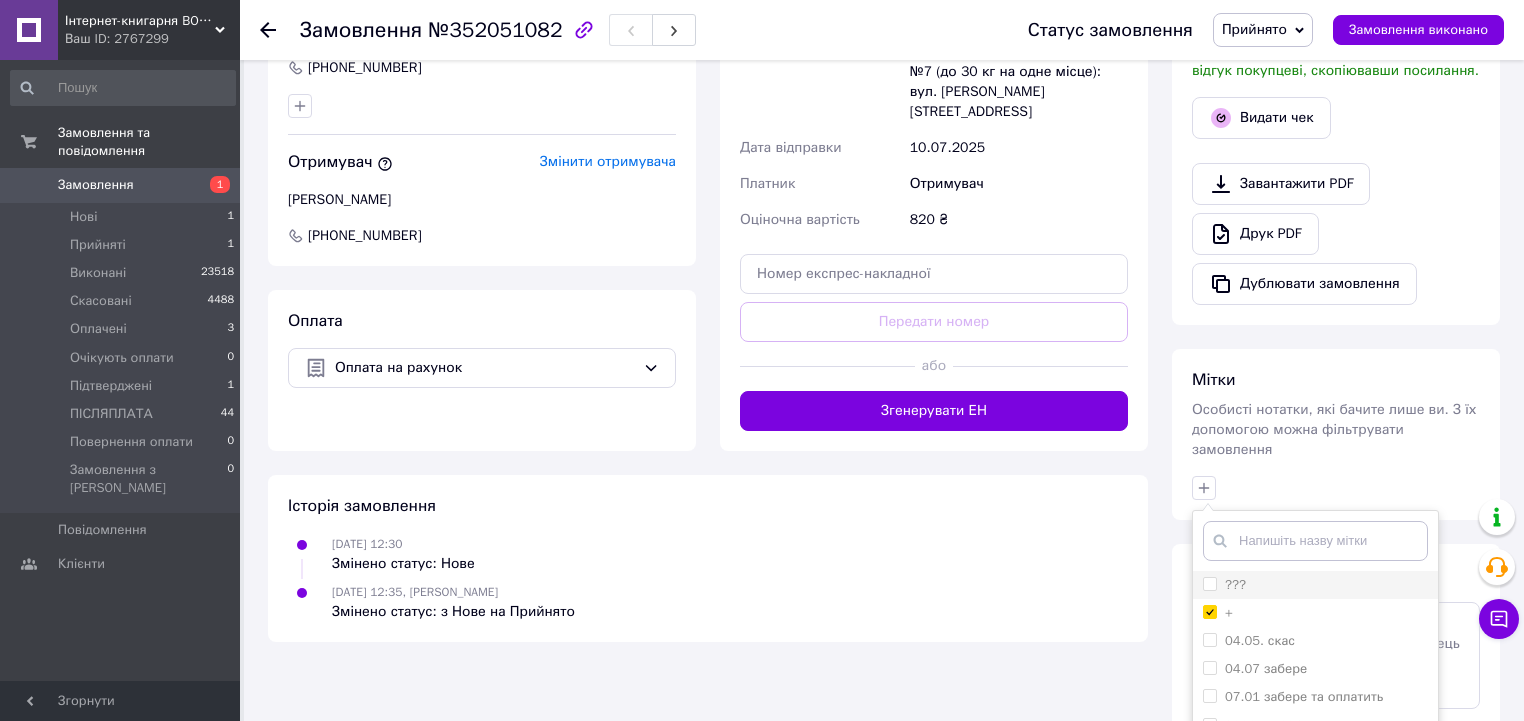 checkbox on "true" 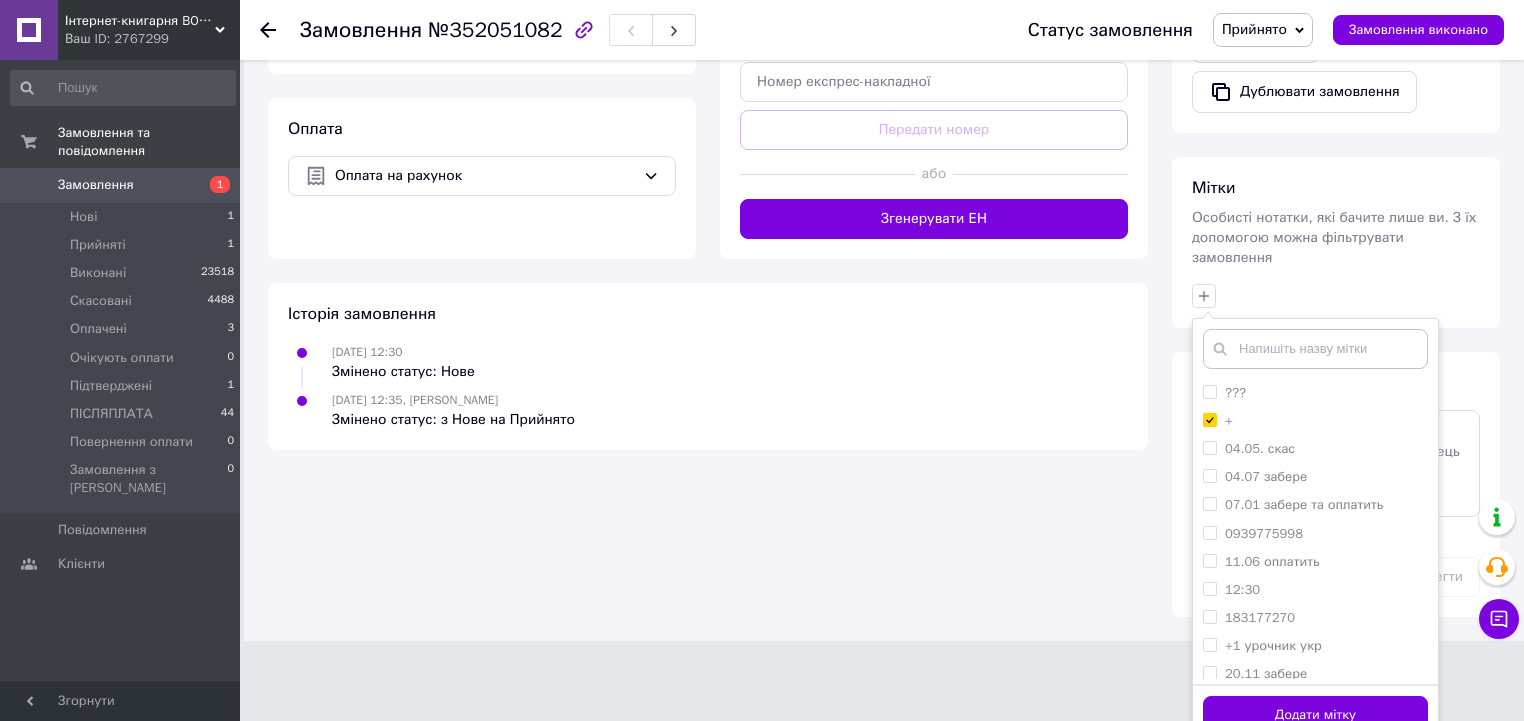 click on "Додати мітку" at bounding box center (1315, 715) 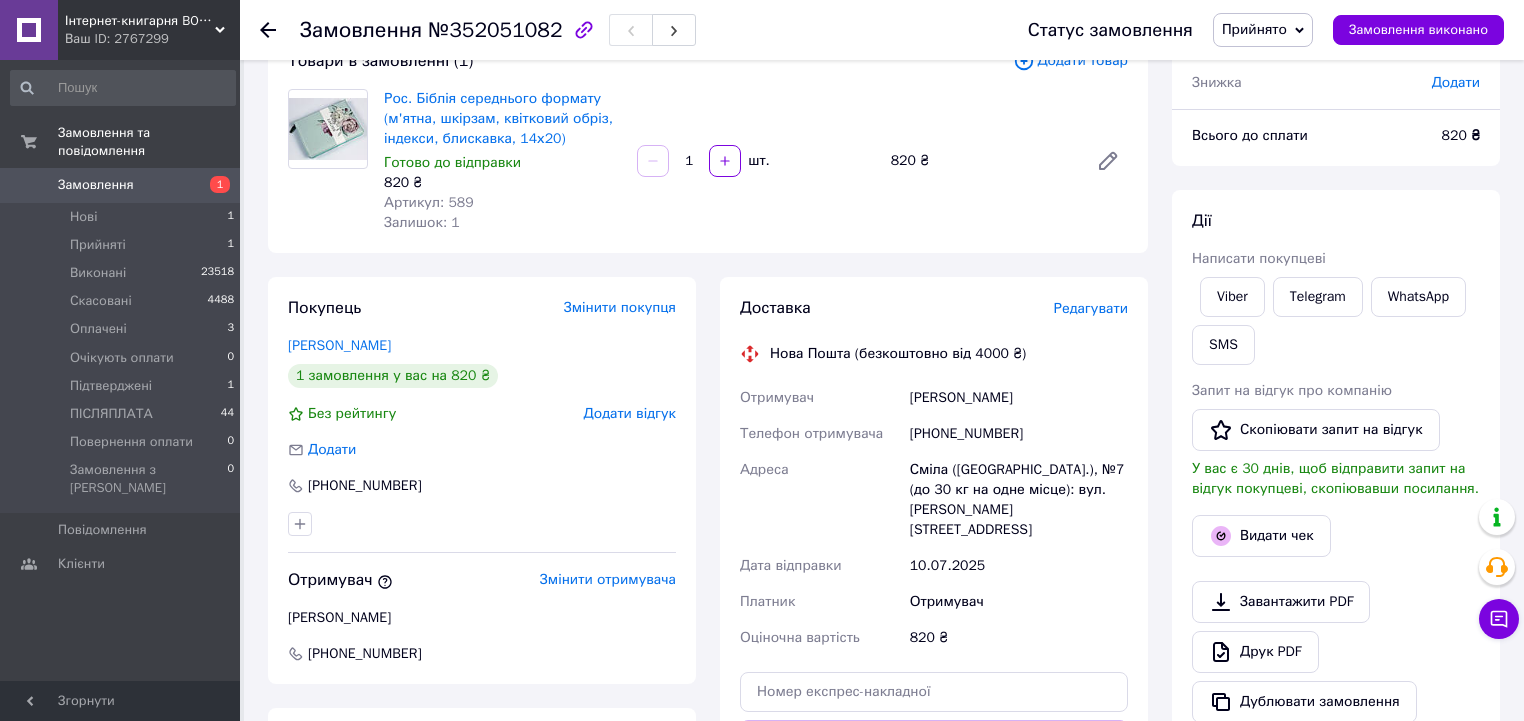 scroll, scrollTop: 169, scrollLeft: 0, axis: vertical 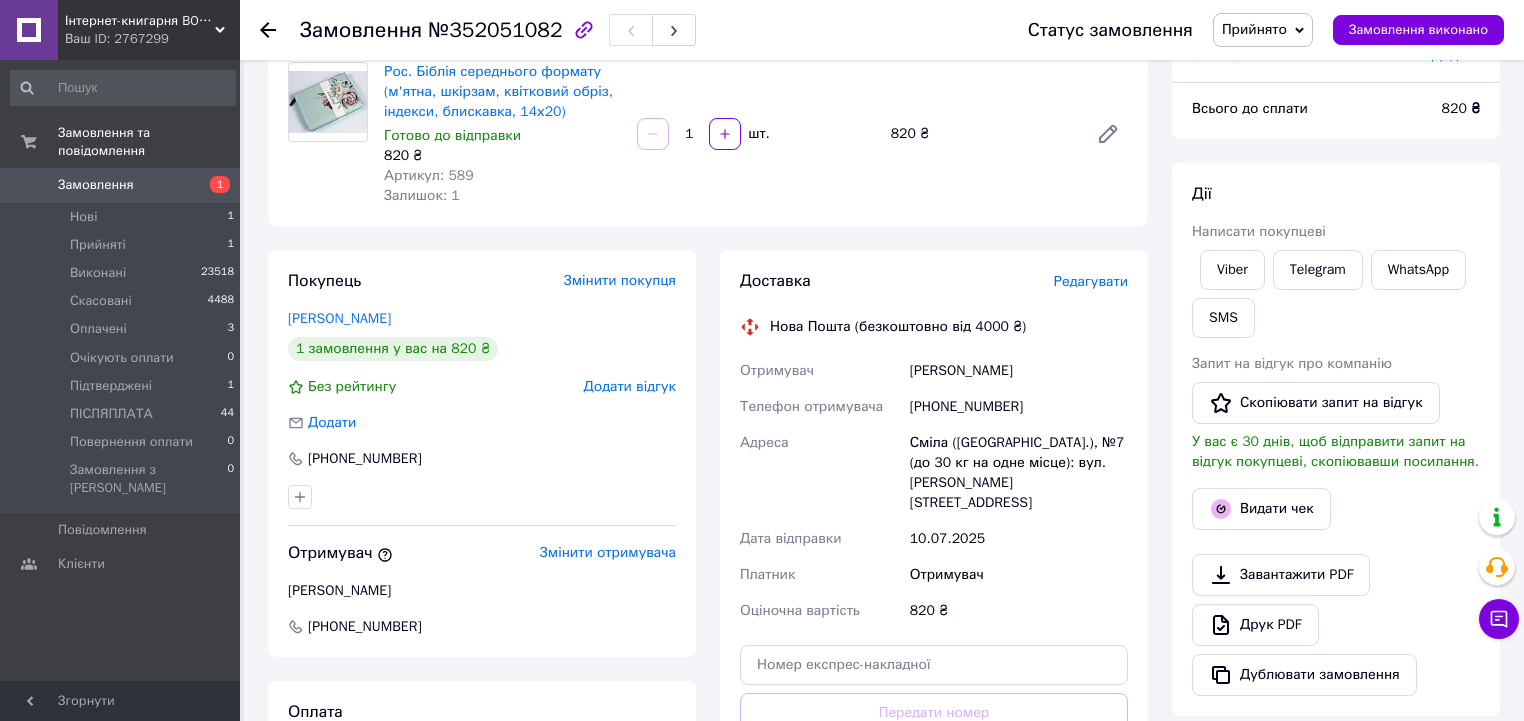 click on "Редагувати" at bounding box center (1091, 281) 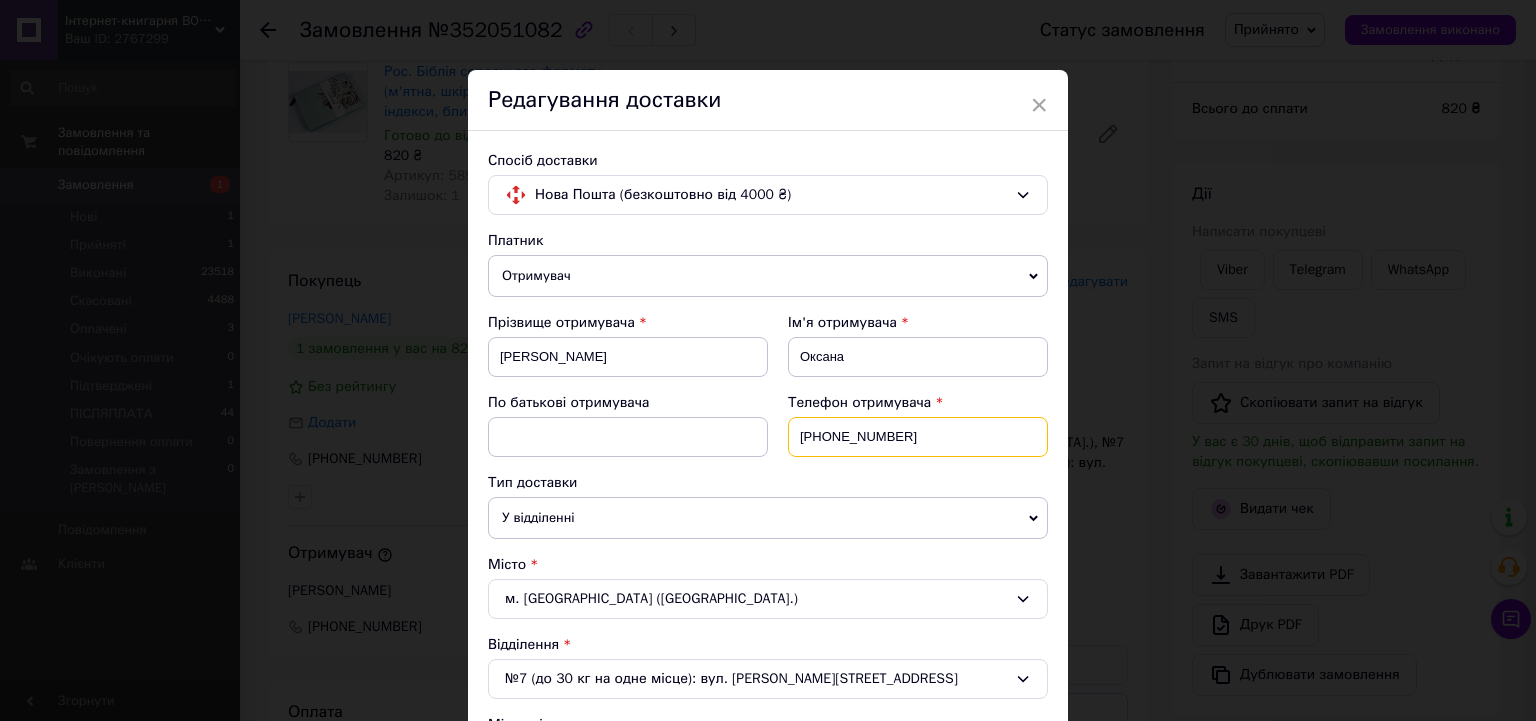 drag, startPoint x: 943, startPoint y: 440, endPoint x: 784, endPoint y: 444, distance: 159.05031 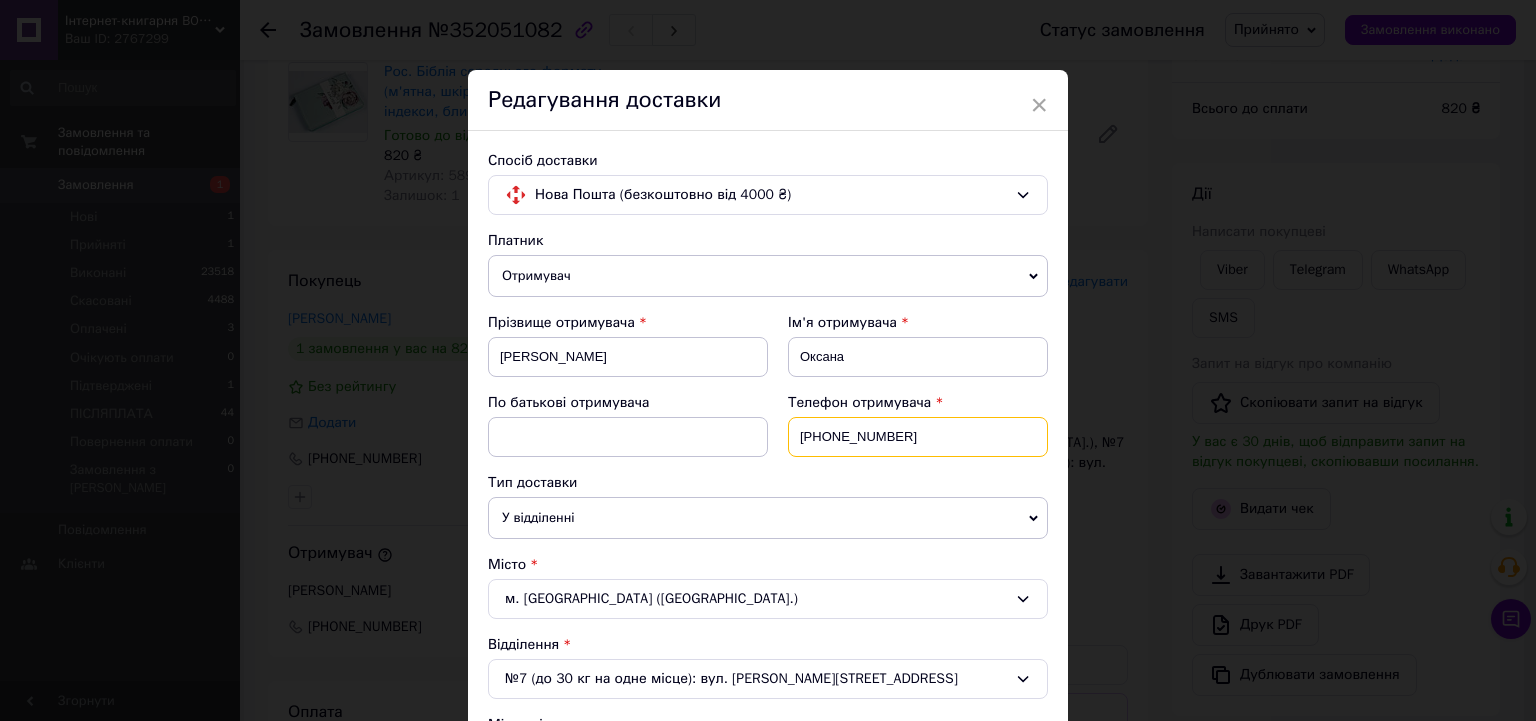 click on "+380636278005" at bounding box center (918, 437) 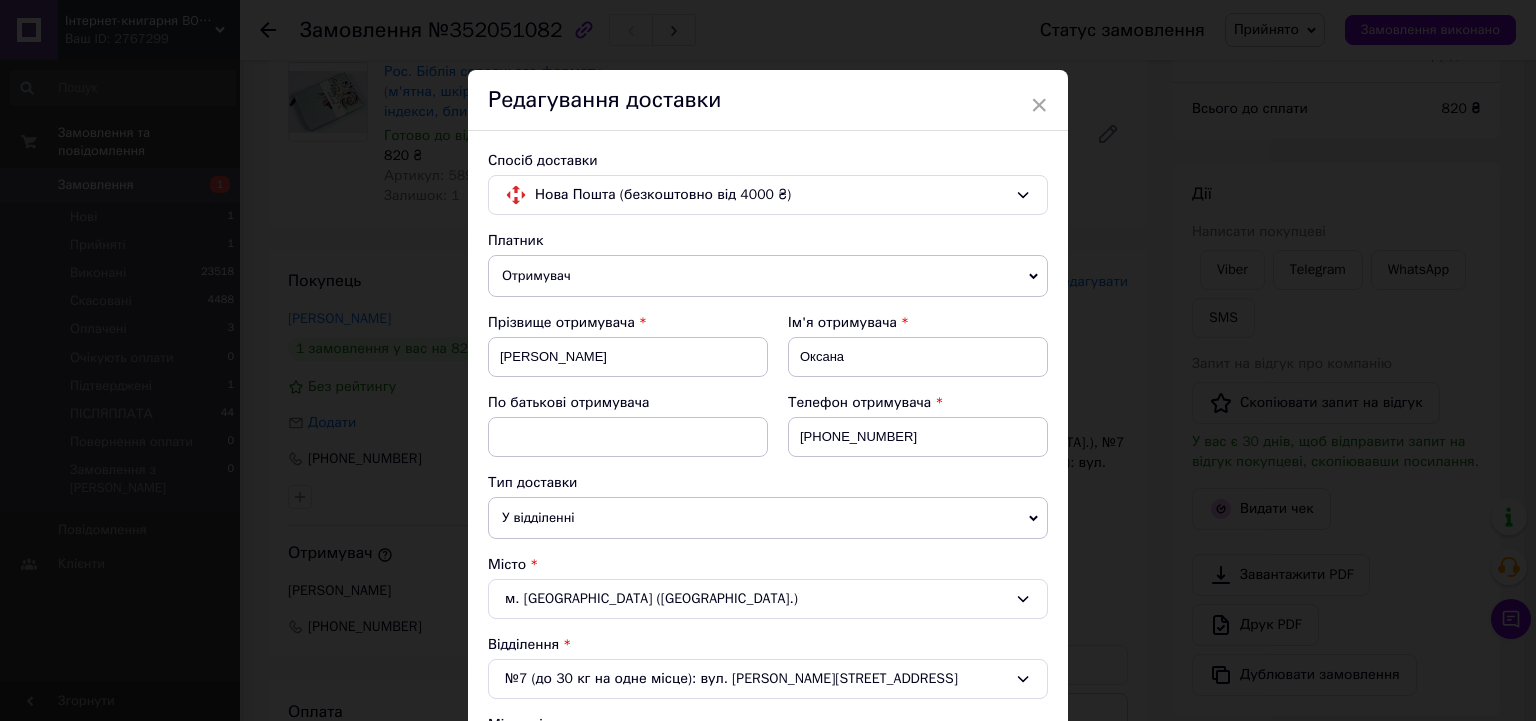 click on "× Редагування доставки Спосіб доставки Нова Пошта (безкоштовно від 4000 ₴) Платник Отримувач Відправник Прізвище отримувача Довгопола Ім'я отримувача Оксана По батькові отримувача Телефон отримувача +380636278005 Тип доставки У відділенні Кур'єром В поштоматі Місто м. Сміла (Черкаська обл.) Відділення №7 (до 30 кг на одне місце): вул. Юрія Пасхаліна, 43А Місце відправки м. Київ (Київська обл.): №308 (до 30 кг): вул. Нижній Вал, 7-9 Немає збігів. Спробуйте змінити умови пошуку Додати ще місце відправки Тип посилки Вантаж Документи Номер упаковки (не обов'язково) 820 10.07.2025 < 2025 >" at bounding box center [768, 360] 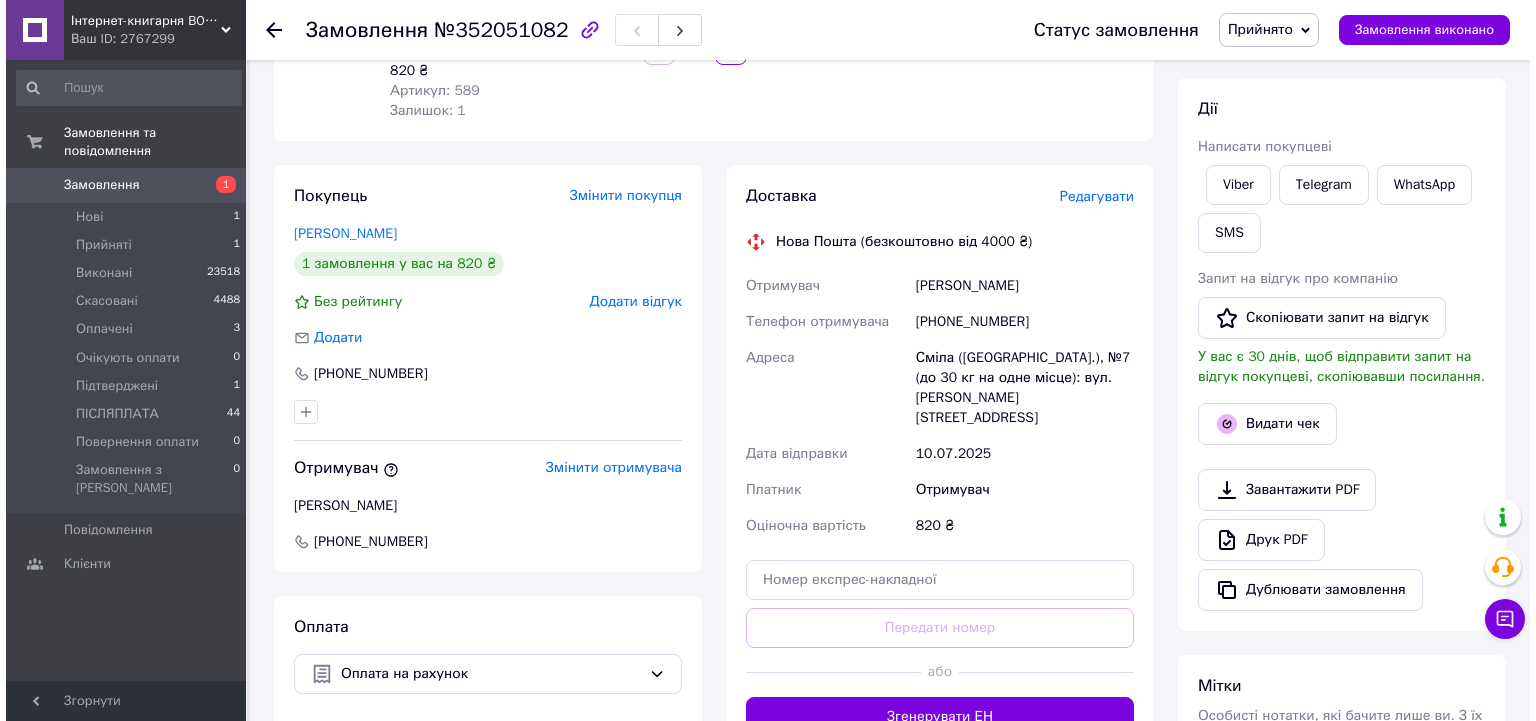 scroll, scrollTop: 249, scrollLeft: 0, axis: vertical 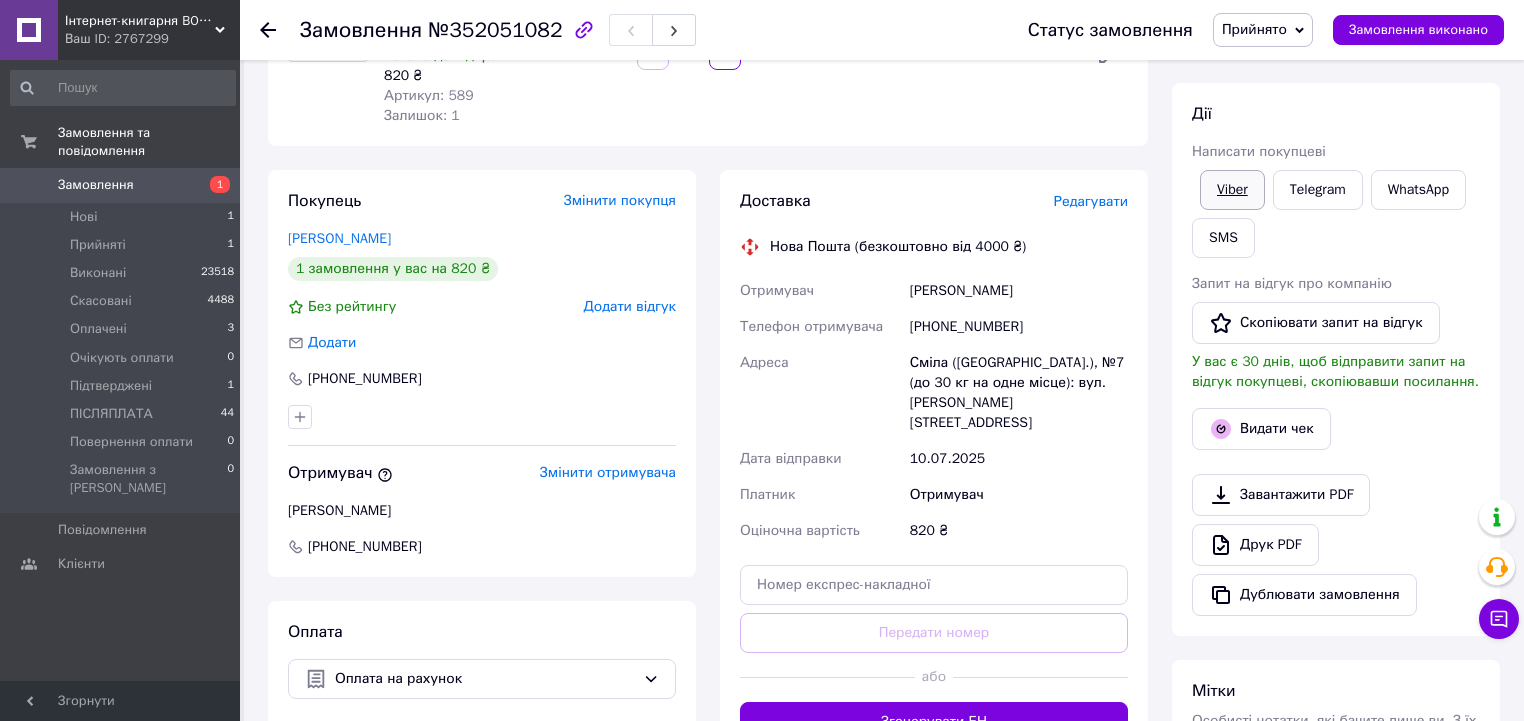 click on "Viber" at bounding box center (1232, 190) 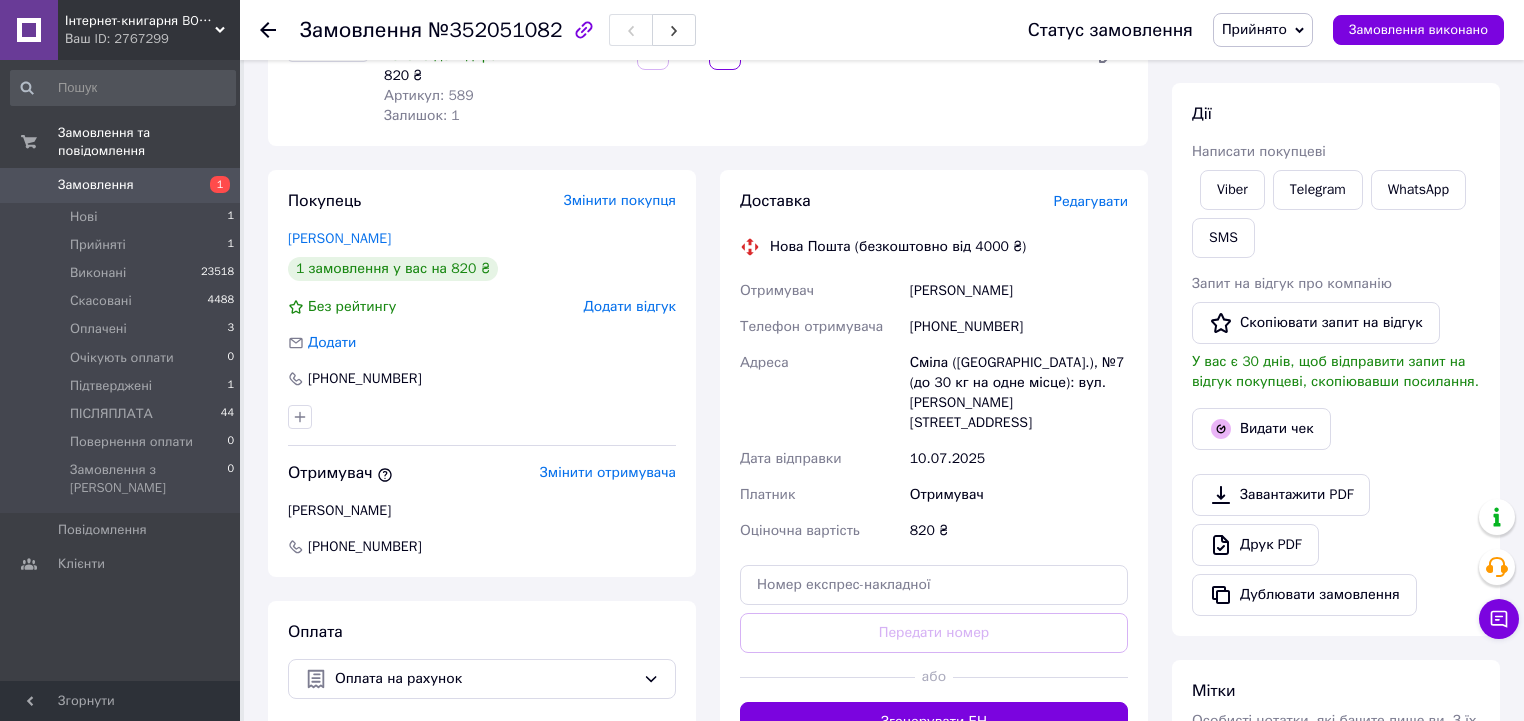 click on "Доставка Редагувати Нова Пошта (безкоштовно від 4000 ₴) Отримувач Довгопола Оксана Телефон отримувача +380636278005 Адреса Сміла (Черкаська обл.), №7 (до 30 кг на одне місце): вул. Юрія Пасхаліна, 43А Дата відправки 10.07.2025 Платник Отримувач Оціночна вартість 820 ₴ Передати номер або Згенерувати ЕН Платник Отримувач Відправник Прізвище отримувача Довгопола Ім'я отримувача Оксана По батькові отримувача Телефон отримувача +380636278005 Тип доставки У відділенні Кур'єром В поштоматі Місто м. Сміла (Черкаська обл.) Відділення №7 (до 30 кг на одне місце): вул. Юрія Пасхаліна, 43А 820 <" at bounding box center [934, 466] 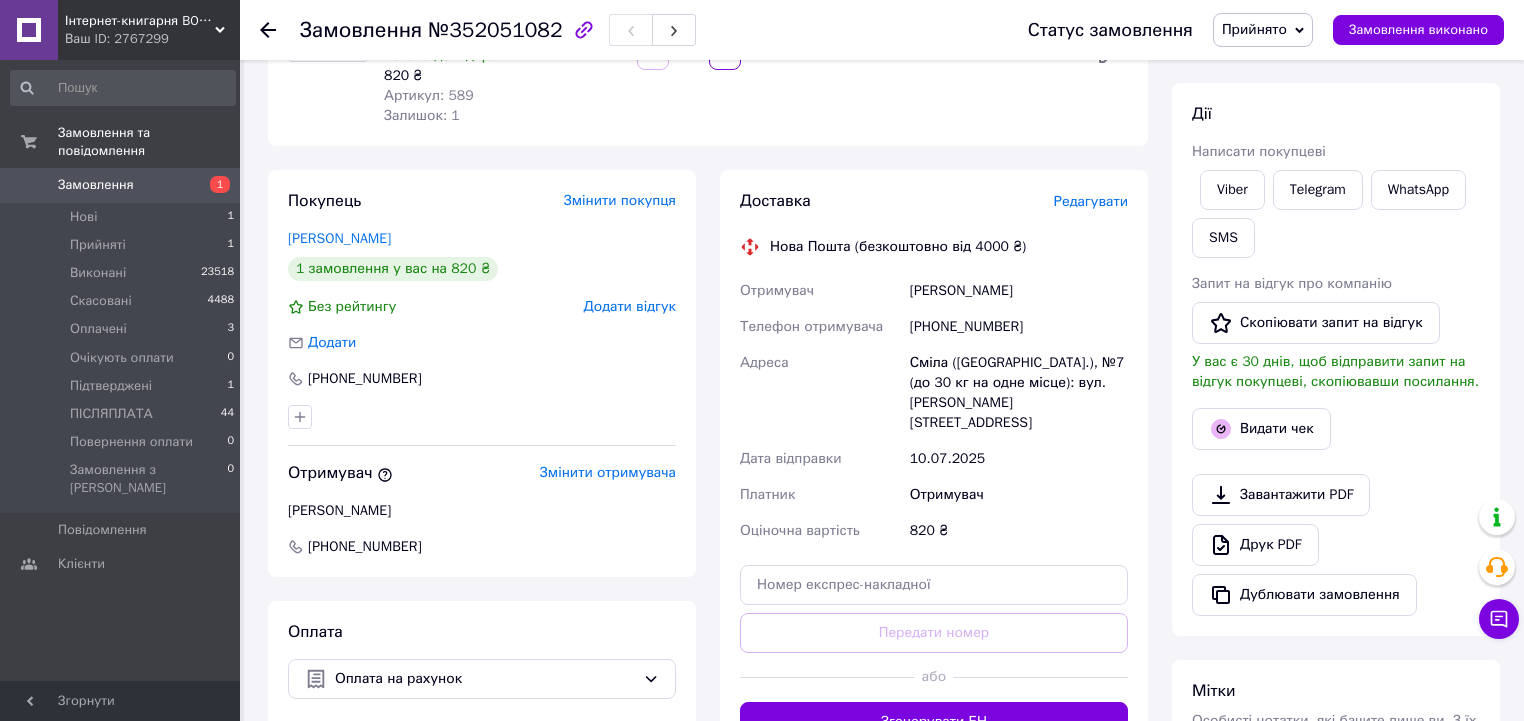 click on "Редагувати" at bounding box center (1091, 201) 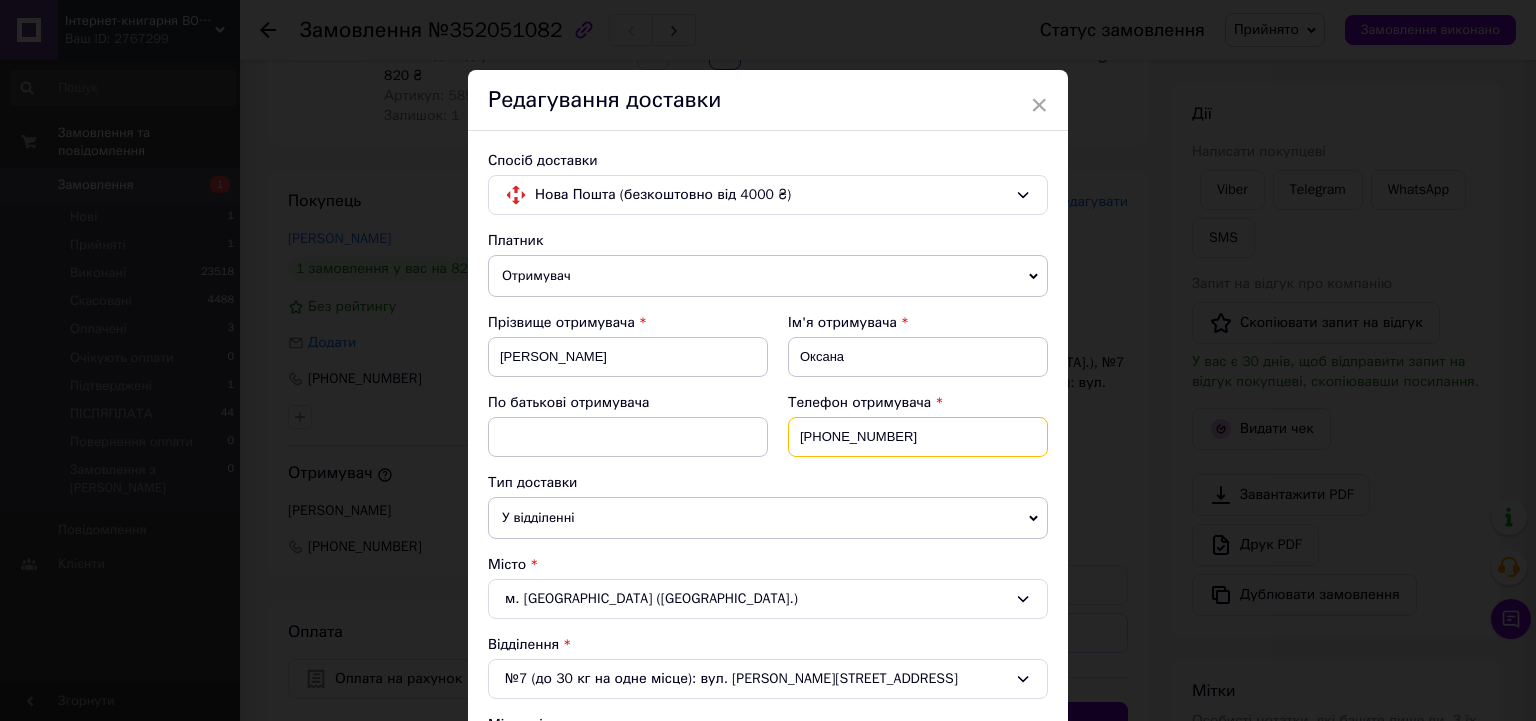 click on "+380636278005" at bounding box center [918, 437] 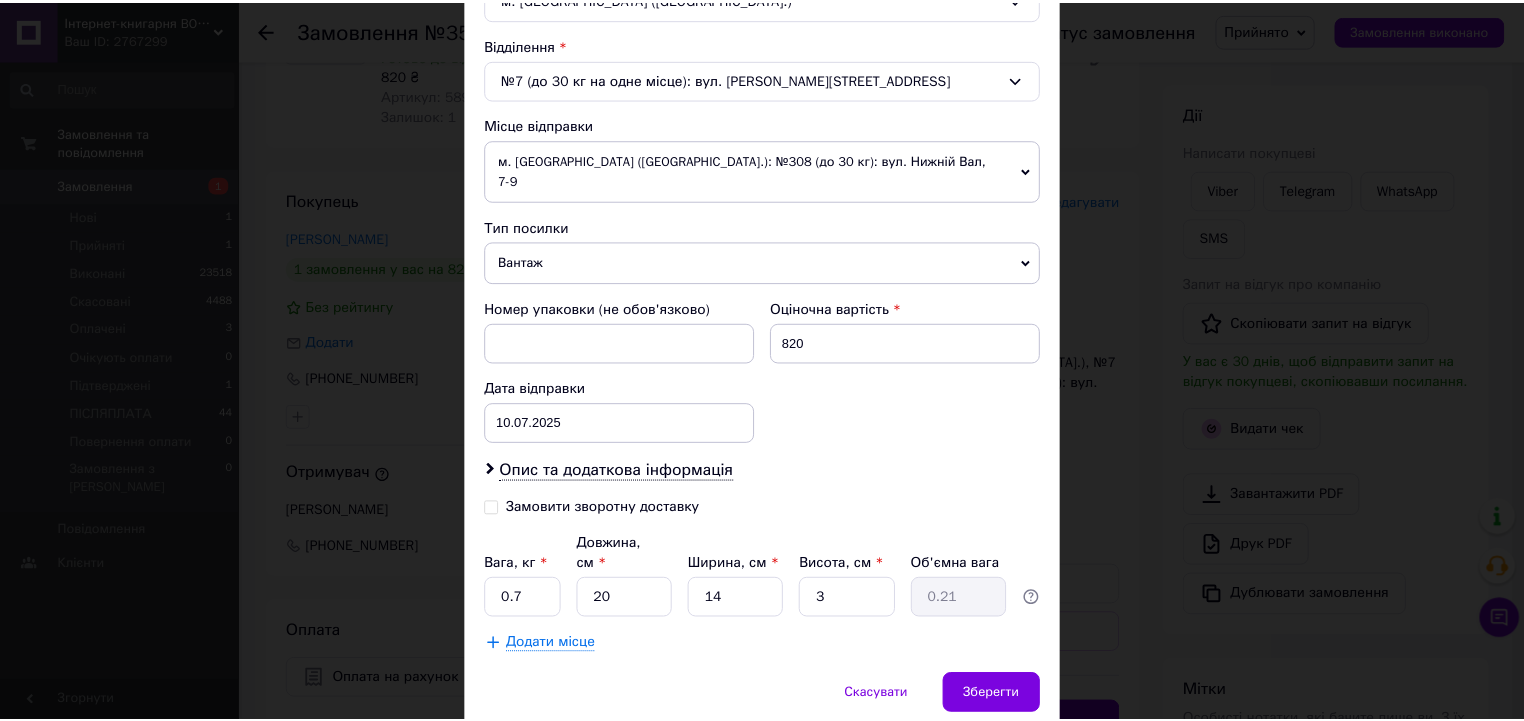 scroll, scrollTop: 637, scrollLeft: 0, axis: vertical 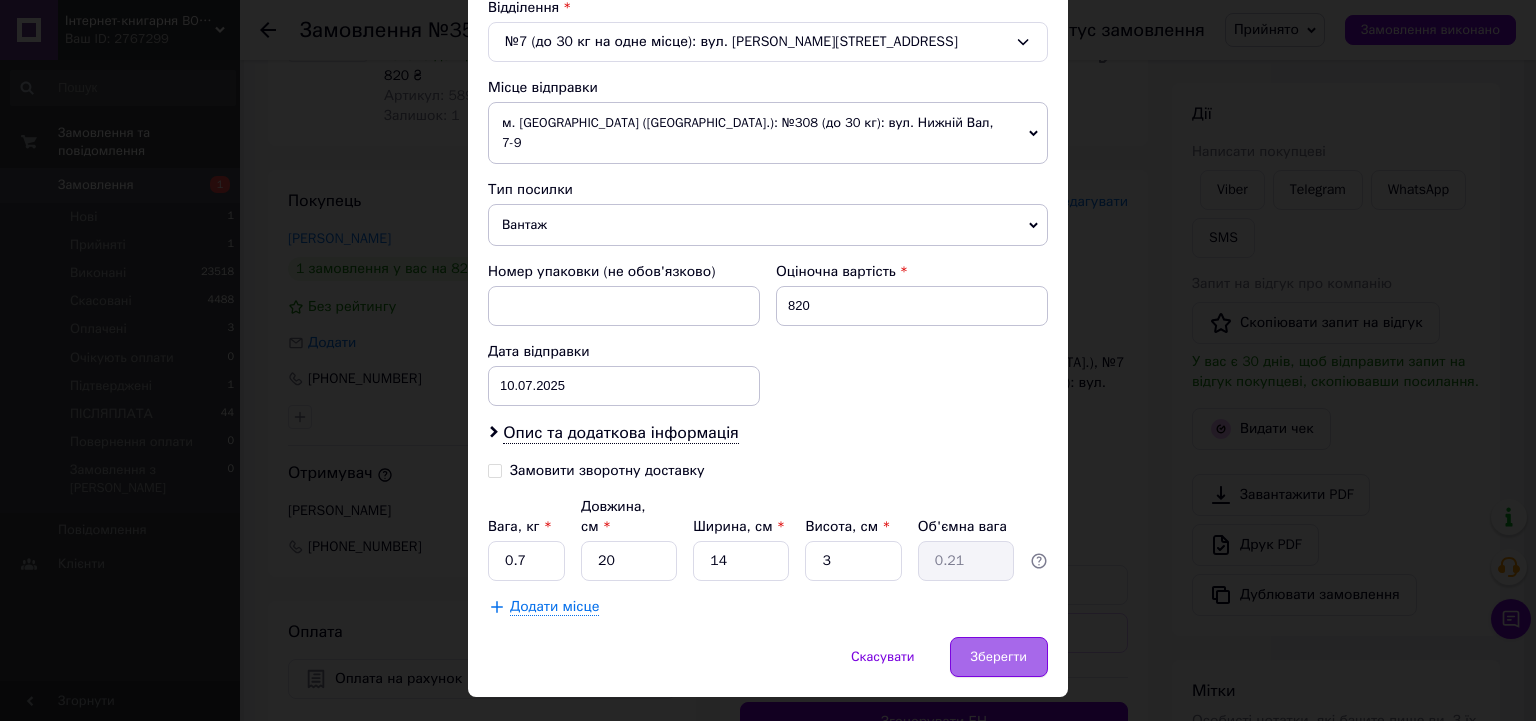 type on "+380636279005" 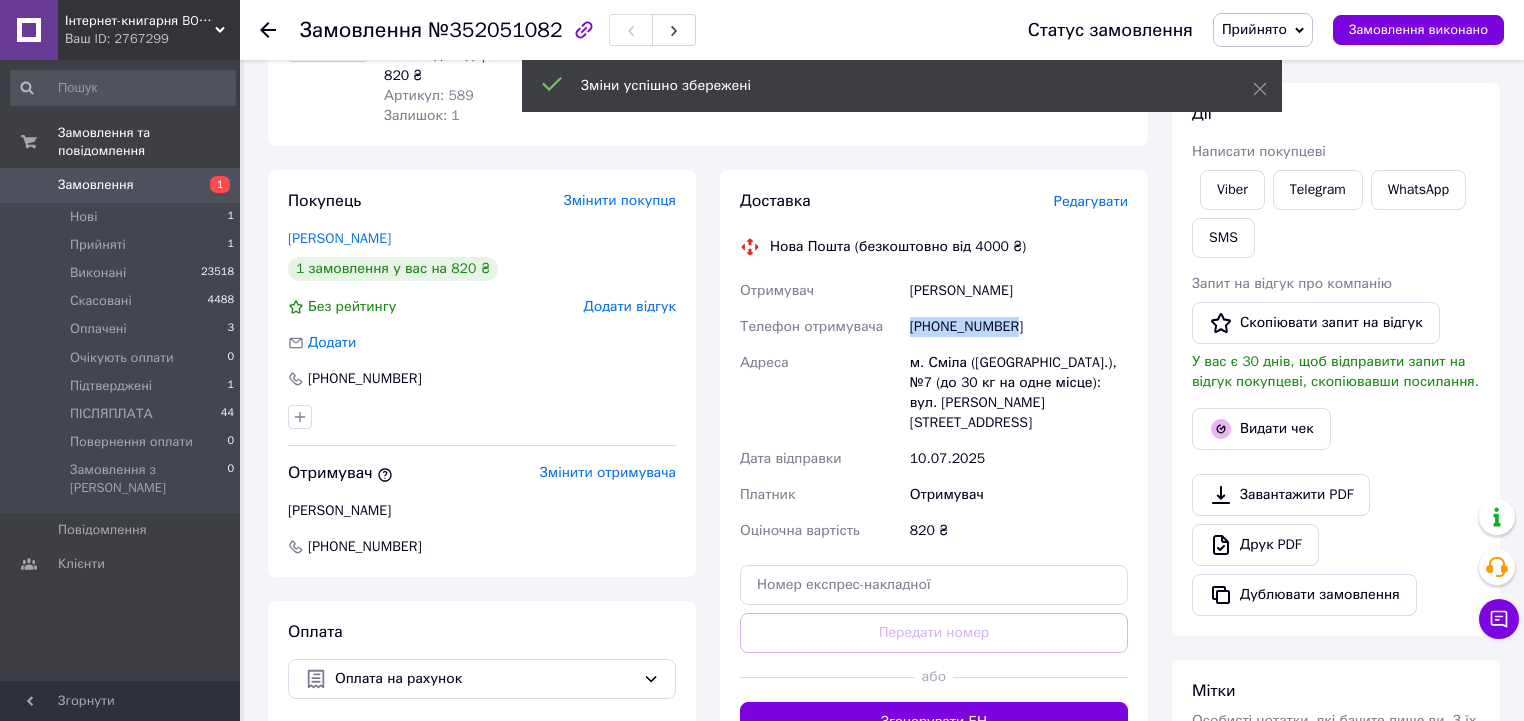 drag, startPoint x: 971, startPoint y: 322, endPoint x: 910, endPoint y: 322, distance: 61 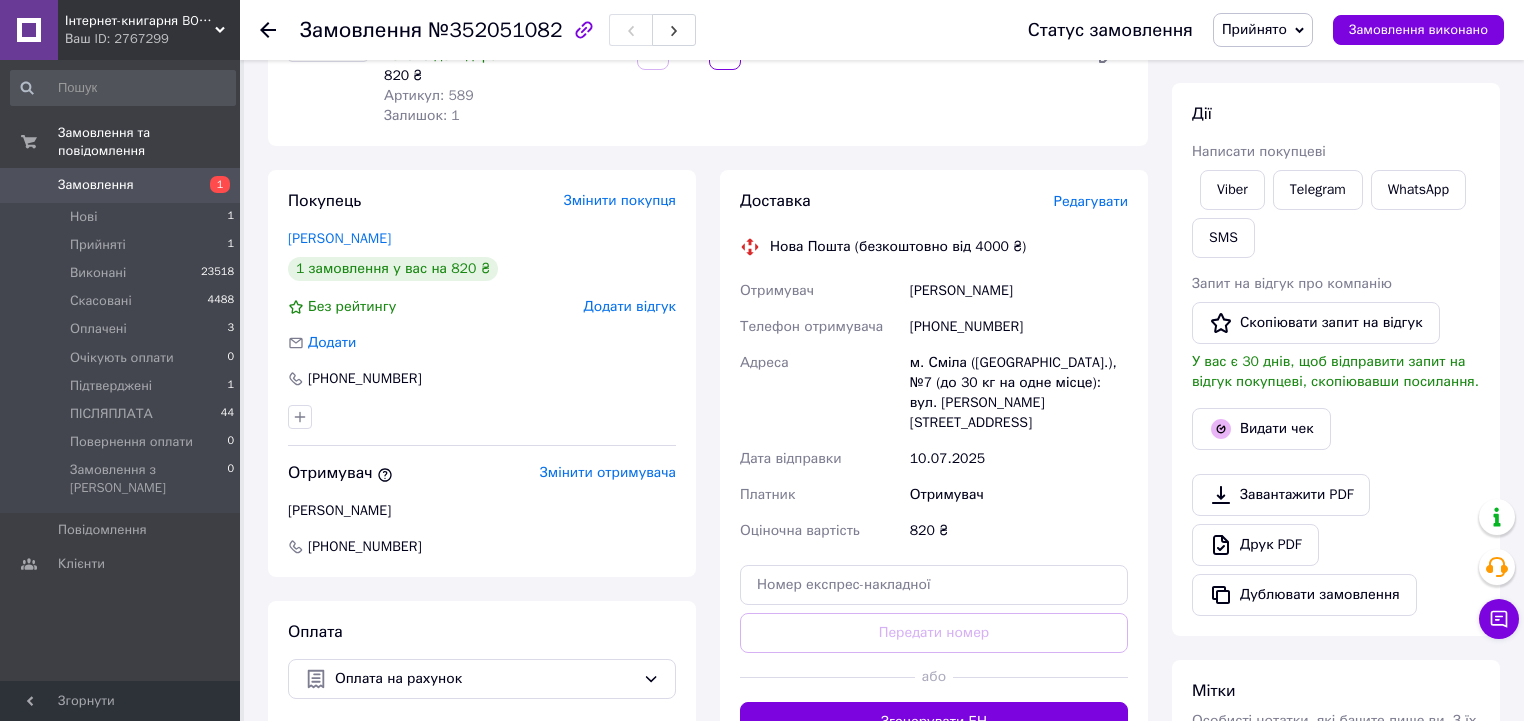 click on "Доставка Редагувати Нова Пошта (безкоштовно від 4000 ₴) Отримувач Довгопола Оксана Телефон отримувача +380636279005 Адреса м. Сміла (Черкаська обл.), №7 (до 30 кг на одне місце): вул. Юрія Пасхаліна, 43А Дата відправки 10.07.2025 Платник Отримувач Оціночна вартість 820 ₴ Передати номер або Згенерувати ЕН Платник Отримувач Відправник Прізвище отримувача Довгопола Ім'я отримувача Оксана По батькові отримувача Телефон отримувача +380636279005 Тип доставки У відділенні Кур'єром В поштоматі Місто -- Не обрано -- Відділення №7 (до 30 кг на одне місце): вул. Юрія Пасхаліна, 43А Тип посилки" at bounding box center (934, 466) 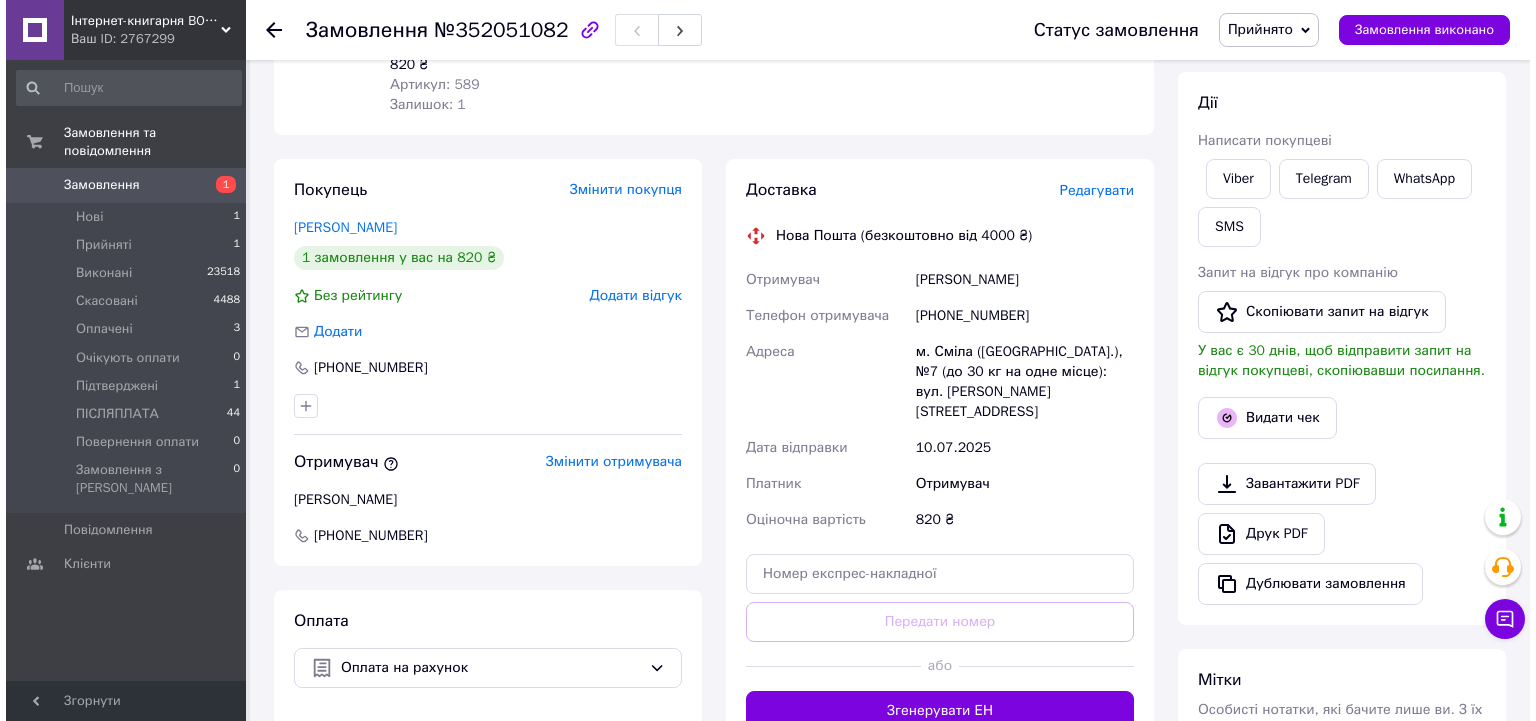 scroll, scrollTop: 249, scrollLeft: 0, axis: vertical 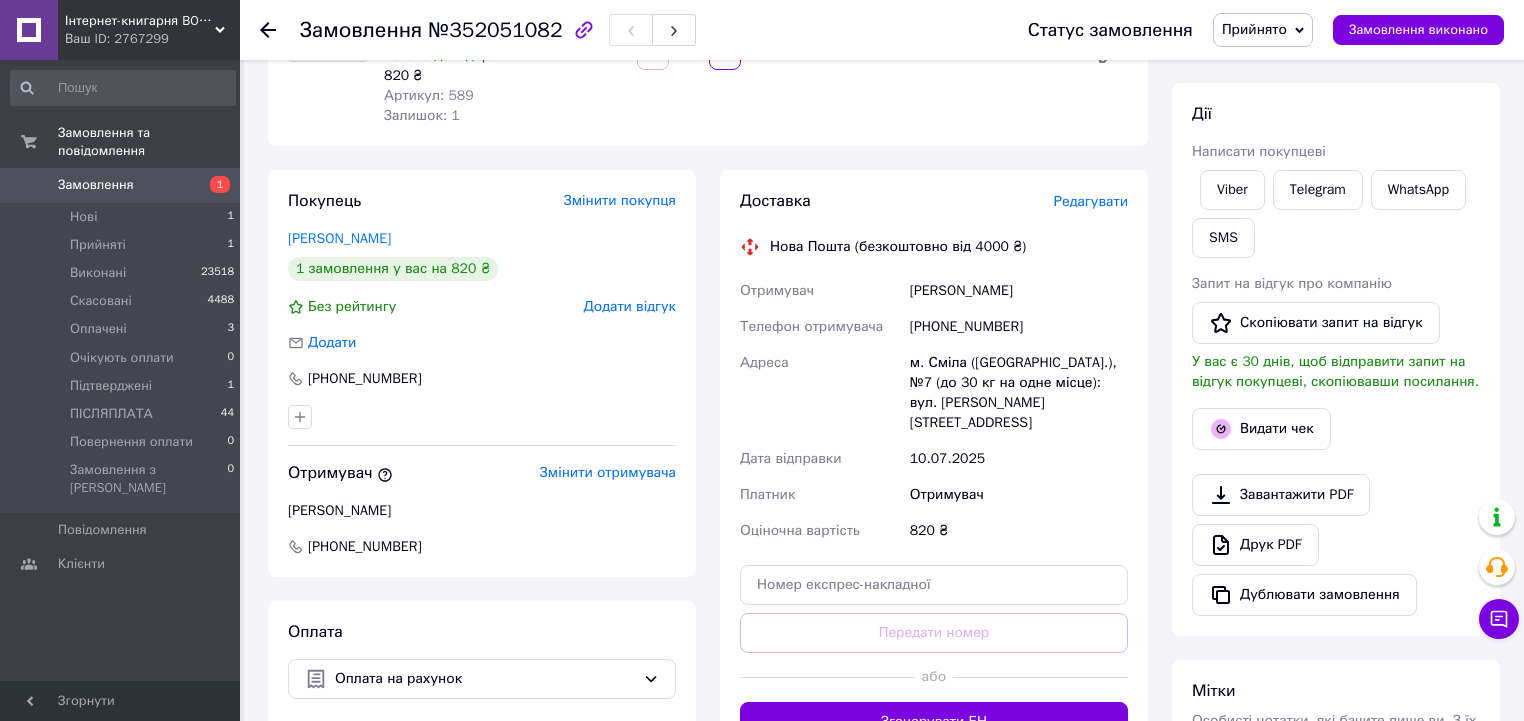 click on "Редагувати" at bounding box center (1091, 201) 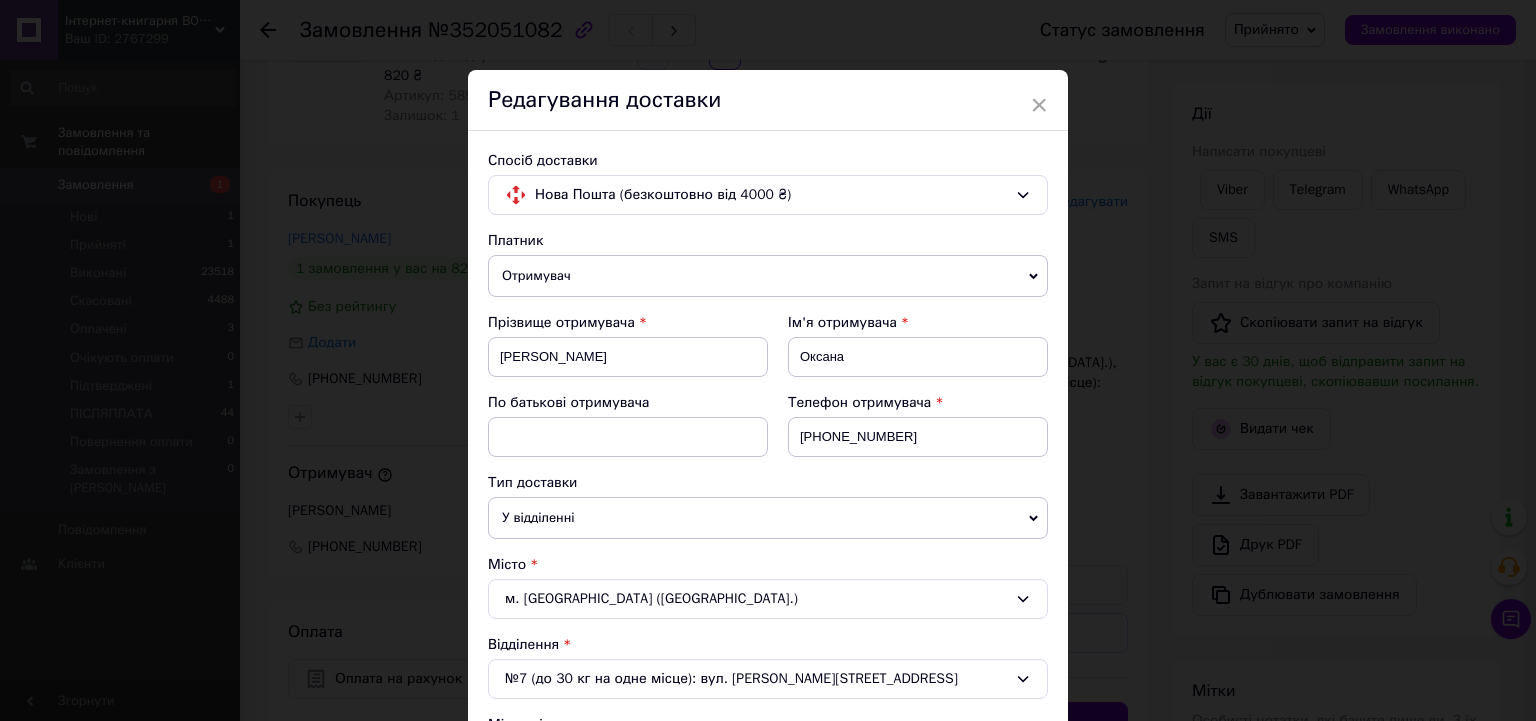 click on "Отримувач" at bounding box center (768, 276) 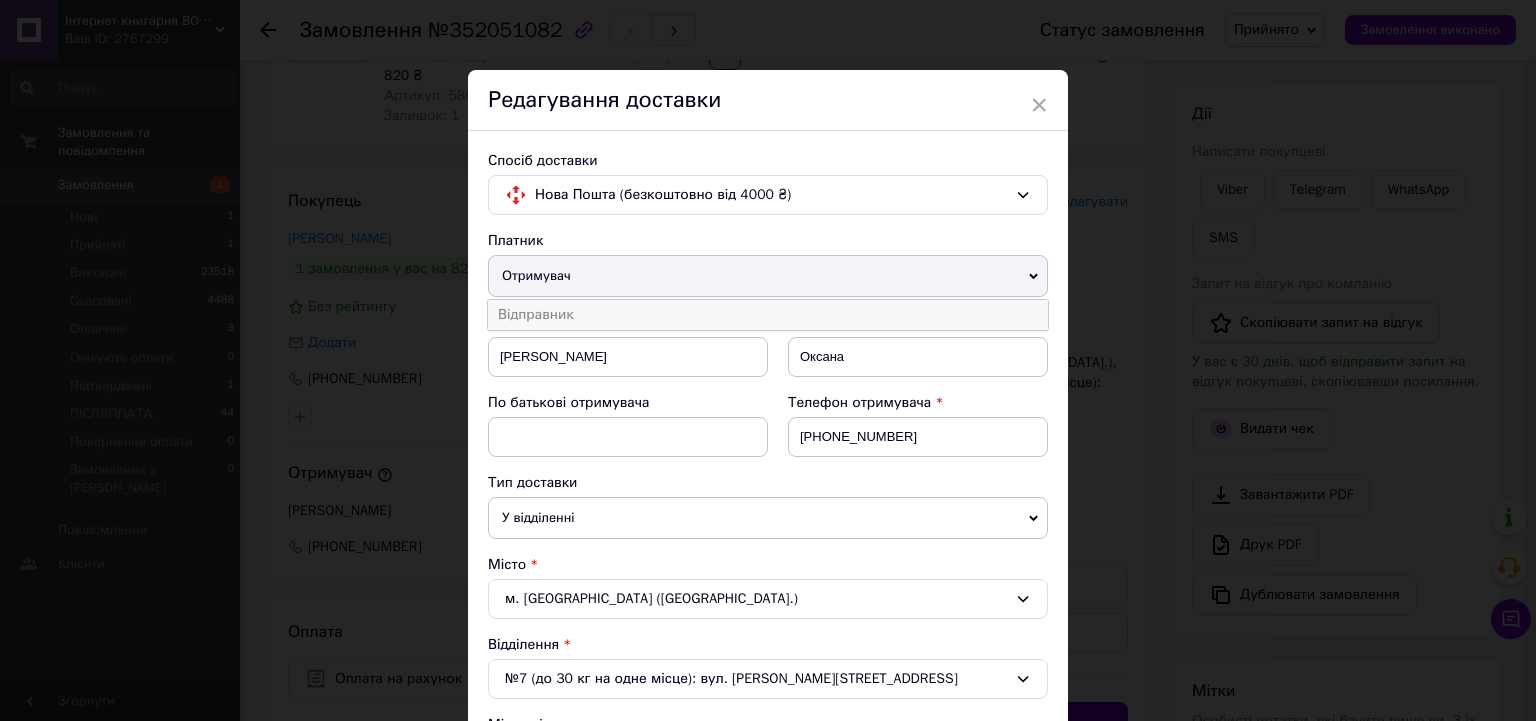 click on "Відправник" at bounding box center [768, 315] 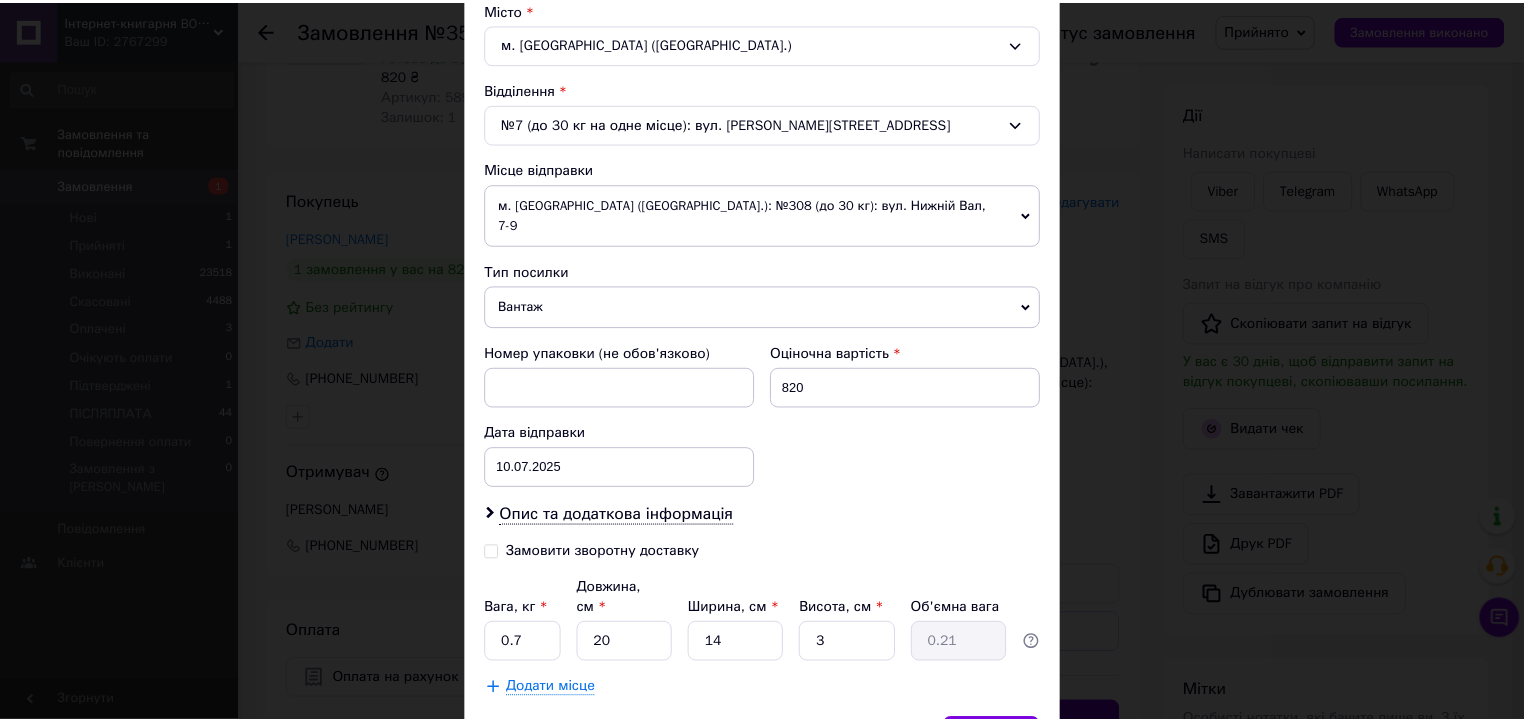 scroll, scrollTop: 637, scrollLeft: 0, axis: vertical 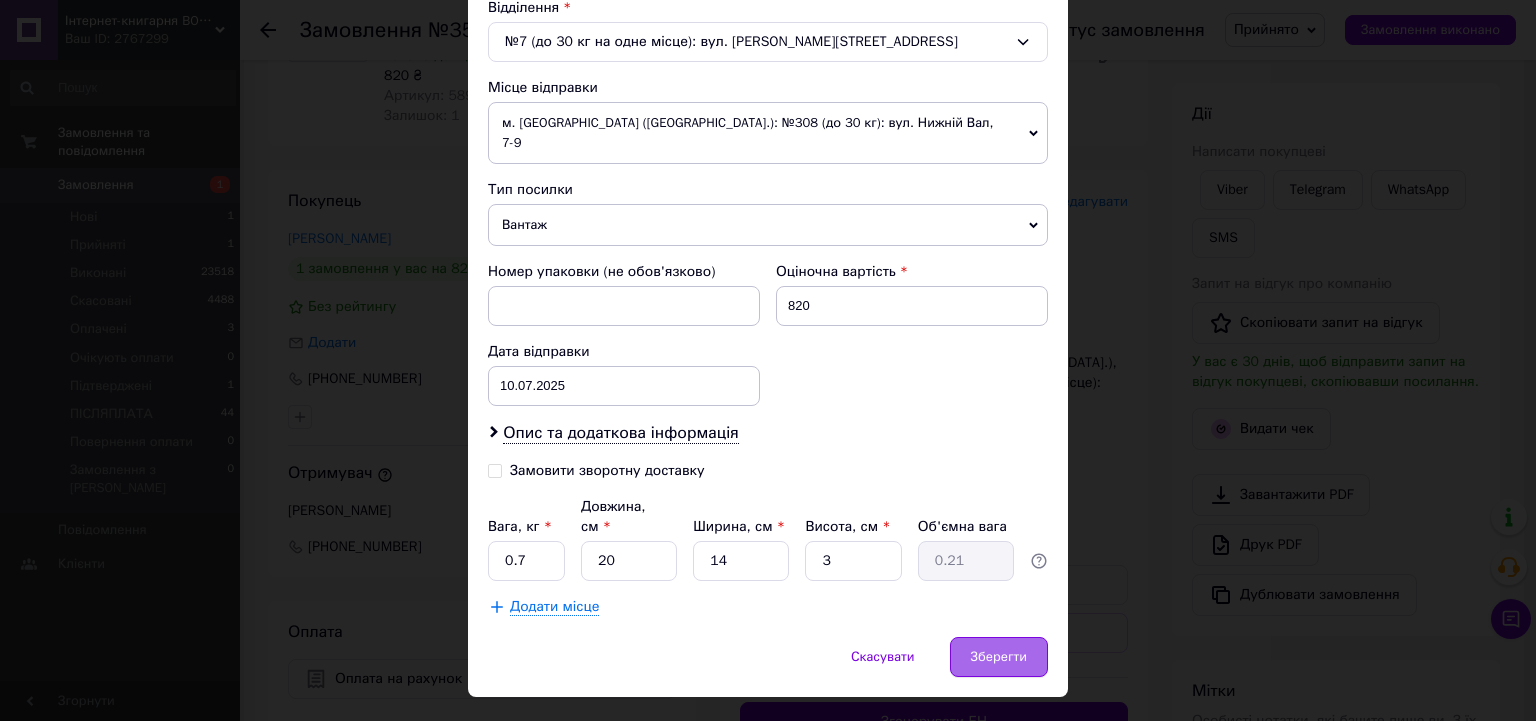 click on "Зберегти" at bounding box center [999, 657] 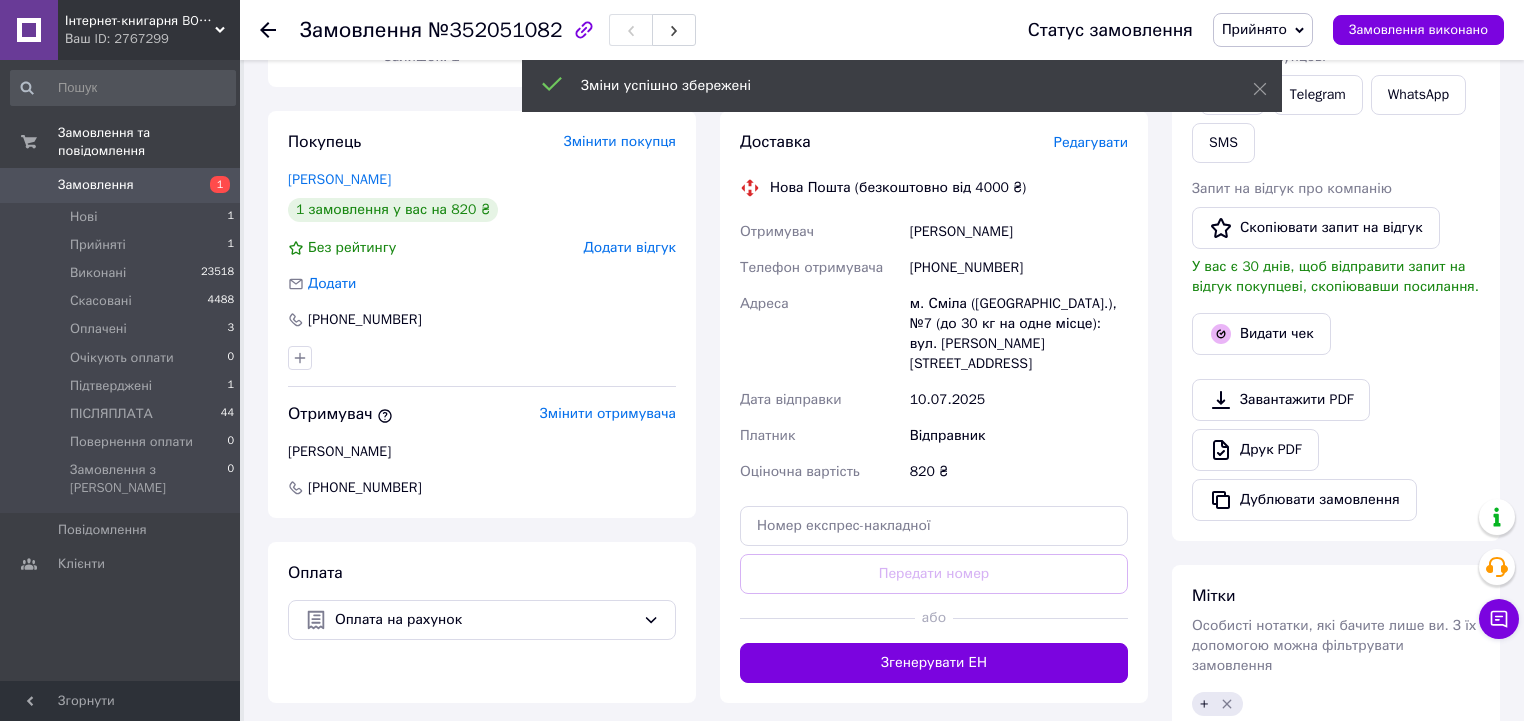 scroll, scrollTop: 489, scrollLeft: 0, axis: vertical 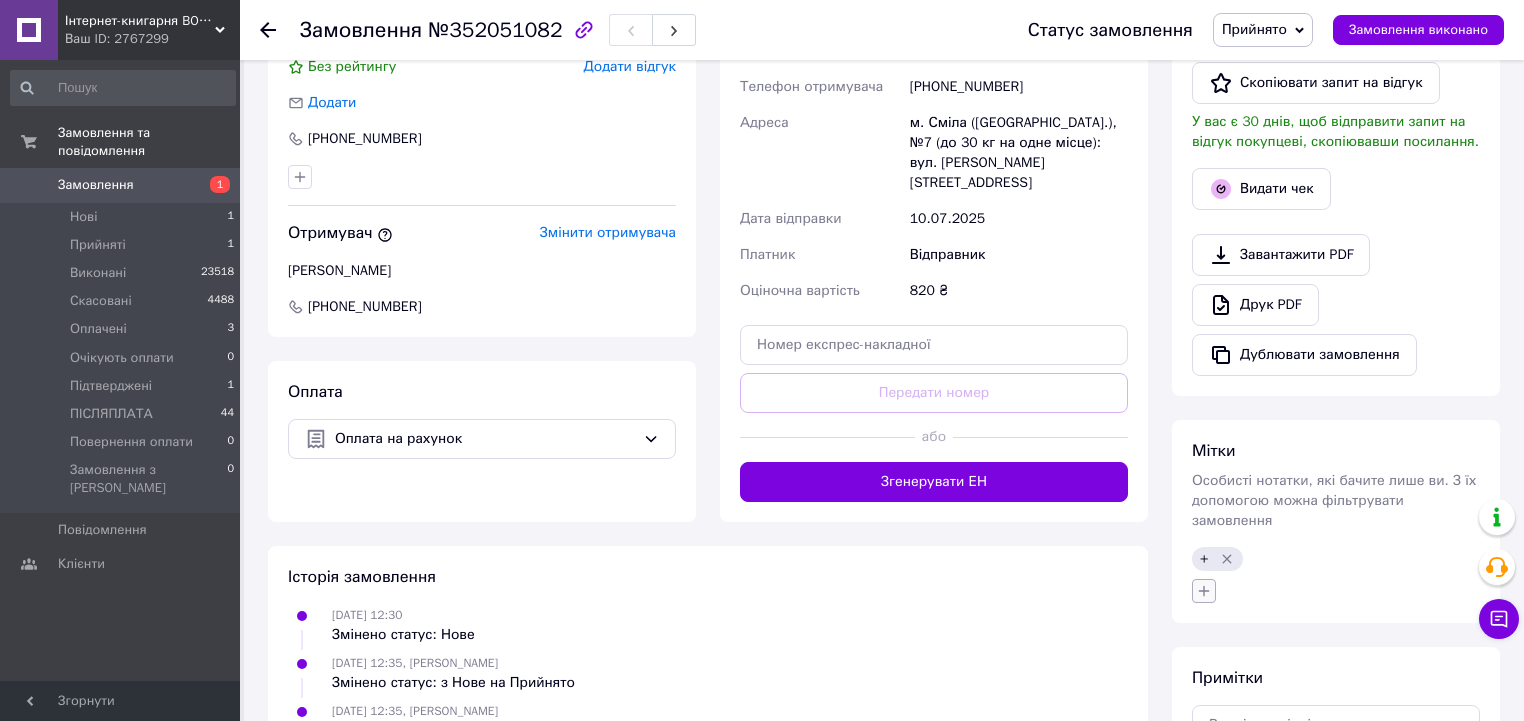 click 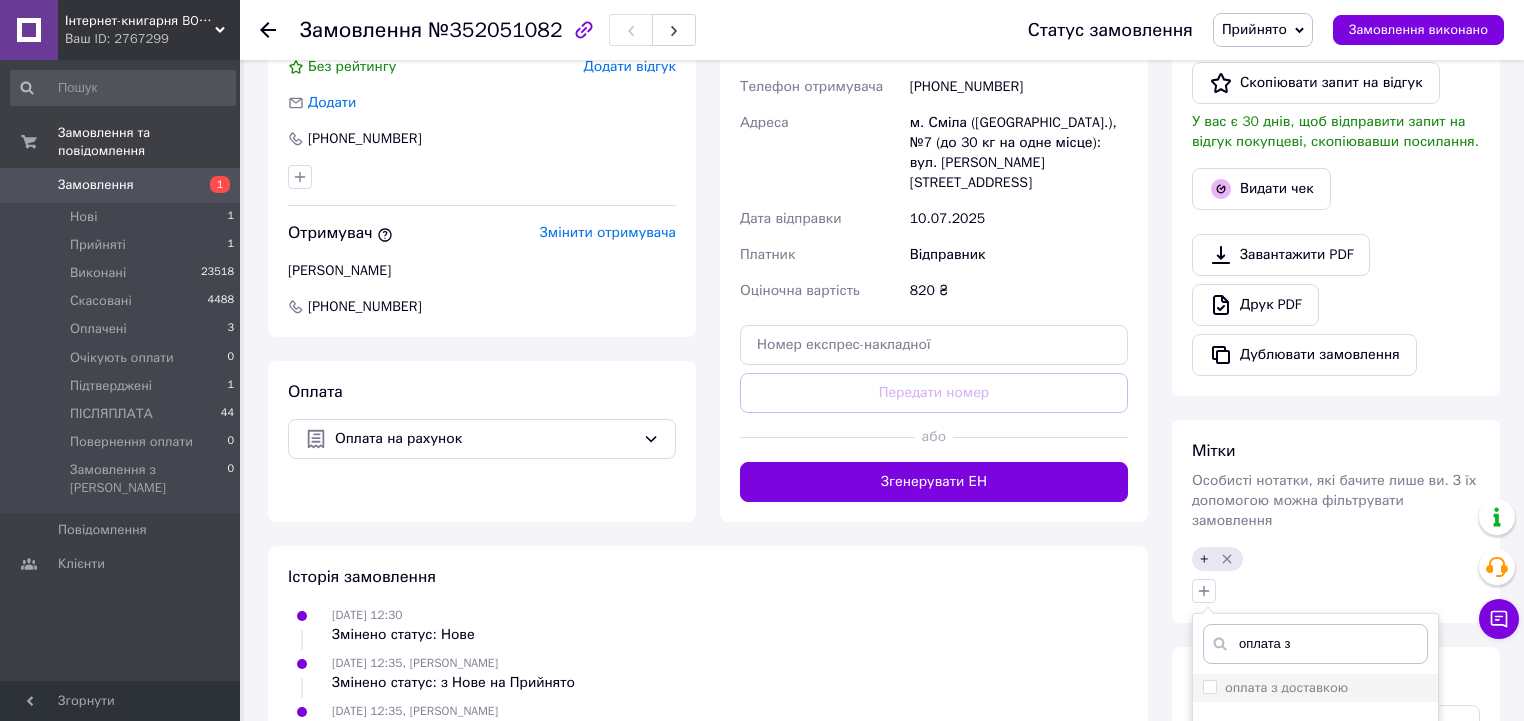 type on "оплата з" 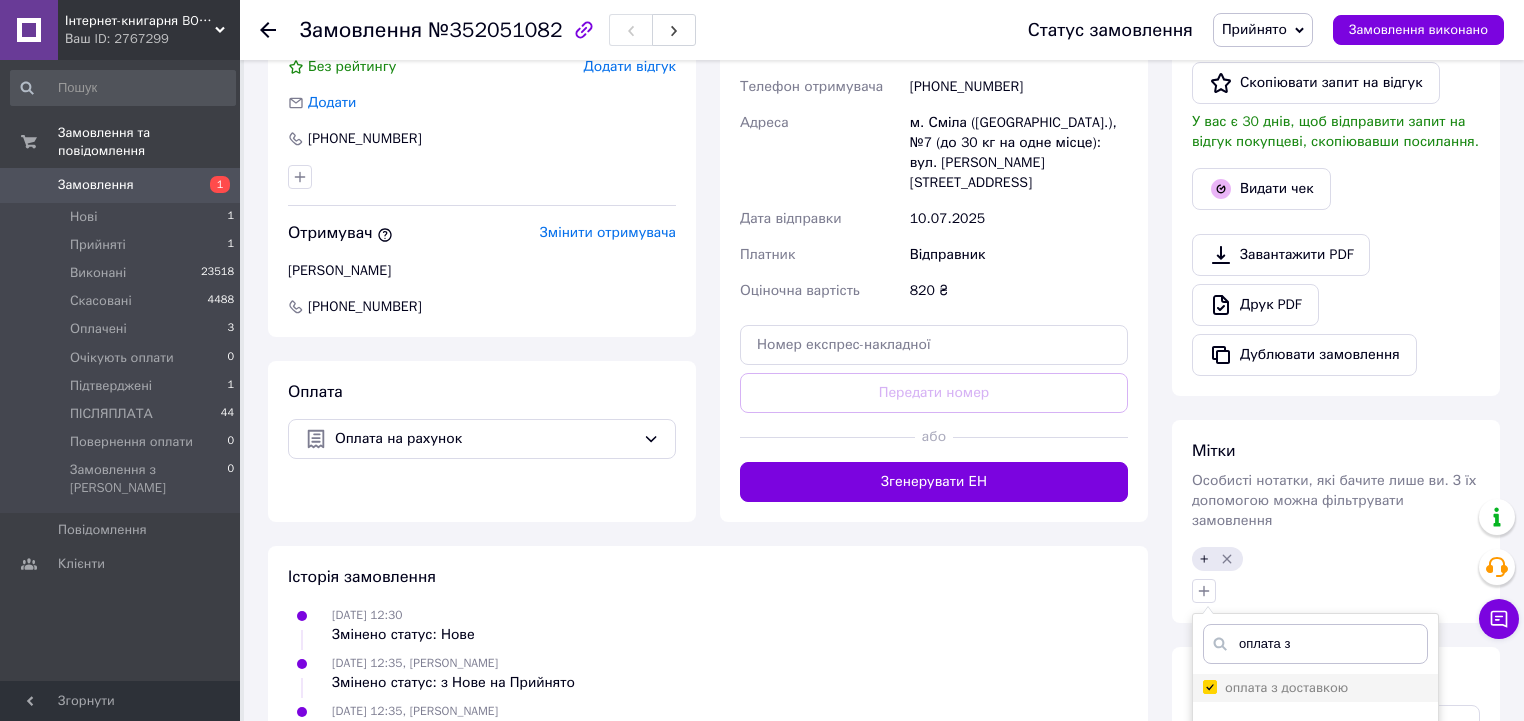 checkbox on "true" 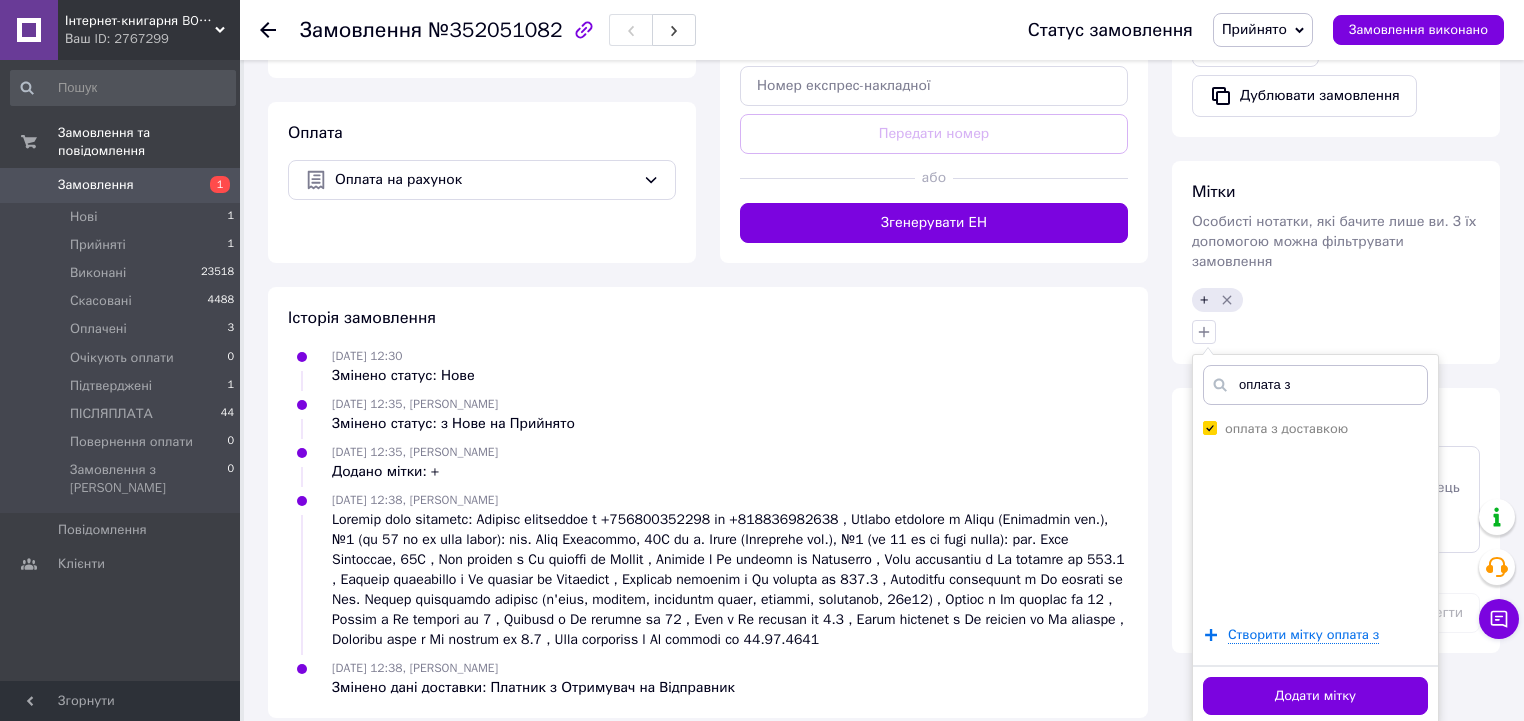 scroll, scrollTop: 749, scrollLeft: 0, axis: vertical 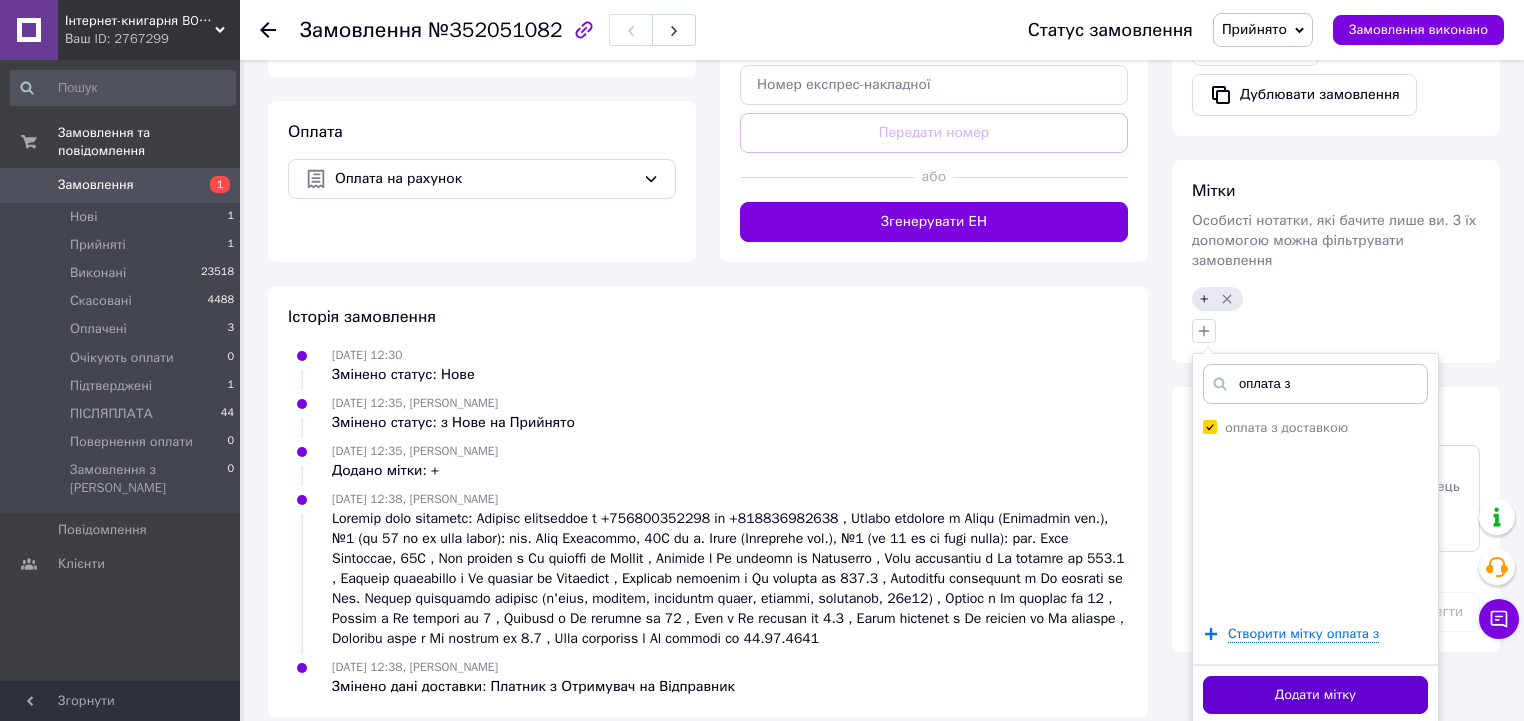 click on "Додати мітку" at bounding box center [1315, 695] 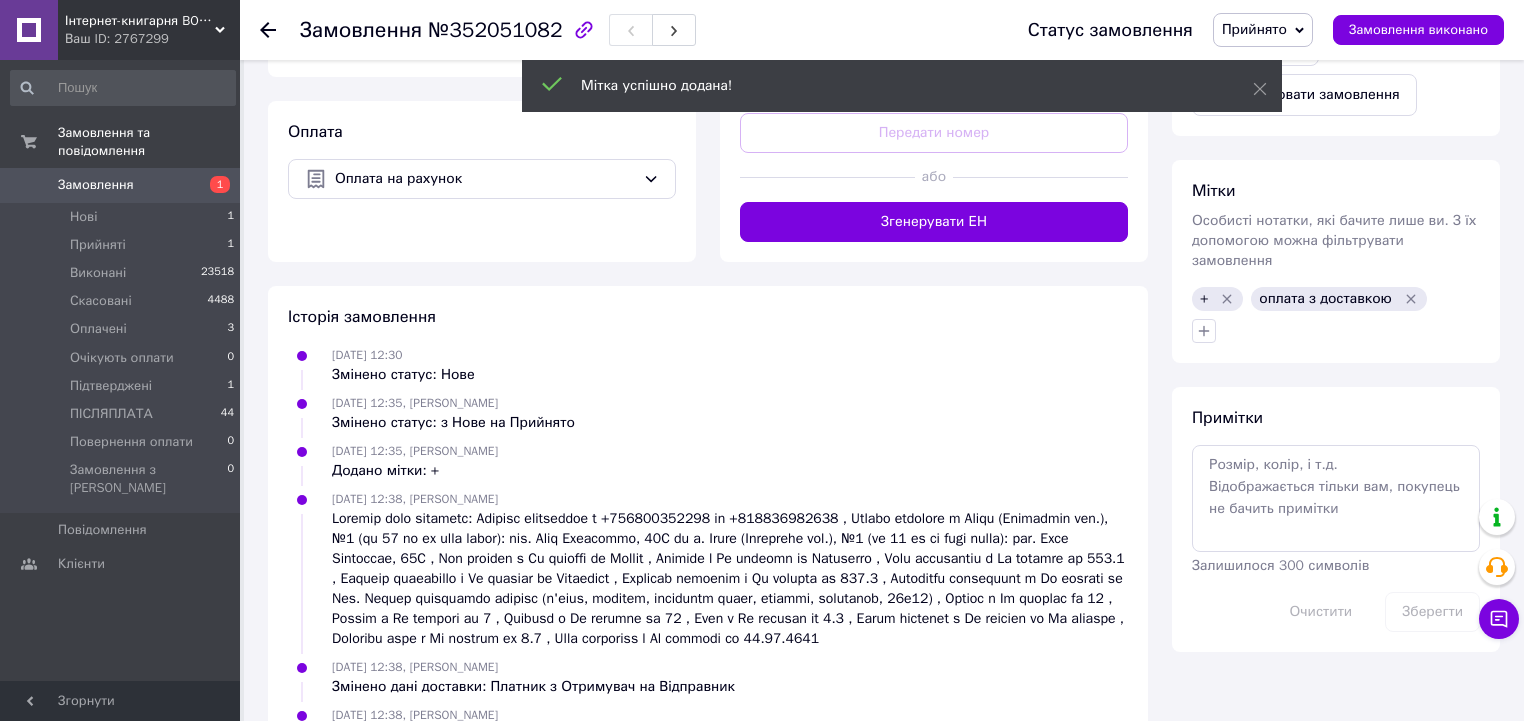 click on "Прийнято" at bounding box center [1254, 29] 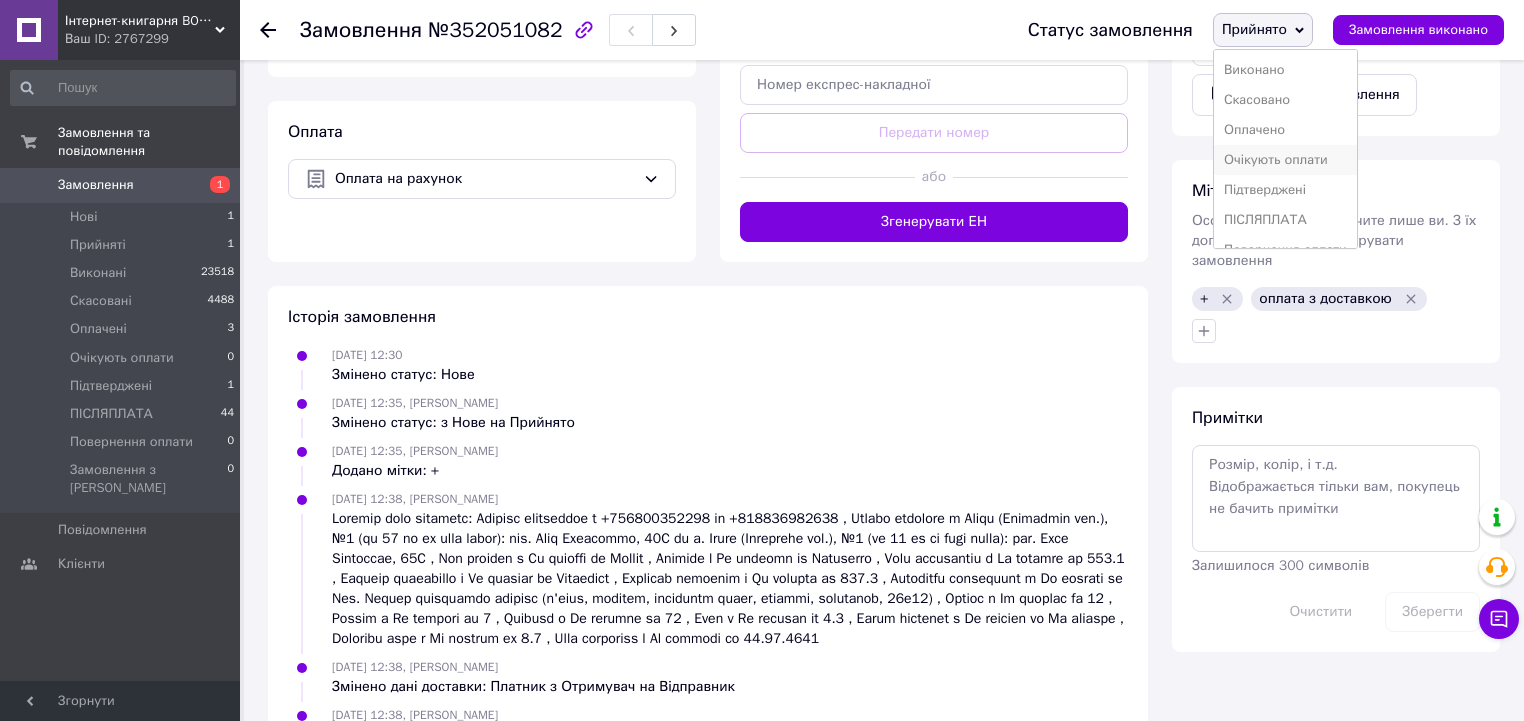 click on "Очікують оплати" at bounding box center (1285, 160) 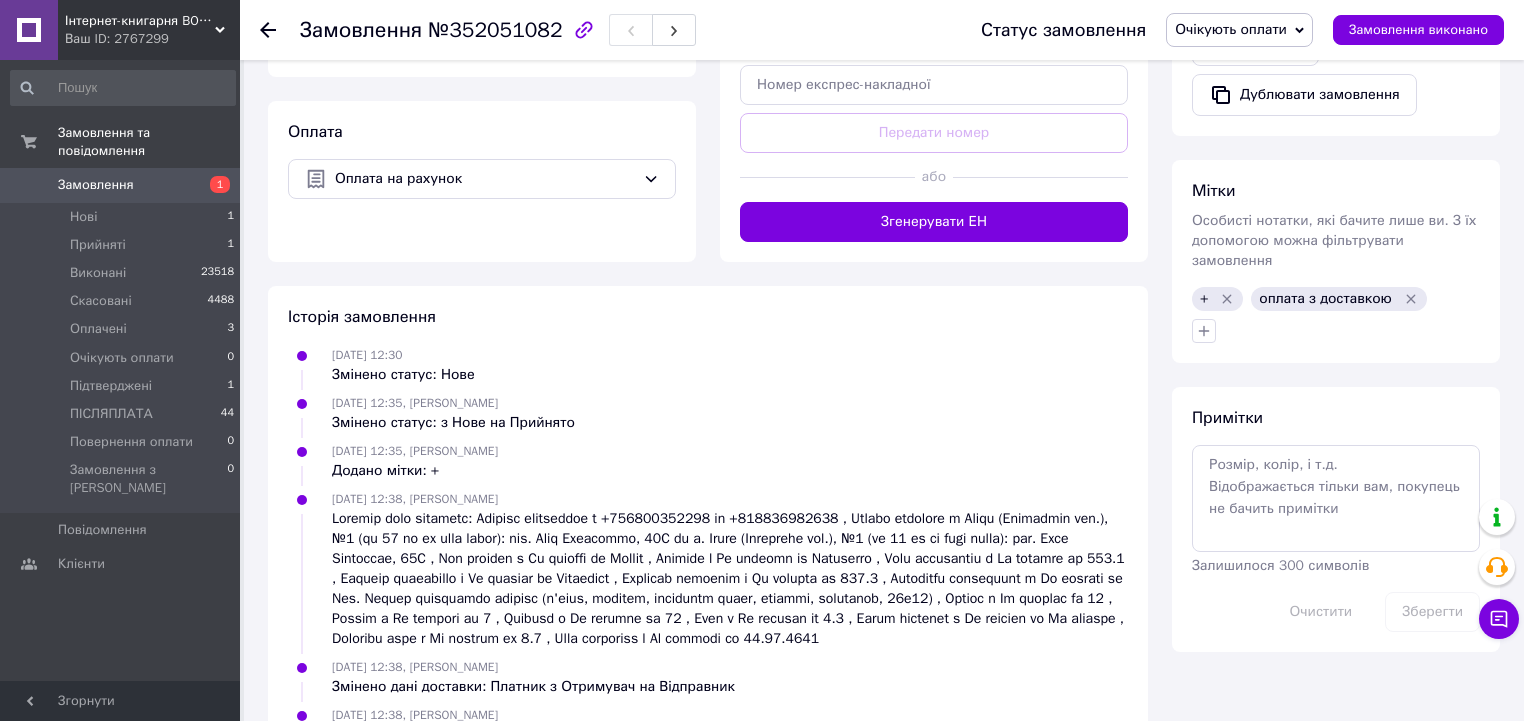 click on "10.07.2025 12:38, Варвара Ануфрієва Змінено дані доставки: Платник з Отримувач на Відправник" at bounding box center [708, 677] 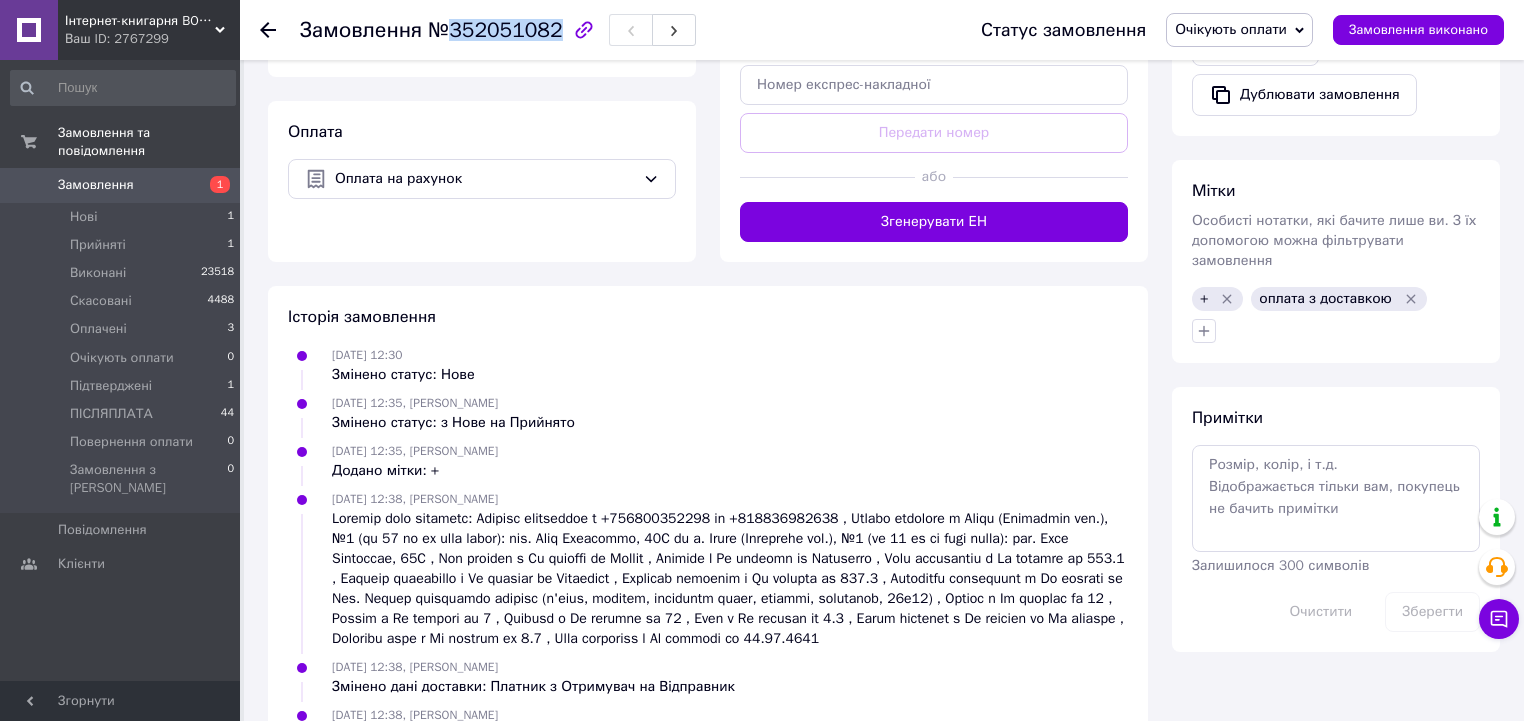 click on "№352051082" at bounding box center (495, 30) 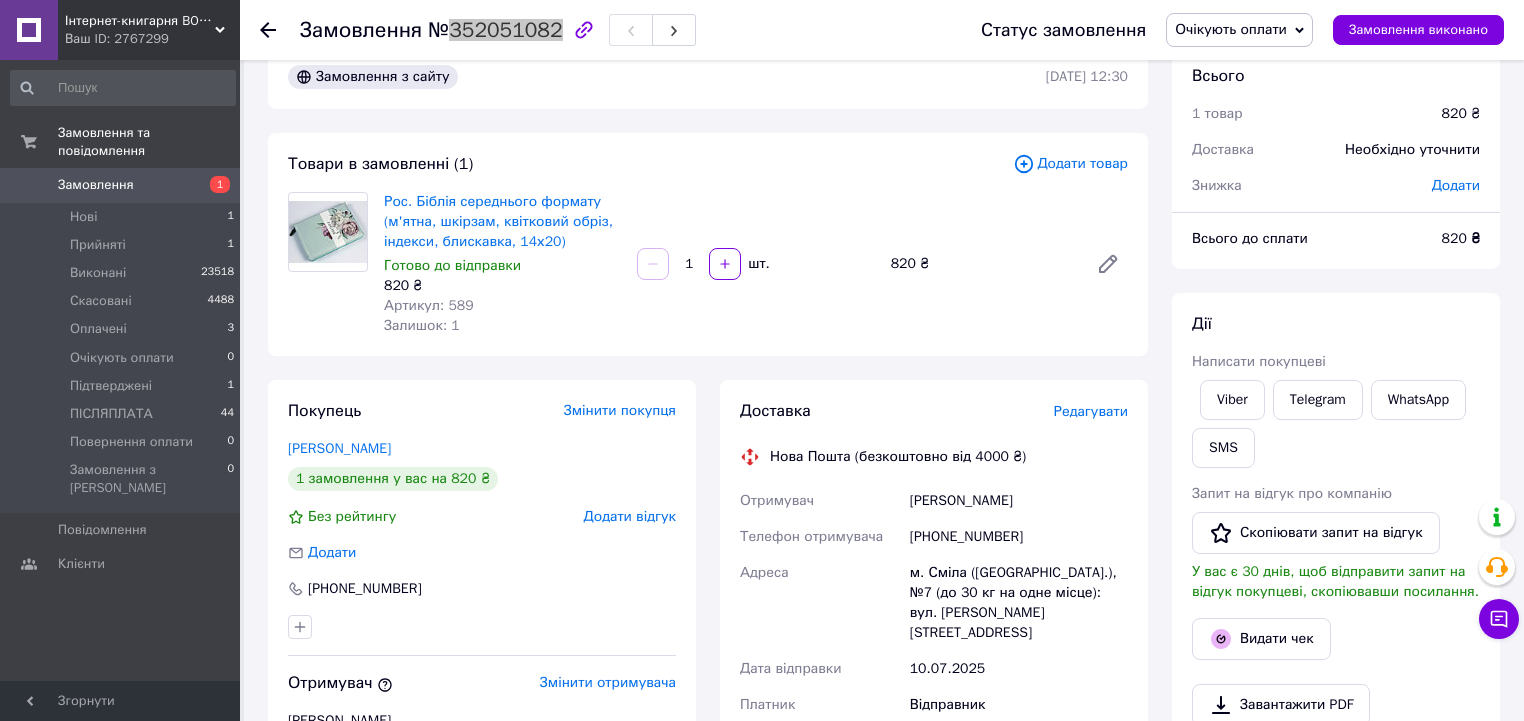 scroll, scrollTop: 29, scrollLeft: 0, axis: vertical 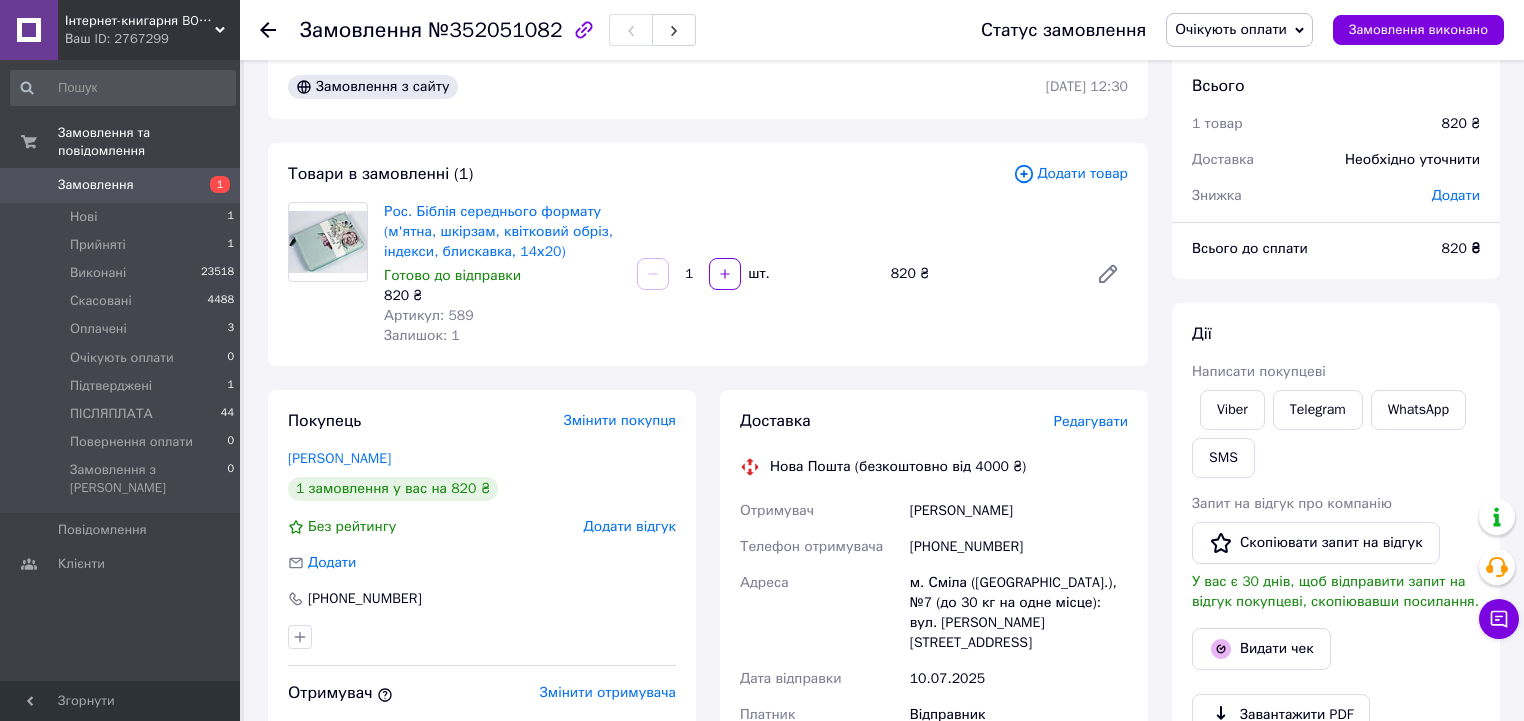 click 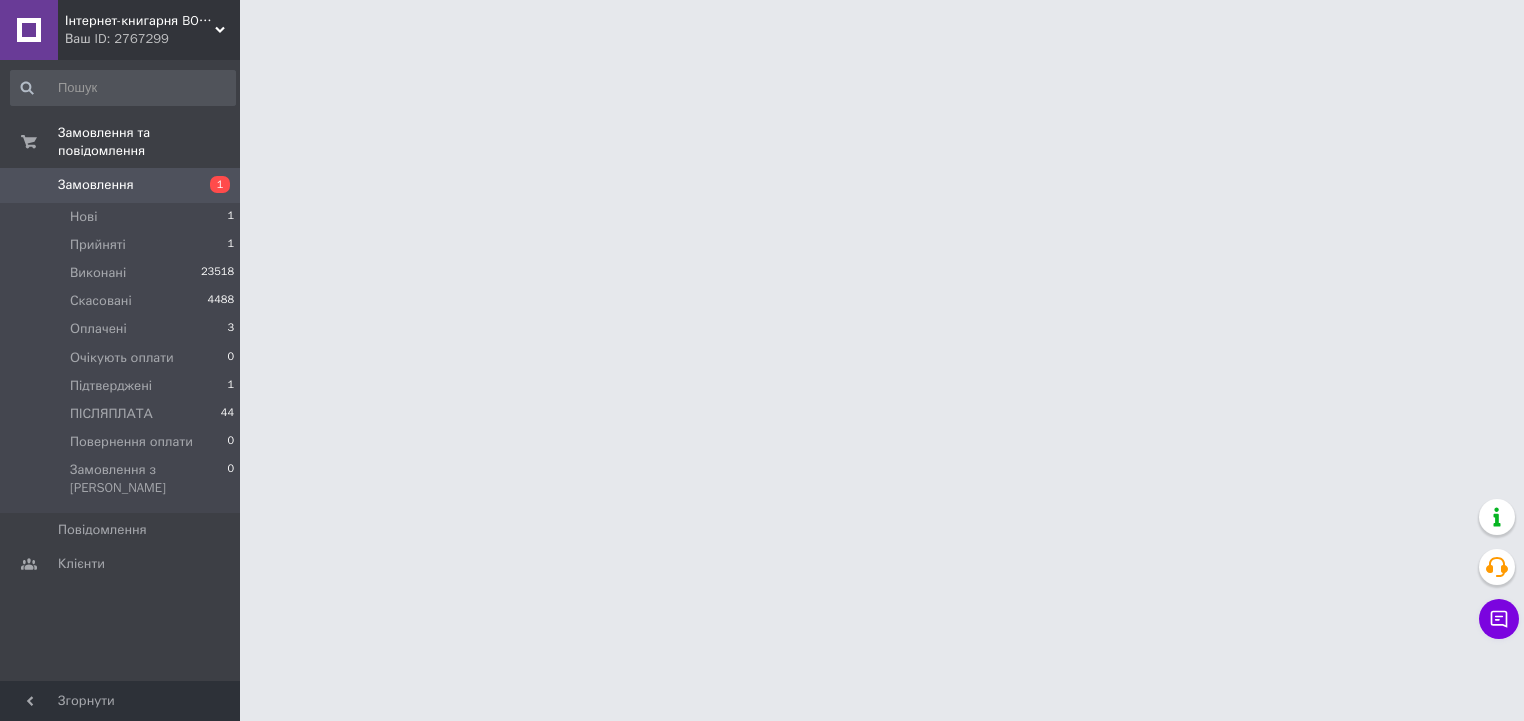 scroll, scrollTop: 0, scrollLeft: 0, axis: both 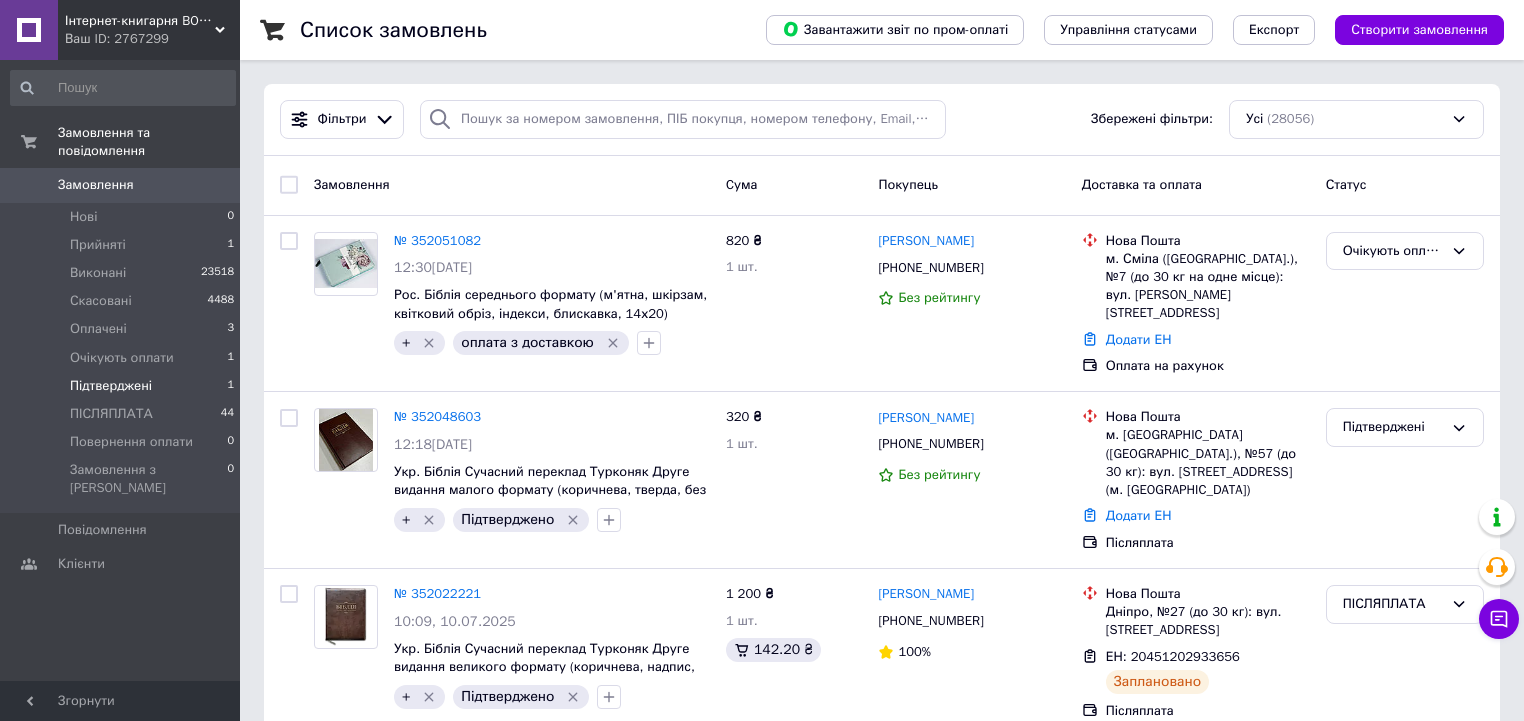 click on "Підтверджені" at bounding box center (111, 386) 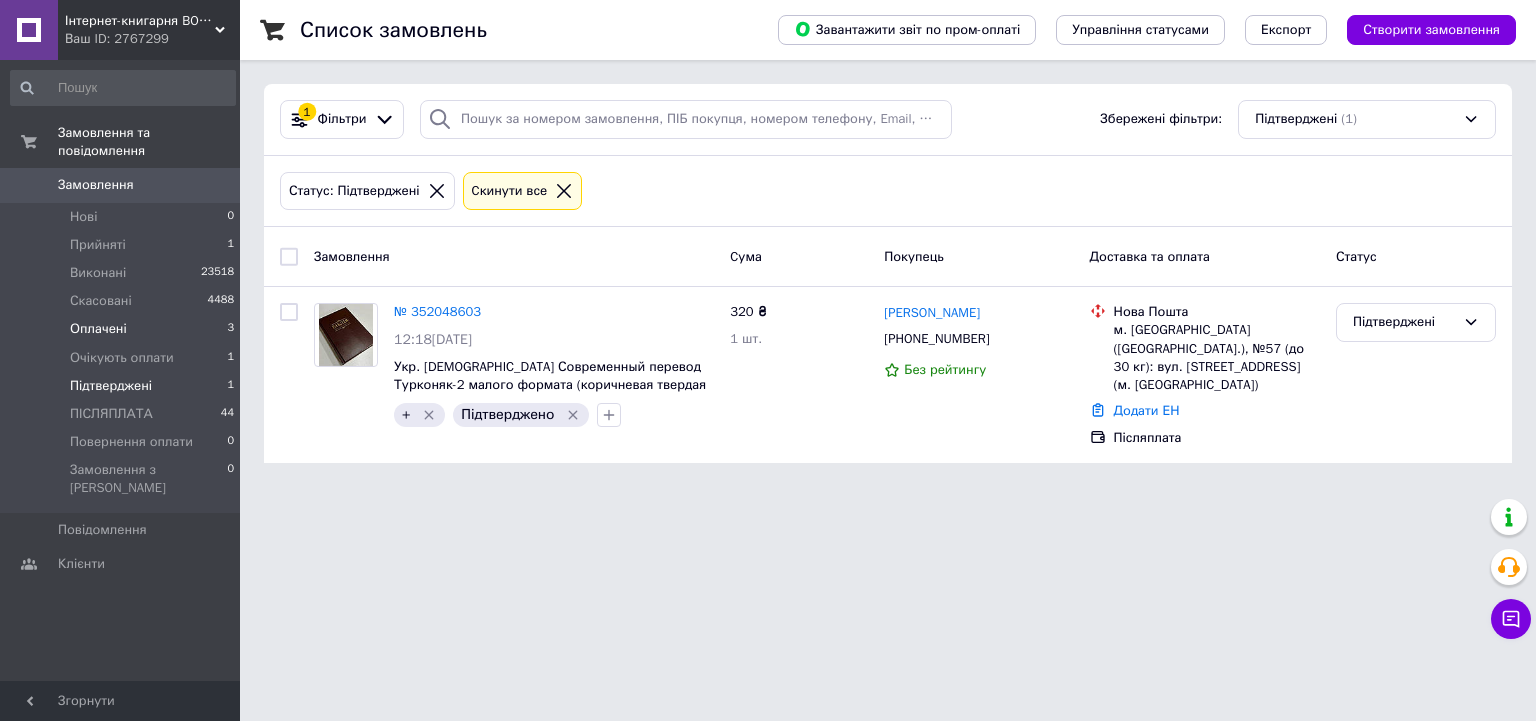click on "Оплачені" at bounding box center (98, 329) 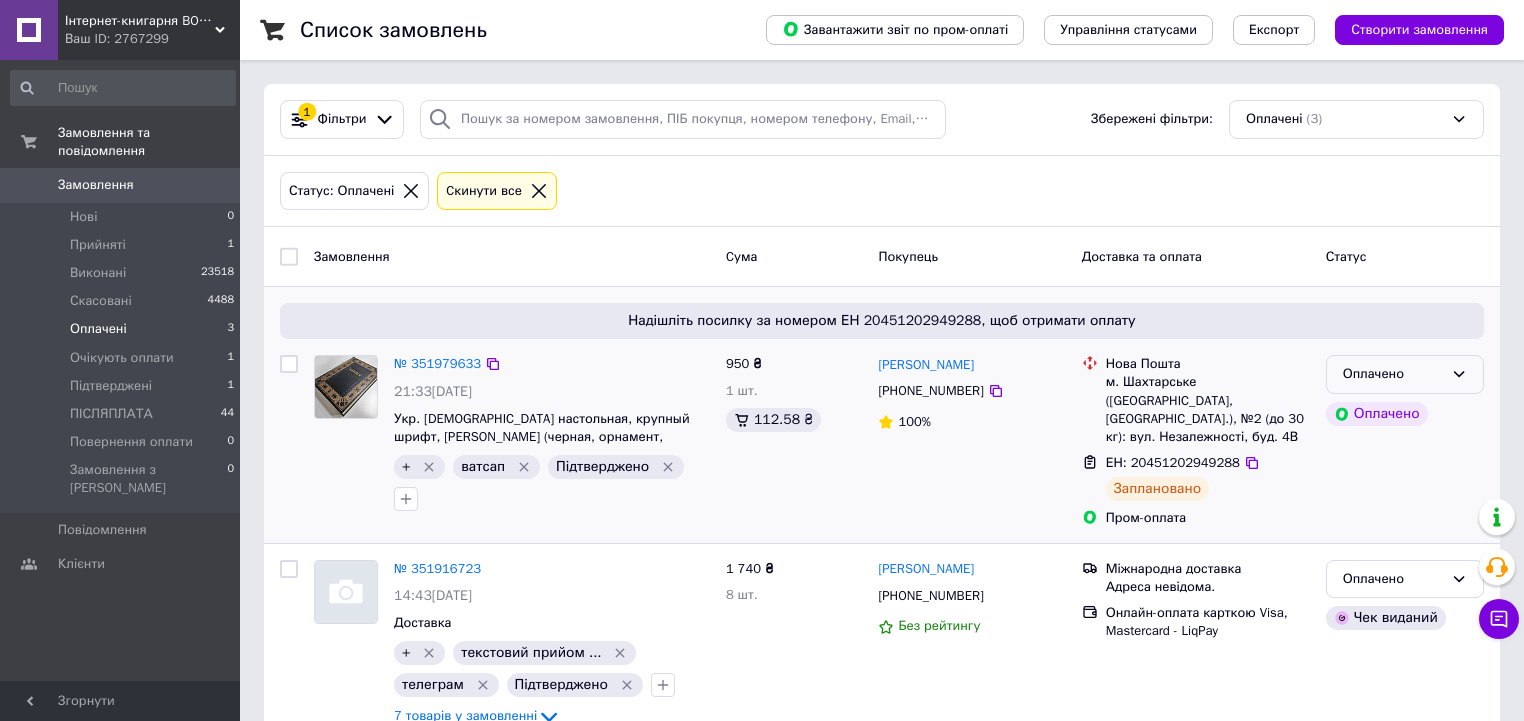 click on "Оплачено" at bounding box center [1393, 374] 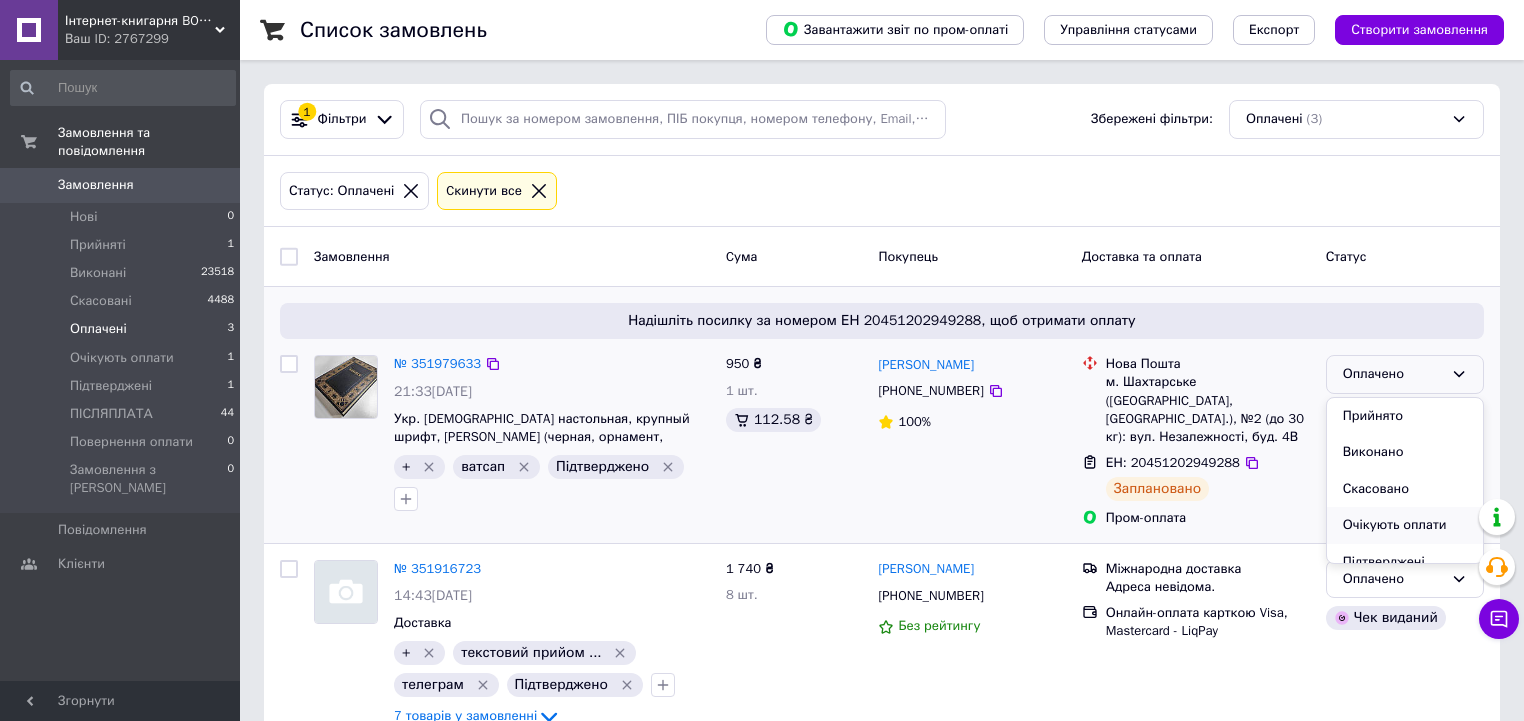 scroll, scrollTop: 80, scrollLeft: 0, axis: vertical 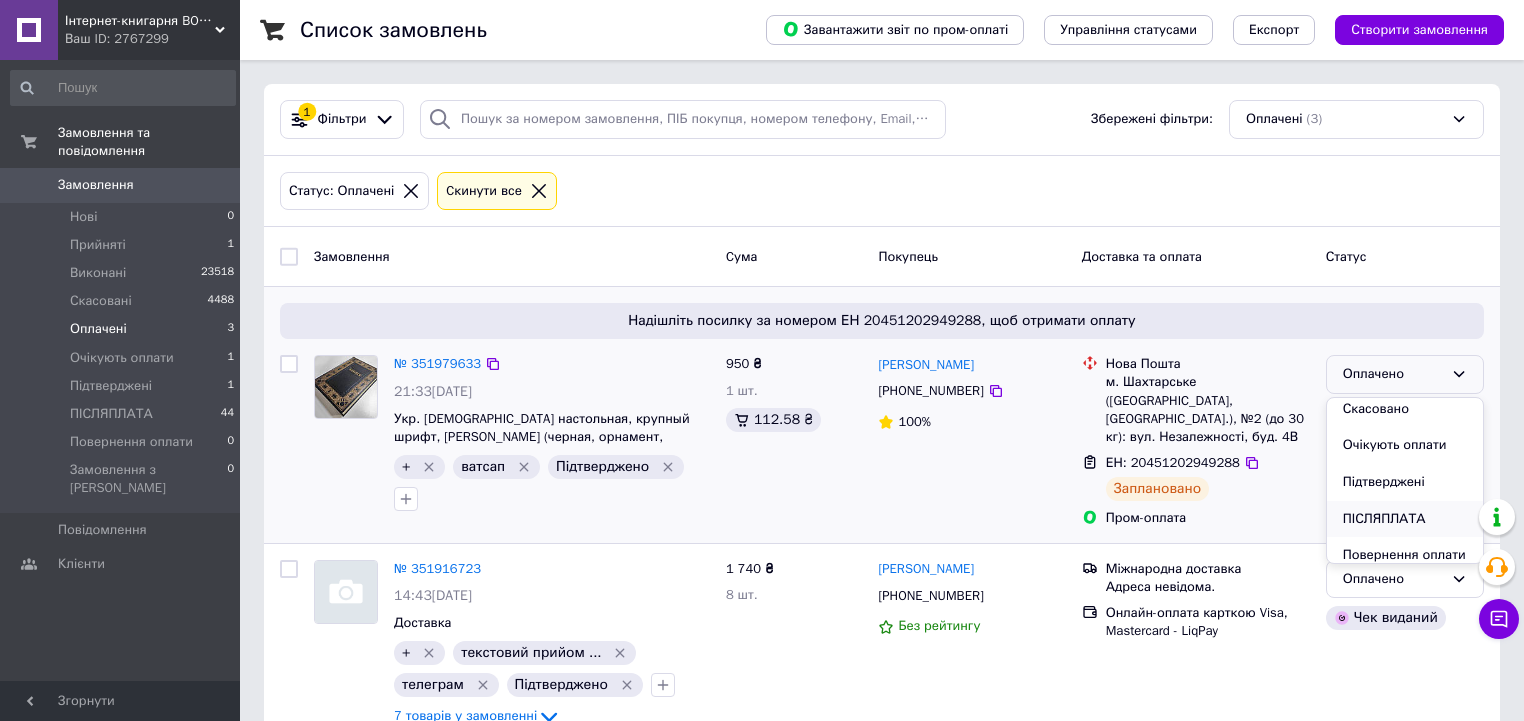 click on "ПІСЛЯПЛАТА" at bounding box center (1405, 519) 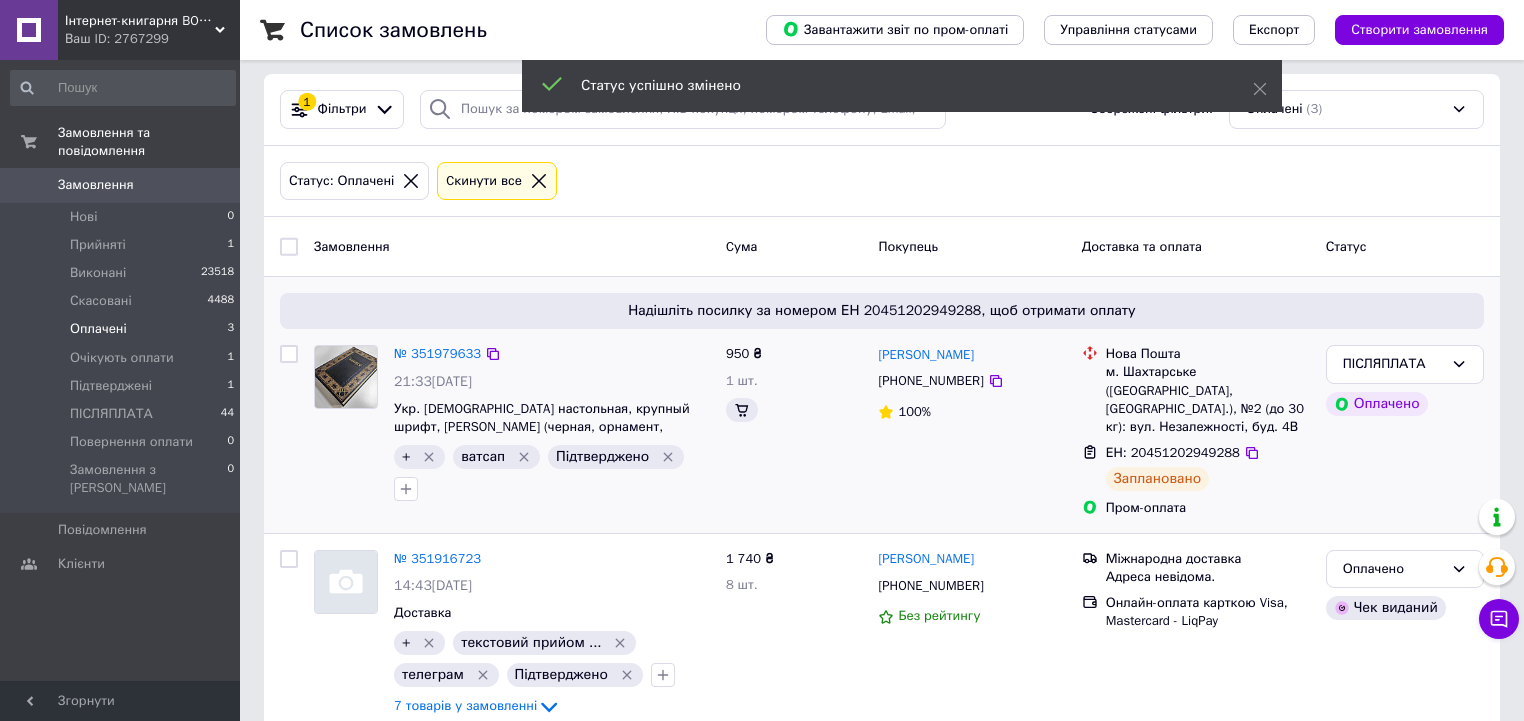 scroll, scrollTop: 0, scrollLeft: 0, axis: both 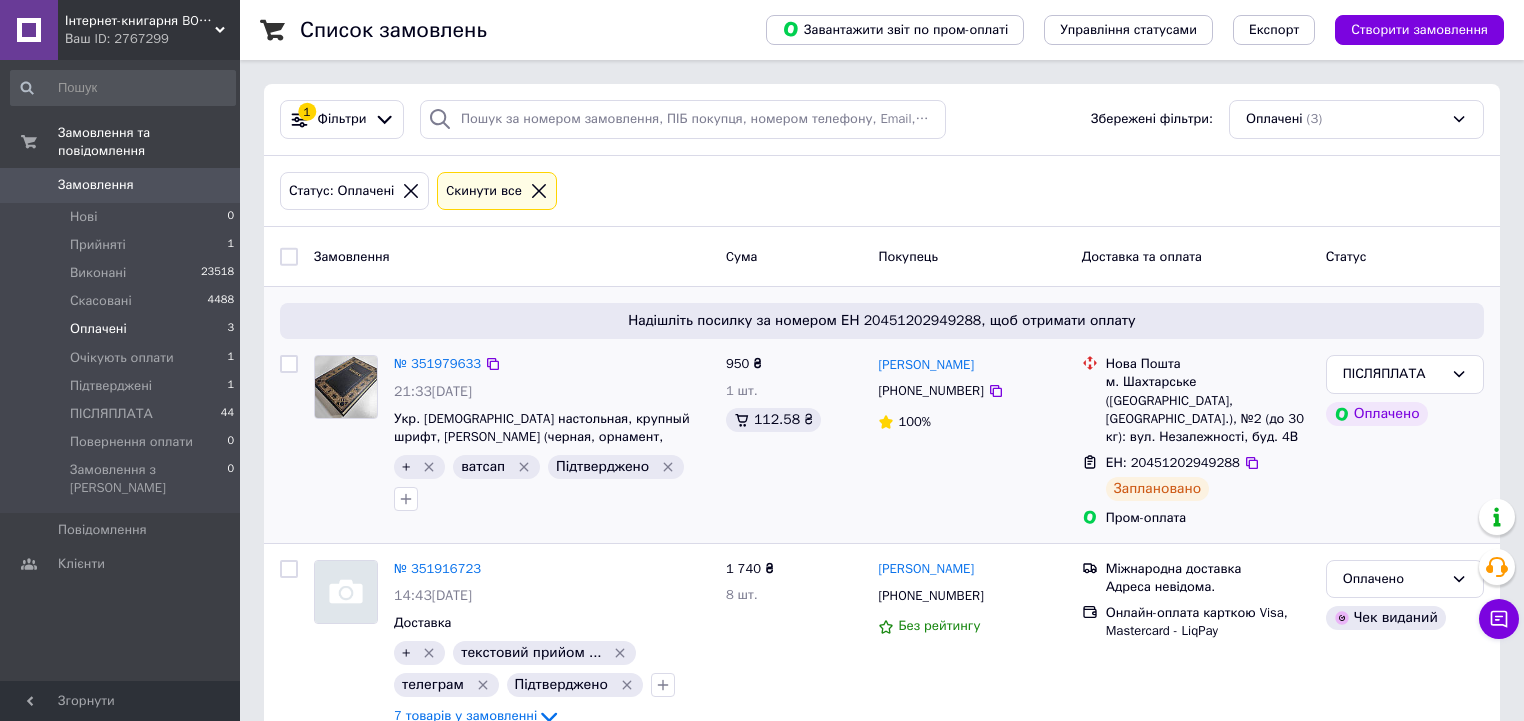 click 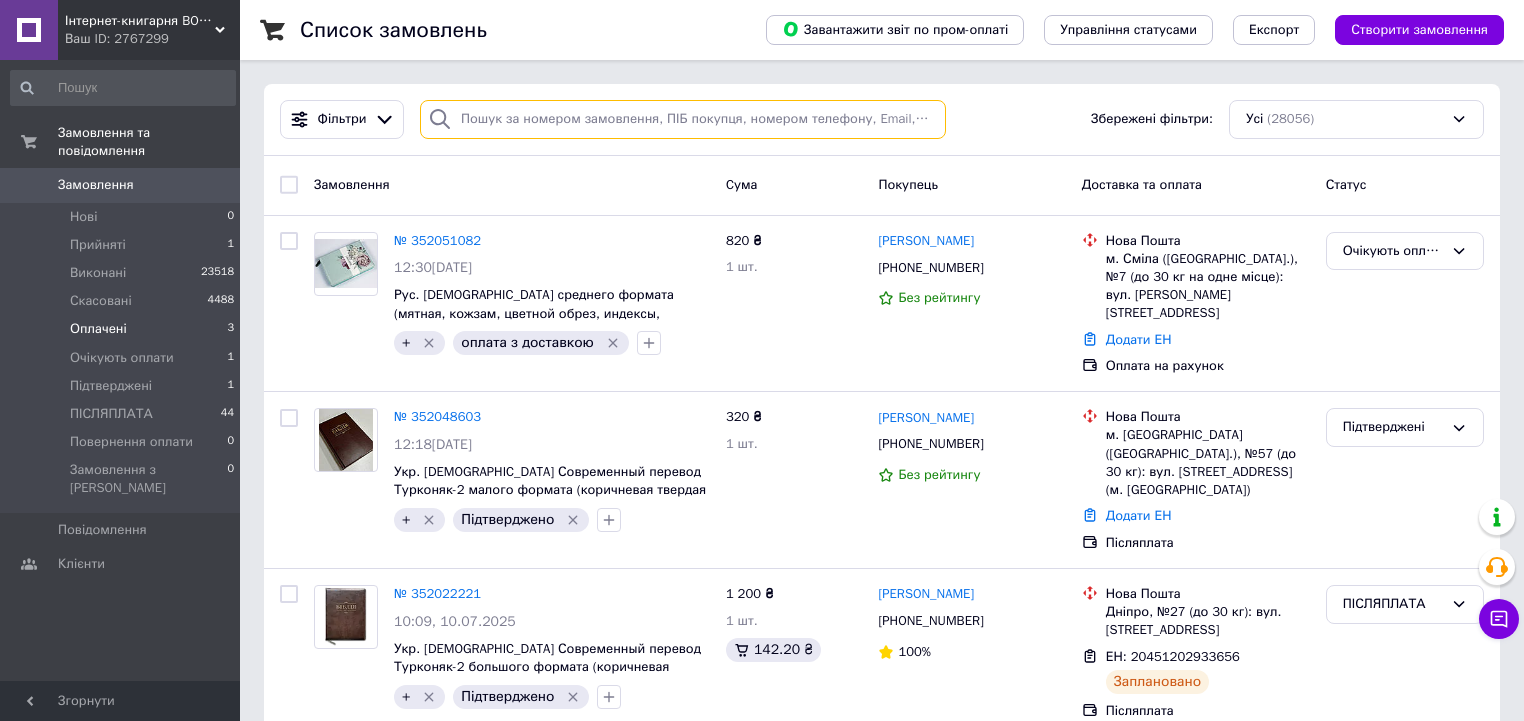 click at bounding box center (683, 119) 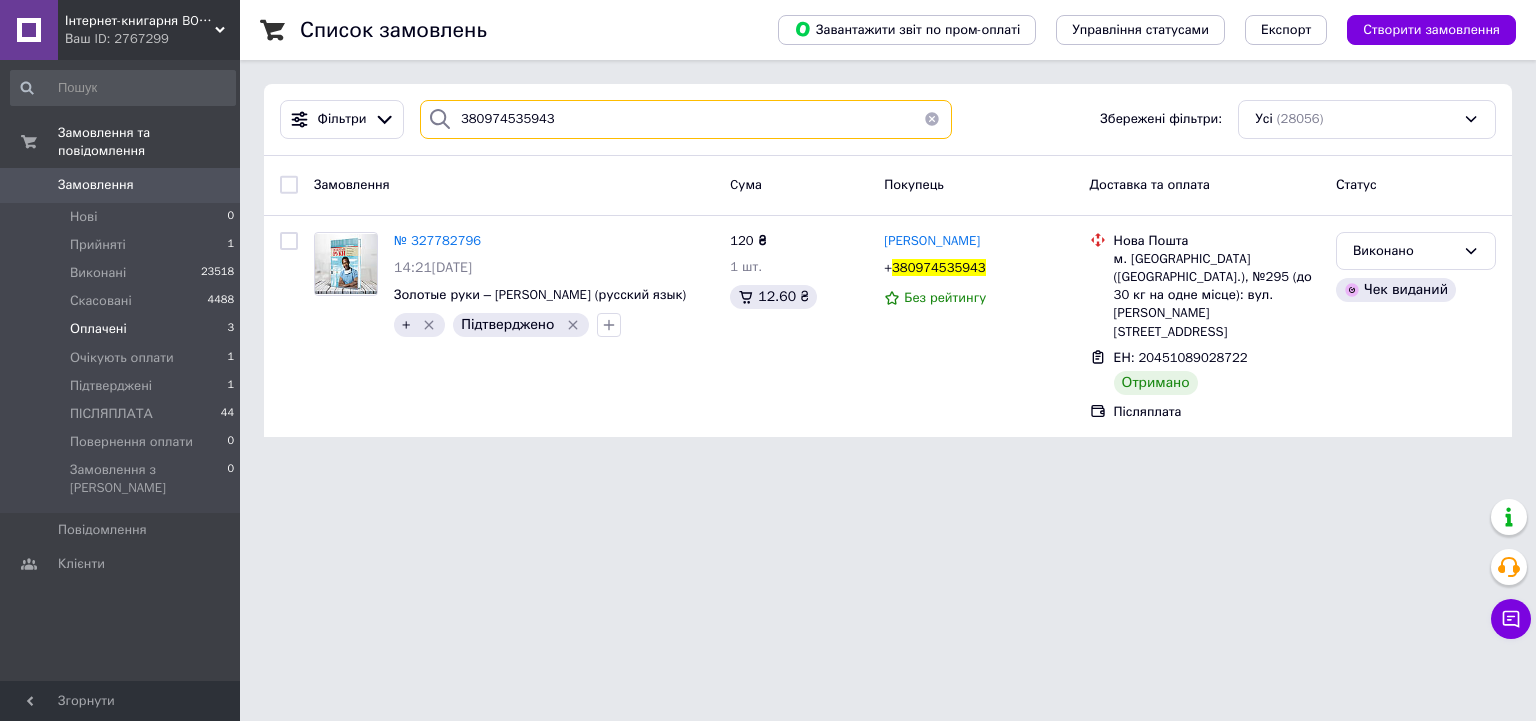 type on "380974535943" 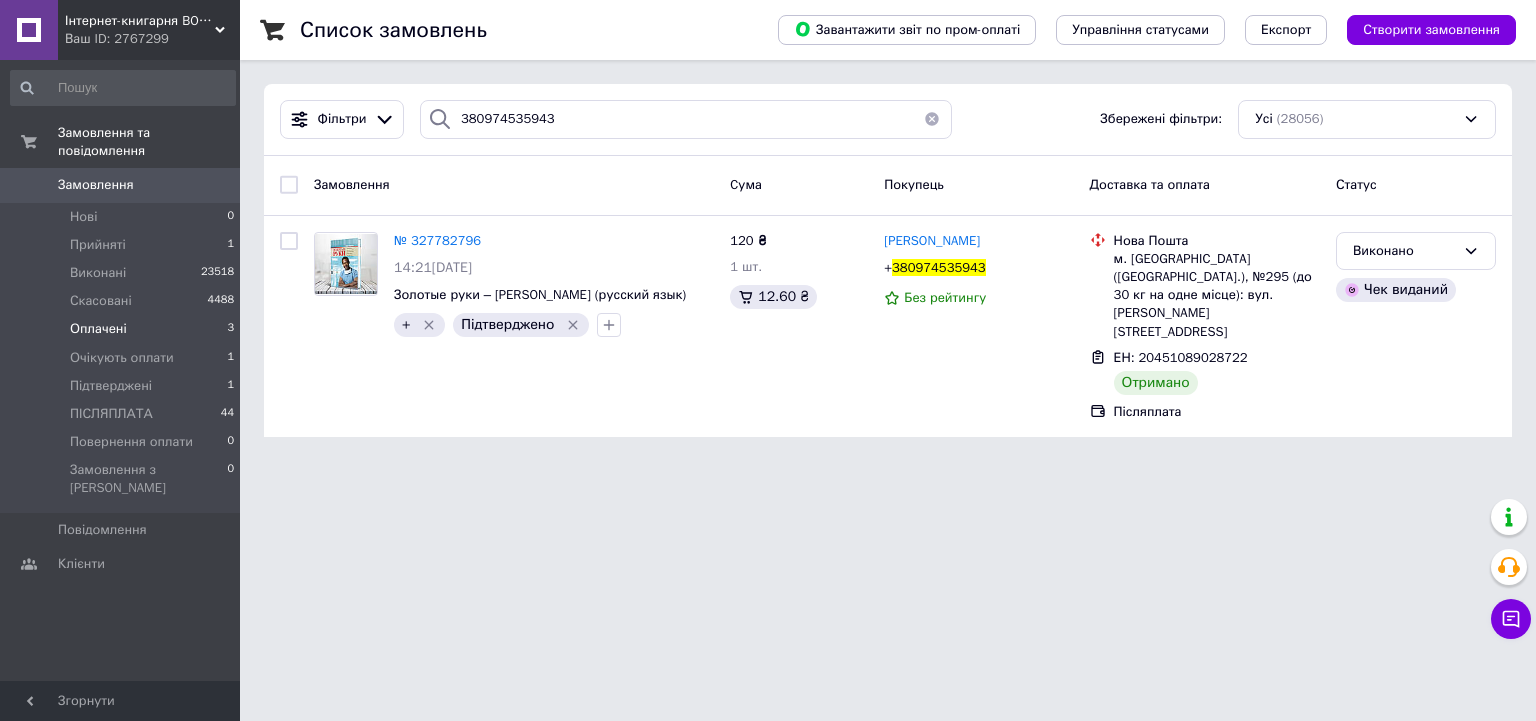 click at bounding box center [932, 119] 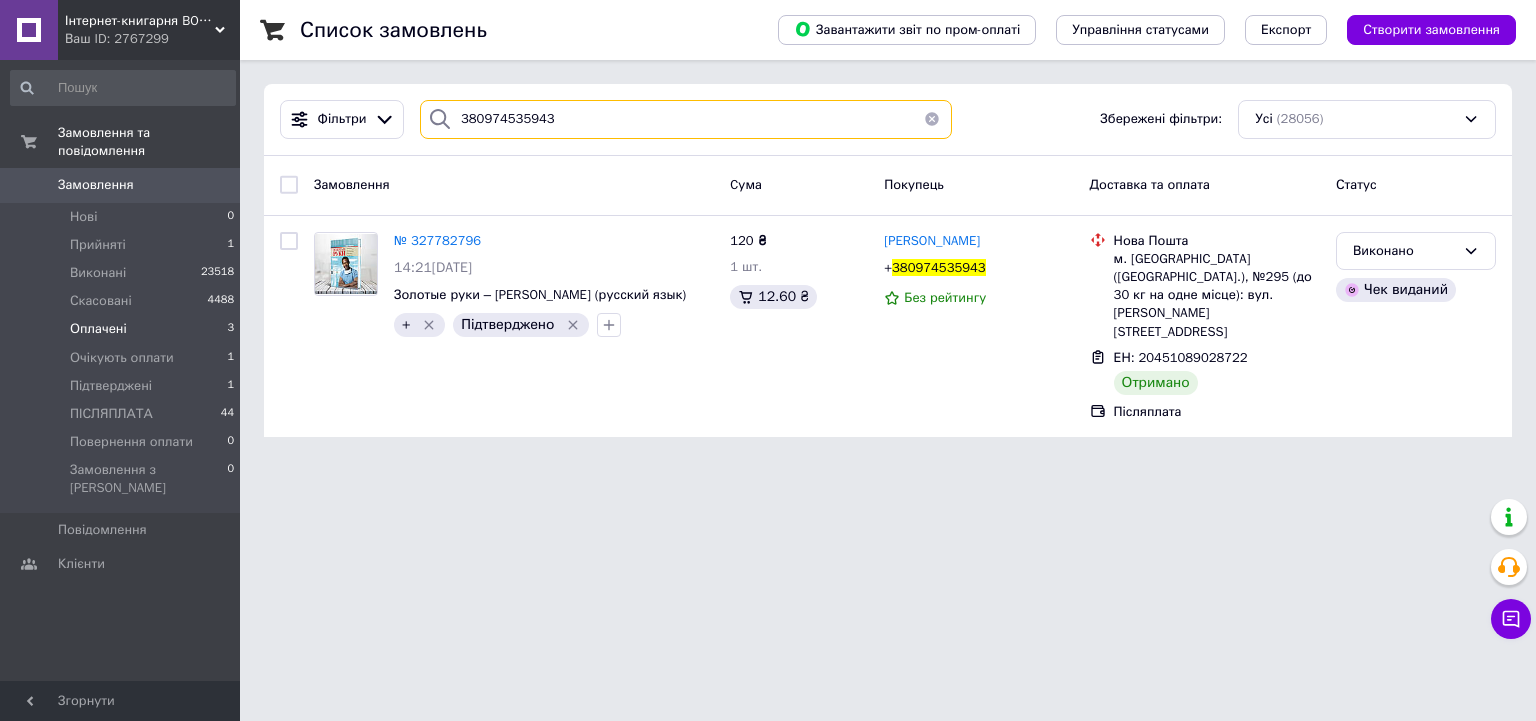 type 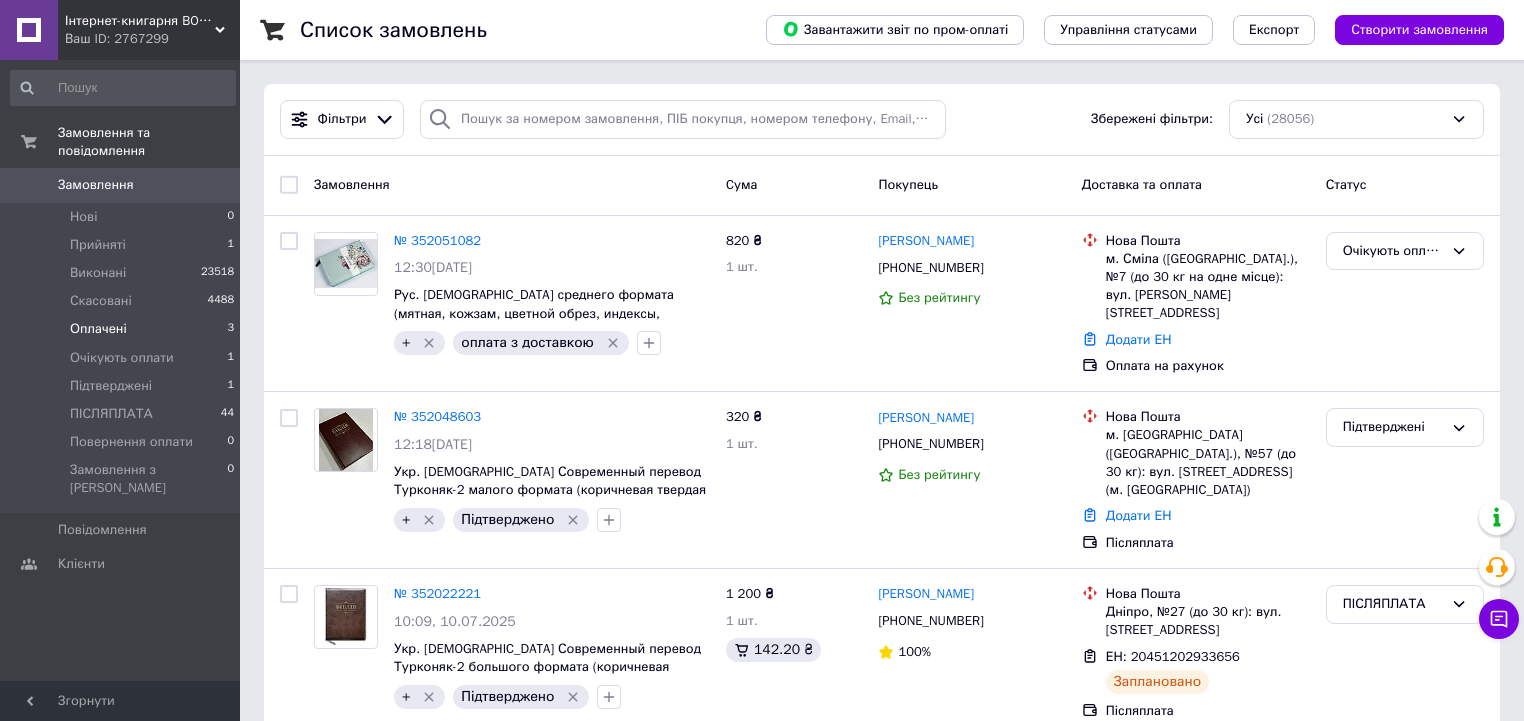 click on "Доставка та оплата" at bounding box center [1196, 185] 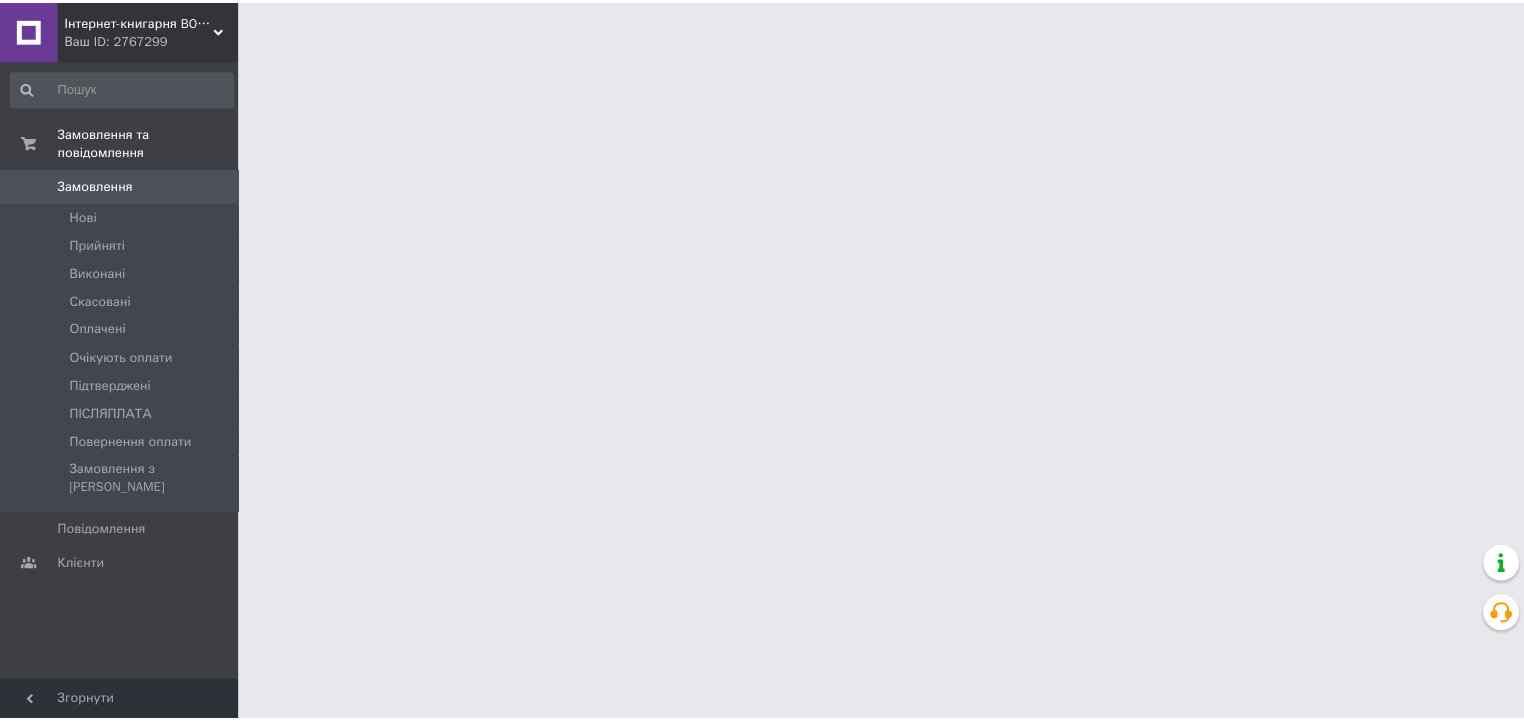 scroll, scrollTop: 0, scrollLeft: 0, axis: both 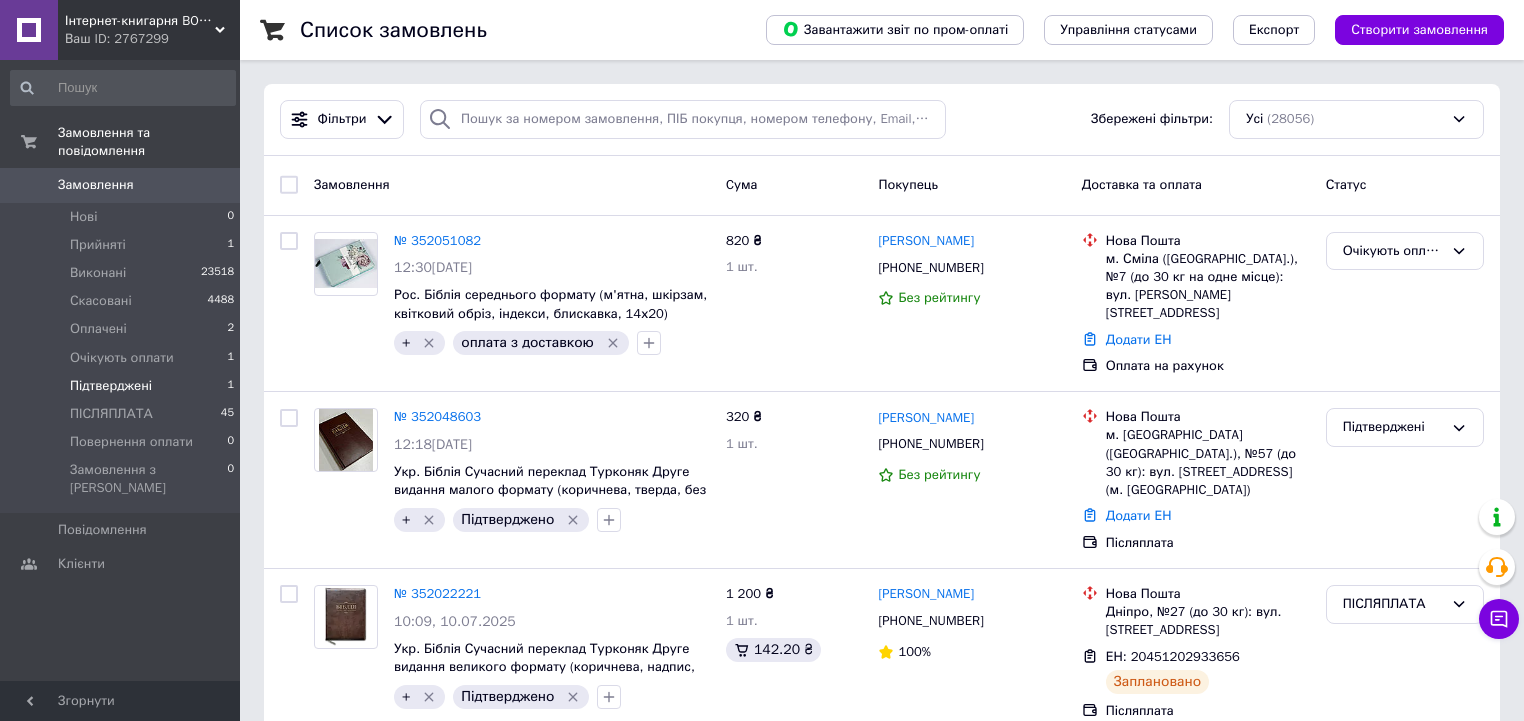 click on "Підтверджені" at bounding box center (111, 386) 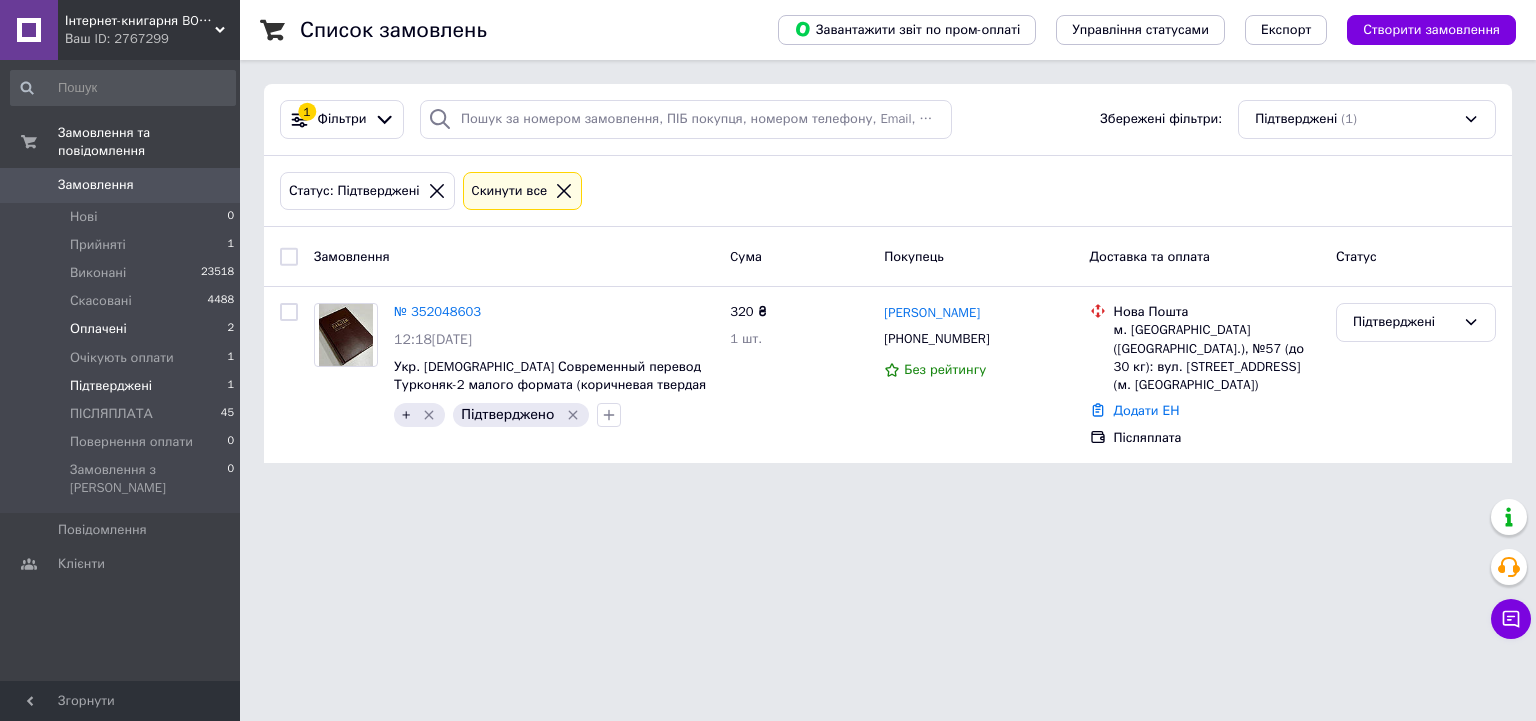 click on "Оплачені" at bounding box center (98, 329) 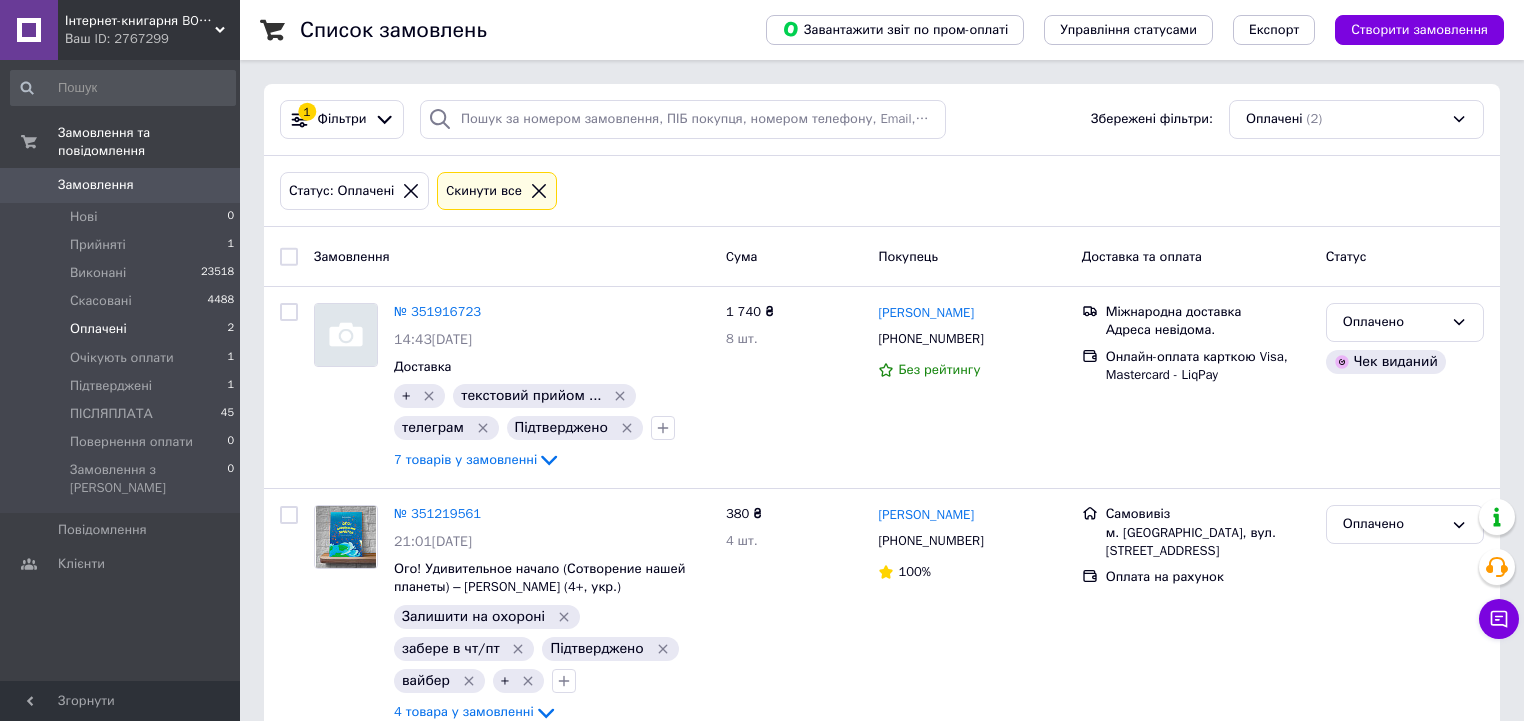 click at bounding box center (539, 191) 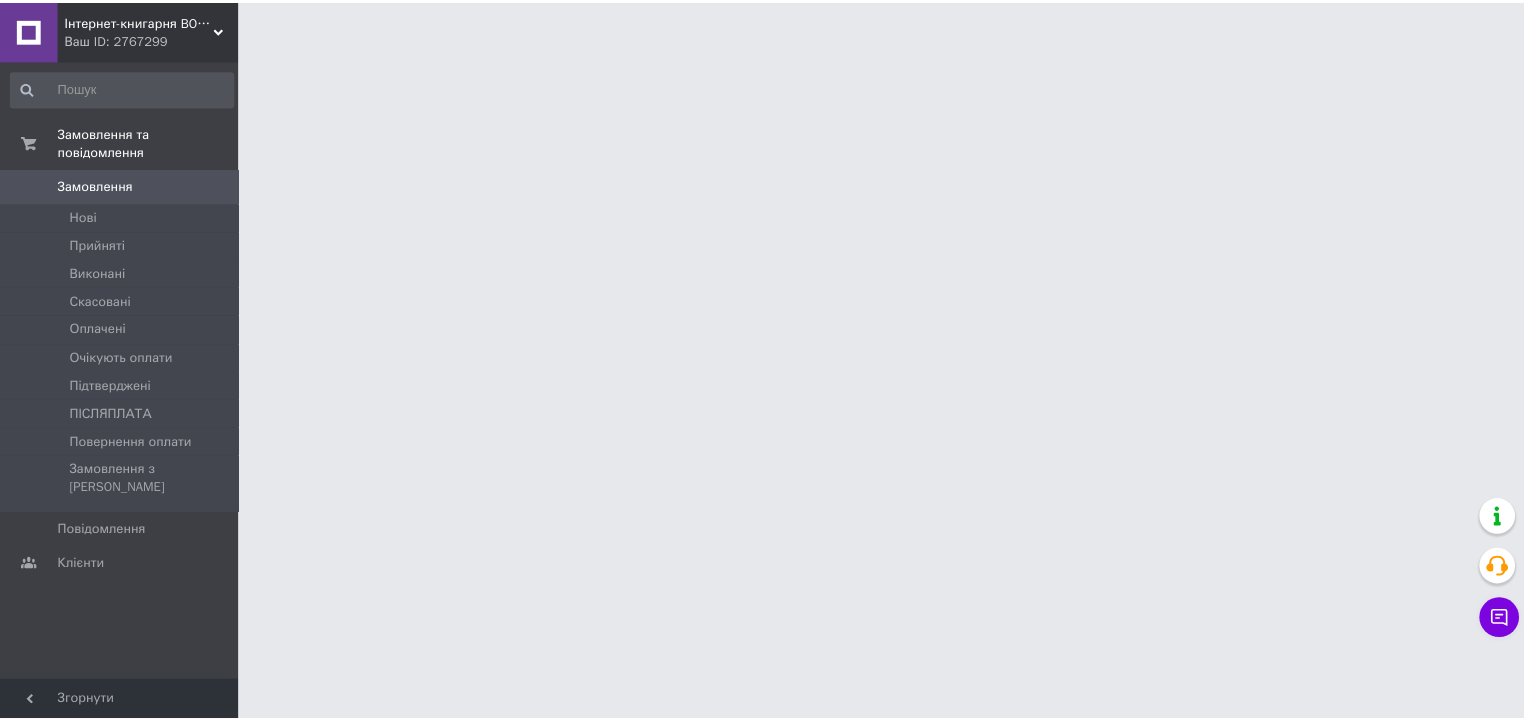 scroll, scrollTop: 0, scrollLeft: 0, axis: both 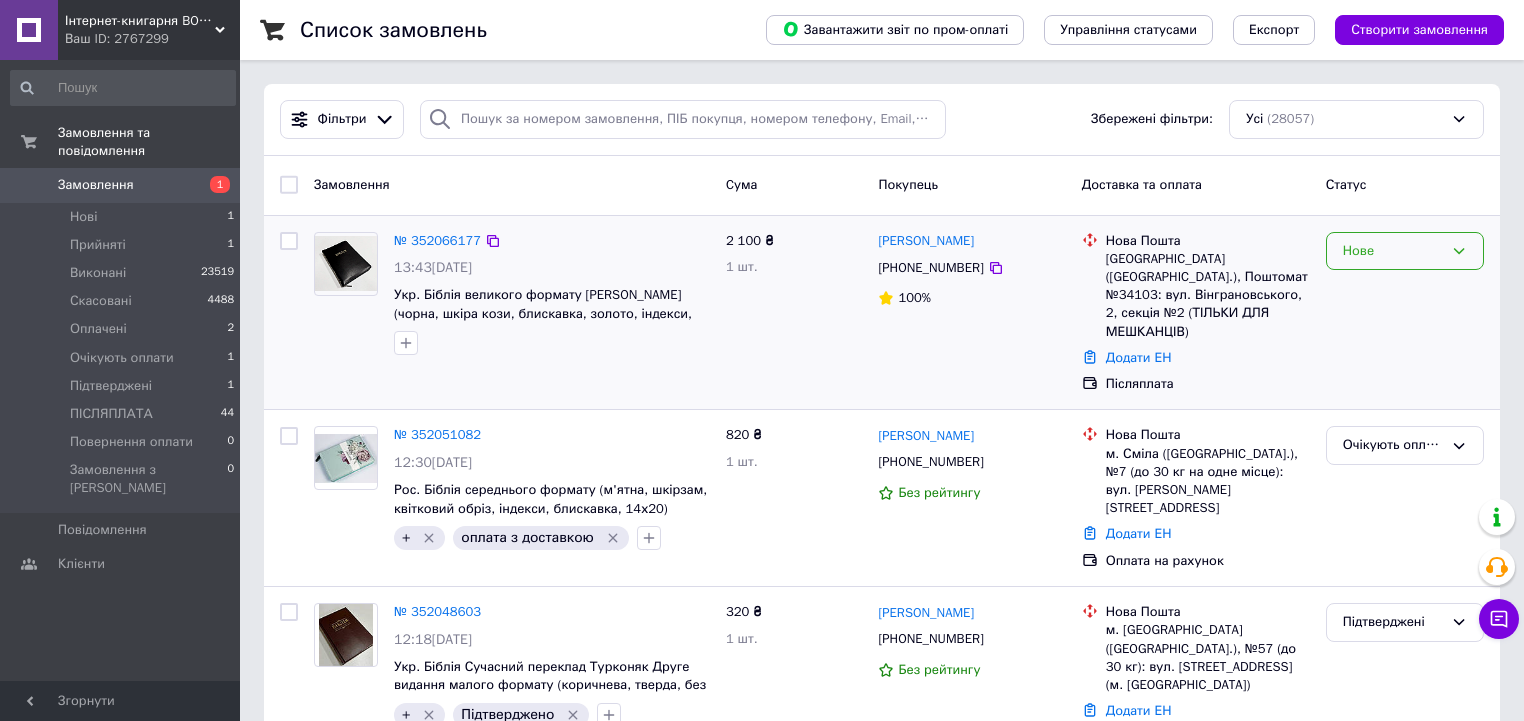 click on "Нове" at bounding box center (1393, 251) 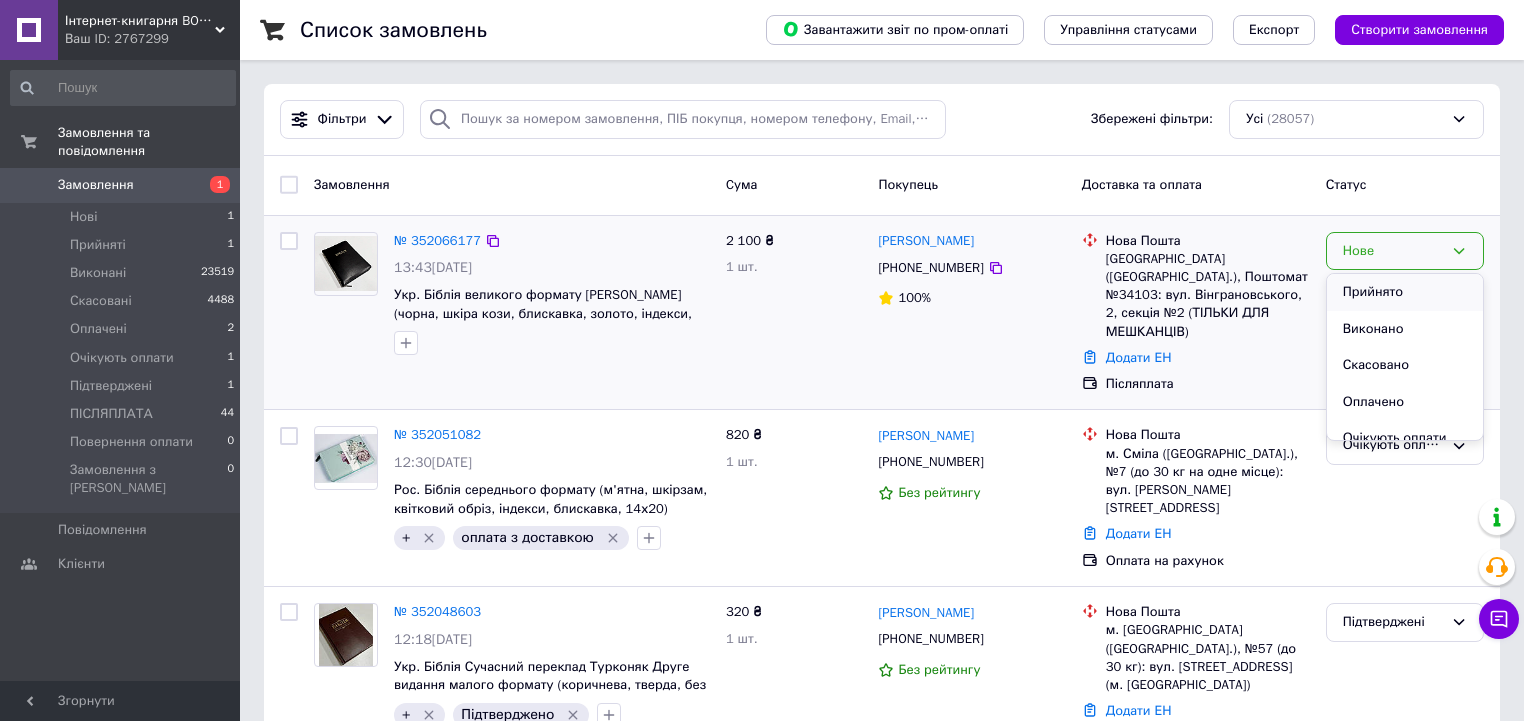 click on "Прийнято" at bounding box center [1405, 292] 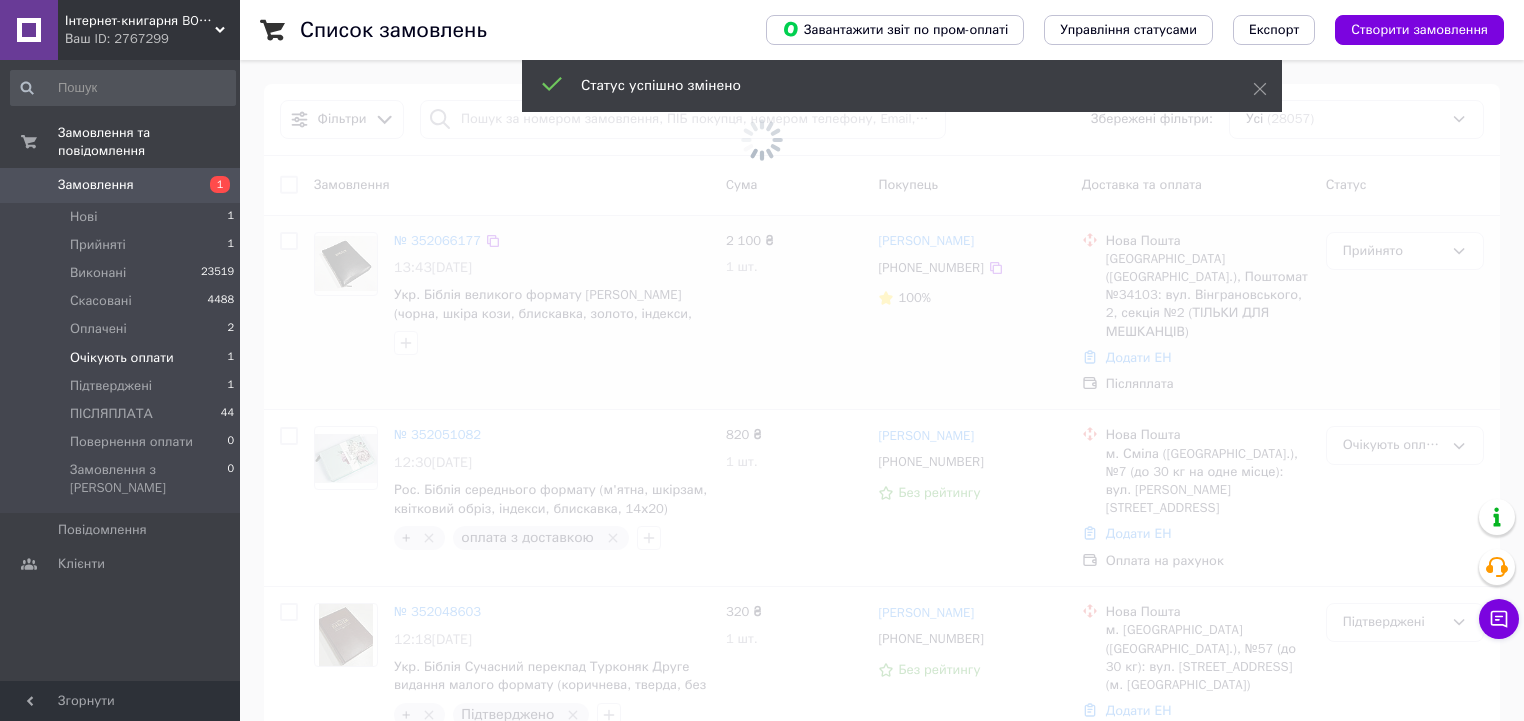 click on "Очікують оплати" at bounding box center (122, 358) 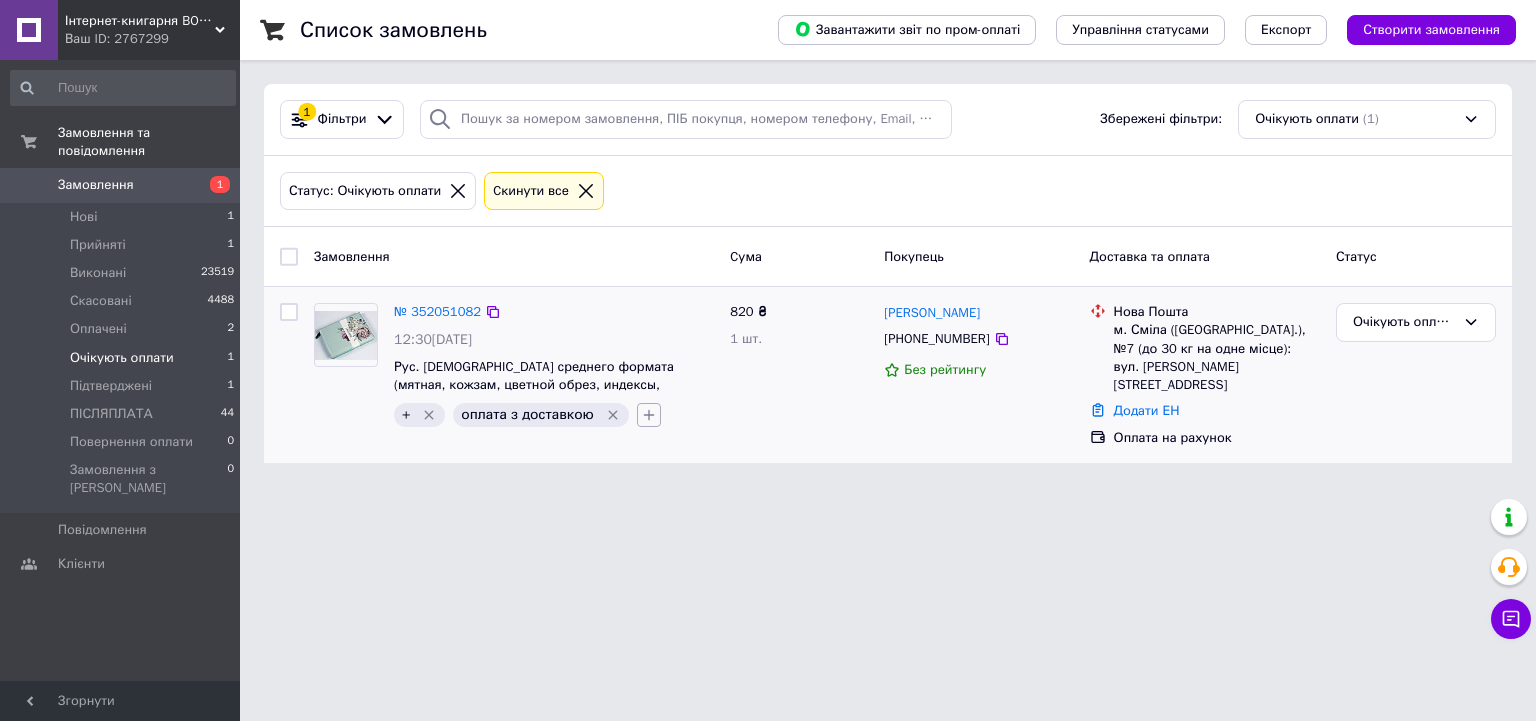 click 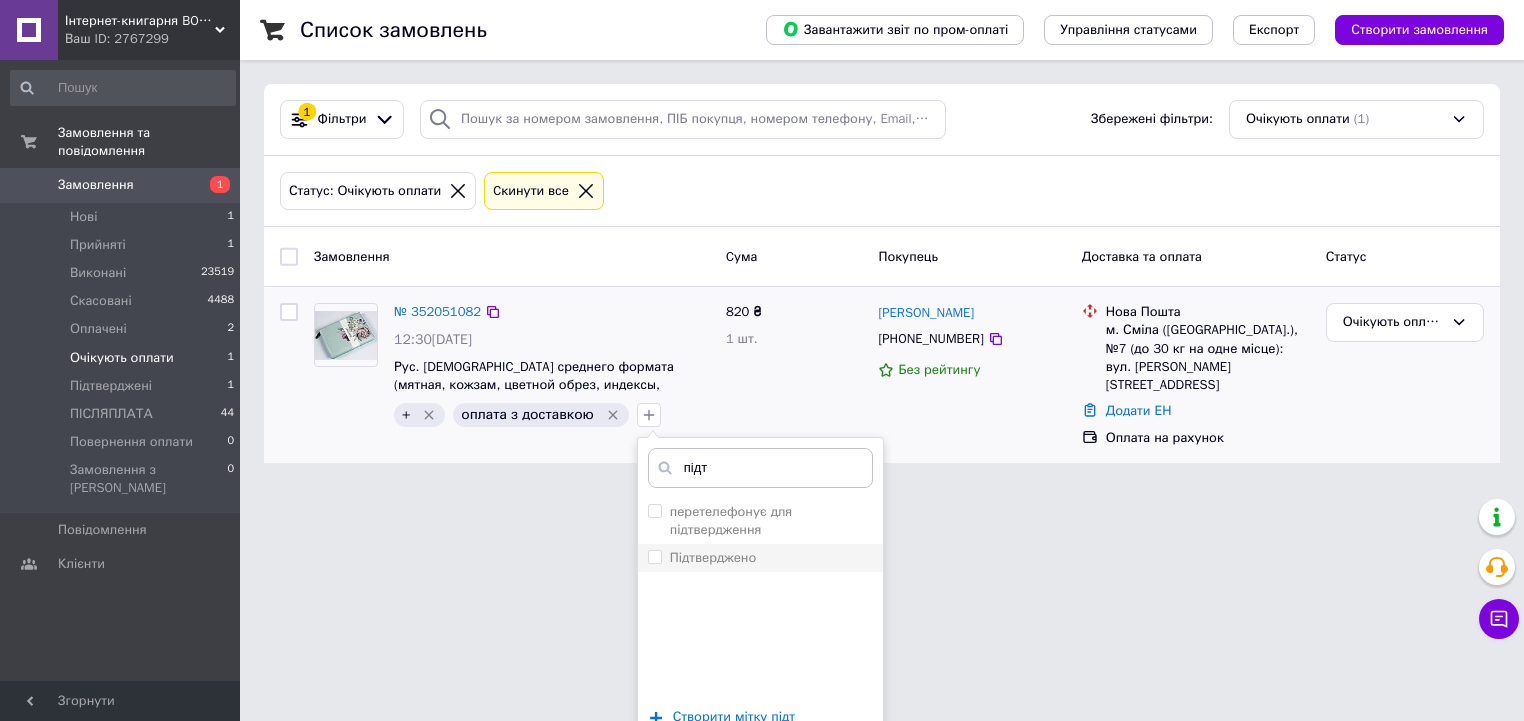 type on "підт" 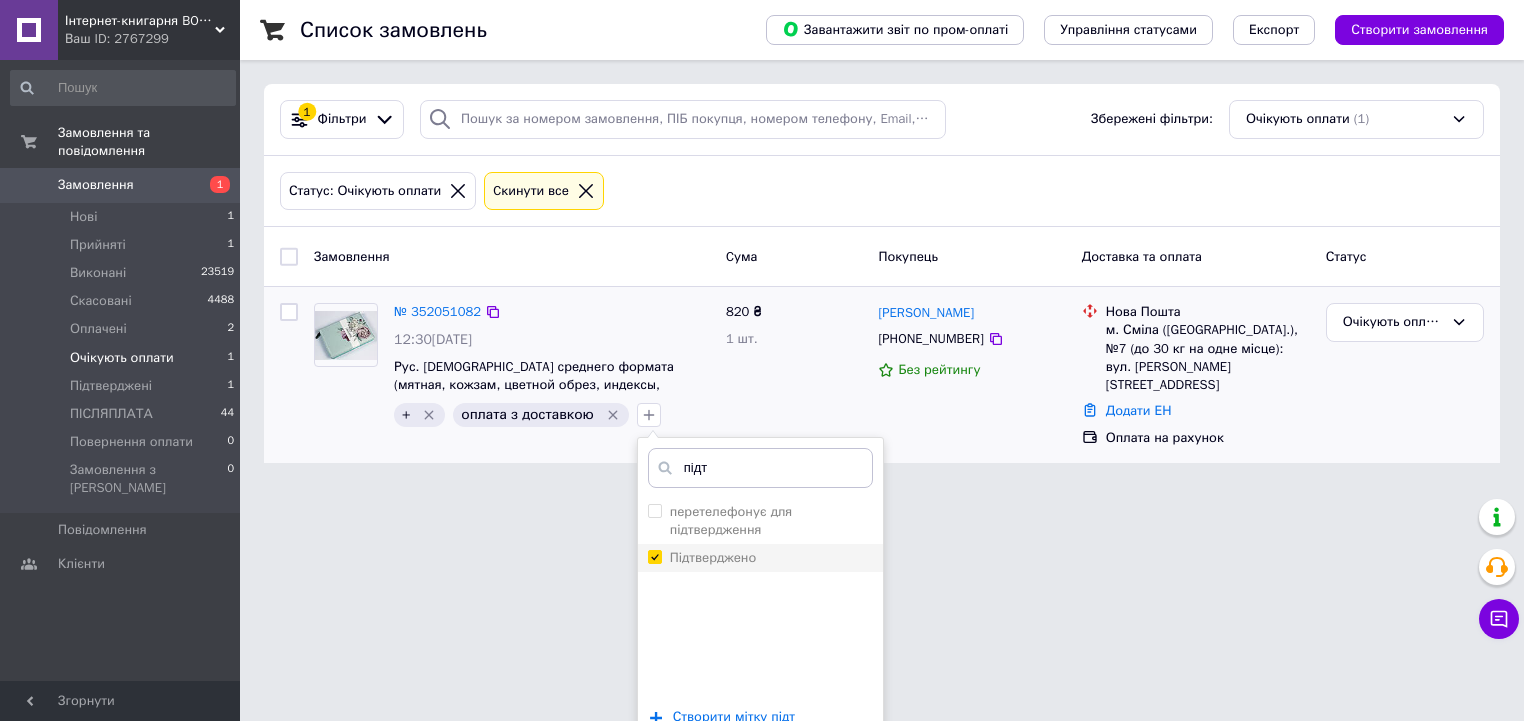 checkbox on "true" 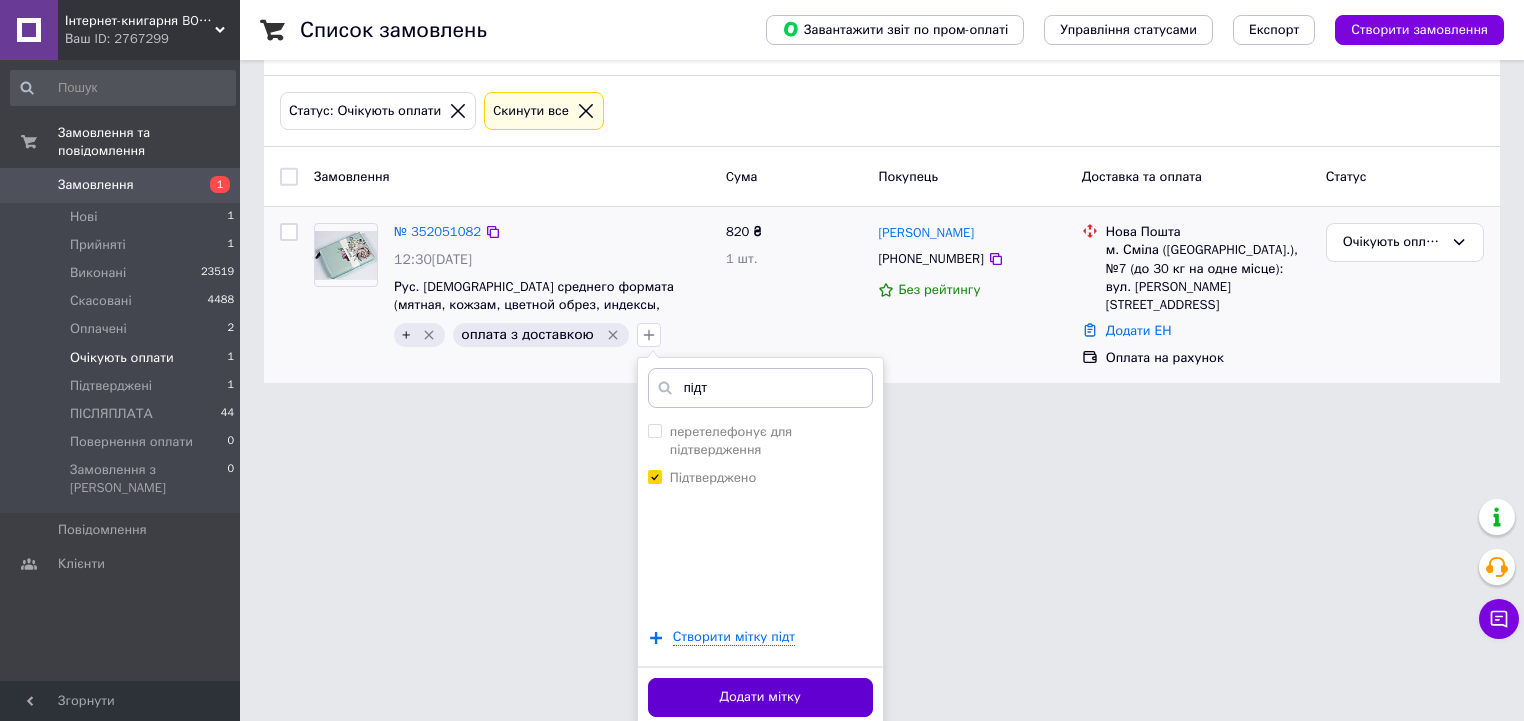 scroll, scrollTop: 84, scrollLeft: 0, axis: vertical 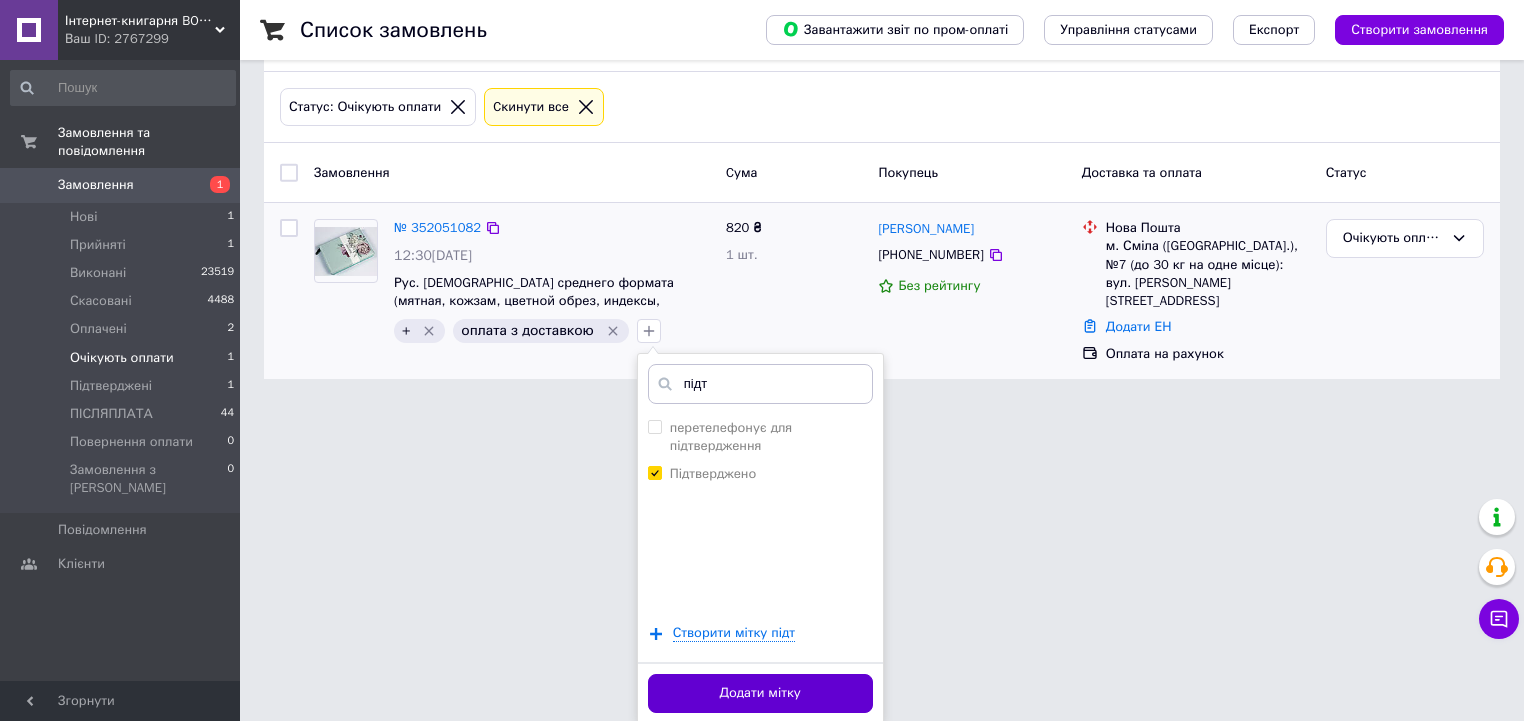click on "Додати мітку" at bounding box center (760, 693) 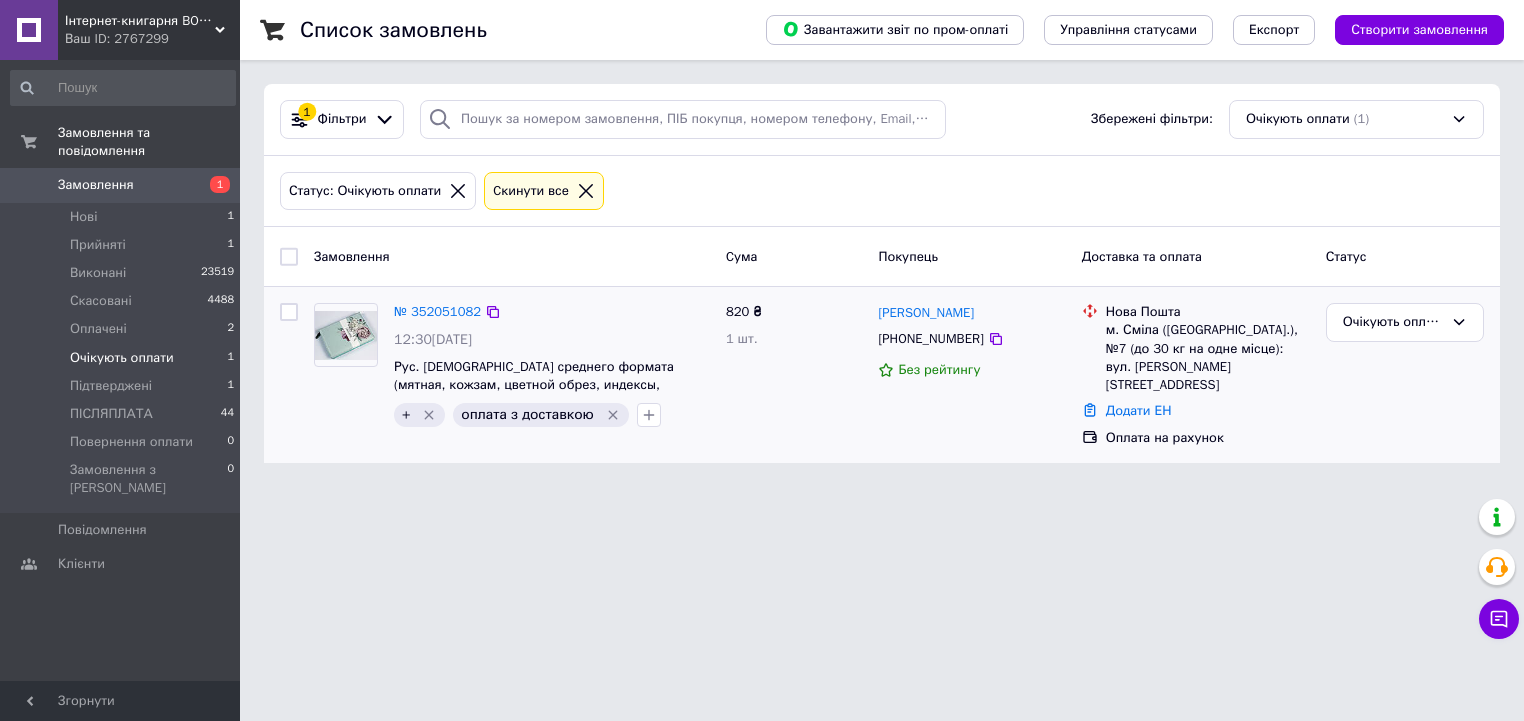 scroll, scrollTop: 0, scrollLeft: 0, axis: both 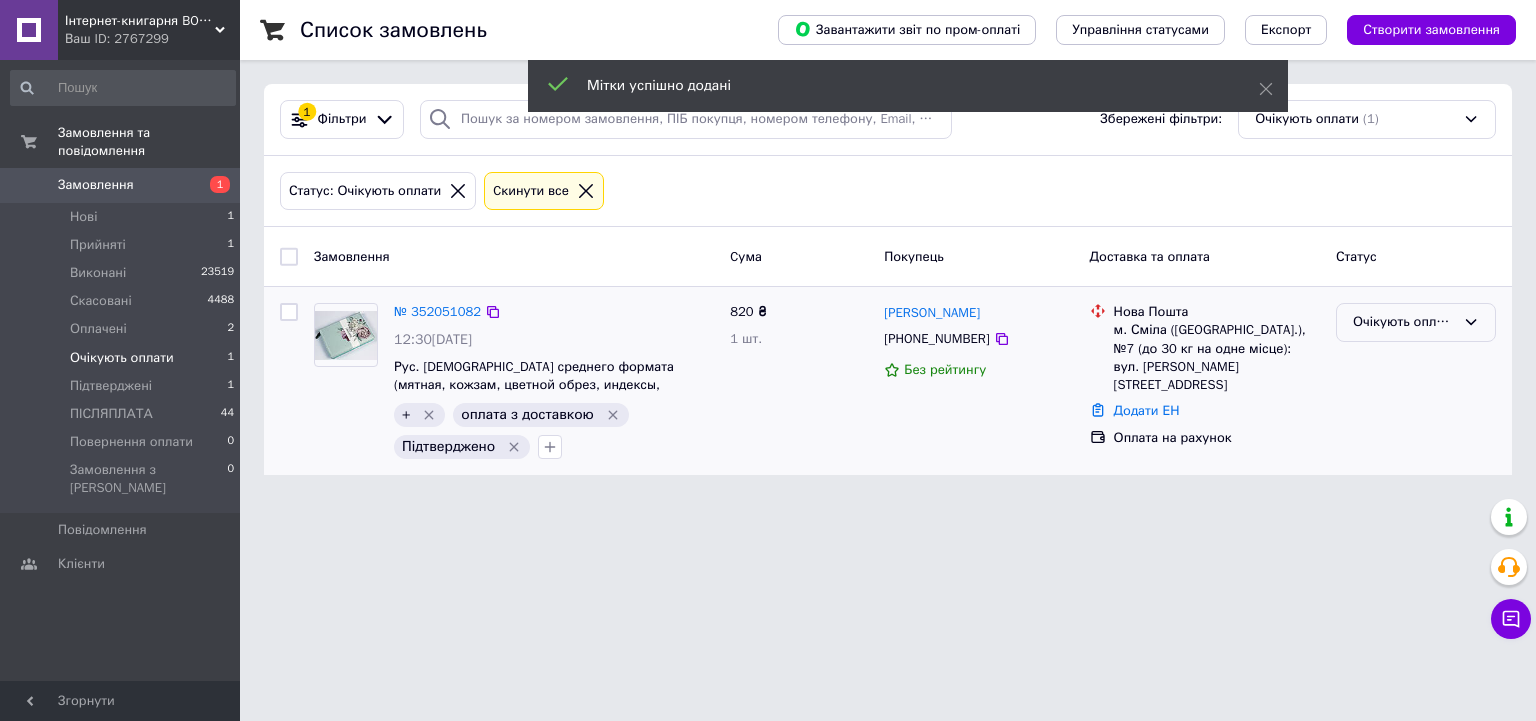 click on "Очікують оплати" at bounding box center [1404, 322] 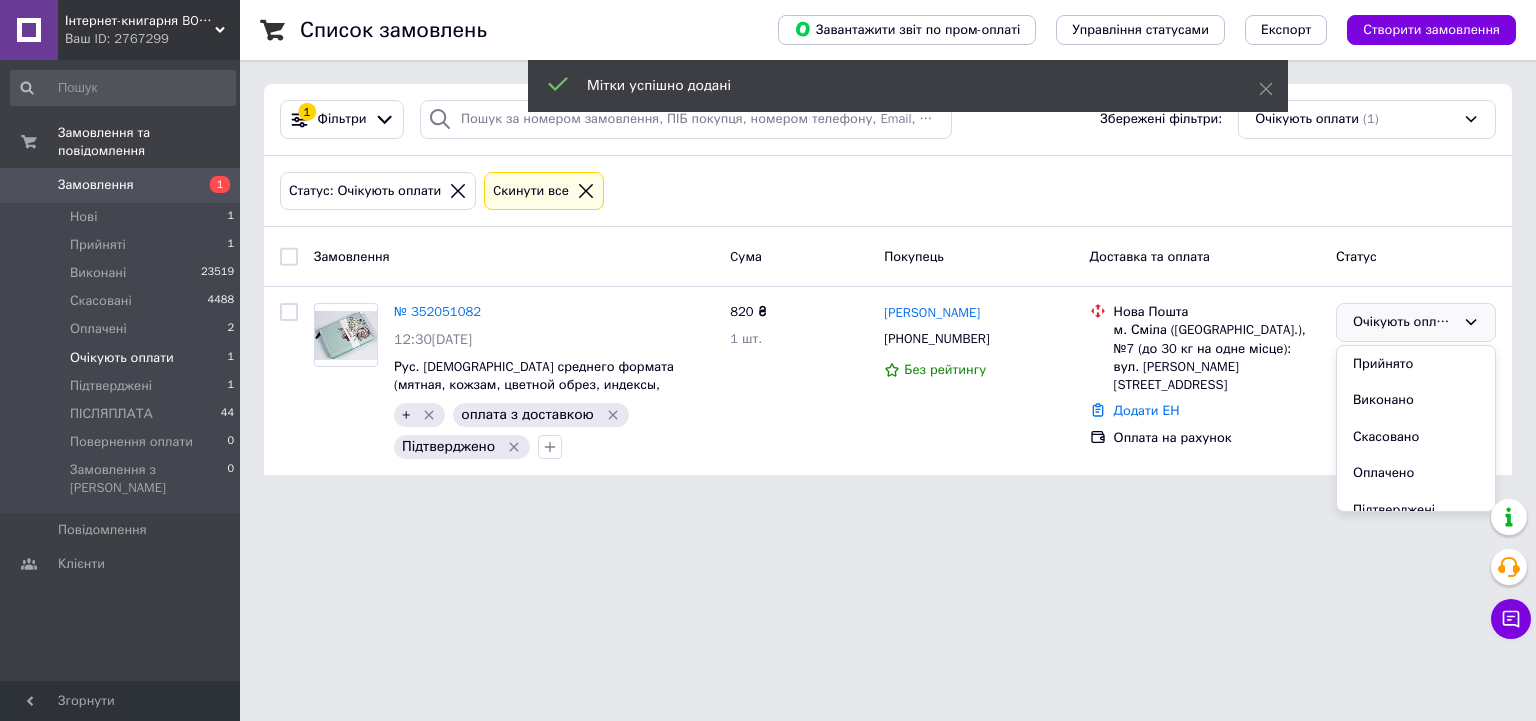 drag, startPoint x: 1364, startPoint y: 471, endPoint x: 1194, endPoint y: 605, distance: 216.46246 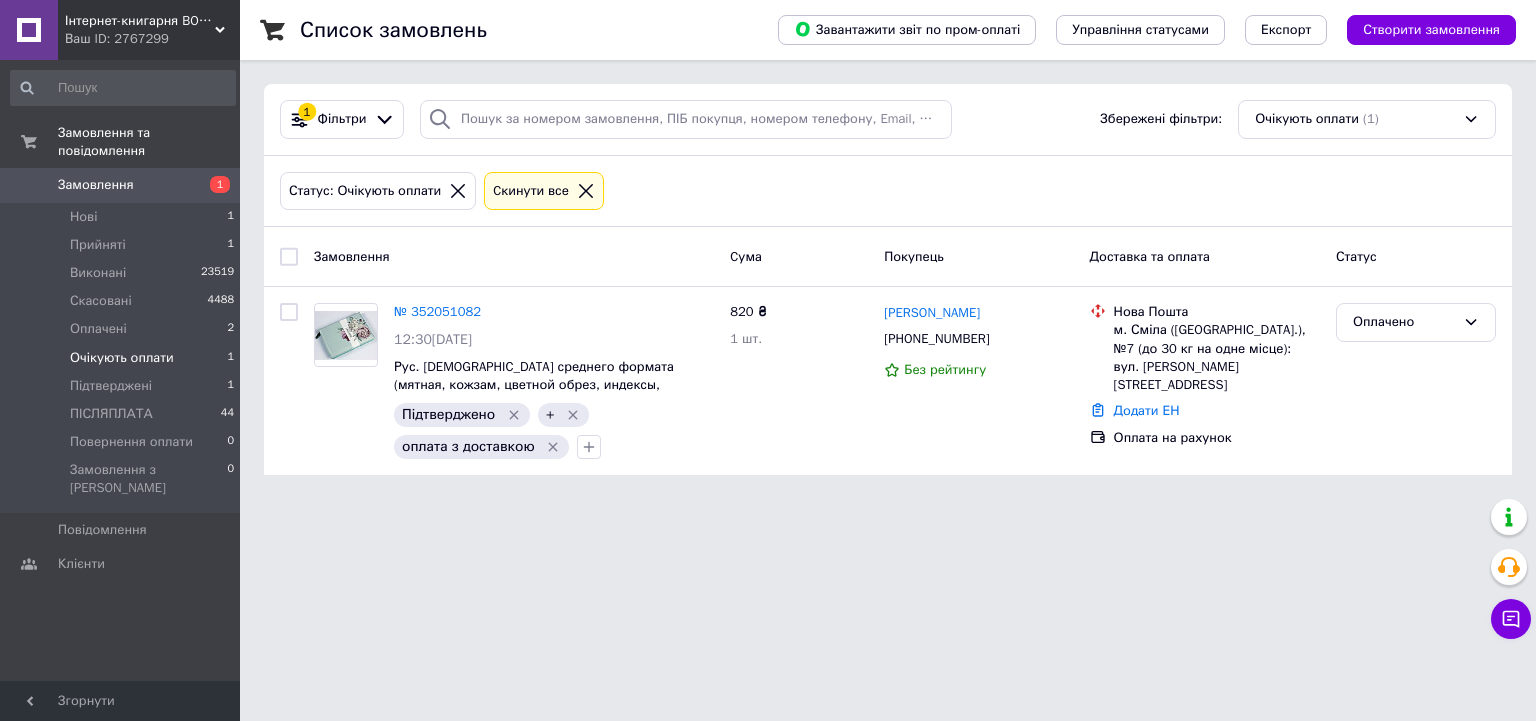 click on "Cкинути все" at bounding box center [544, 191] 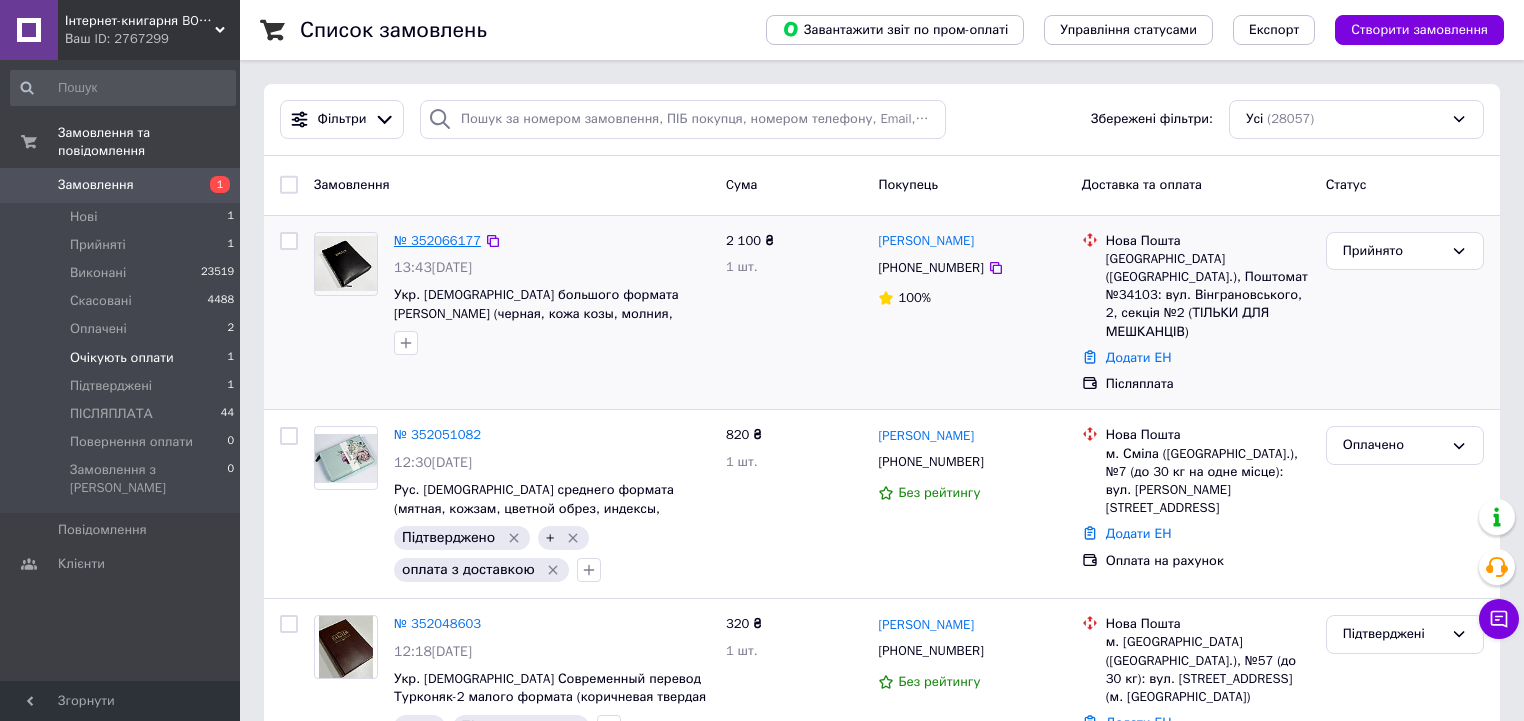 click on "№ 352066177" at bounding box center (437, 240) 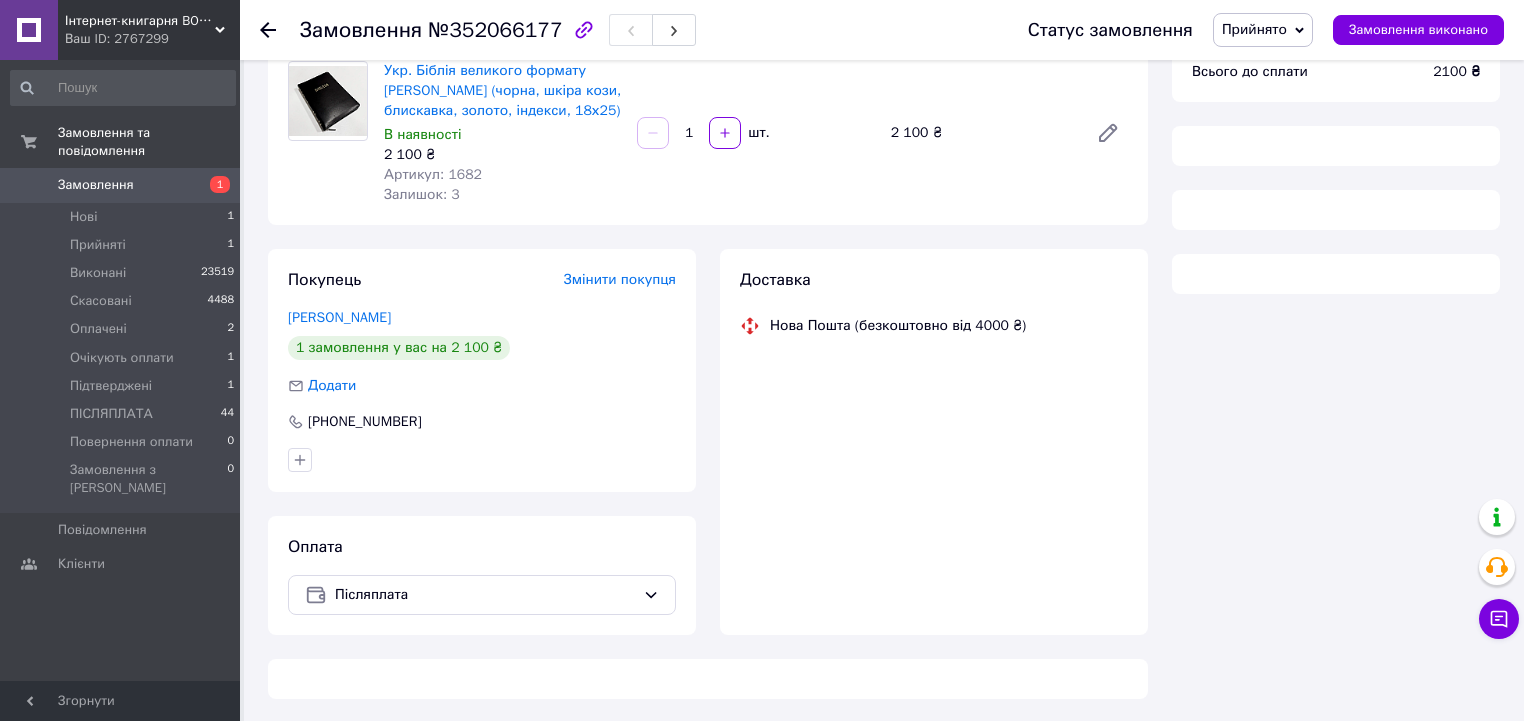 scroll, scrollTop: 172, scrollLeft: 0, axis: vertical 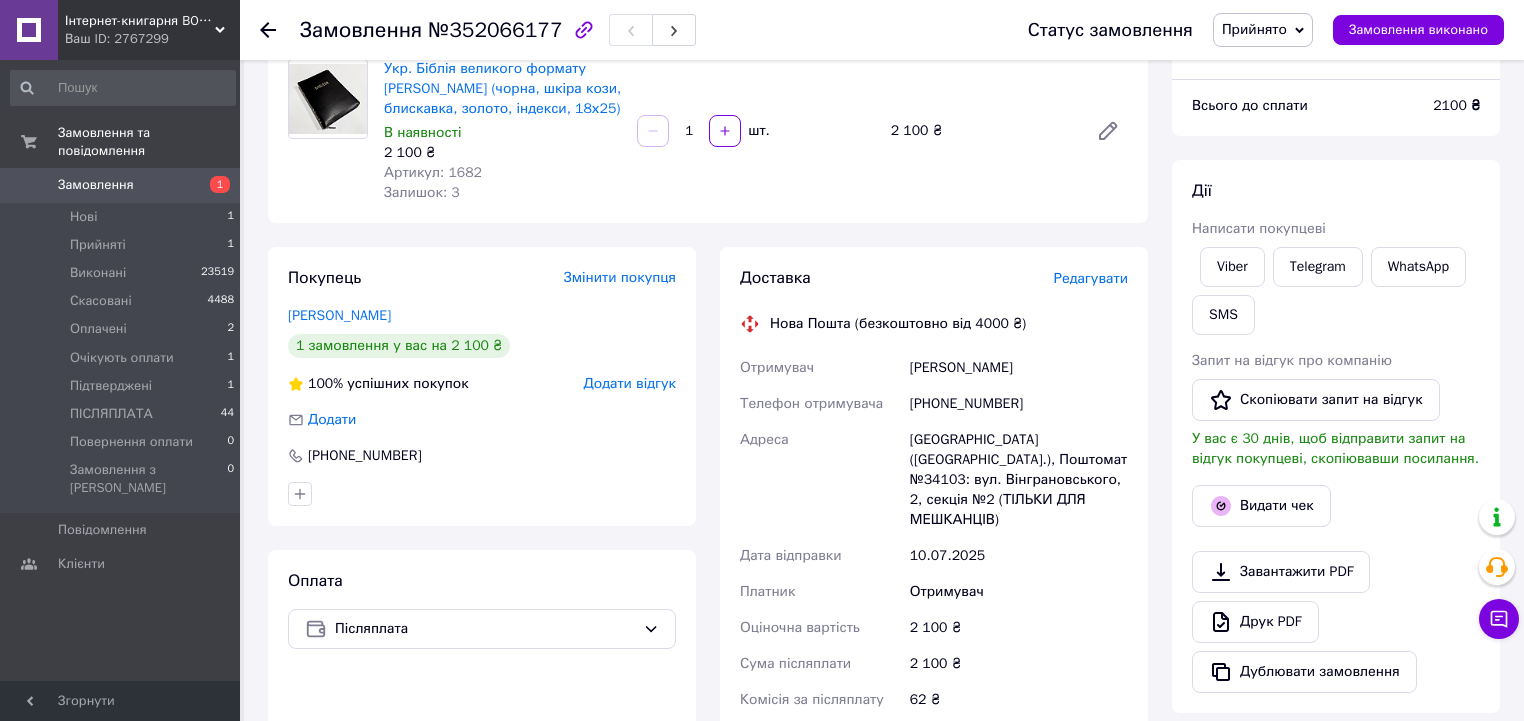click on "[PHONE_NUMBER]" at bounding box center [1019, 404] 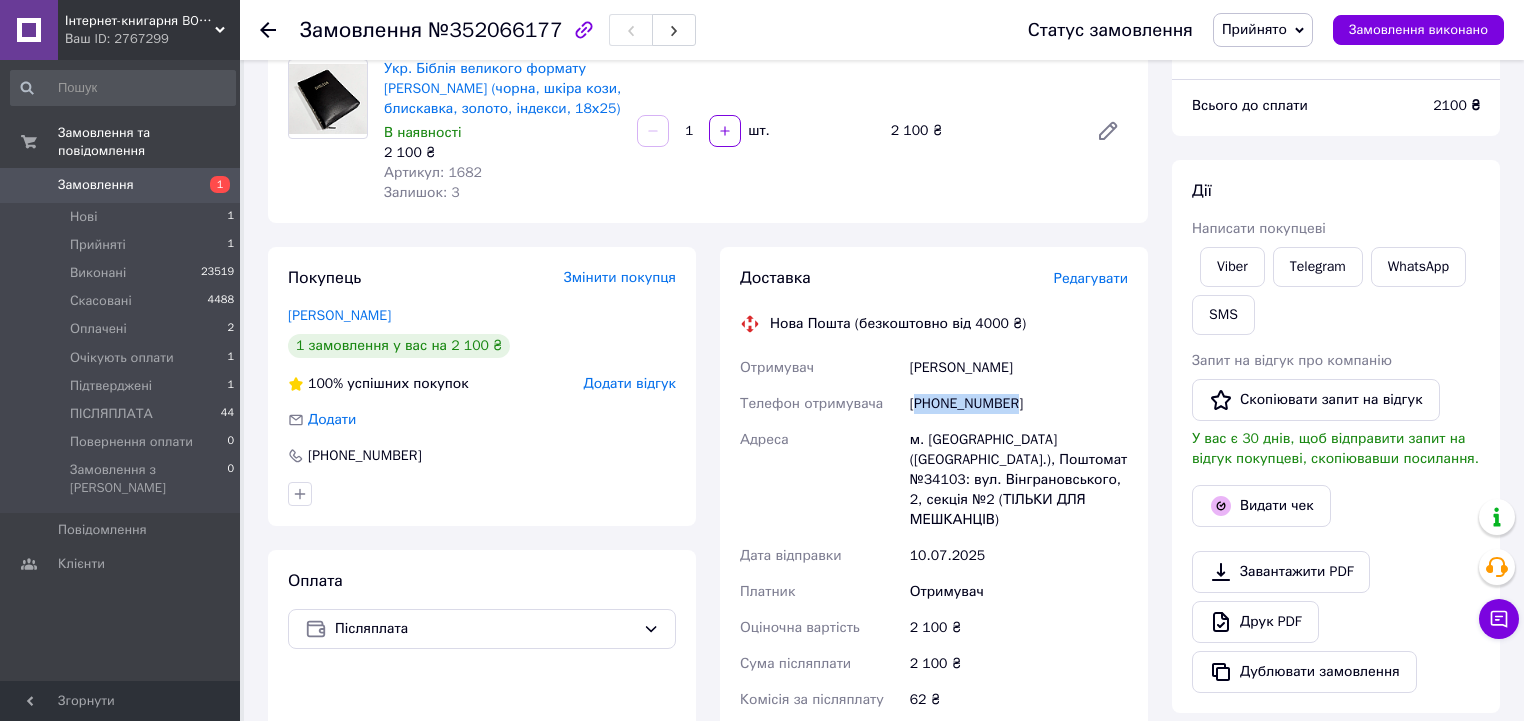 click on "[PHONE_NUMBER]" at bounding box center [1019, 404] 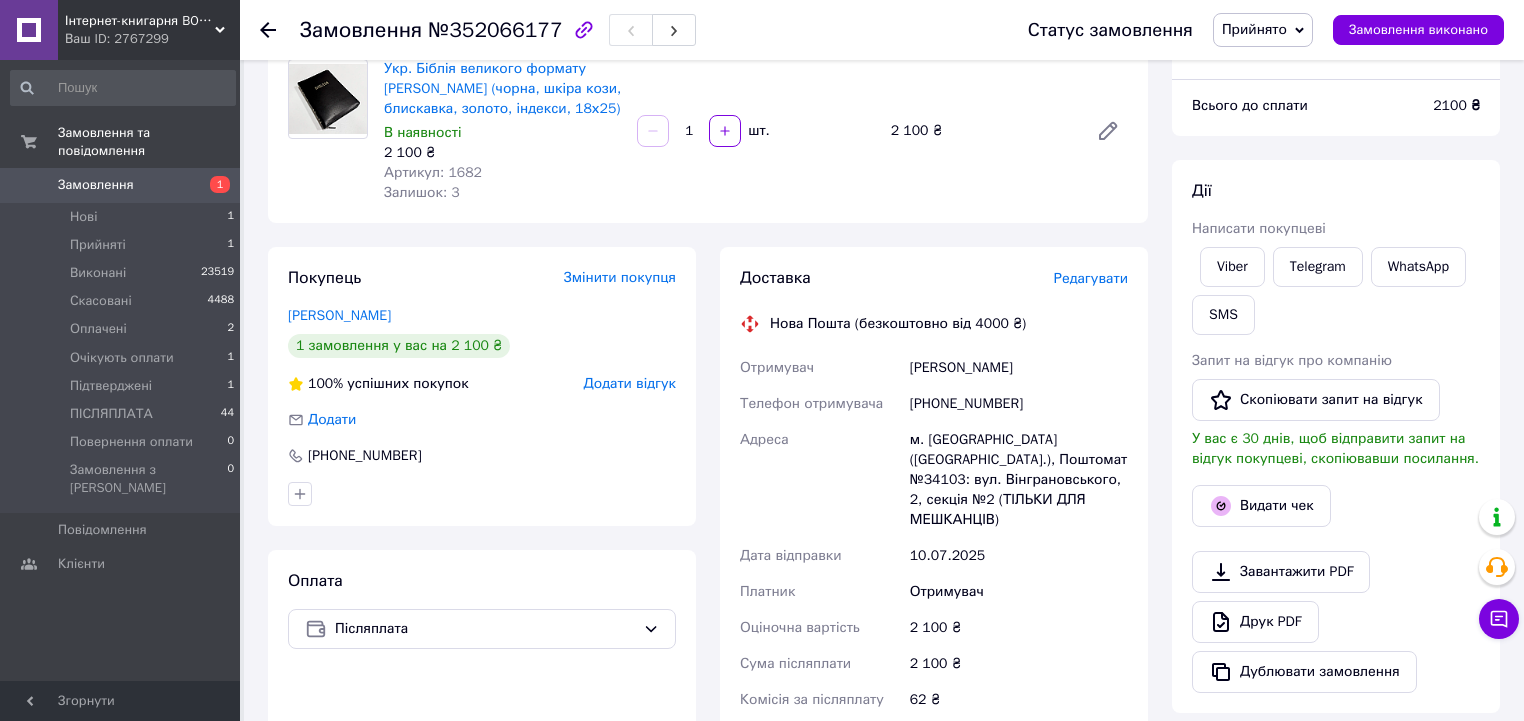 click on "Завантажити PDF   Друк PDF   Дублювати замовлення" at bounding box center (1336, 622) 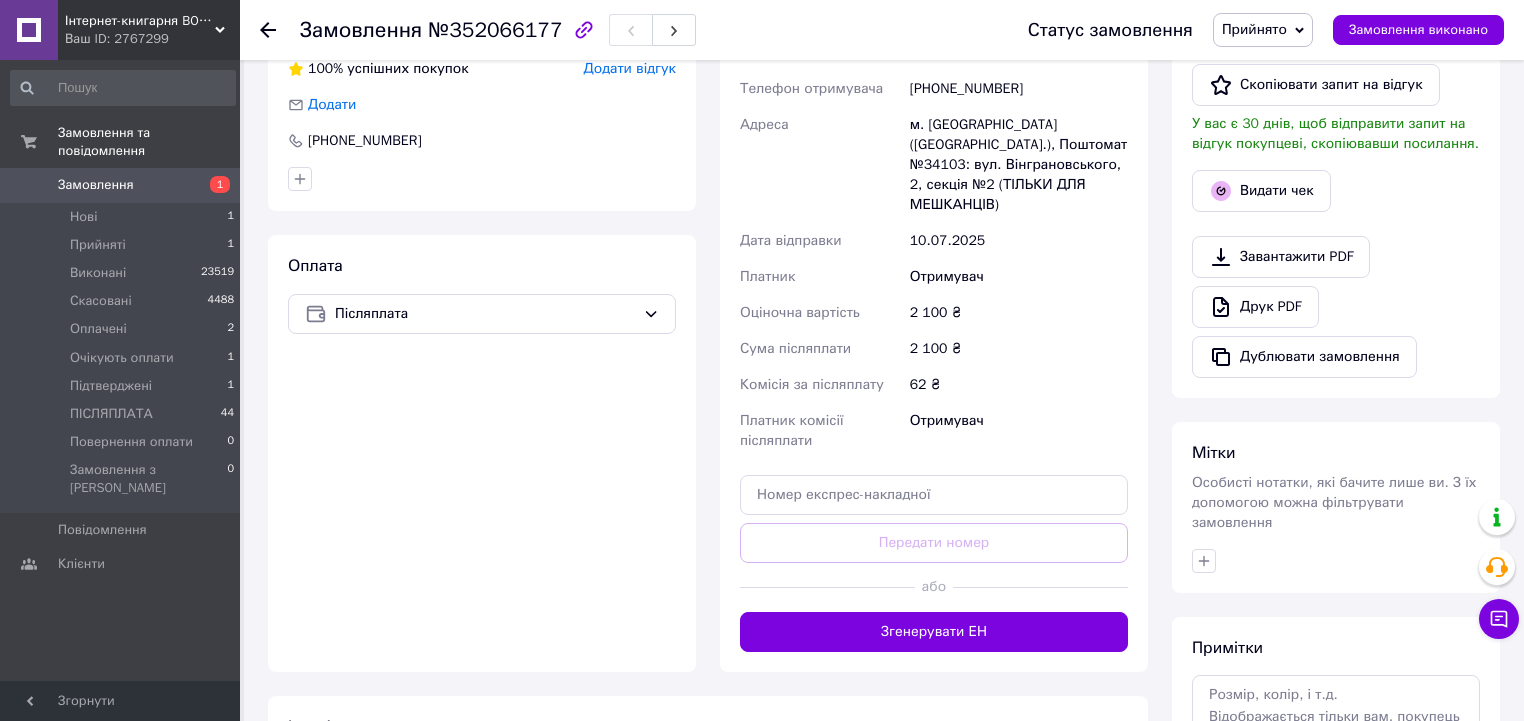 scroll, scrollTop: 492, scrollLeft: 0, axis: vertical 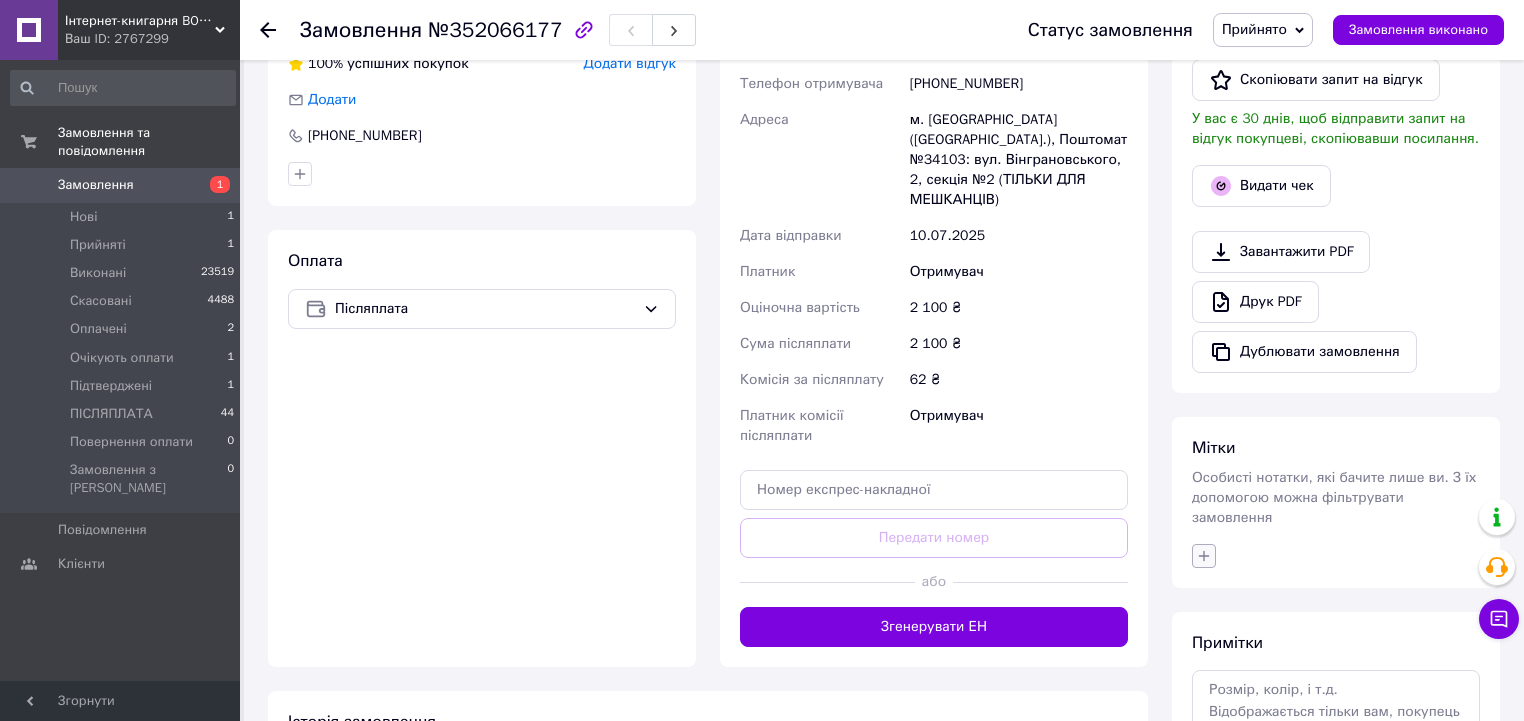 click 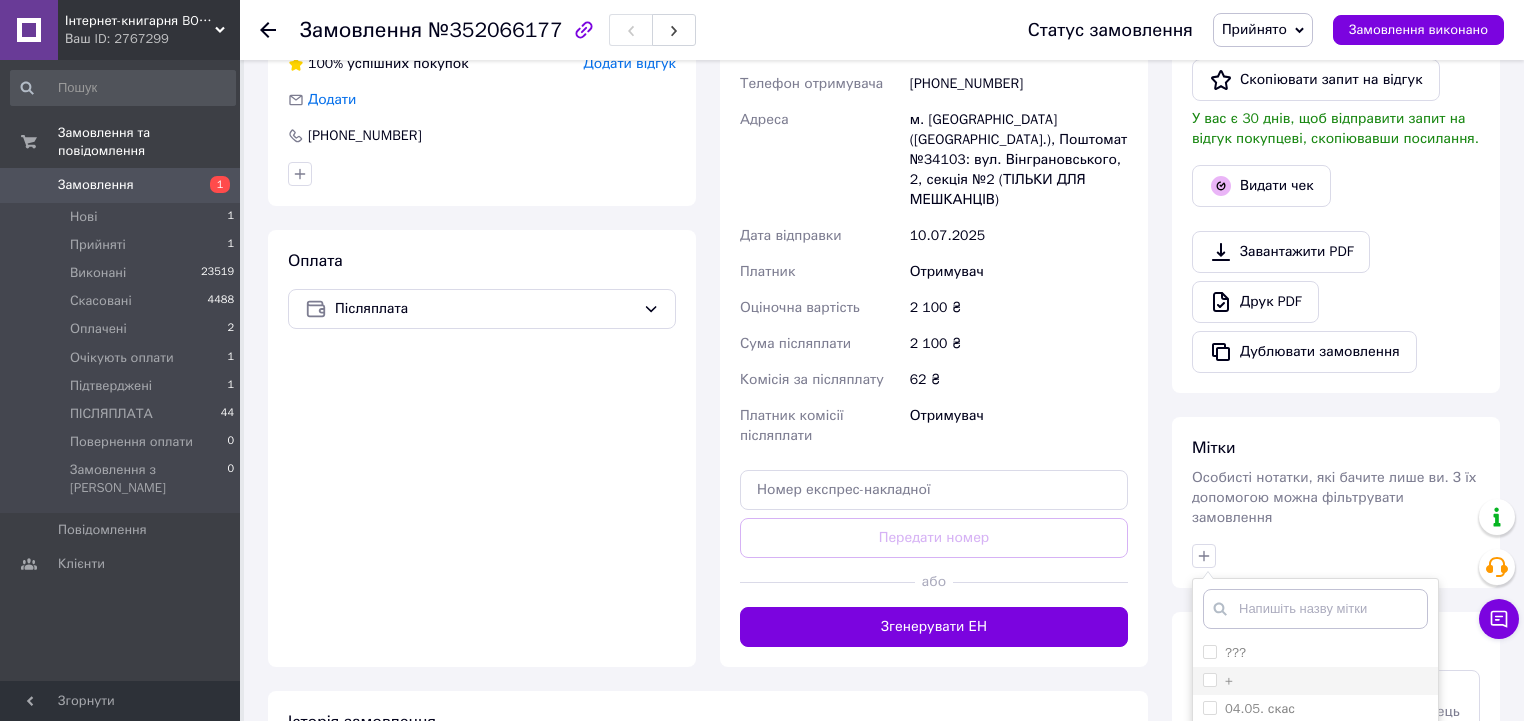click on "+" at bounding box center (1218, 681) 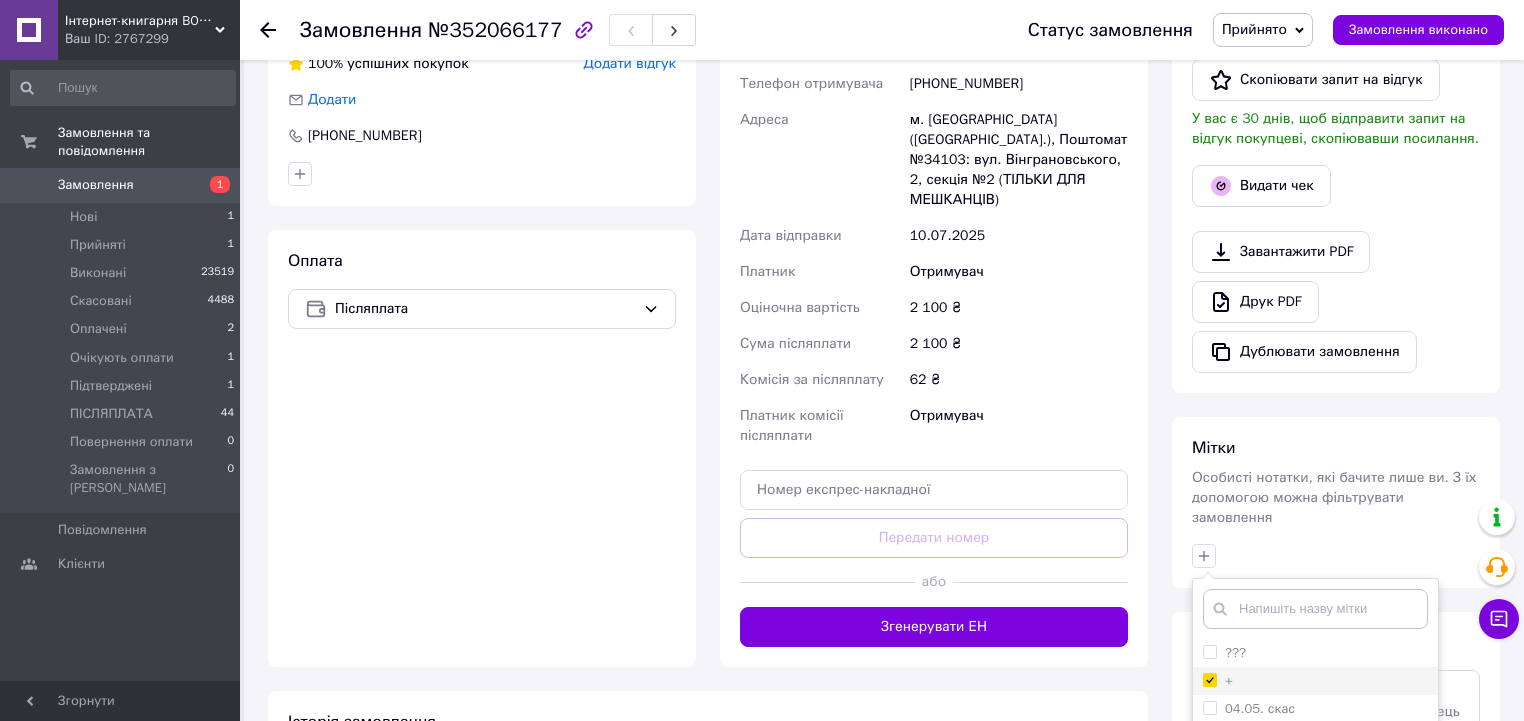 click on "+" at bounding box center [1209, 679] 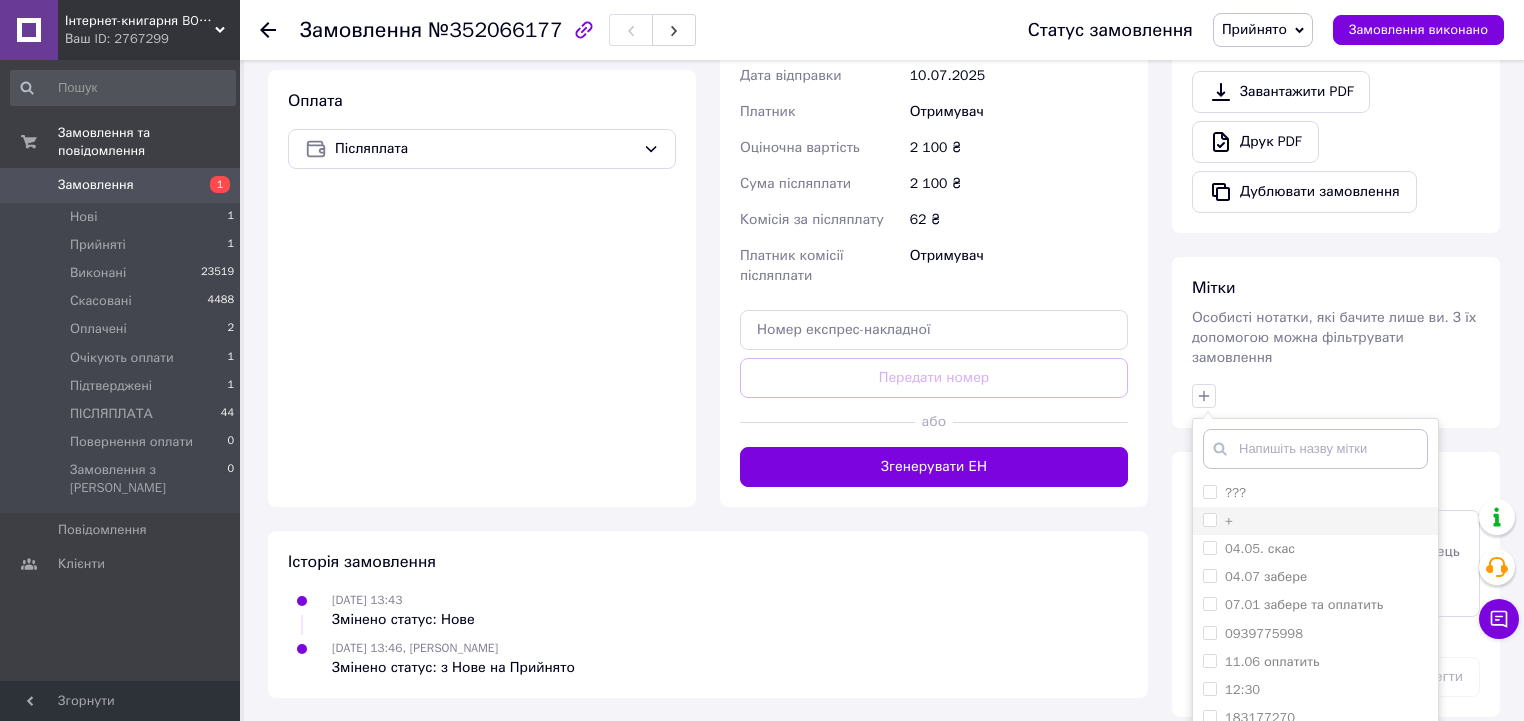 click on "+" at bounding box center [1315, 521] 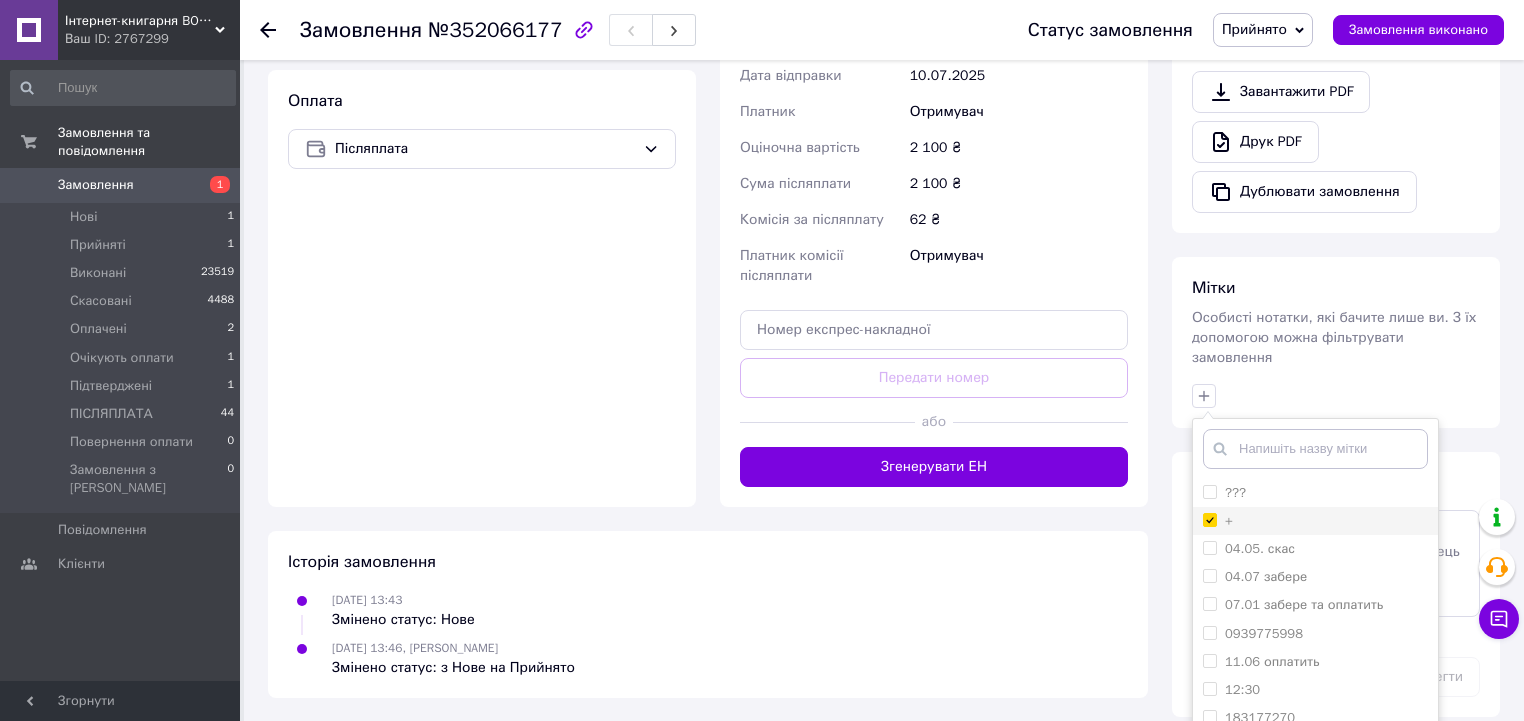 checkbox on "true" 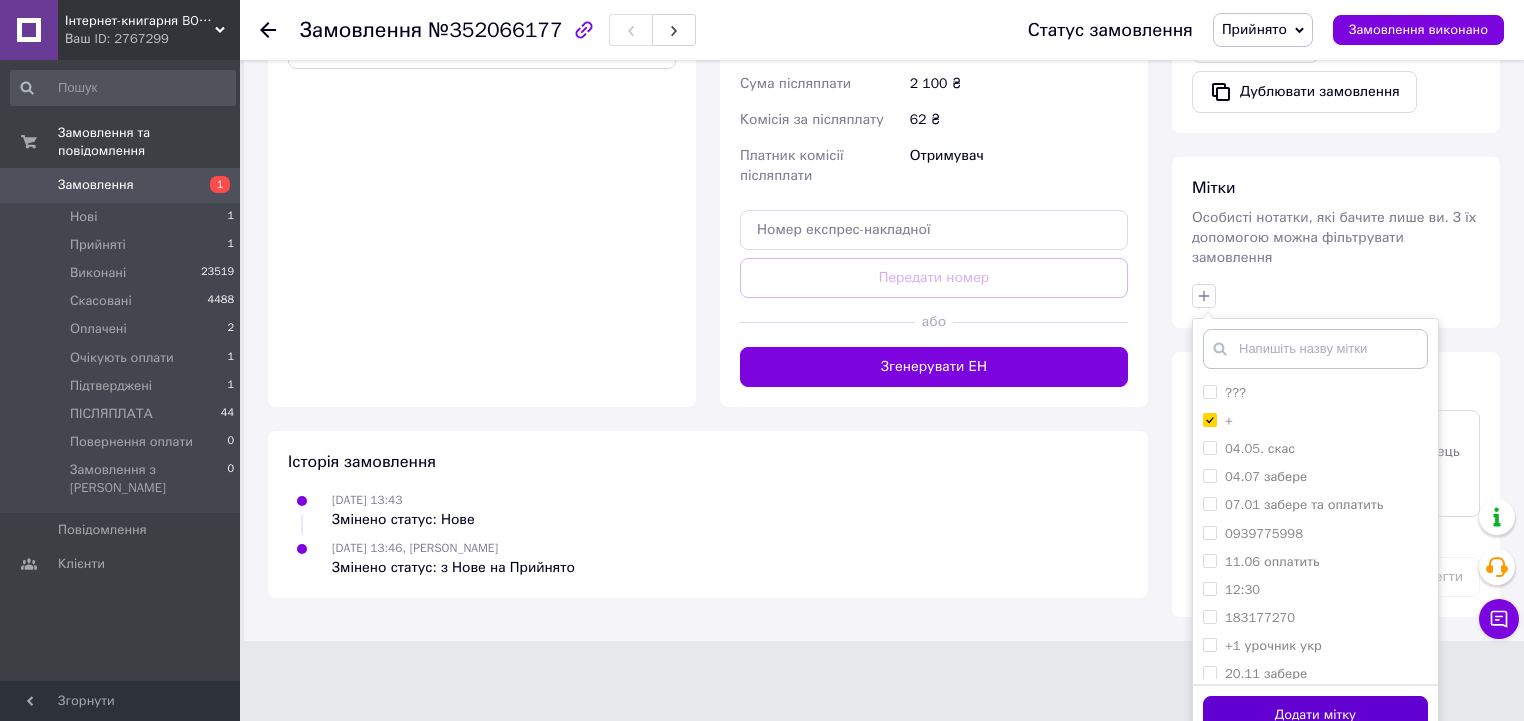 click on "Додати мітку" at bounding box center [1315, 715] 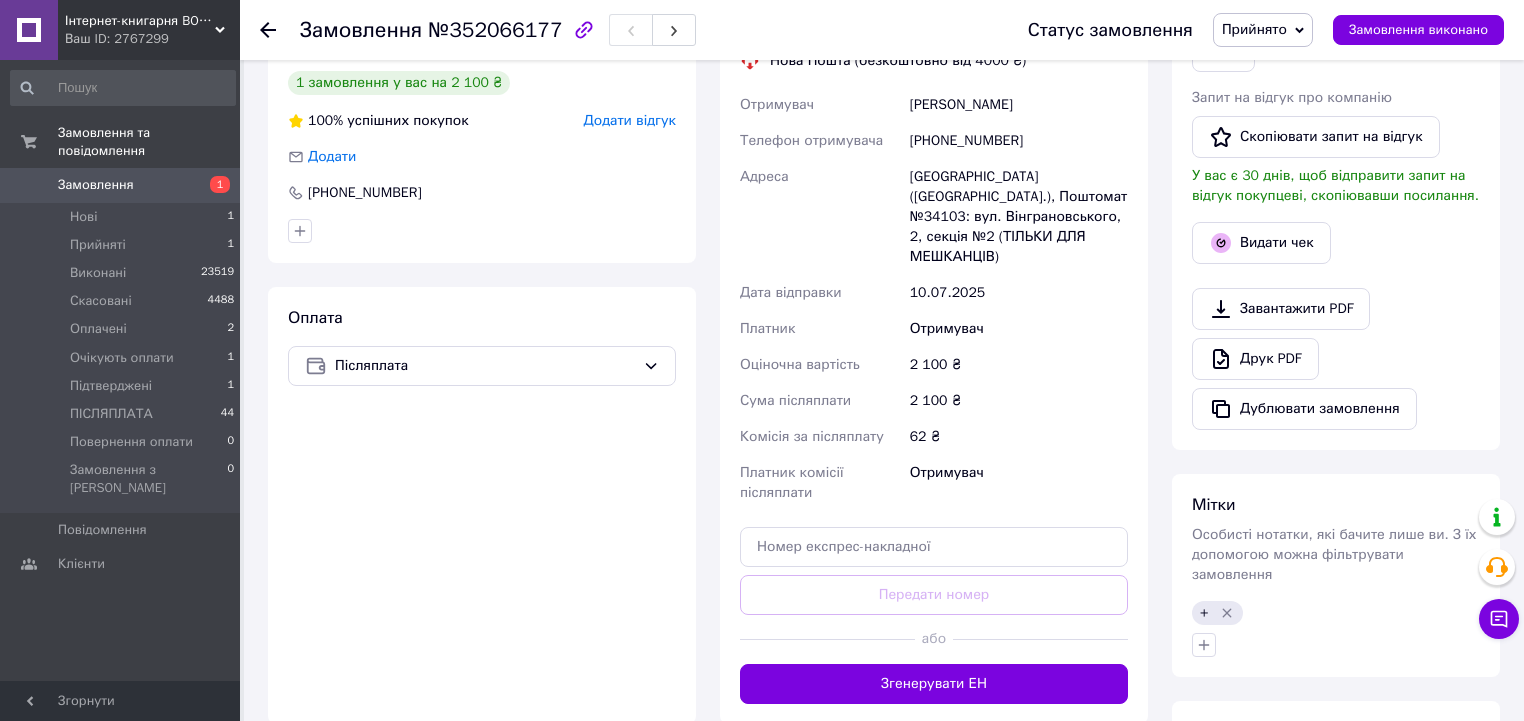 scroll, scrollTop: 480, scrollLeft: 0, axis: vertical 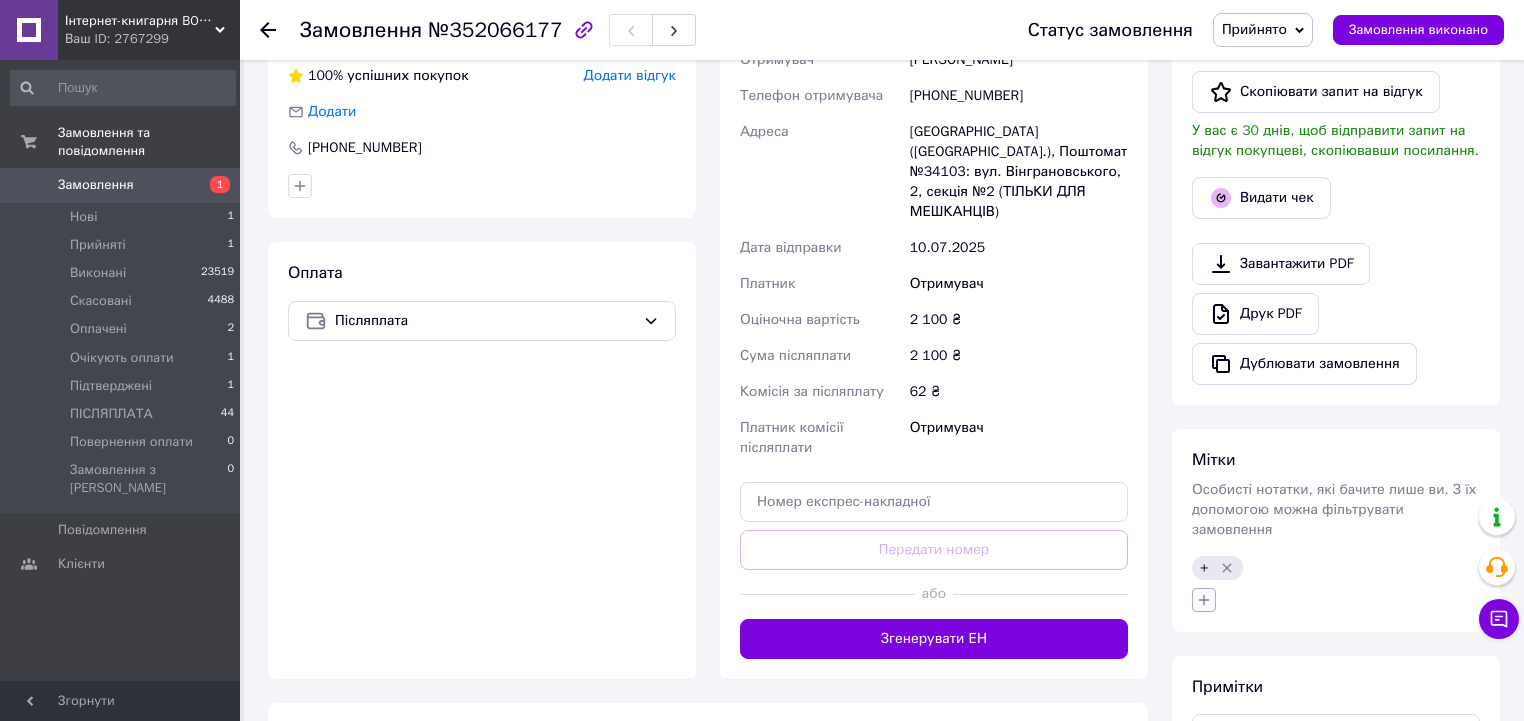 click 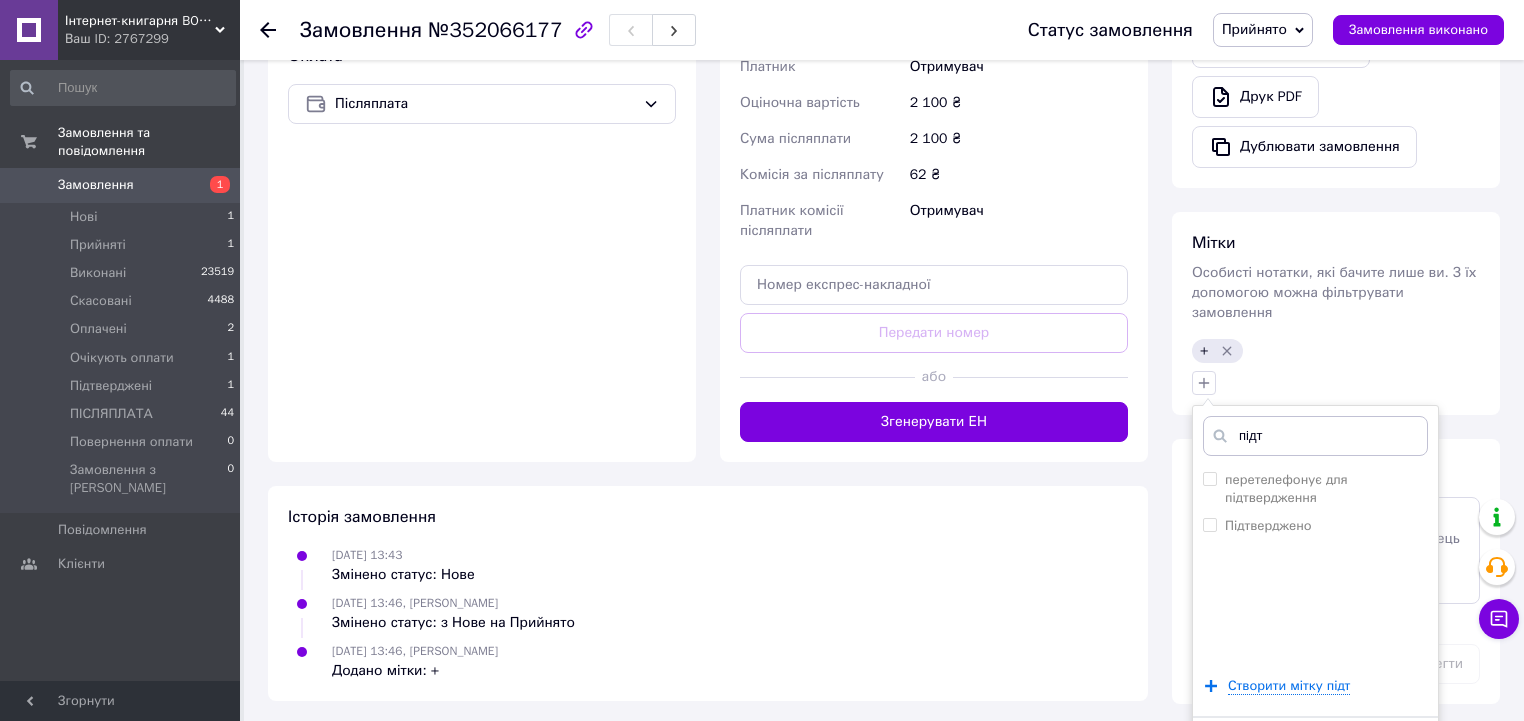 scroll, scrollTop: 730, scrollLeft: 0, axis: vertical 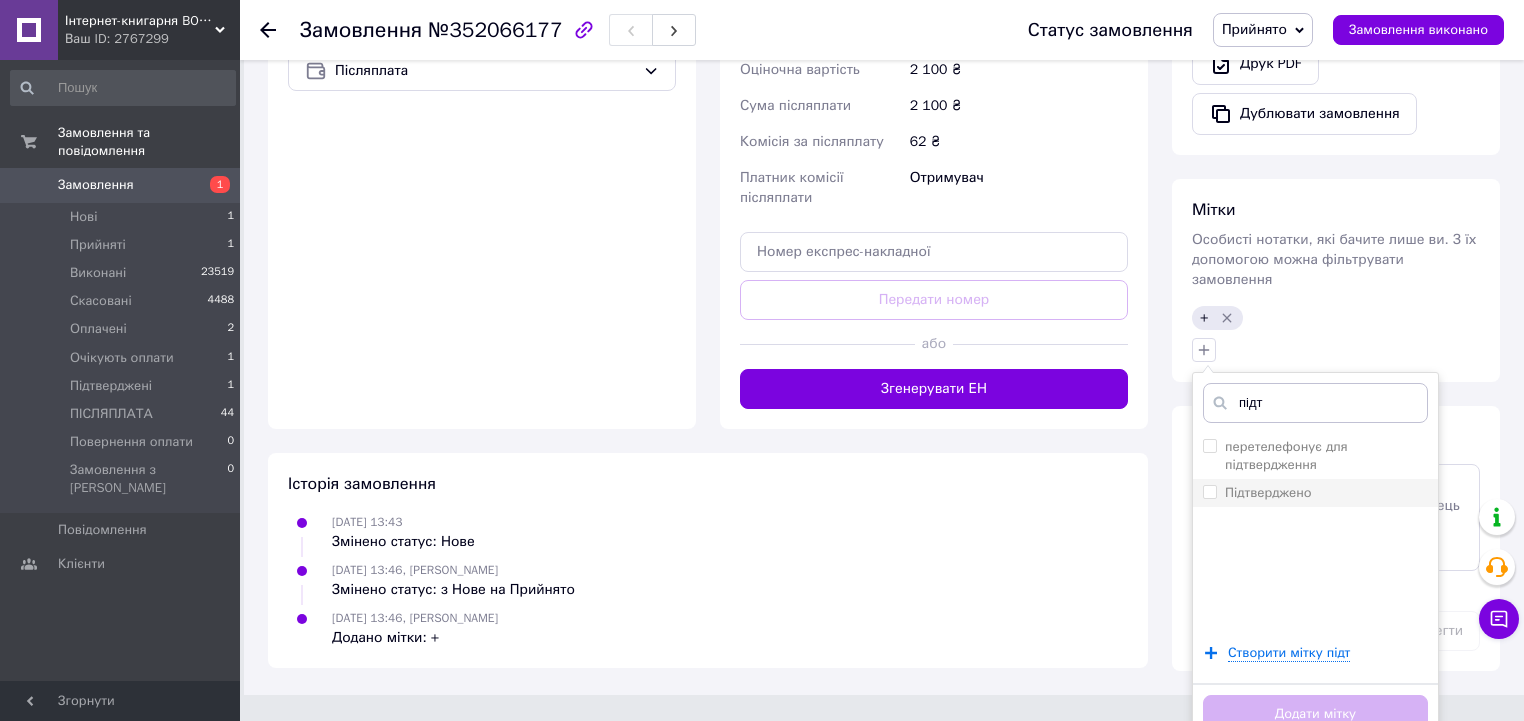 type on "підт" 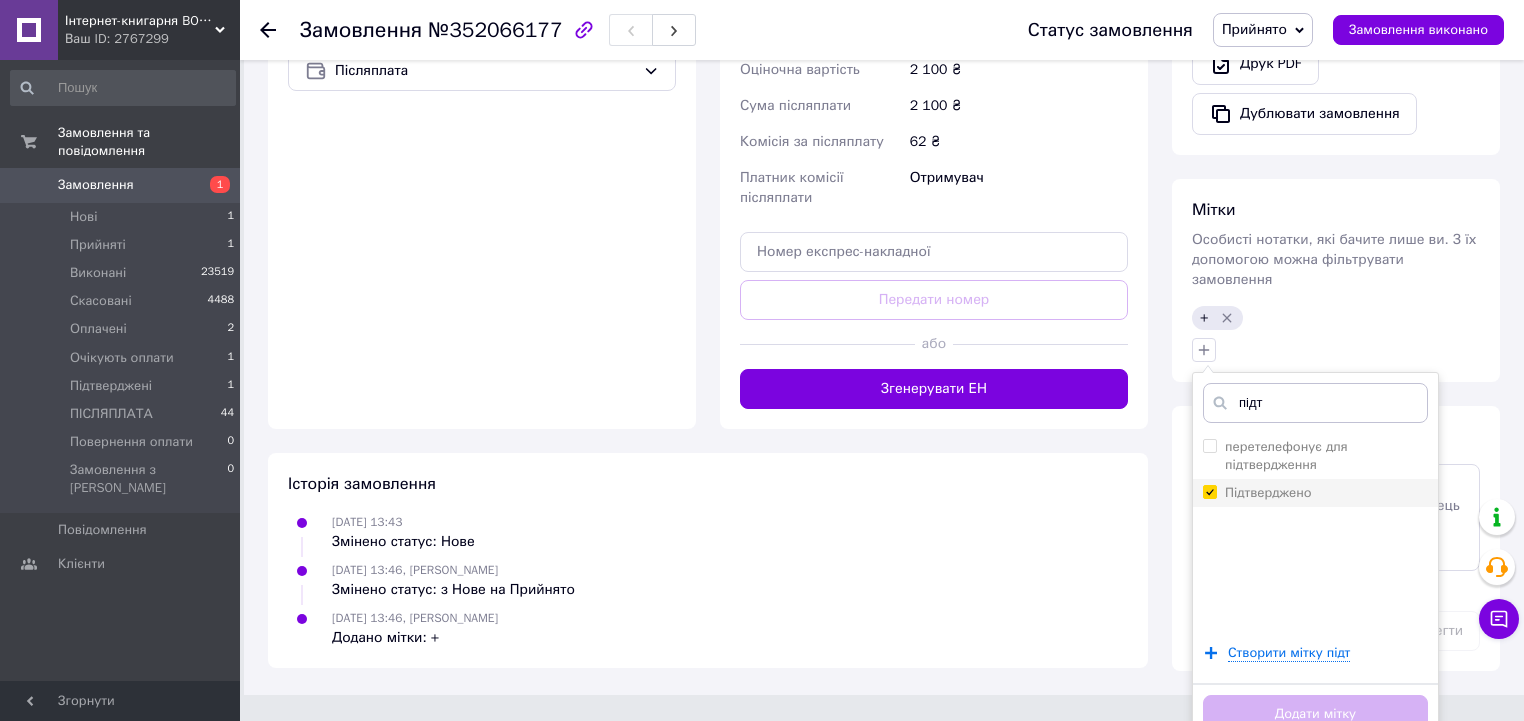 checkbox on "true" 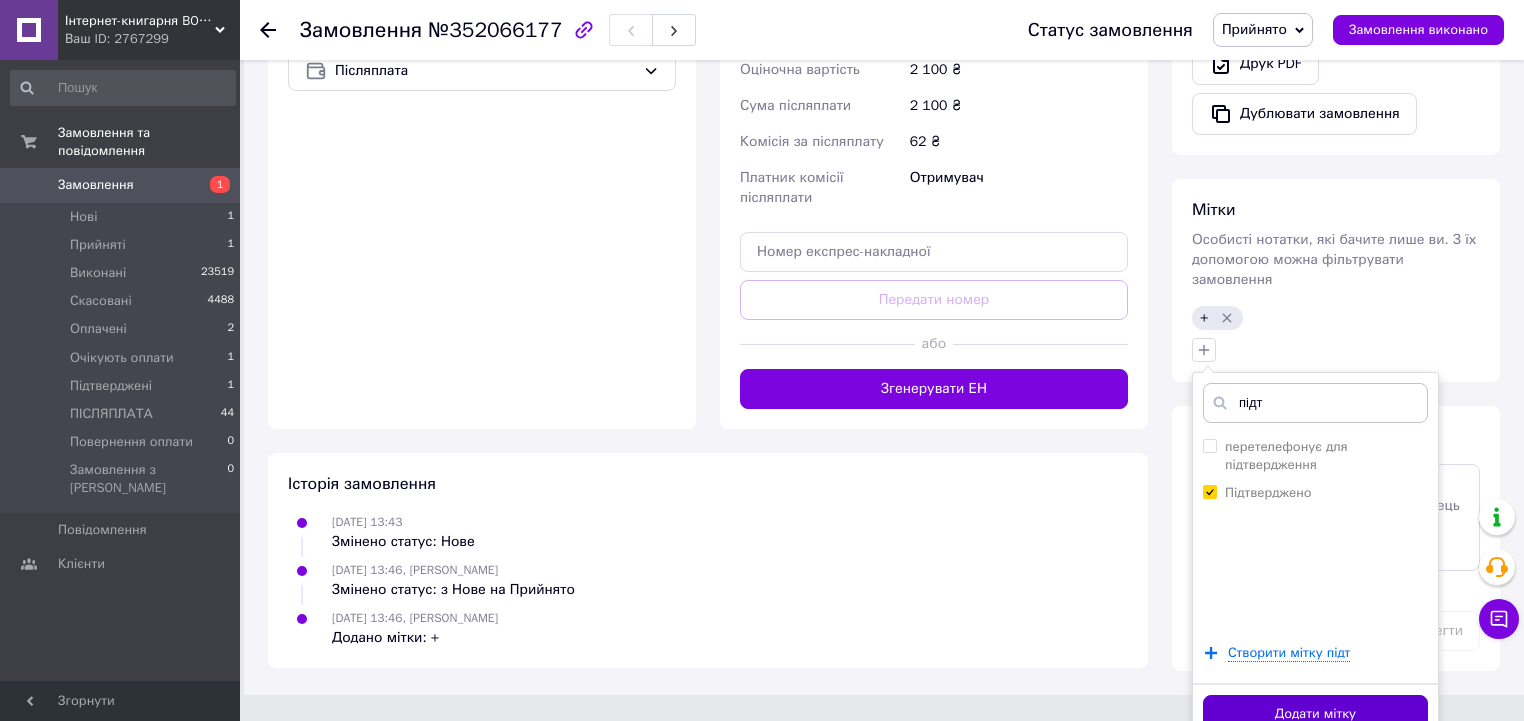click on "Додати мітку" at bounding box center [1315, 714] 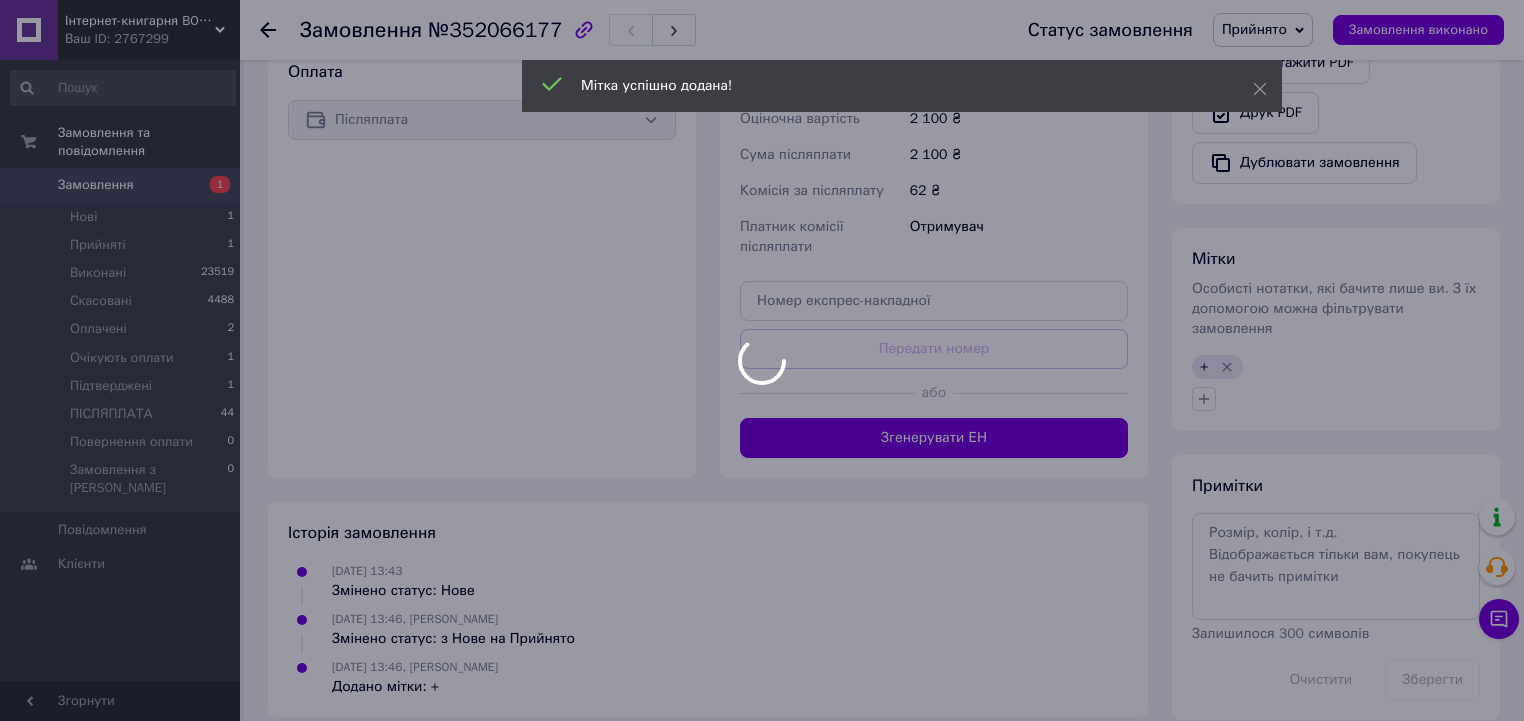 scroll, scrollTop: 729, scrollLeft: 0, axis: vertical 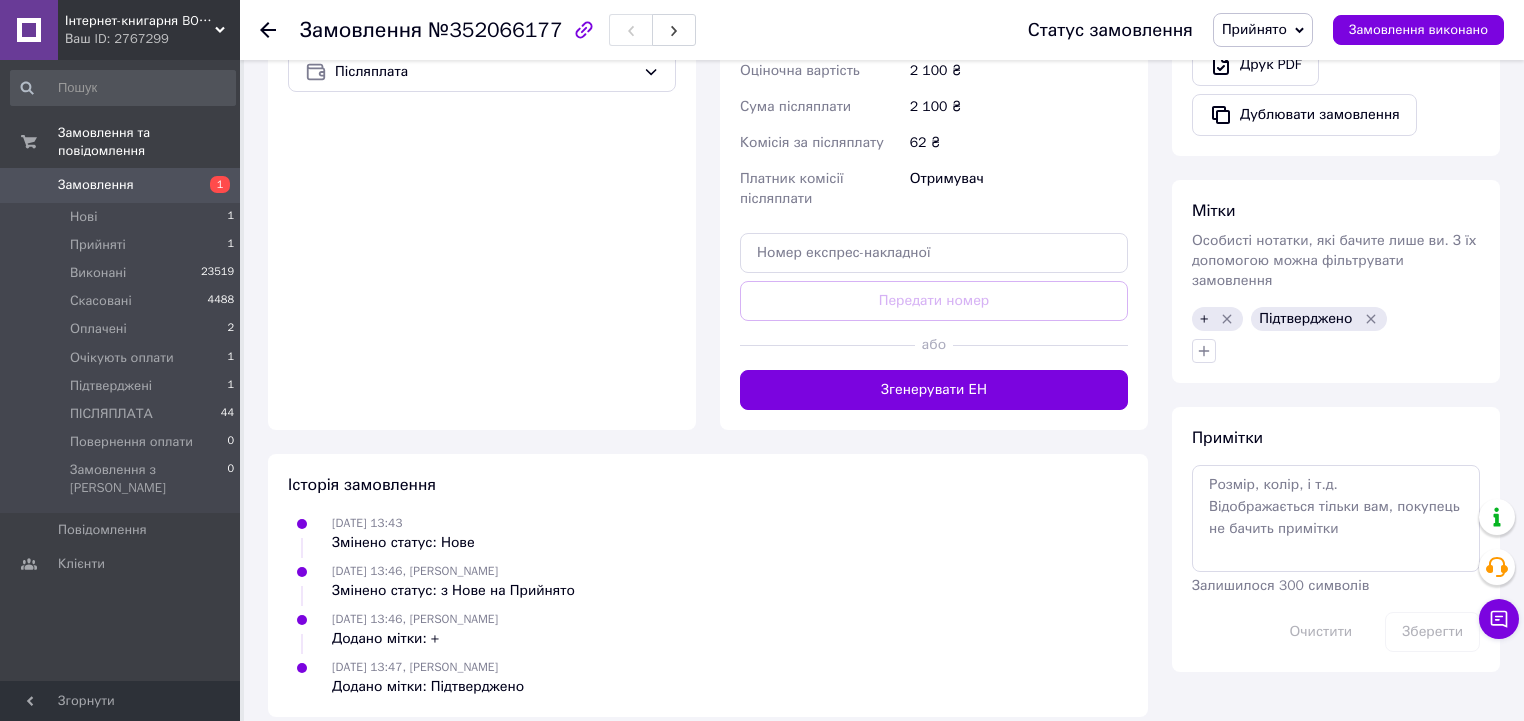 click on "Прийнято" at bounding box center (1254, 29) 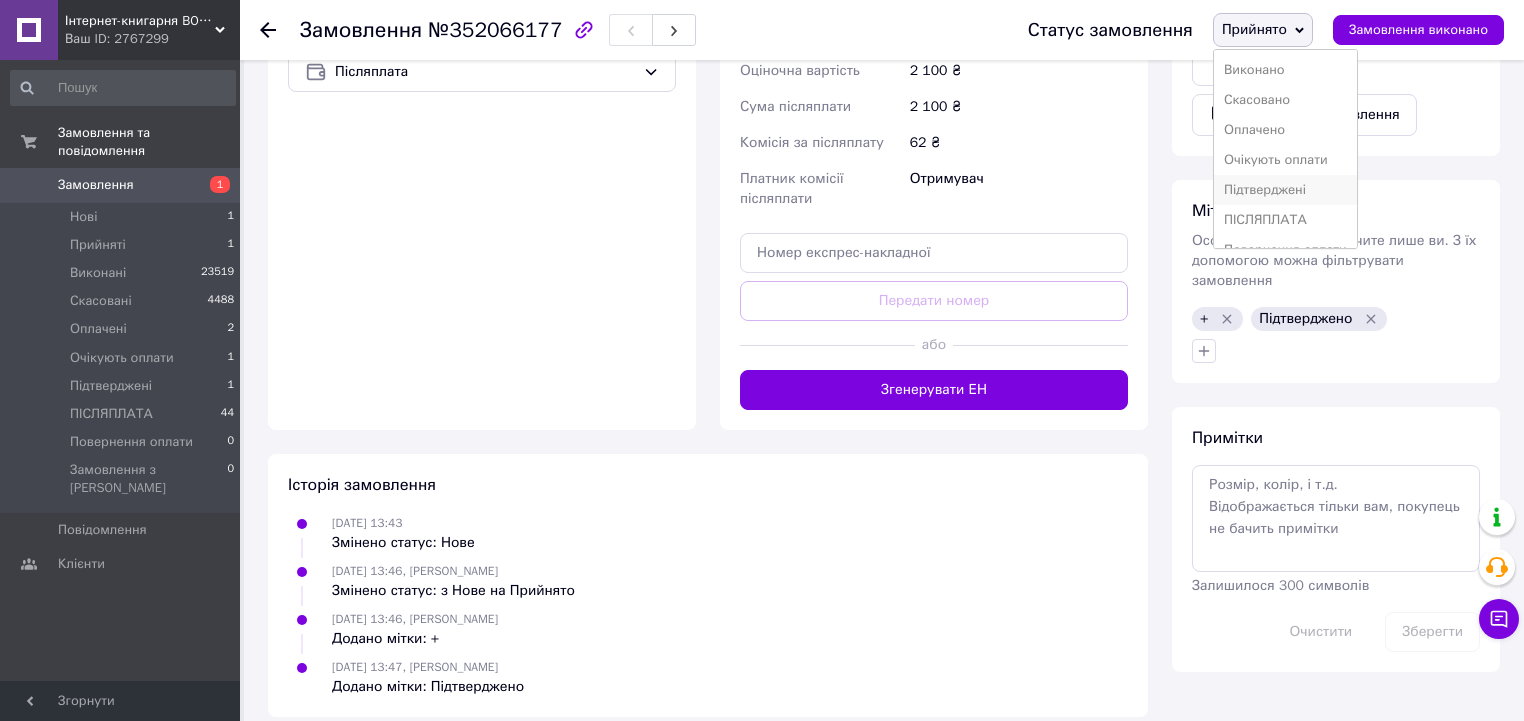 click on "Підтверджені" at bounding box center (1285, 190) 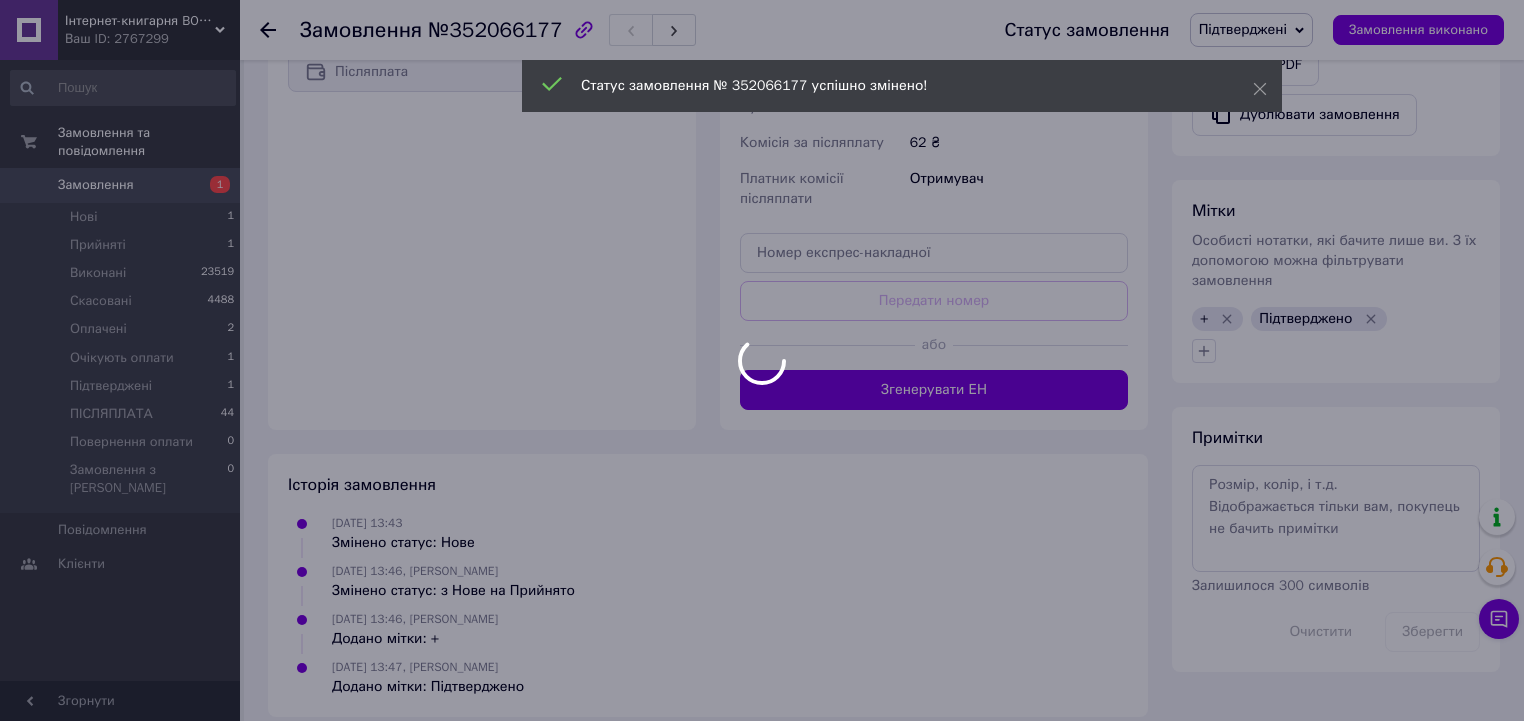 scroll, scrollTop: 730, scrollLeft: 0, axis: vertical 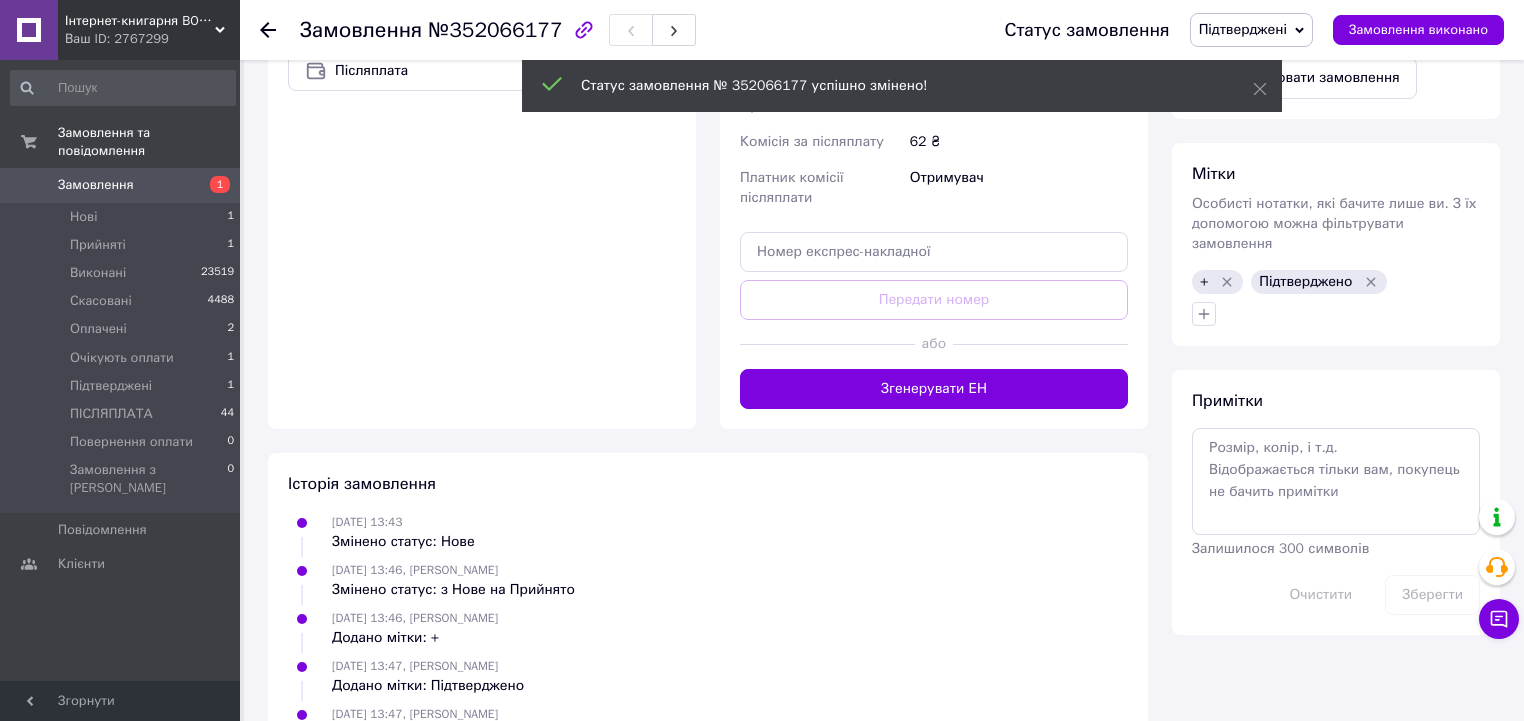 click 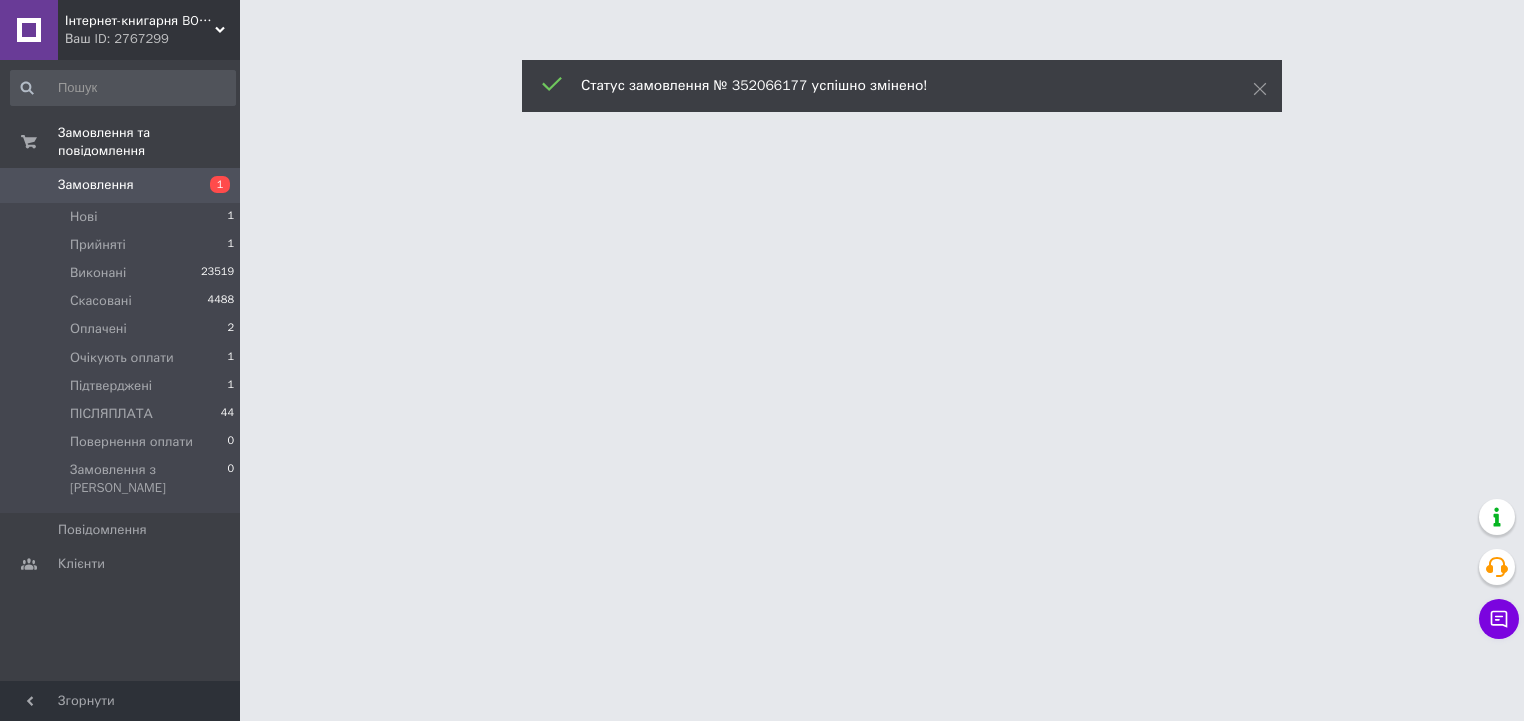 scroll, scrollTop: 0, scrollLeft: 0, axis: both 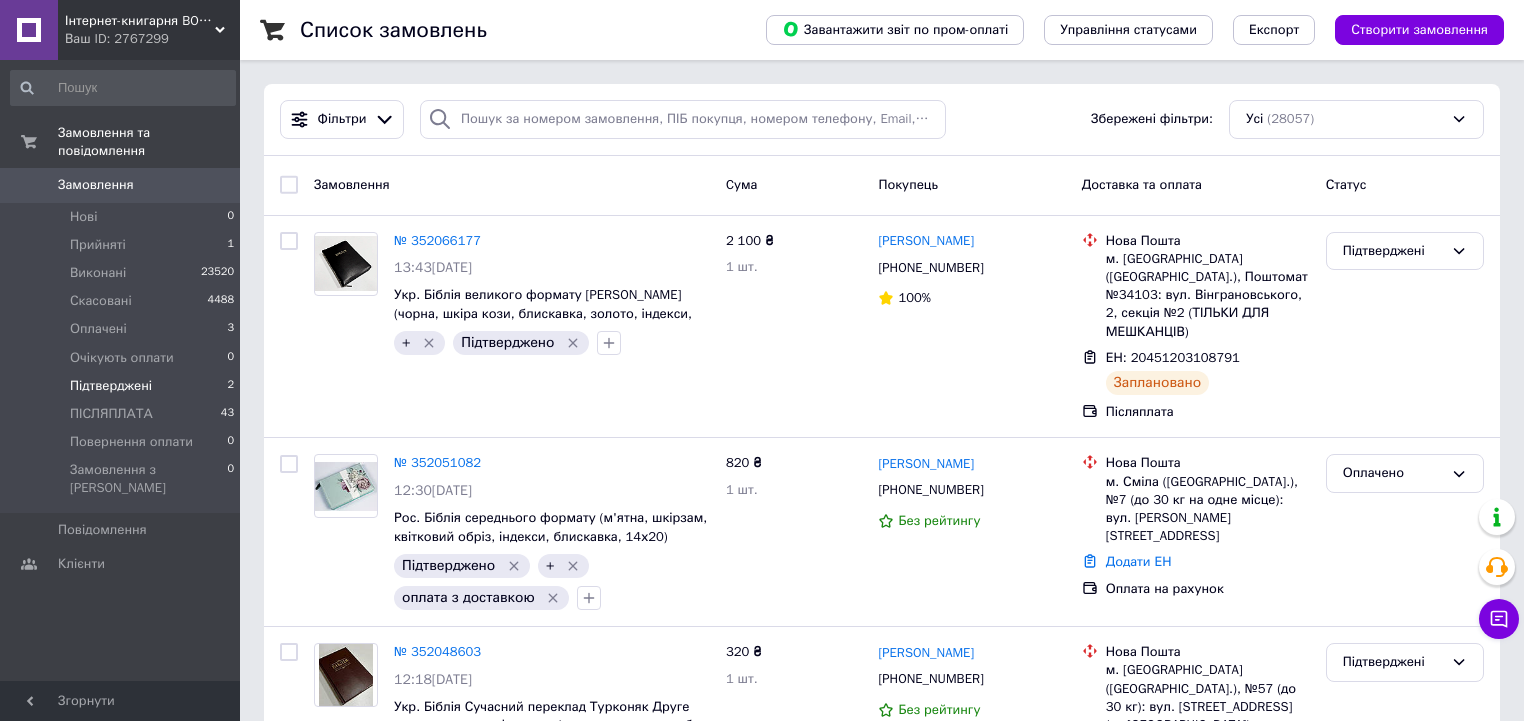 click on "Підтверджені" at bounding box center (111, 386) 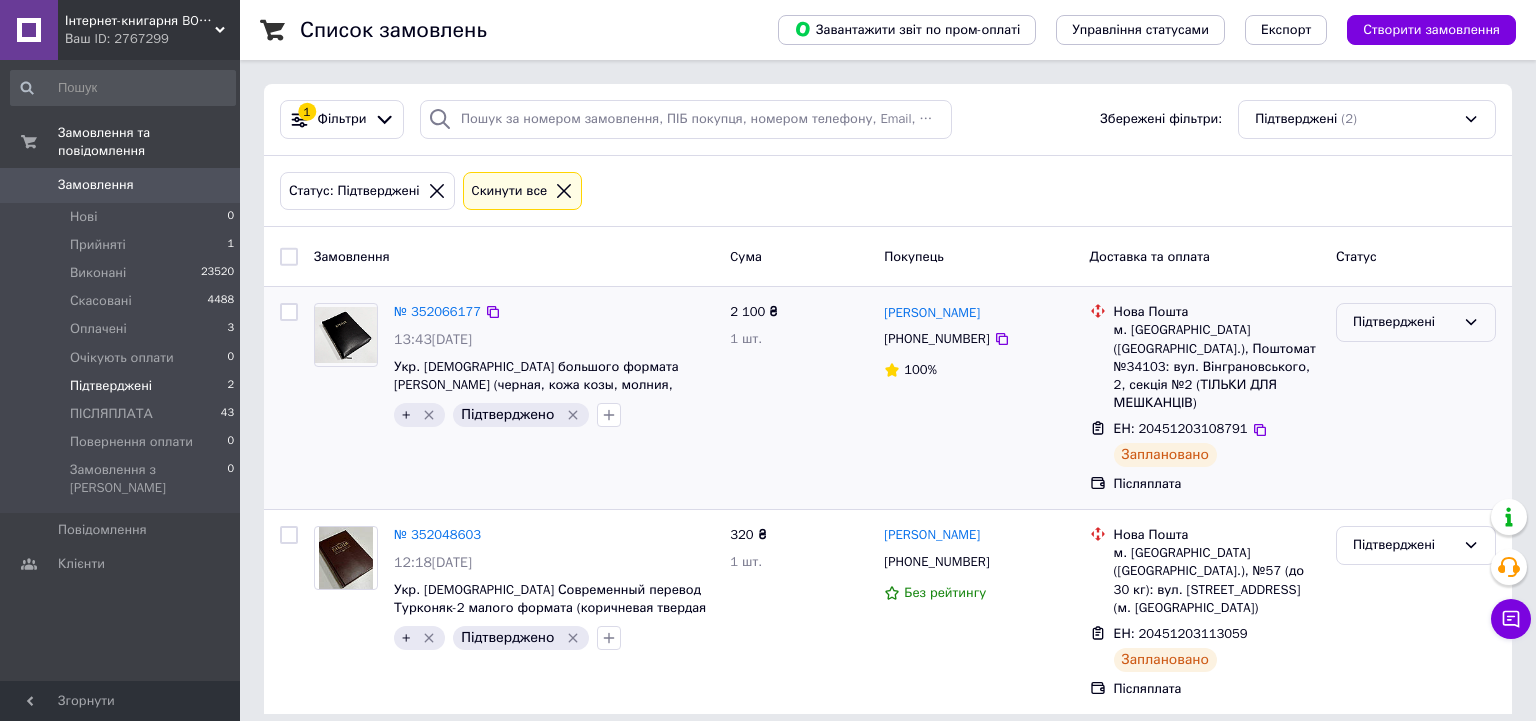 click on "Підтверджені" at bounding box center [1404, 322] 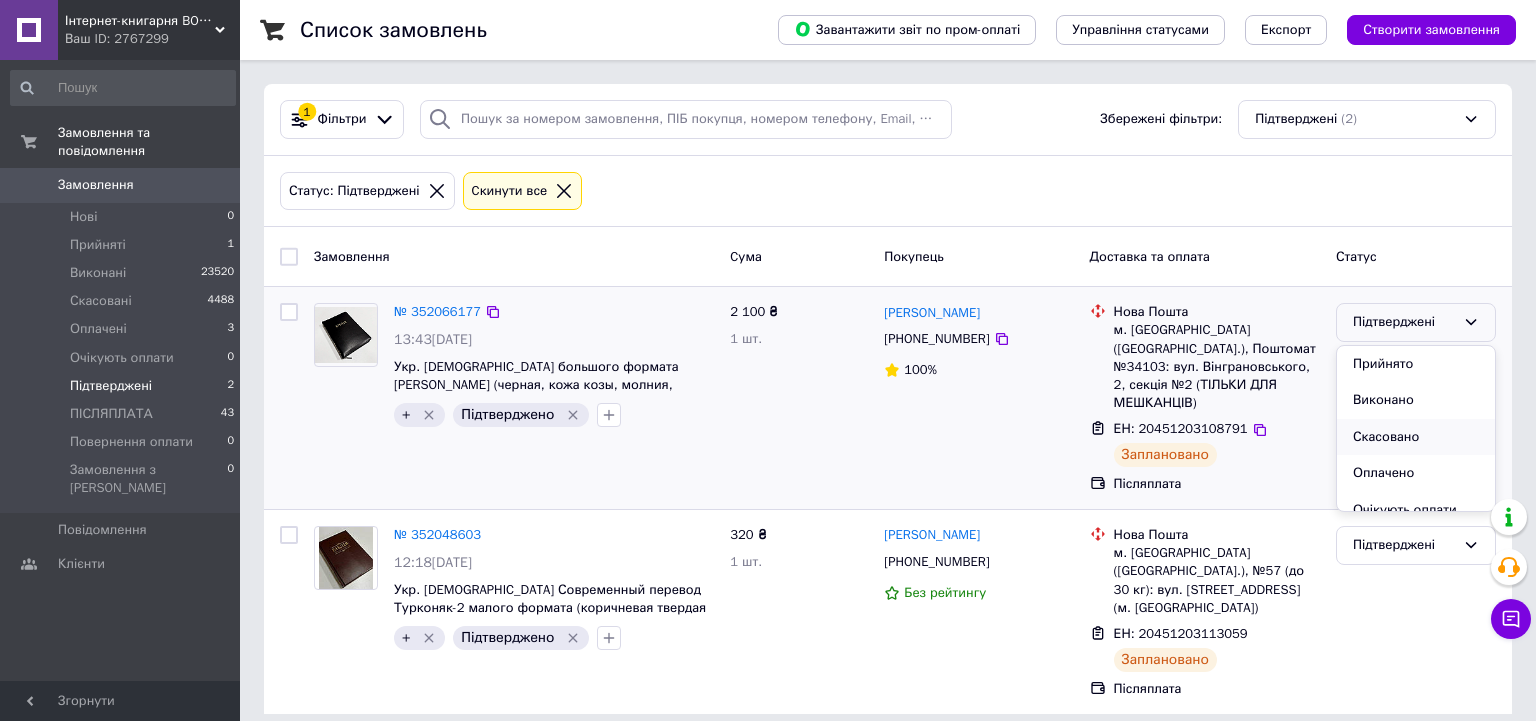 scroll, scrollTop: 80, scrollLeft: 0, axis: vertical 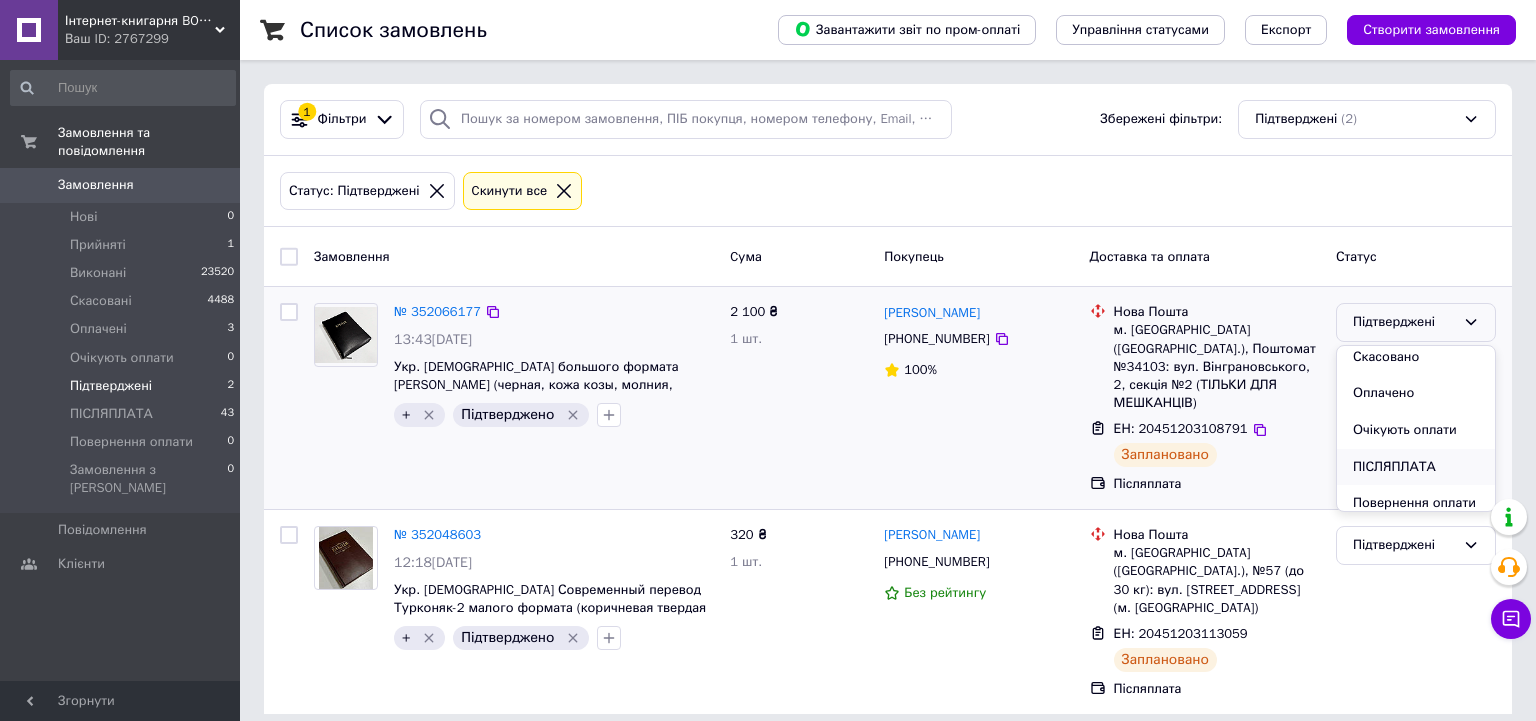 click on "ПІСЛЯПЛАТА" at bounding box center (1416, 467) 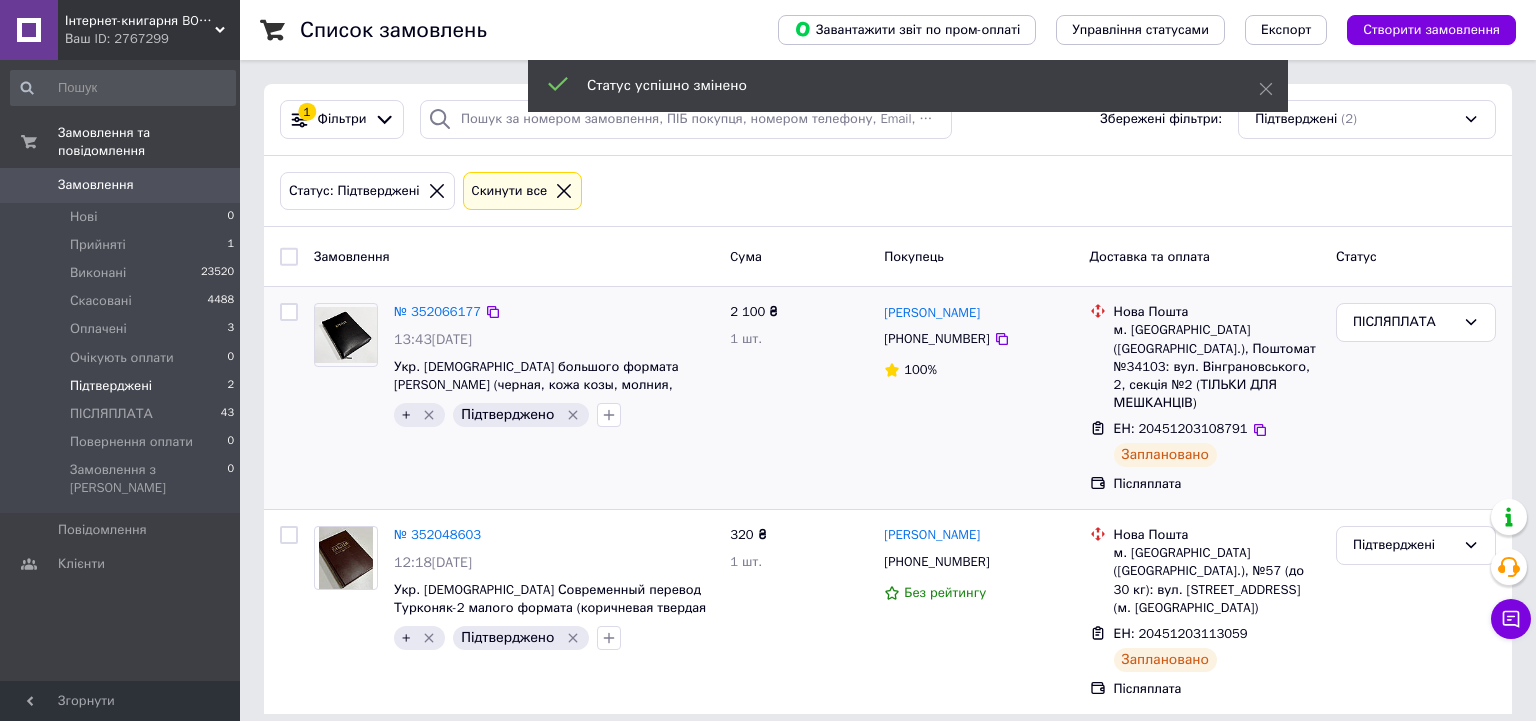 click on "Підтверджені" at bounding box center (1404, 545) 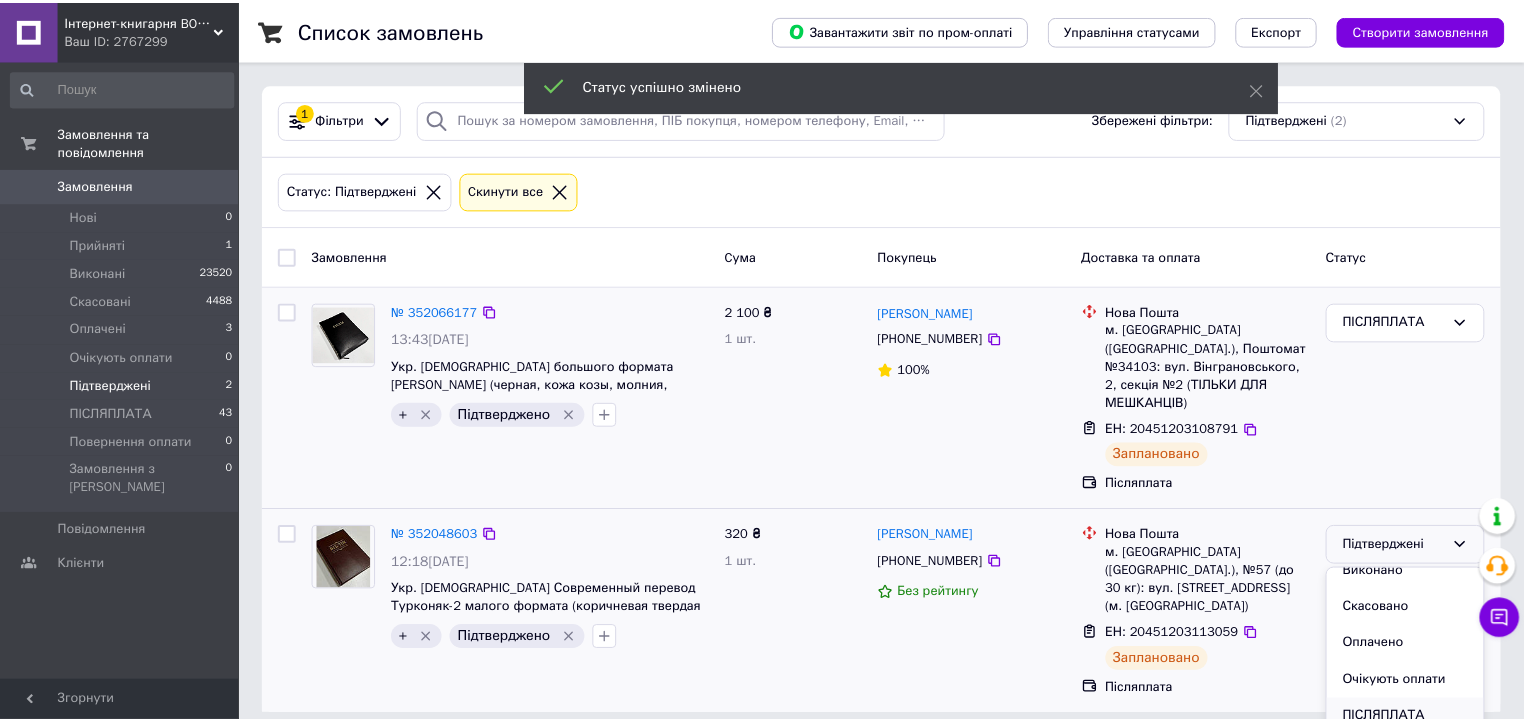 scroll, scrollTop: 80, scrollLeft: 0, axis: vertical 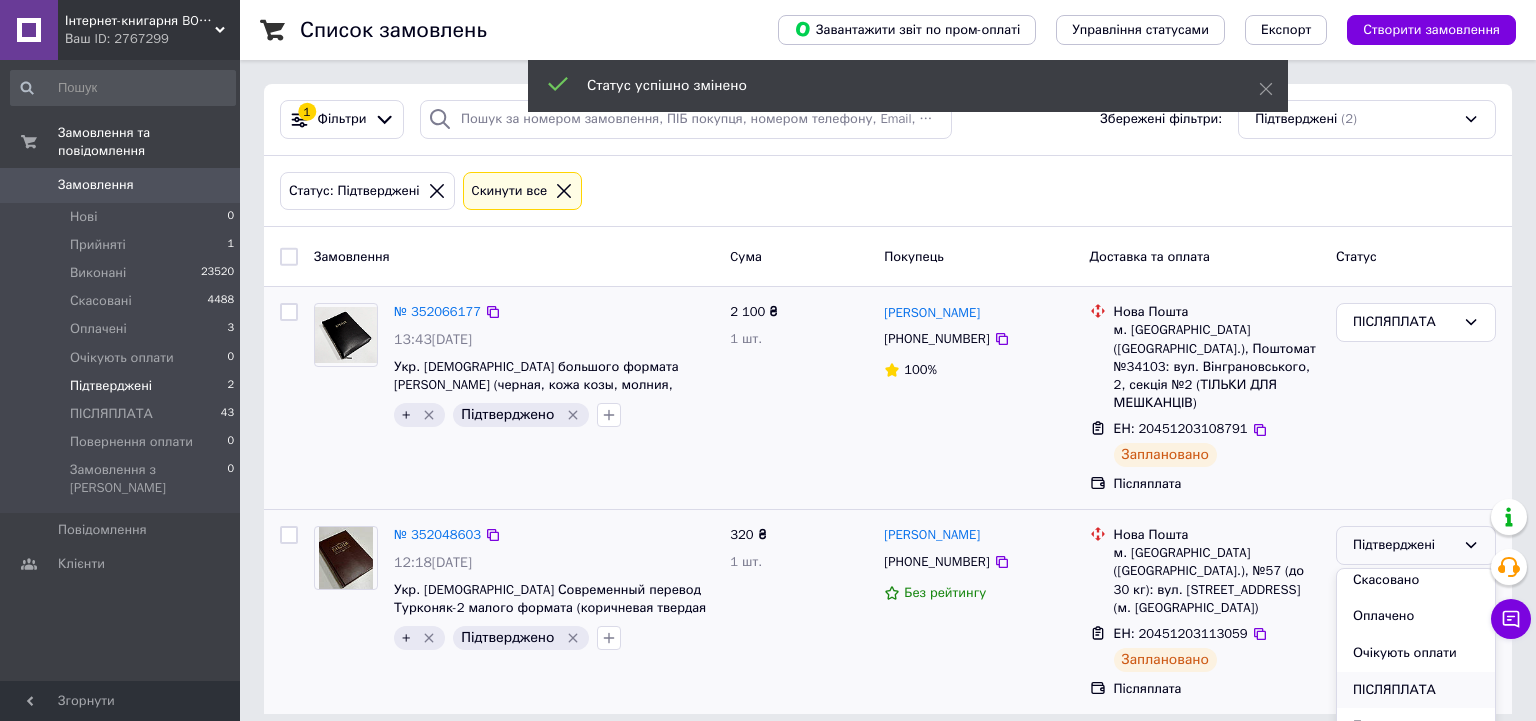 click on "ПІСЛЯПЛАТА" at bounding box center [1416, 690] 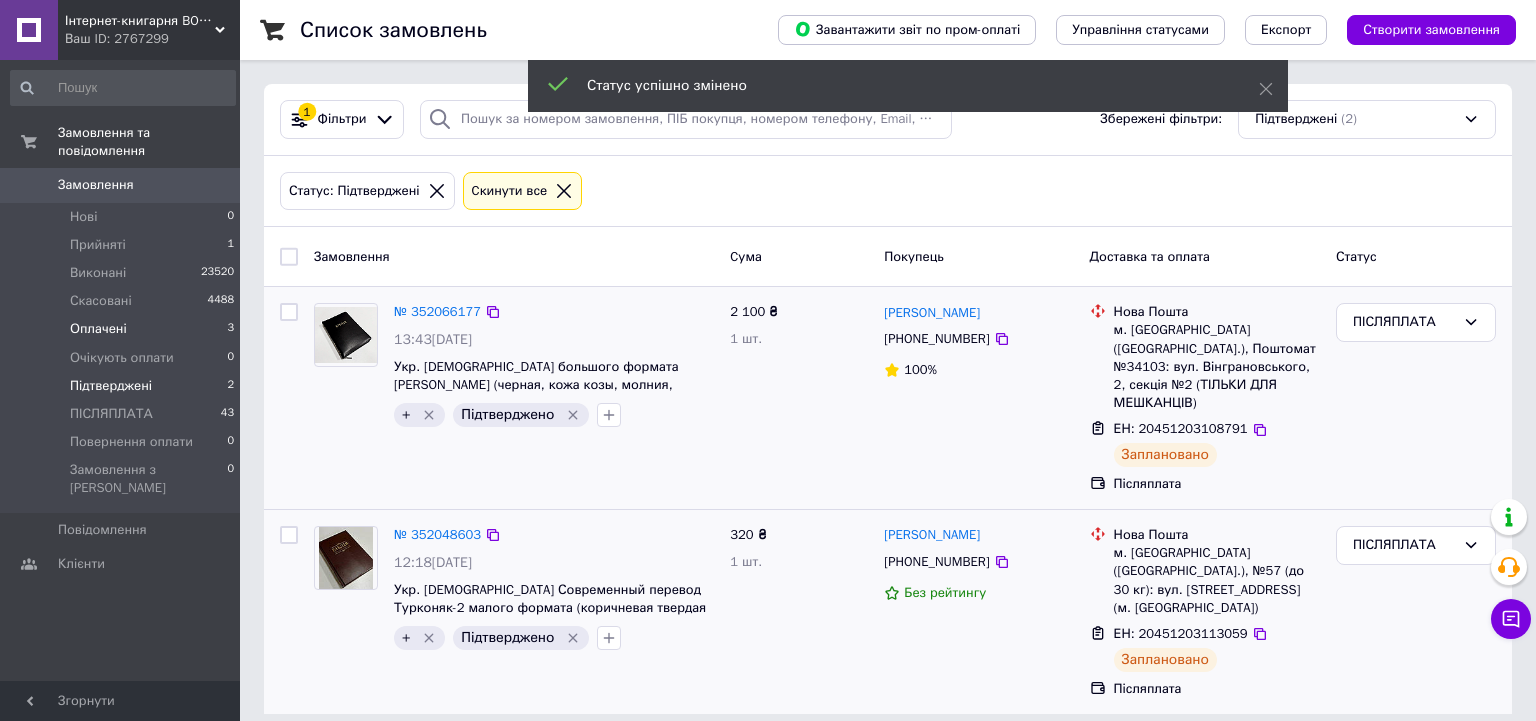 click on "Оплачені" at bounding box center (98, 329) 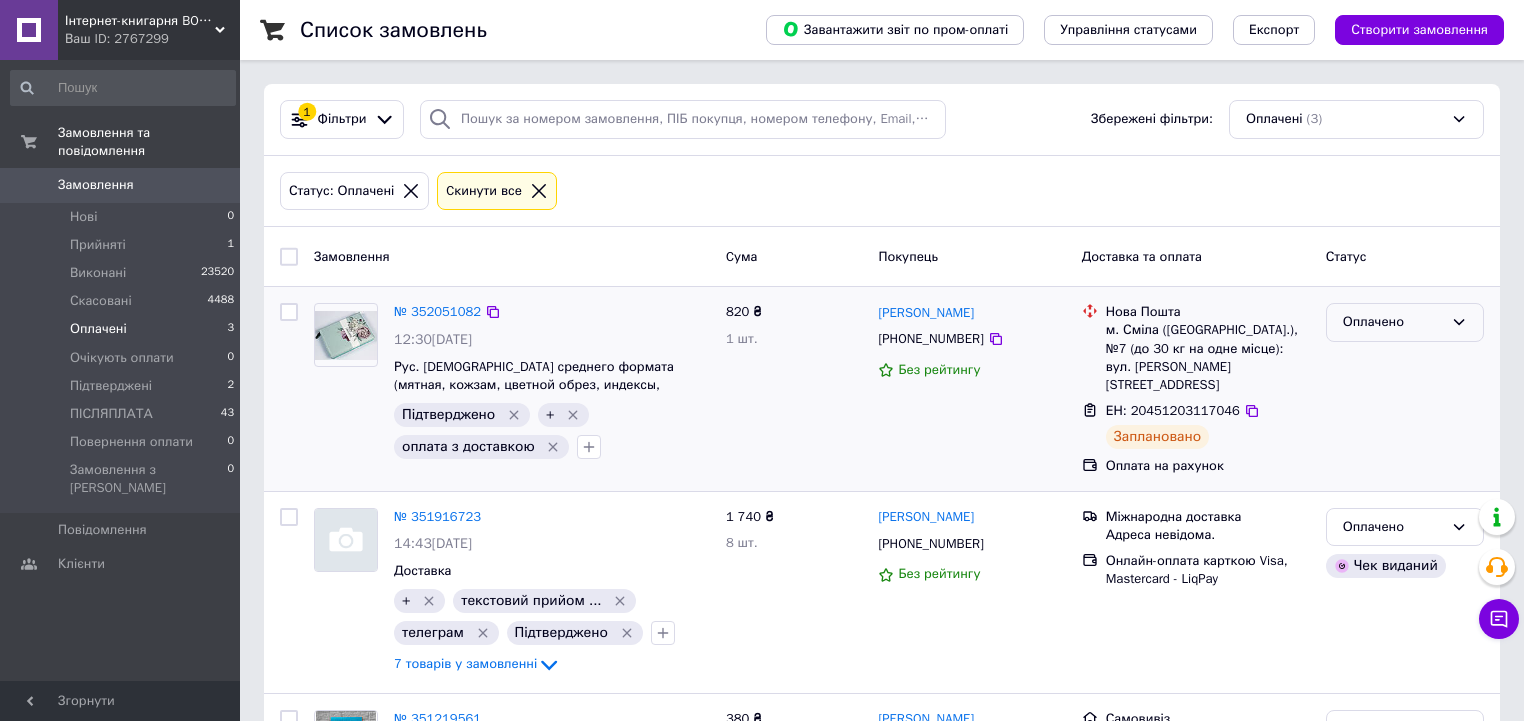 click on "Оплачено" at bounding box center [1393, 322] 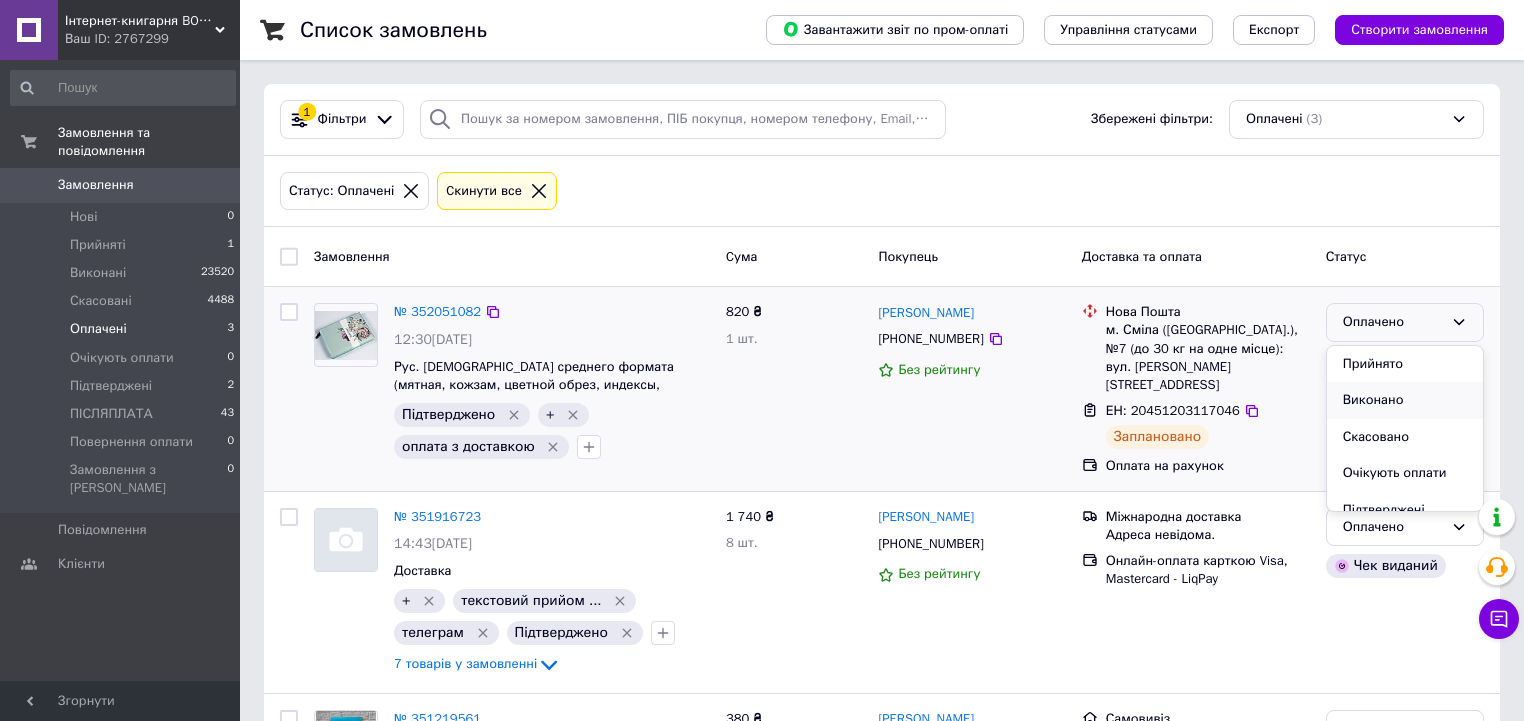click on "Виконано" at bounding box center (1405, 400) 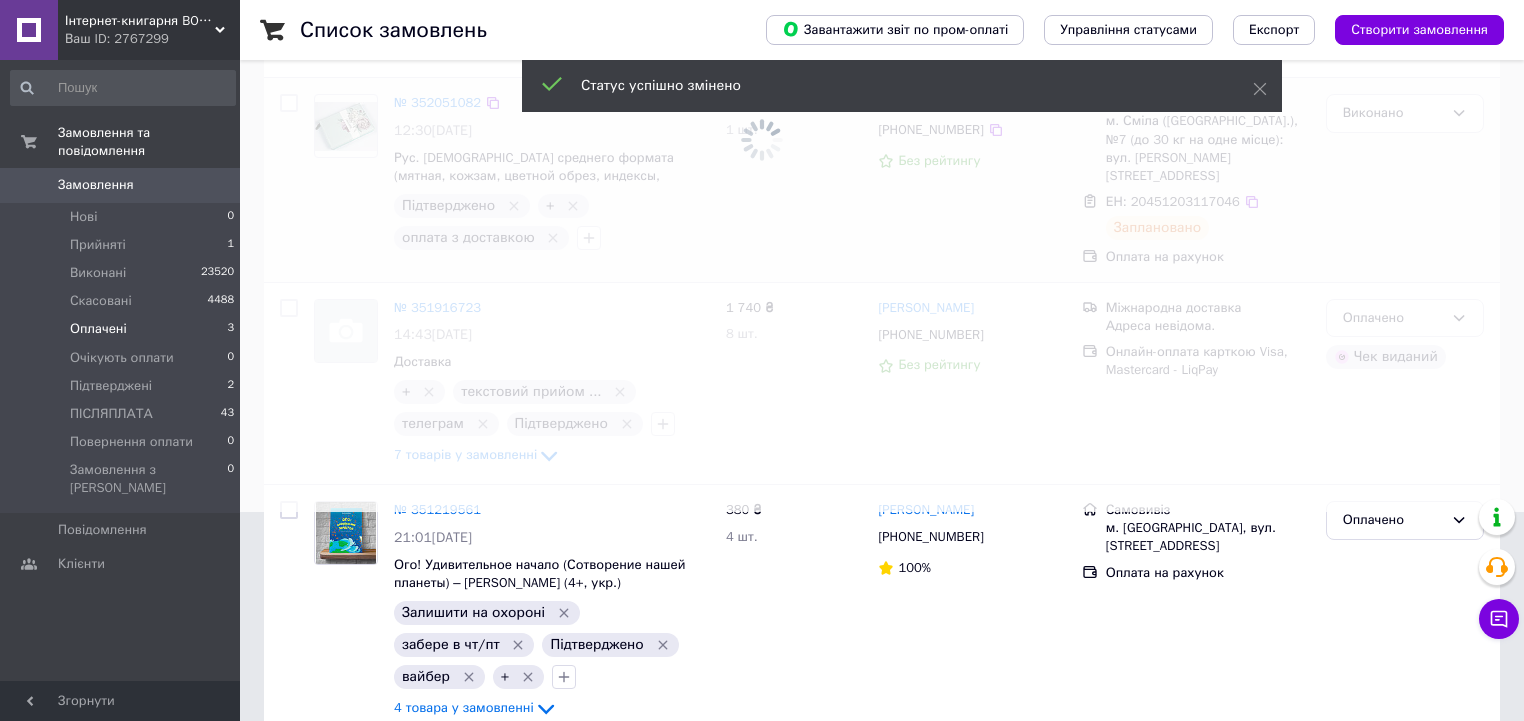 scroll, scrollTop: 231, scrollLeft: 0, axis: vertical 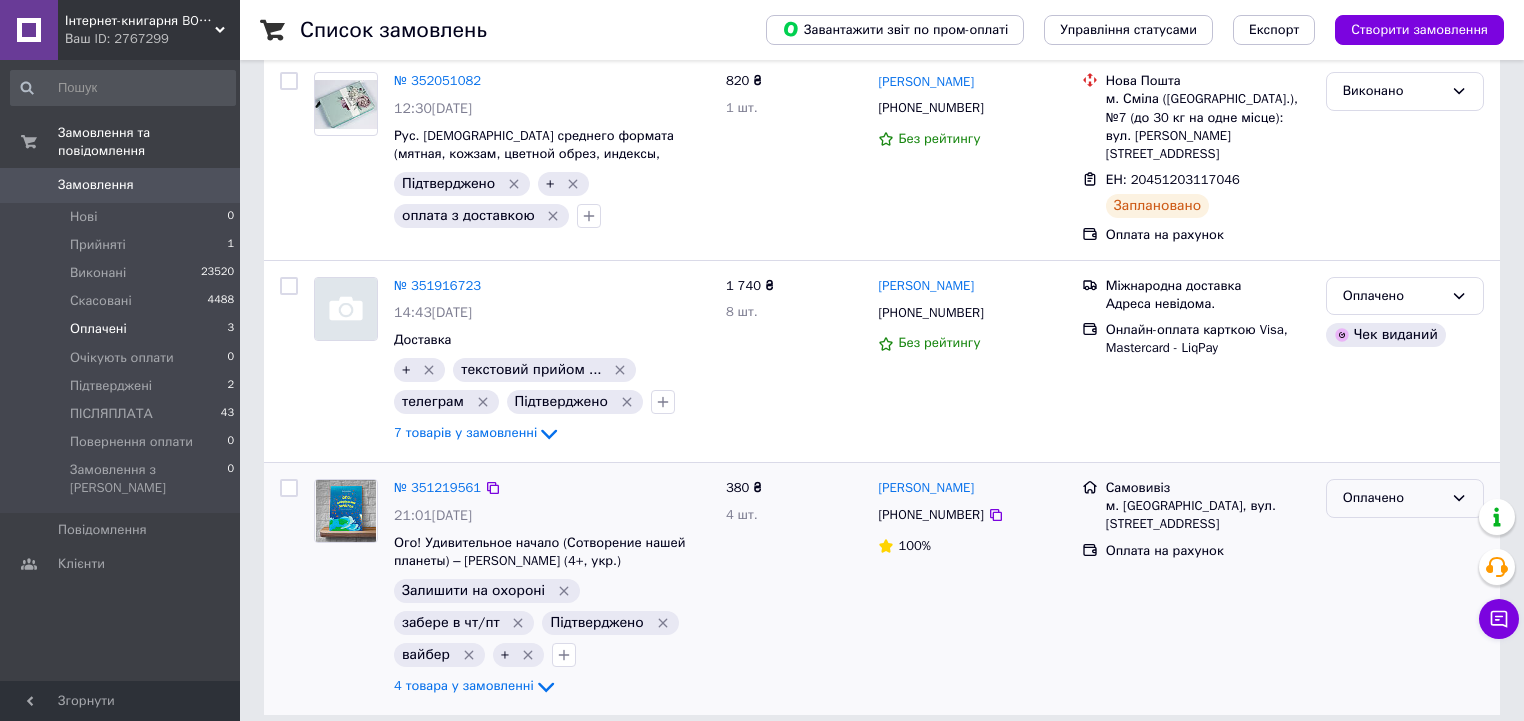 click on "Оплачено" at bounding box center [1393, 498] 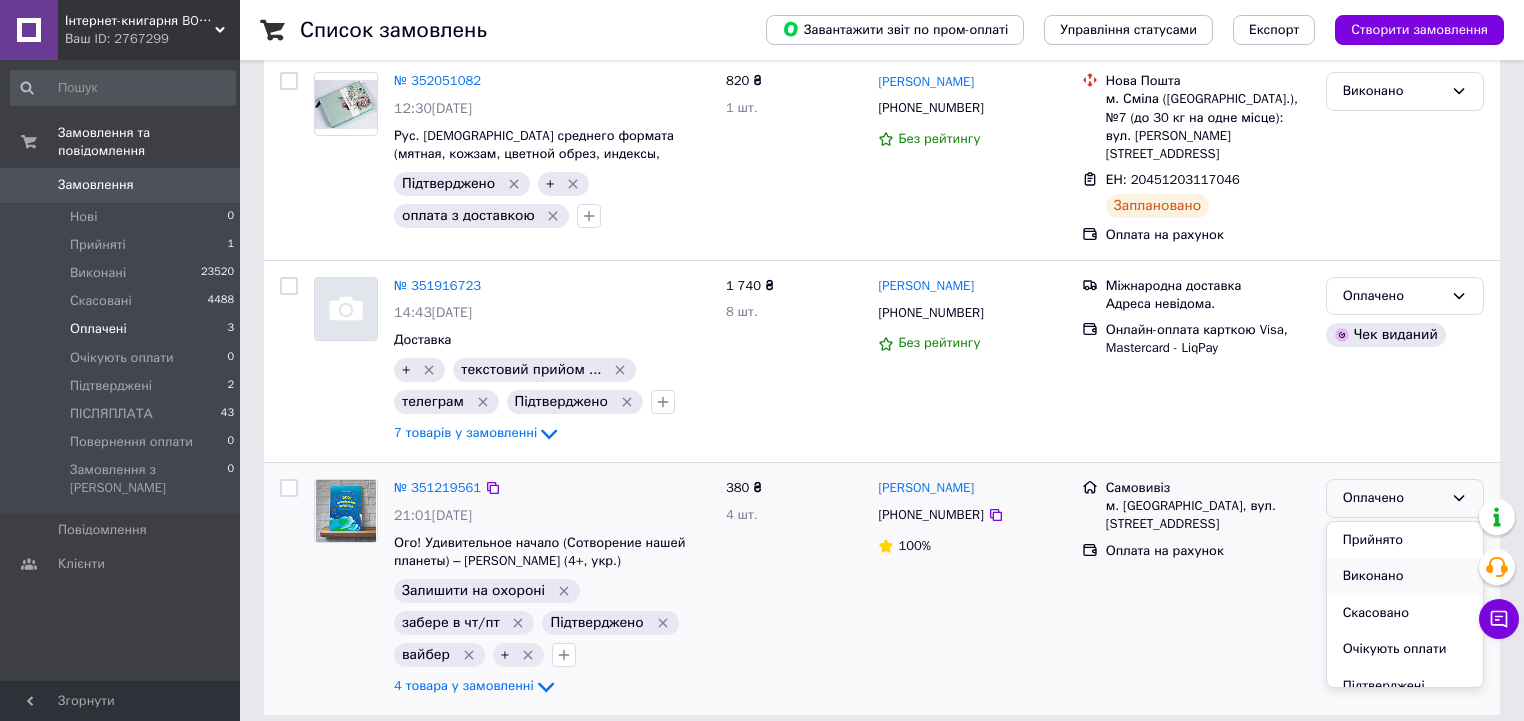click on "Виконано" at bounding box center (1405, 576) 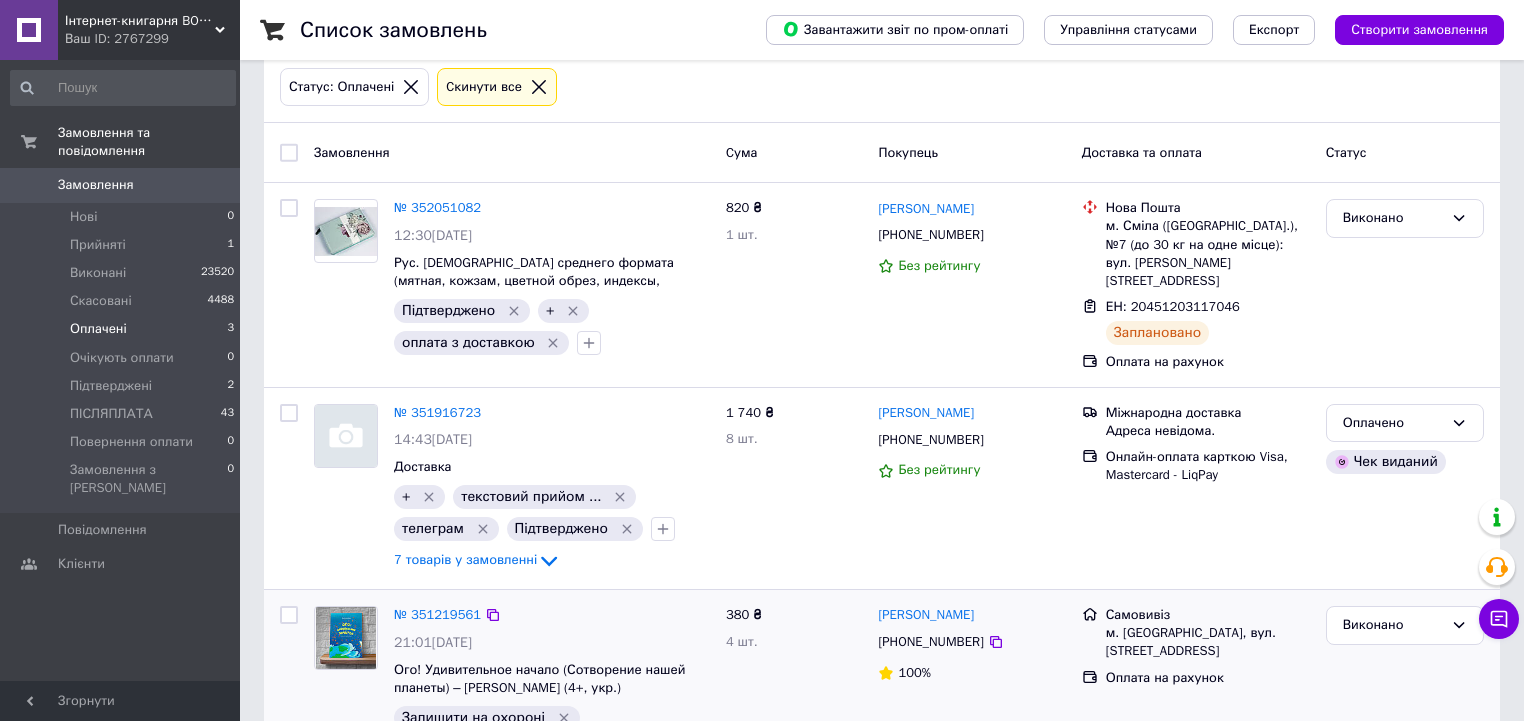 scroll, scrollTop: 0, scrollLeft: 0, axis: both 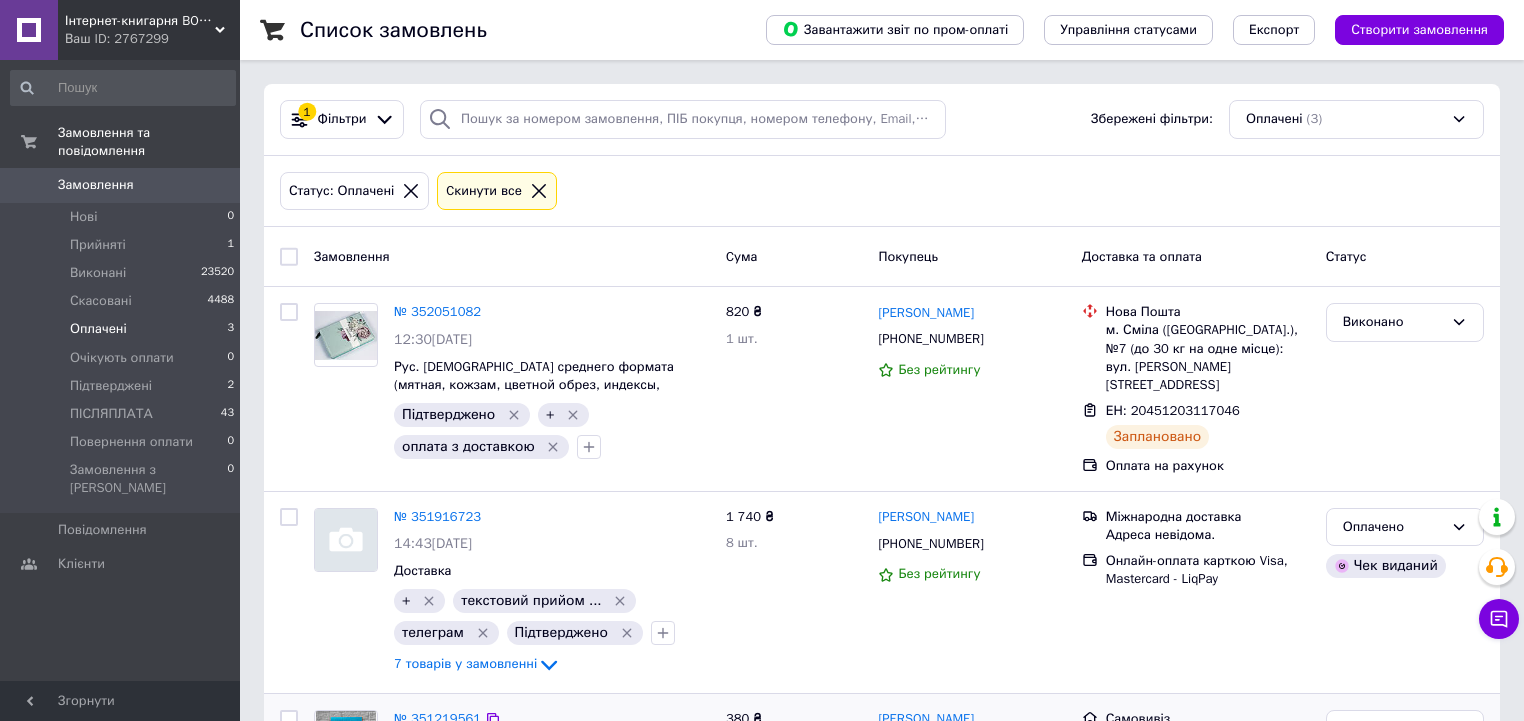 click 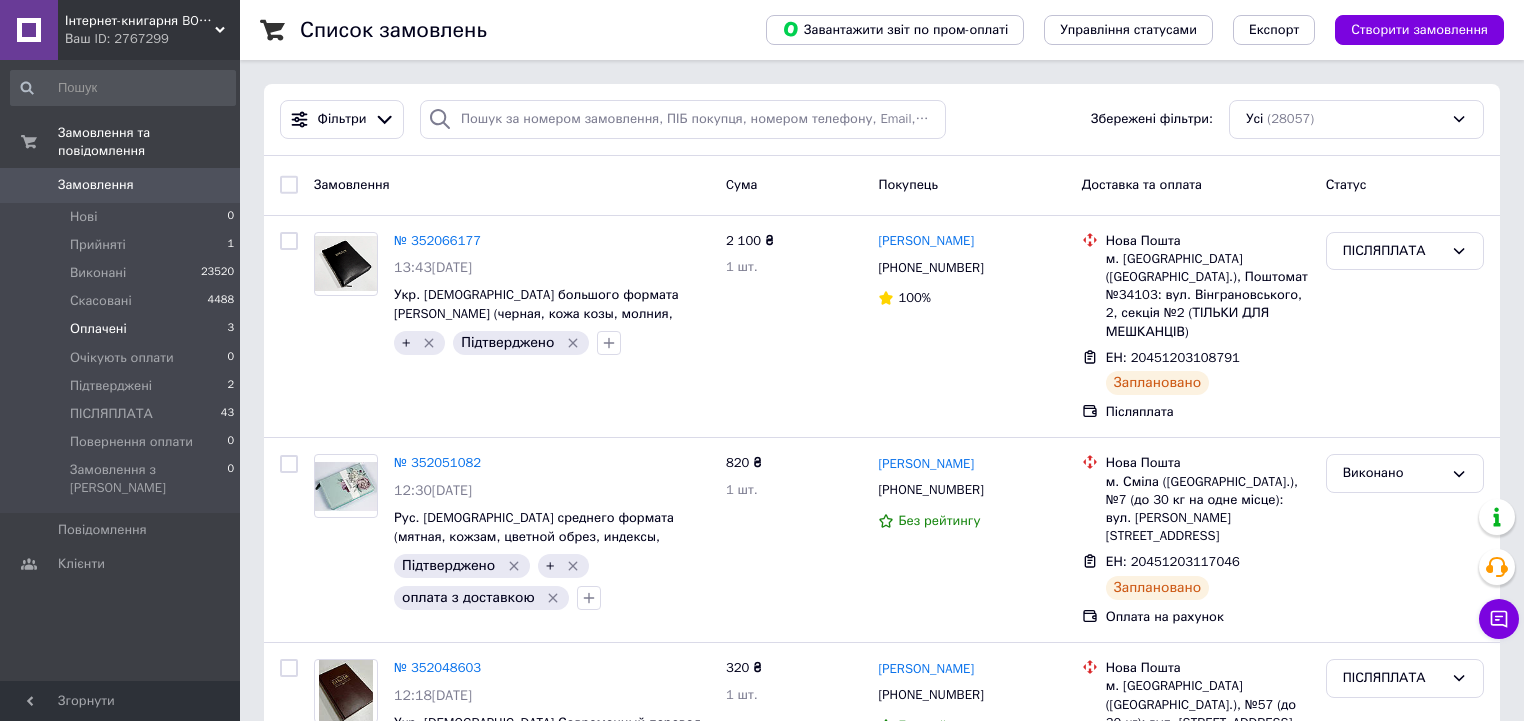 click on "Оплачені 3" at bounding box center (123, 329) 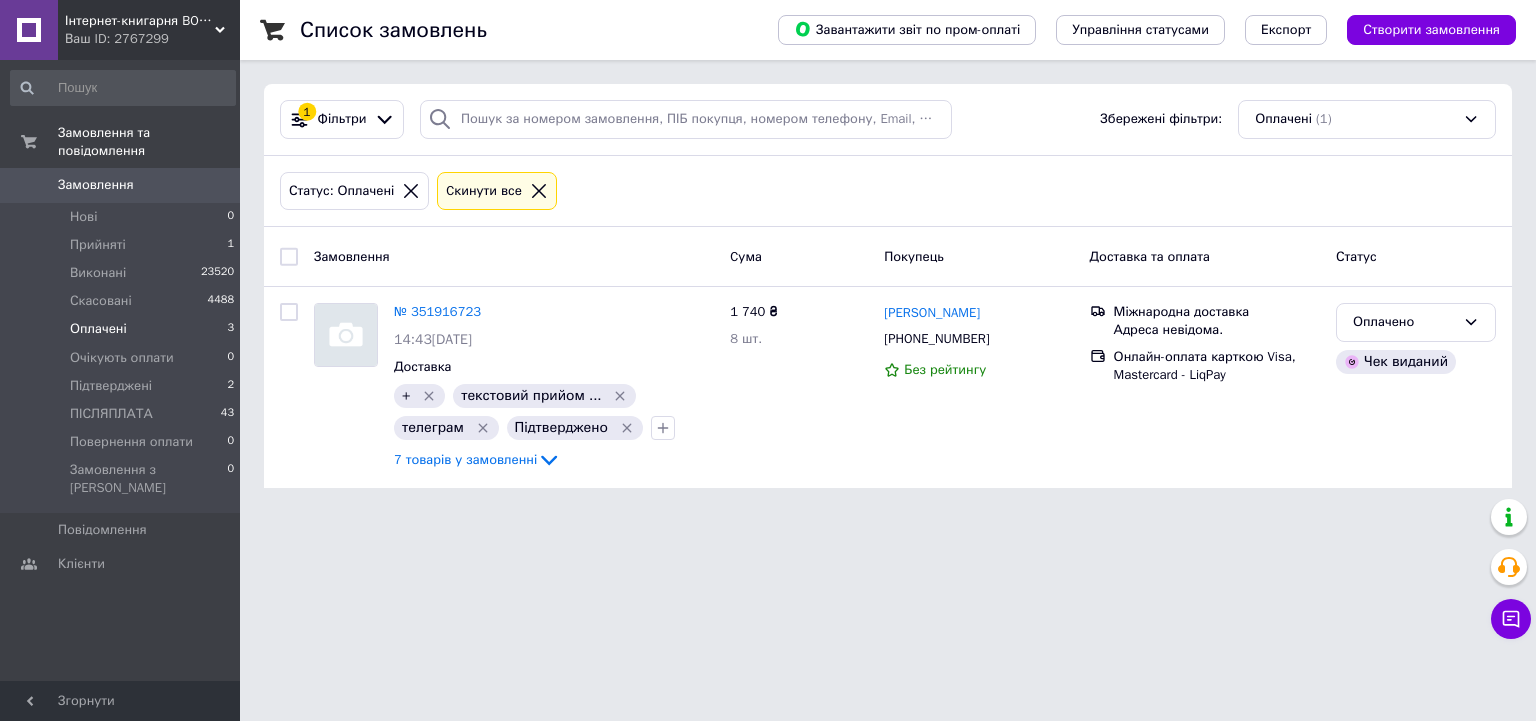 click 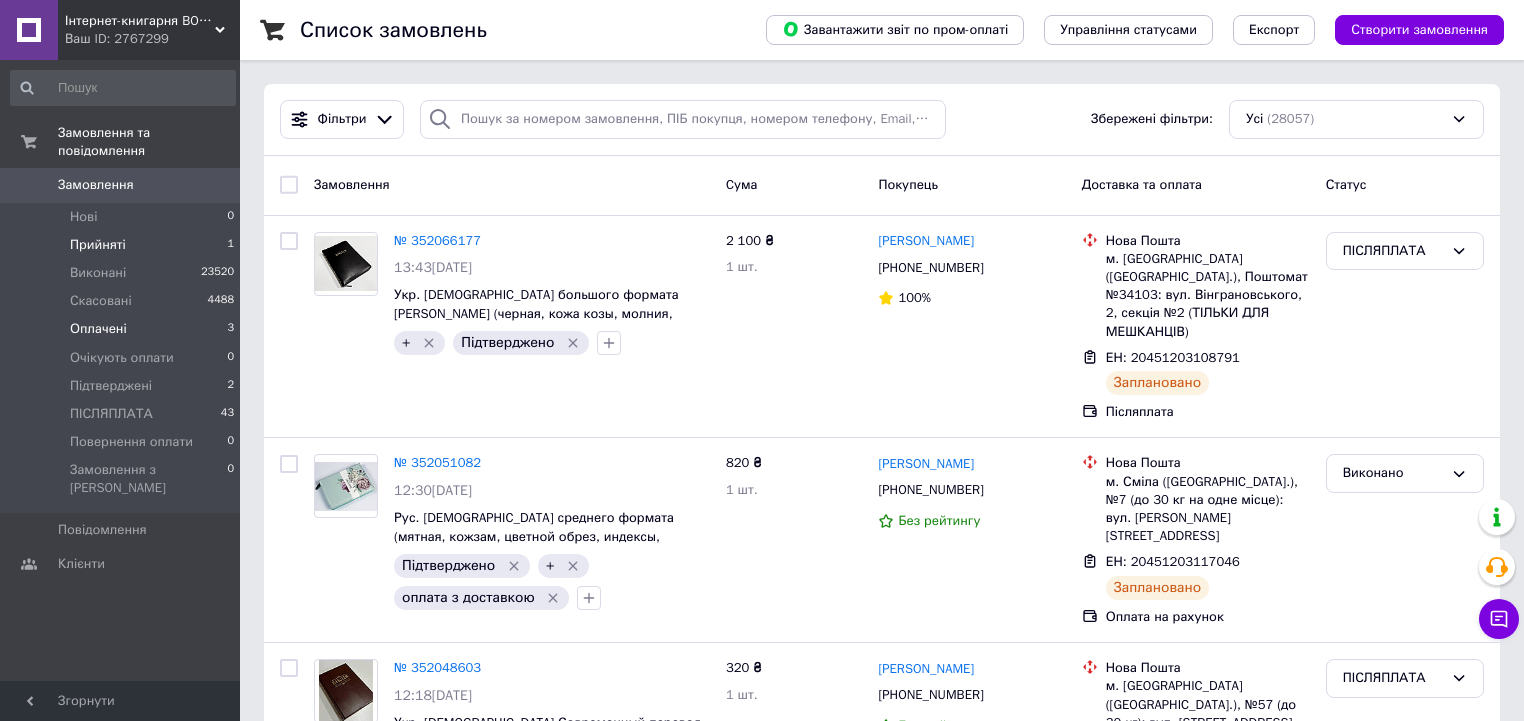 click on "Прийняті" at bounding box center [98, 245] 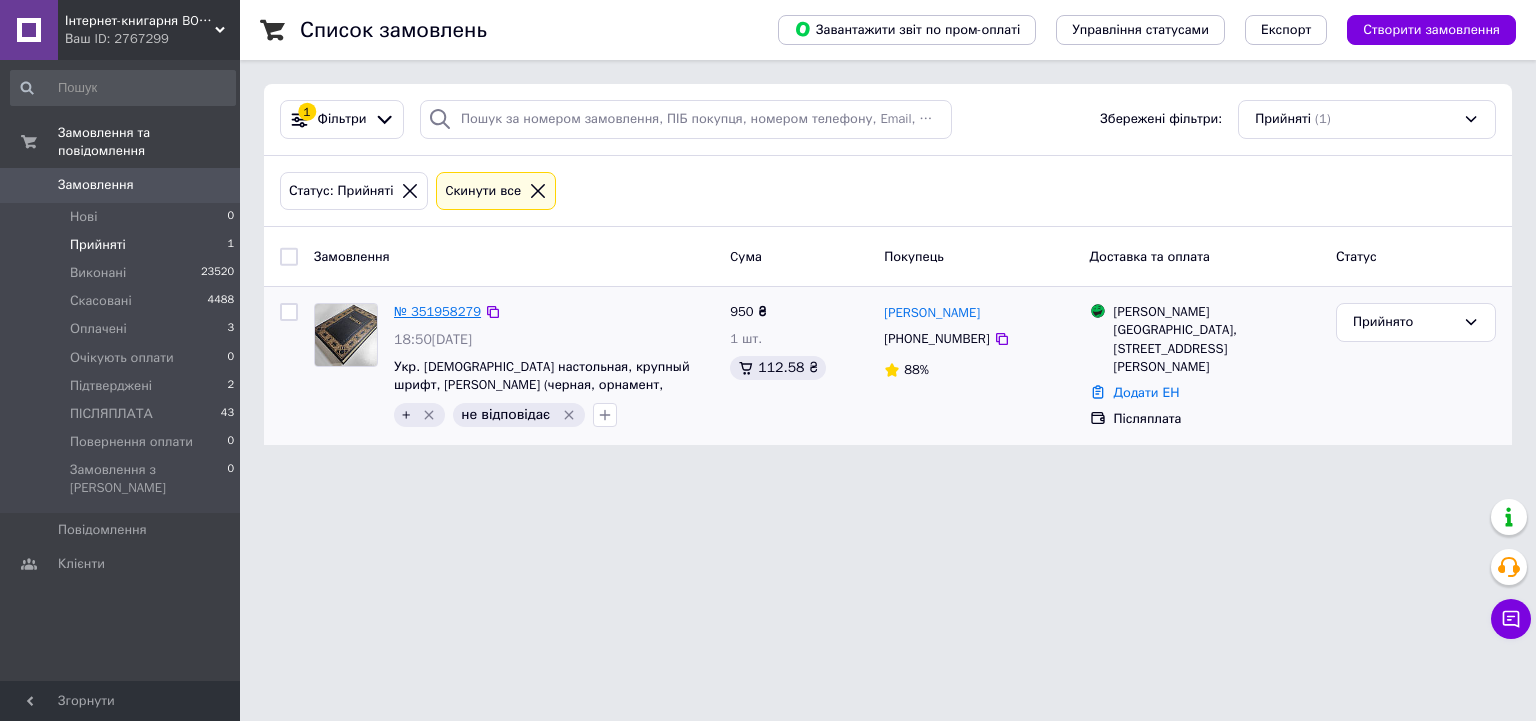 click on "№ 351958279" at bounding box center [437, 311] 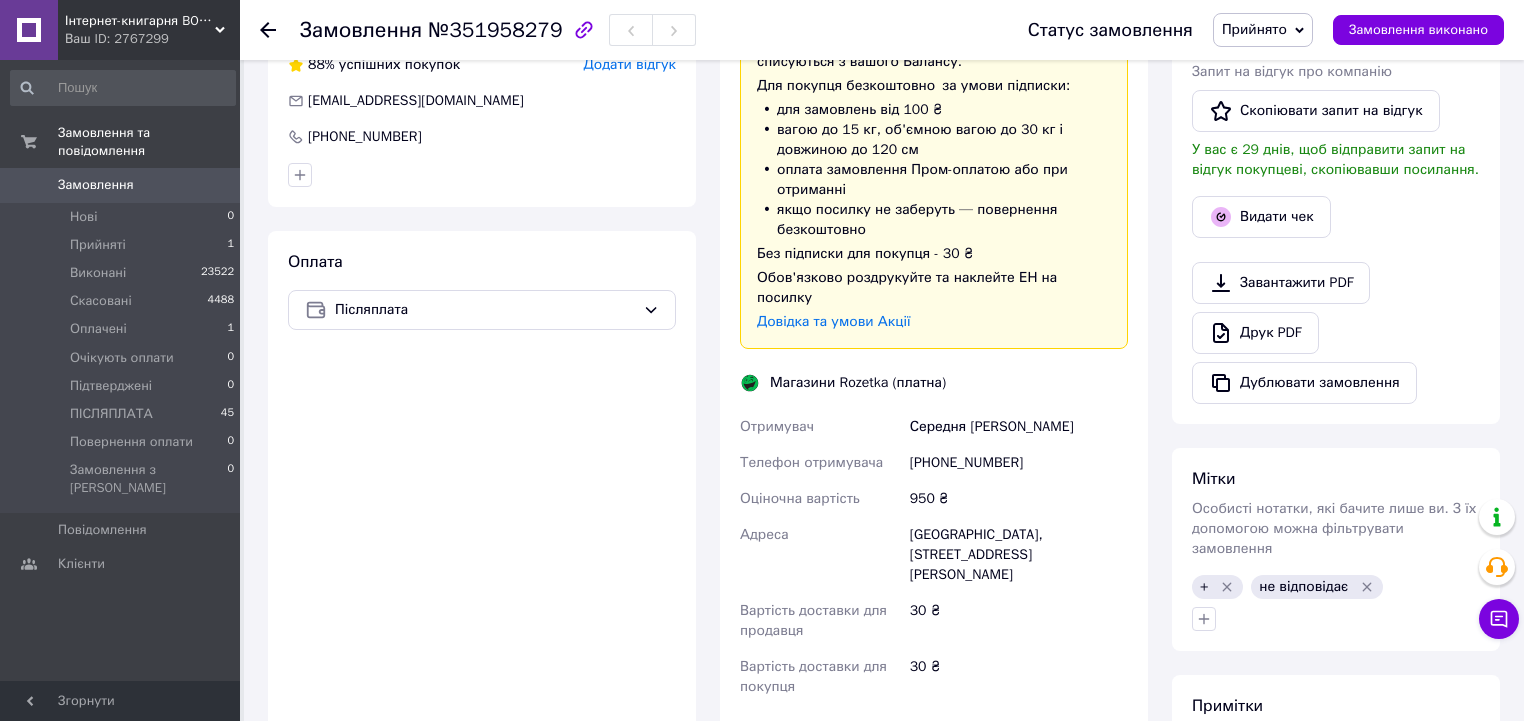 scroll, scrollTop: 532, scrollLeft: 0, axis: vertical 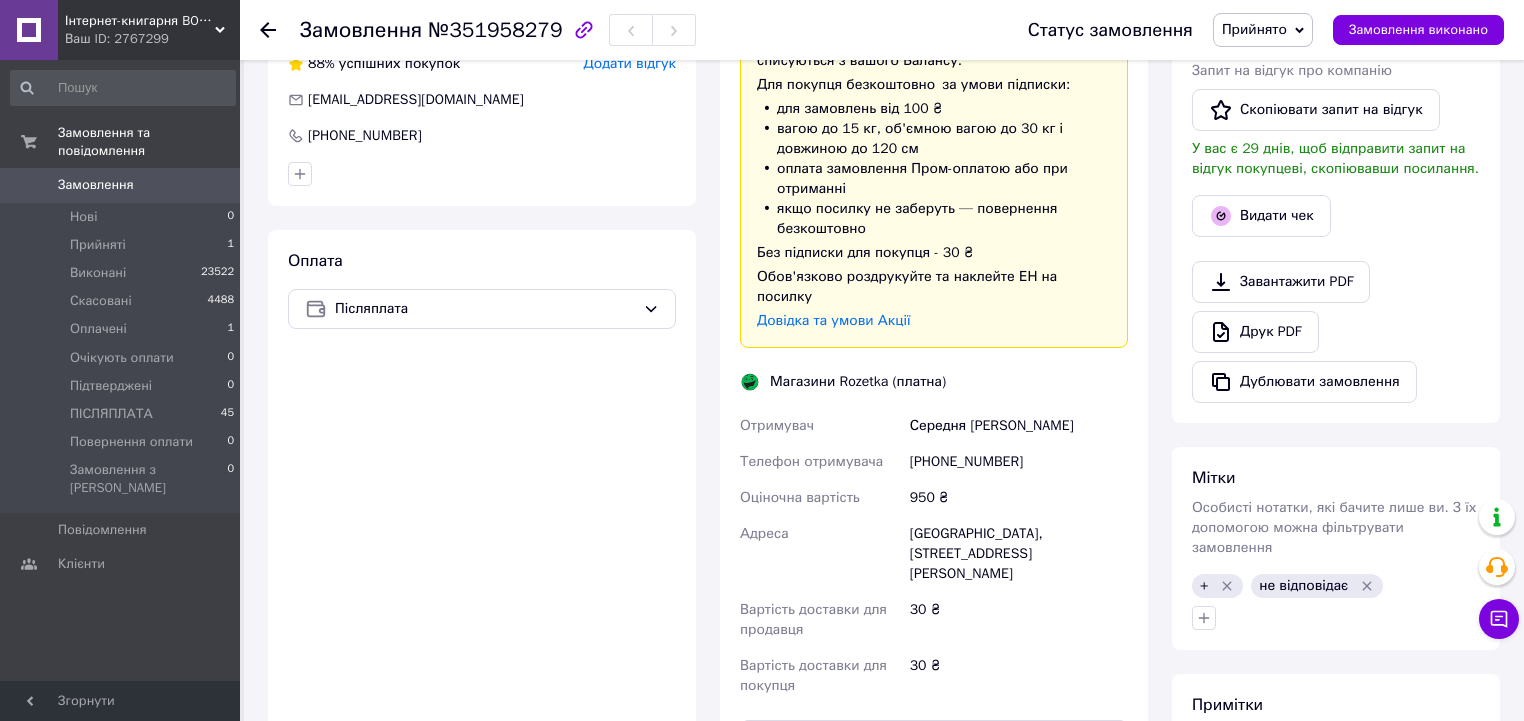 click on "[PHONE_NUMBER]" at bounding box center (1019, 462) 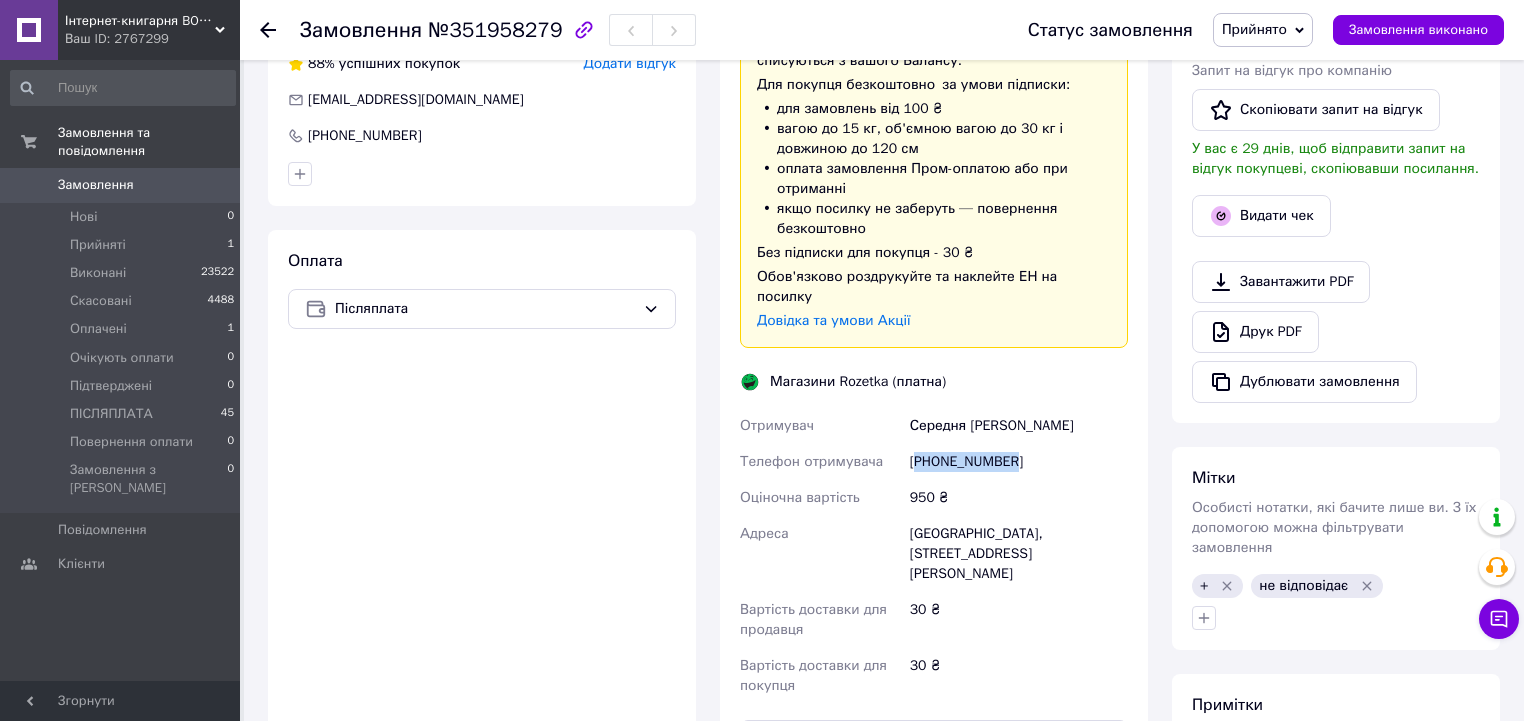 click on "[PHONE_NUMBER]" at bounding box center (1019, 462) 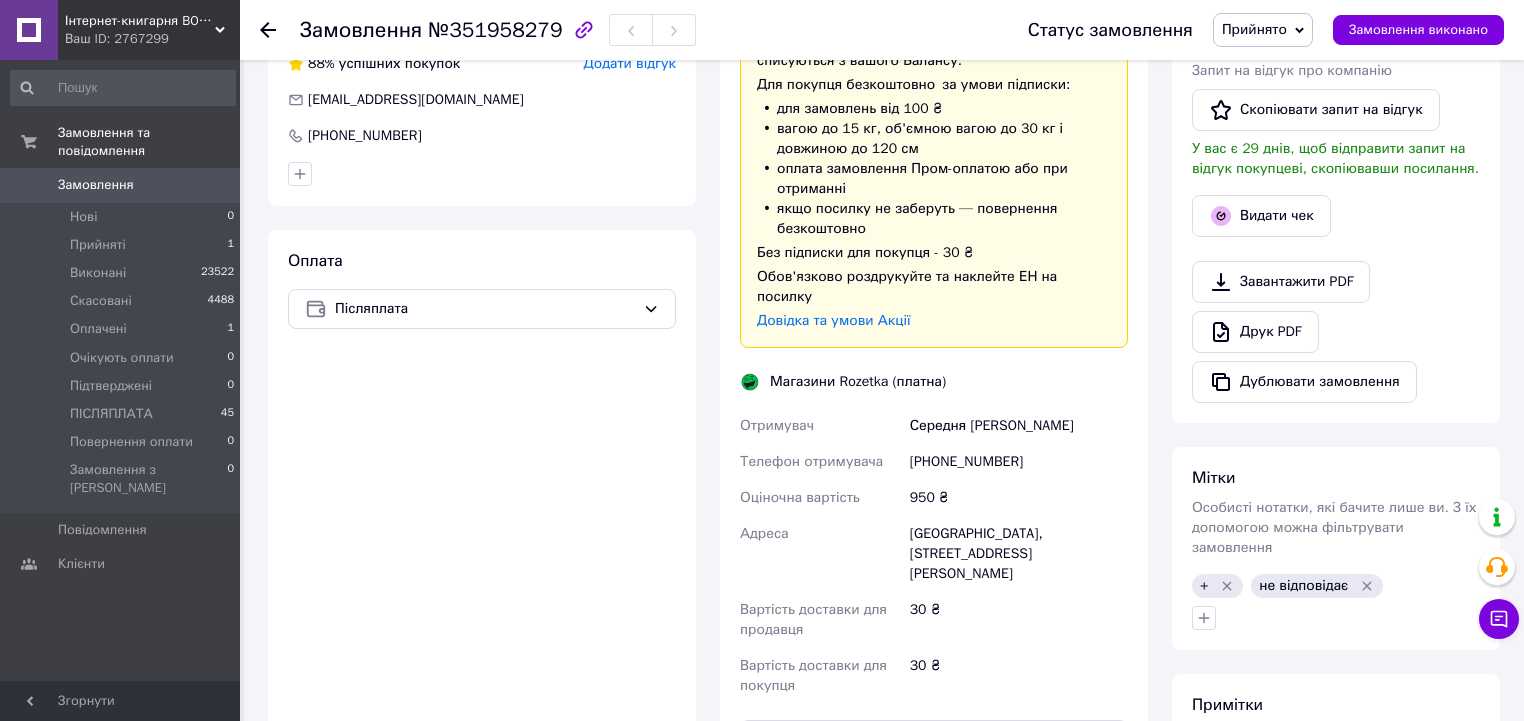 click at bounding box center [1336, 618] 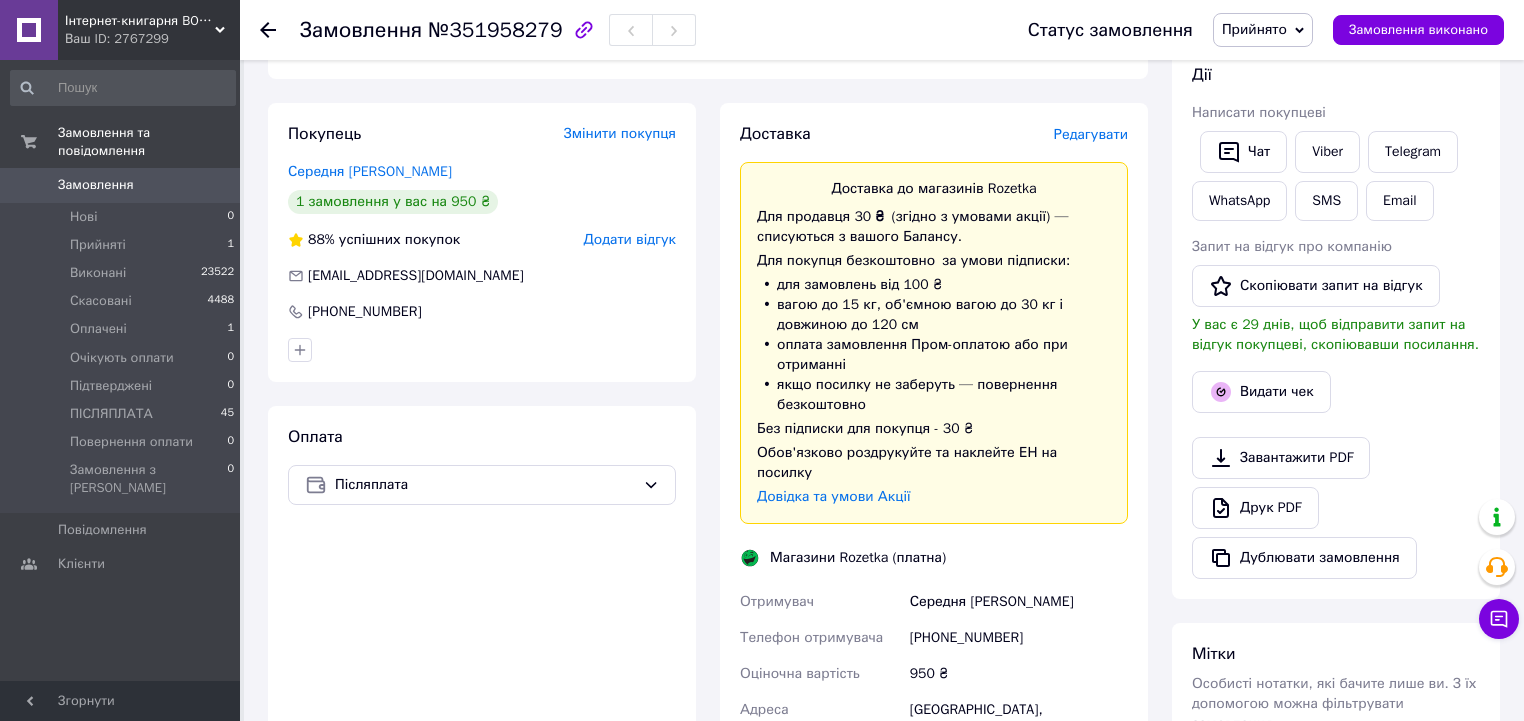 scroll, scrollTop: 212, scrollLeft: 0, axis: vertical 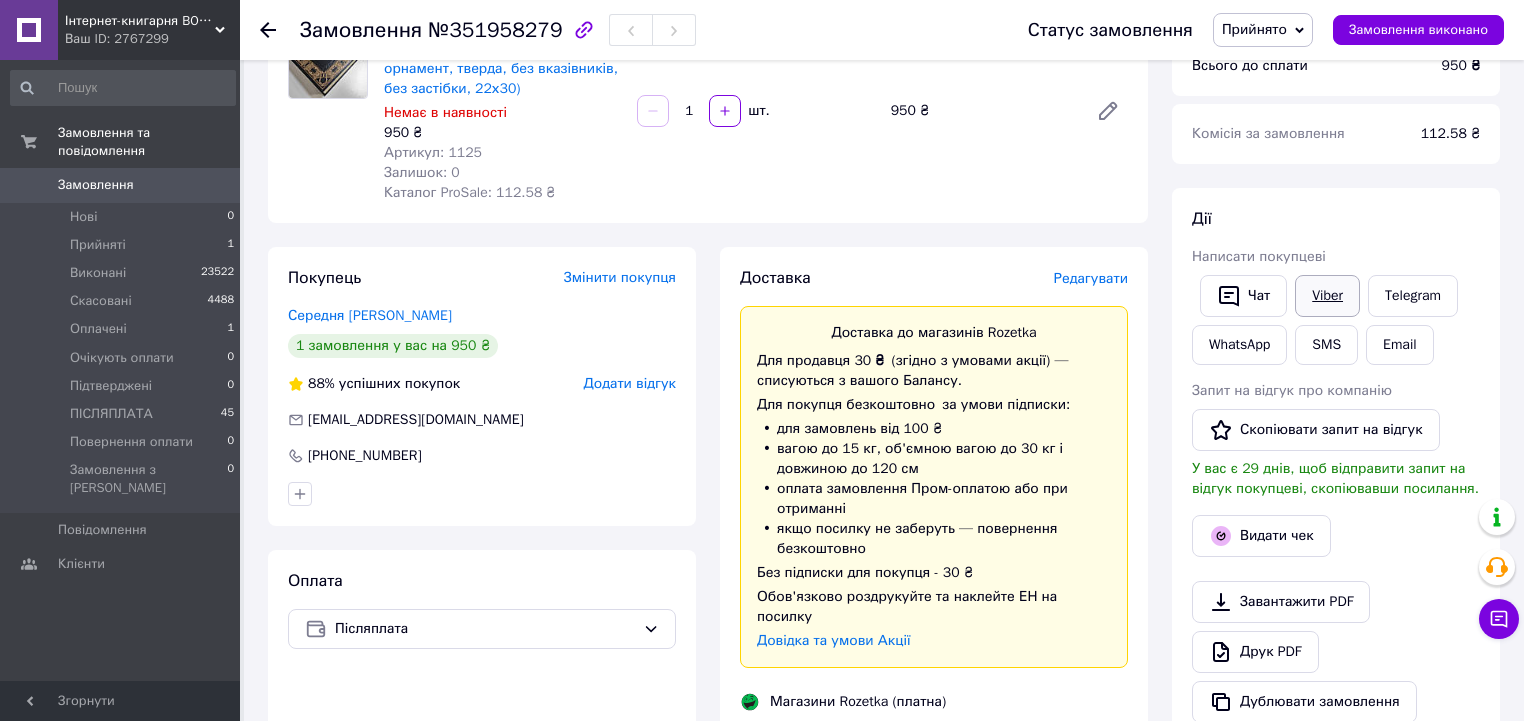 click on "Viber" at bounding box center (1327, 296) 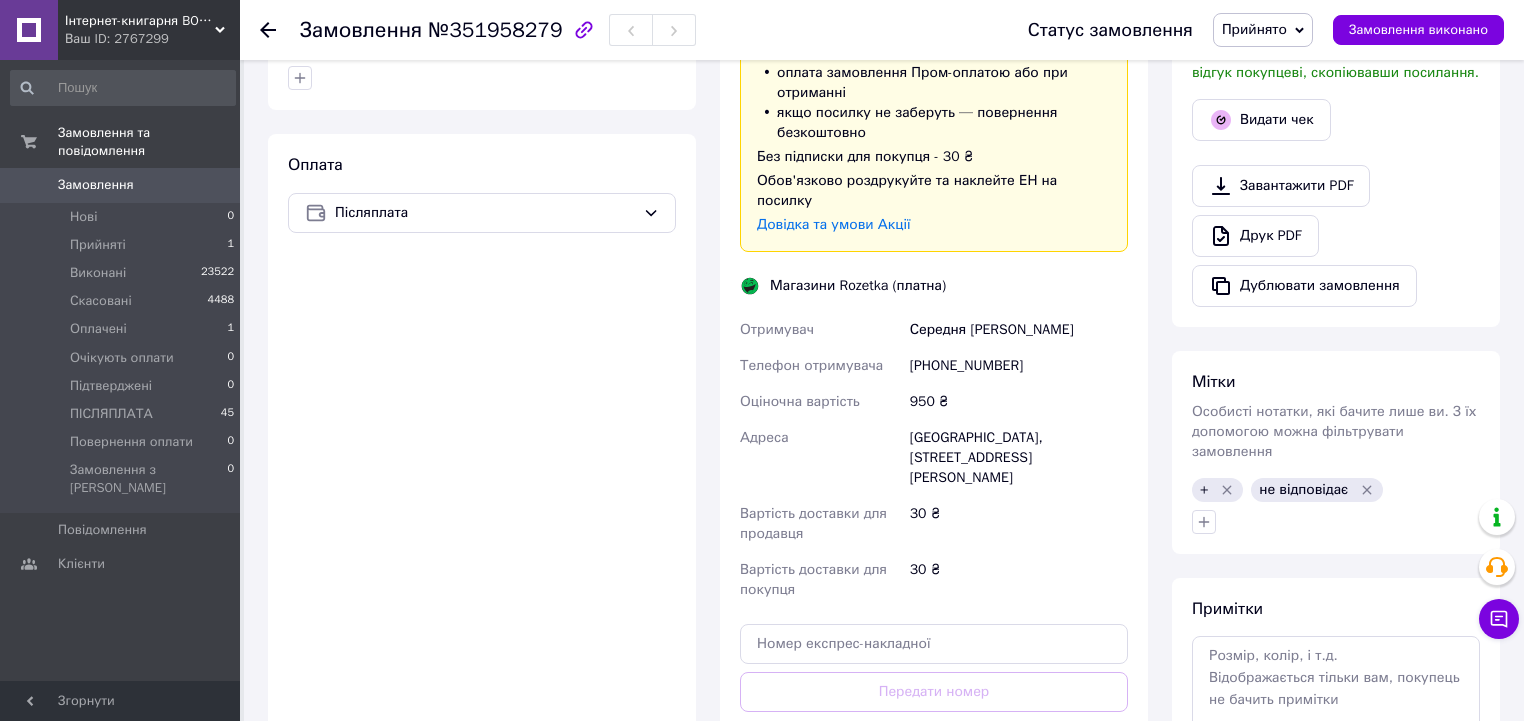 scroll, scrollTop: 640, scrollLeft: 0, axis: vertical 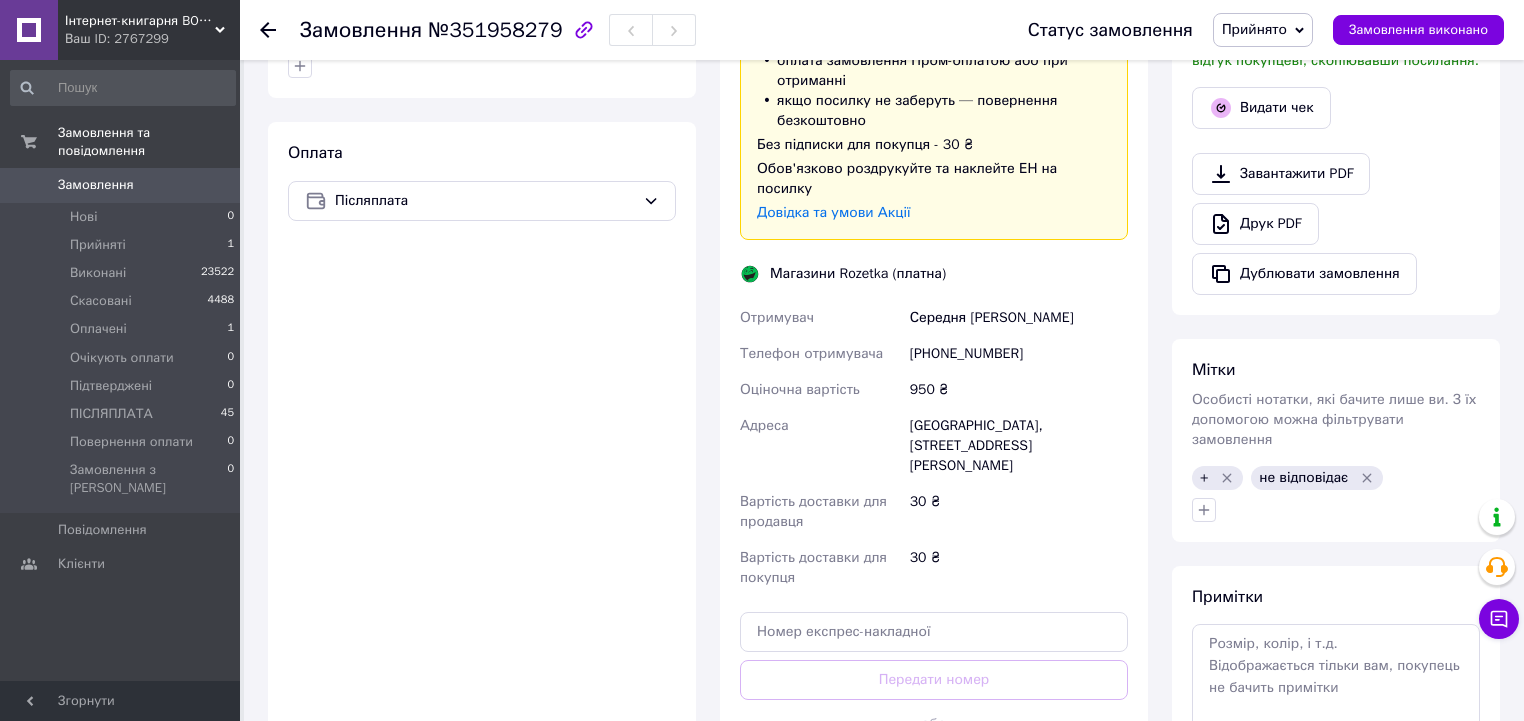 click on "Мітки Особисті нотатки, які бачите лише ви. З їх допомогою можна фільтрувати замовлення +   не відповідає" at bounding box center [1336, 440] 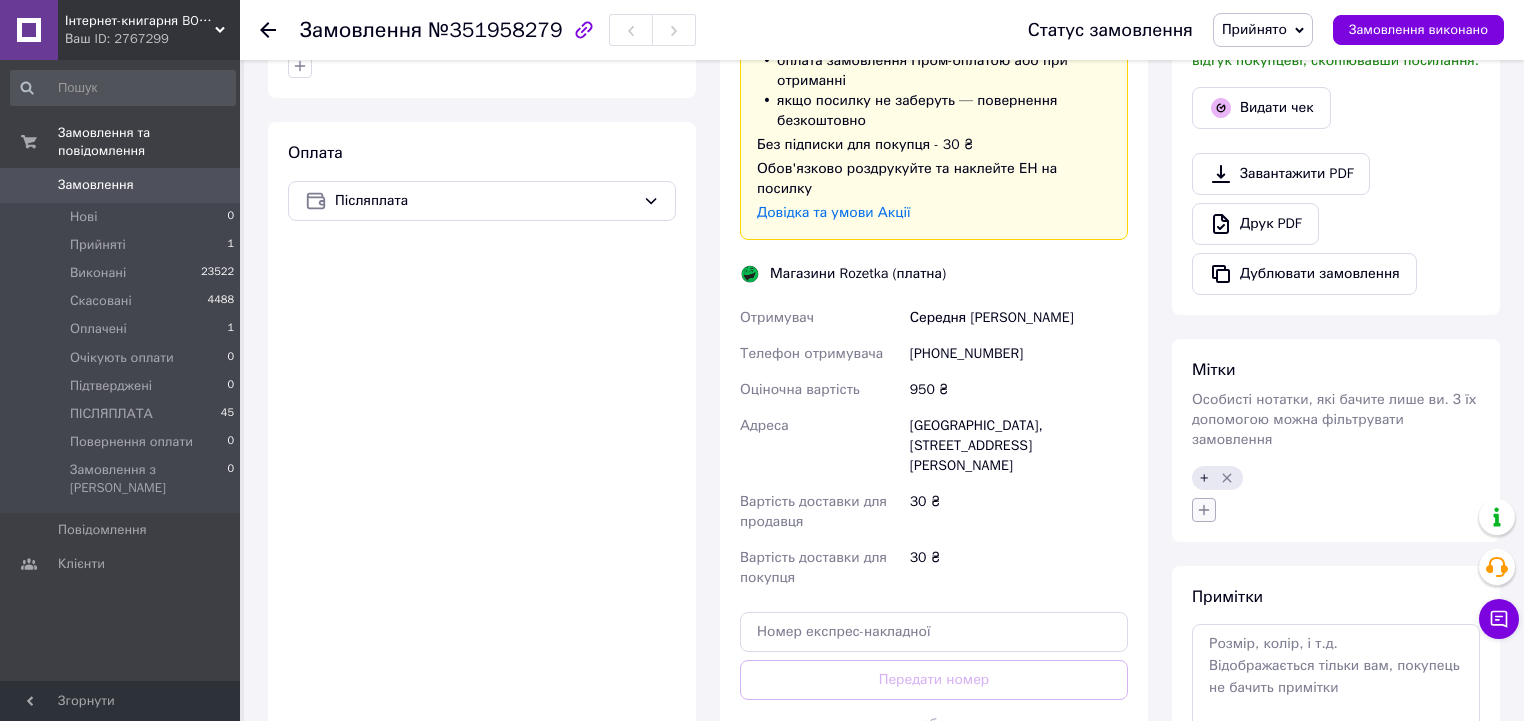 click 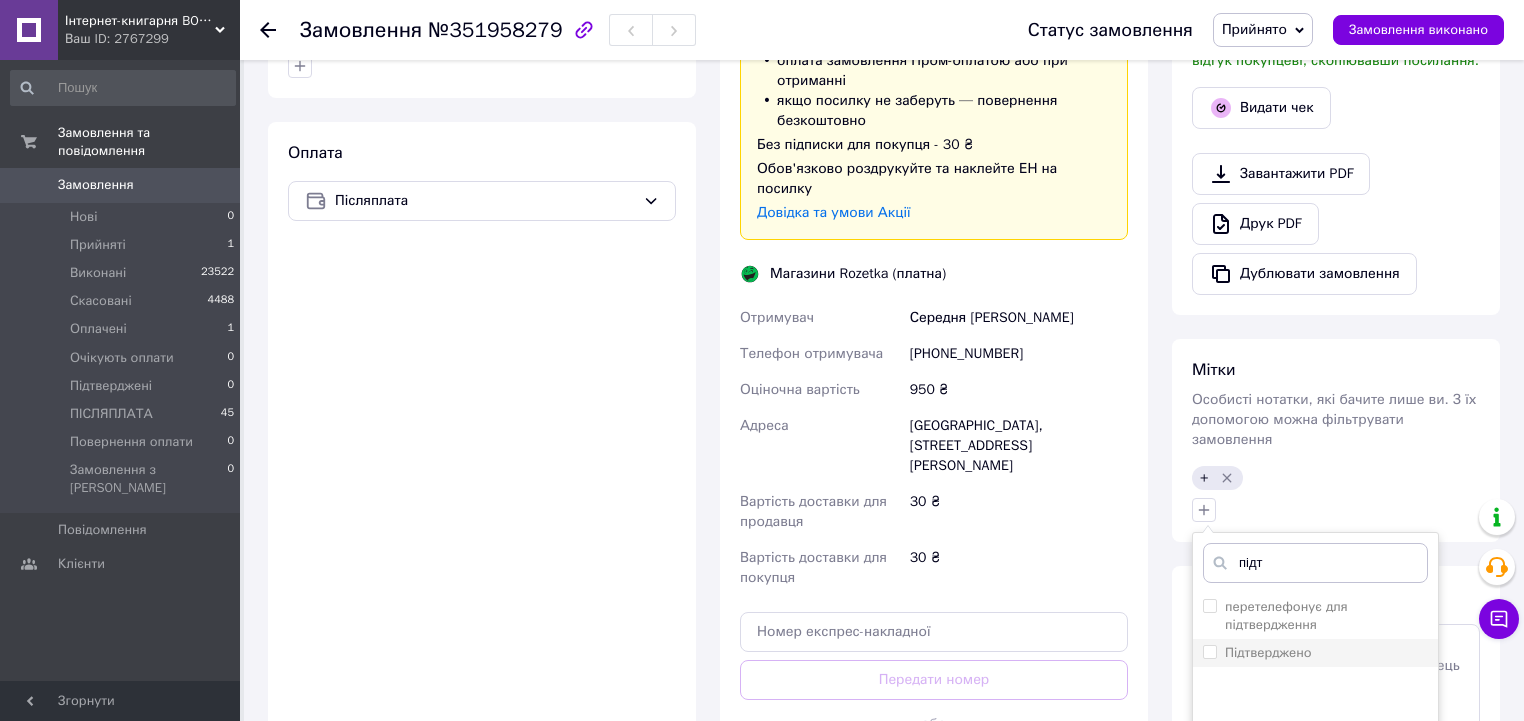 type on "підт" 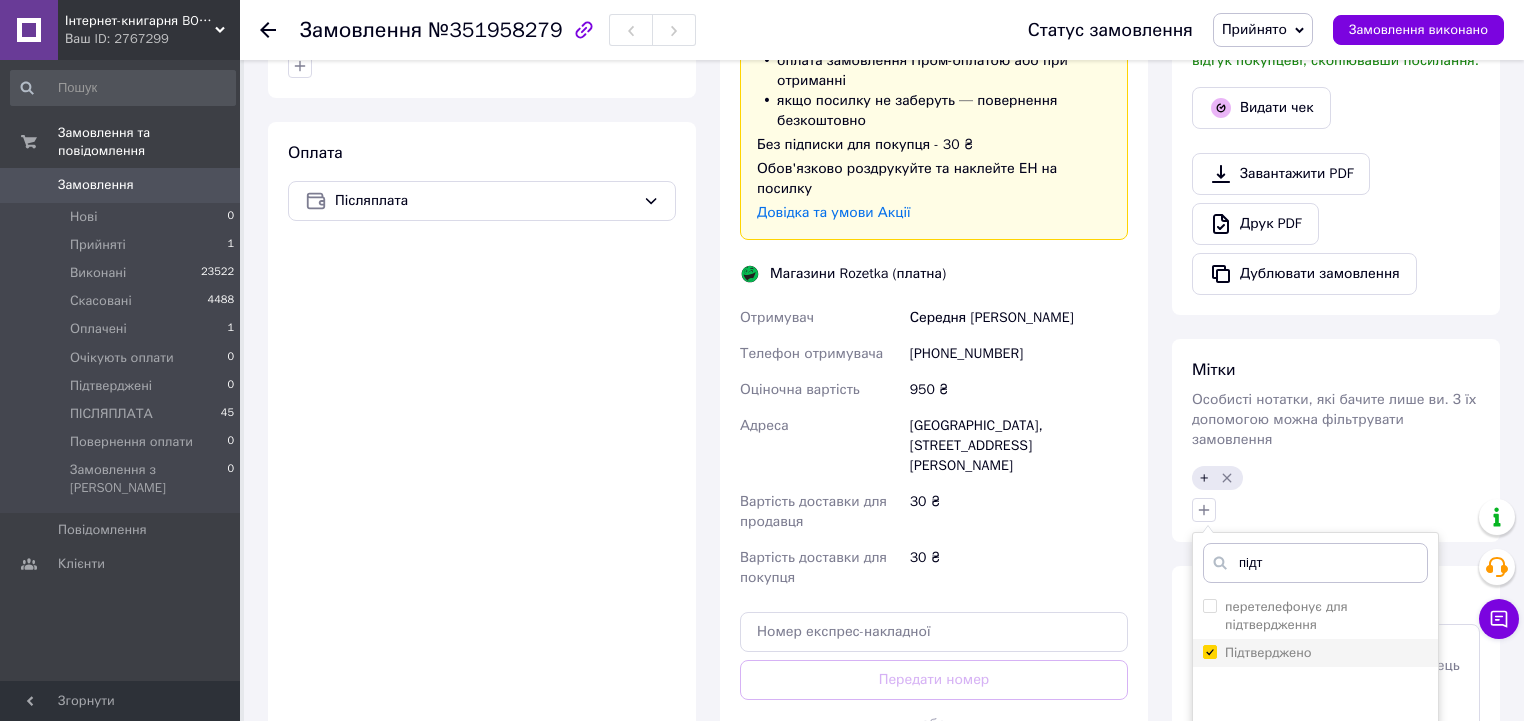 checkbox on "true" 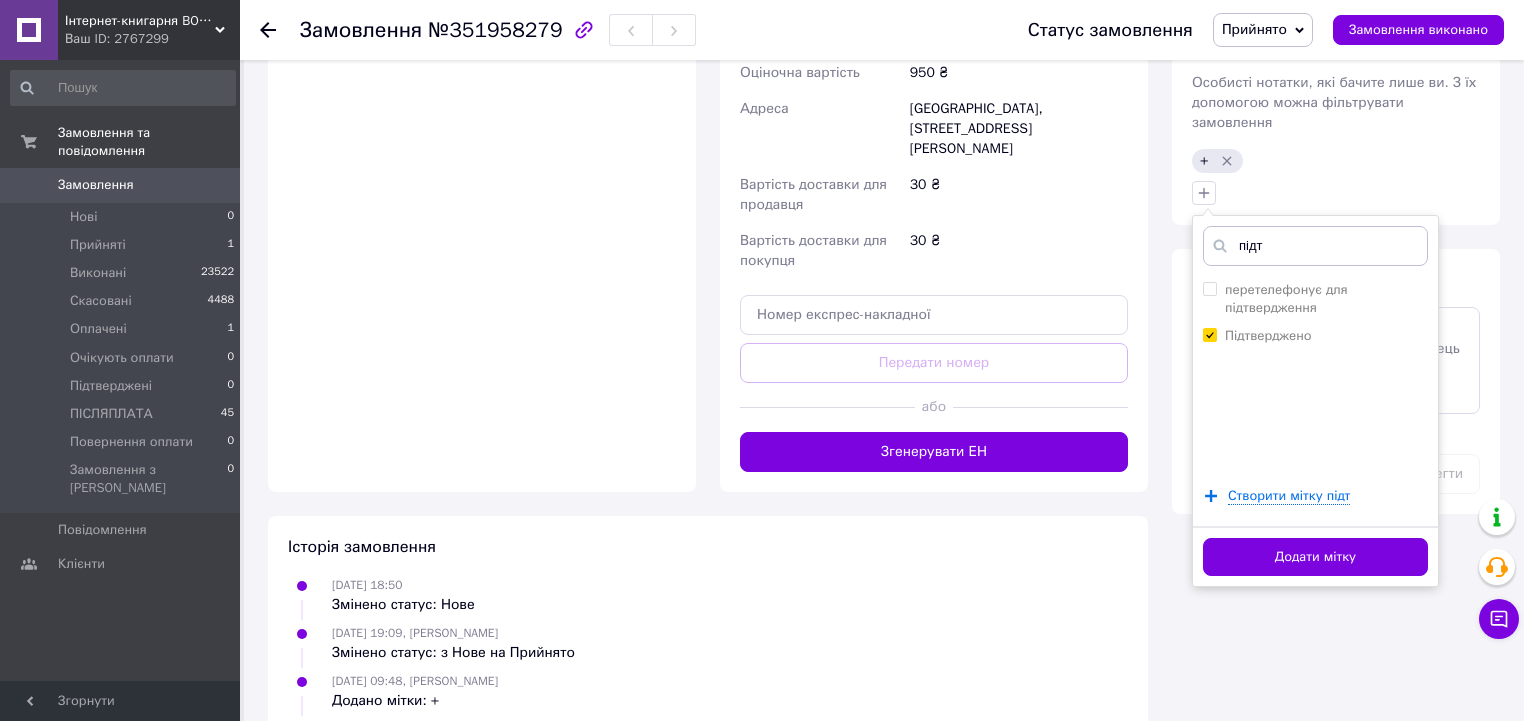 scroll, scrollTop: 960, scrollLeft: 0, axis: vertical 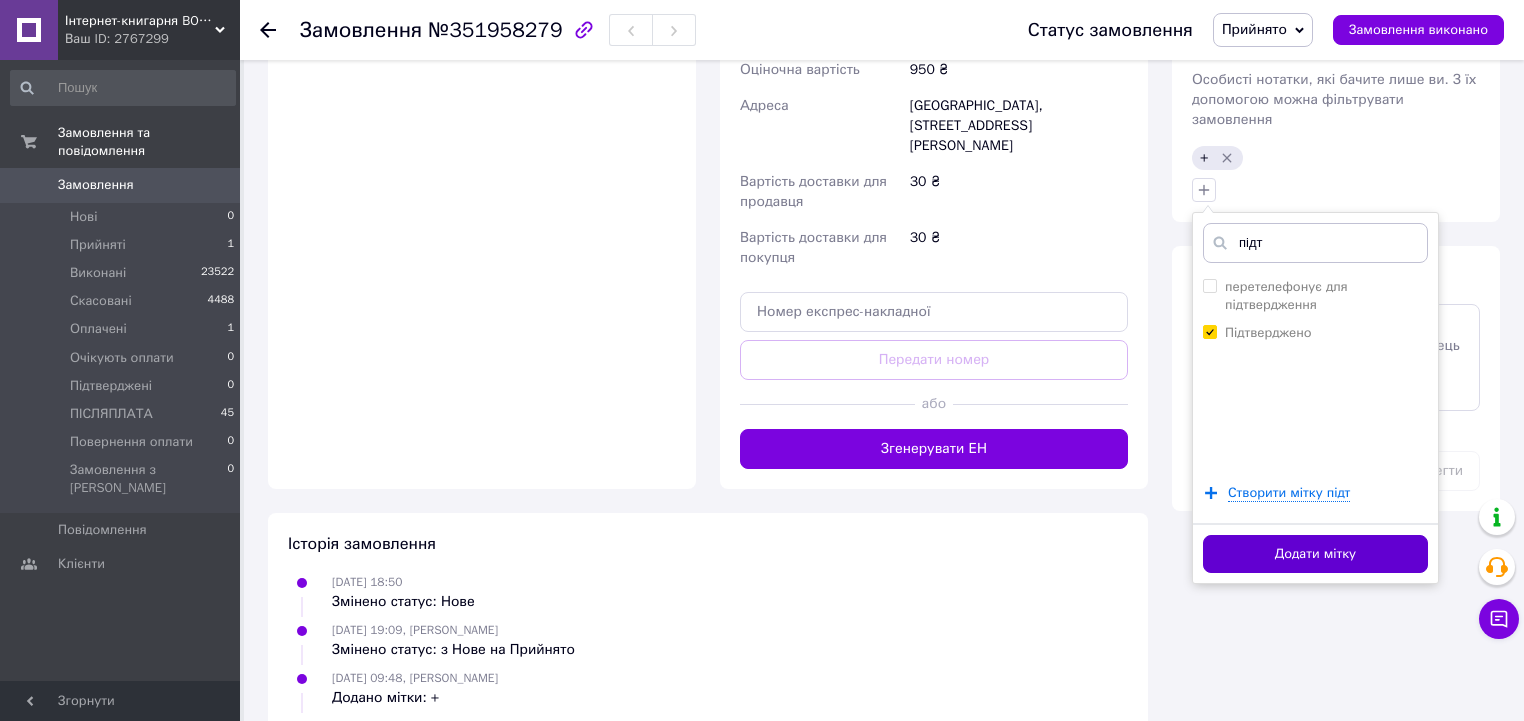 click on "Додати мітку" at bounding box center (1315, 554) 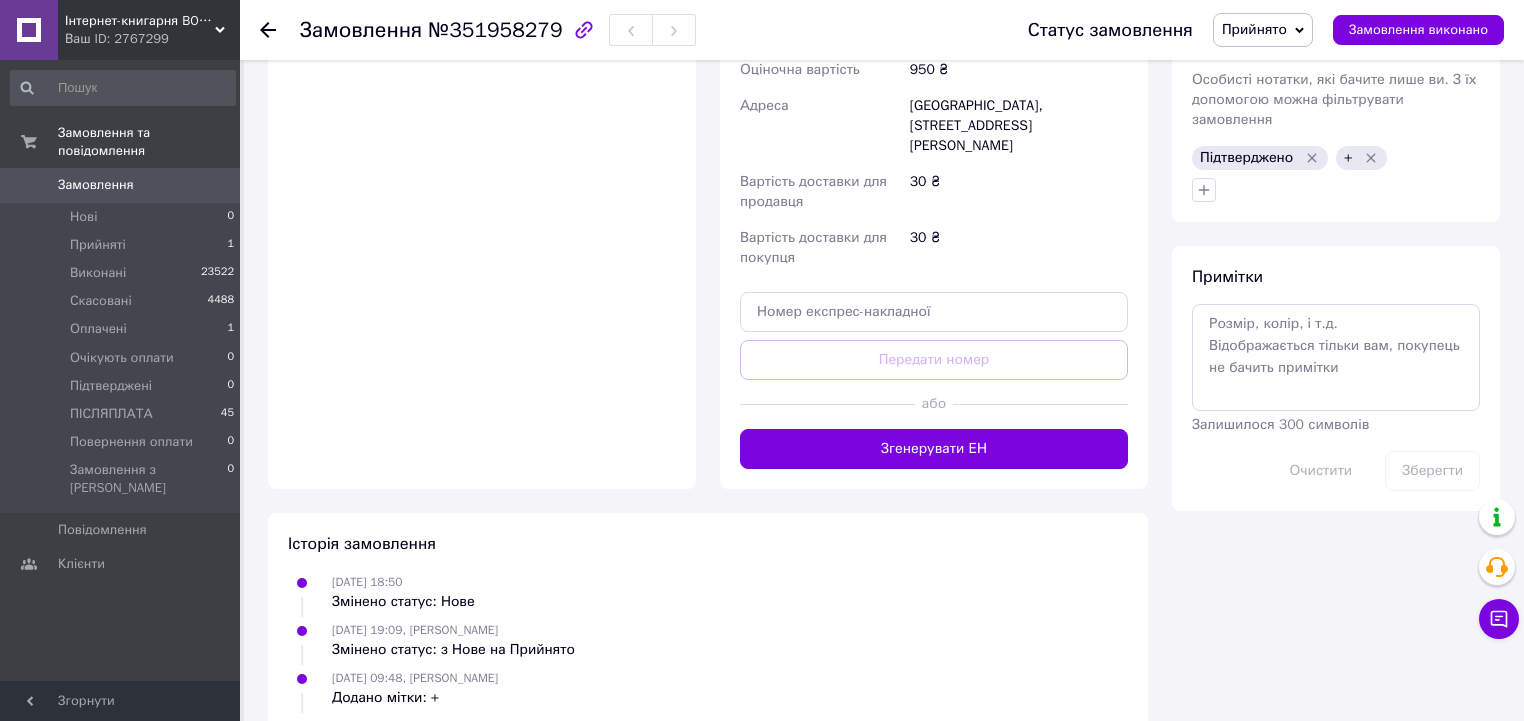 click on "Прийнято" at bounding box center (1254, 29) 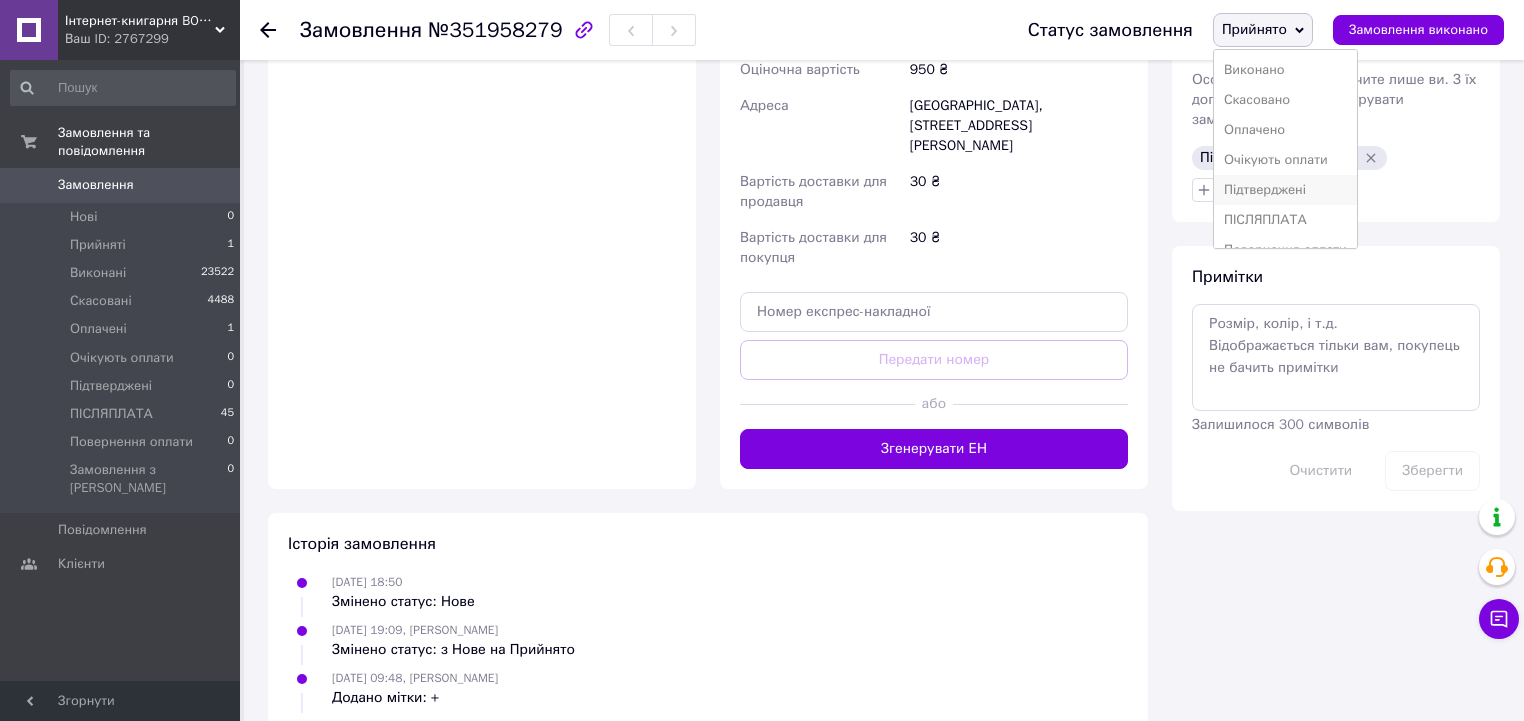 click on "Підтверджені" at bounding box center [1285, 190] 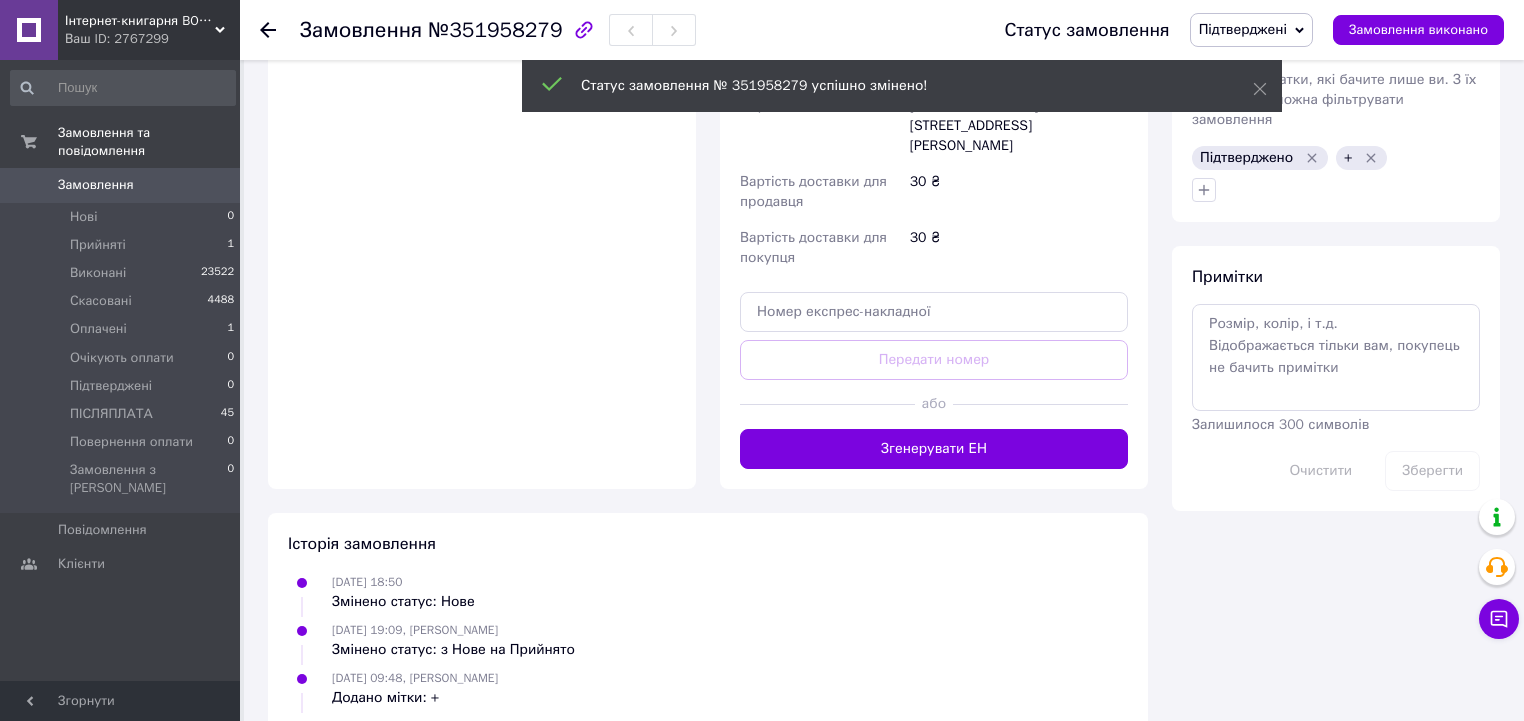 click 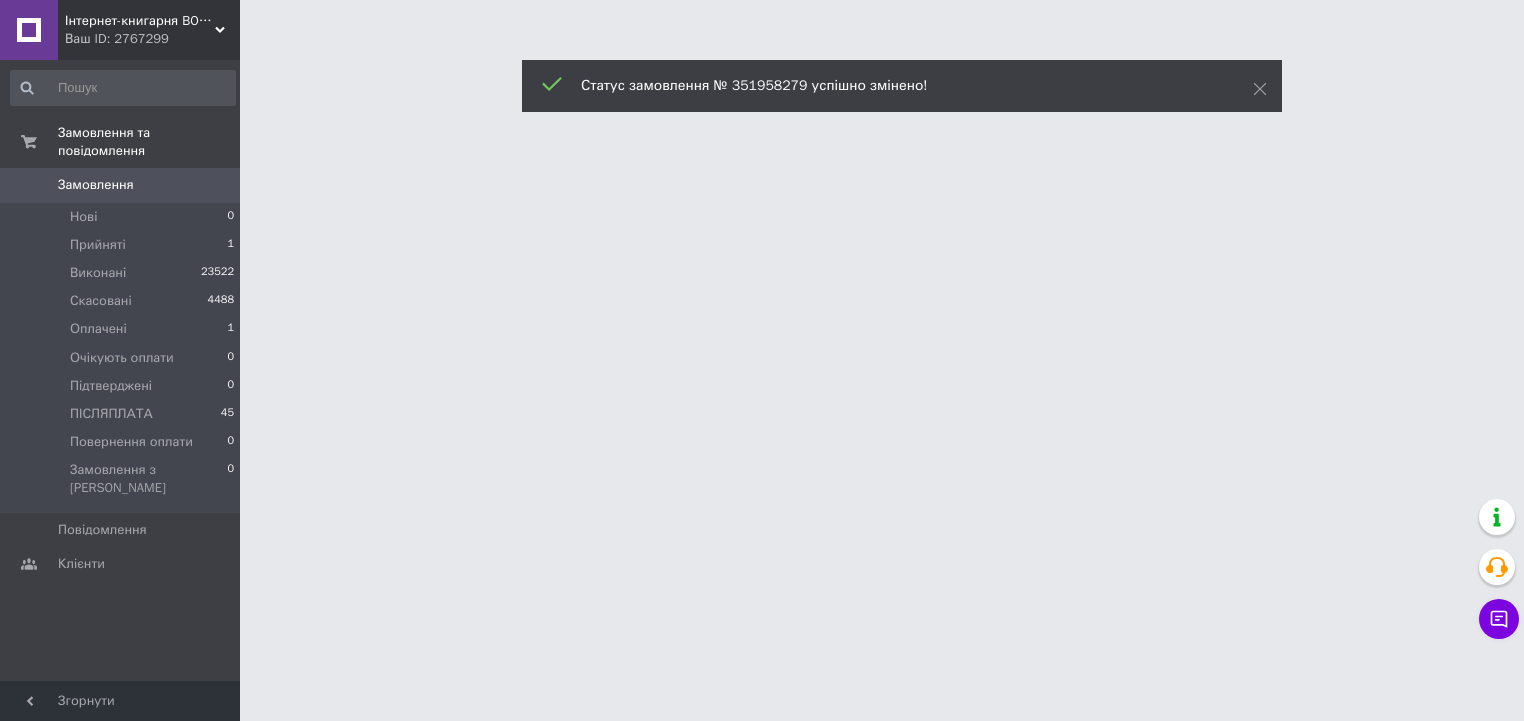 scroll, scrollTop: 0, scrollLeft: 0, axis: both 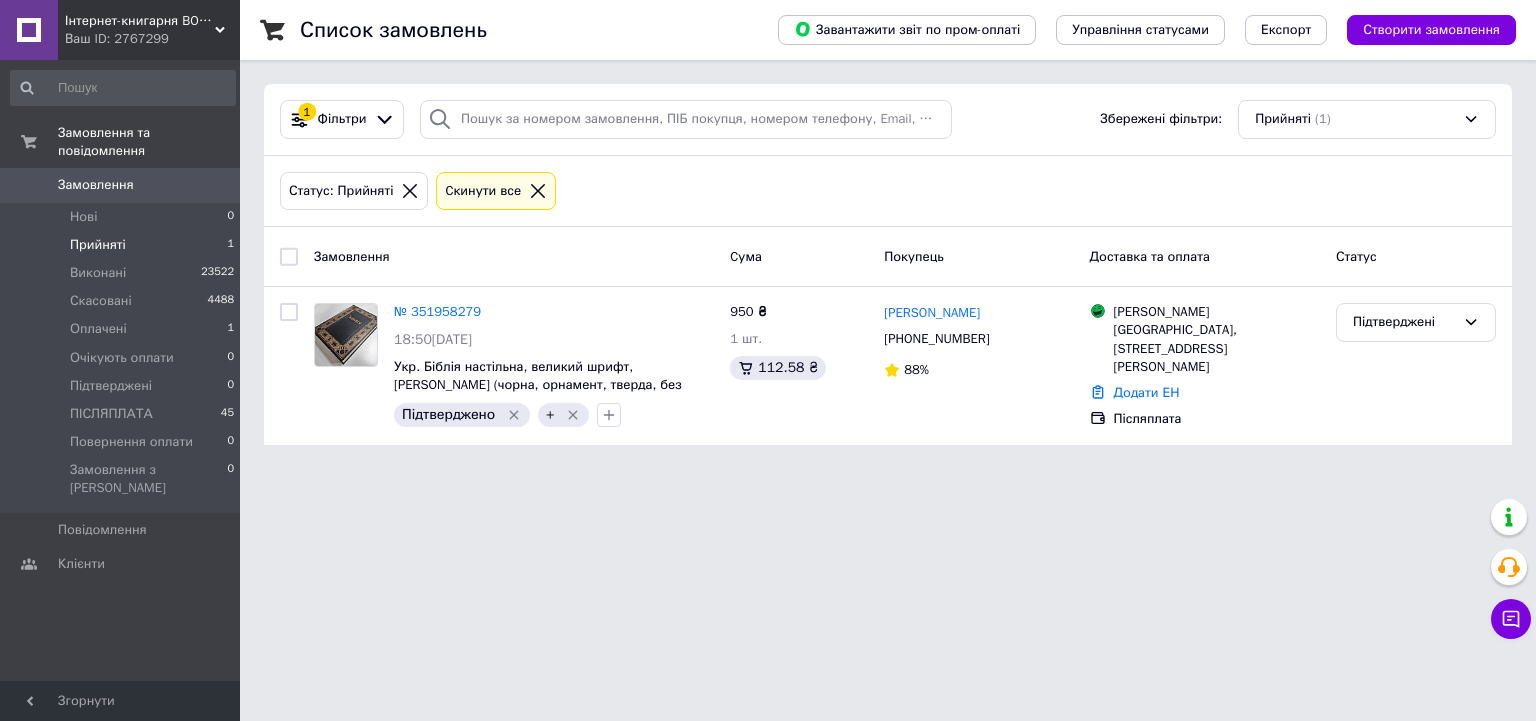 click 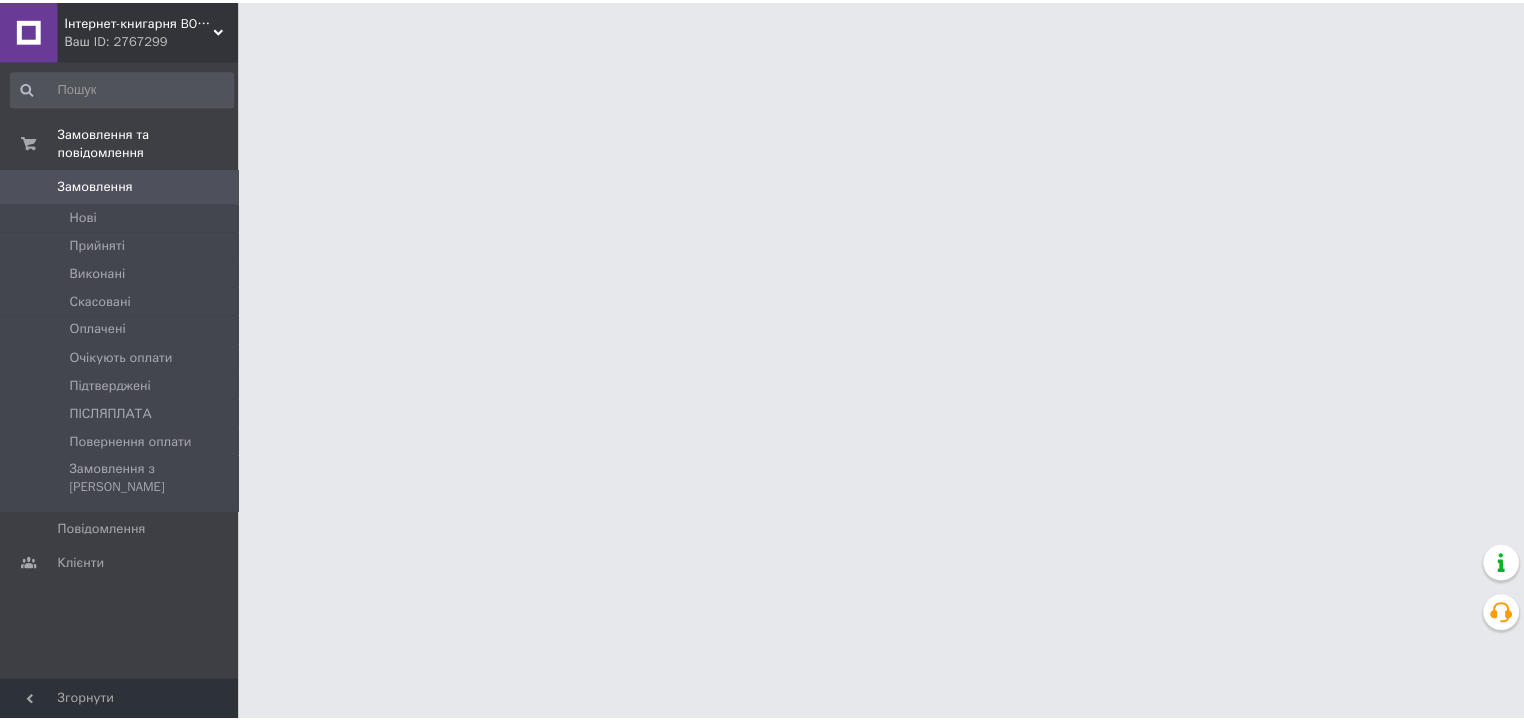 scroll, scrollTop: 0, scrollLeft: 0, axis: both 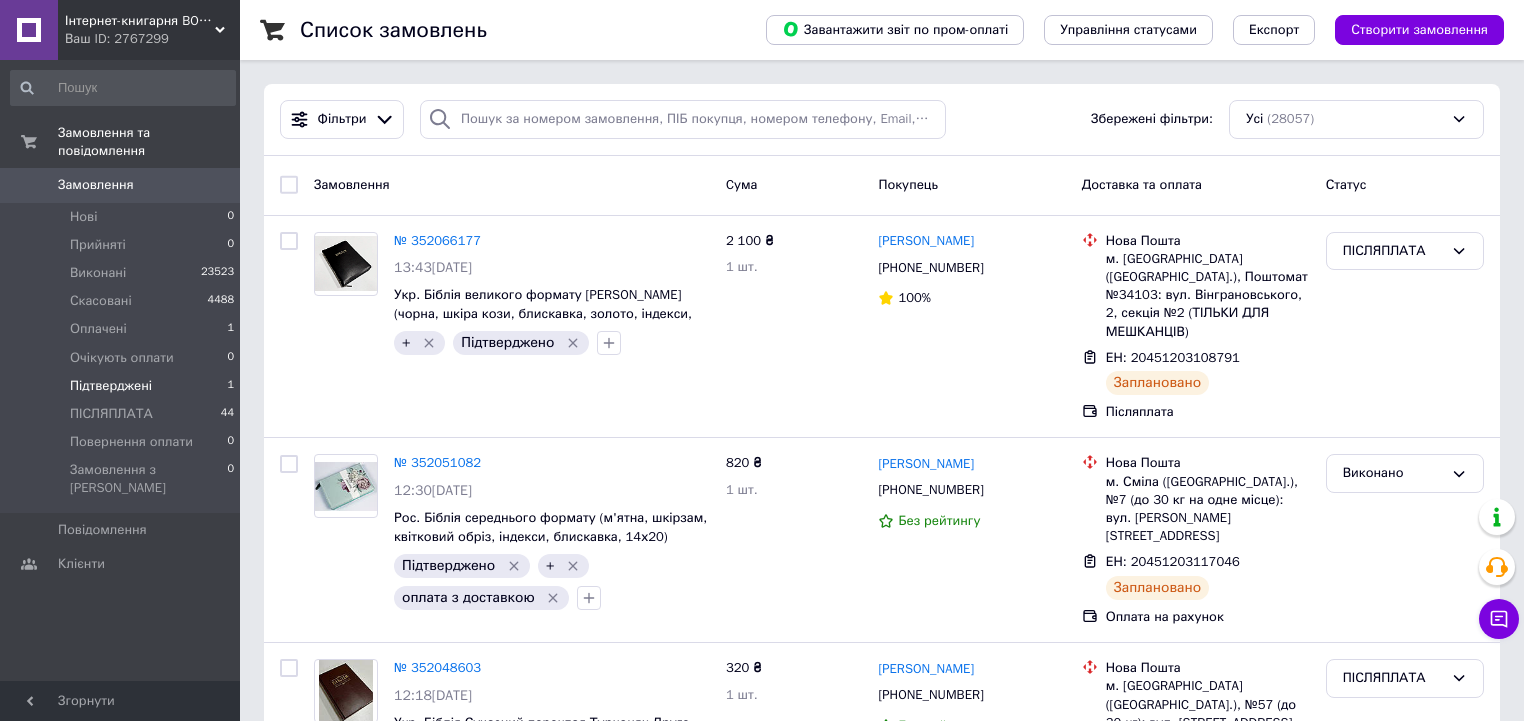 click on "Підтверджені" at bounding box center (111, 386) 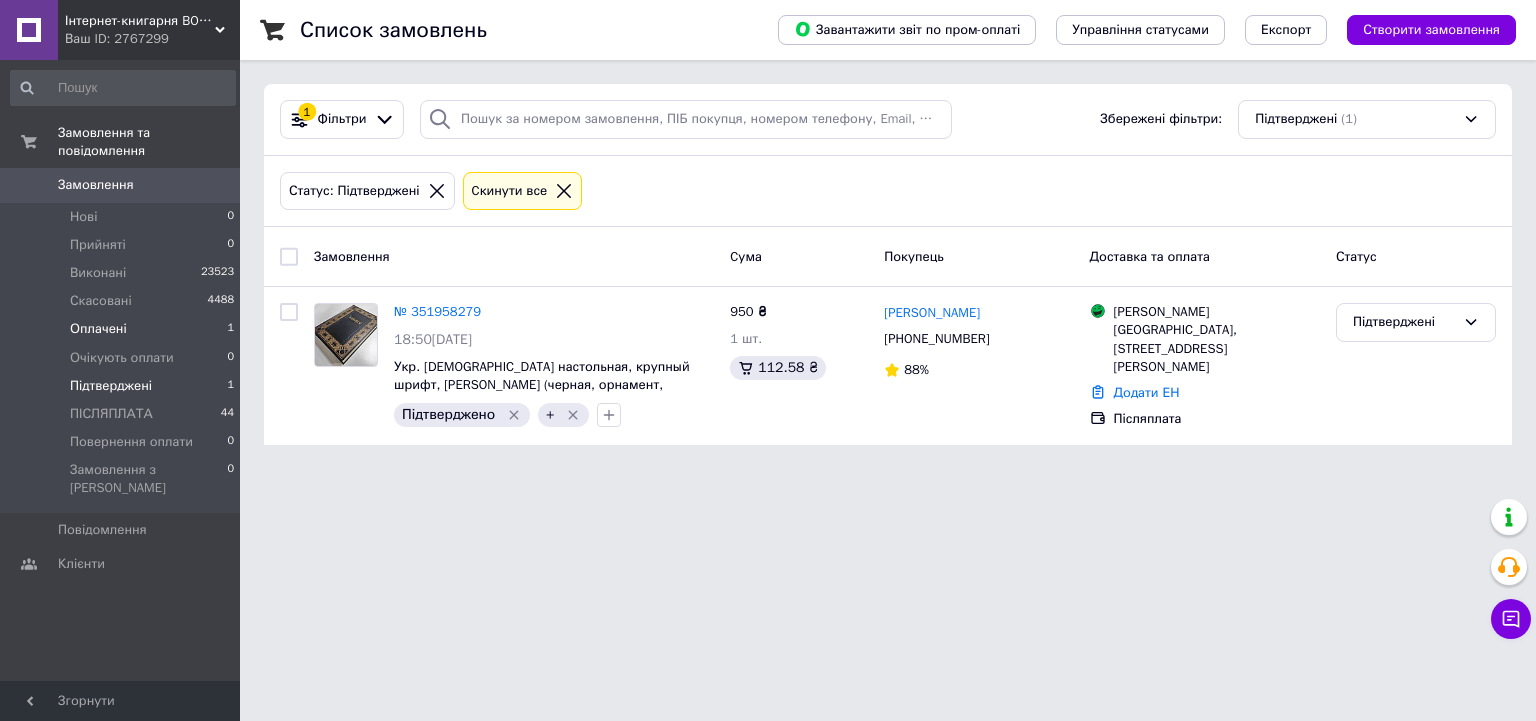 click on "Оплачені" at bounding box center [98, 329] 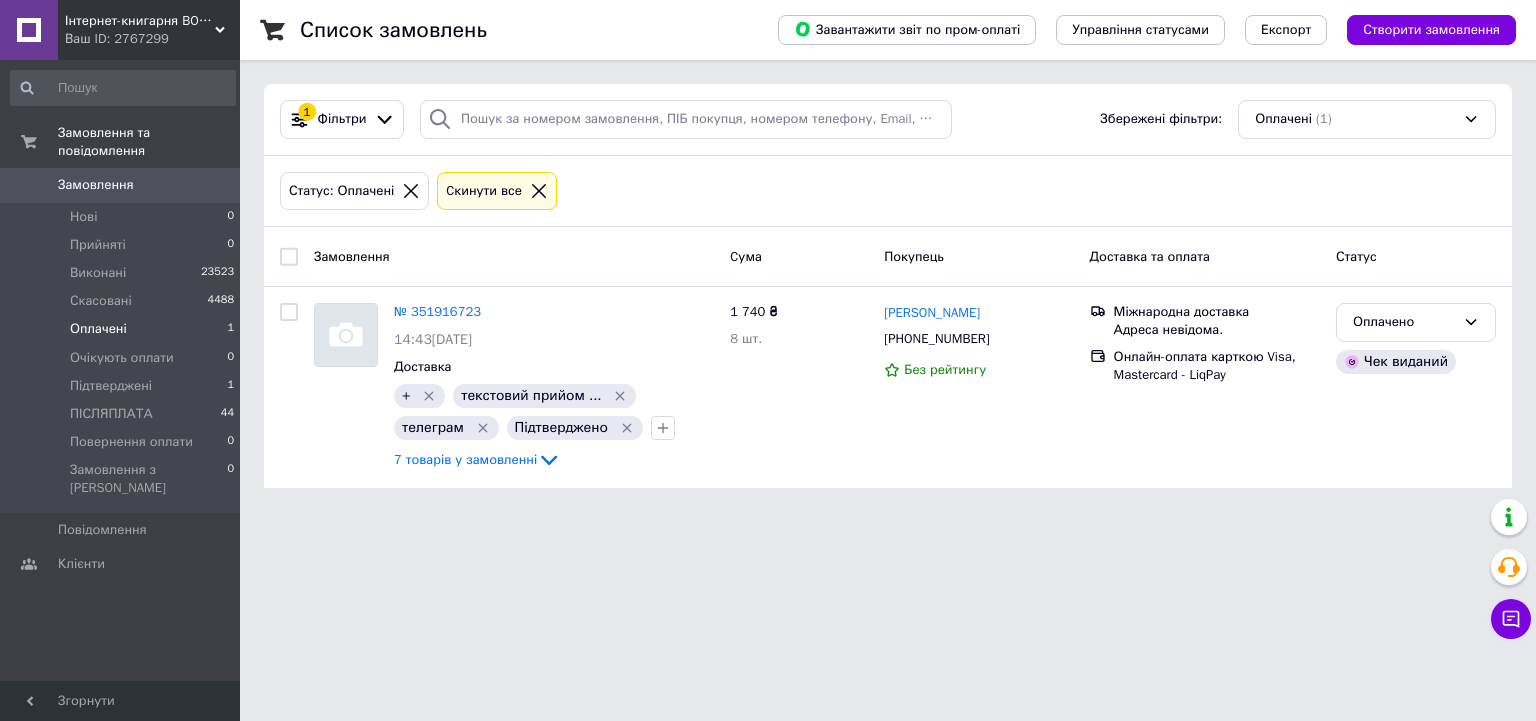 click 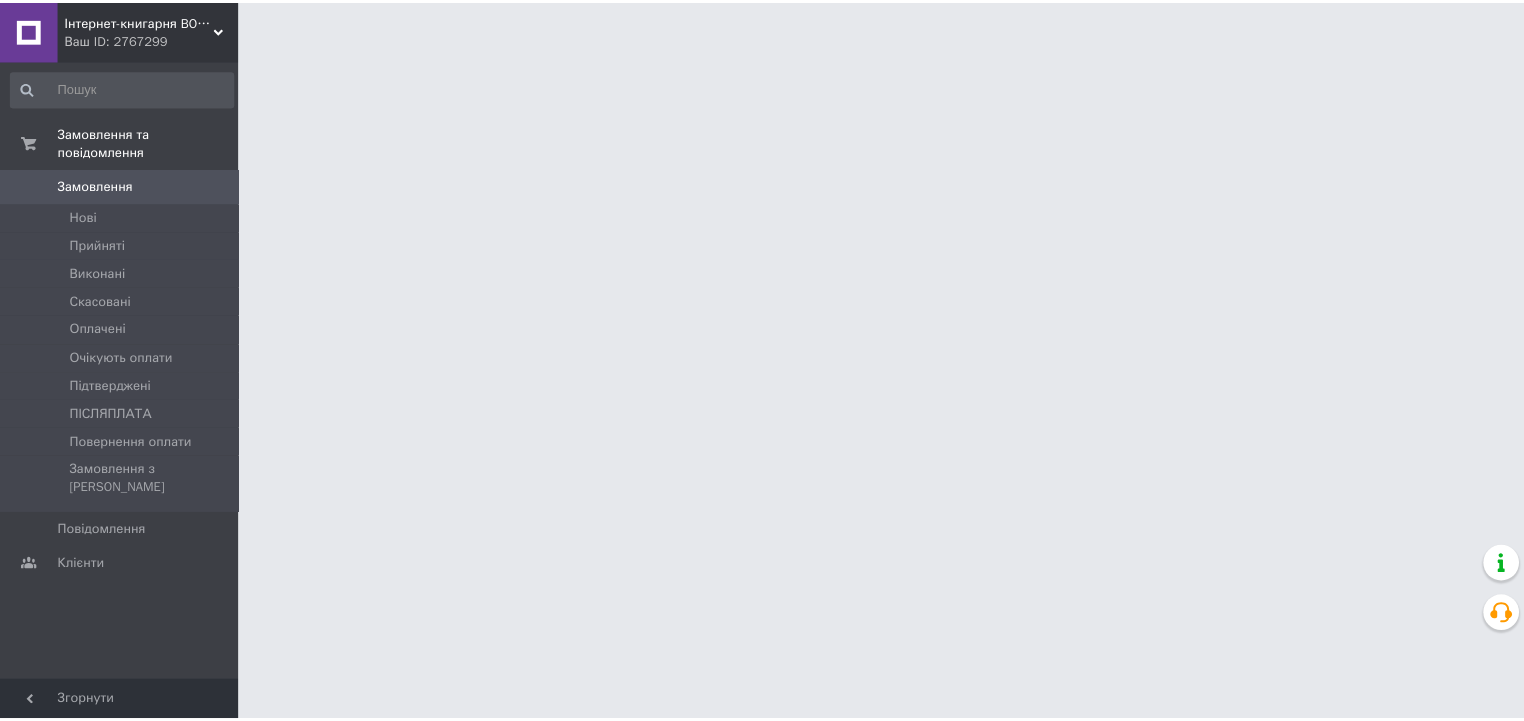 scroll, scrollTop: 0, scrollLeft: 0, axis: both 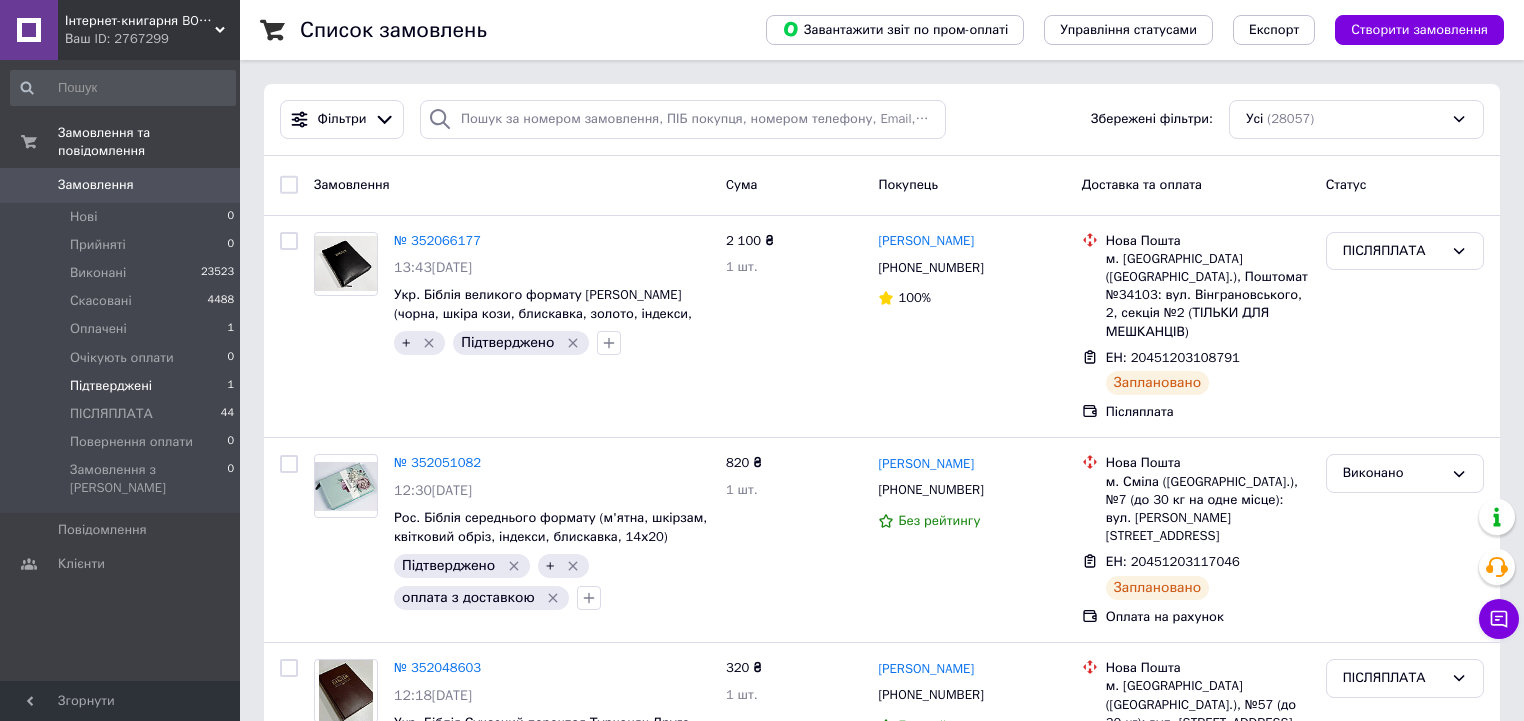 click on "Підтверджені" at bounding box center [111, 386] 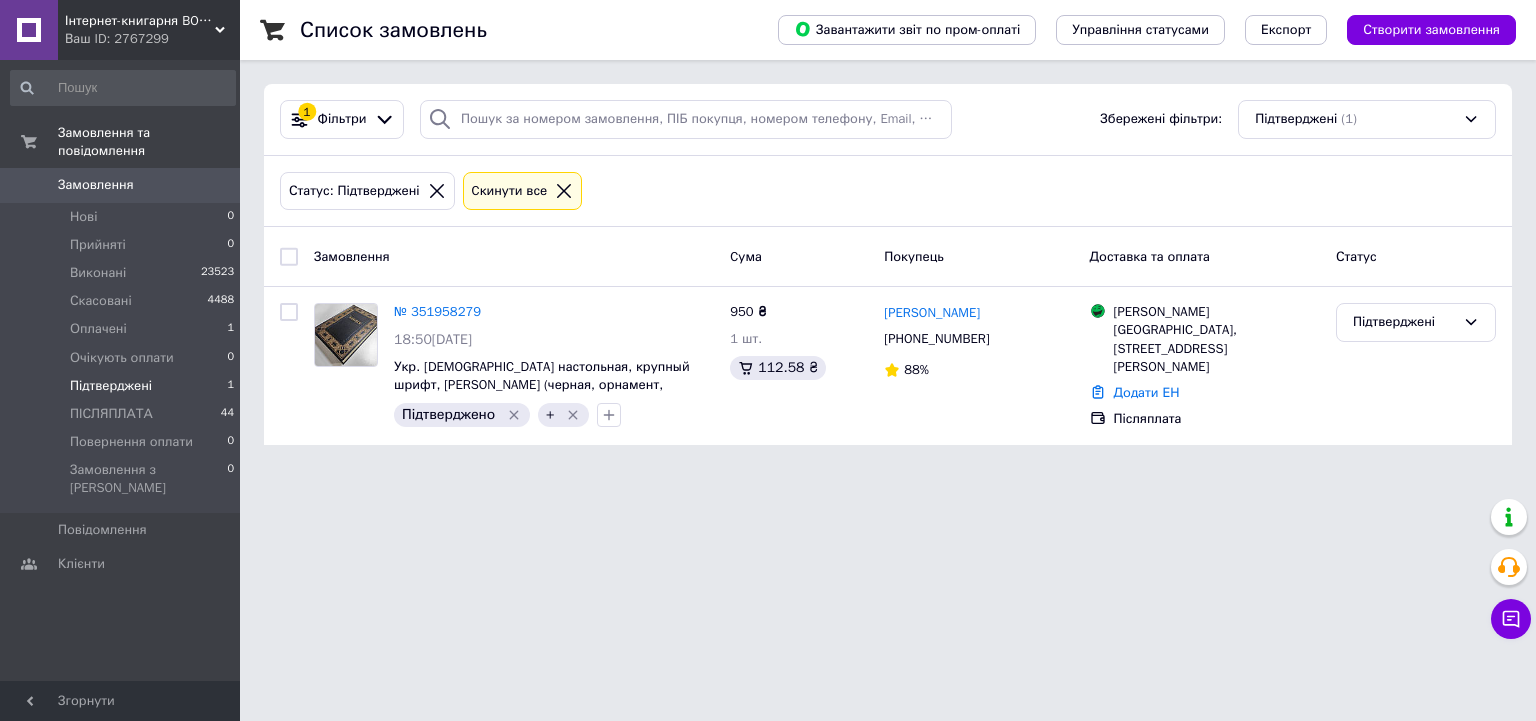 click 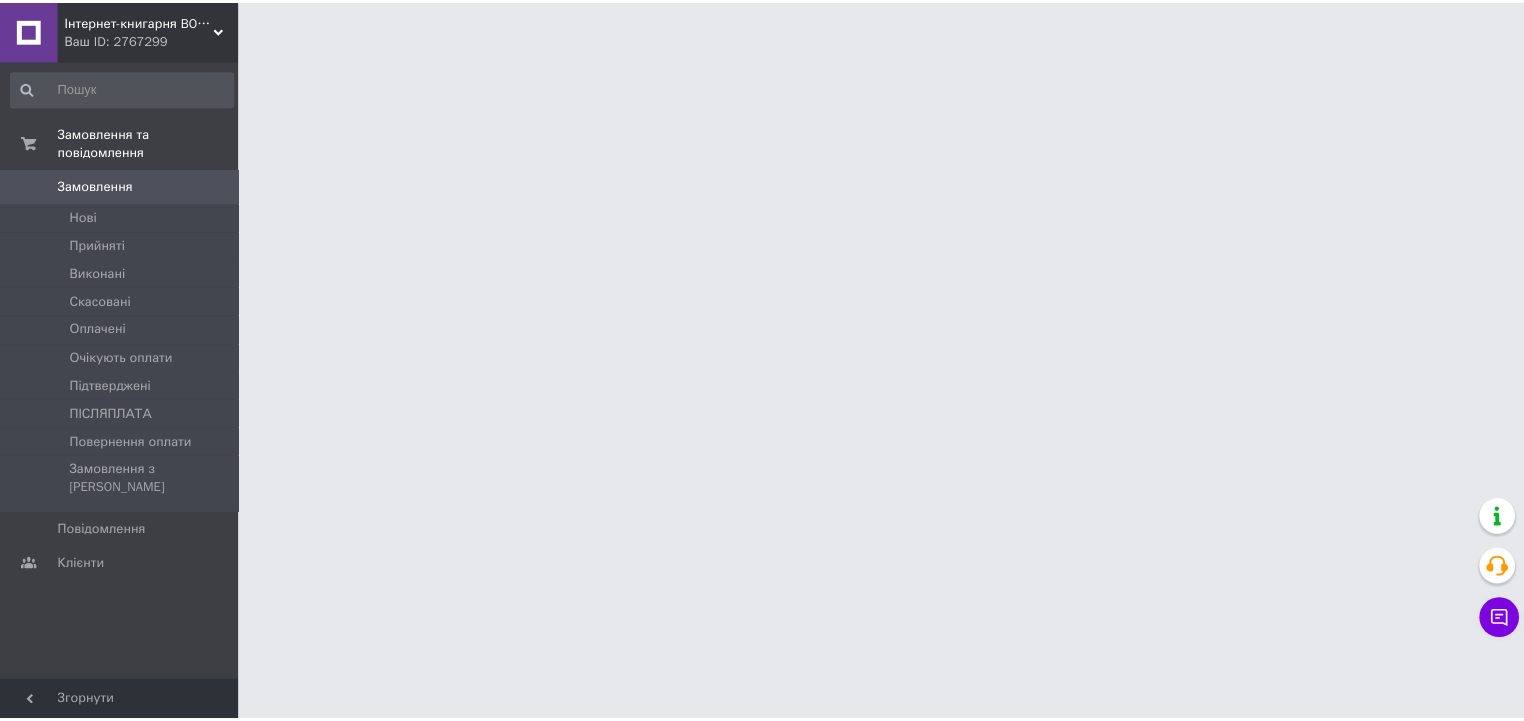 scroll, scrollTop: 0, scrollLeft: 0, axis: both 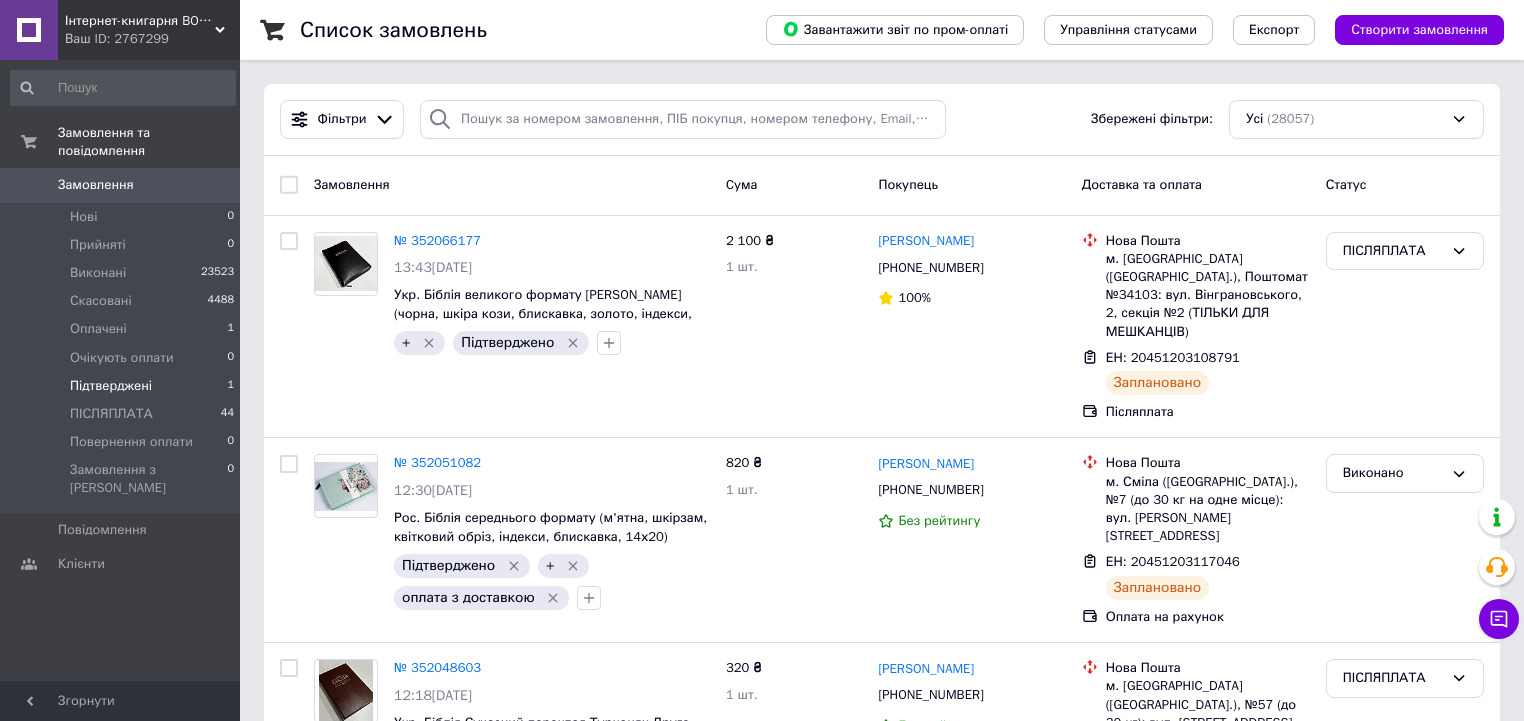 click on "Підтверджені" at bounding box center (111, 386) 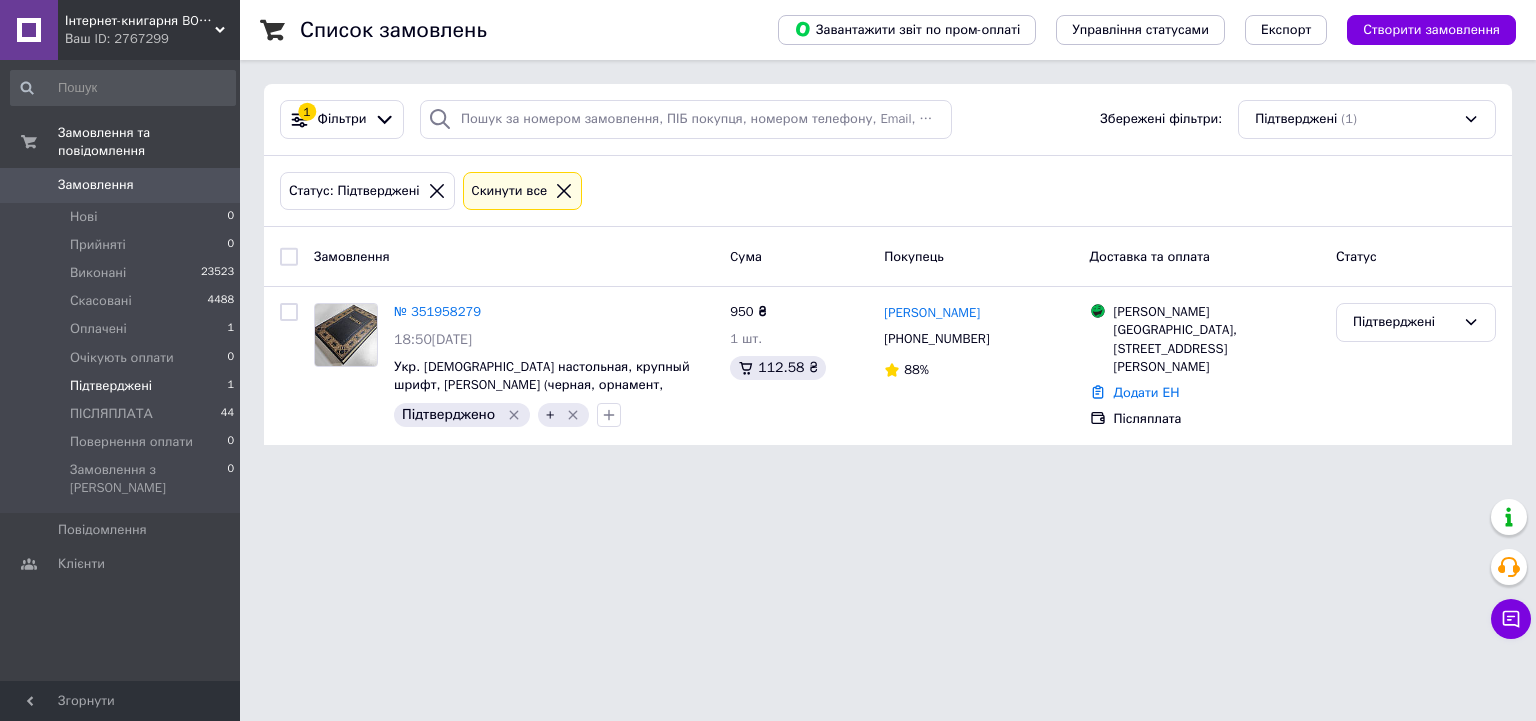 click 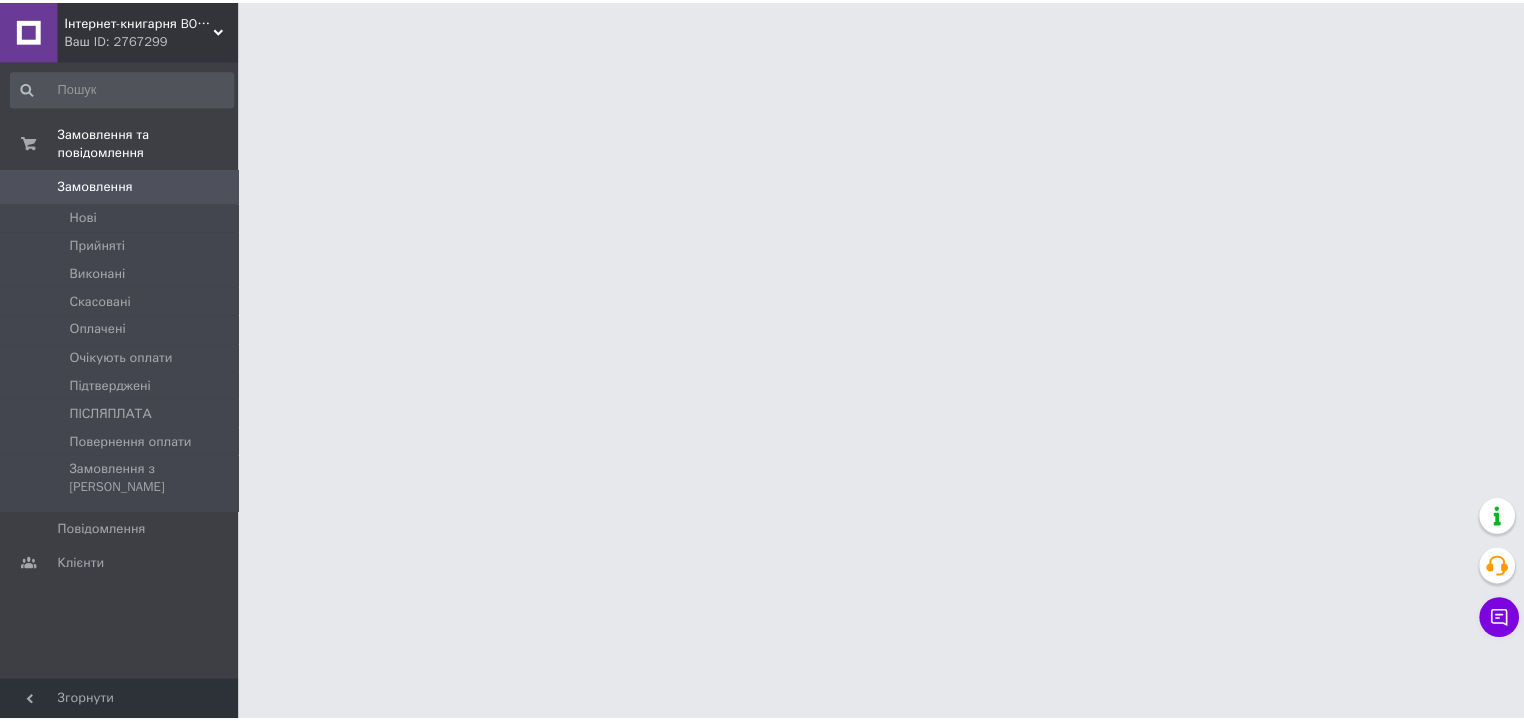 scroll, scrollTop: 0, scrollLeft: 0, axis: both 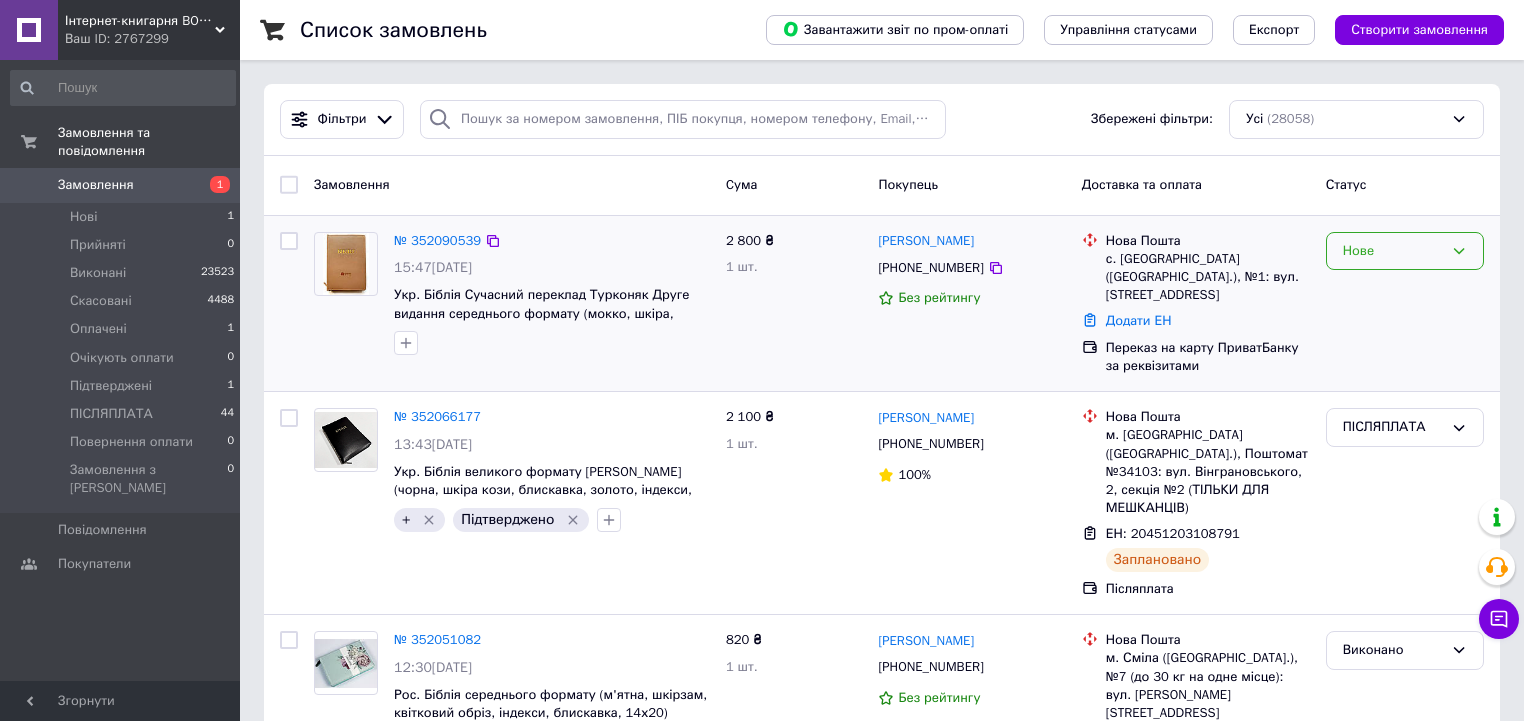 click on "Нове" at bounding box center [1393, 251] 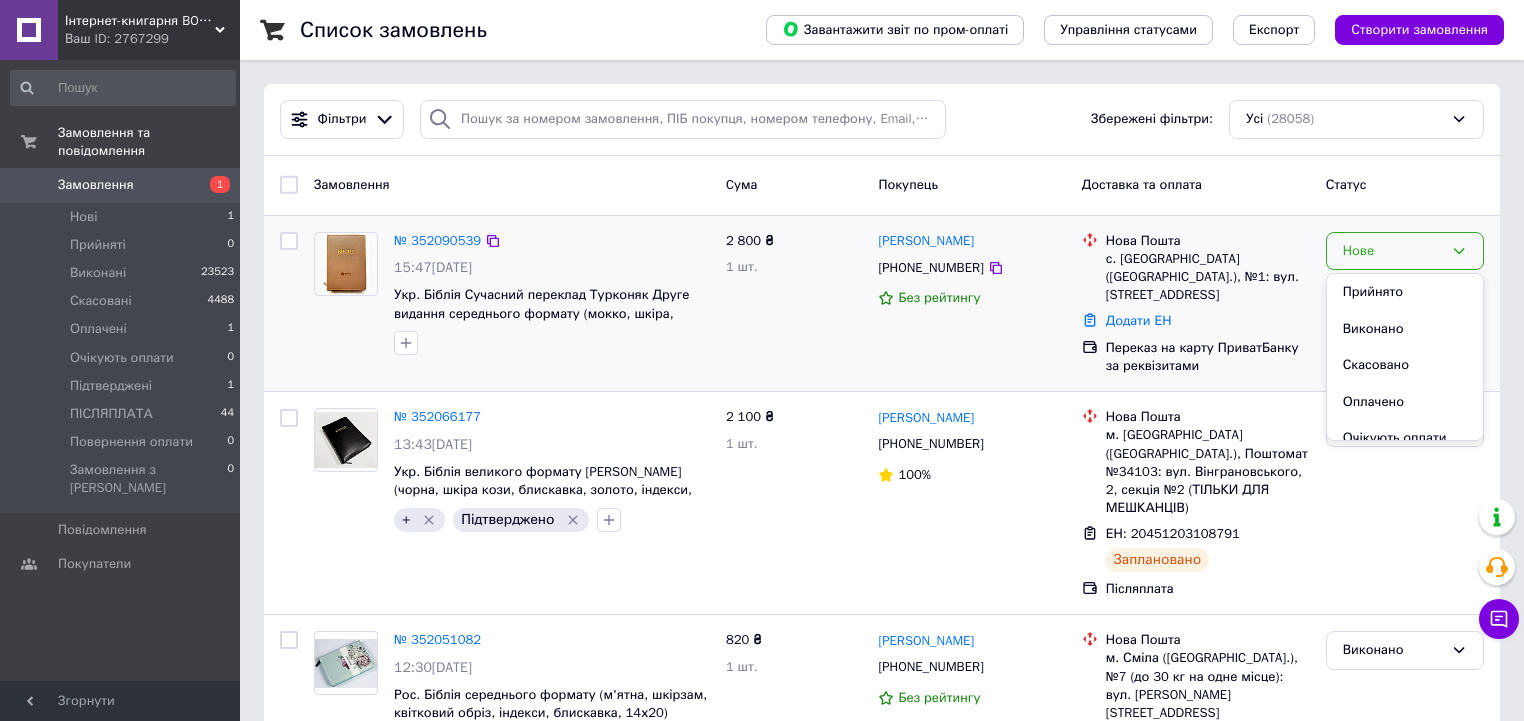 click on "Прийнято" at bounding box center (1405, 292) 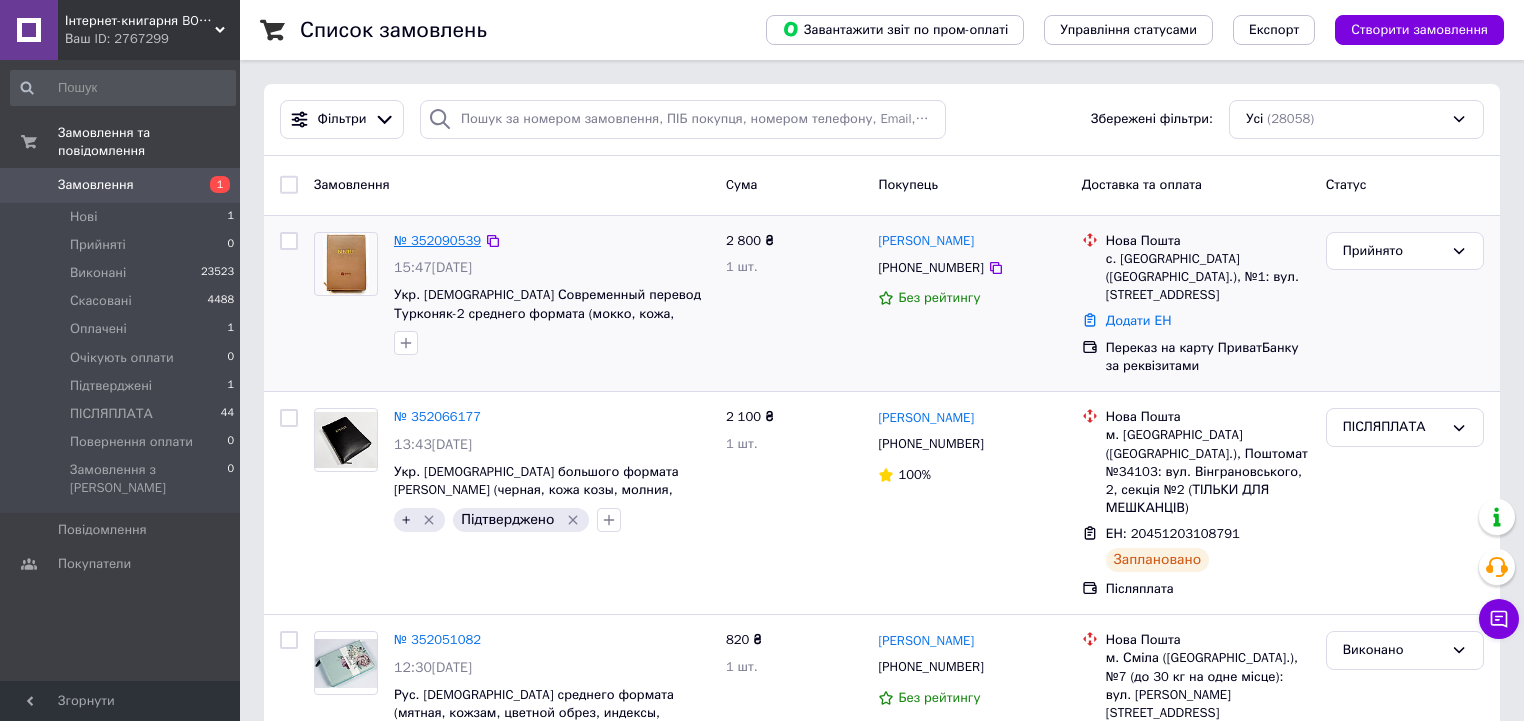 click on "№ 352090539" at bounding box center (437, 240) 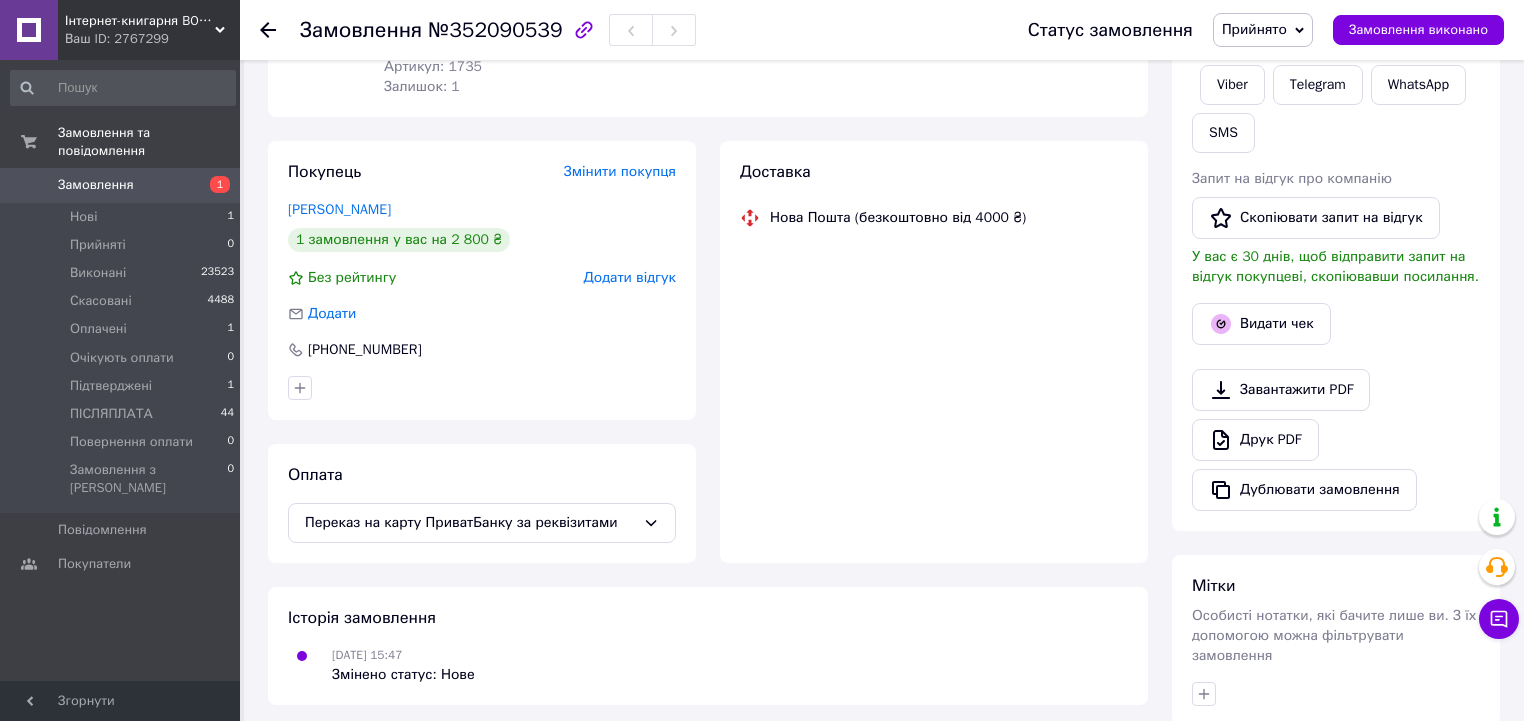 scroll, scrollTop: 320, scrollLeft: 0, axis: vertical 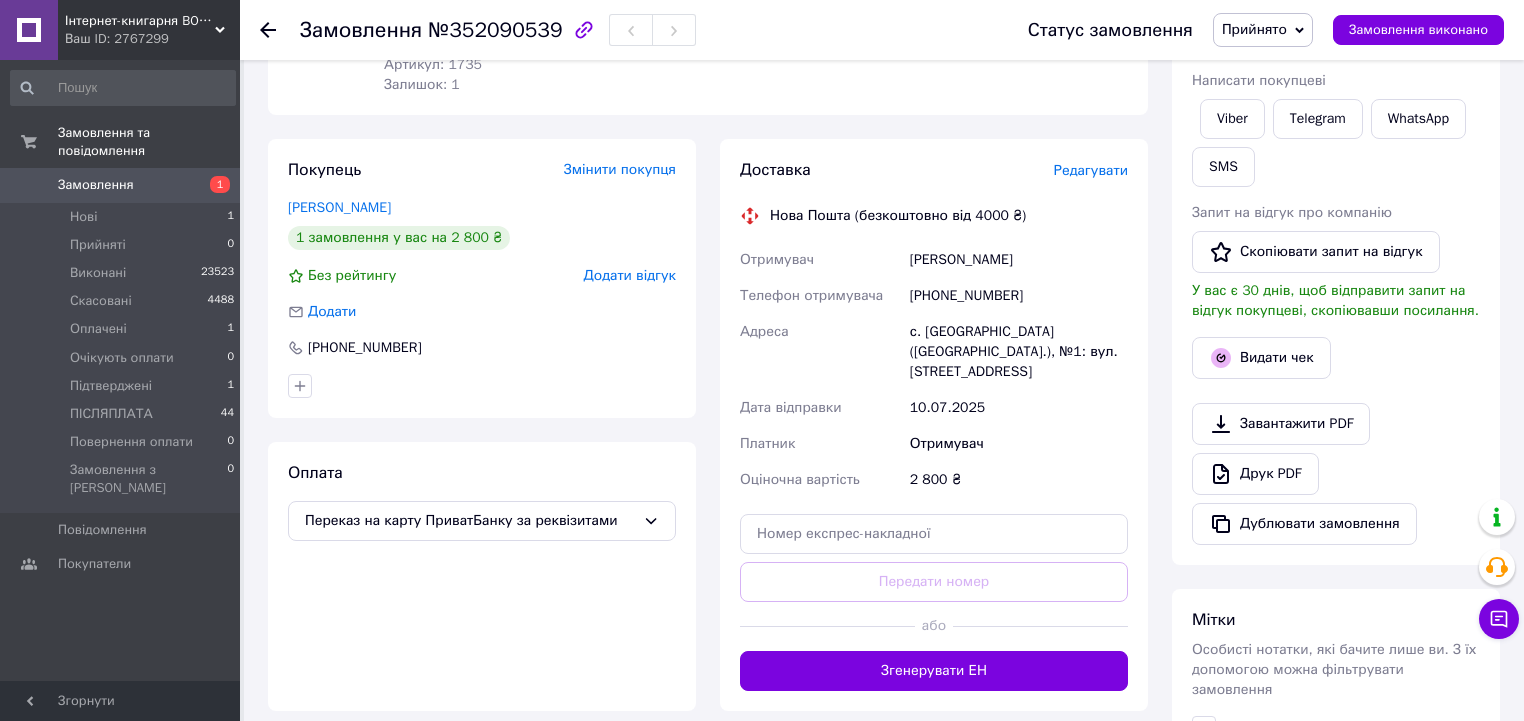 click on "[PHONE_NUMBER]" at bounding box center [1019, 296] 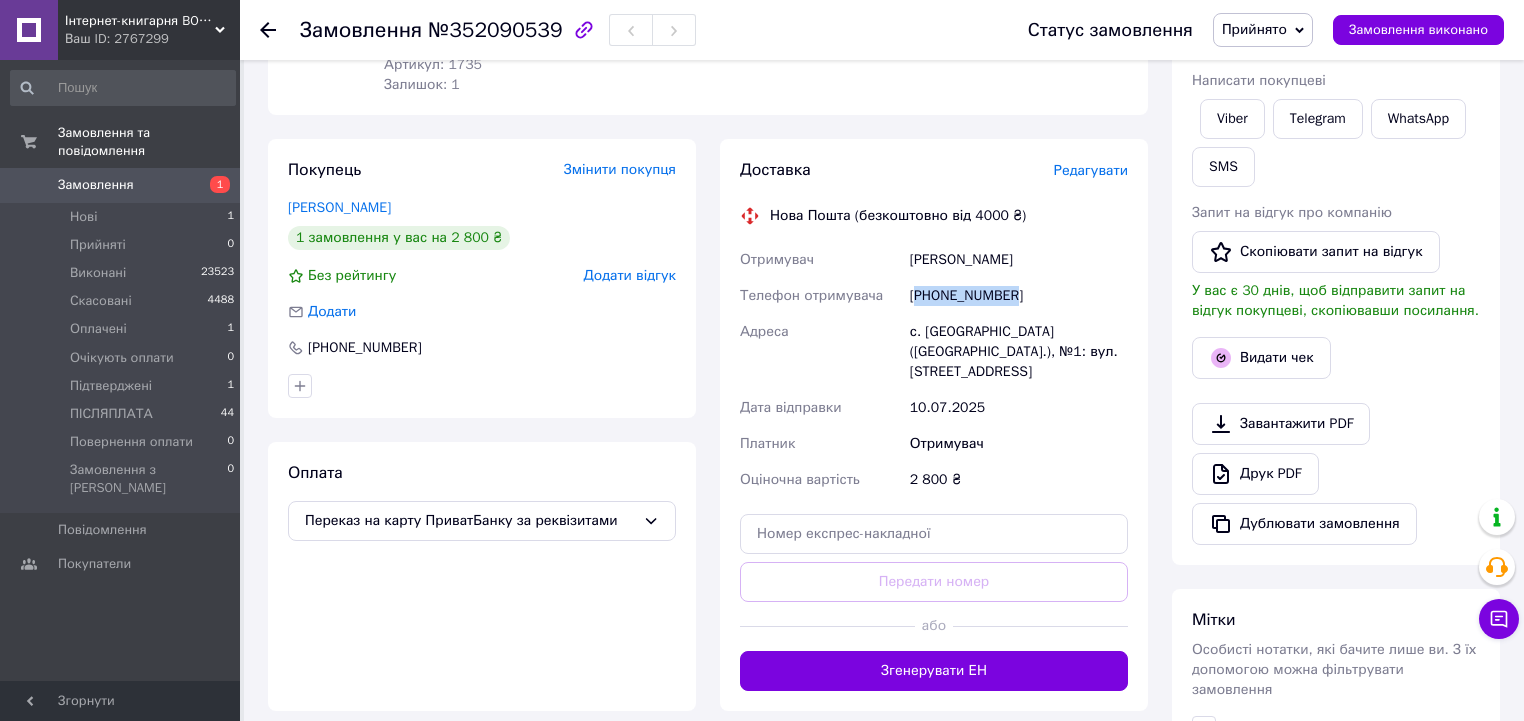 click on "[PHONE_NUMBER]" at bounding box center (1019, 296) 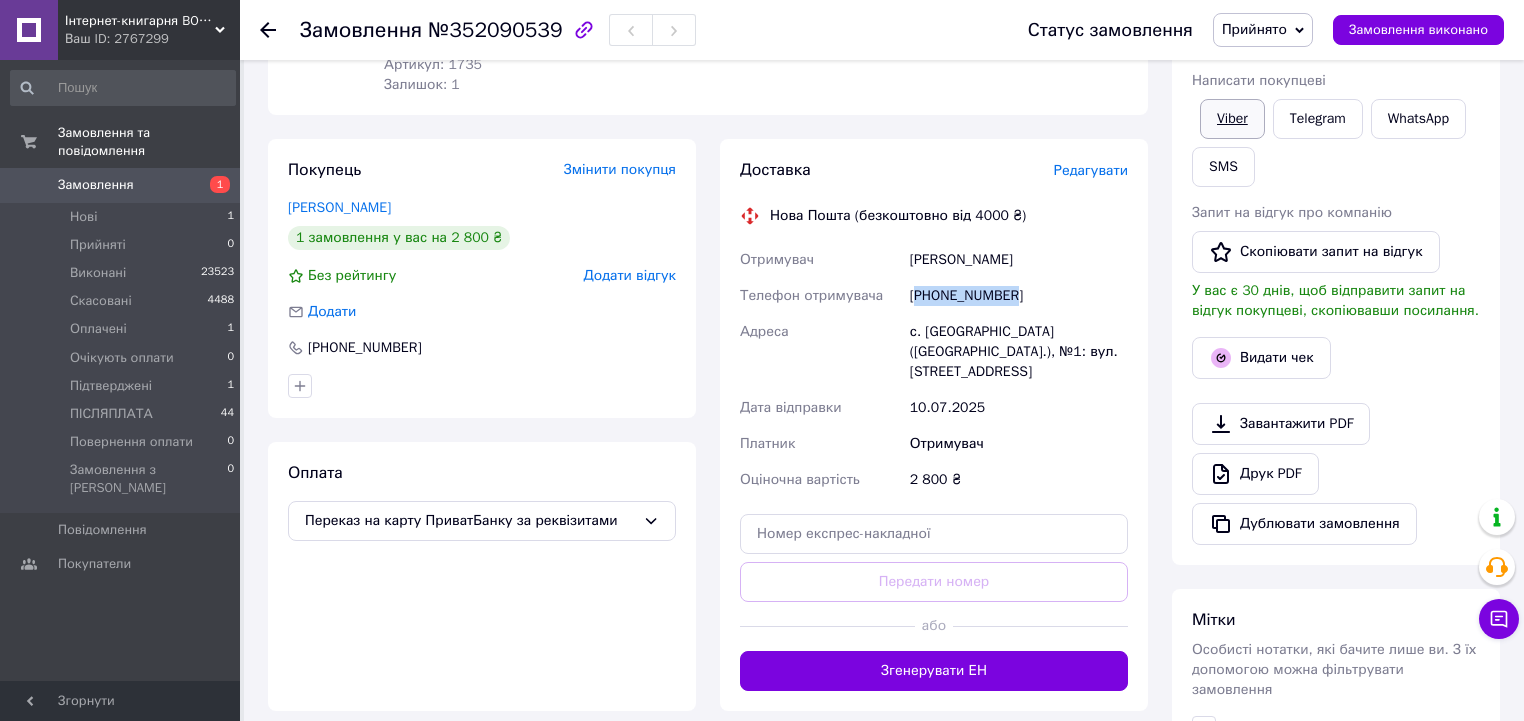 click on "Viber" at bounding box center (1232, 119) 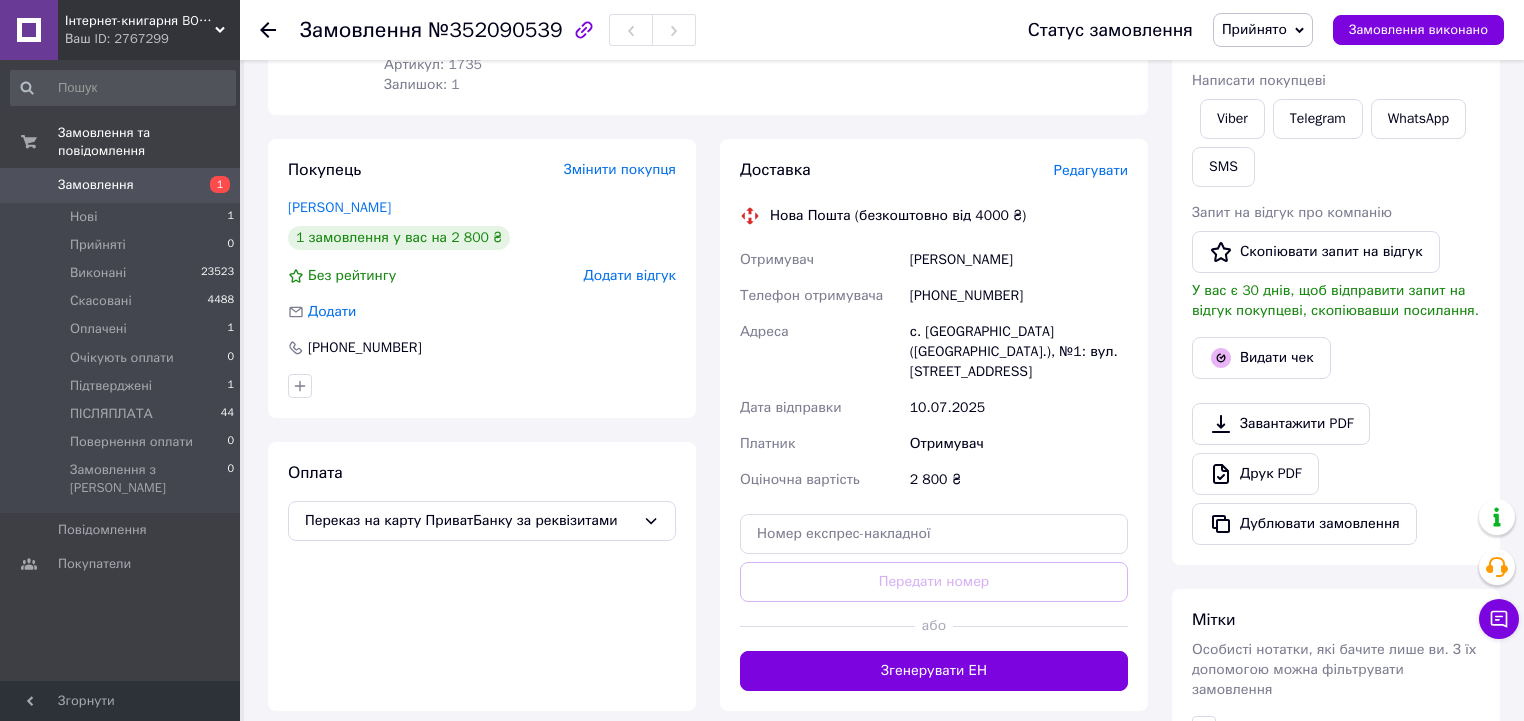 click on "Доставка Редагувати Нова Пошта (безкоштовно від 4000 ₴) Отримувач [PERSON_NAME] Телефон отримувача [PHONE_NUMBER] [GEOGRAPHIC_DATA] с. [GEOGRAPHIC_DATA] ([GEOGRAPHIC_DATA].), №1: вул. Січових Стрільців, 15 Дата відправки [DATE] Платник Отримувач Оціночна вартість 2 800 ₴ Передати номер або Згенерувати ЕН Платник Отримувач Відправник Прізвище отримувача [PERSON_NAME] Ім'я отримувача [PERSON_NAME] батькові отримувача Телефон отримувача [PHONE_NUMBER] Тип доставки У відділенні Кур'єром В поштоматі Місто с. [GEOGRAPHIC_DATA] ([GEOGRAPHIC_DATA].) Відділення №1: вул. [STREET_ADDRESS] Тип посилки <" at bounding box center (934, 425) 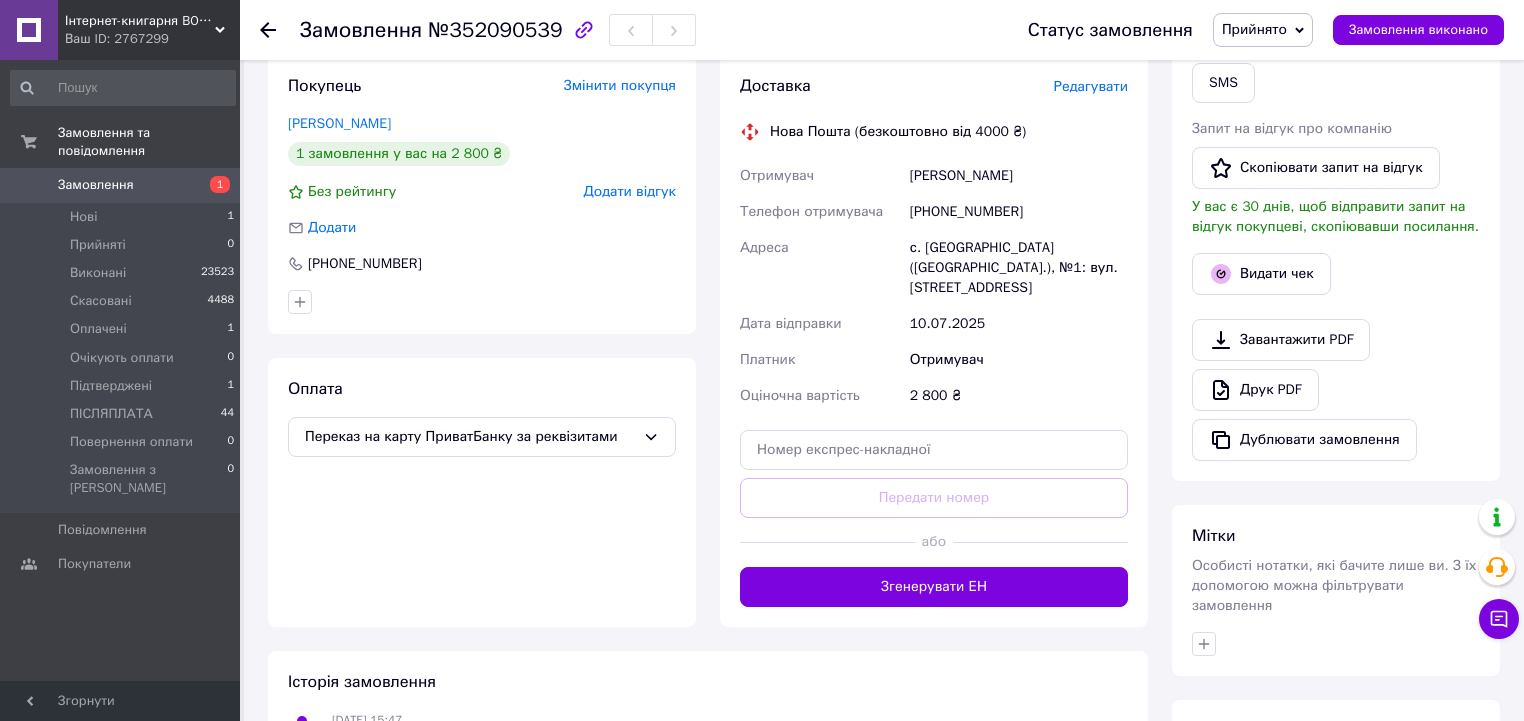 scroll, scrollTop: 480, scrollLeft: 0, axis: vertical 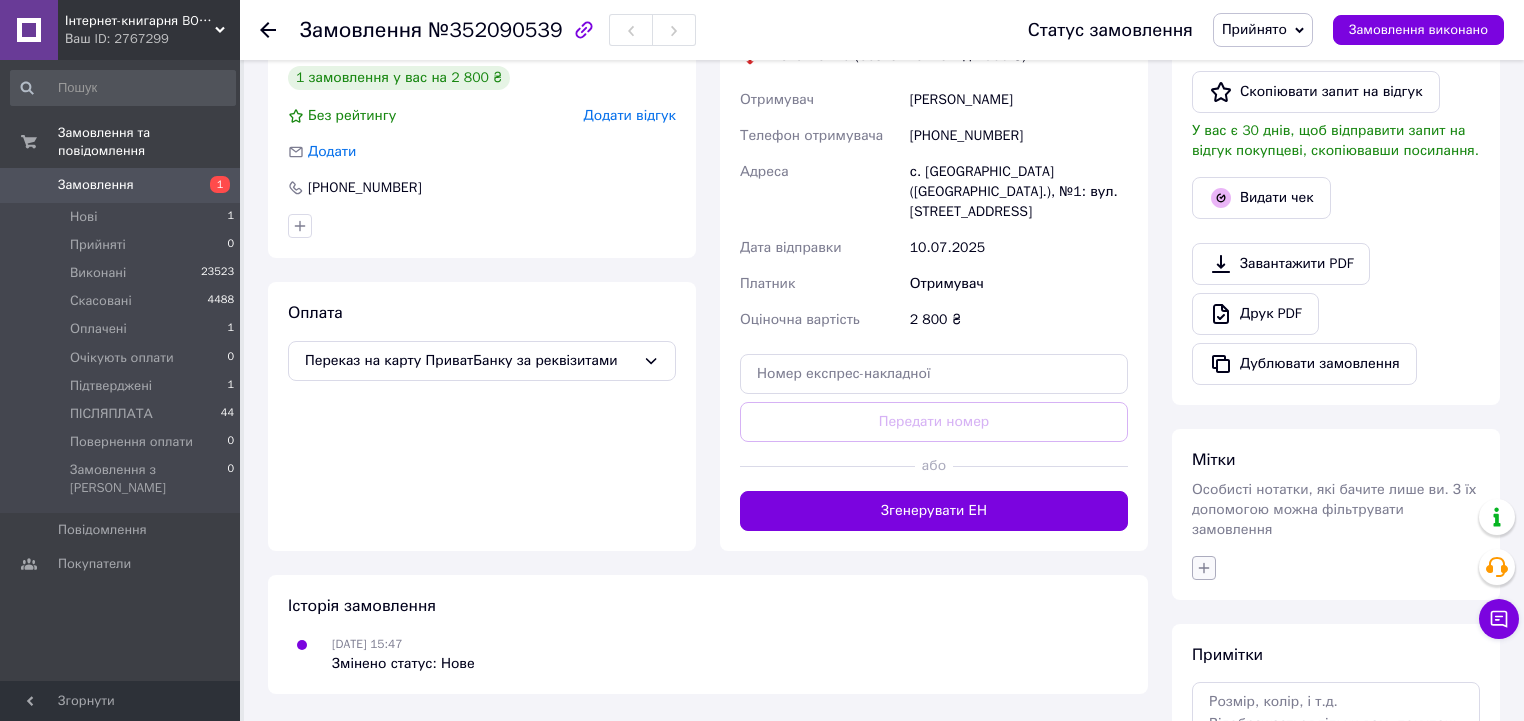 click 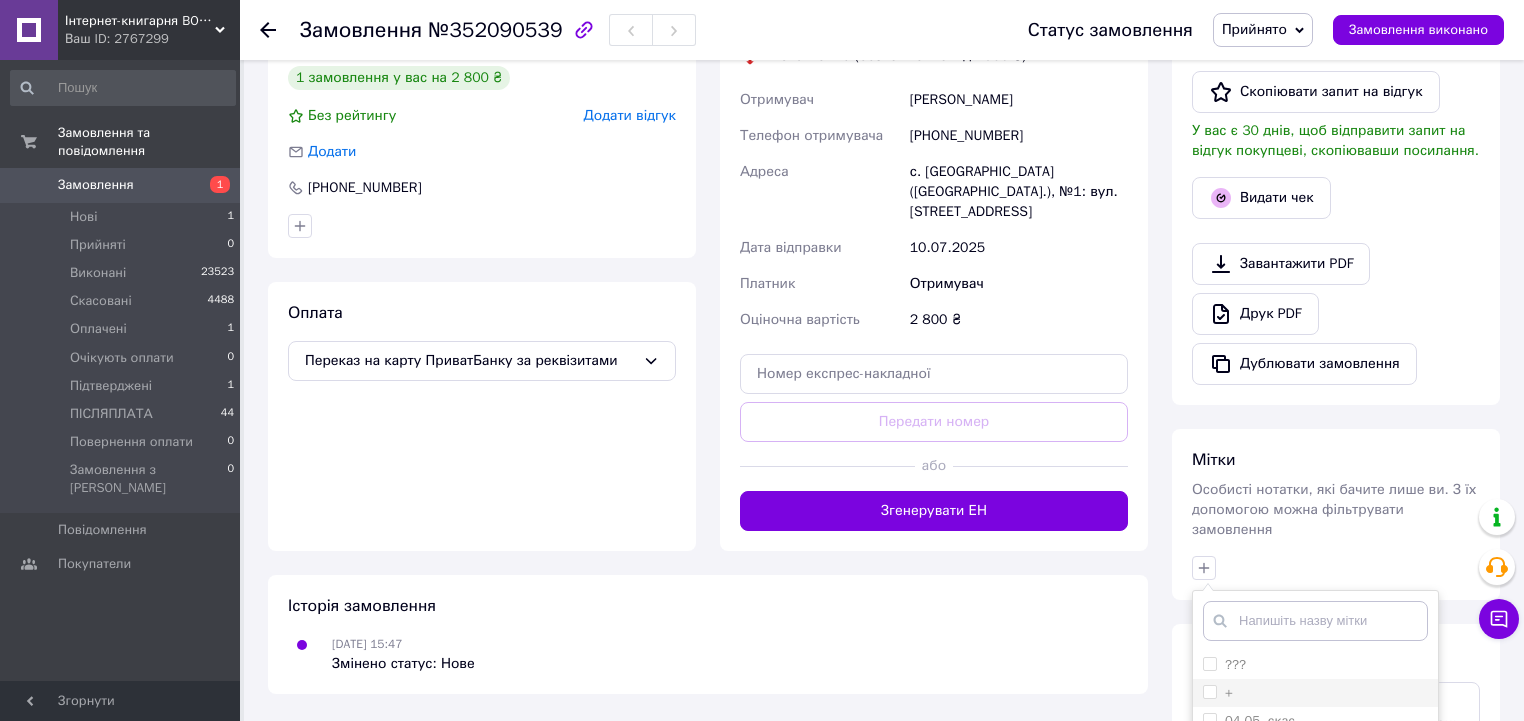 click on "+" at bounding box center [1315, 693] 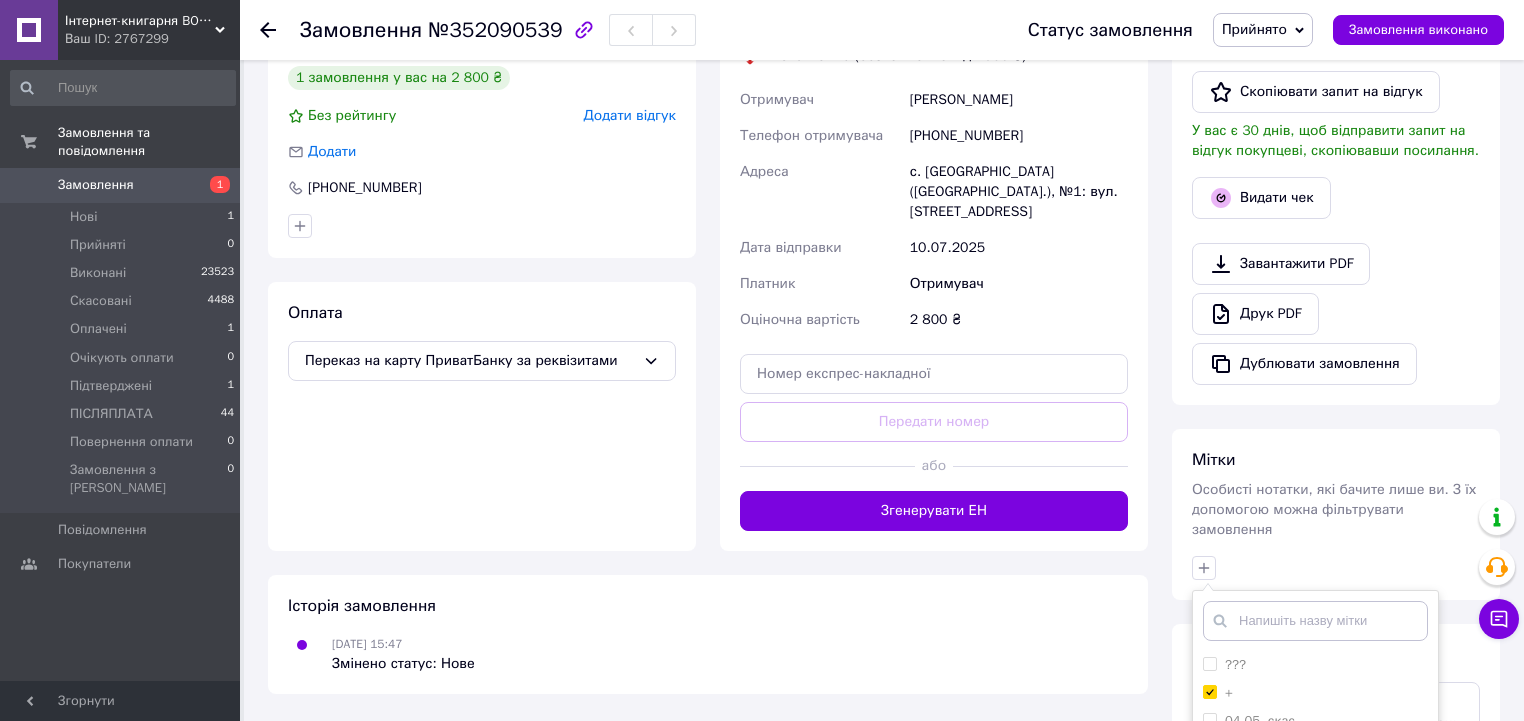 checkbox on "true" 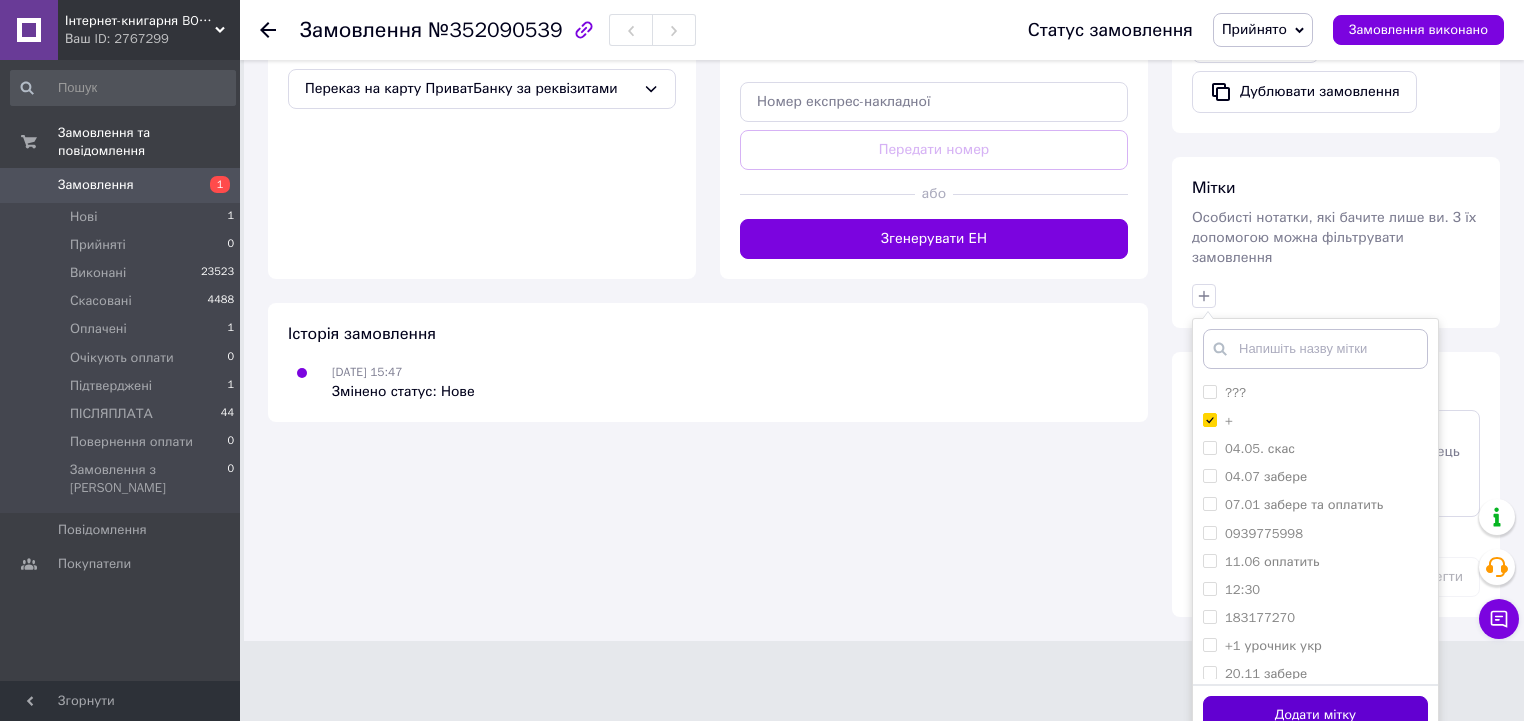 click on "Додати мітку" at bounding box center [1315, 715] 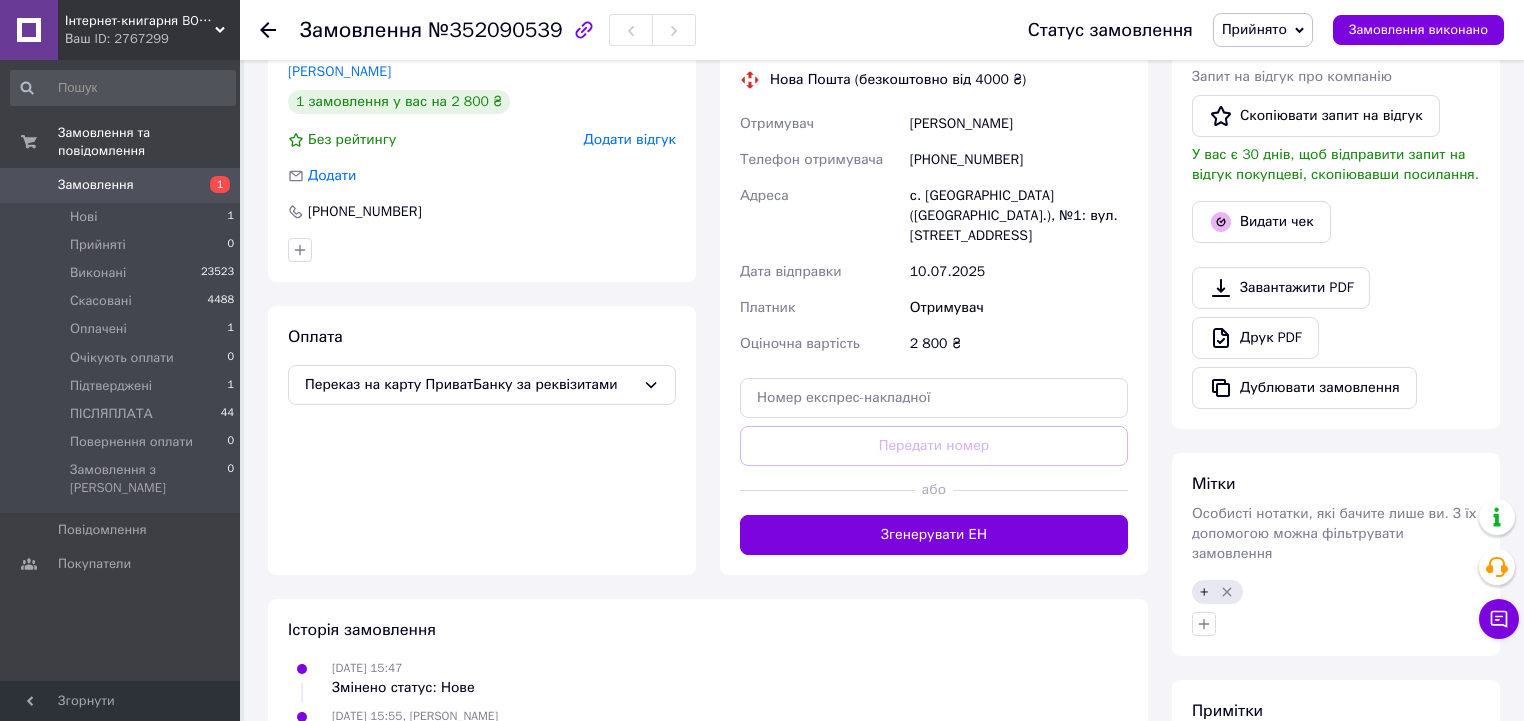 scroll, scrollTop: 480, scrollLeft: 0, axis: vertical 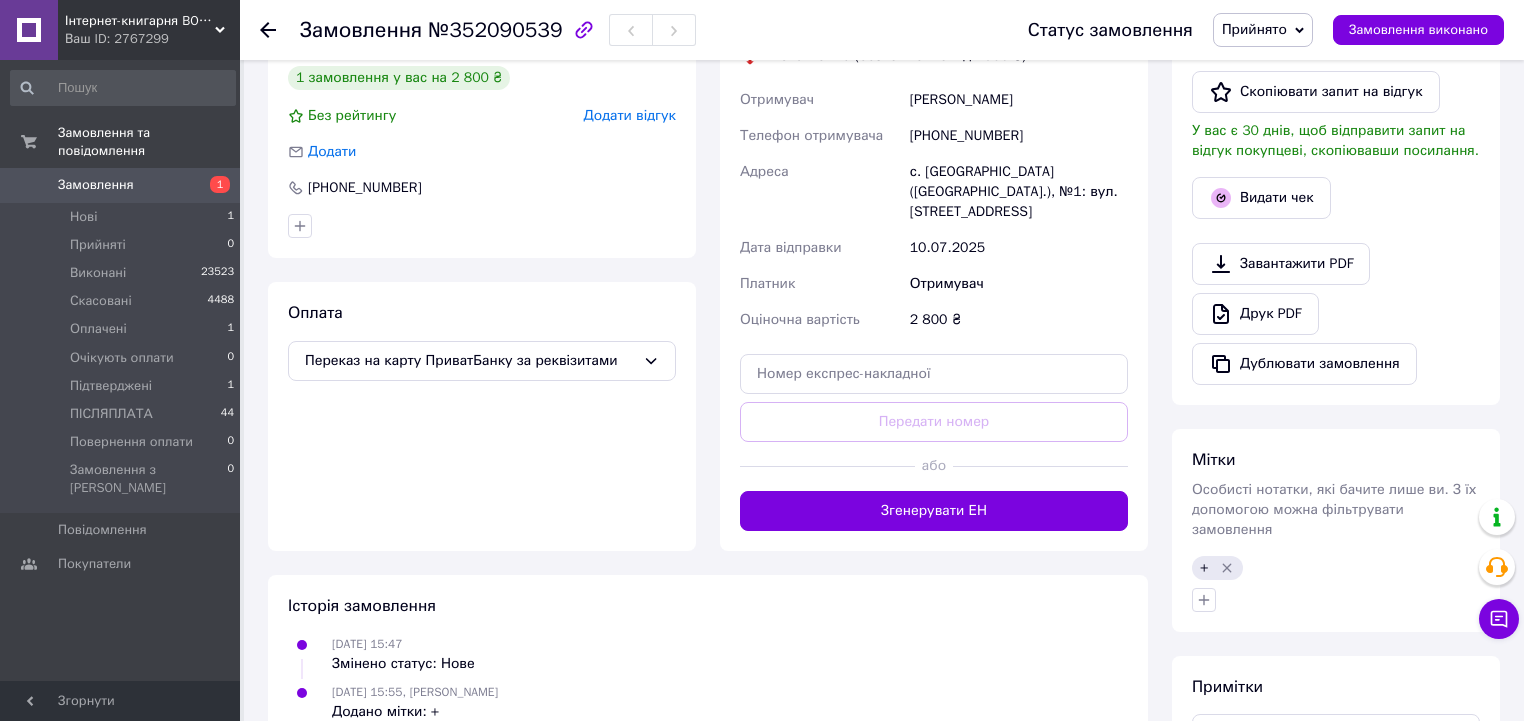 click on "Прийнято" at bounding box center [1254, 29] 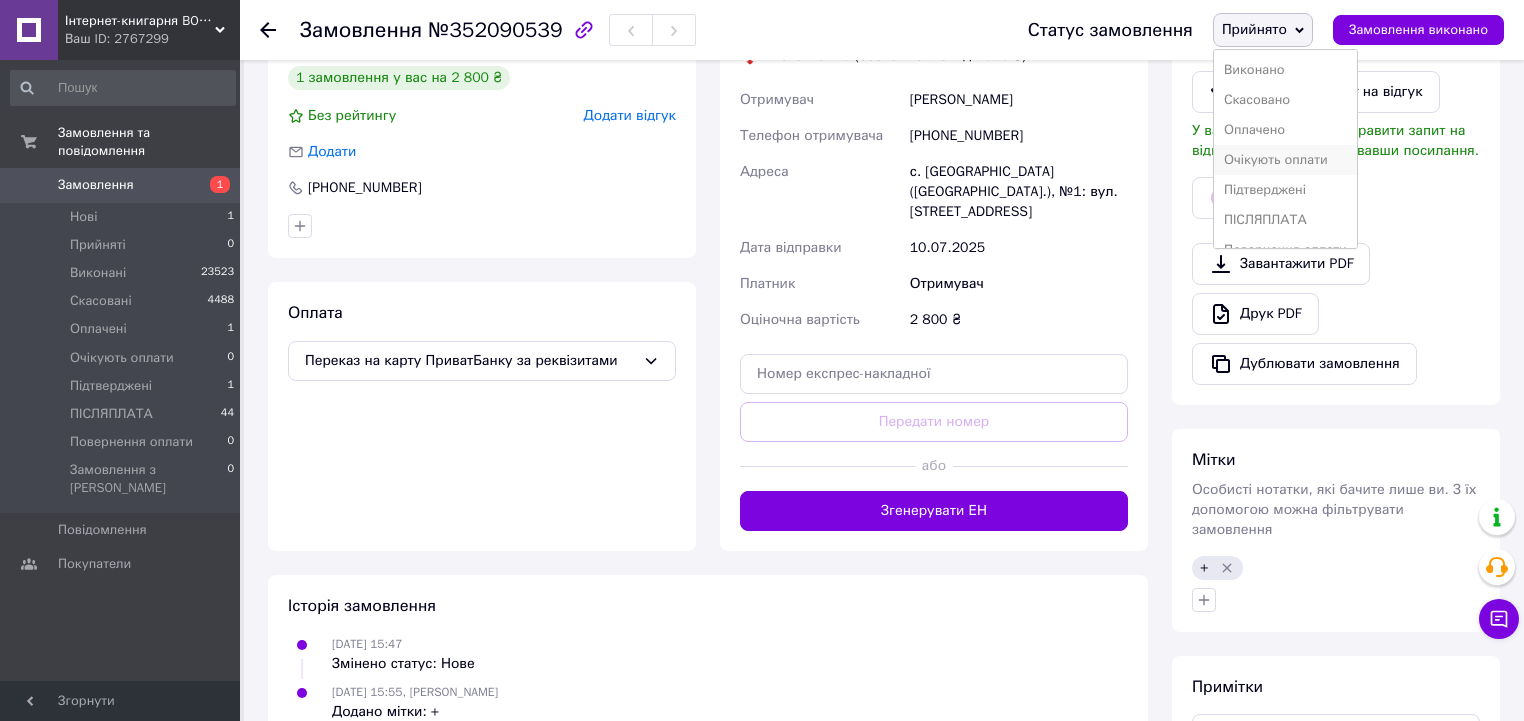 click on "Очікують оплати" at bounding box center (1285, 160) 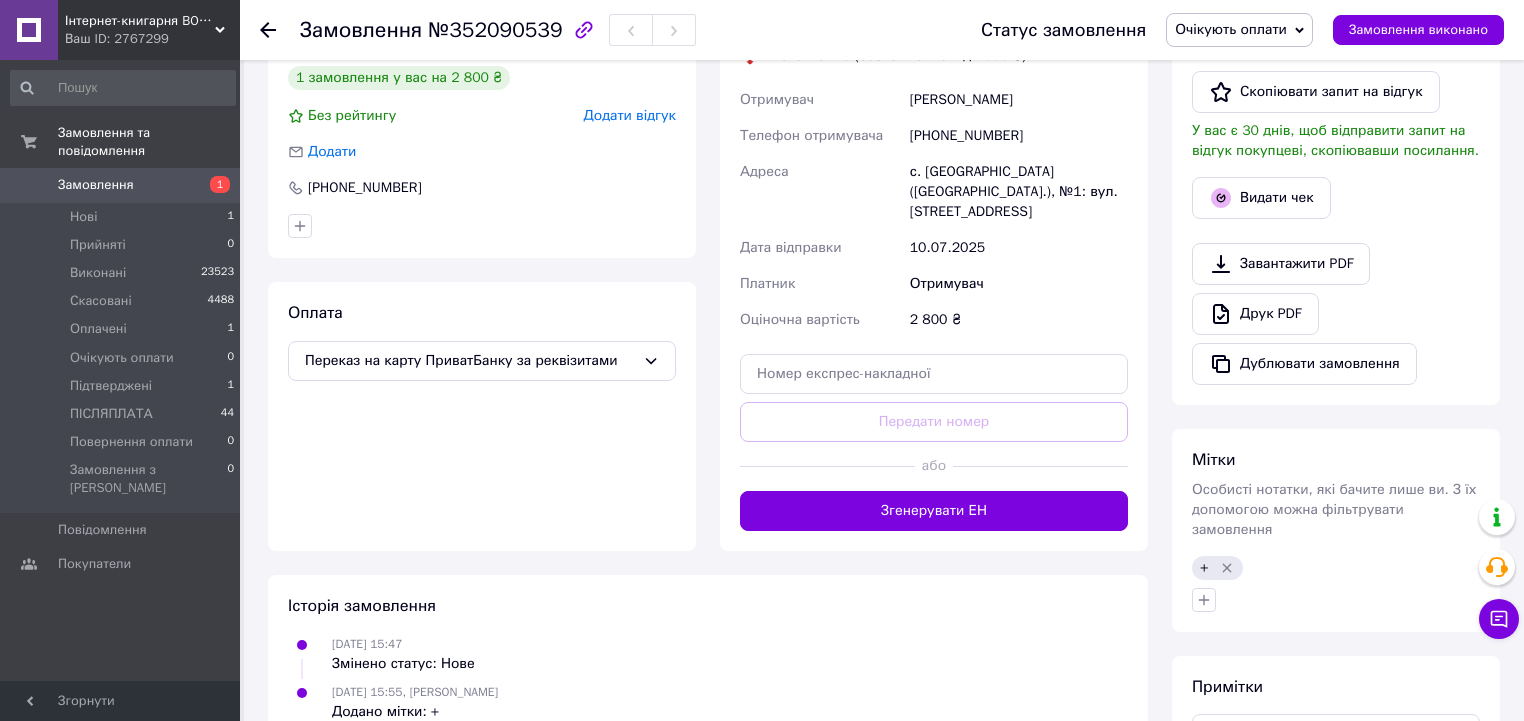 scroll, scrollTop: 400, scrollLeft: 0, axis: vertical 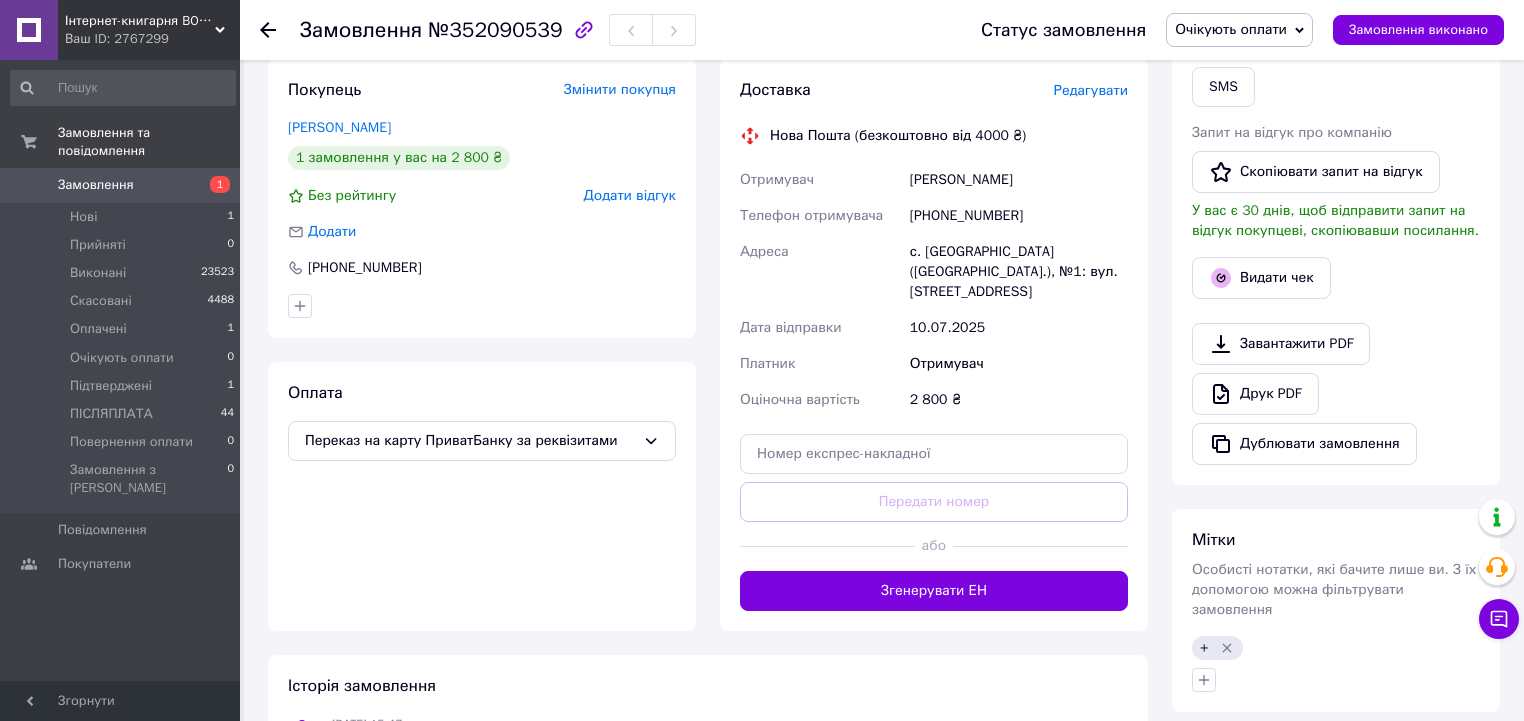 drag, startPoint x: 398, startPoint y: 513, endPoint x: 419, endPoint y: 183, distance: 330.6675 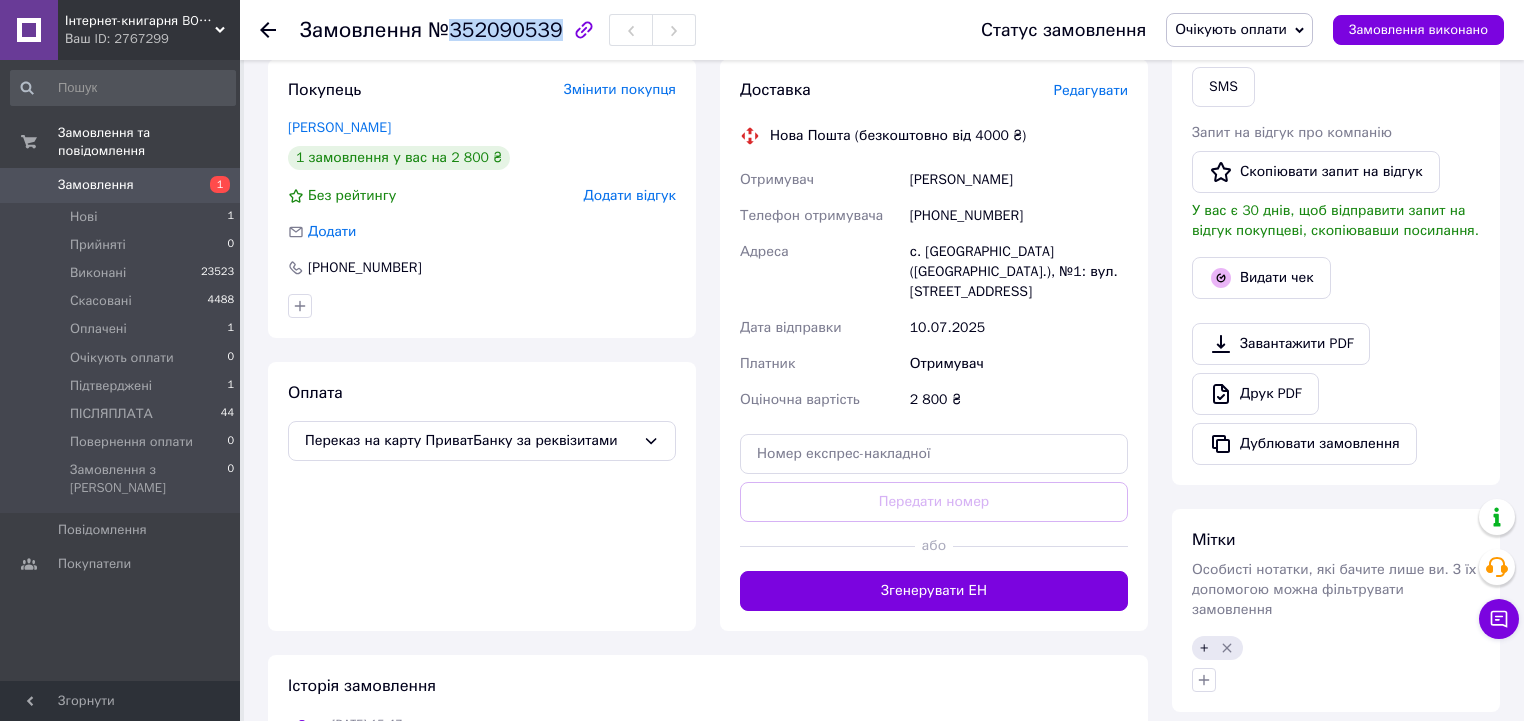 click on "№352090539" at bounding box center [495, 30] 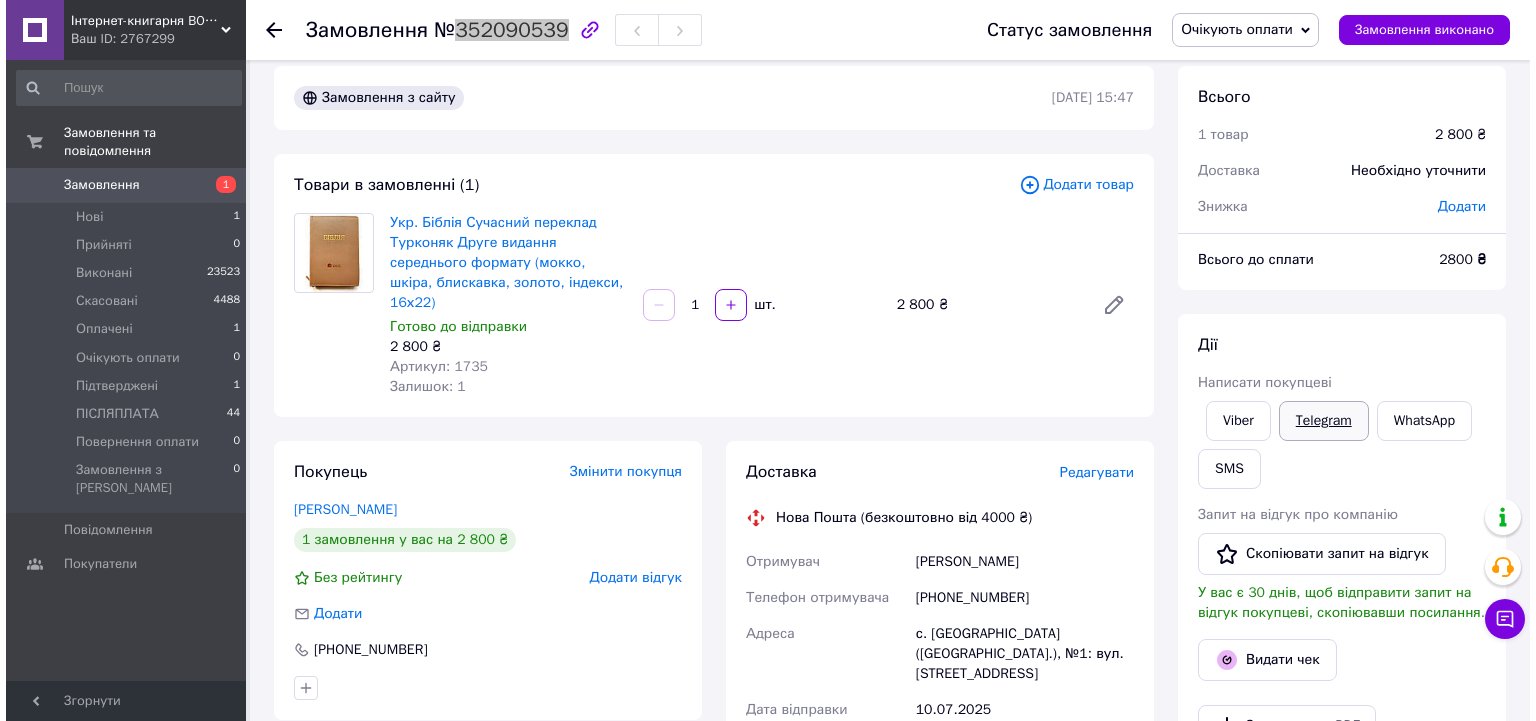 scroll, scrollTop: 0, scrollLeft: 0, axis: both 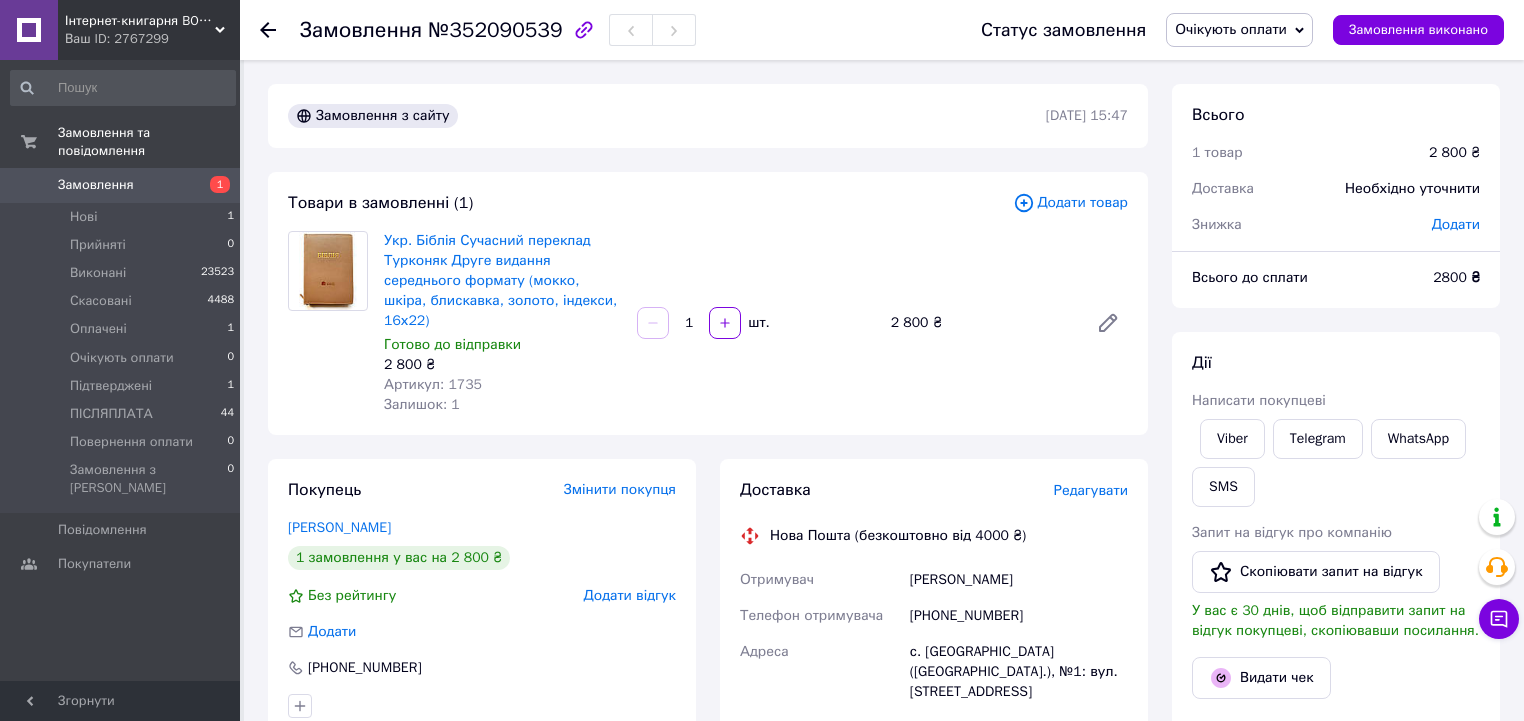 click 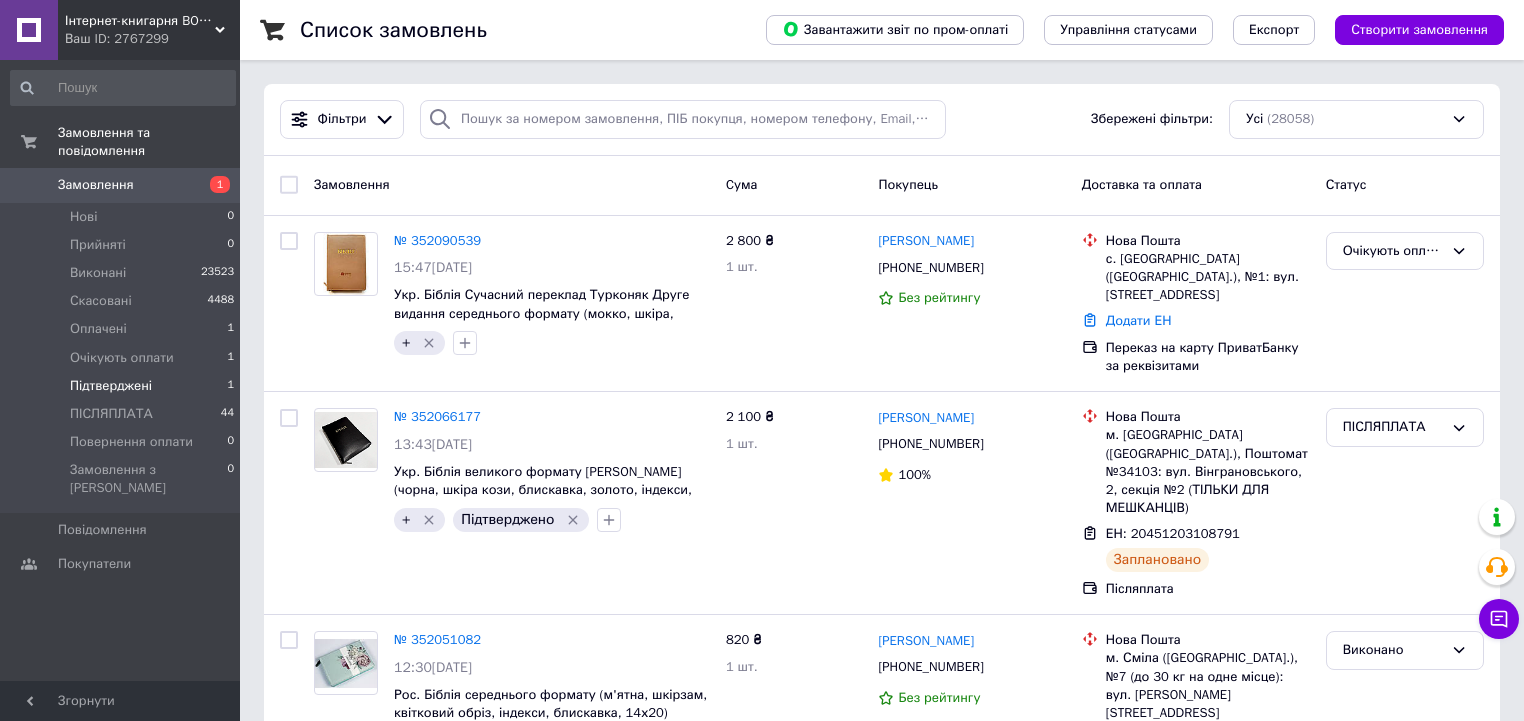 click on "Підтверджені" at bounding box center [111, 386] 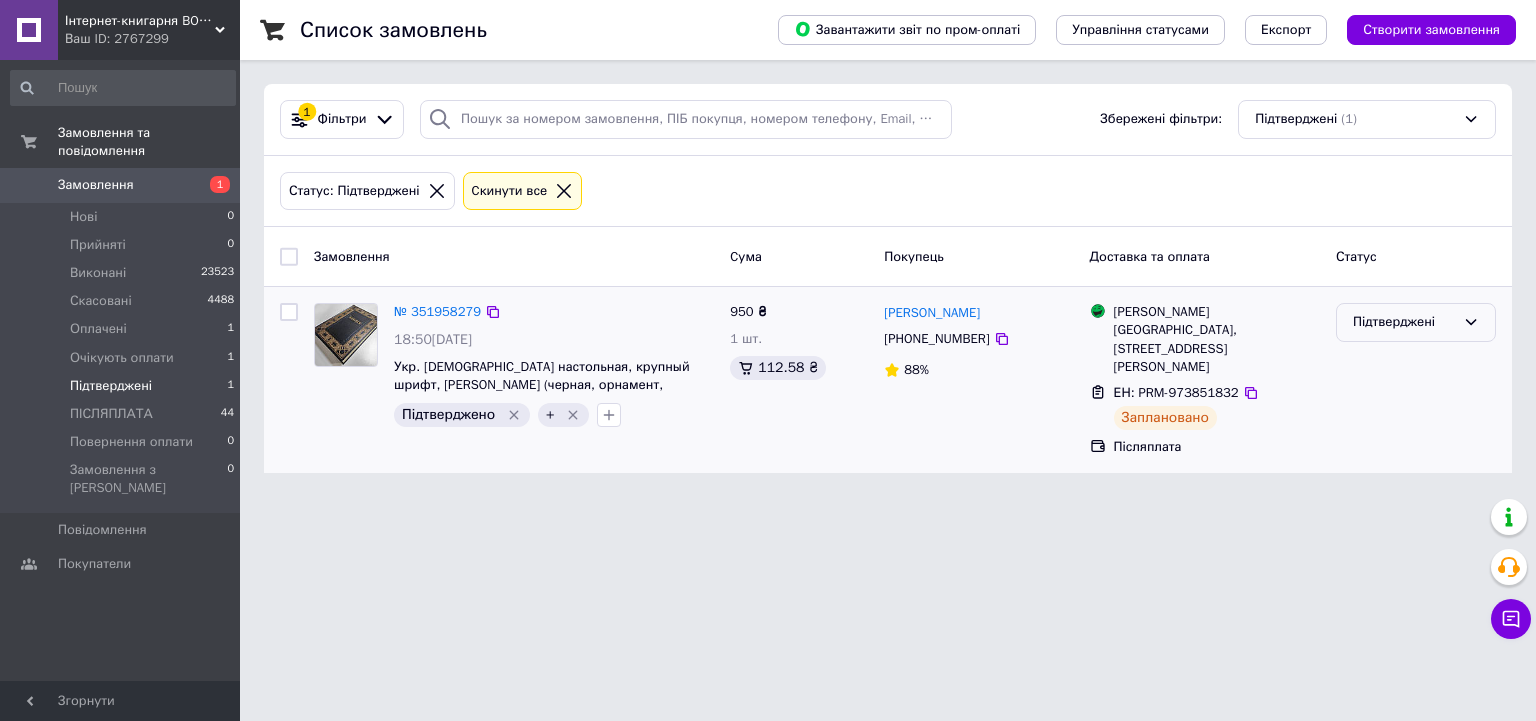 click on "Підтверджені" at bounding box center [1404, 322] 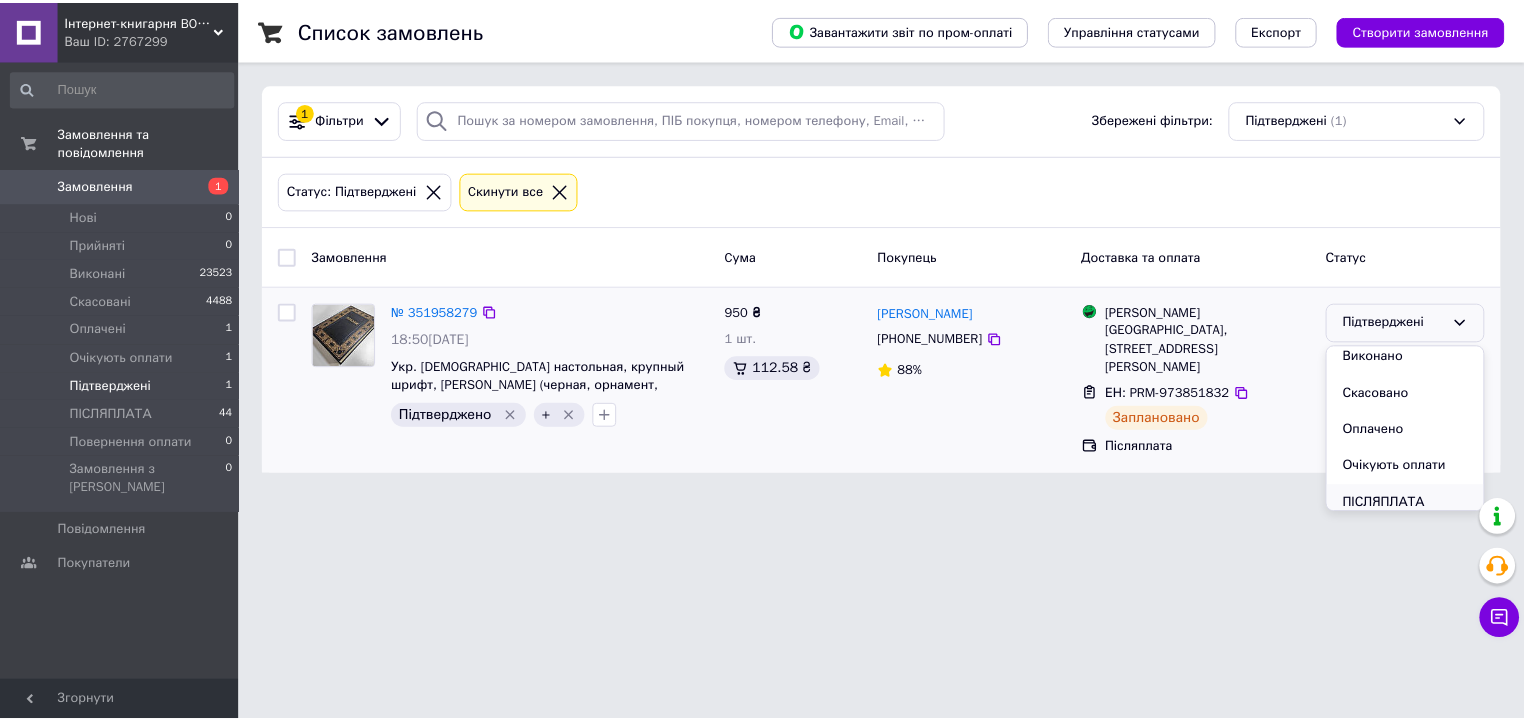 scroll, scrollTop: 80, scrollLeft: 0, axis: vertical 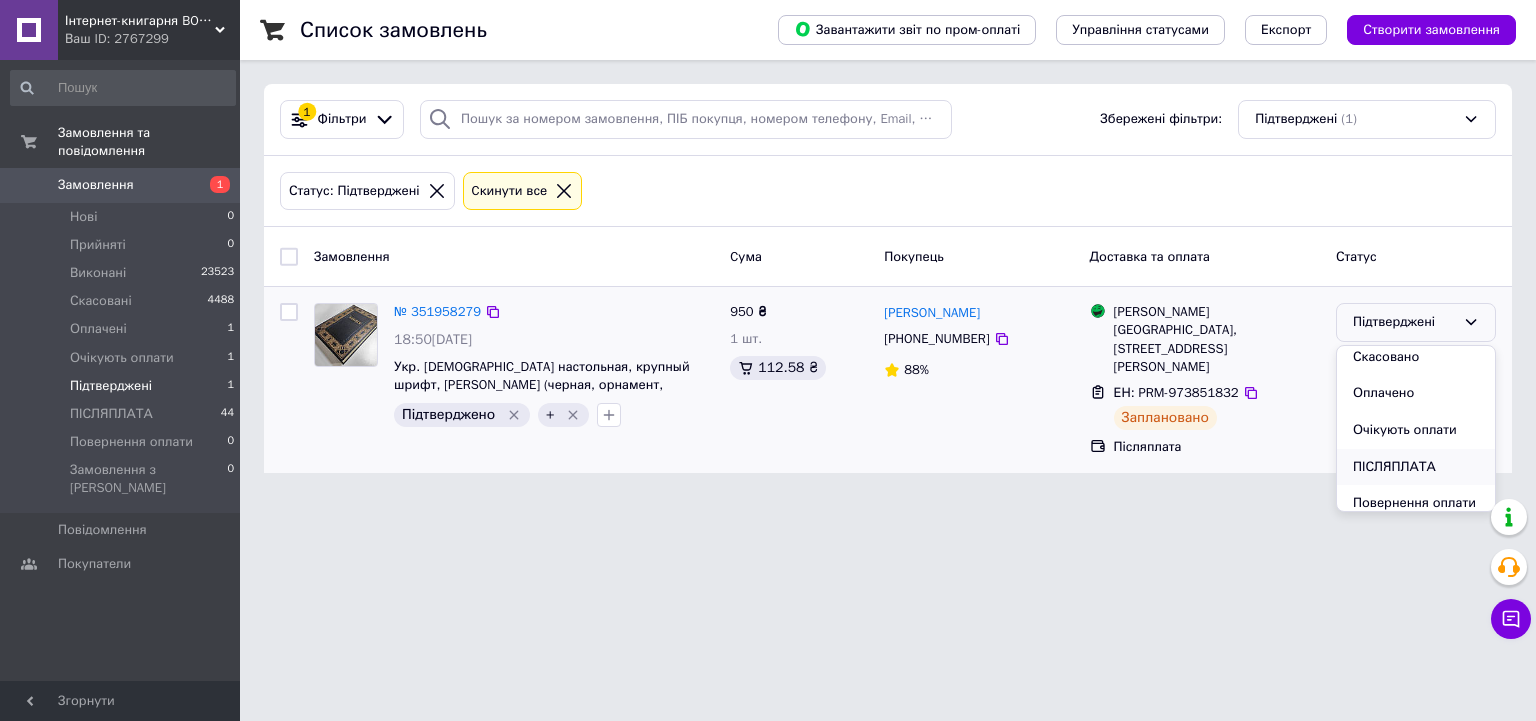 click on "ПІСЛЯПЛАТА" at bounding box center (1416, 467) 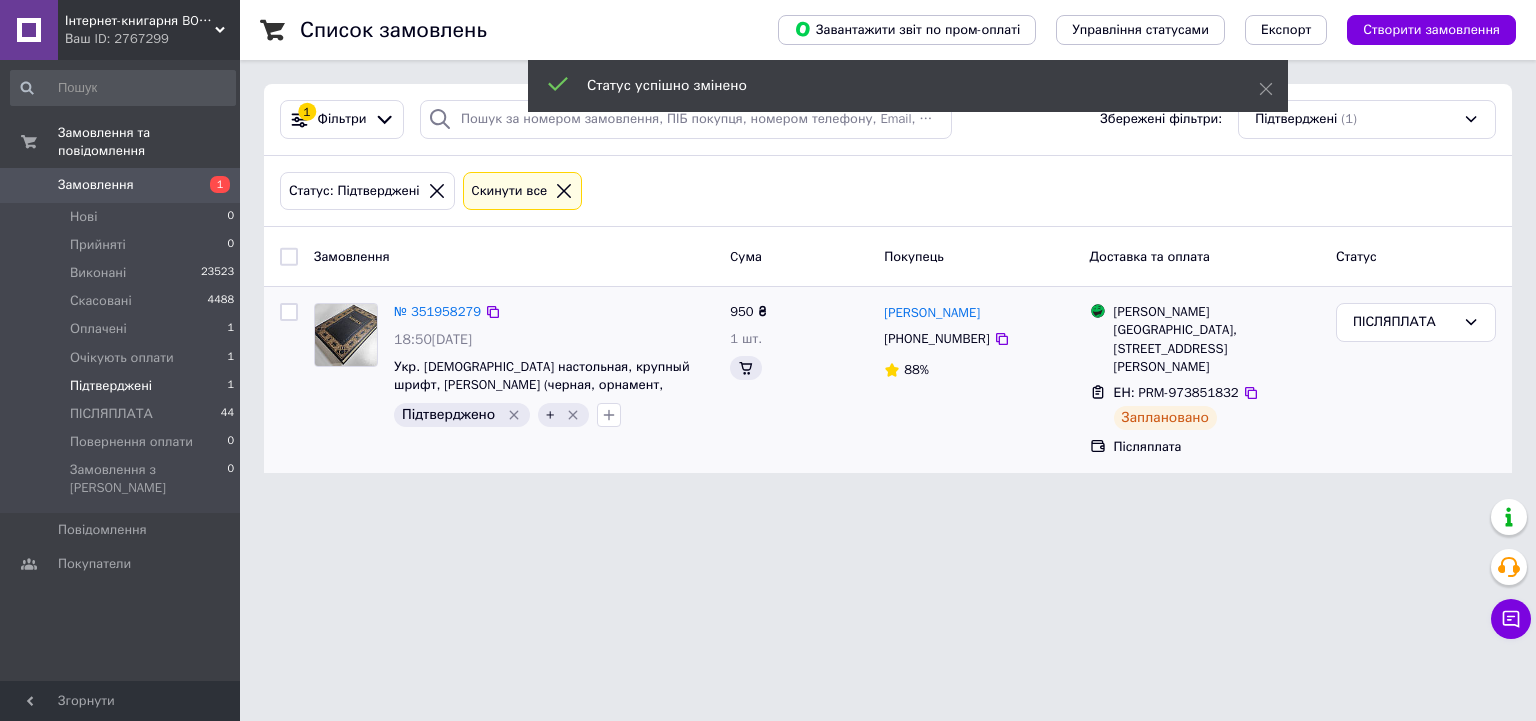 click 